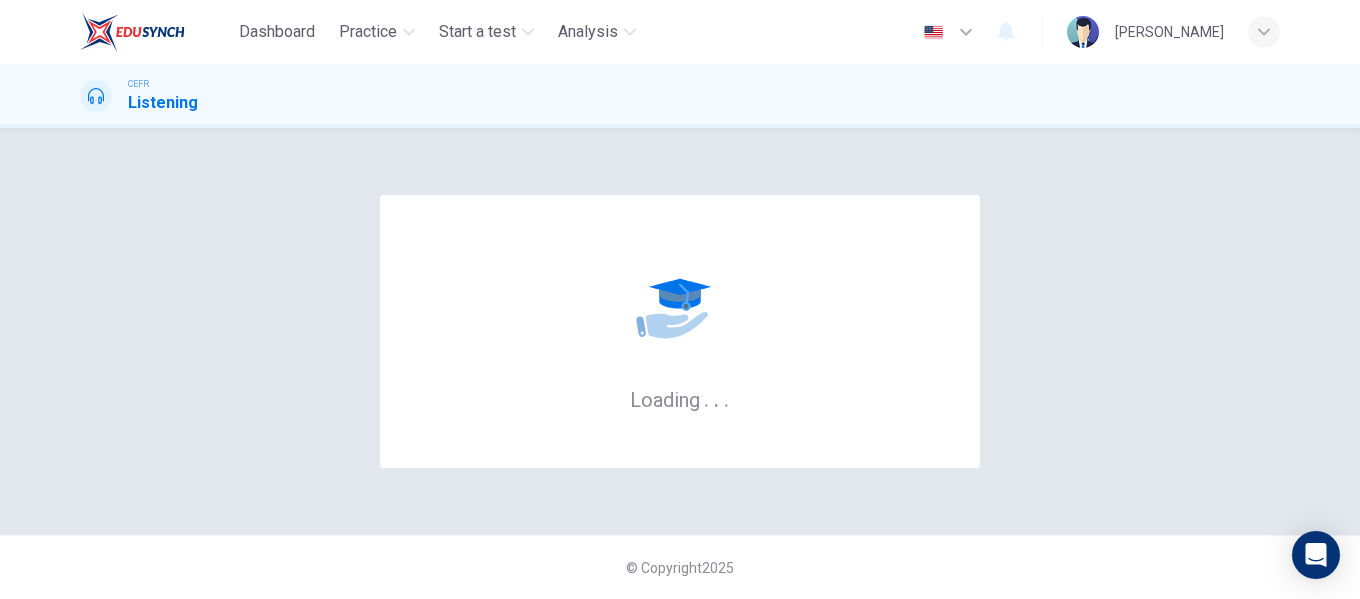 scroll, scrollTop: 0, scrollLeft: 0, axis: both 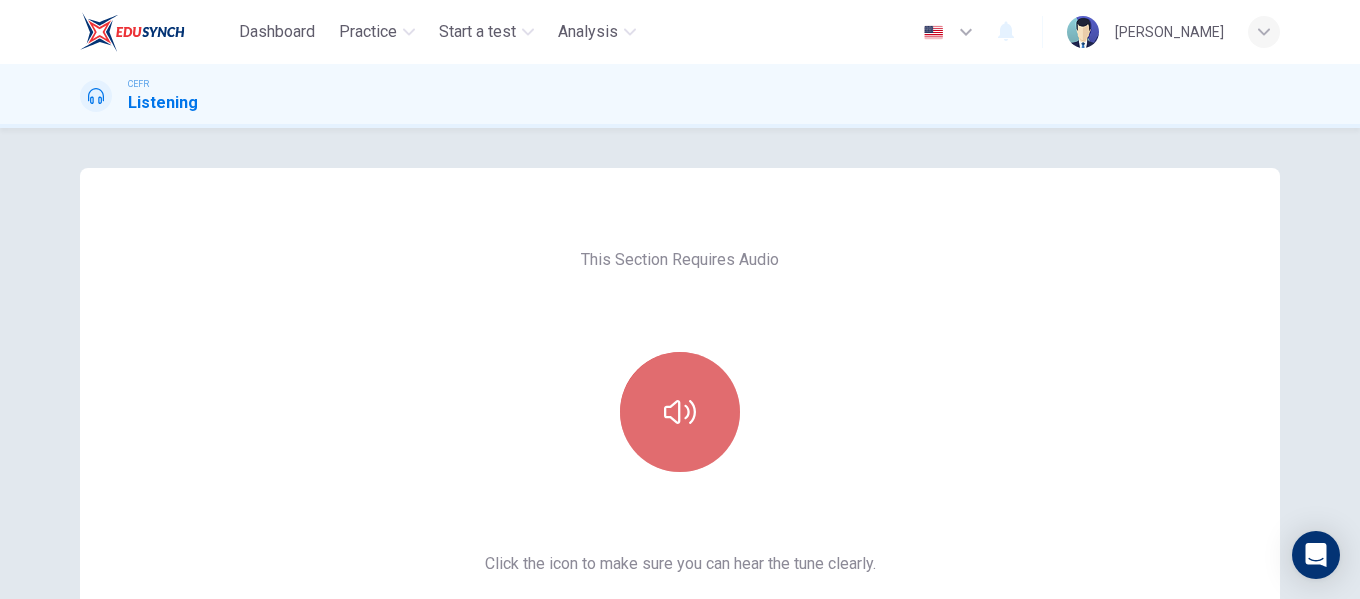 click at bounding box center (680, 412) 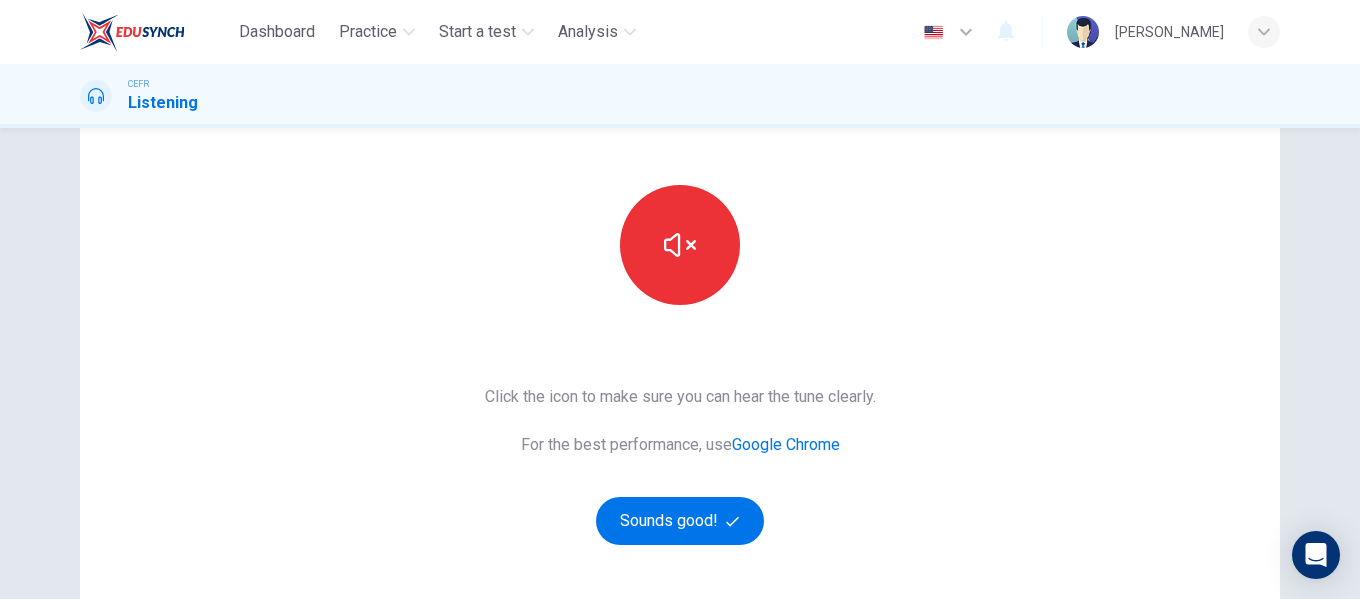 scroll, scrollTop: 200, scrollLeft: 0, axis: vertical 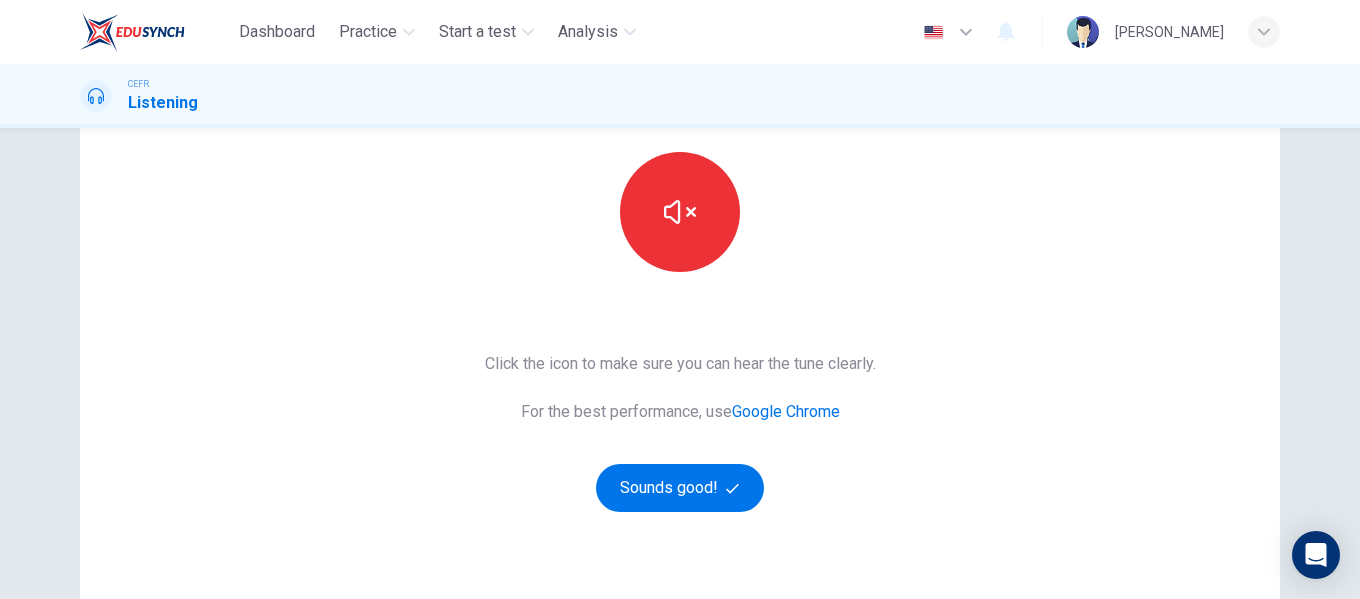 type 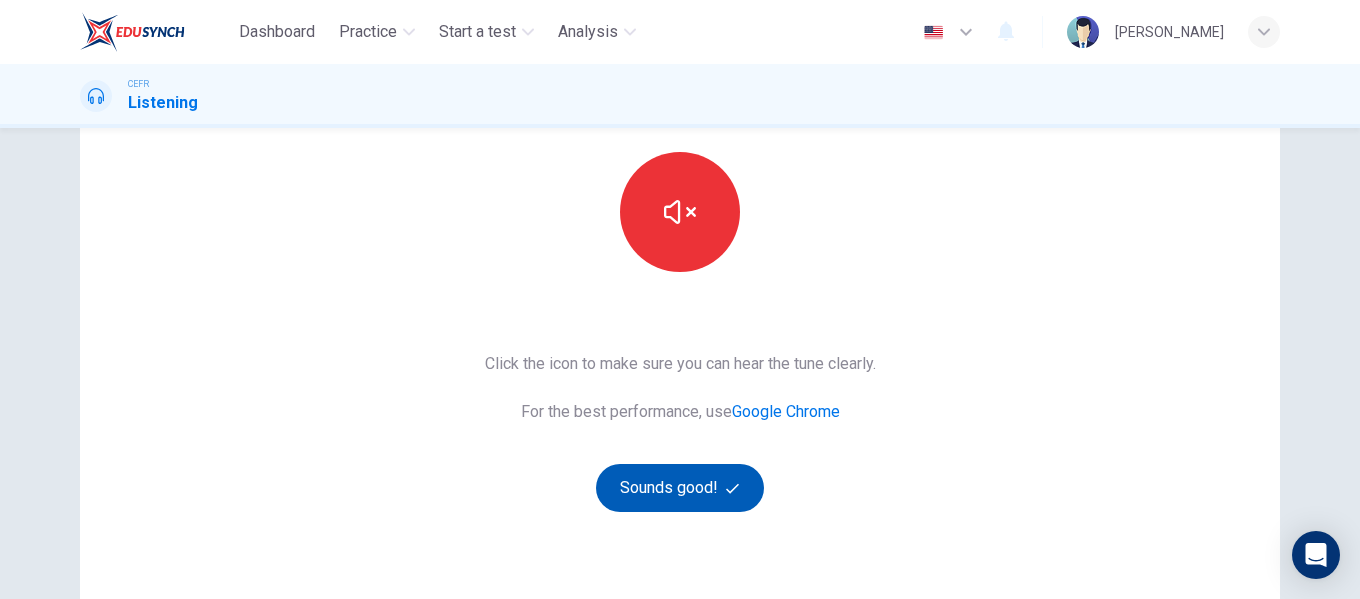 click on "Sounds good!" at bounding box center (680, 488) 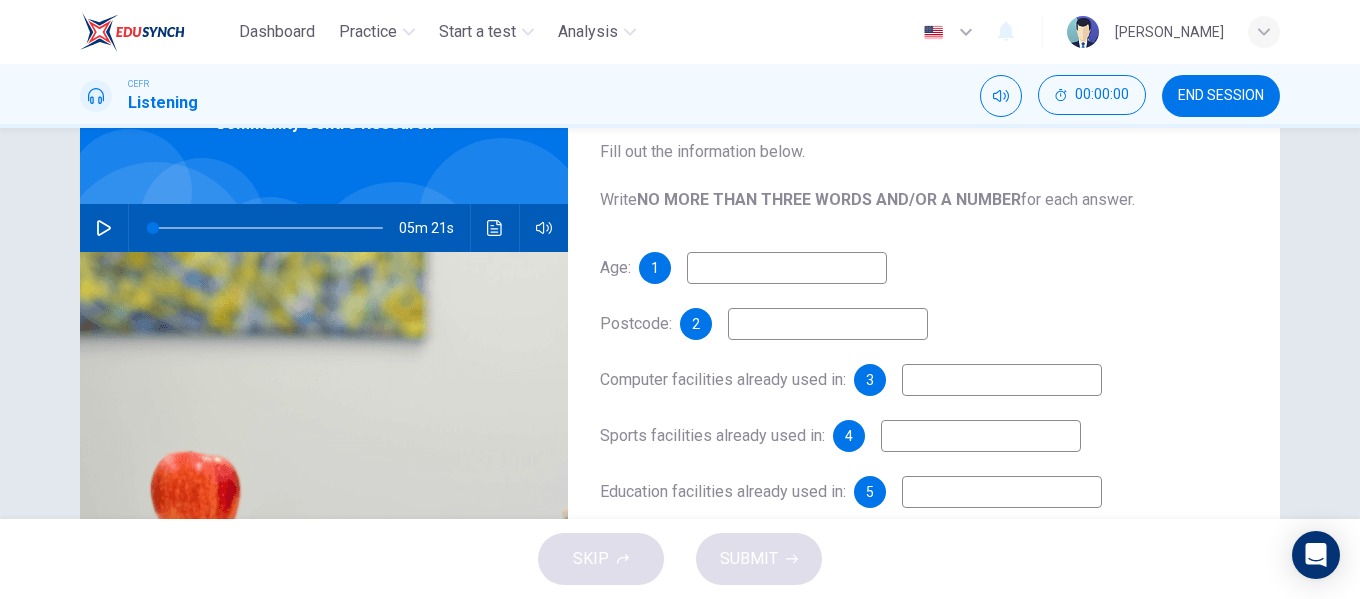 scroll, scrollTop: 0, scrollLeft: 0, axis: both 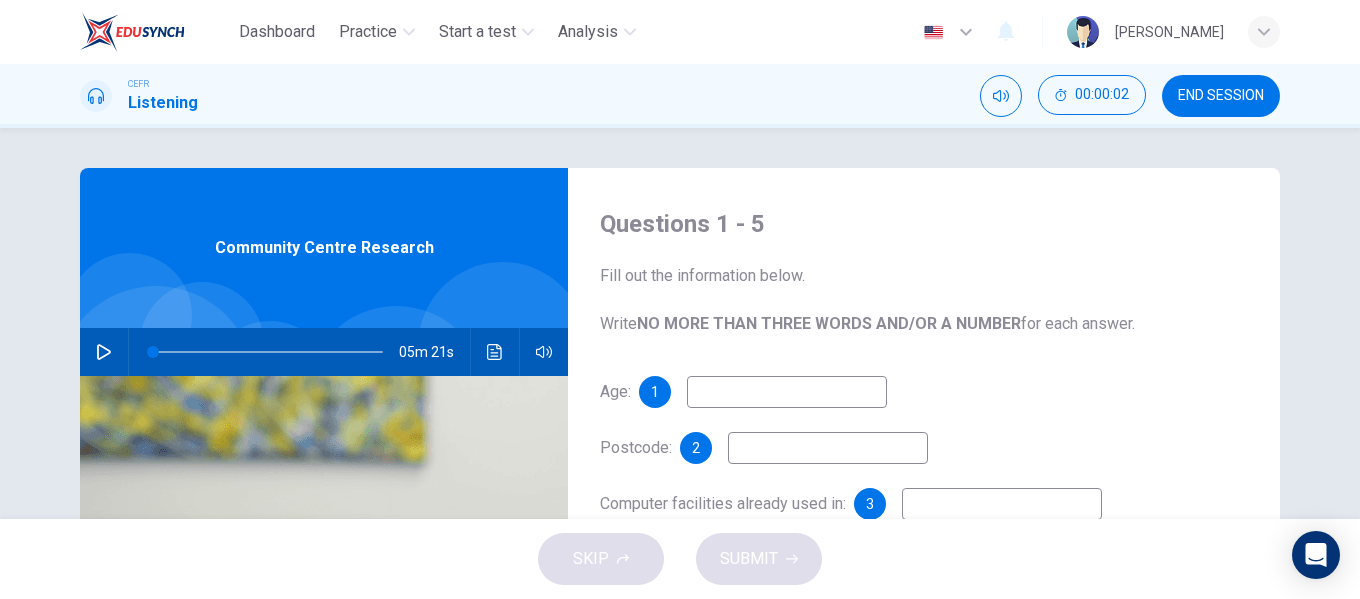 click at bounding box center [104, 352] 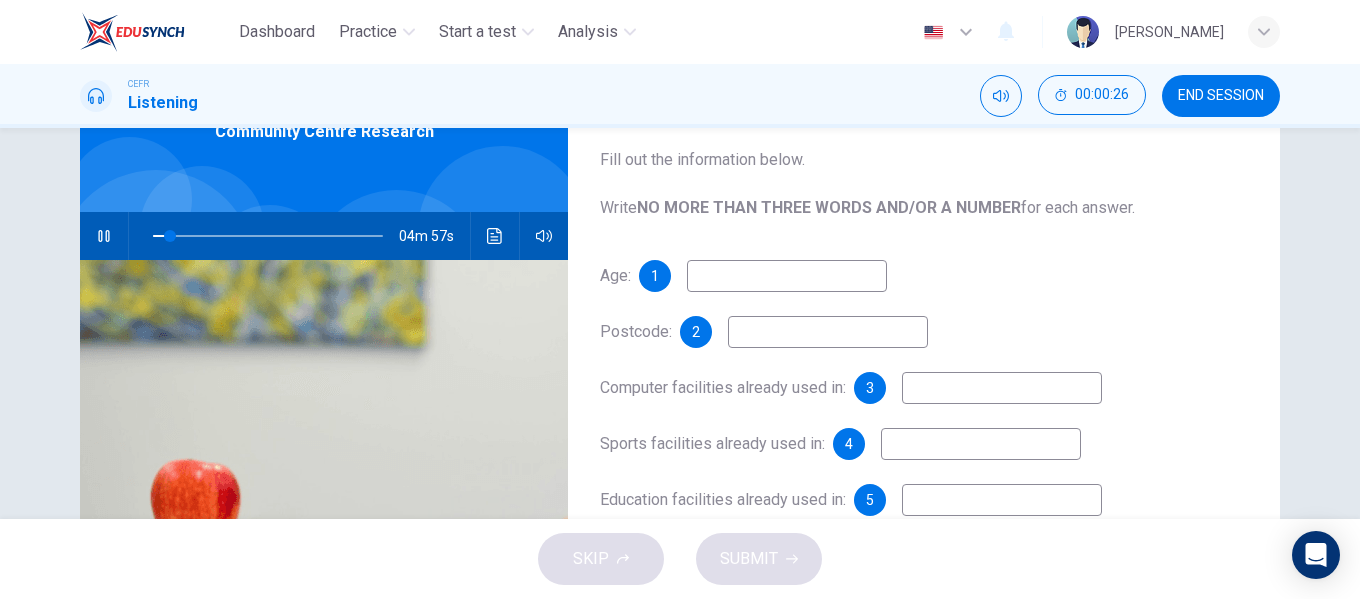 scroll, scrollTop: 143, scrollLeft: 0, axis: vertical 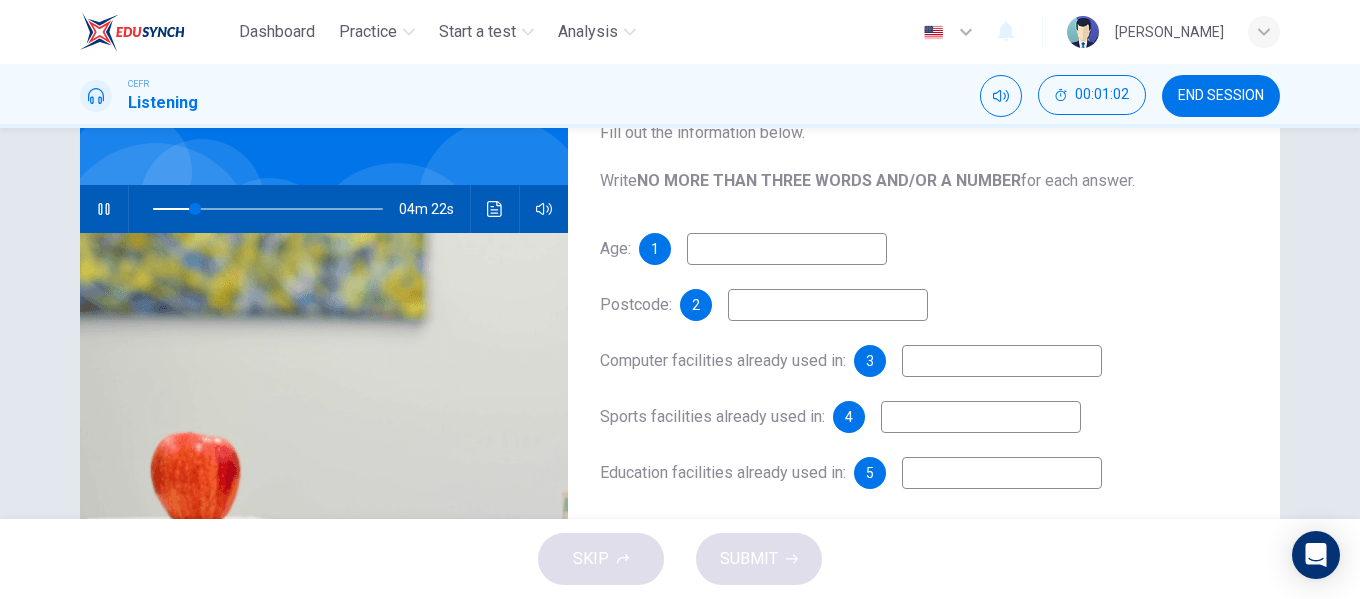 click at bounding box center [787, 249] 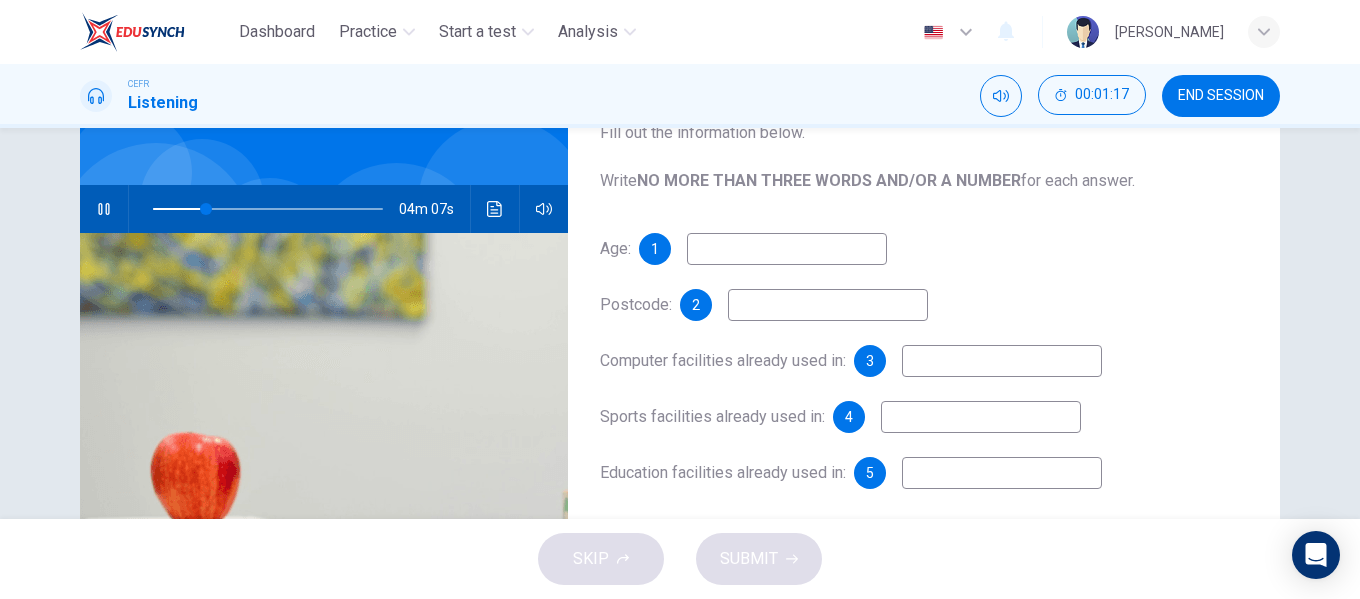 type on "23" 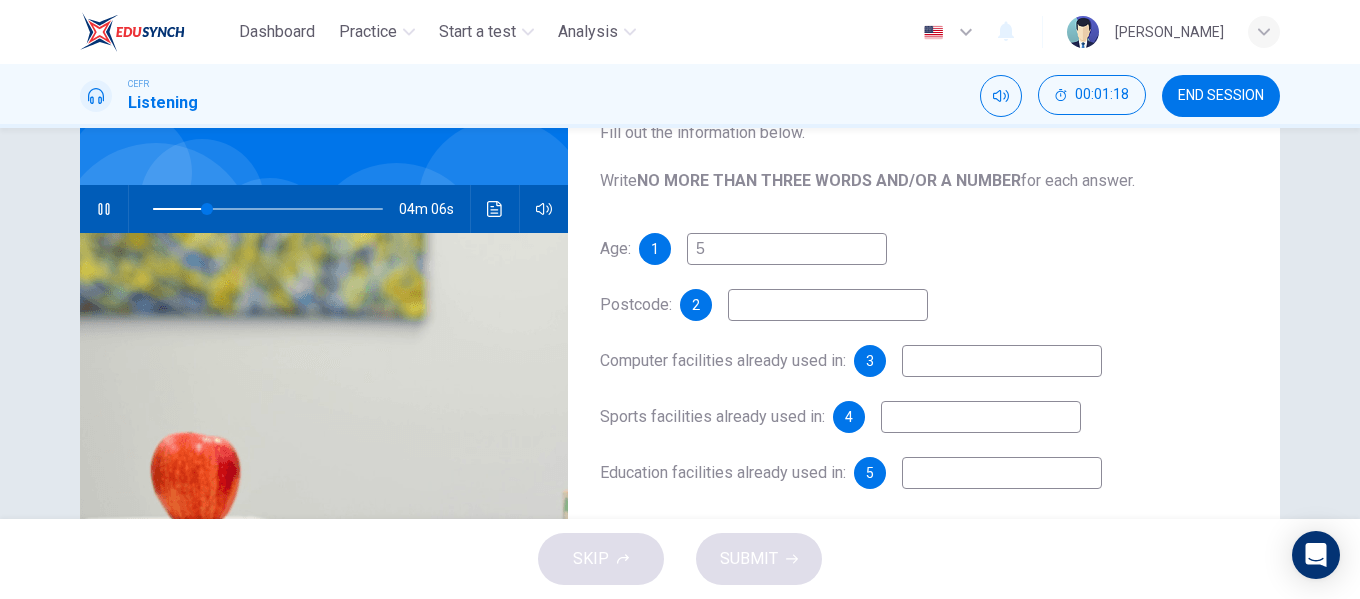 type on "59" 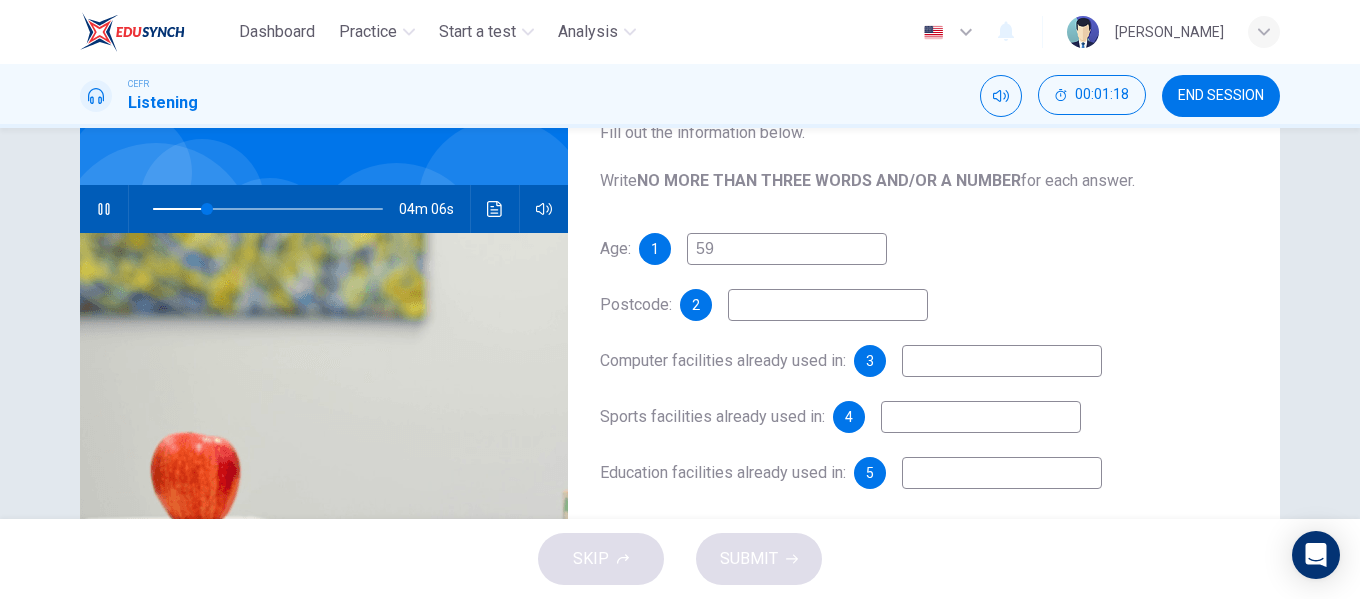 type on "24" 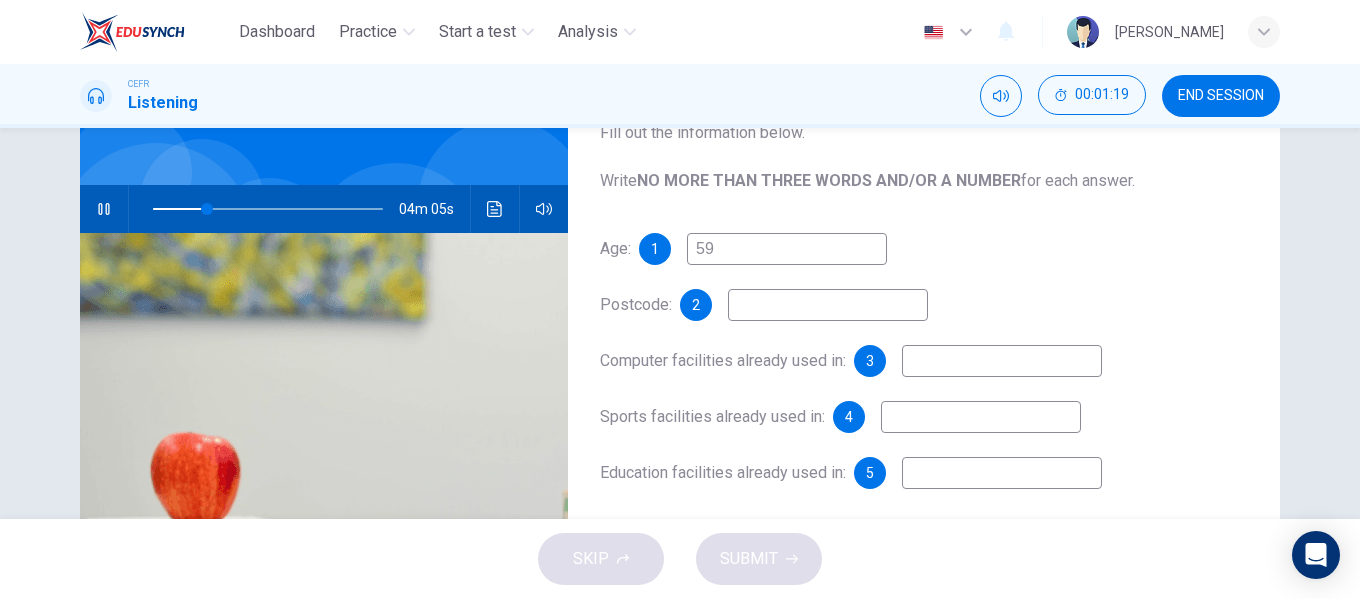 type on "59 y" 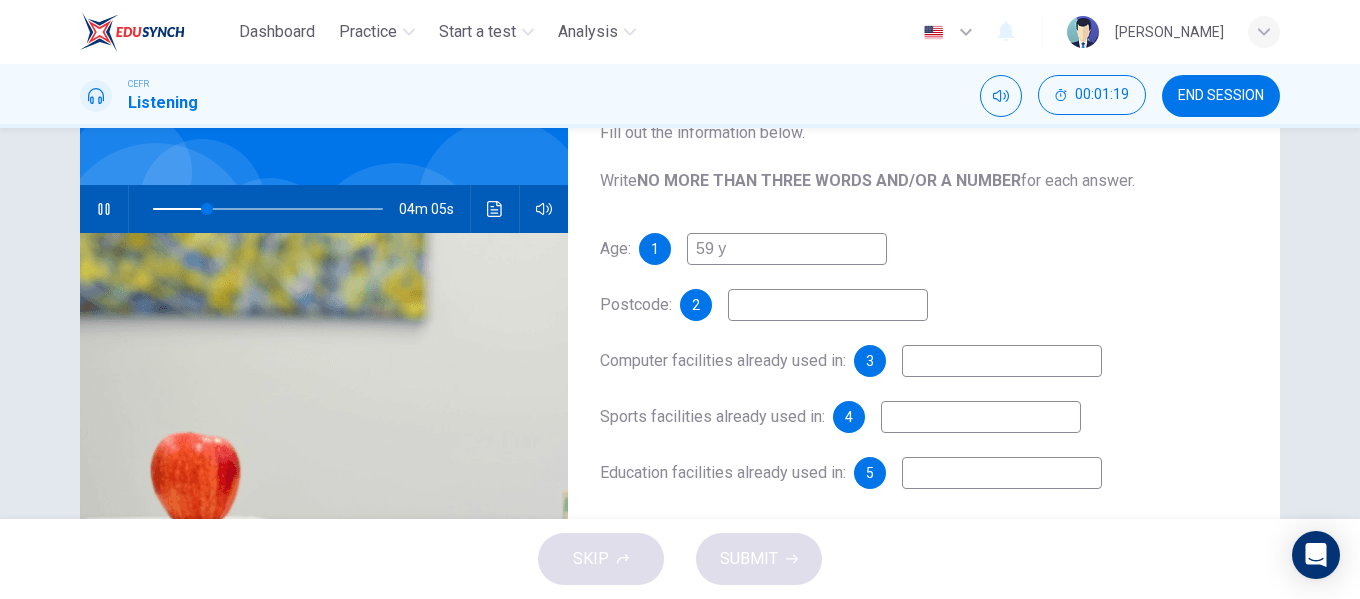 type on "24" 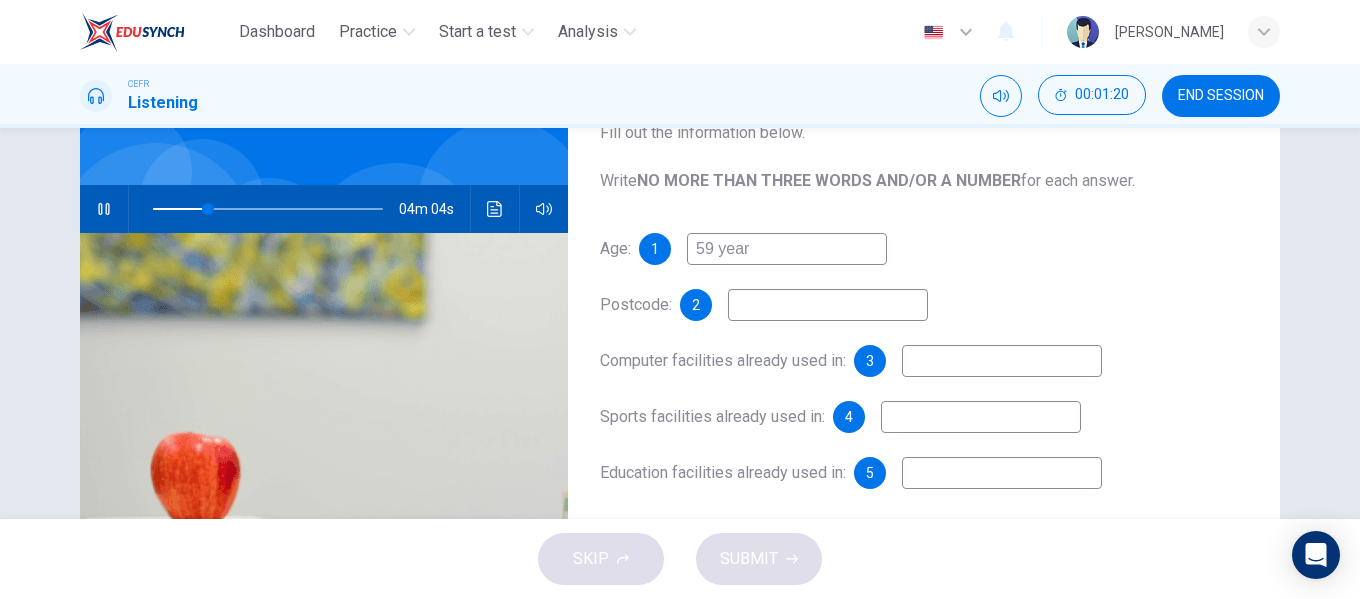 type on "59 years" 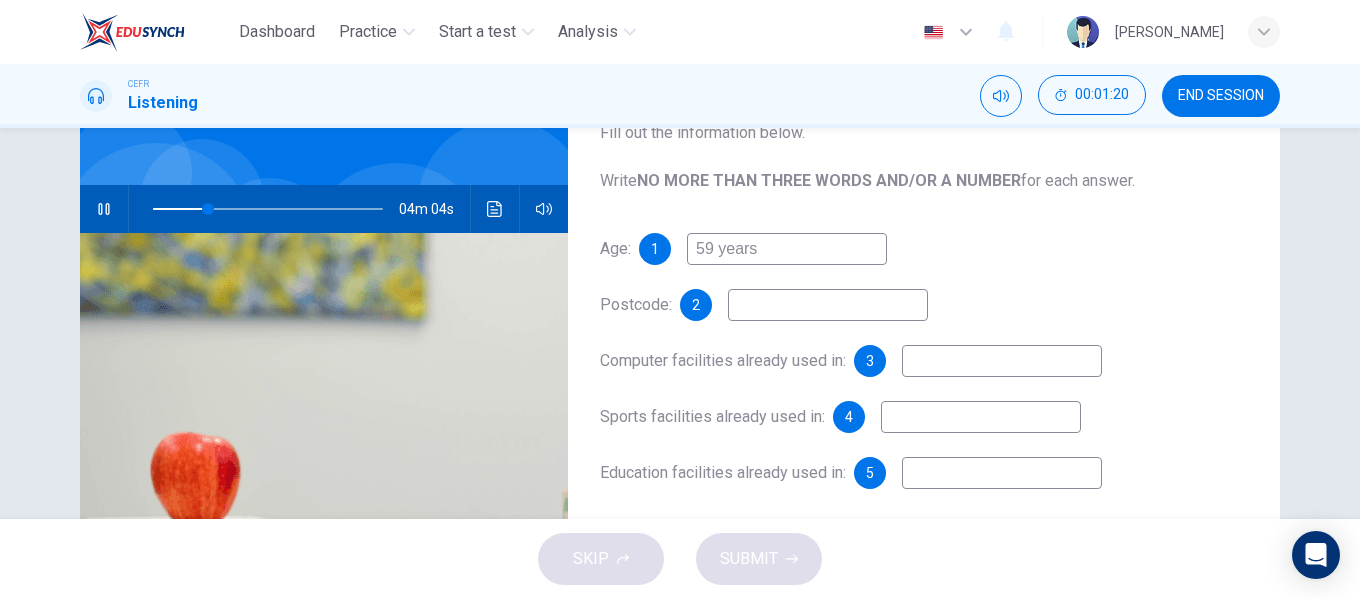 type on "24" 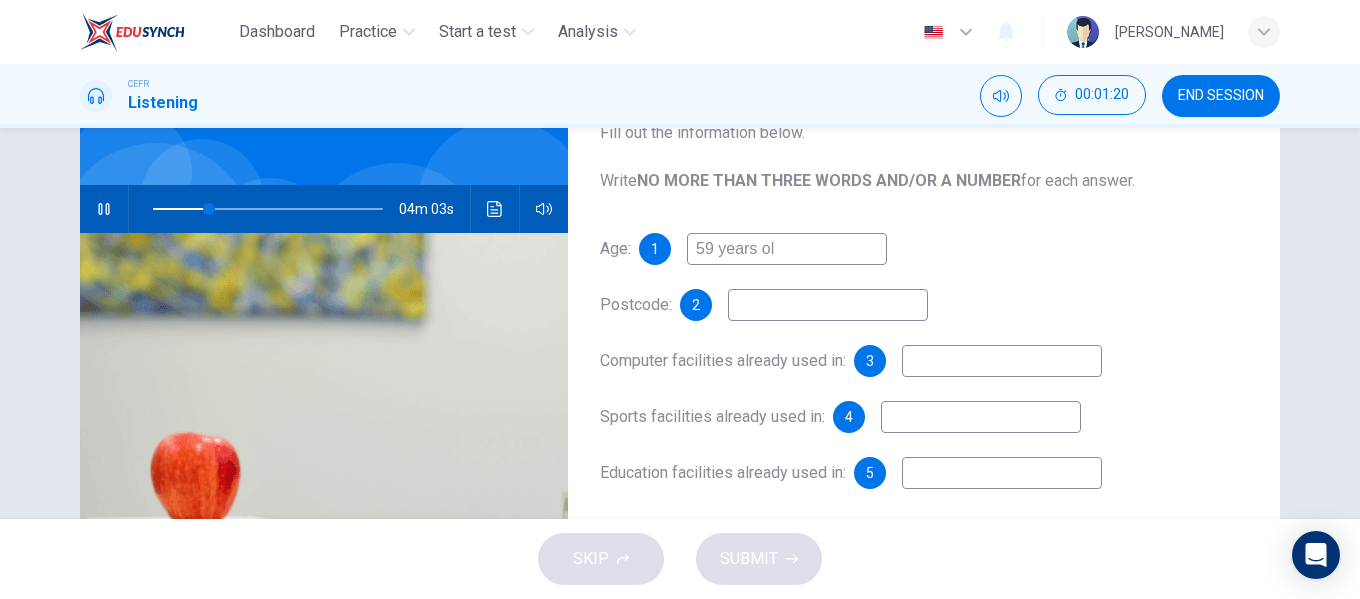 type on "59 years old" 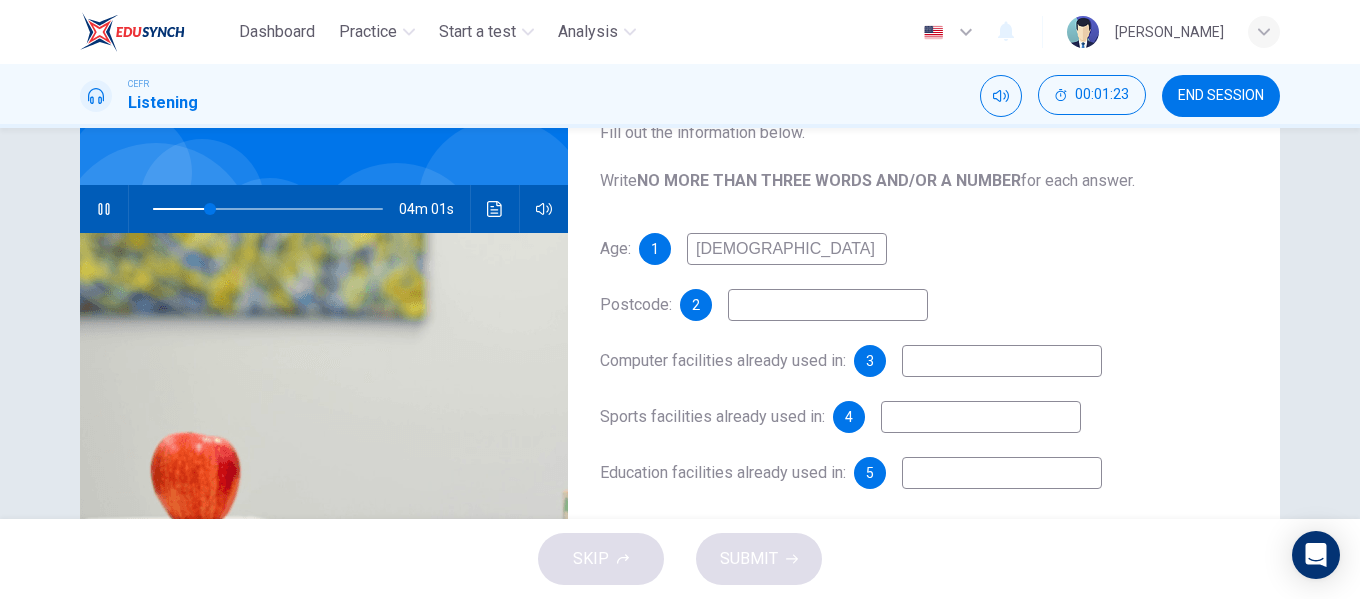 type on "25" 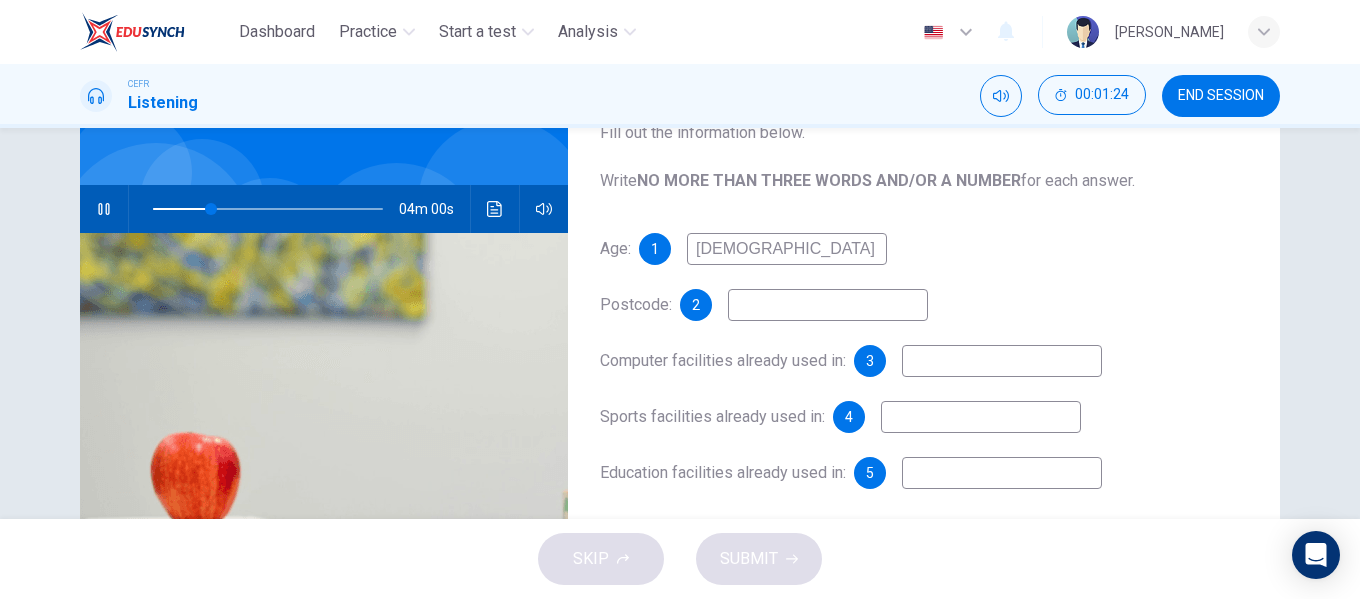 type on "59 years old" 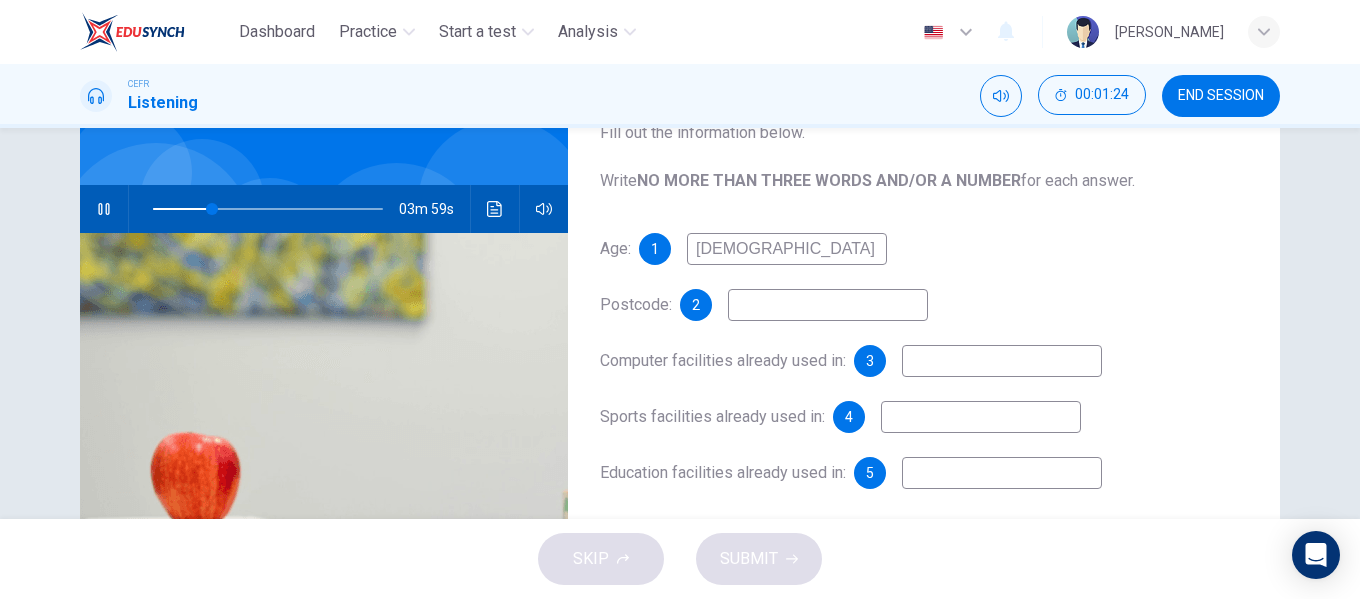 click at bounding box center [828, 305] 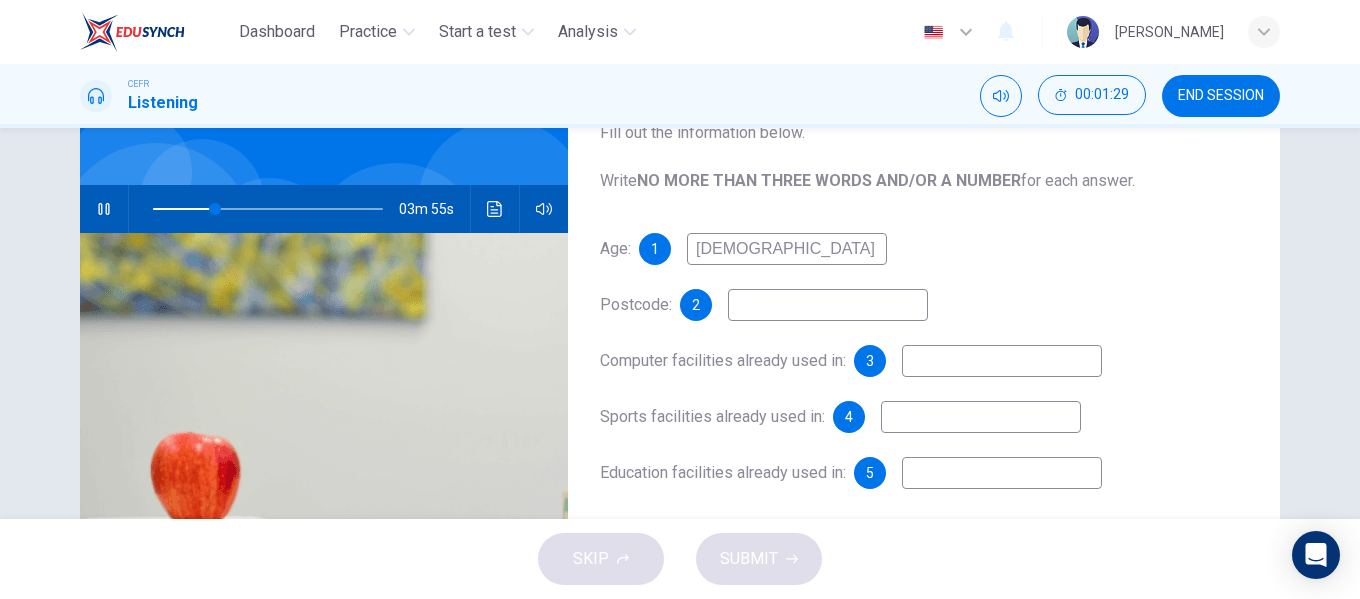 type on "27" 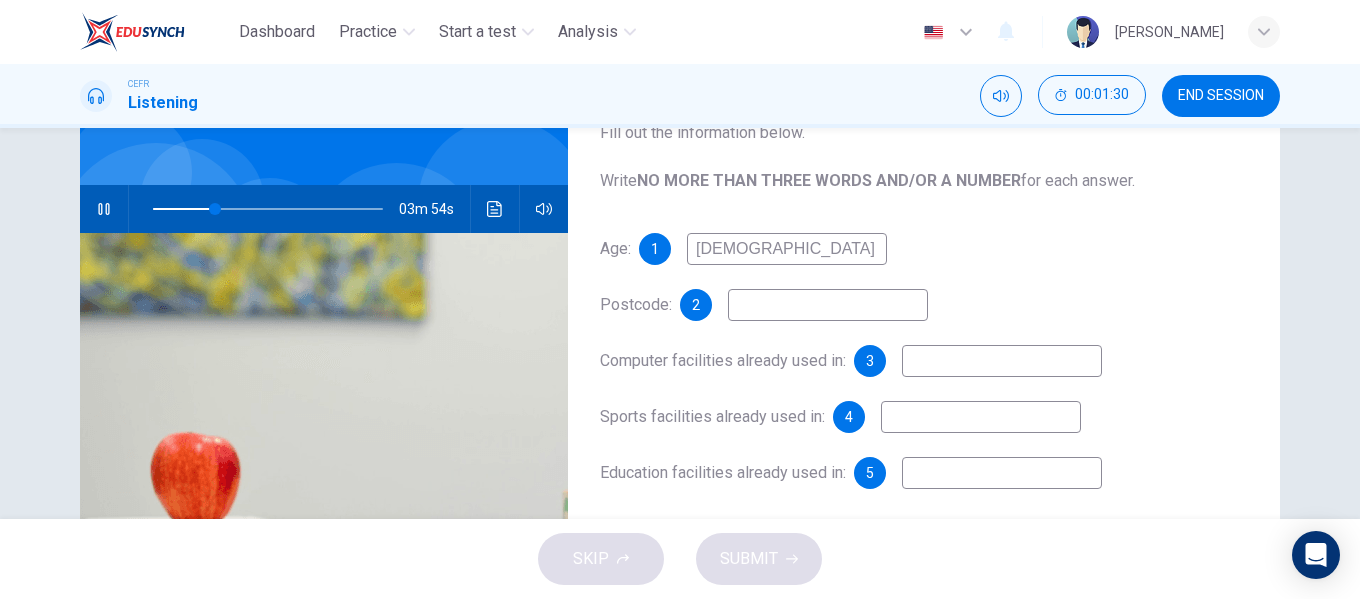 type on "H" 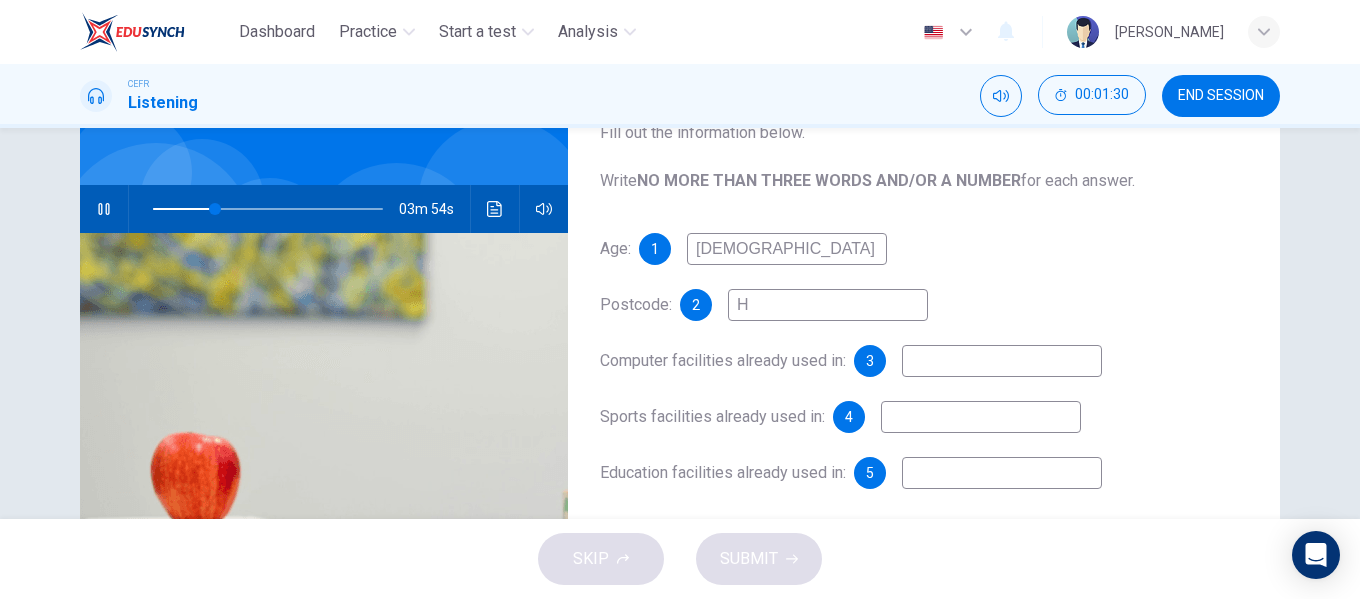 type on "27" 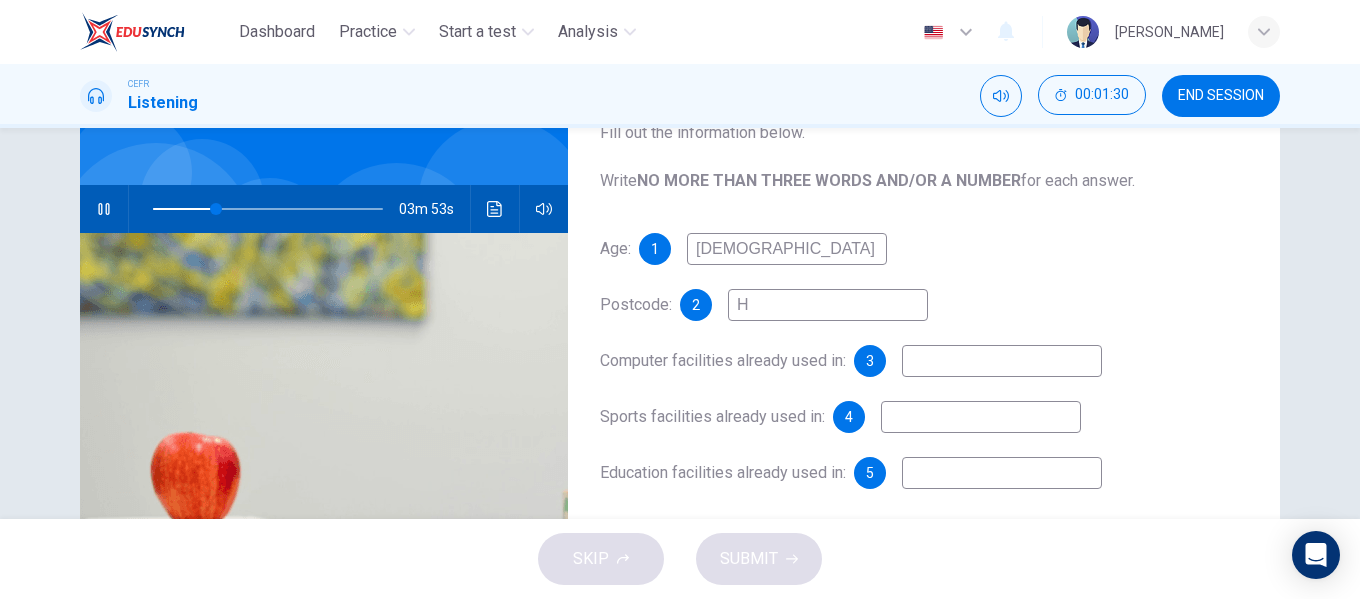 type on "HA" 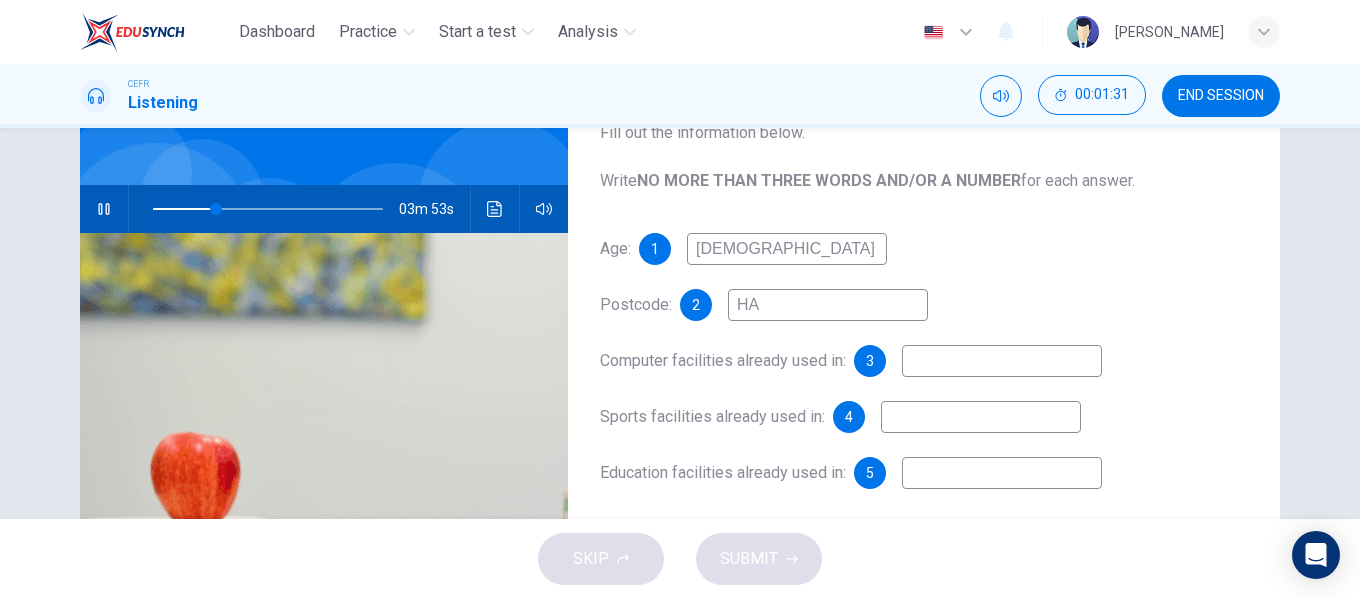 type on "28" 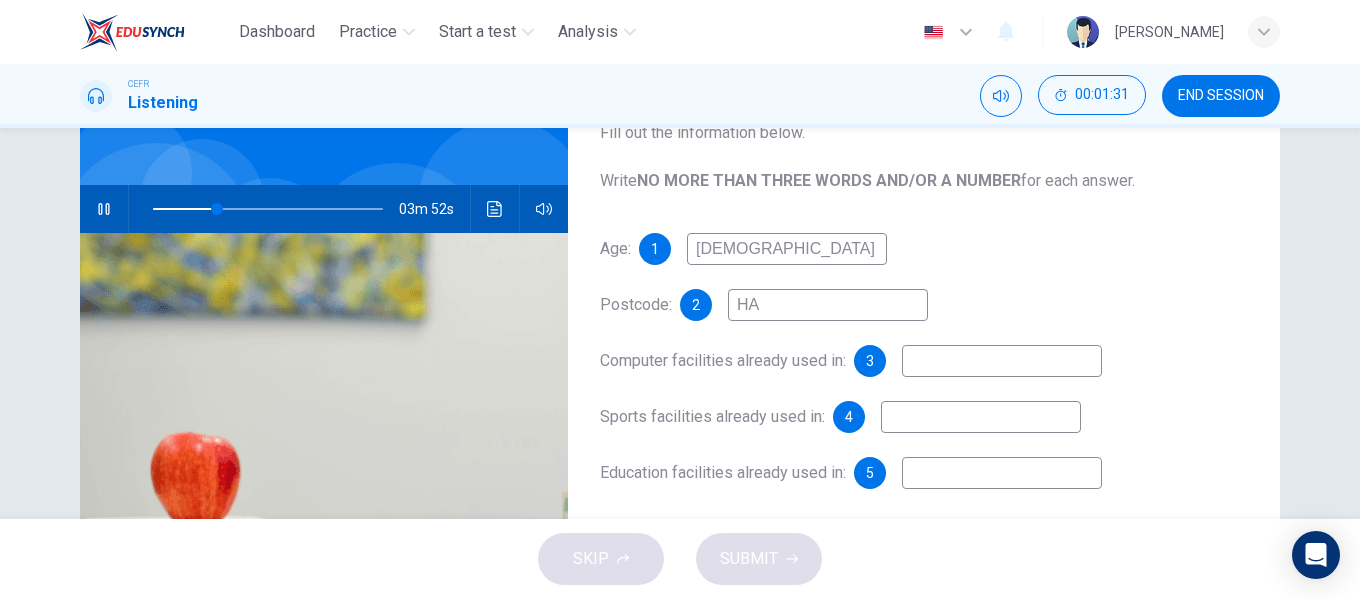 type on "HAH" 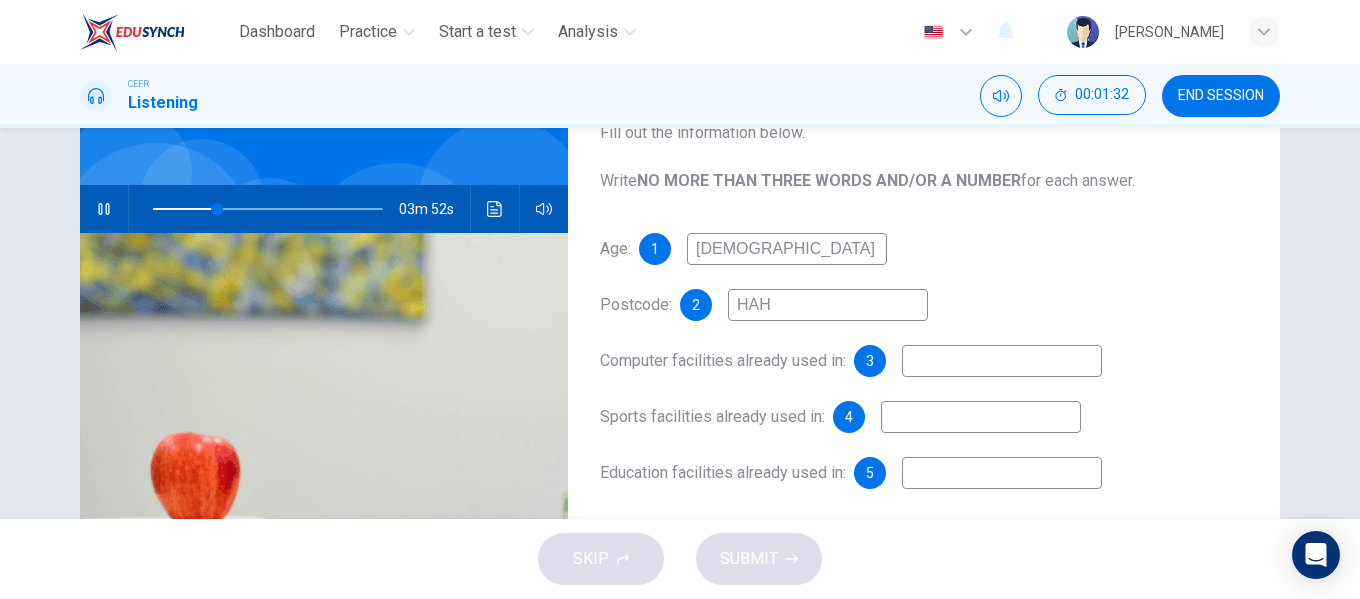 type on "28" 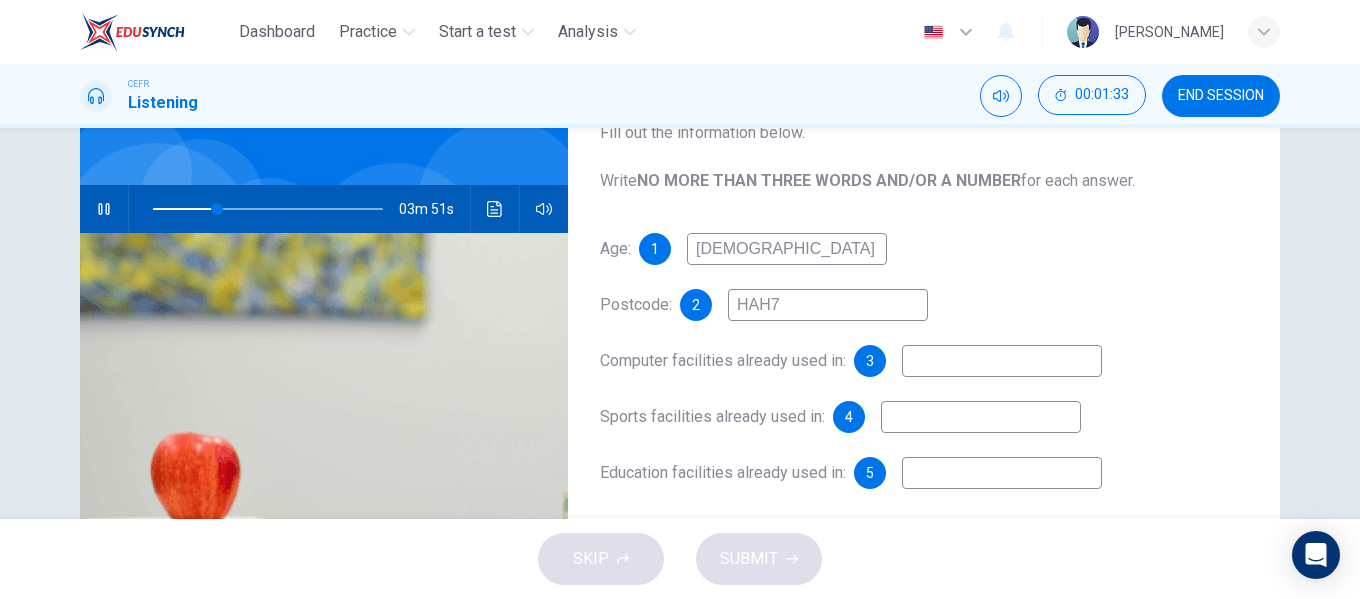 type on "HAH7U" 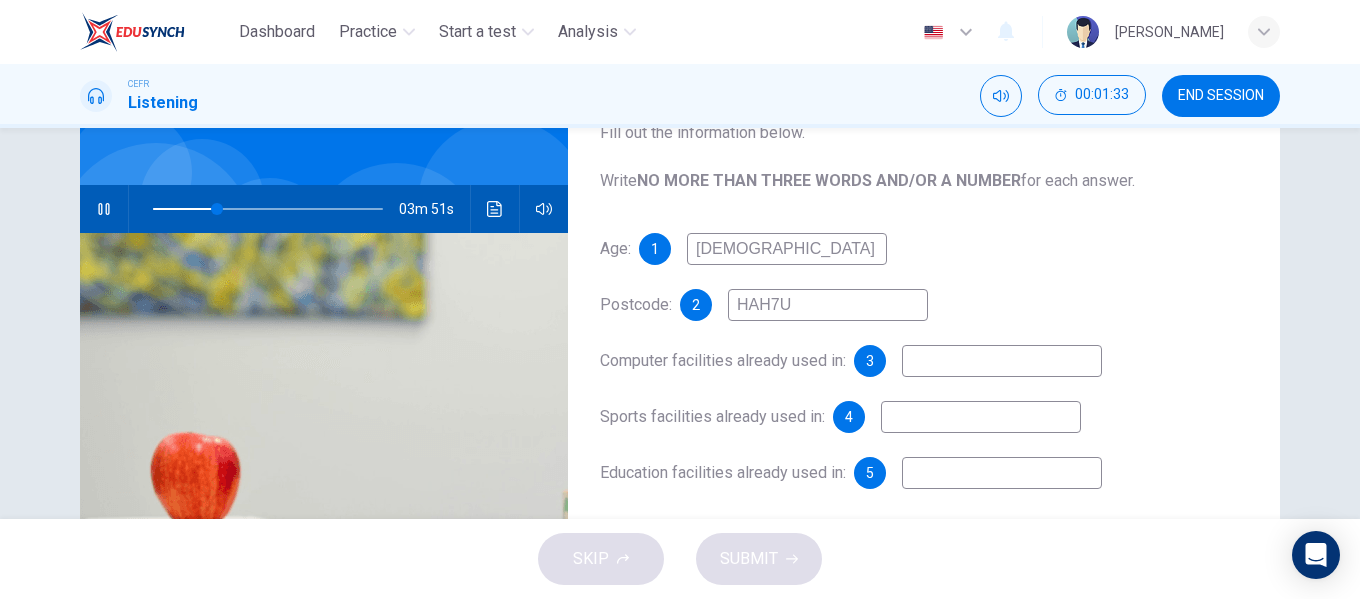 type on "28" 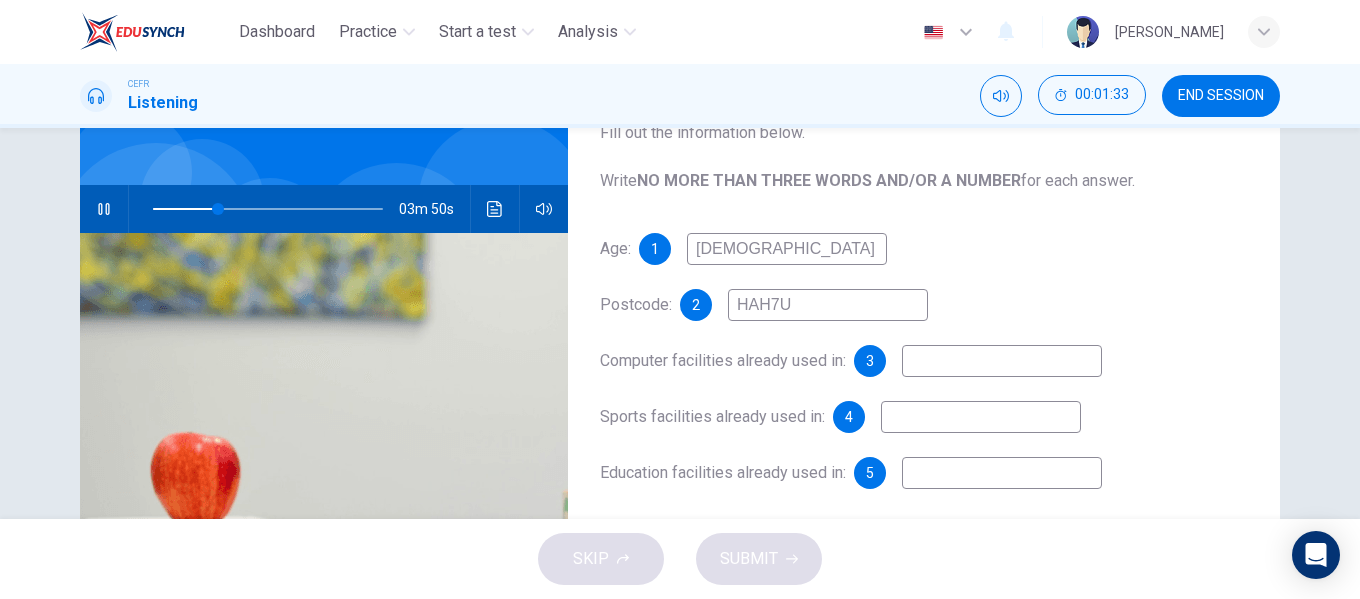 type on "HAH7UP" 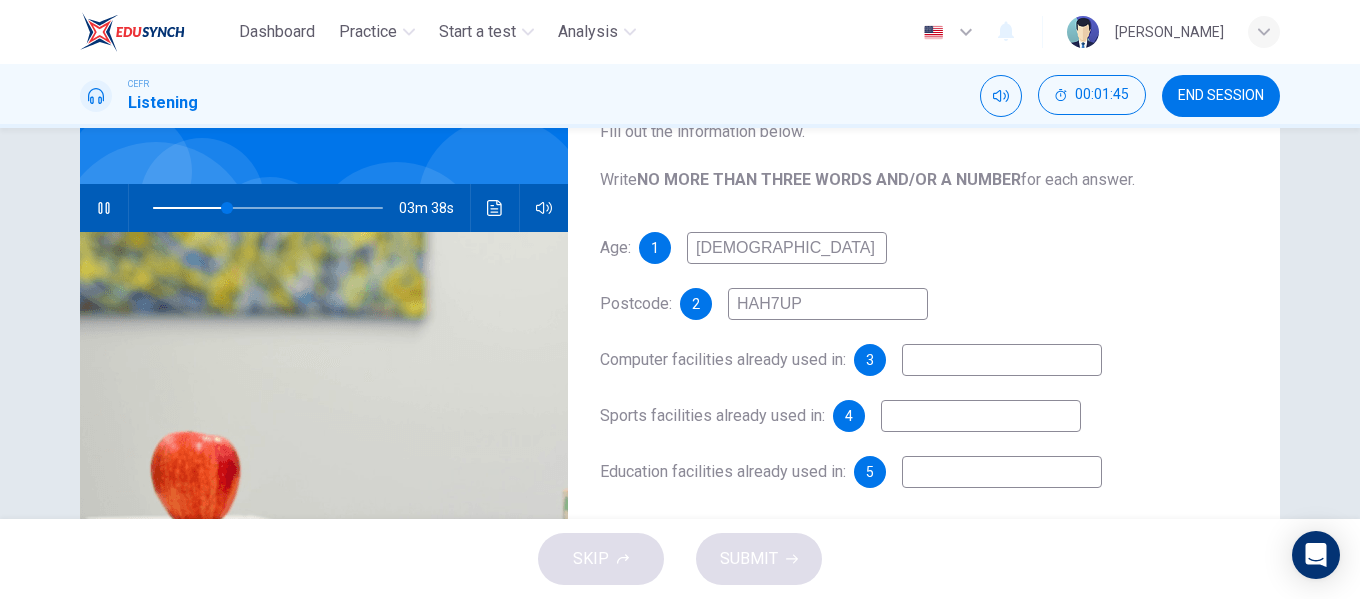scroll, scrollTop: 143, scrollLeft: 0, axis: vertical 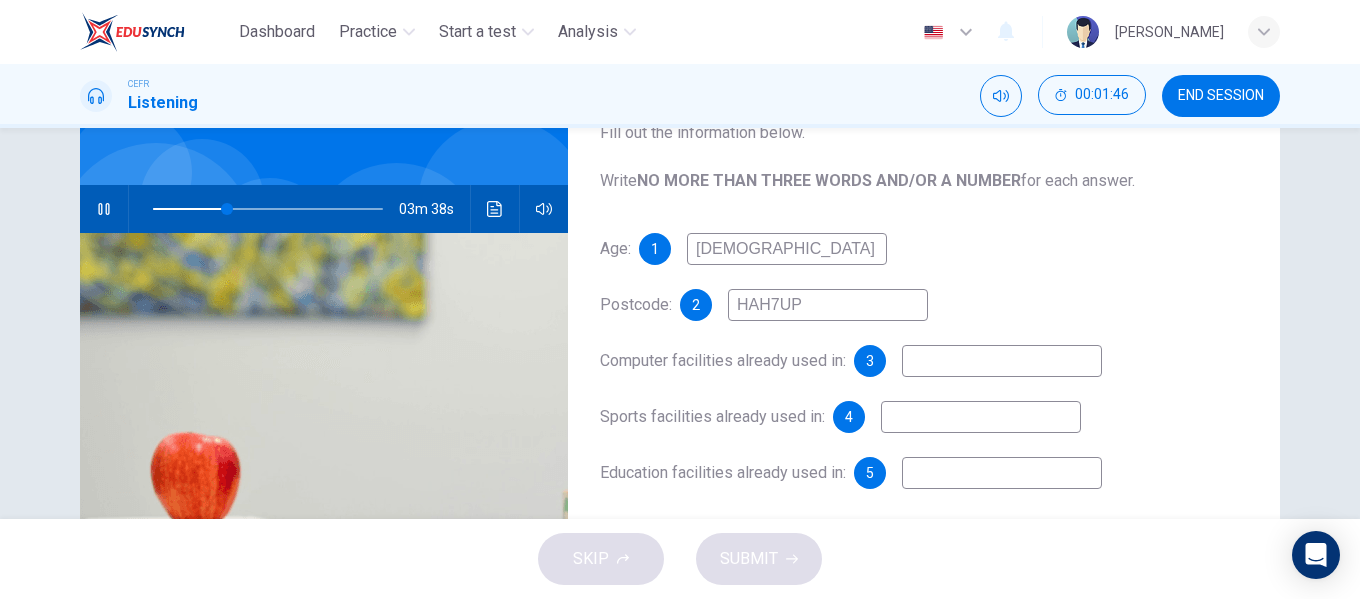 type on "32" 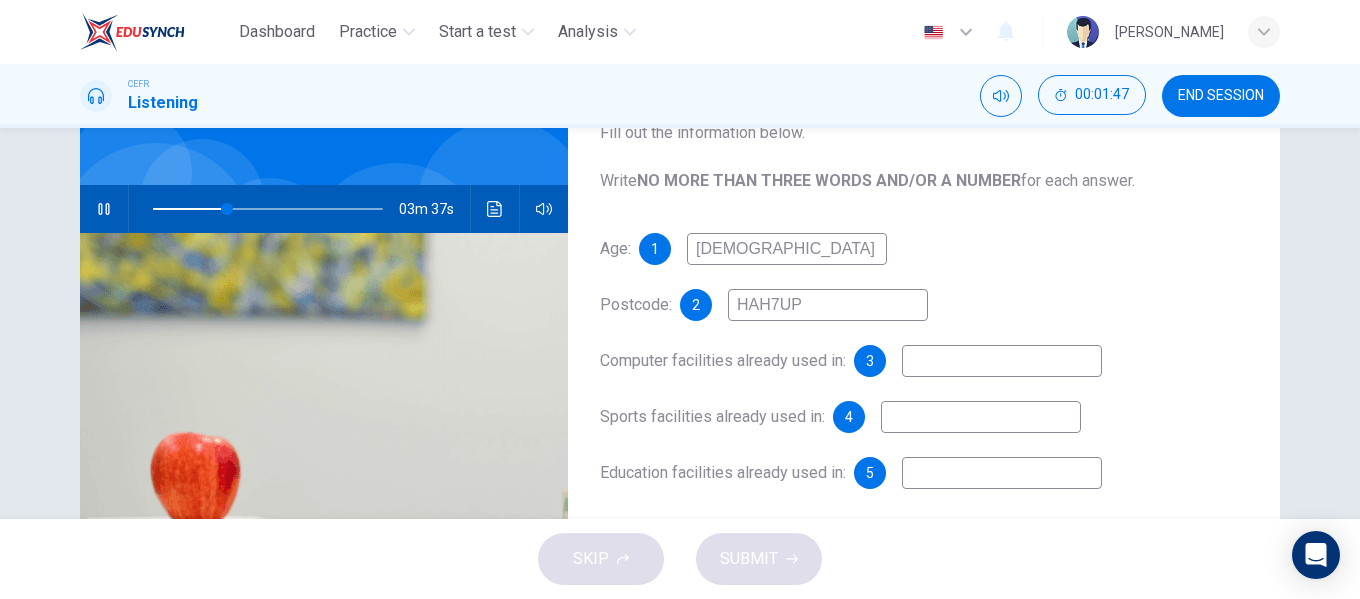 type on "HAH7UP" 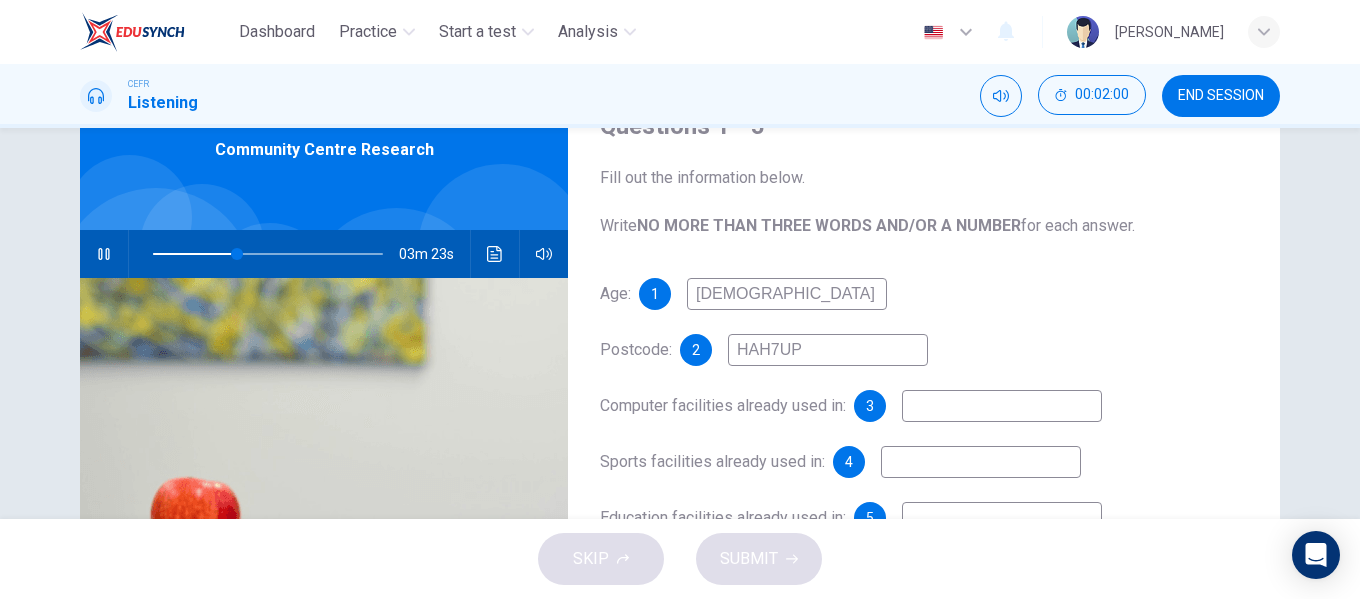 scroll, scrollTop: 143, scrollLeft: 0, axis: vertical 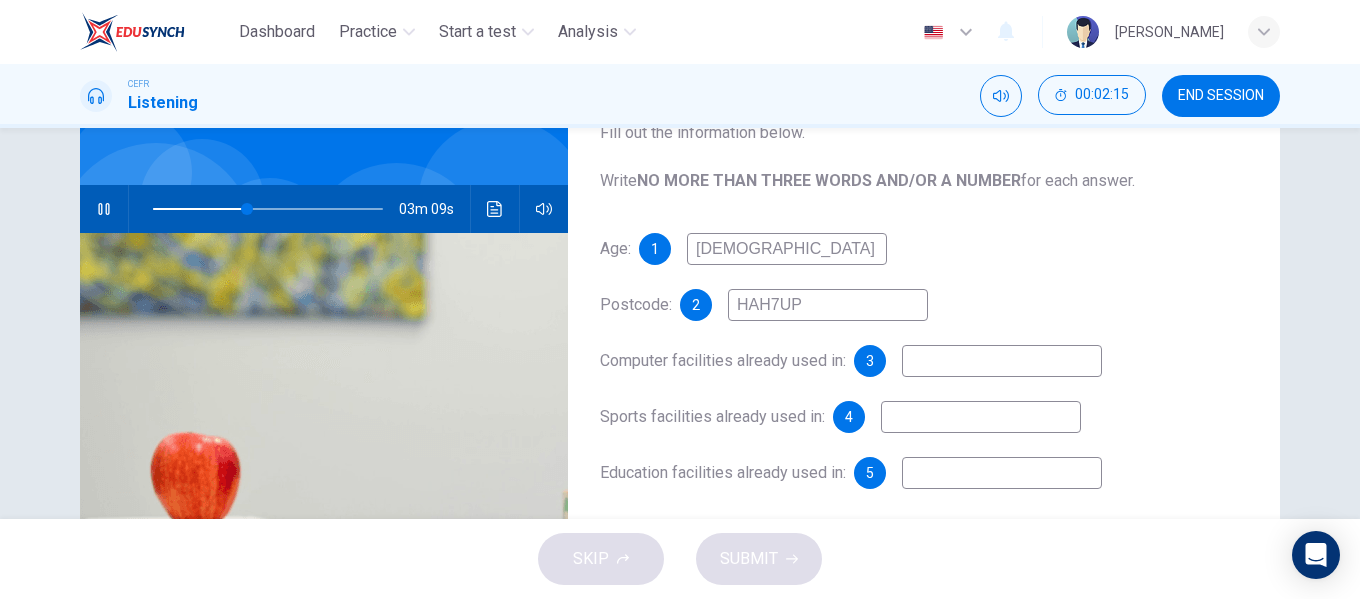 type on "41" 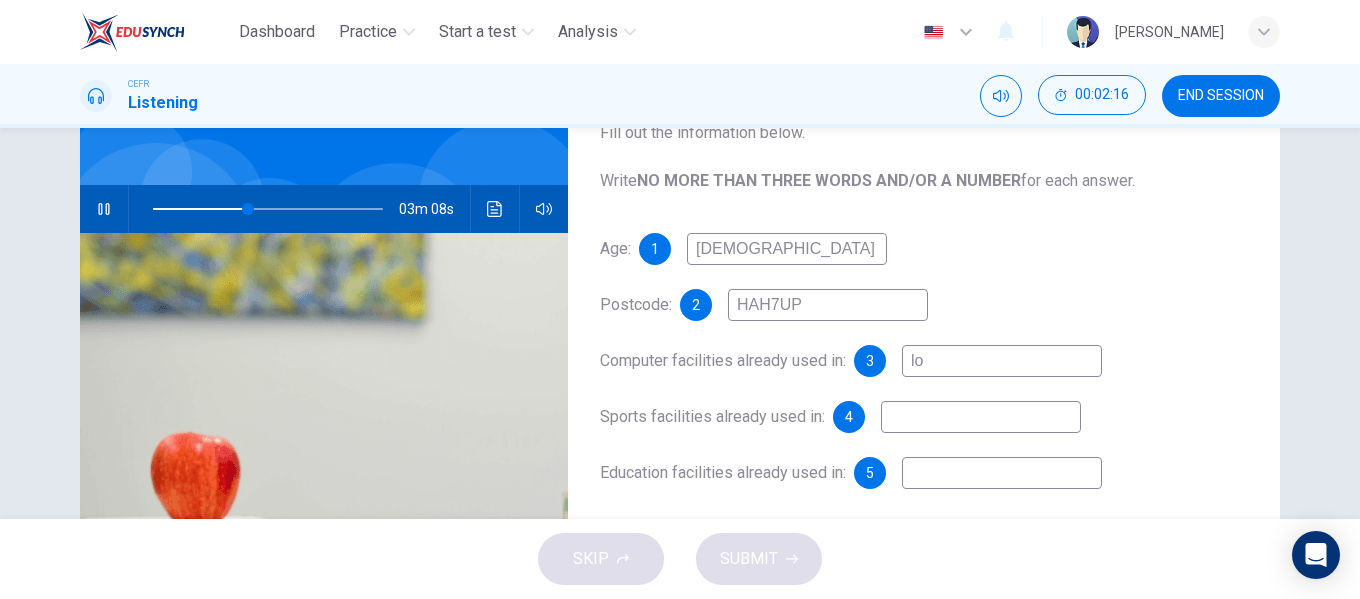 type on "loc" 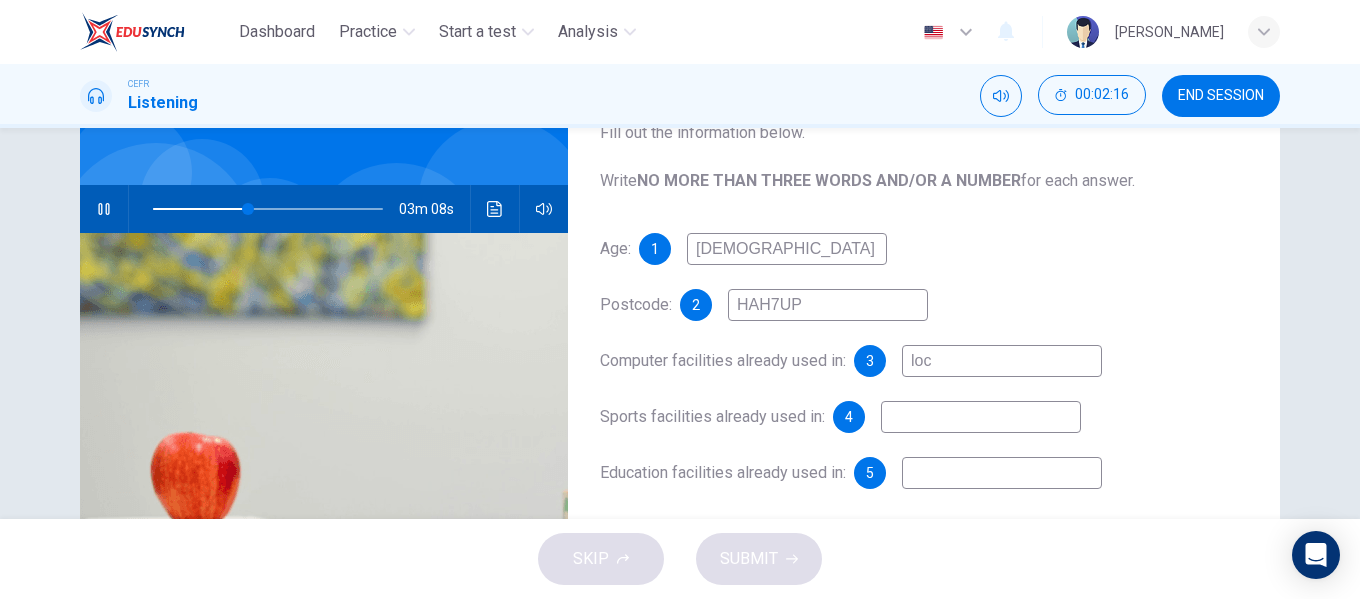 type on "42" 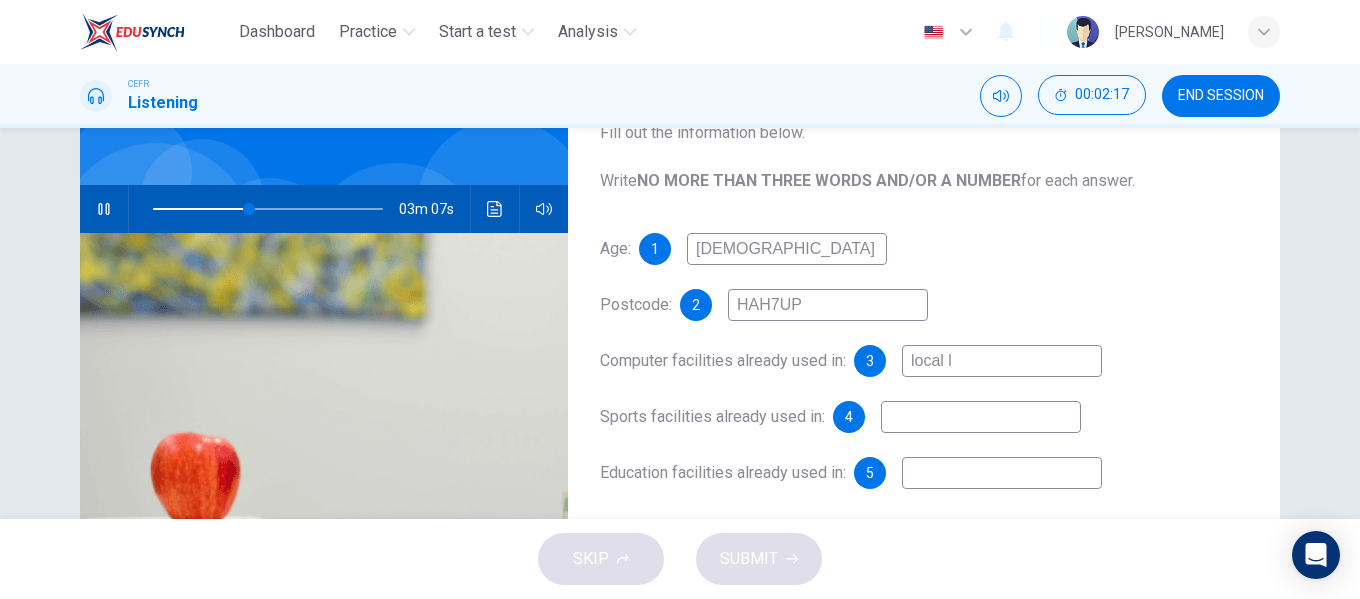 type on "local li" 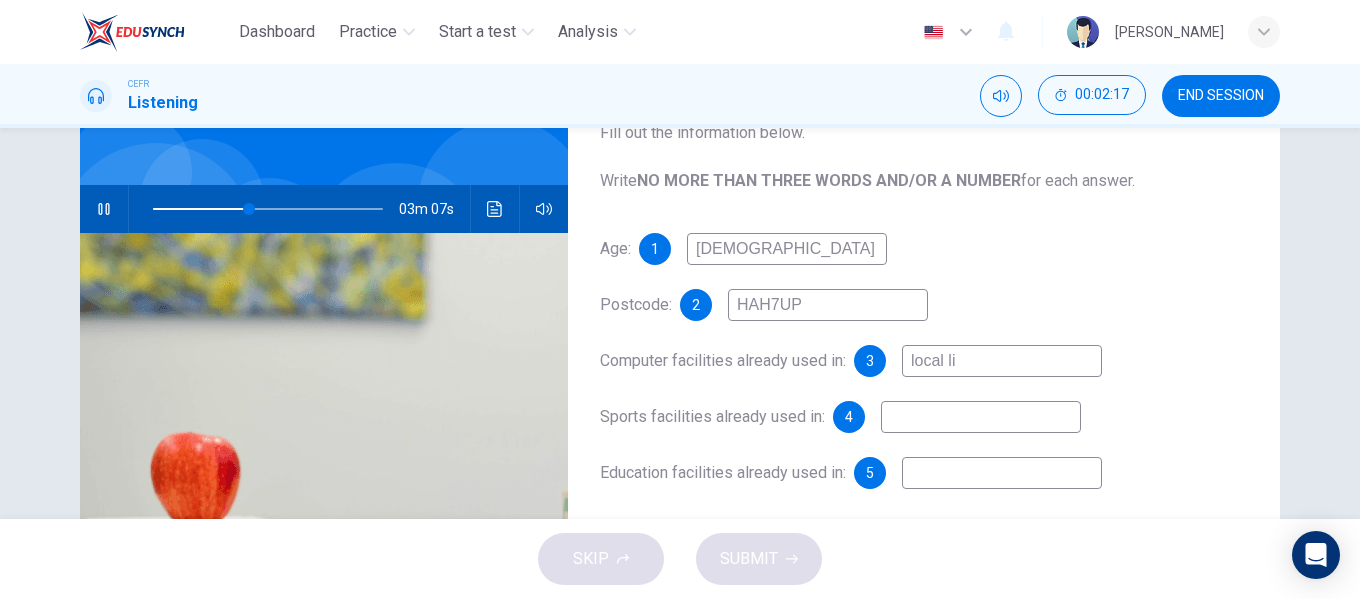 type on "42" 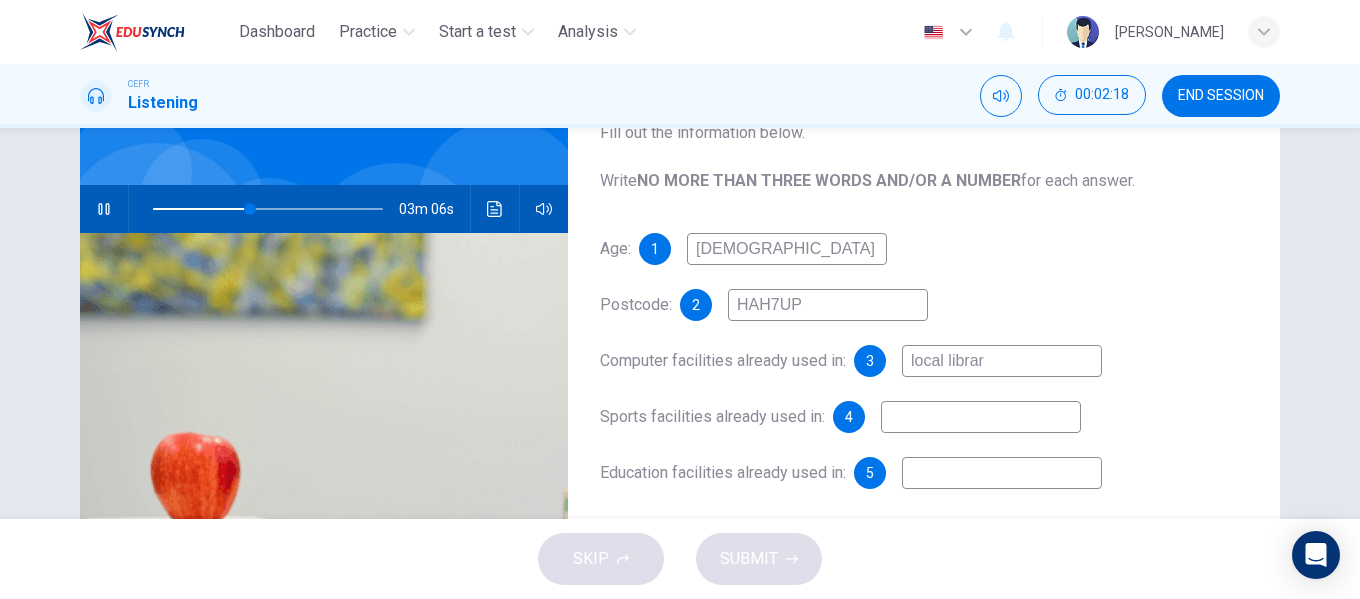type on "local library" 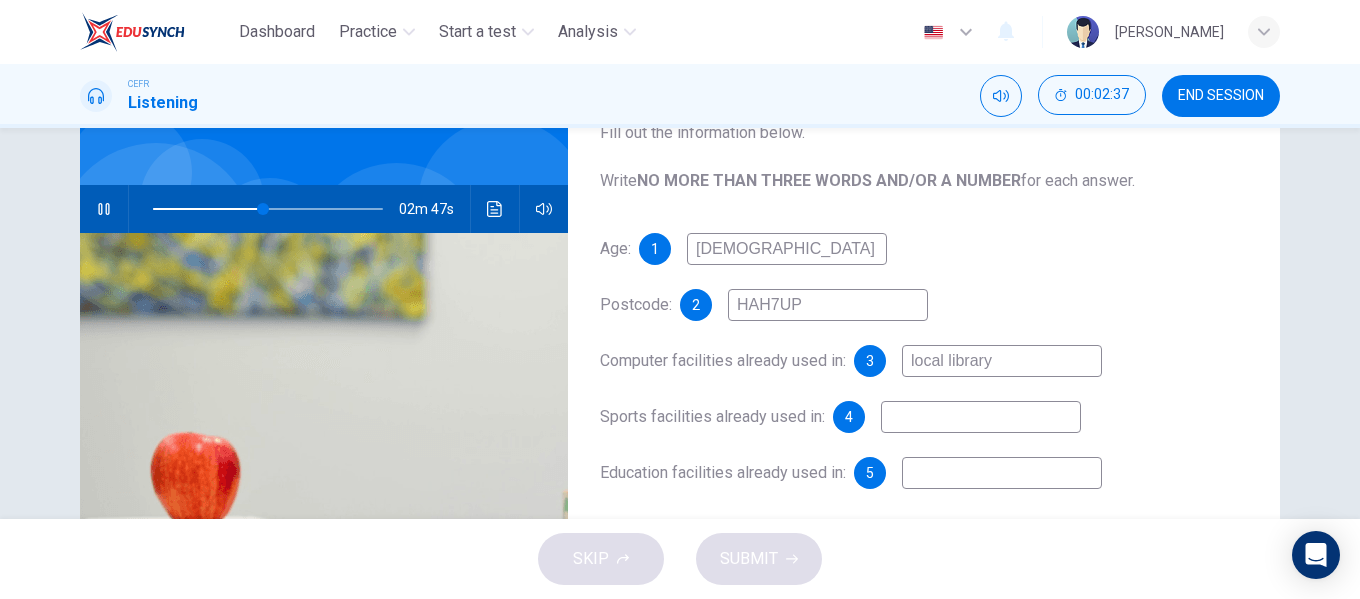 type on "48" 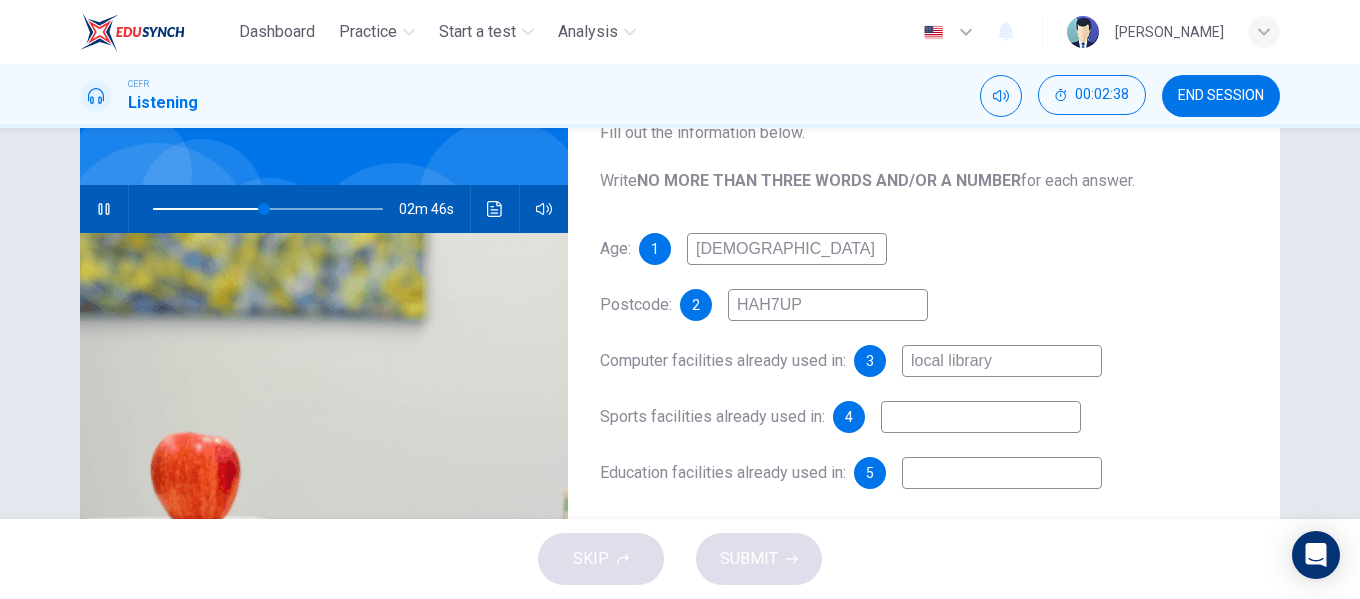 type on "local library" 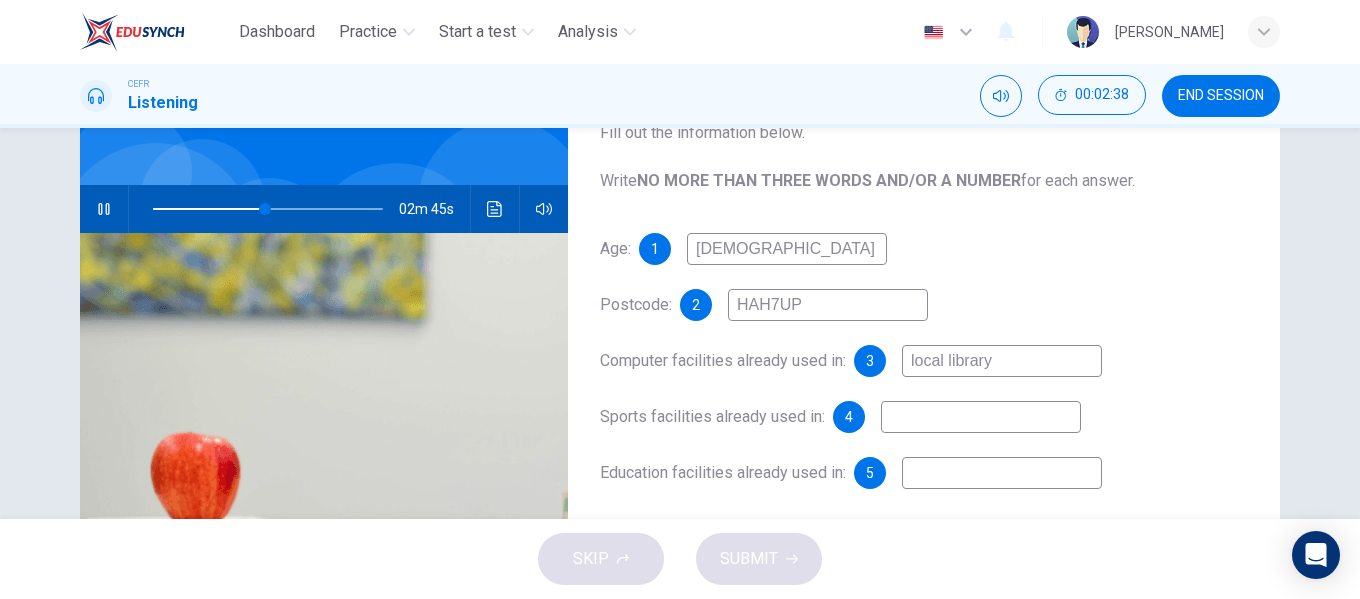 click at bounding box center [981, 417] 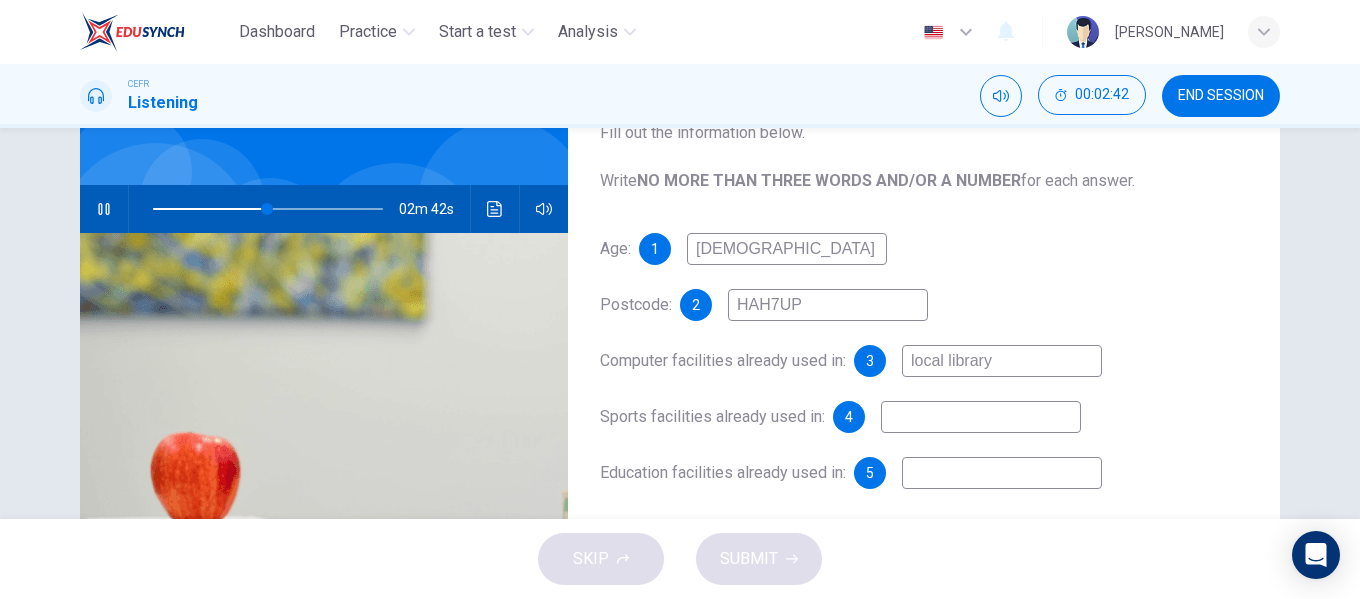 click at bounding box center [104, 209] 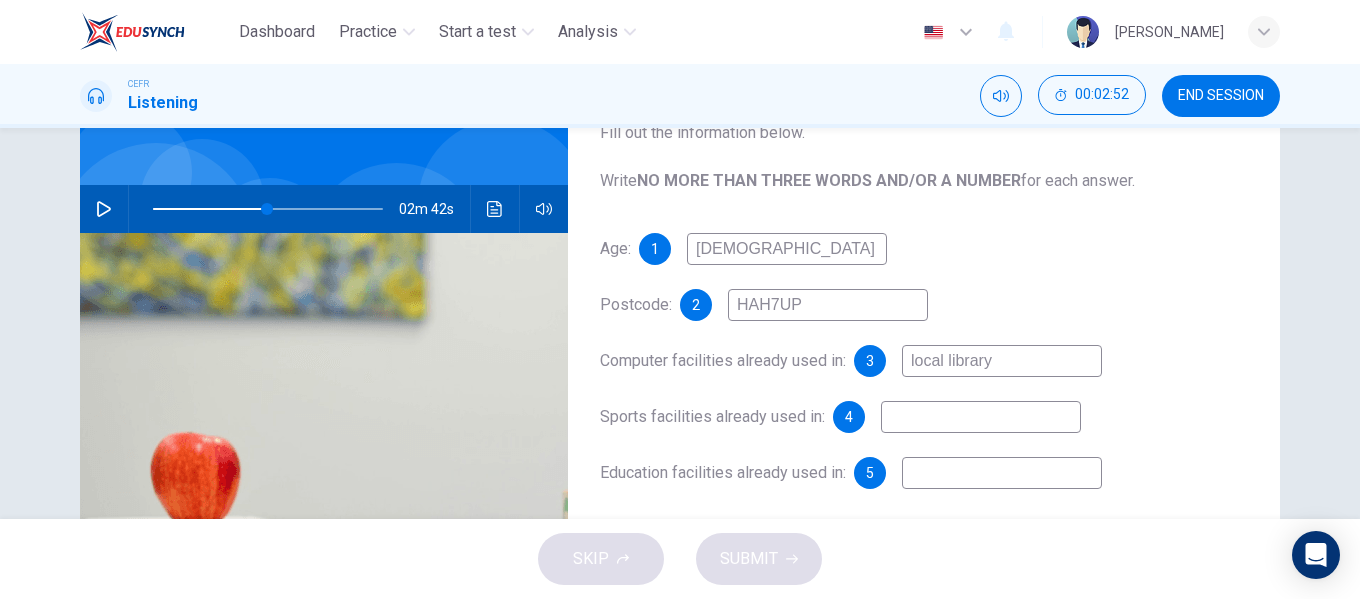 click at bounding box center (981, 417) 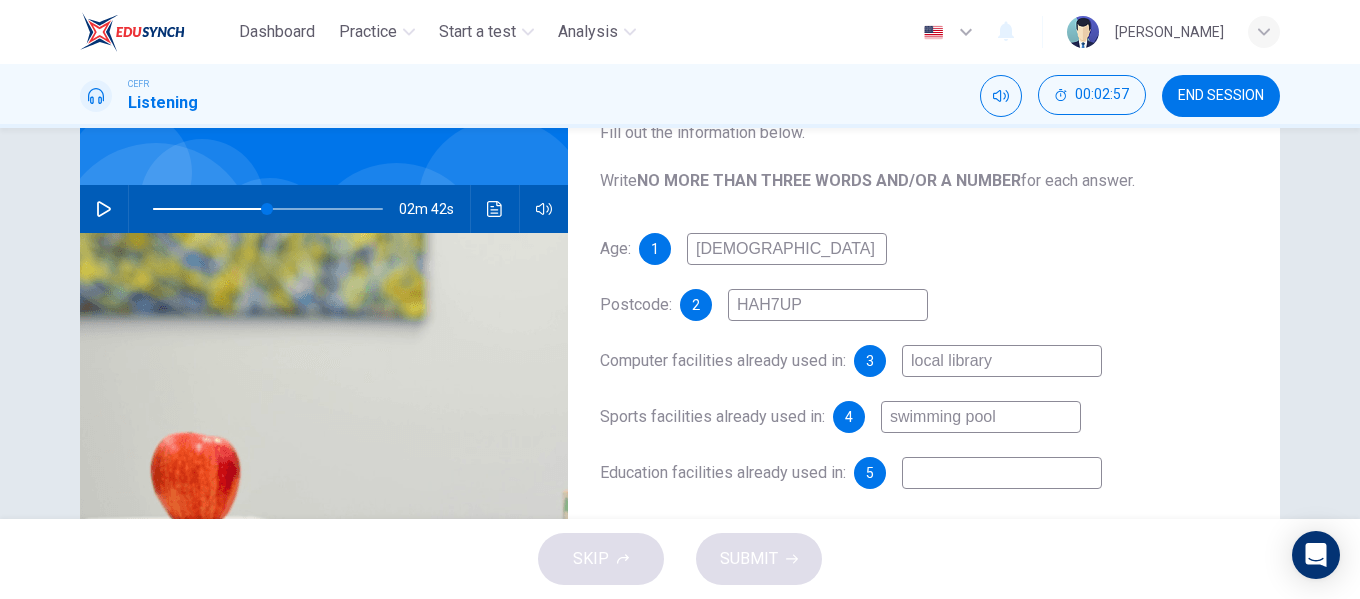 type on "swimming pool" 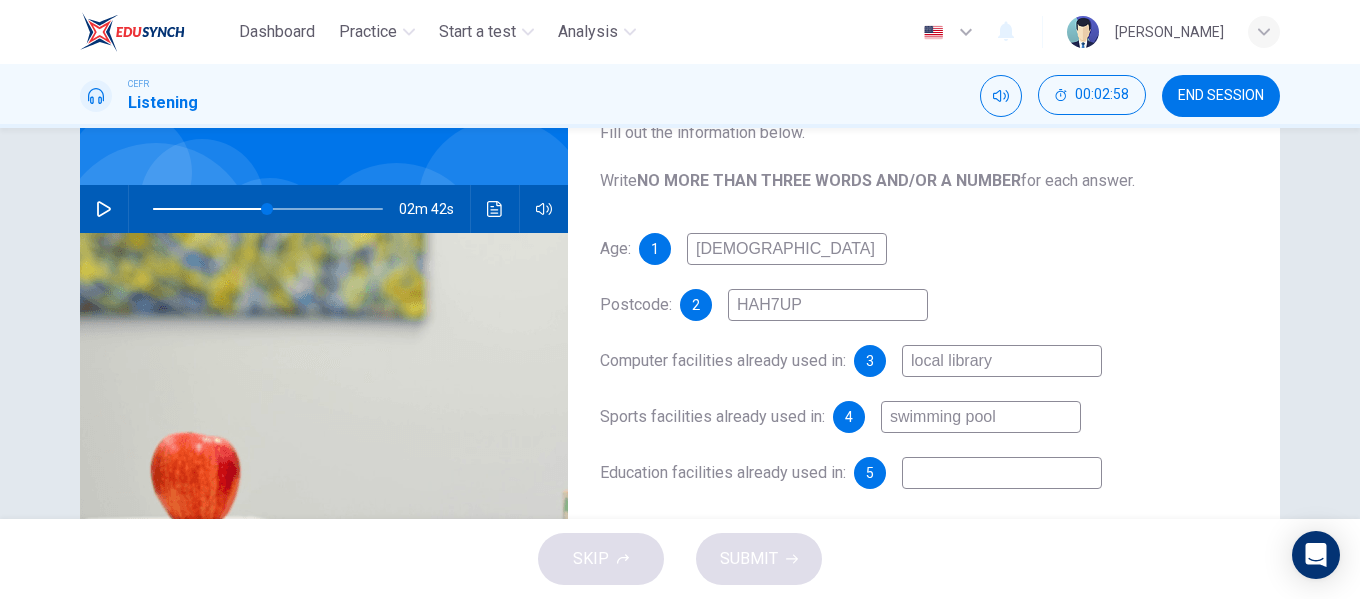 type on "F" 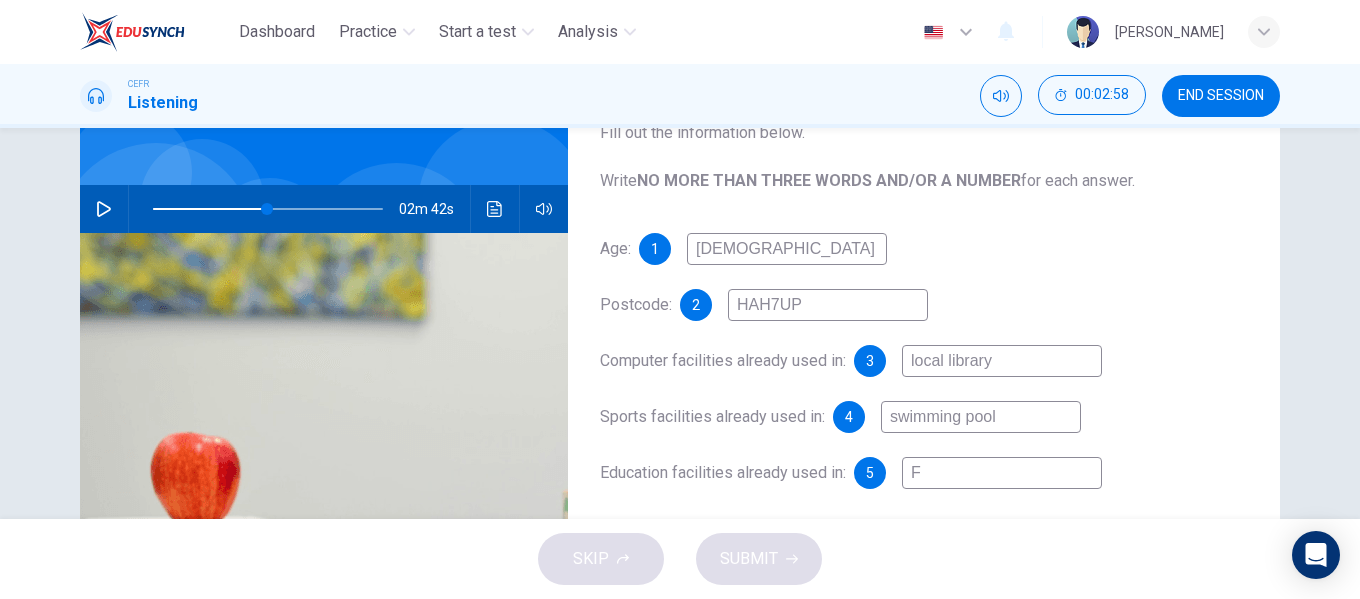 type on "49" 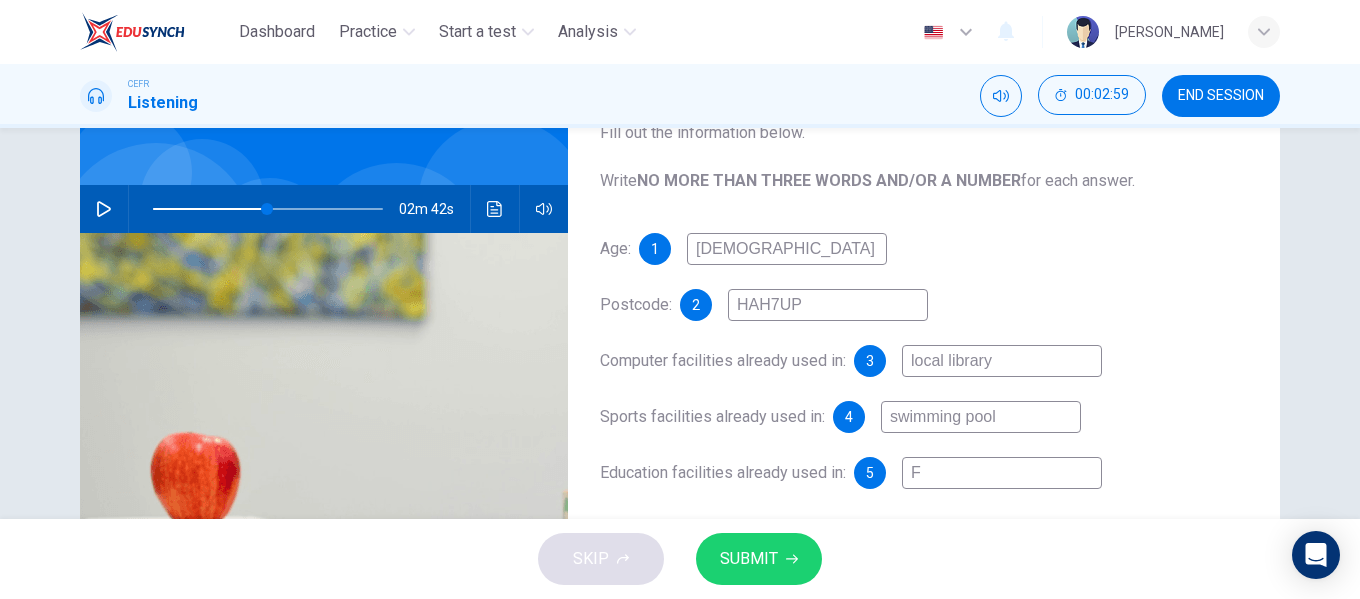 type on "Fe" 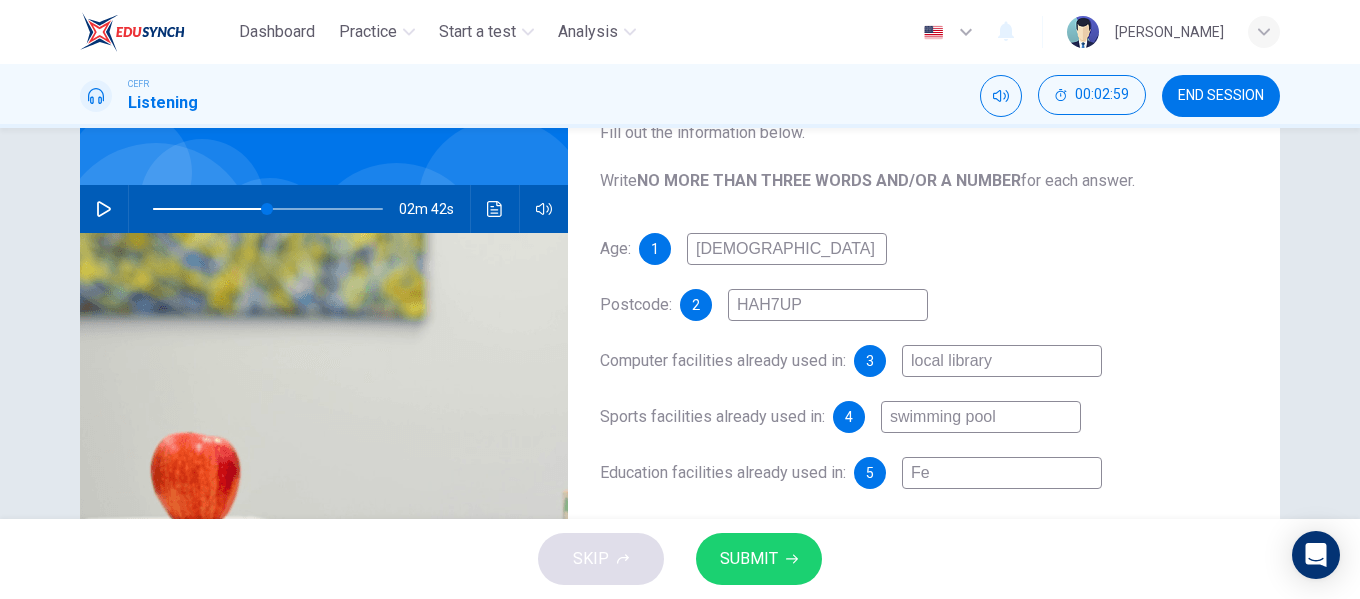 type on "49" 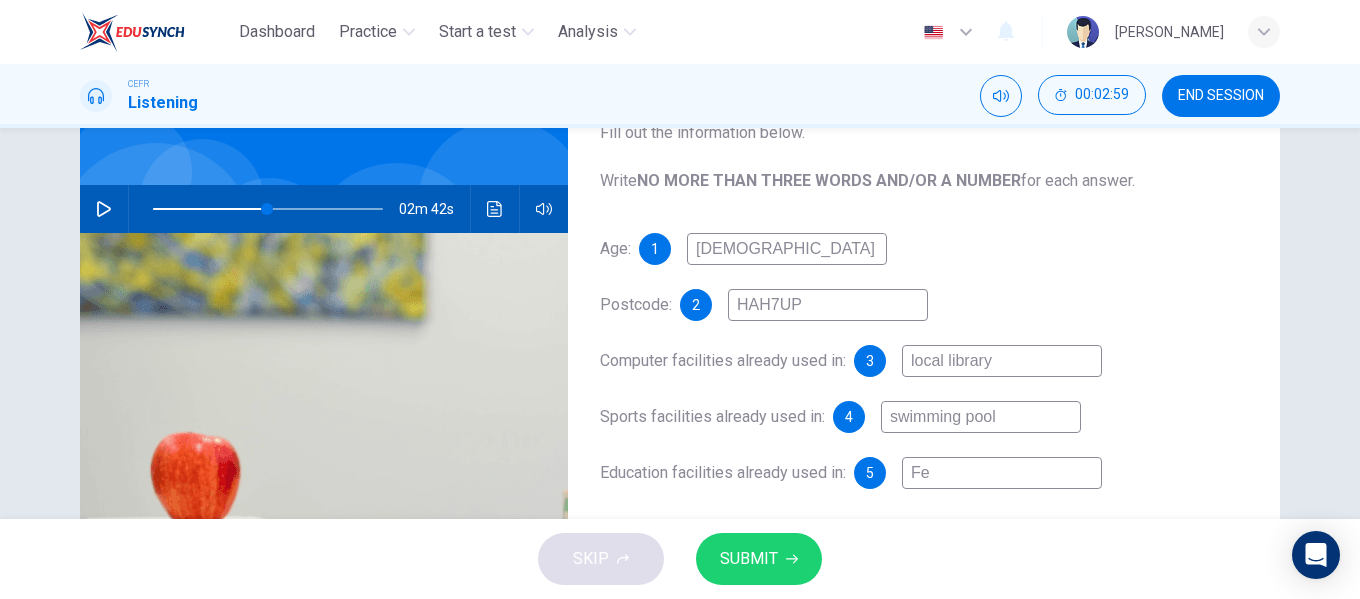 type on "Fed" 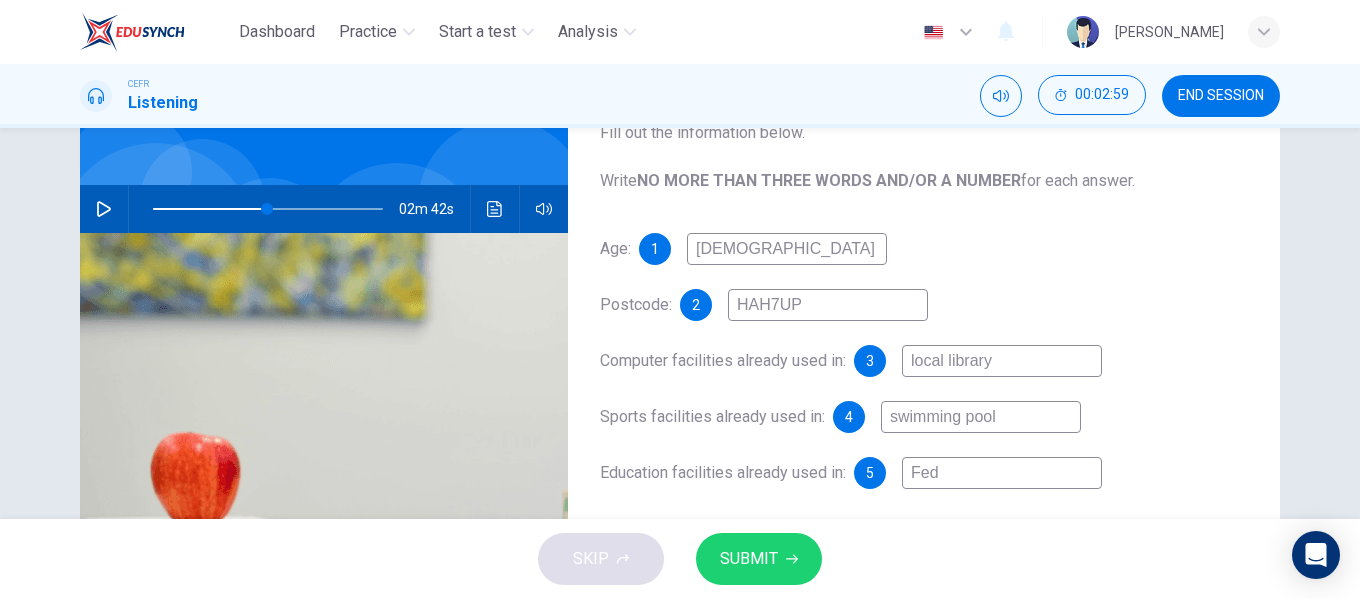 type on "49" 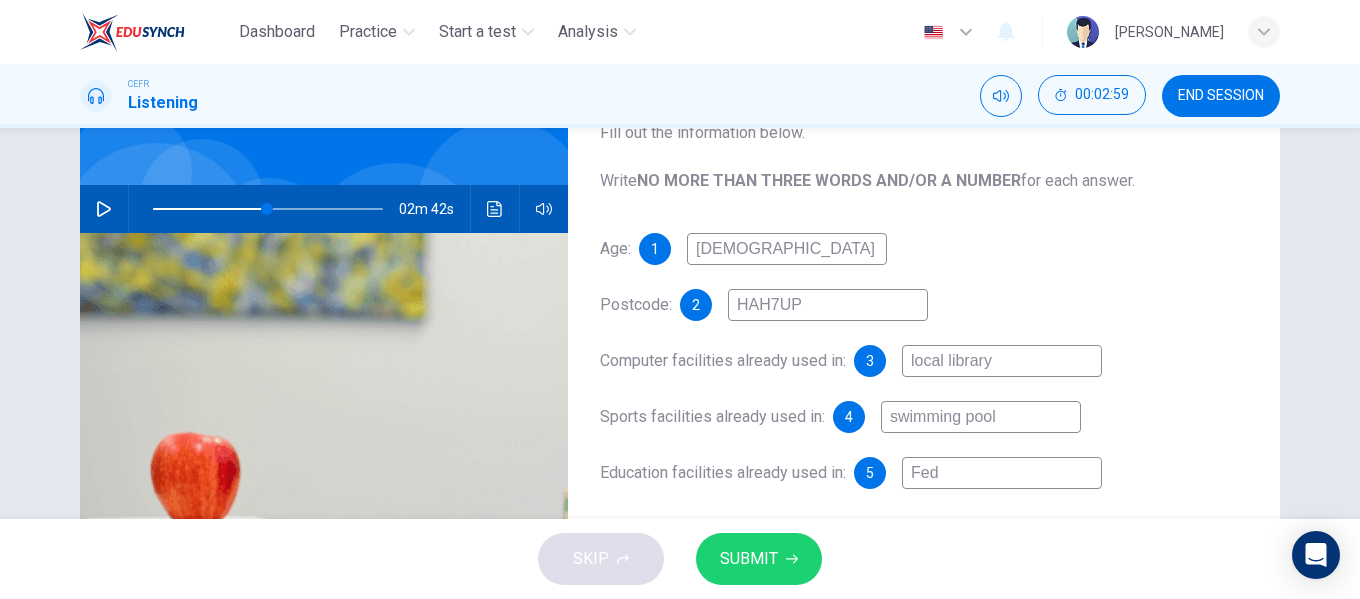 type on "Fede" 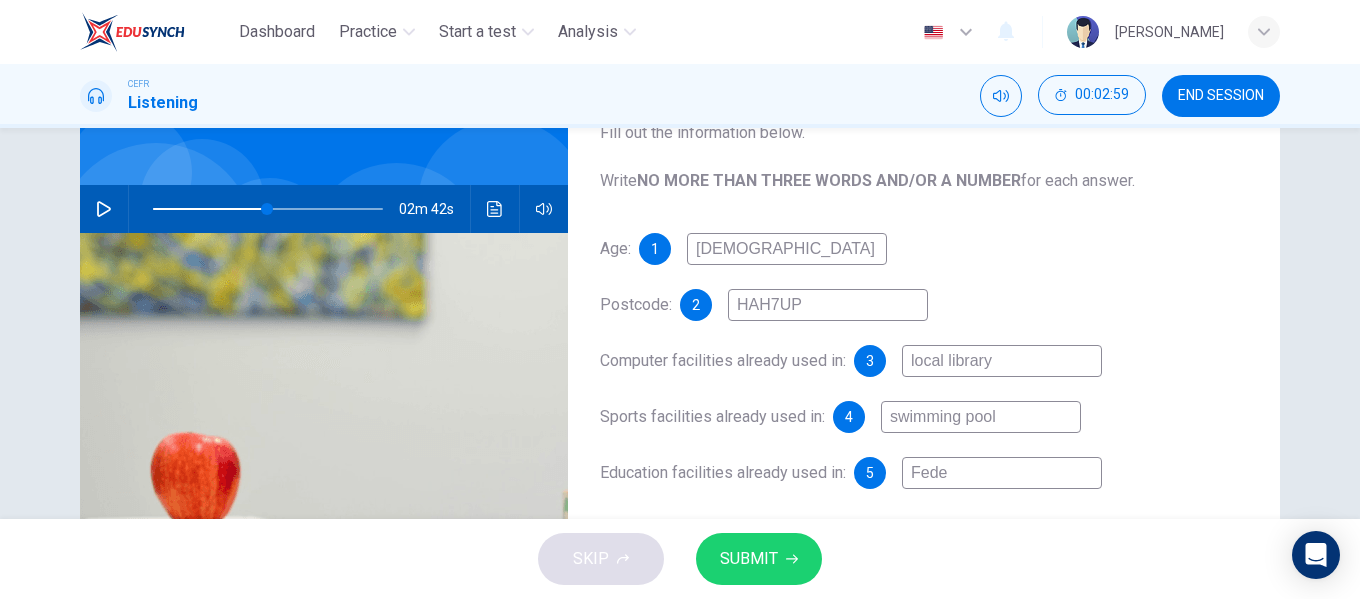 type on "Feder" 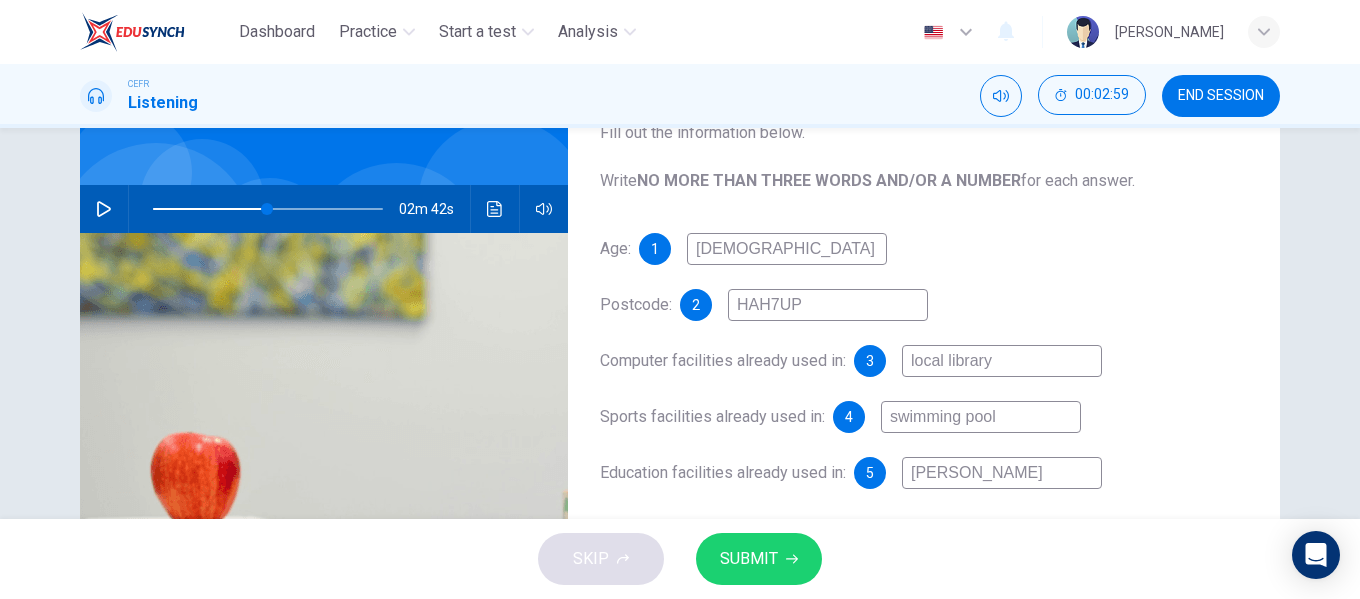 type on "49" 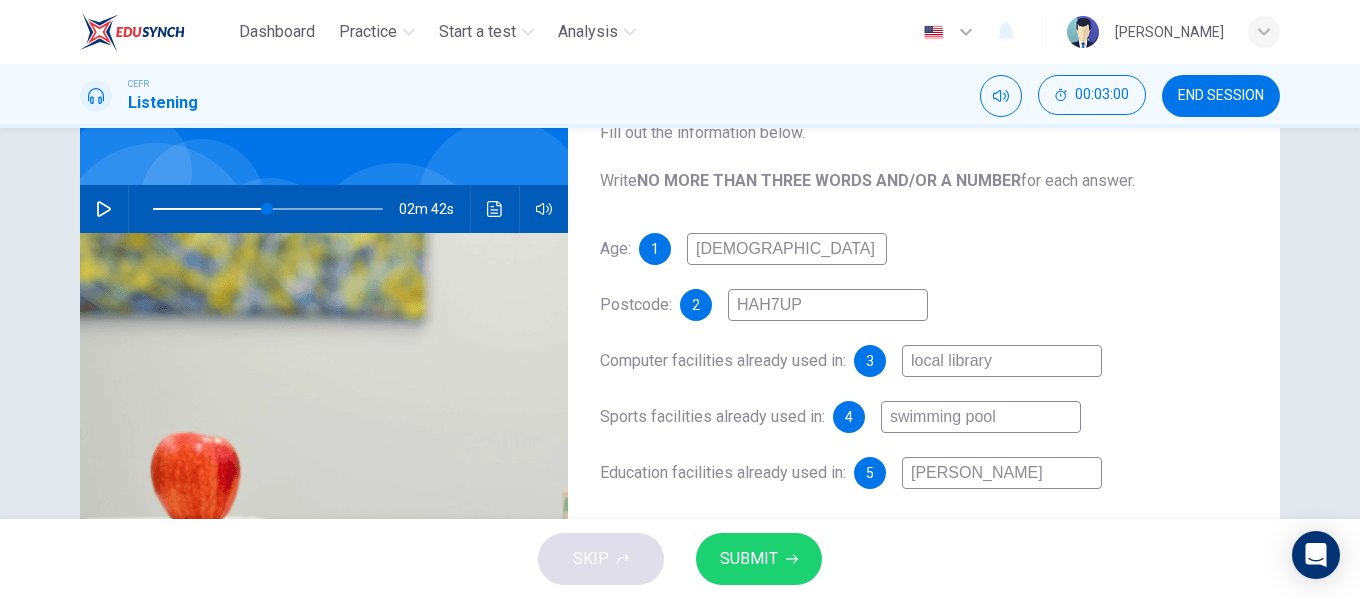 type on "Federa" 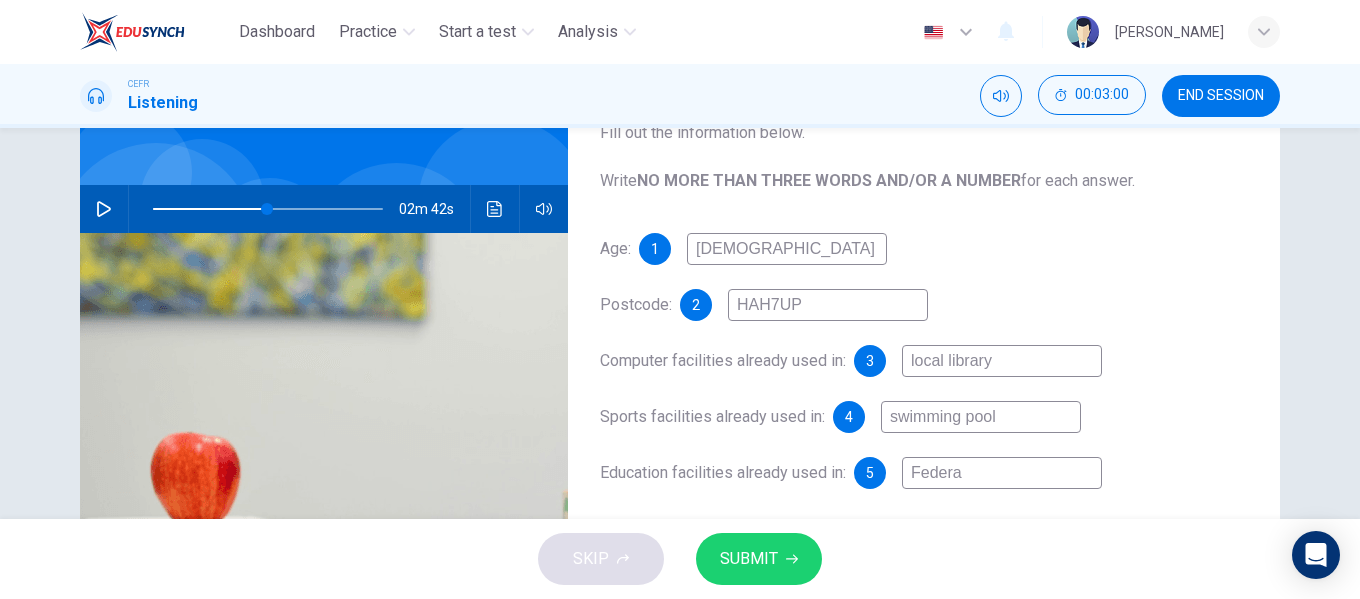 type on "49" 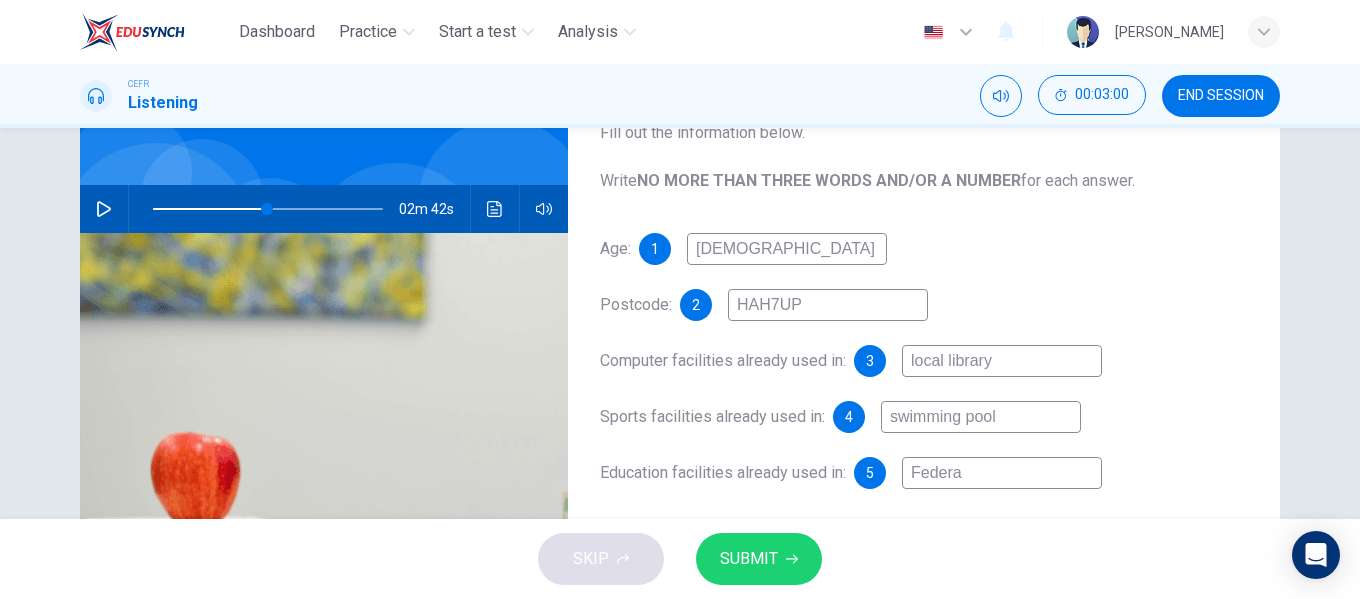 type on "Federal" 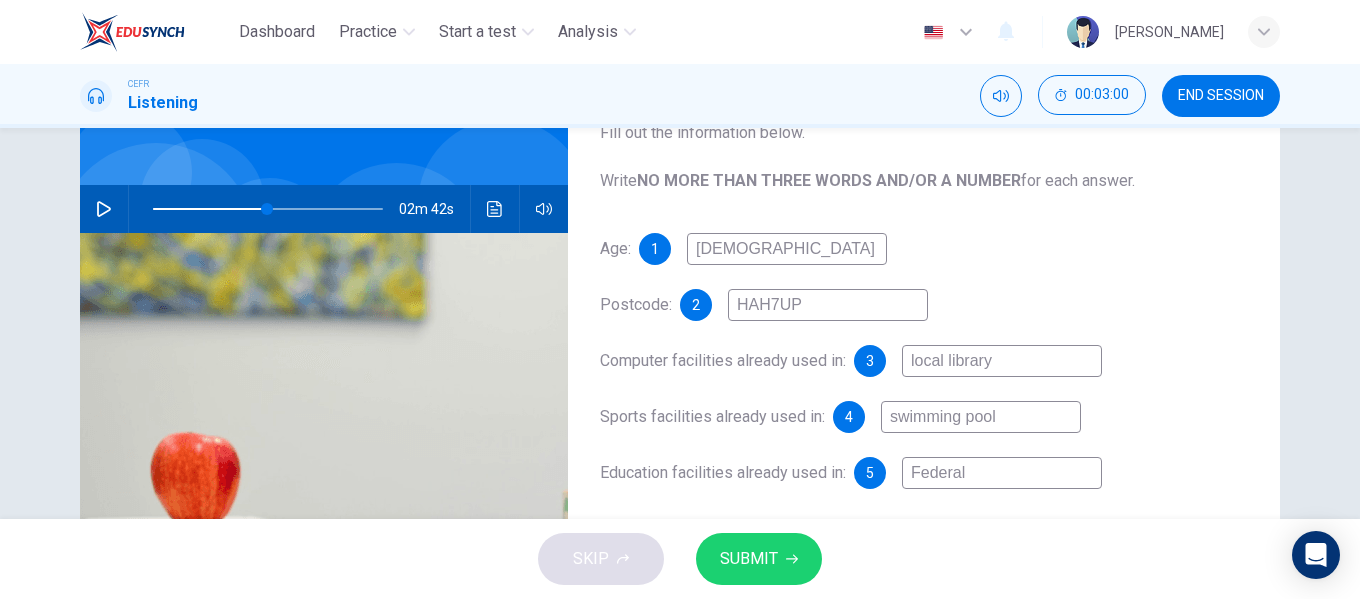 type on "49" 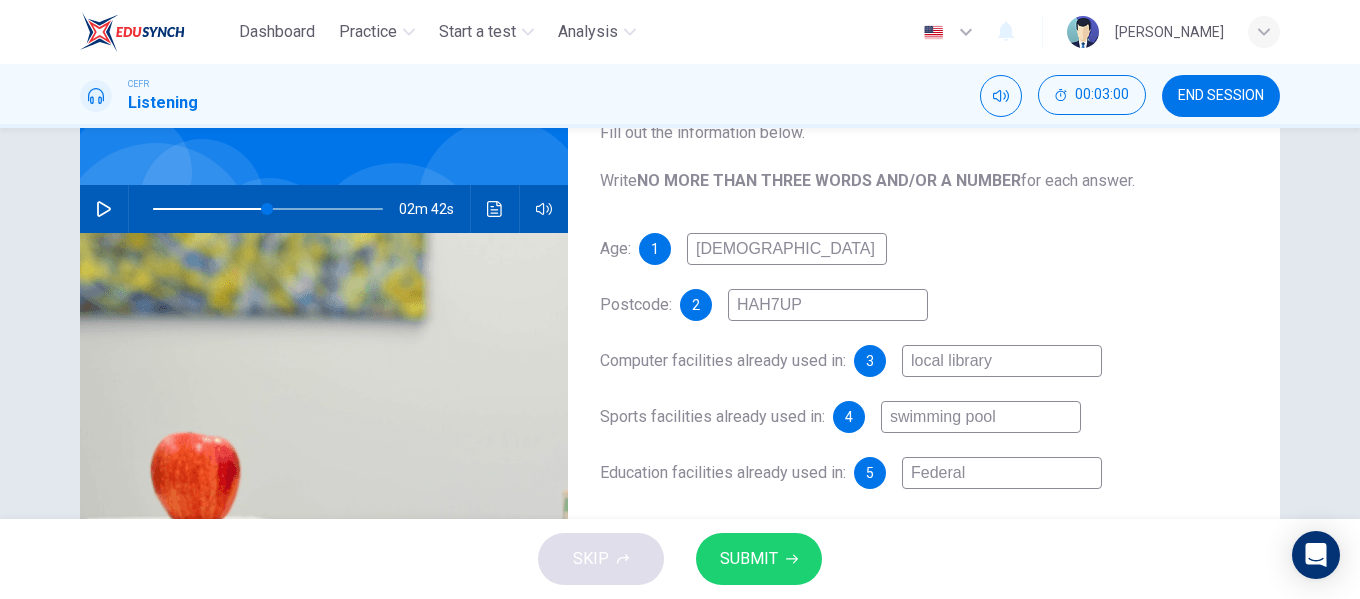 type on "Federal" 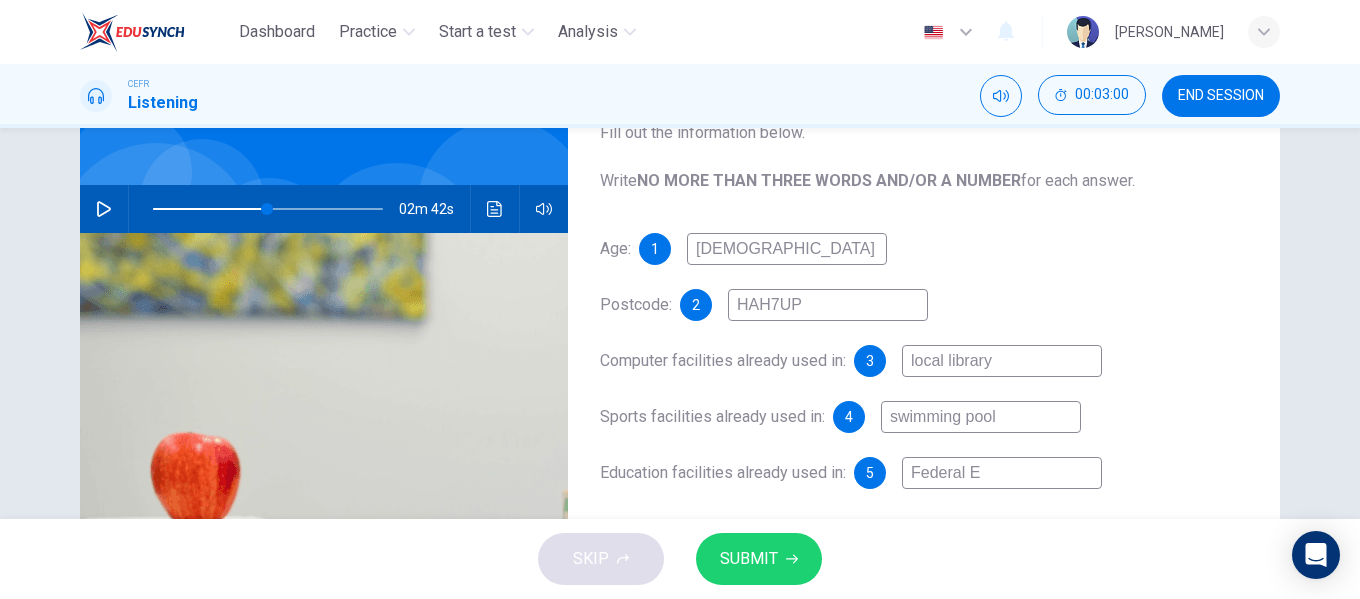 type on "49" 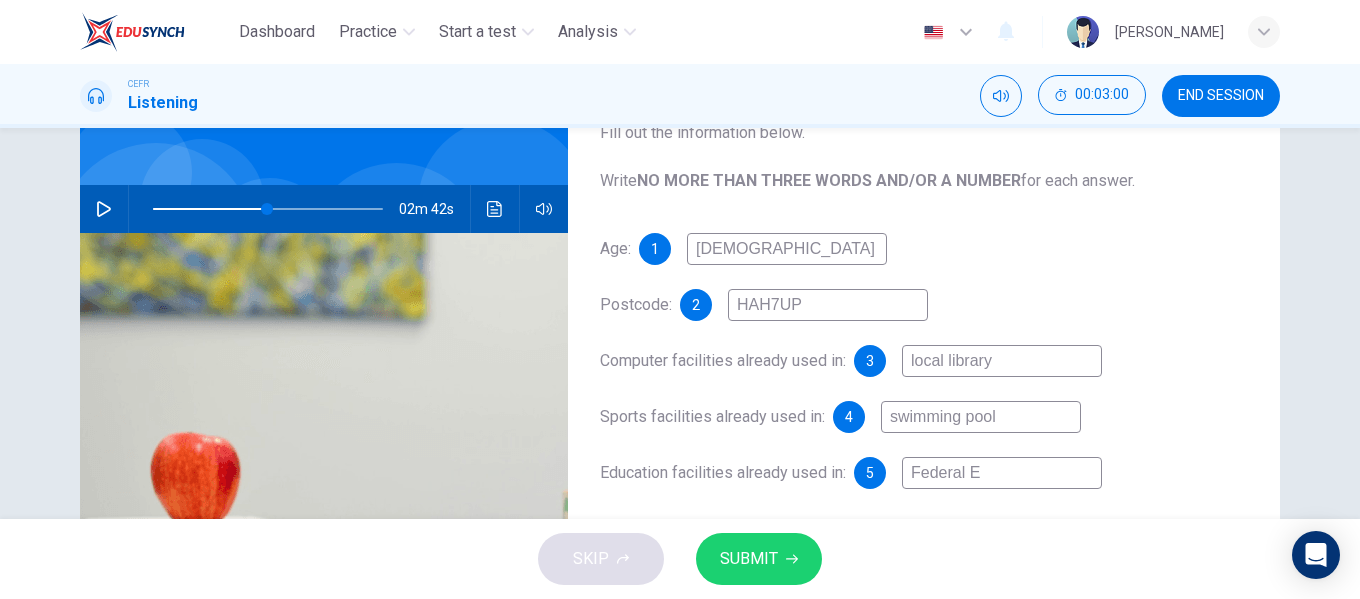 type on "Federal Ed" 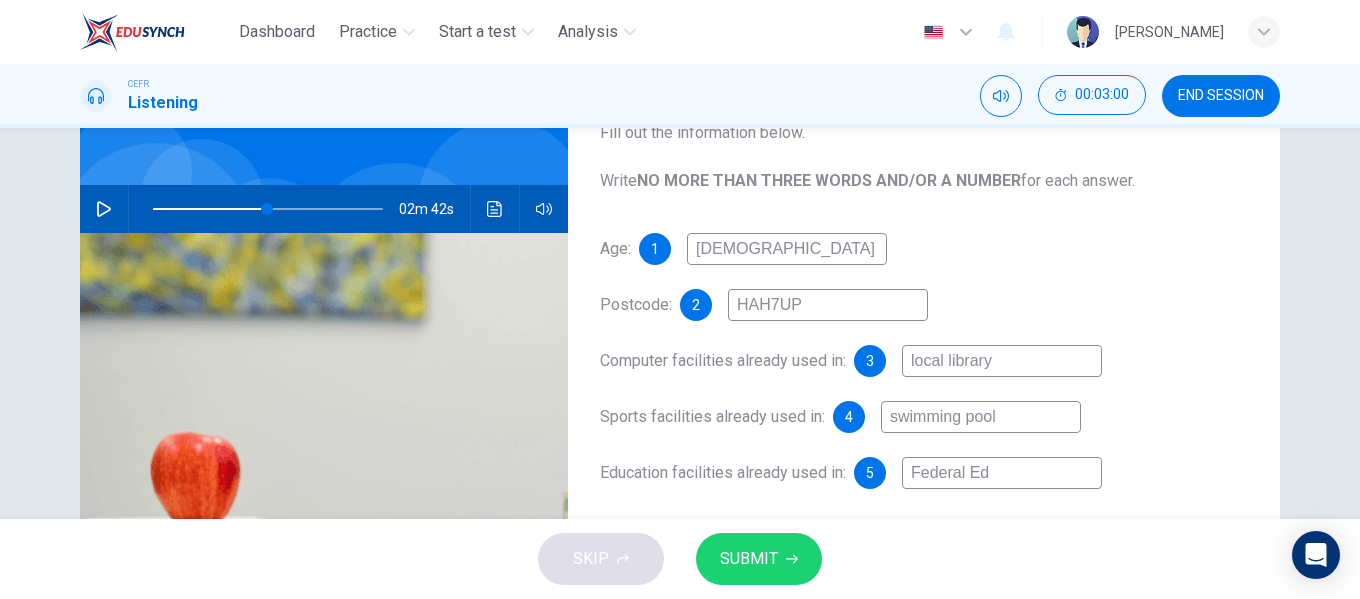 type on "49" 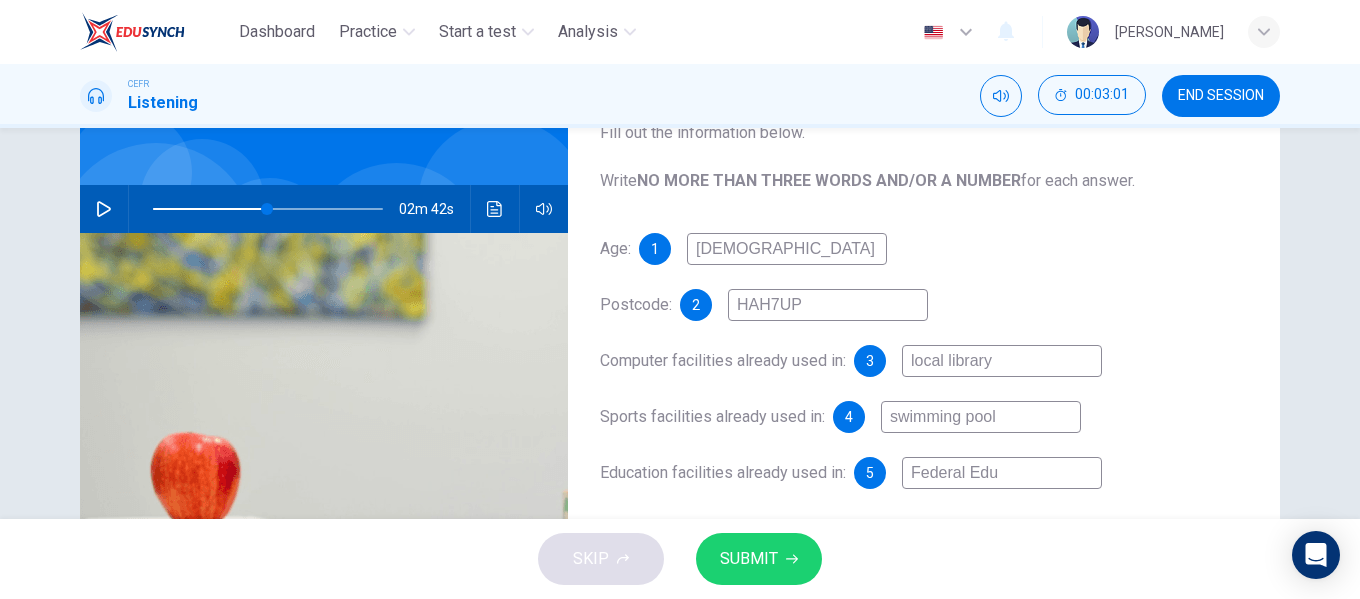 type on "Federal Educ" 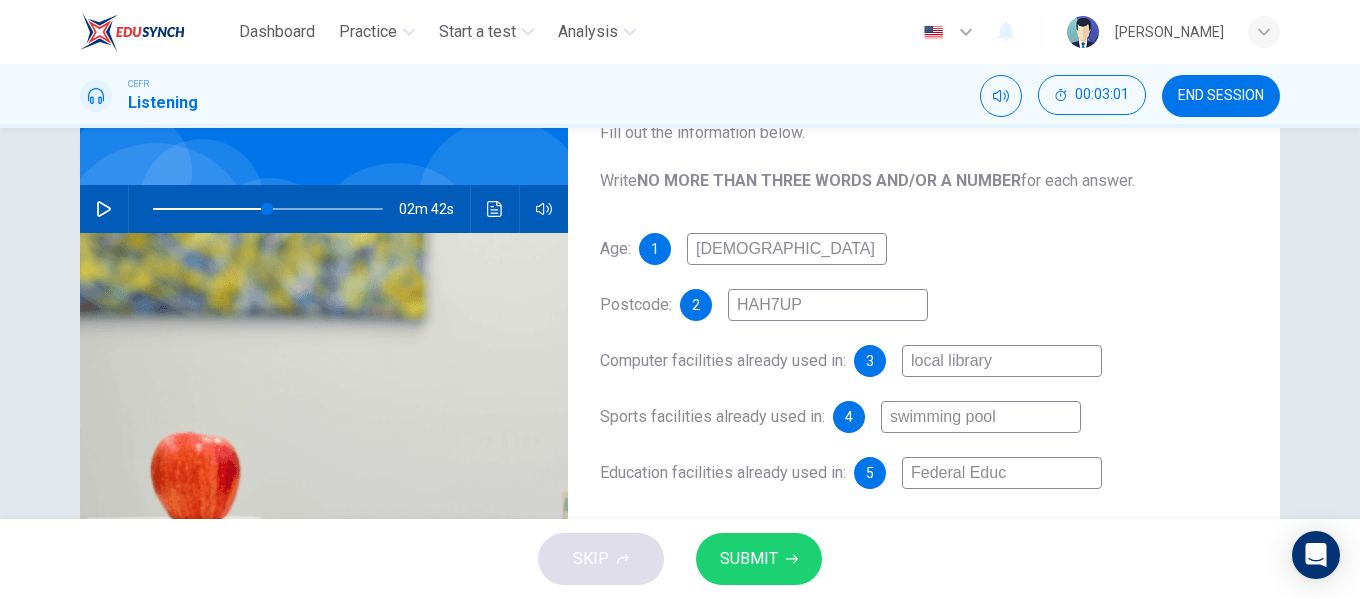 type on "49" 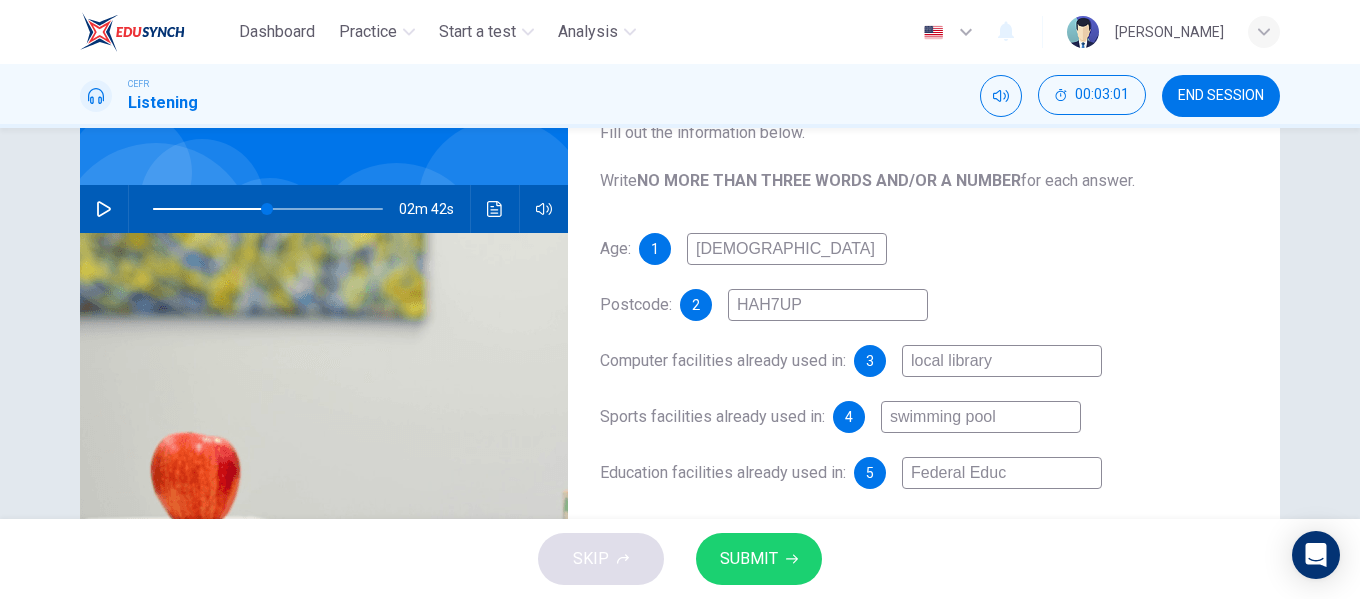 type on "Federal Educa" 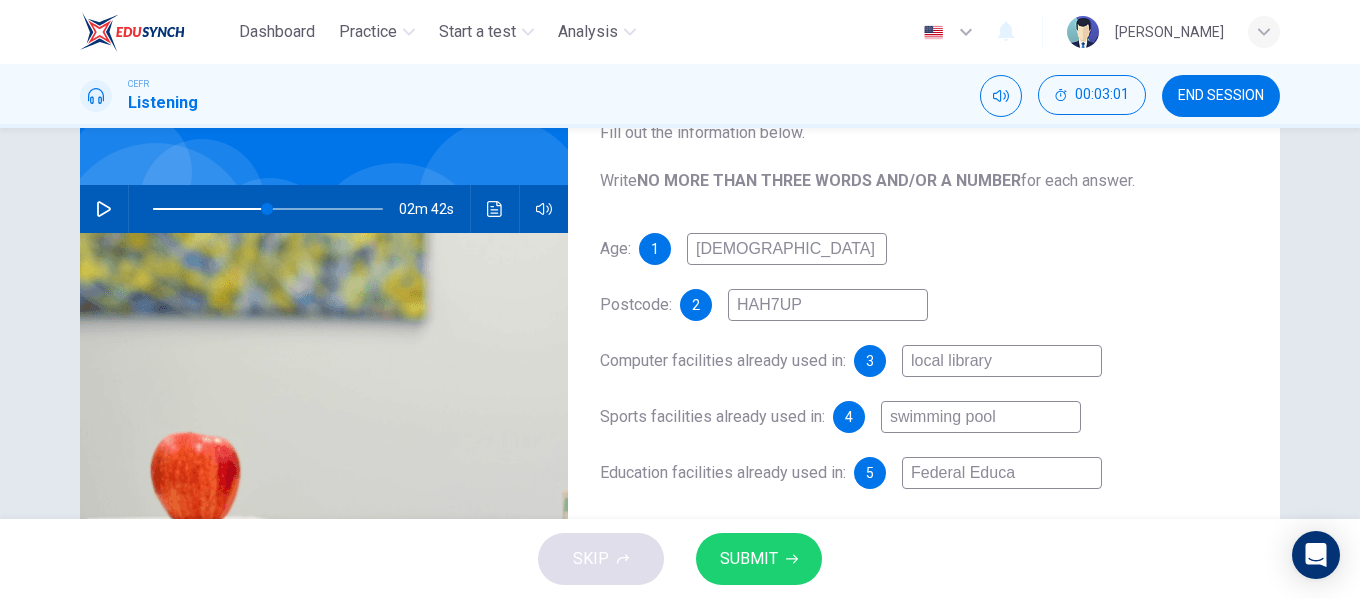 type on "49" 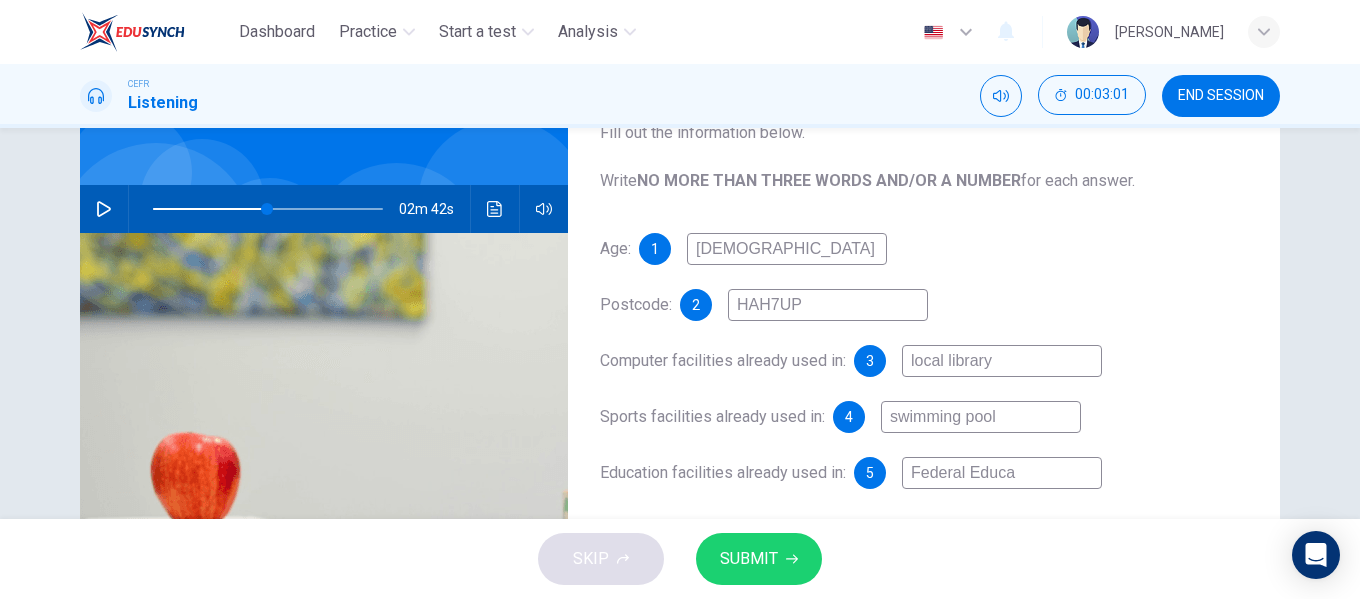 type on "Federal Educat" 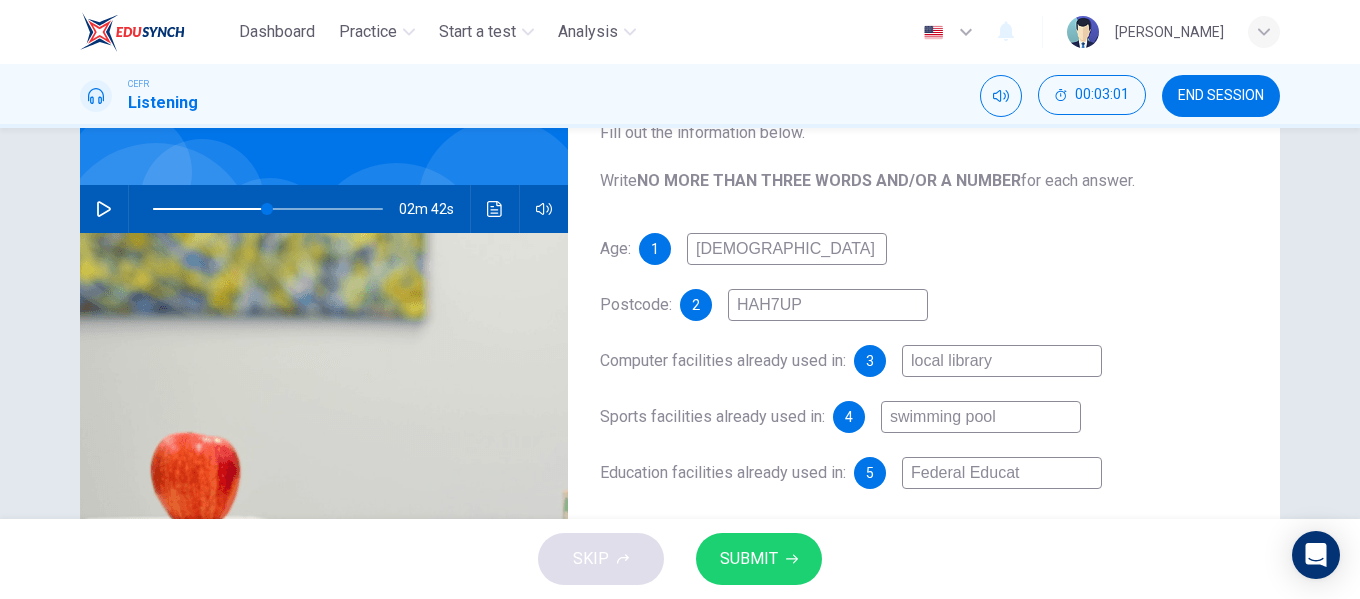 type on "49" 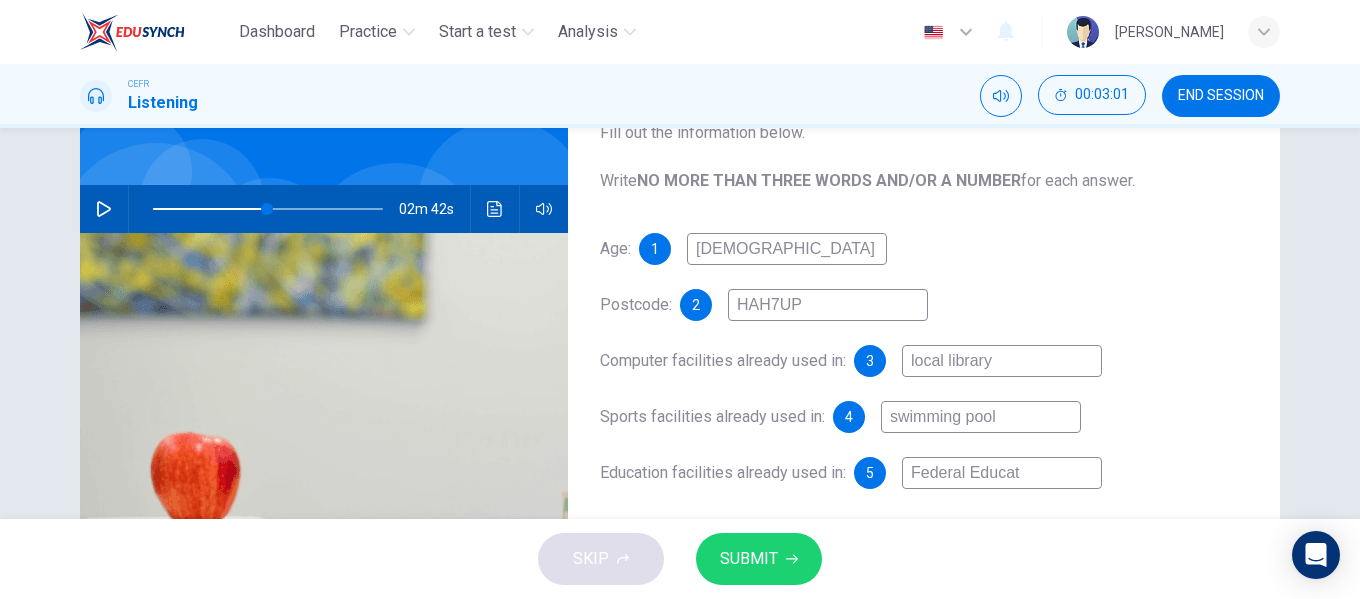 type on "Federal Educati" 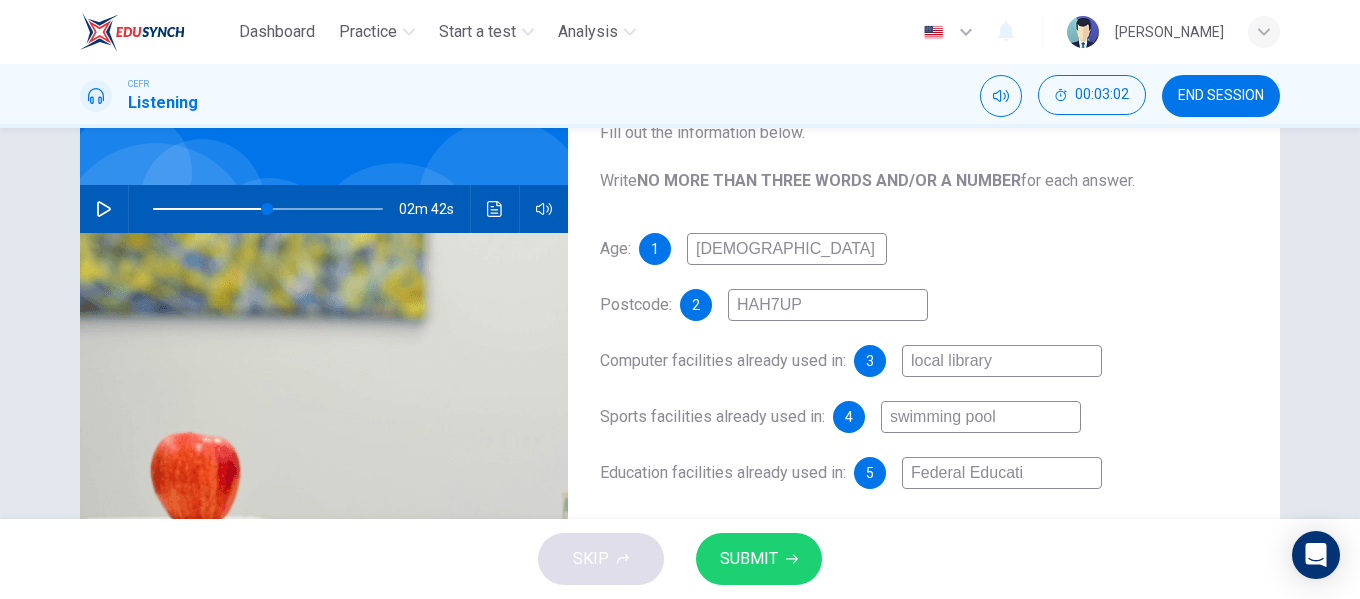type on "Federal Educatio" 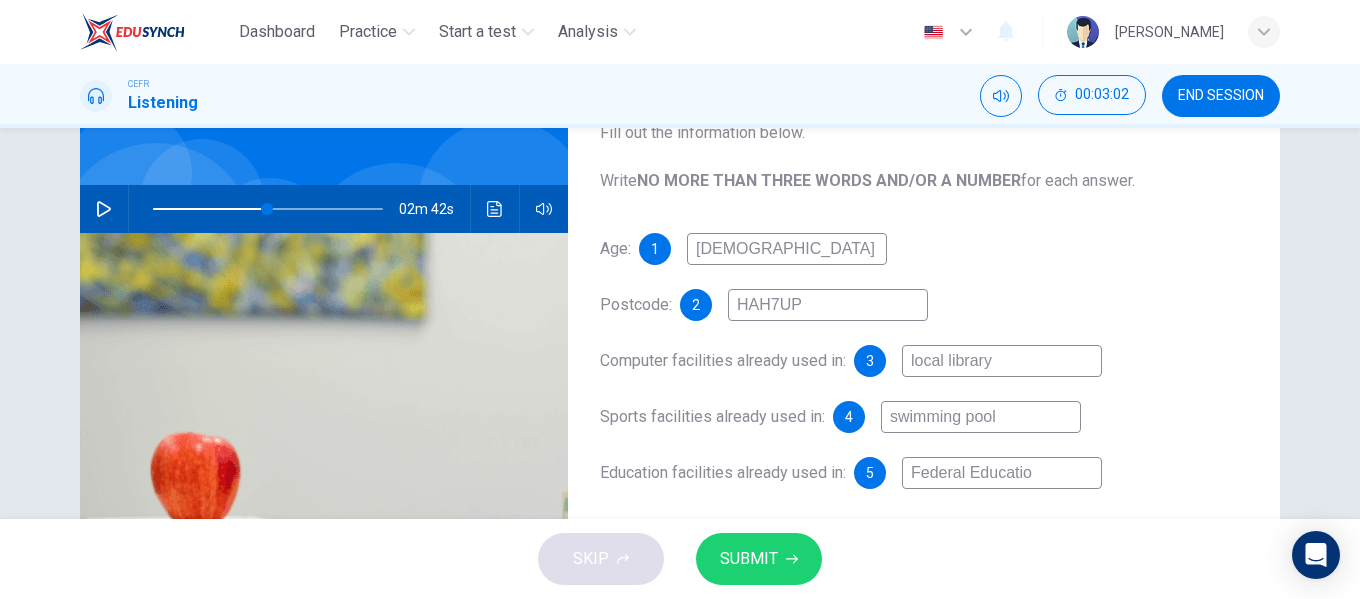 type on "49" 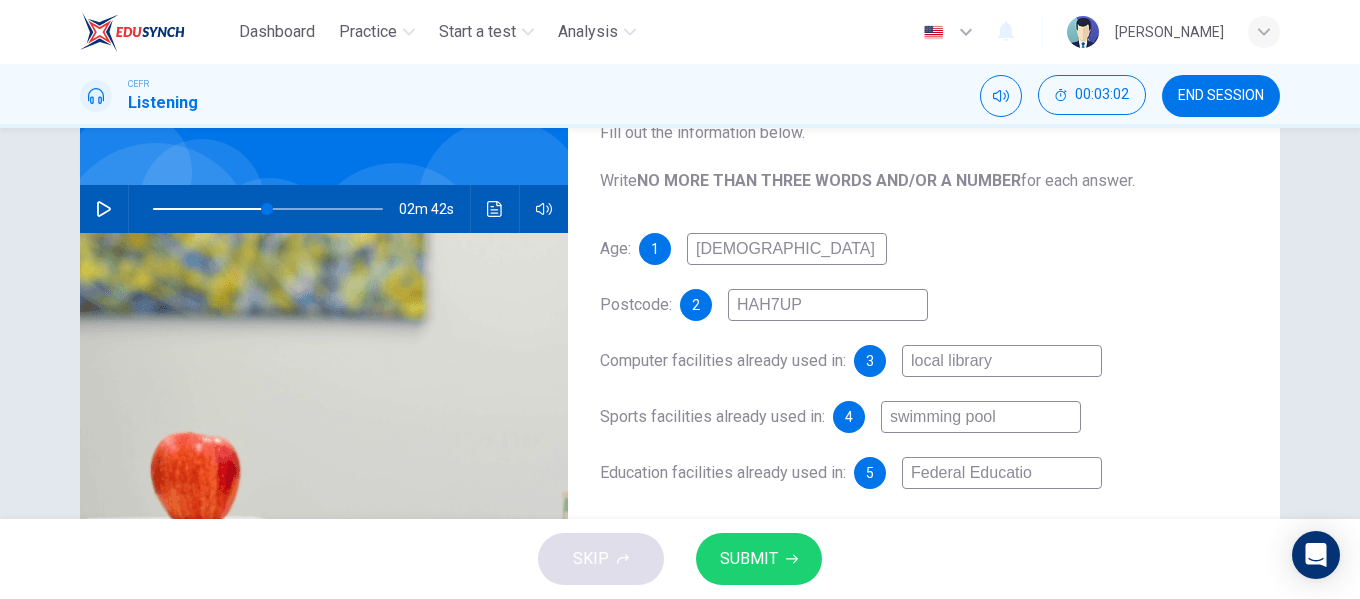 type on "Federal Education" 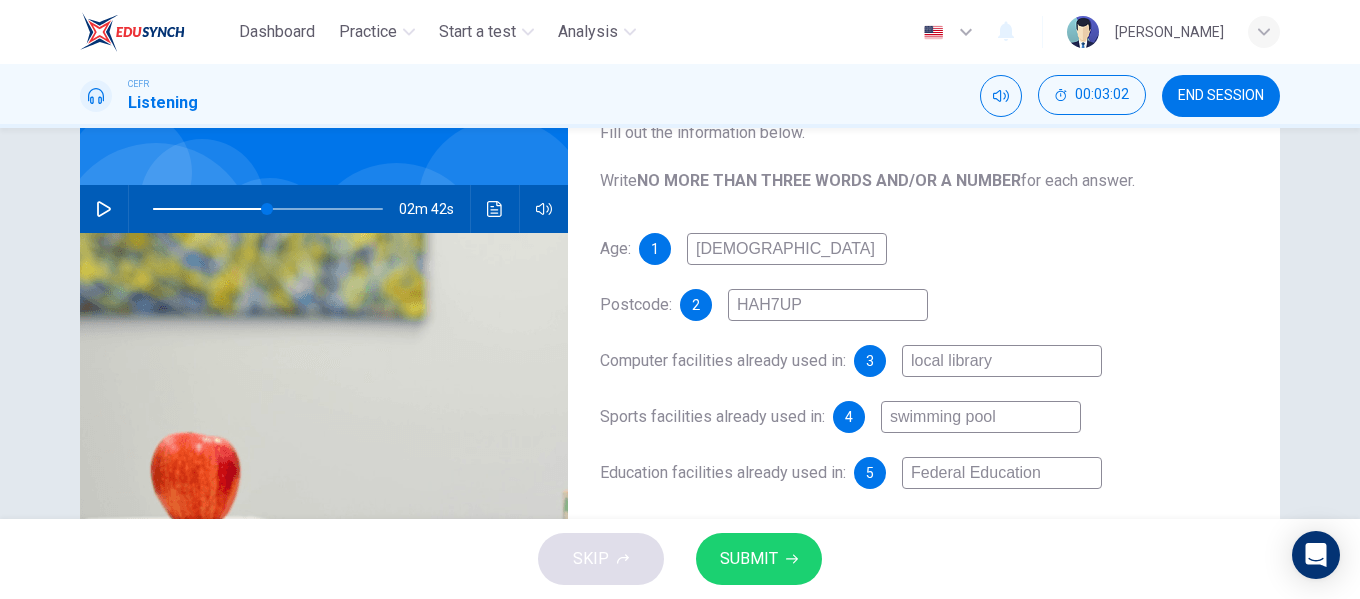 type on "49" 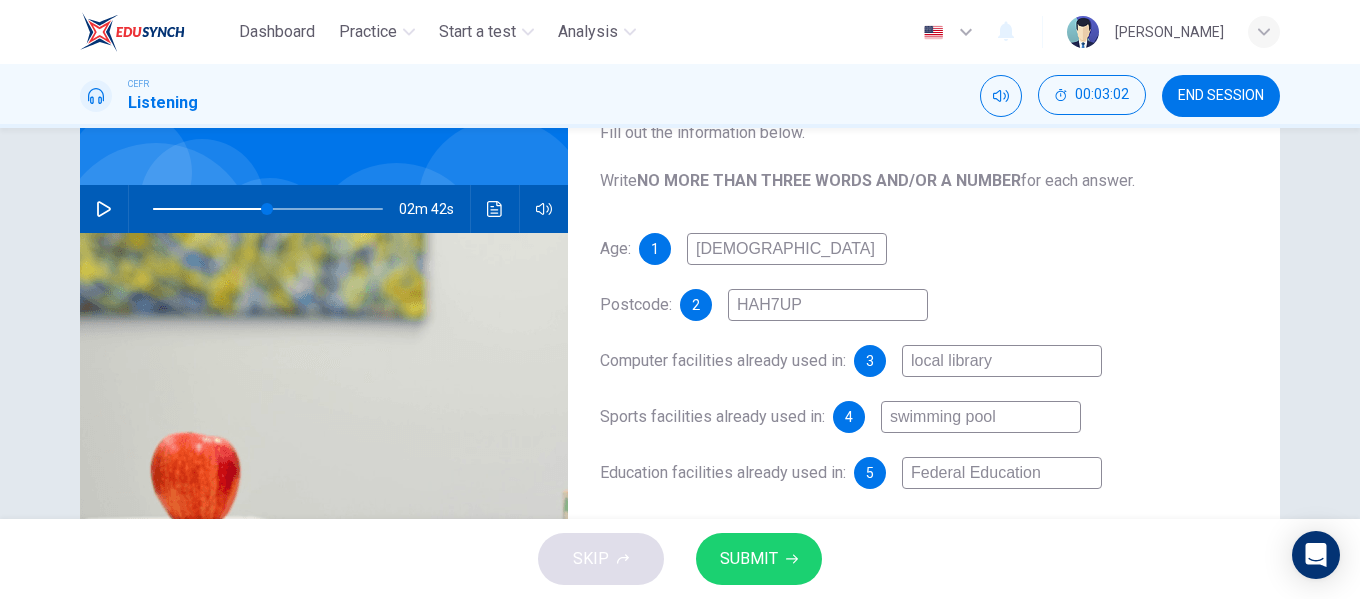type on "Federal Education" 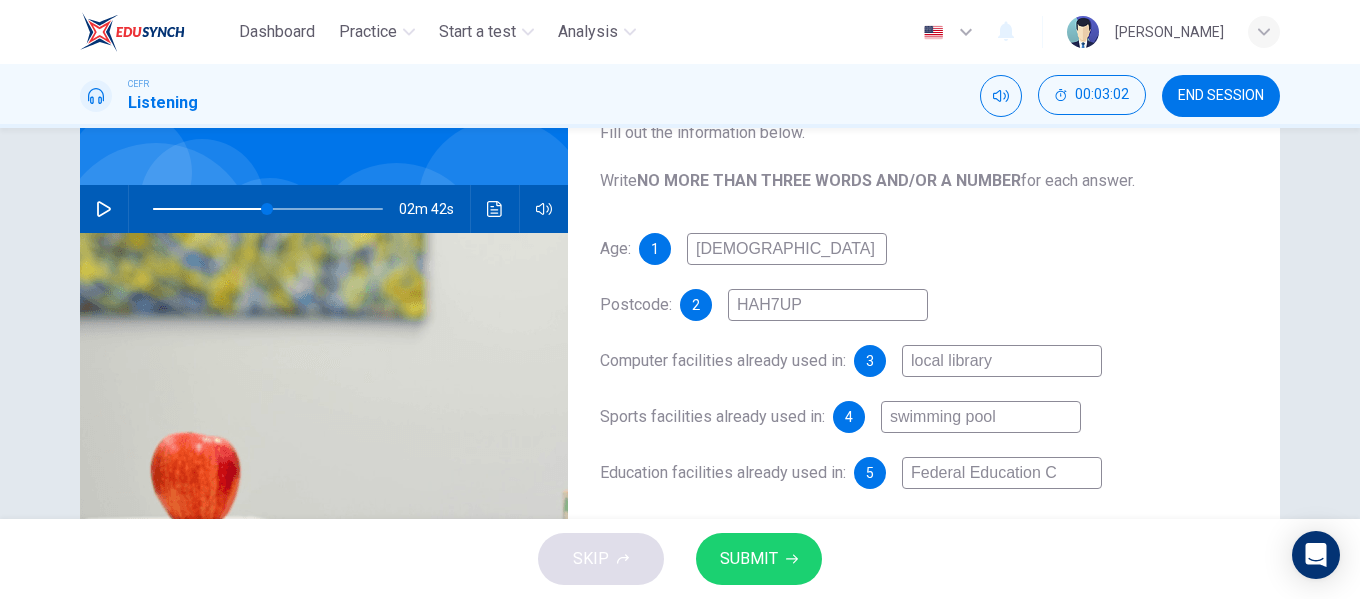 type on "49" 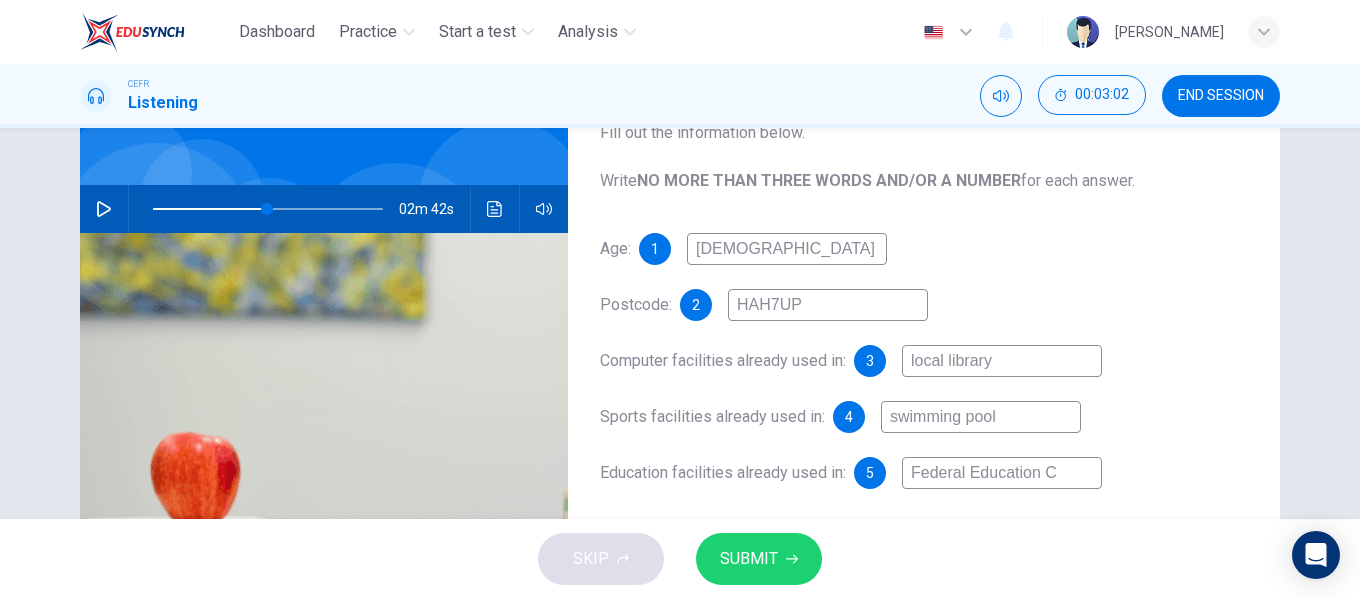 type on "Federal Education Co" 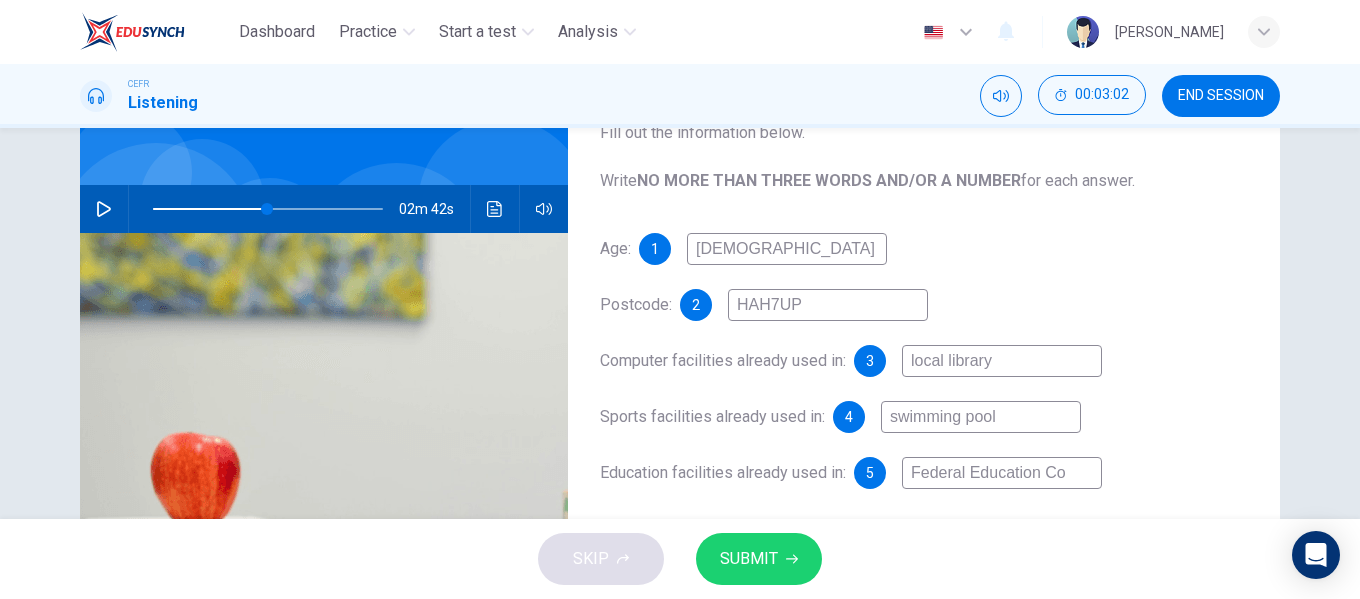type on "49" 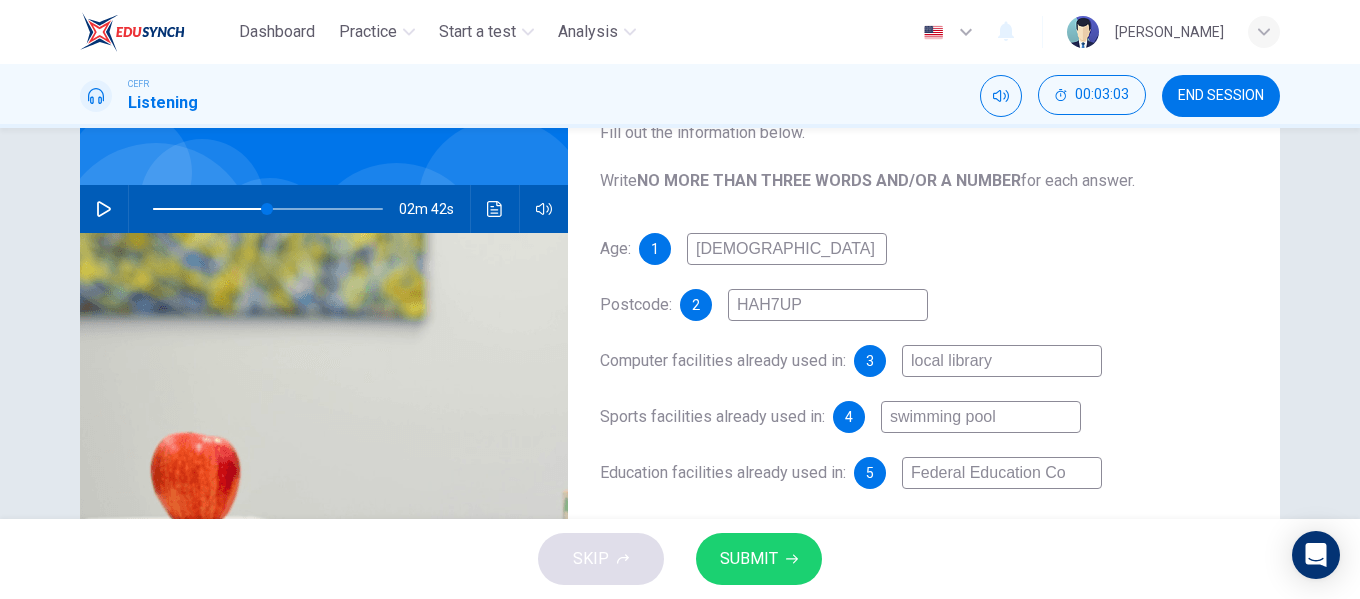 type on "Federal Education Col" 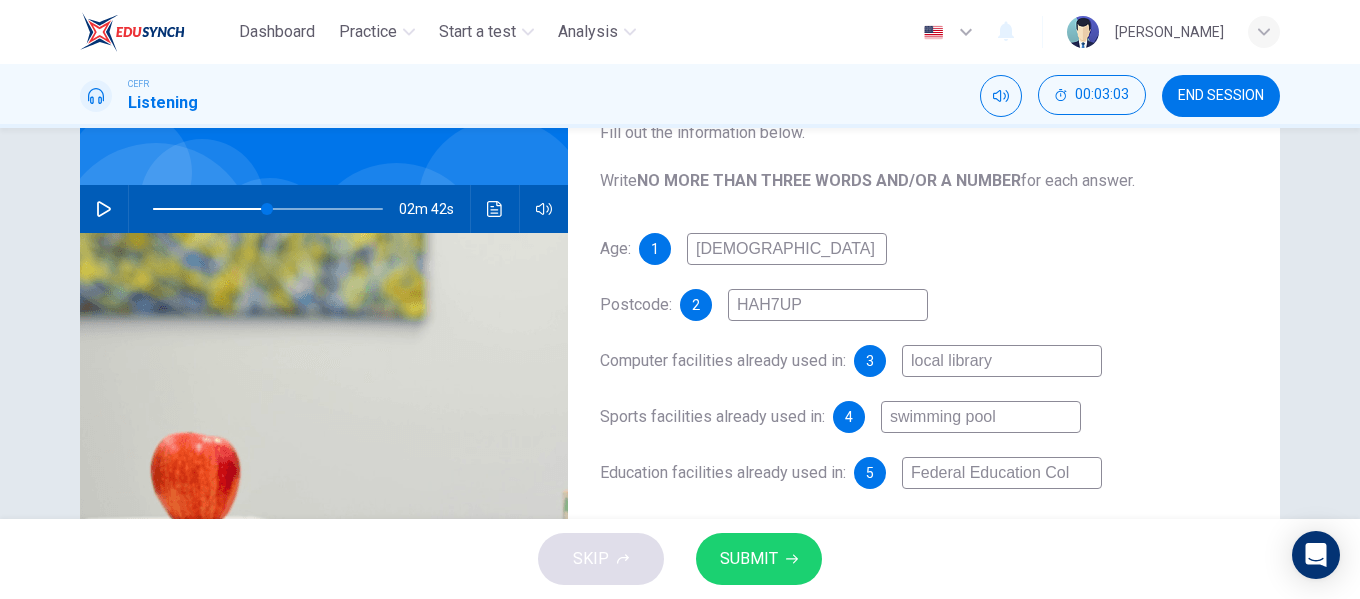 type on "49" 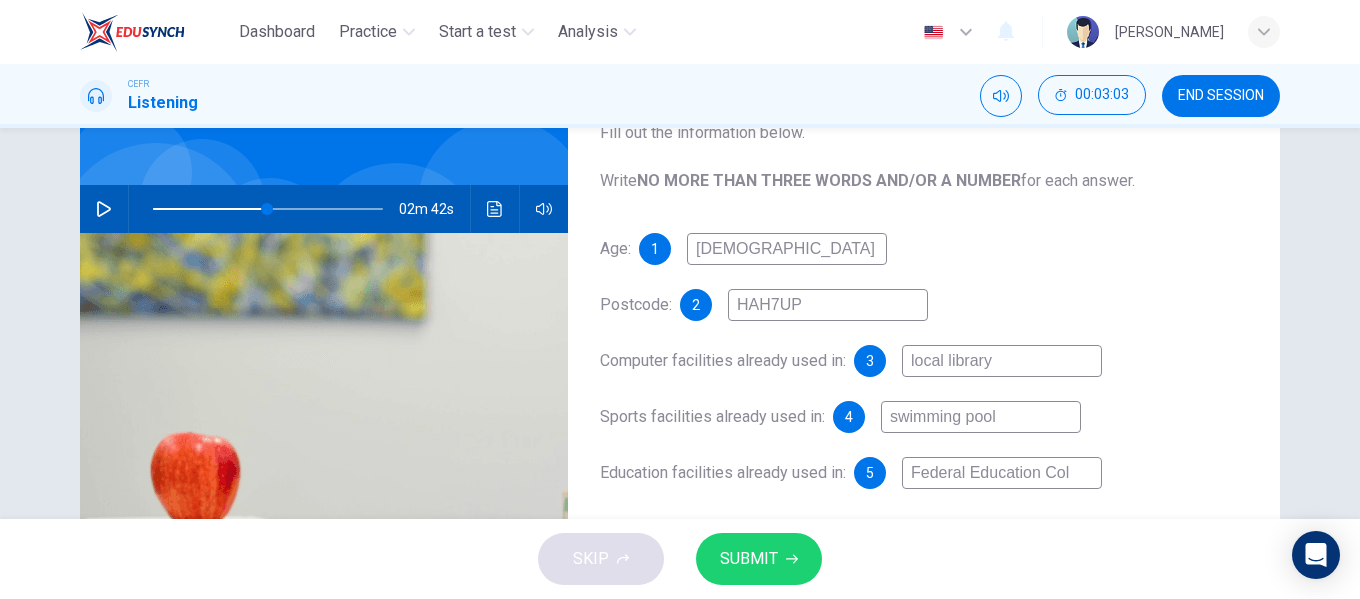 type on "Federal Education Coll" 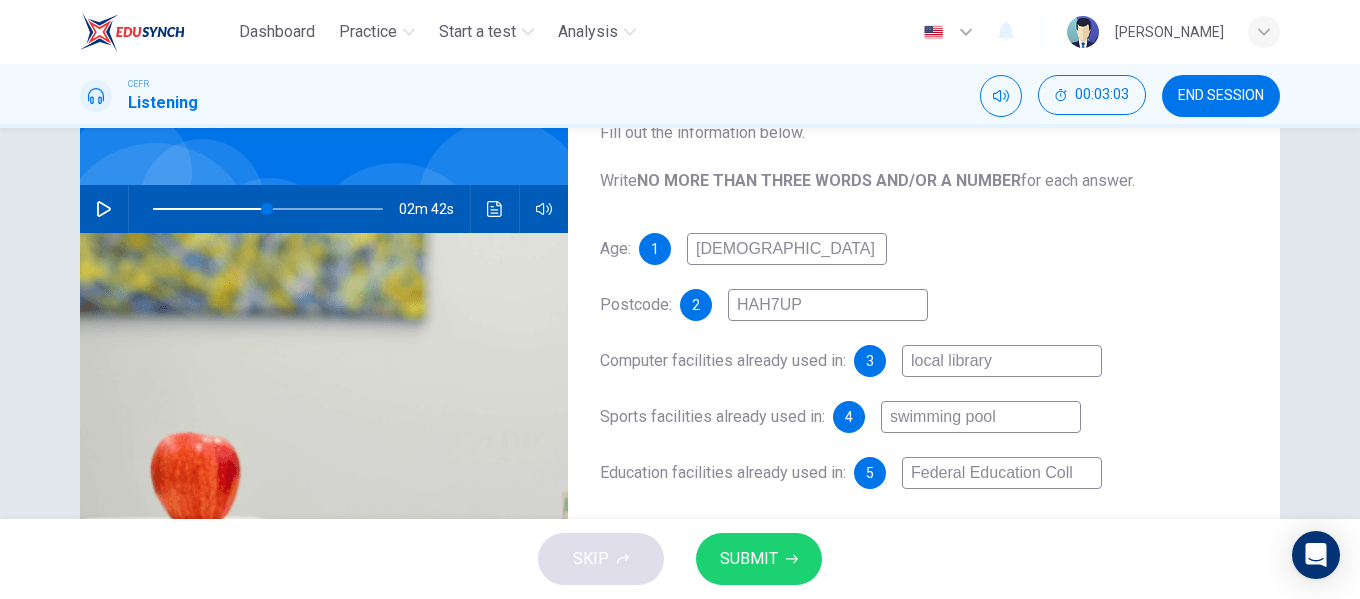 type on "49" 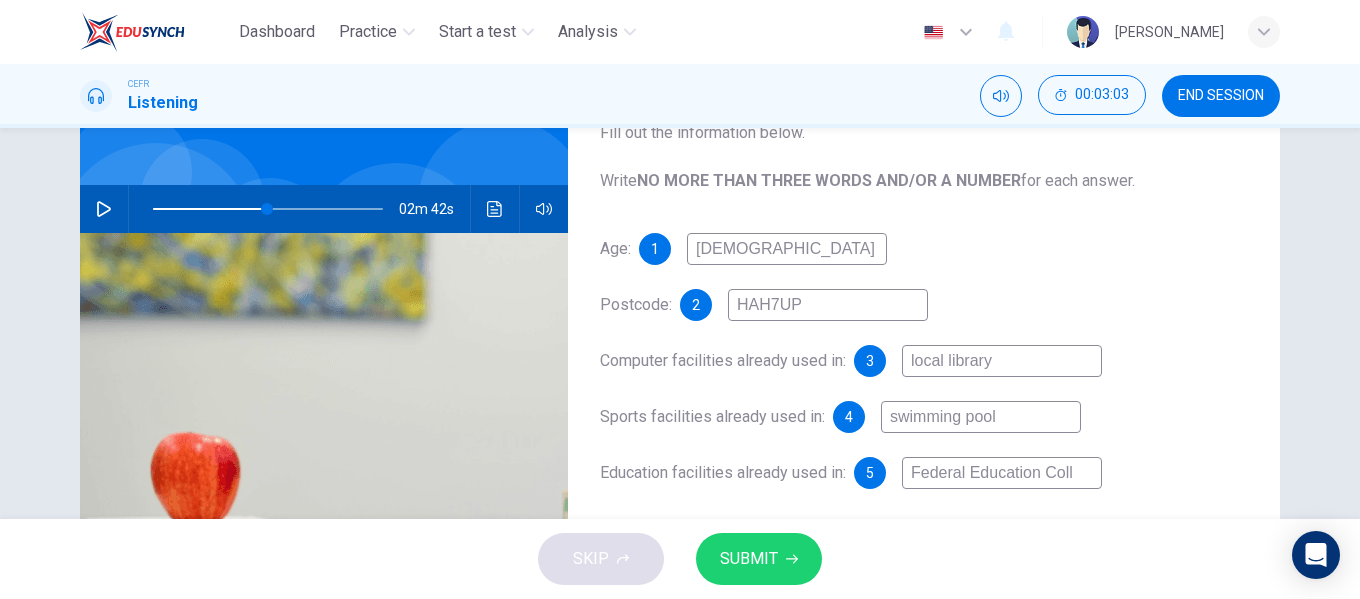 type on "Federal Education Colle" 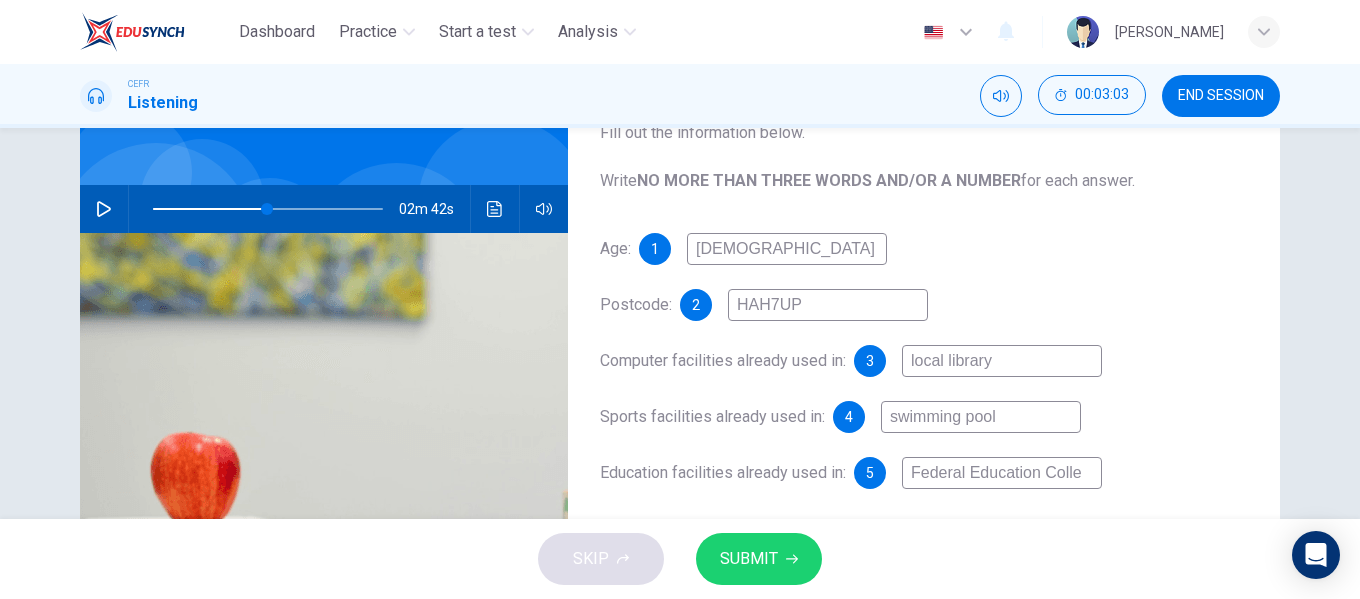 type on "49" 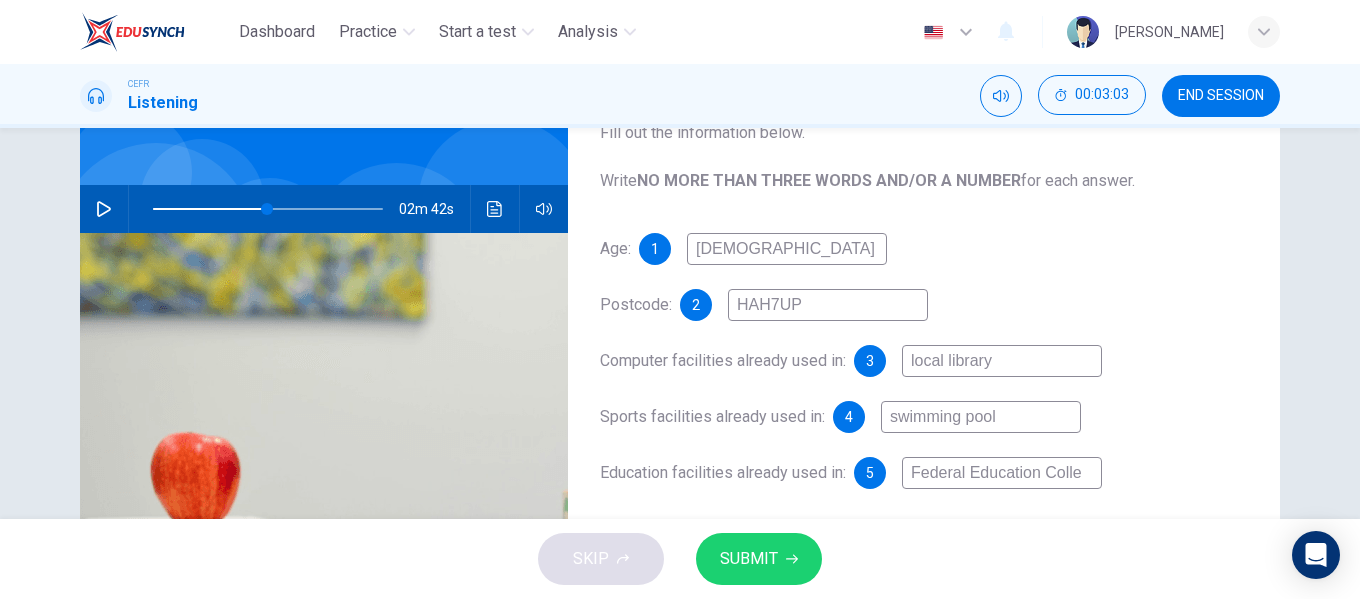 type on "Federal Education Colleg" 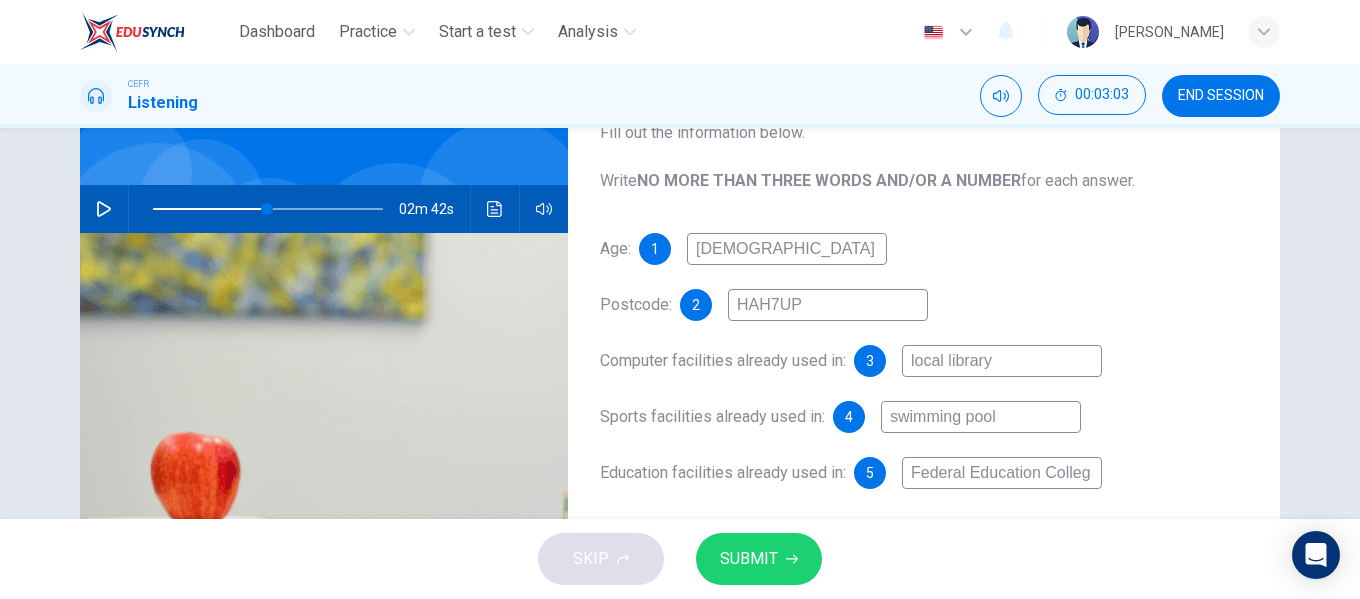 type on "49" 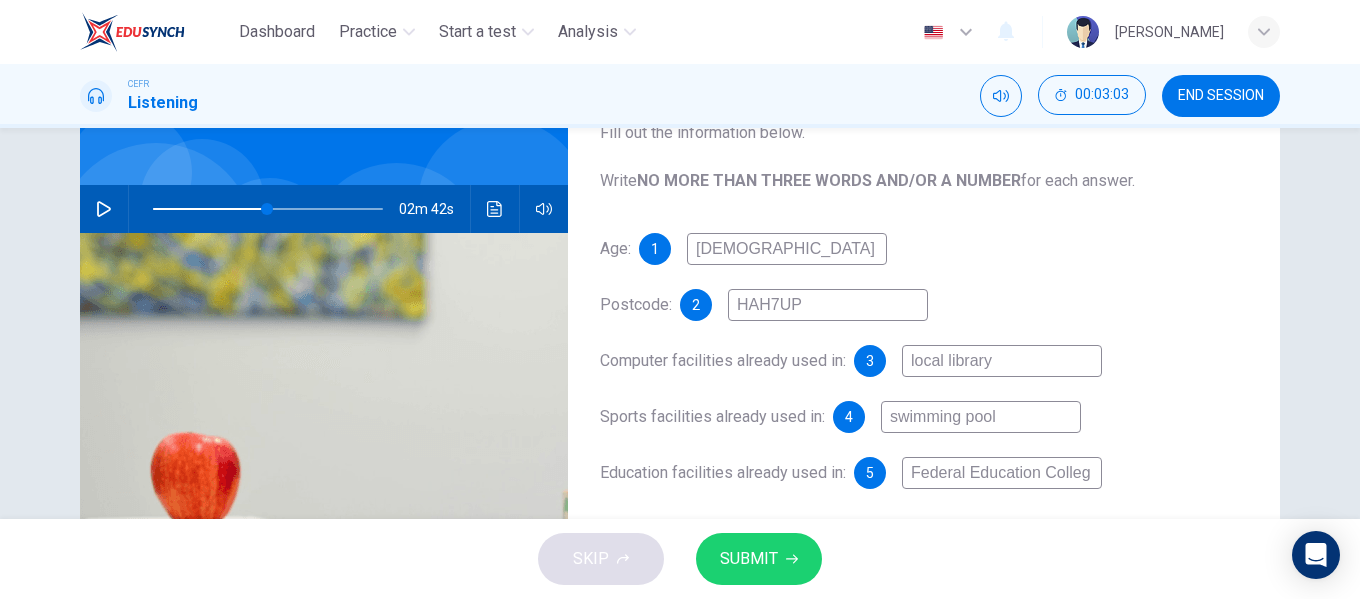 type on "Federal Education College" 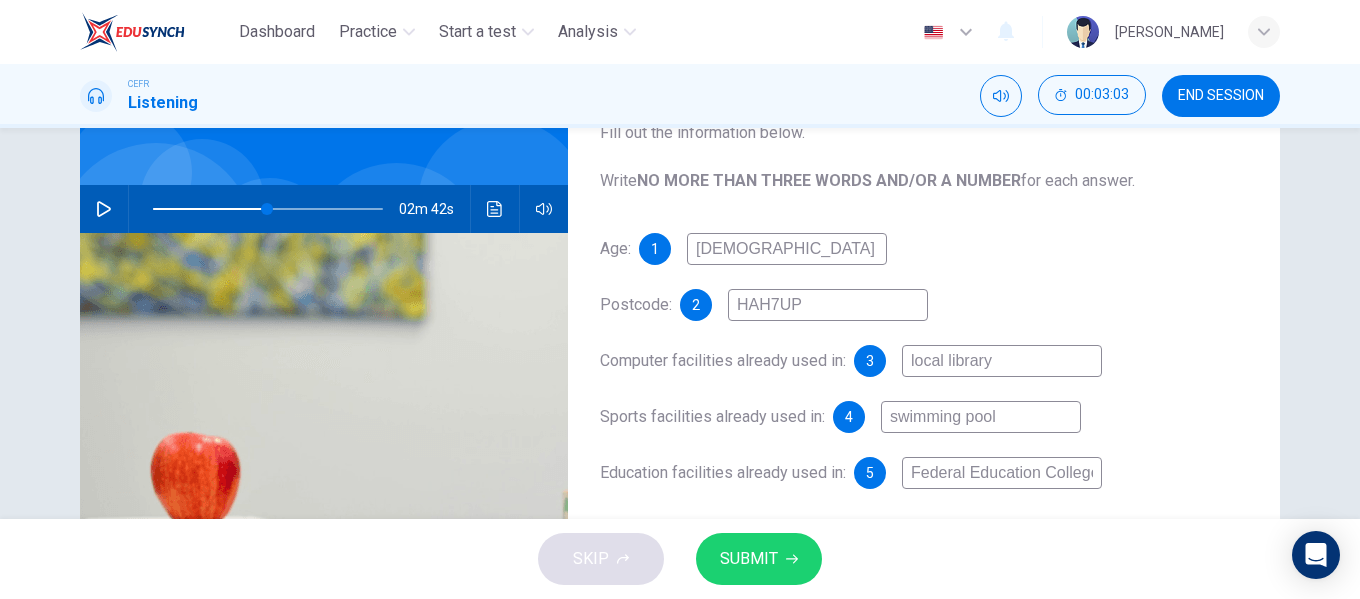 type on "49" 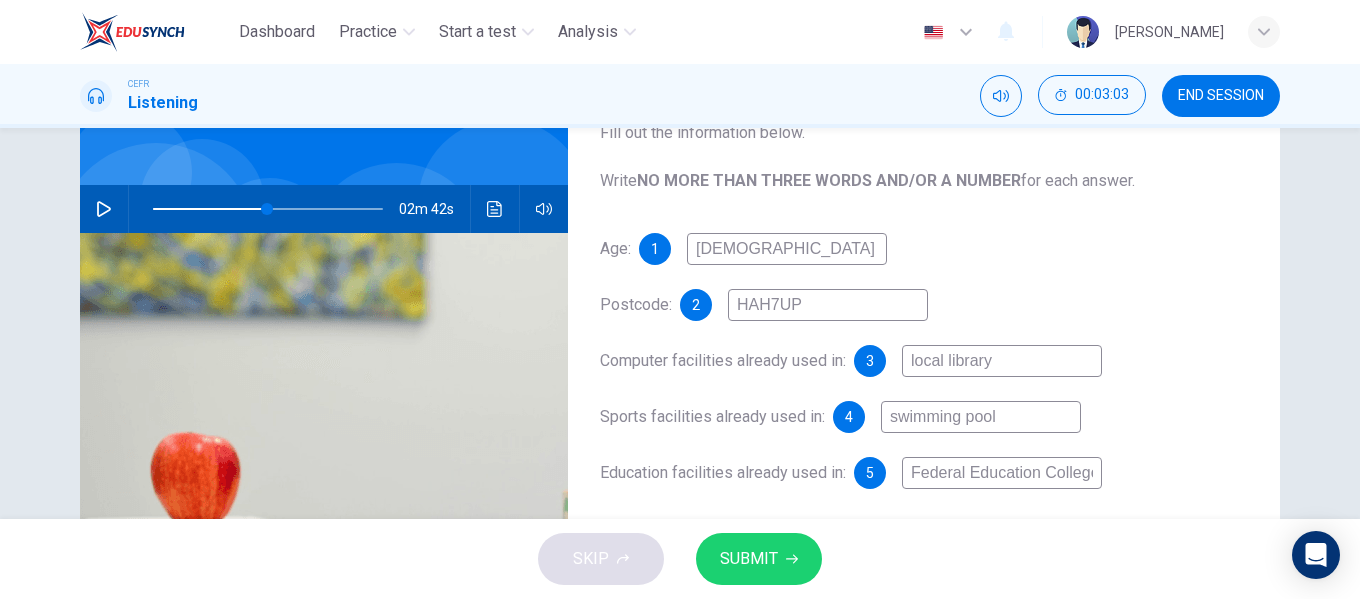 scroll, scrollTop: 0, scrollLeft: 6, axis: horizontal 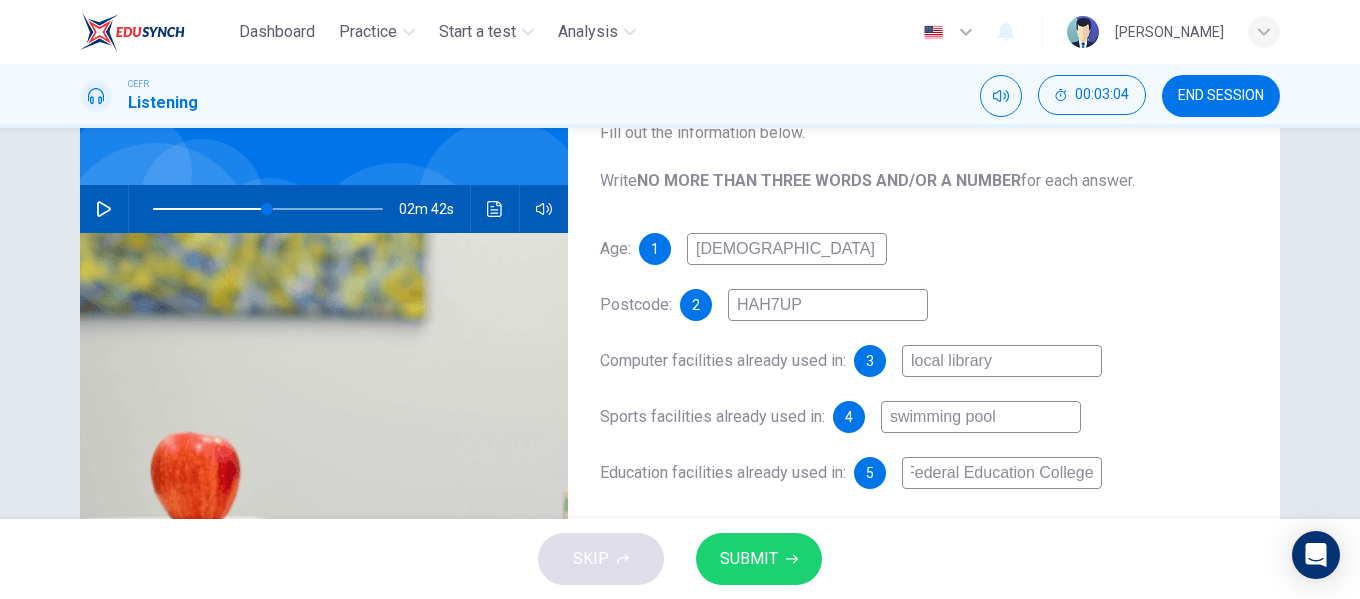 type on "Federal Education College" 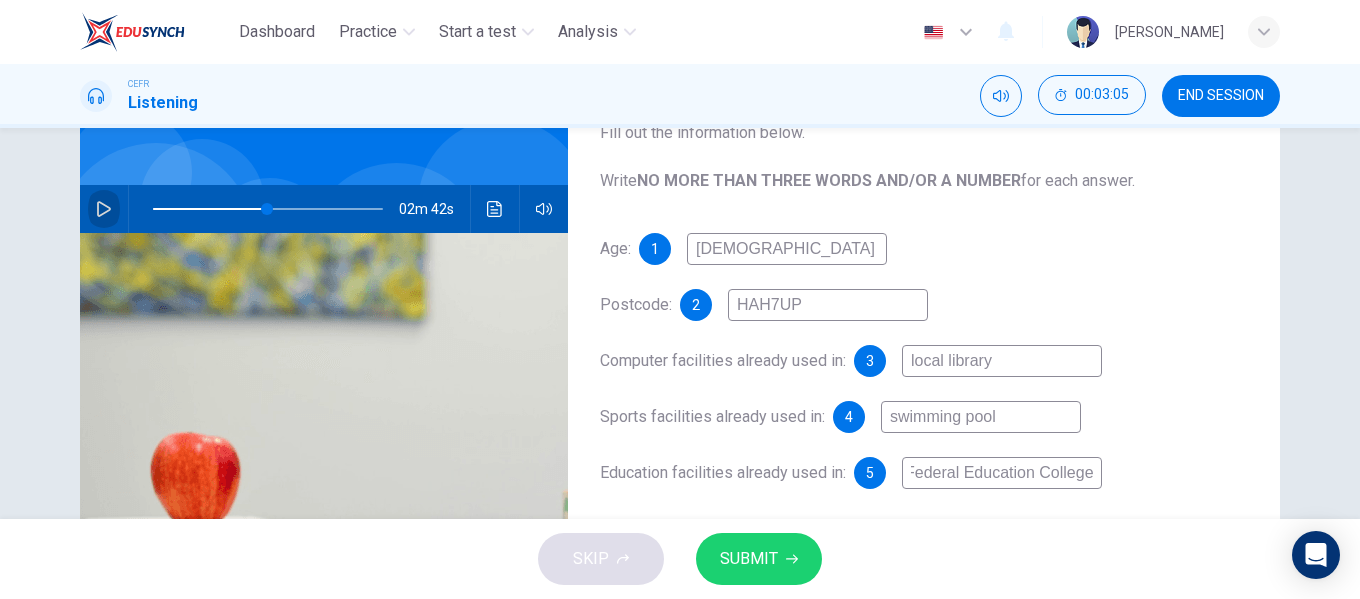 click 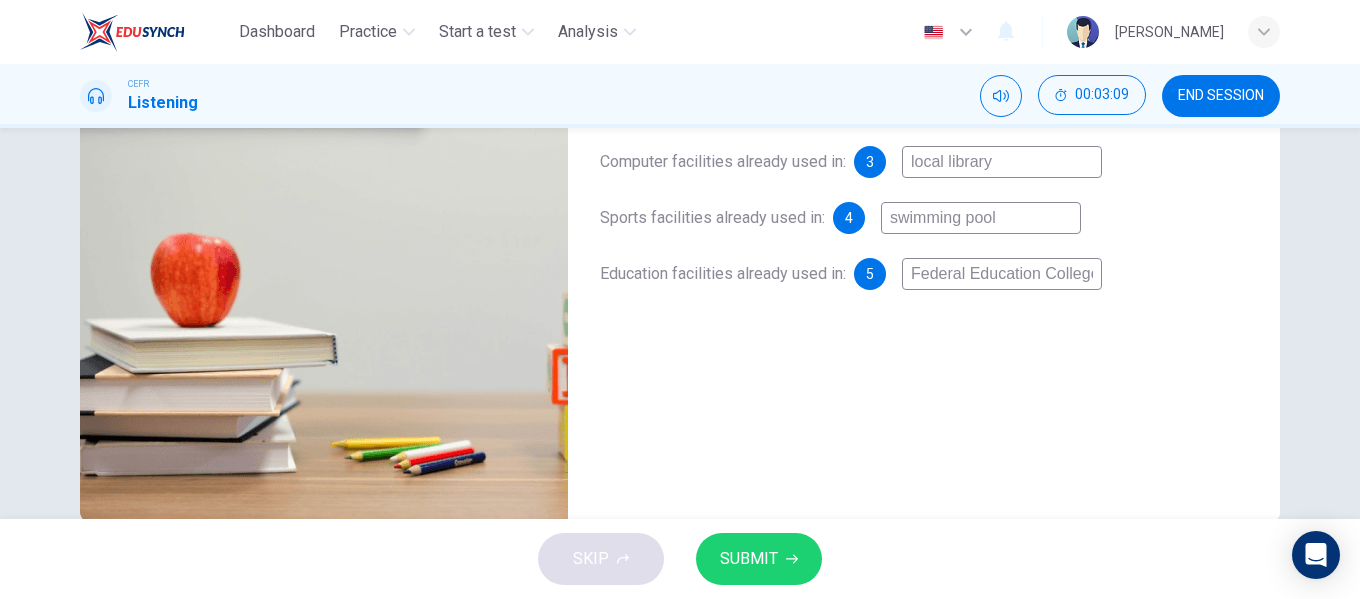scroll, scrollTop: 343, scrollLeft: 0, axis: vertical 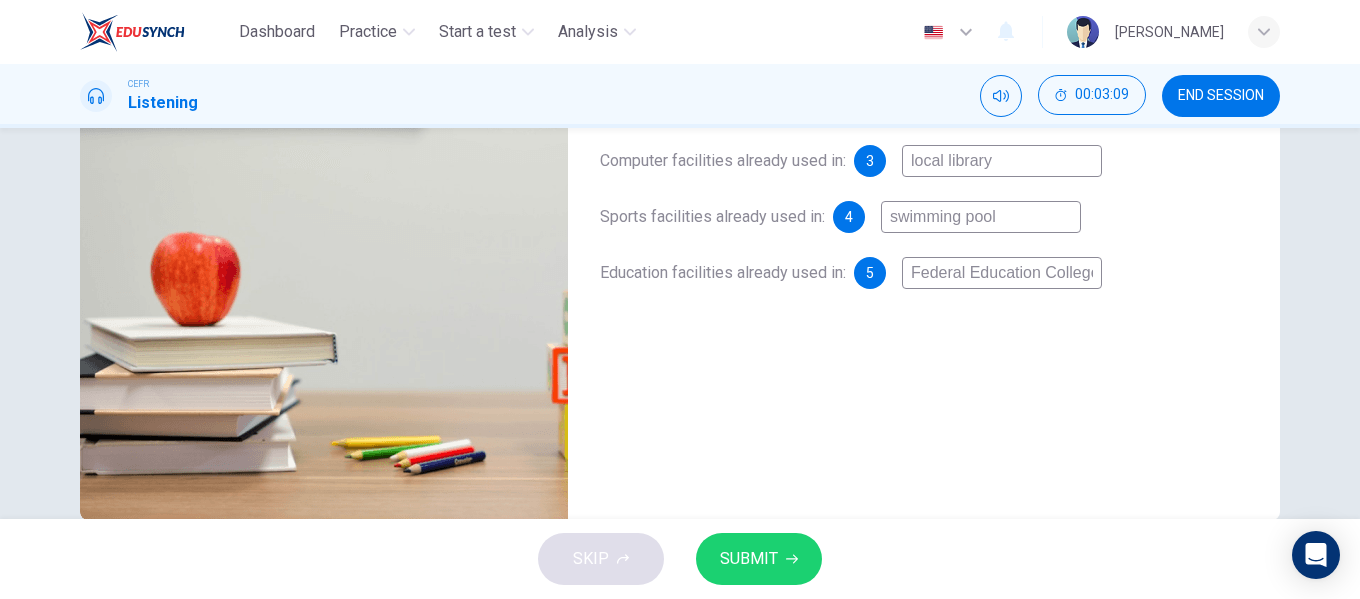 click on "SUBMIT" at bounding box center (749, 559) 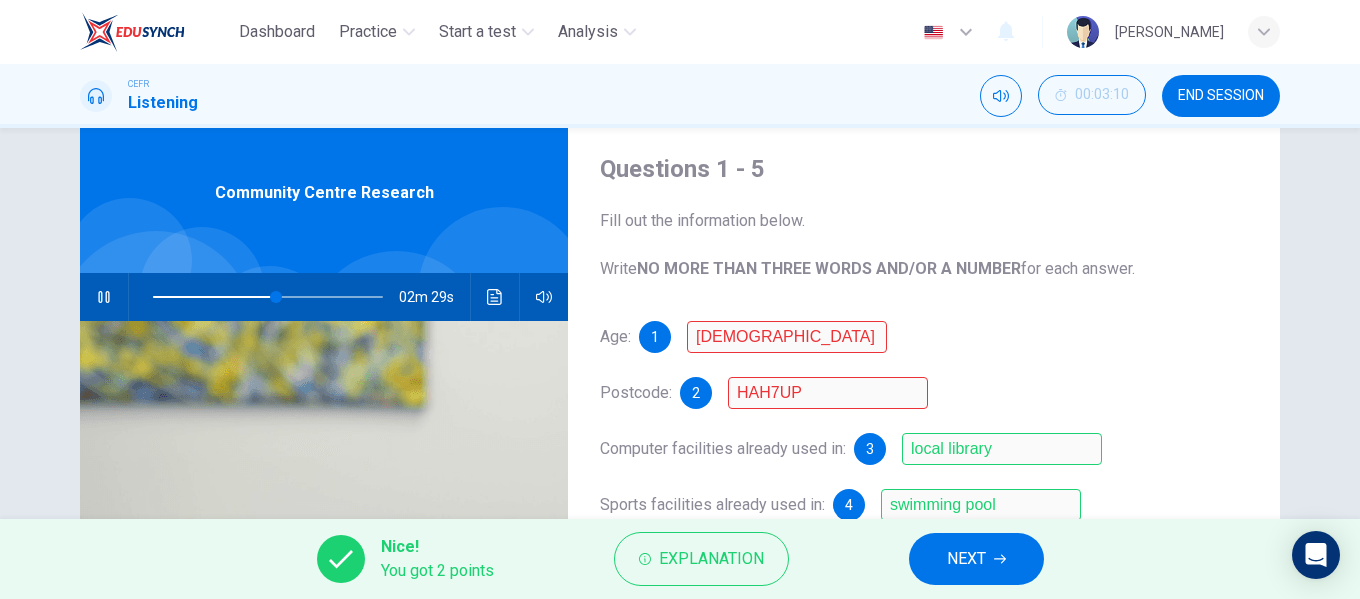 scroll, scrollTop: 43, scrollLeft: 0, axis: vertical 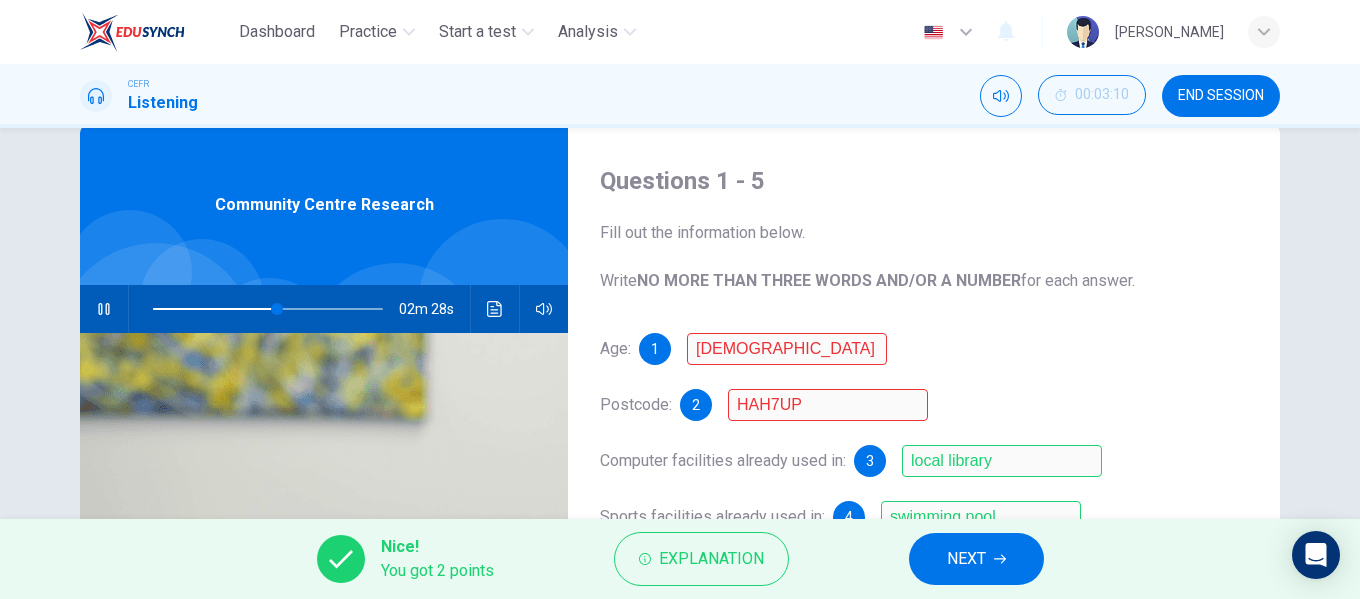 click at bounding box center (104, 309) 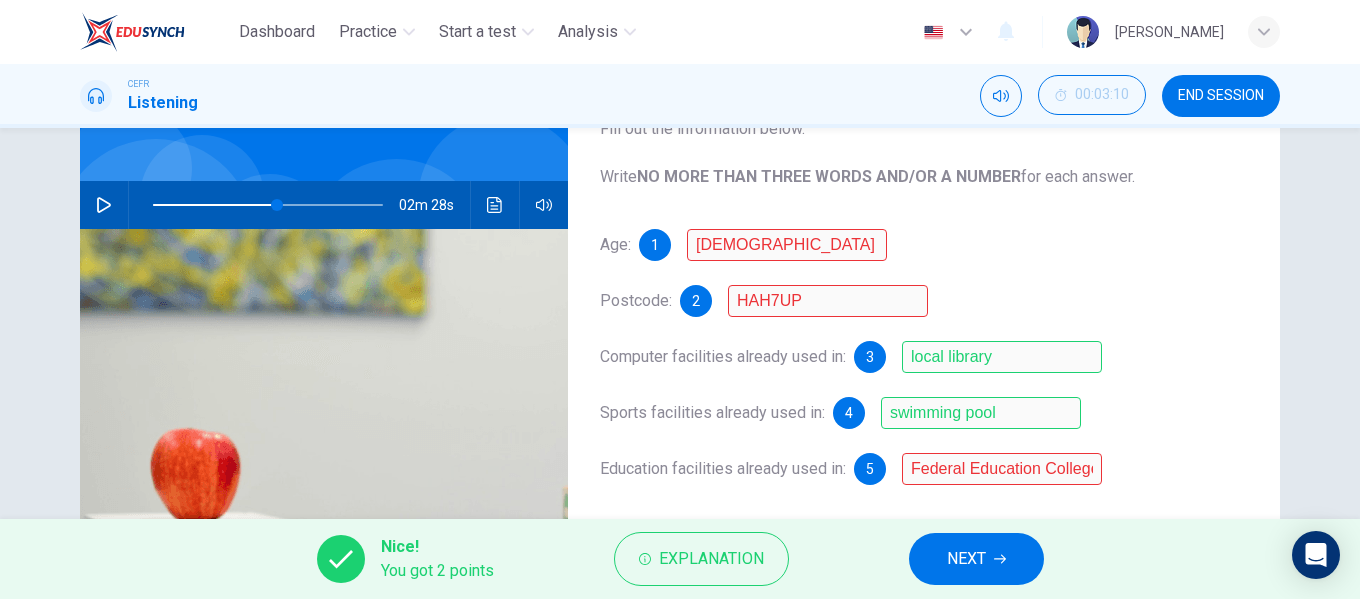scroll, scrollTop: 212, scrollLeft: 0, axis: vertical 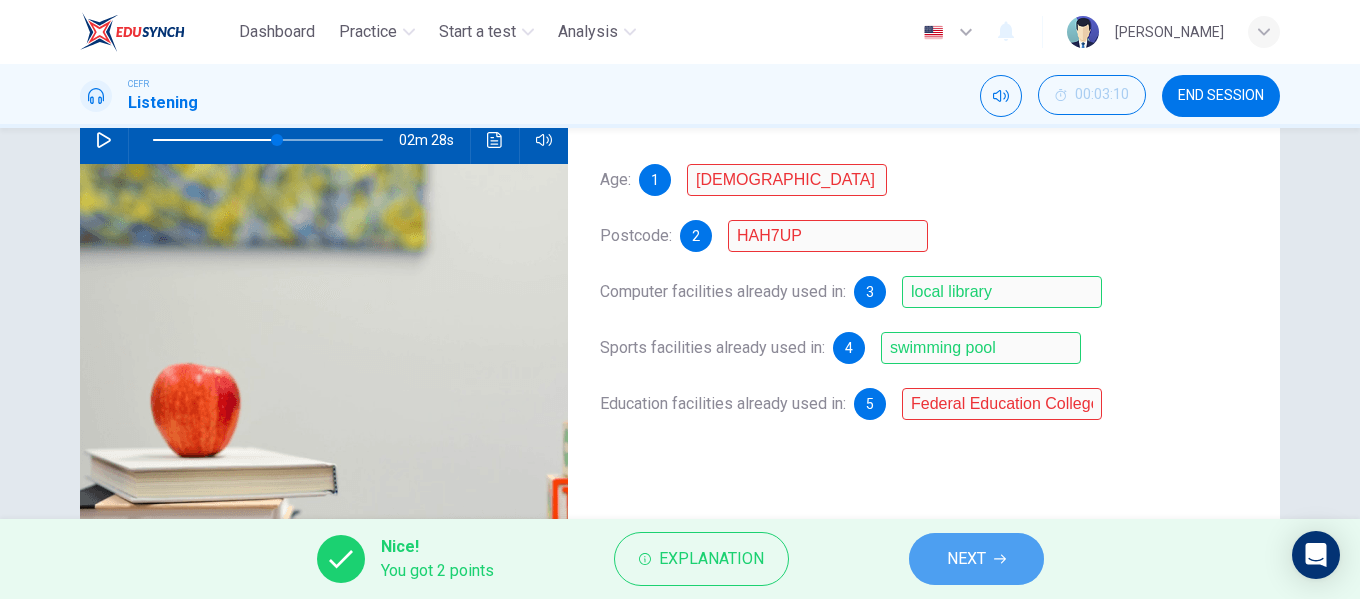 click on "NEXT" at bounding box center [966, 559] 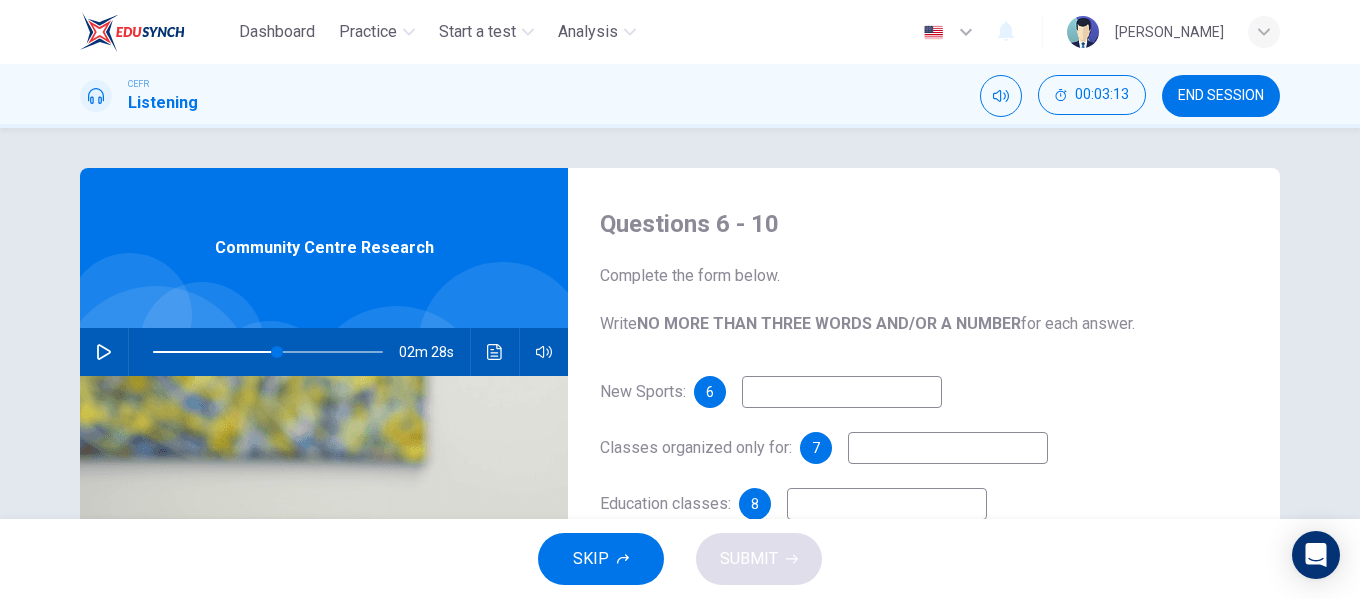 scroll, scrollTop: 100, scrollLeft: 0, axis: vertical 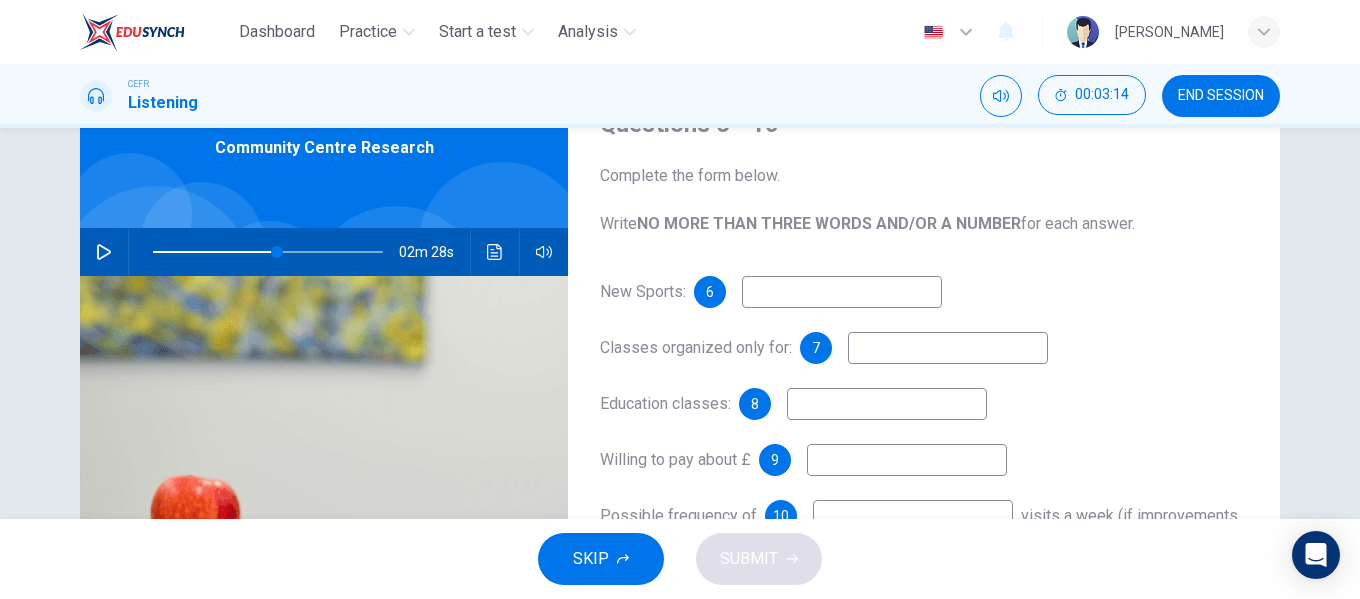 click 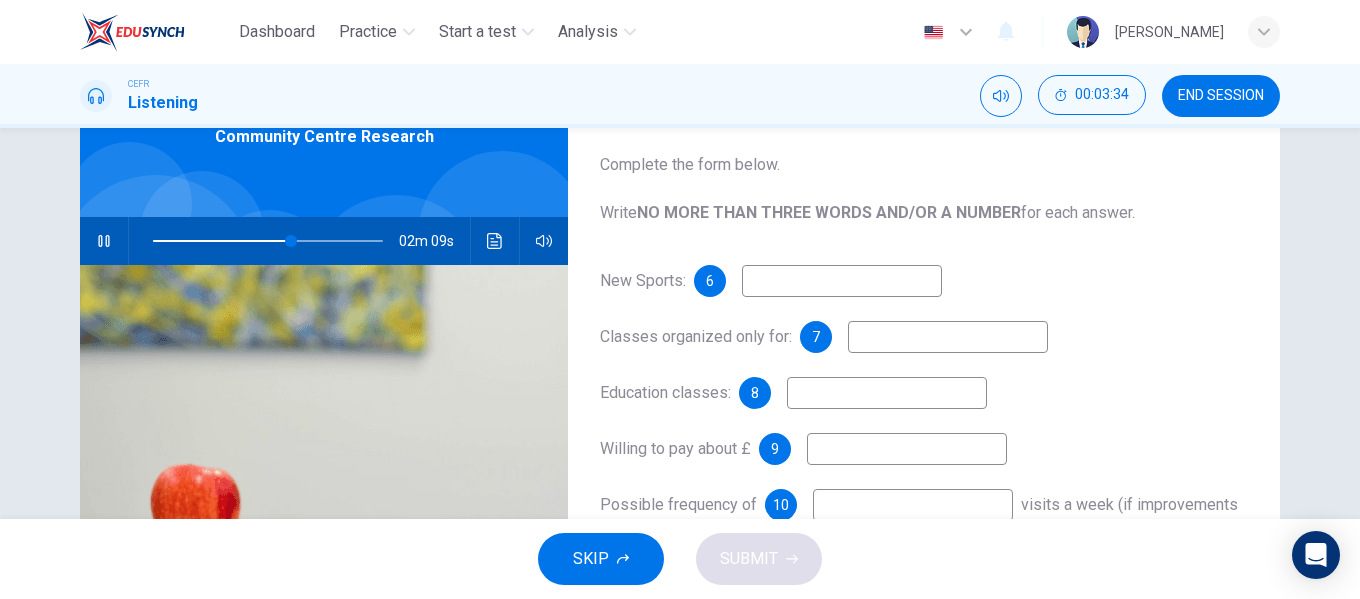 scroll, scrollTop: 127, scrollLeft: 0, axis: vertical 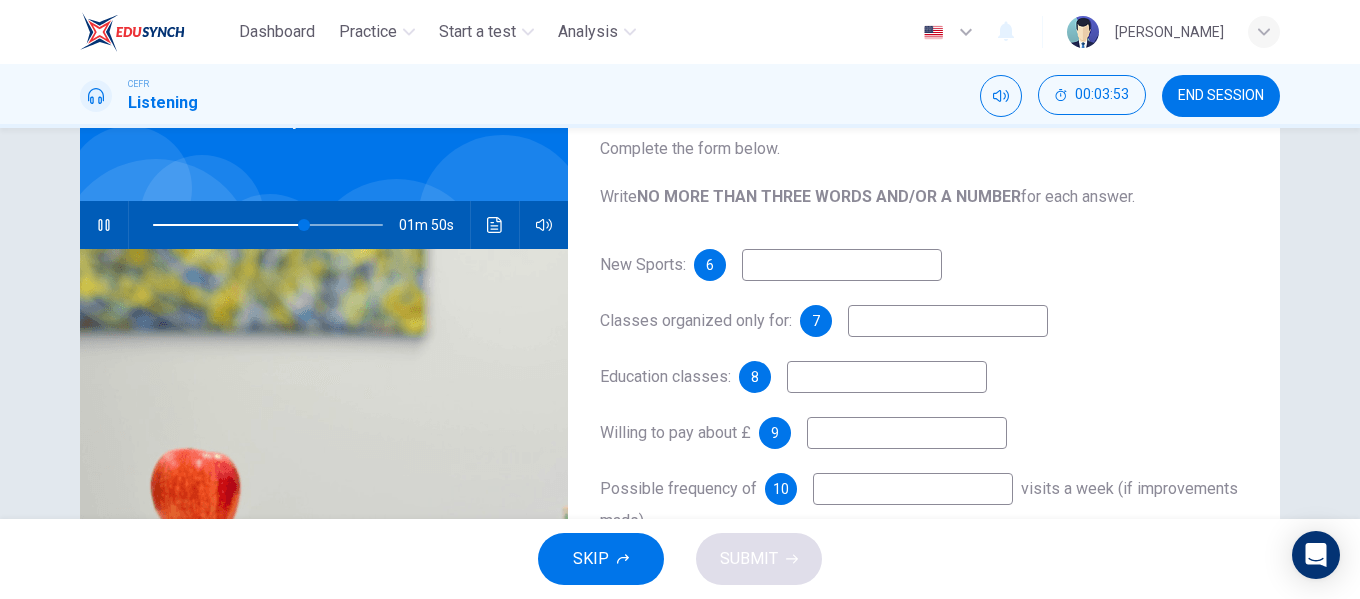 type on "66" 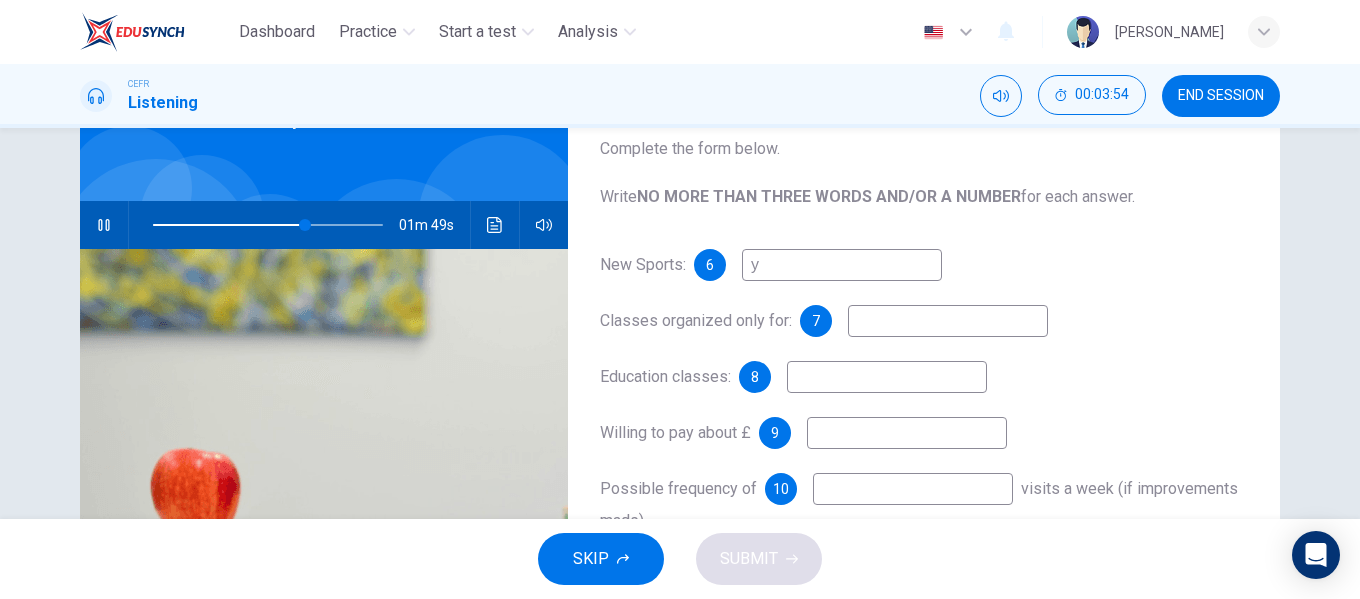 type on "yo" 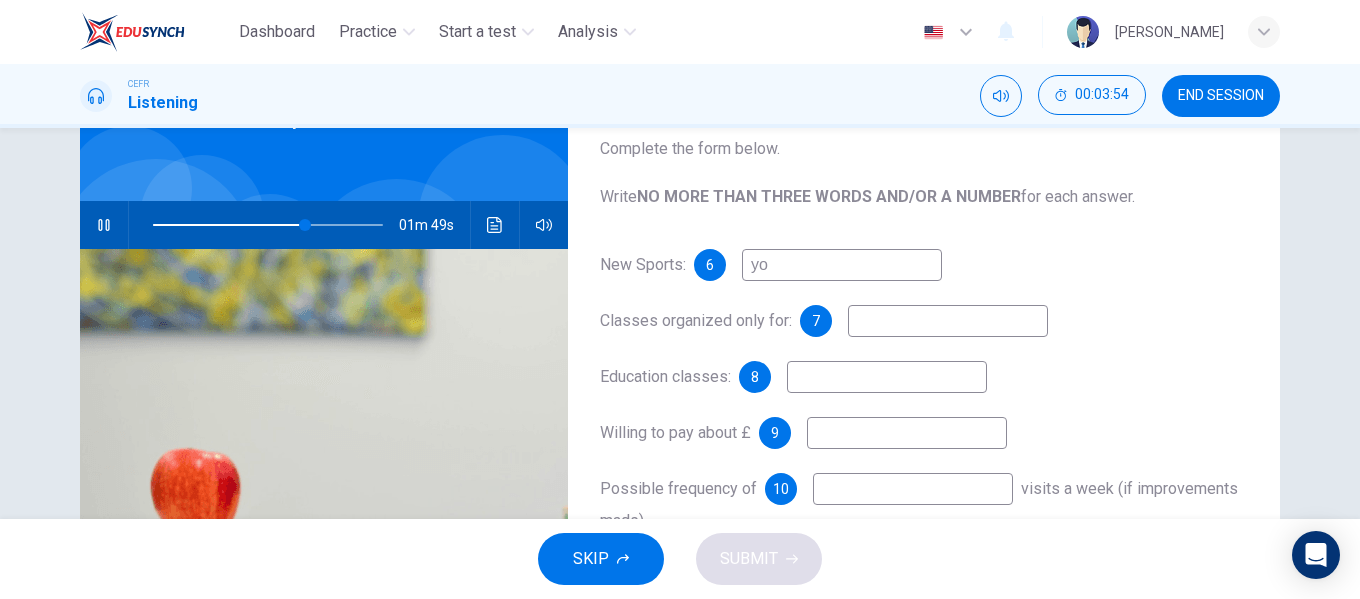 type on "66" 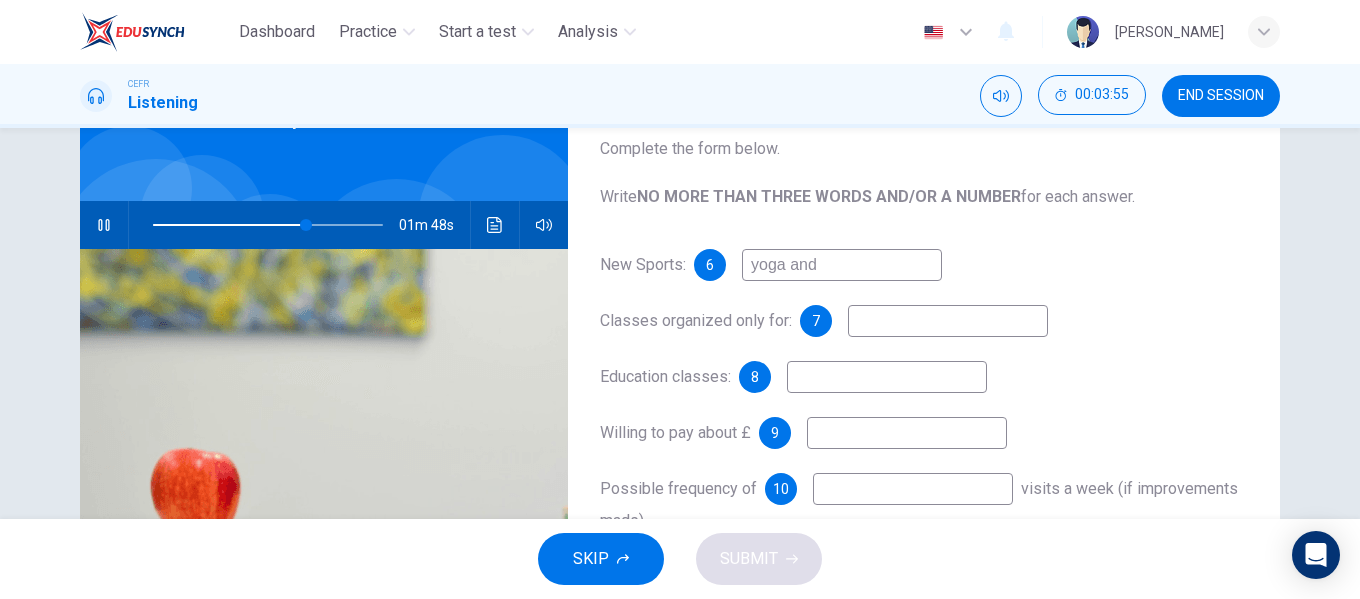 type on "yoga and" 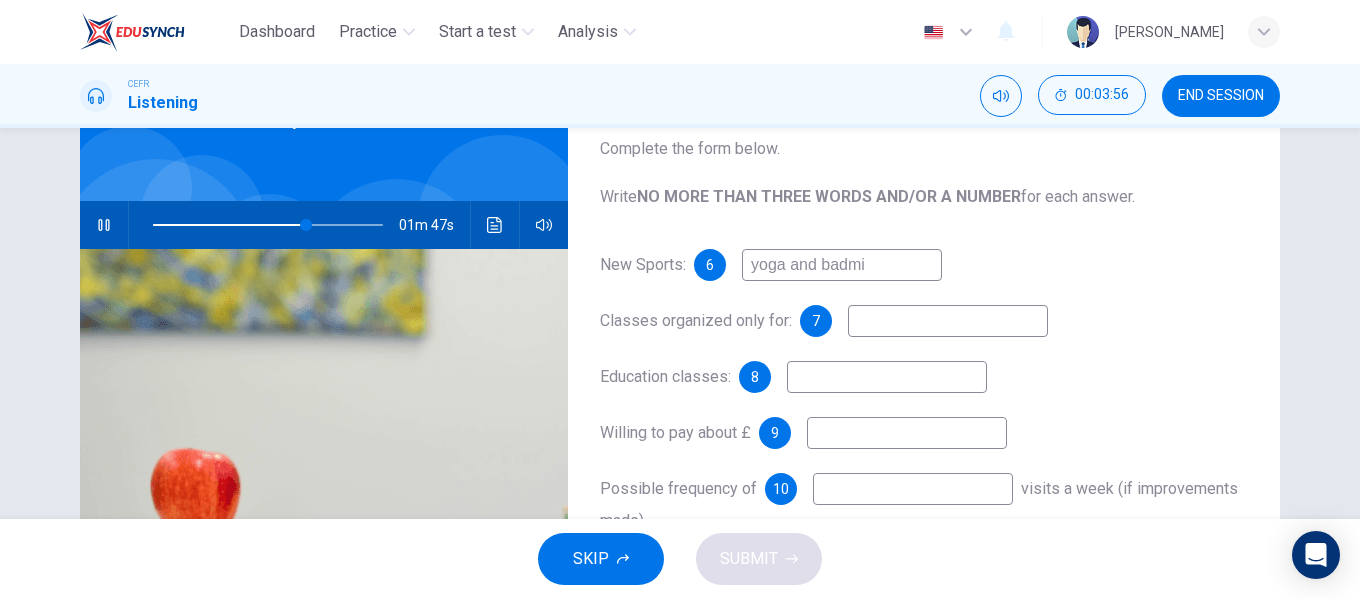 type on "yoga and badmin" 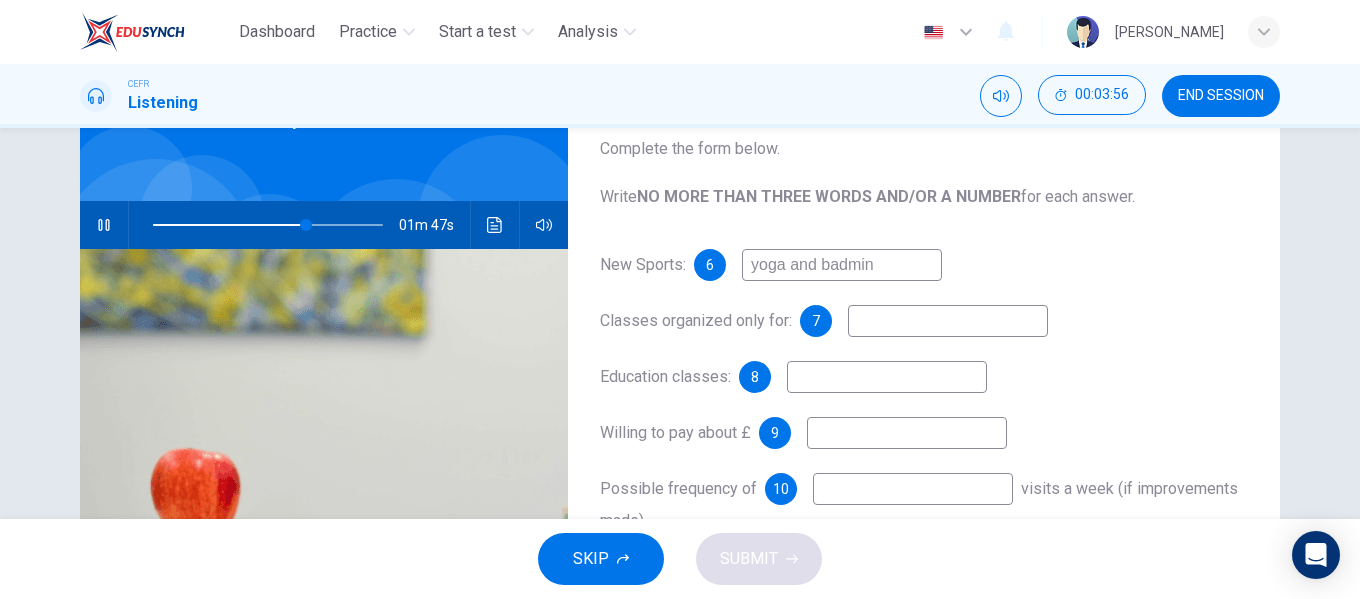 type on "67" 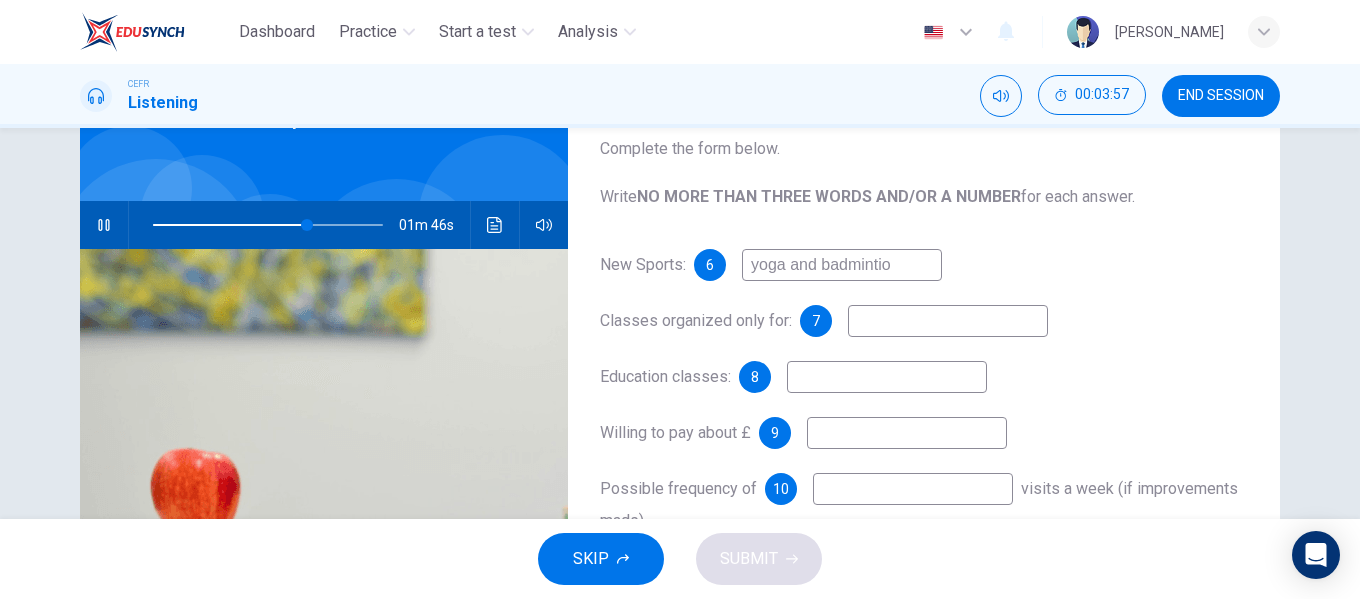 type on "yoga and badmintion" 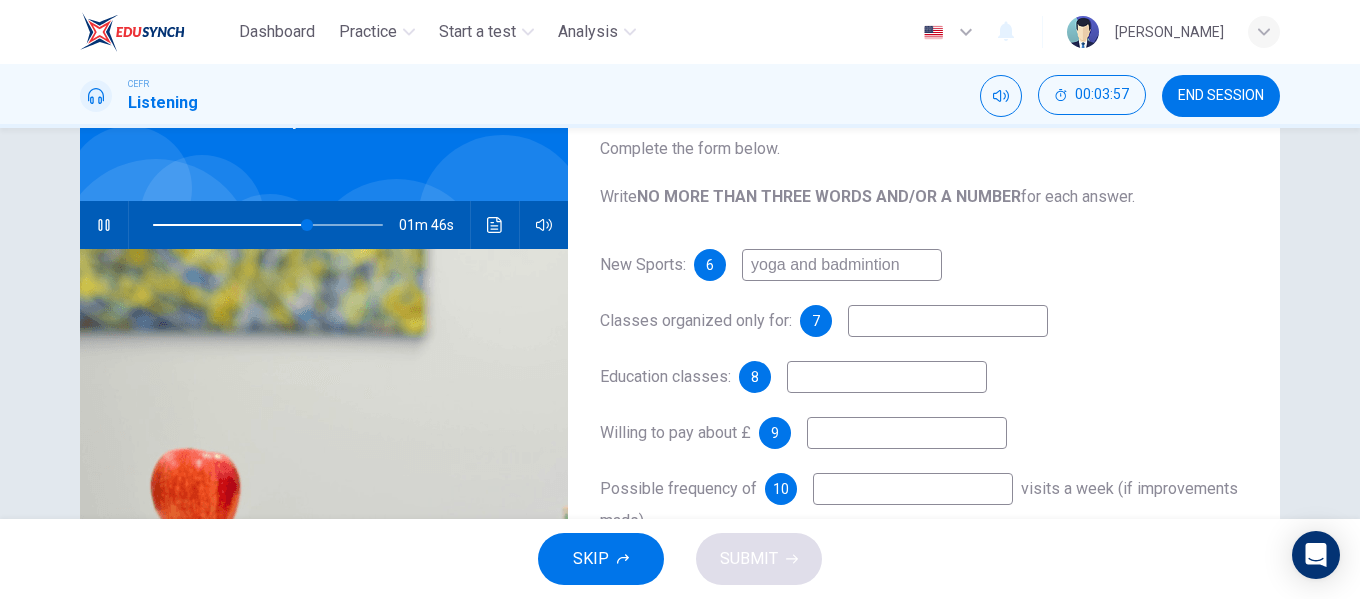 type on "67" 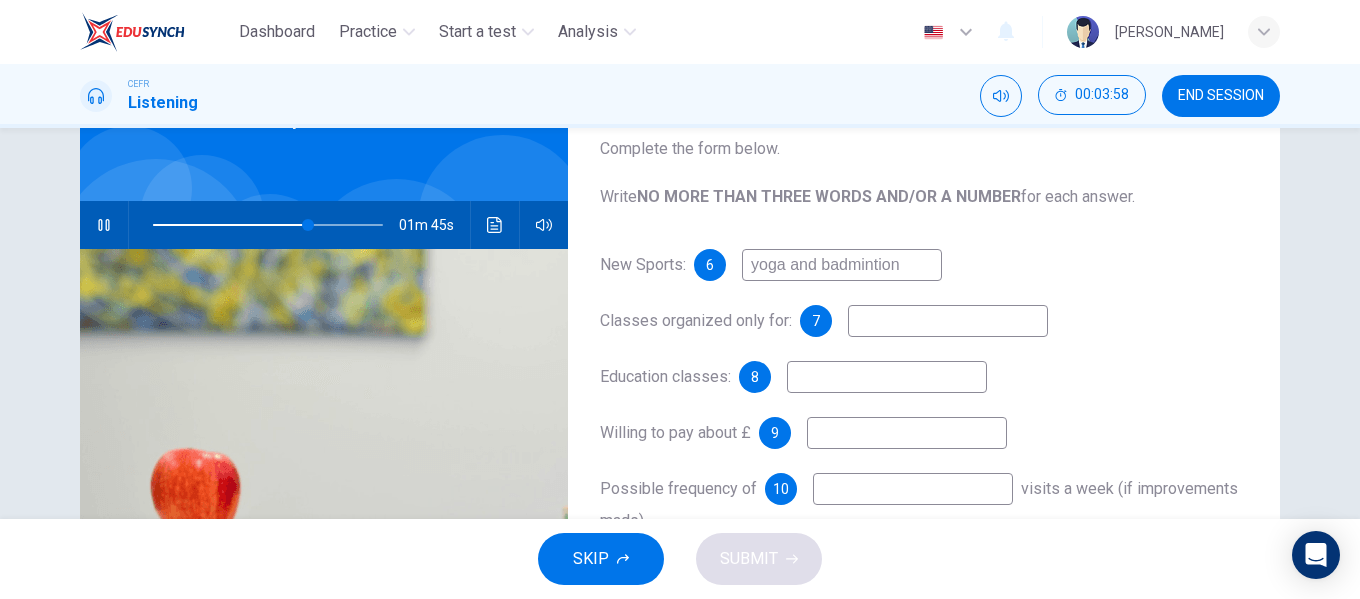 type on "yoga and badmintio" 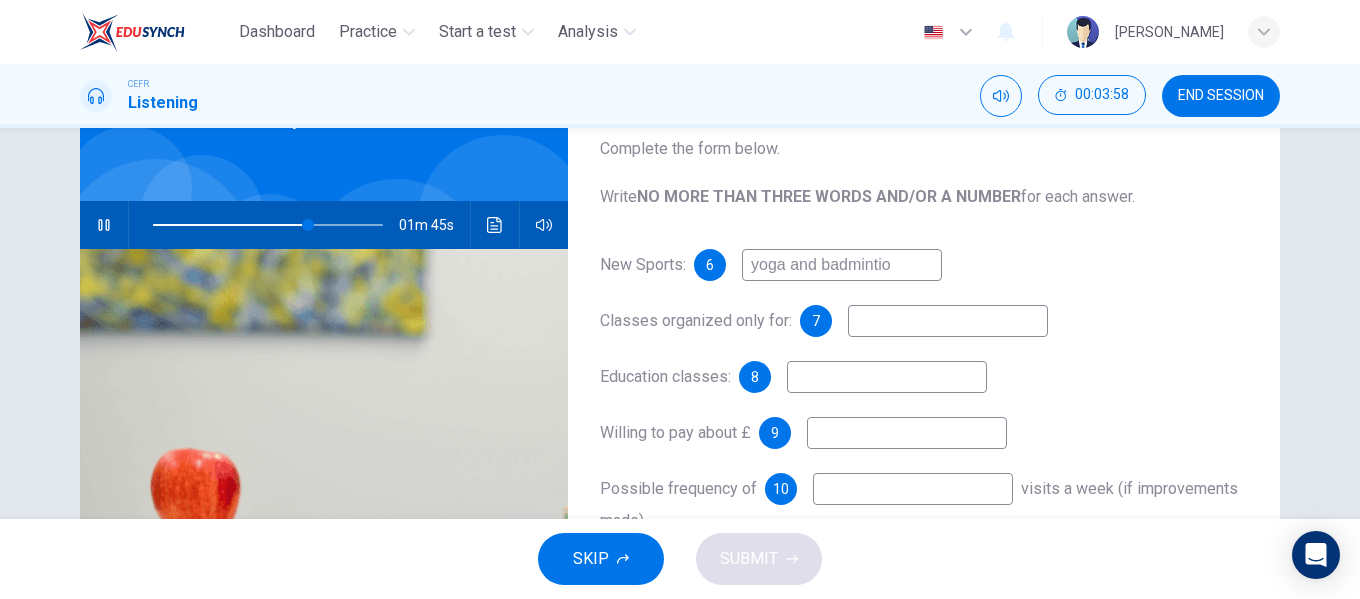 type on "68" 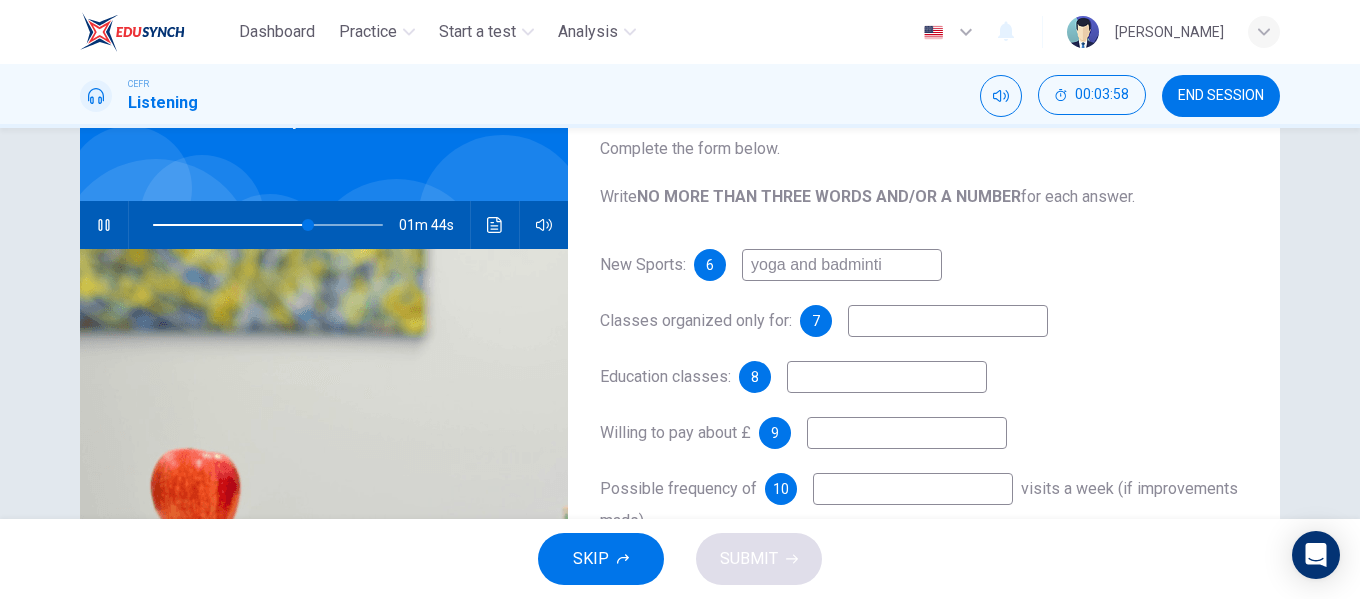 type on "yoga and badmint" 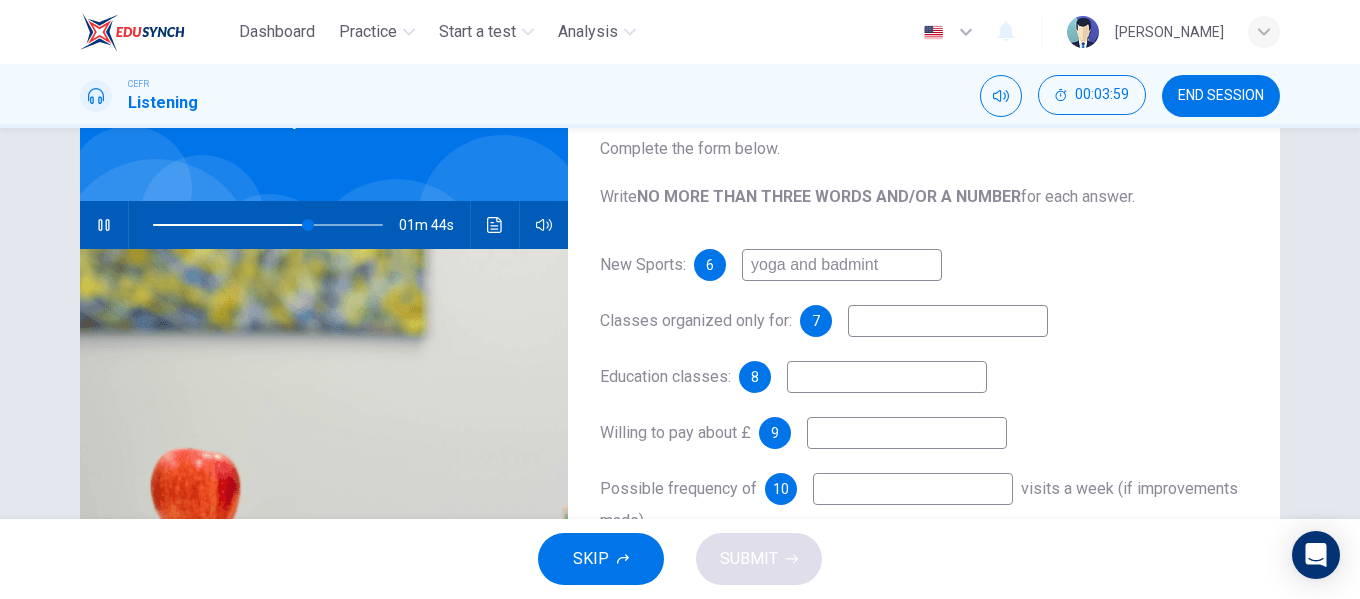 type on "68" 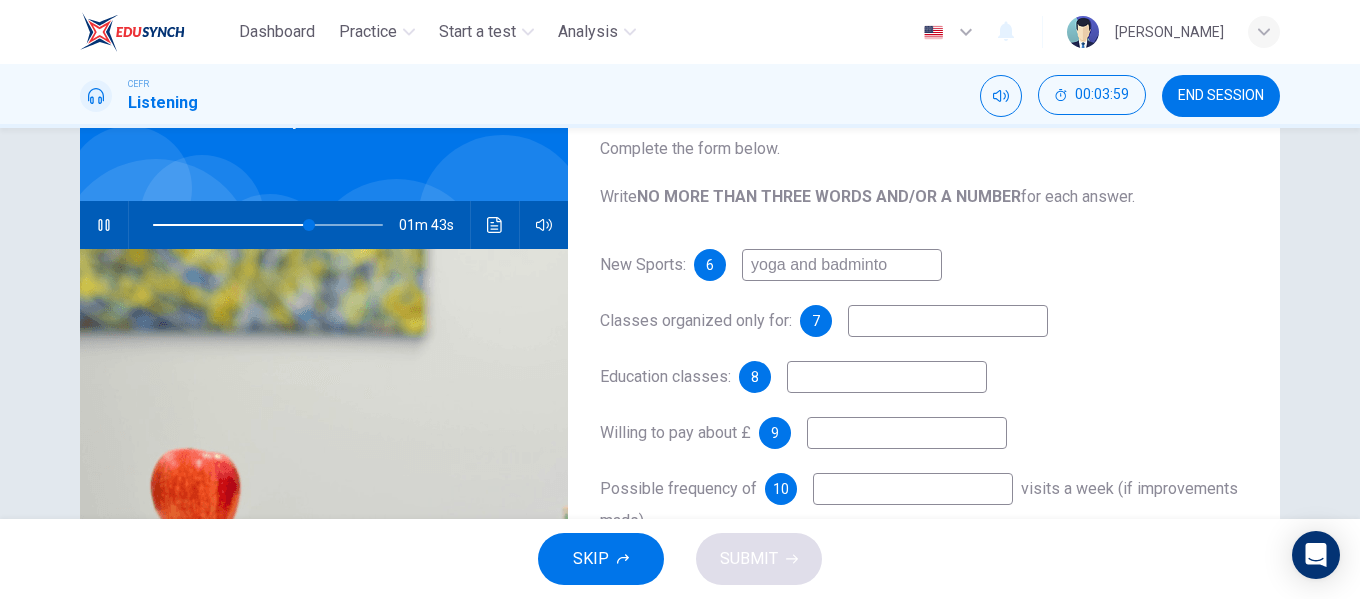 type on "yoga and badminton" 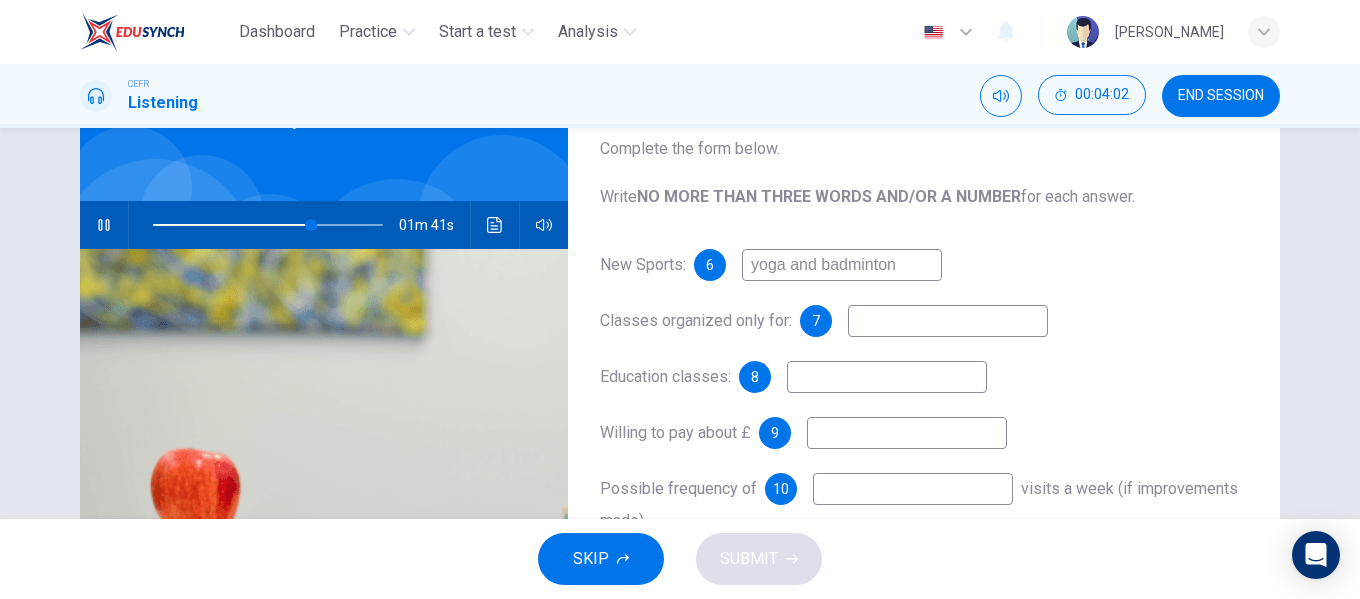type on "69" 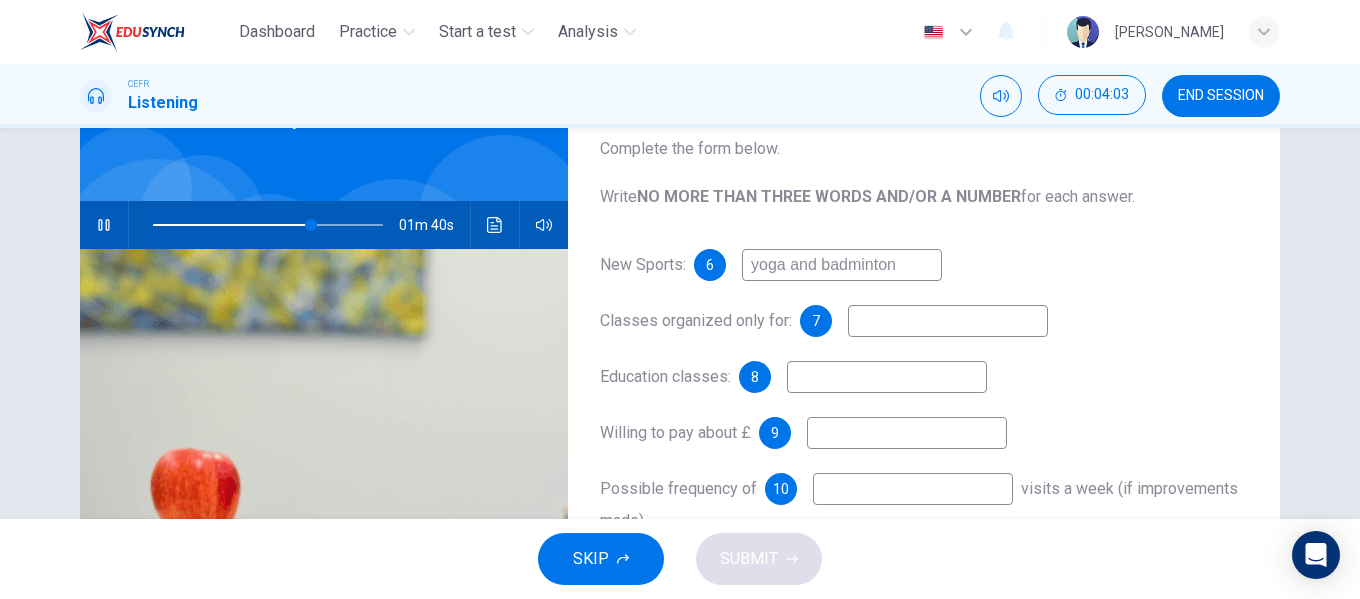 type on "yoga and badminton" 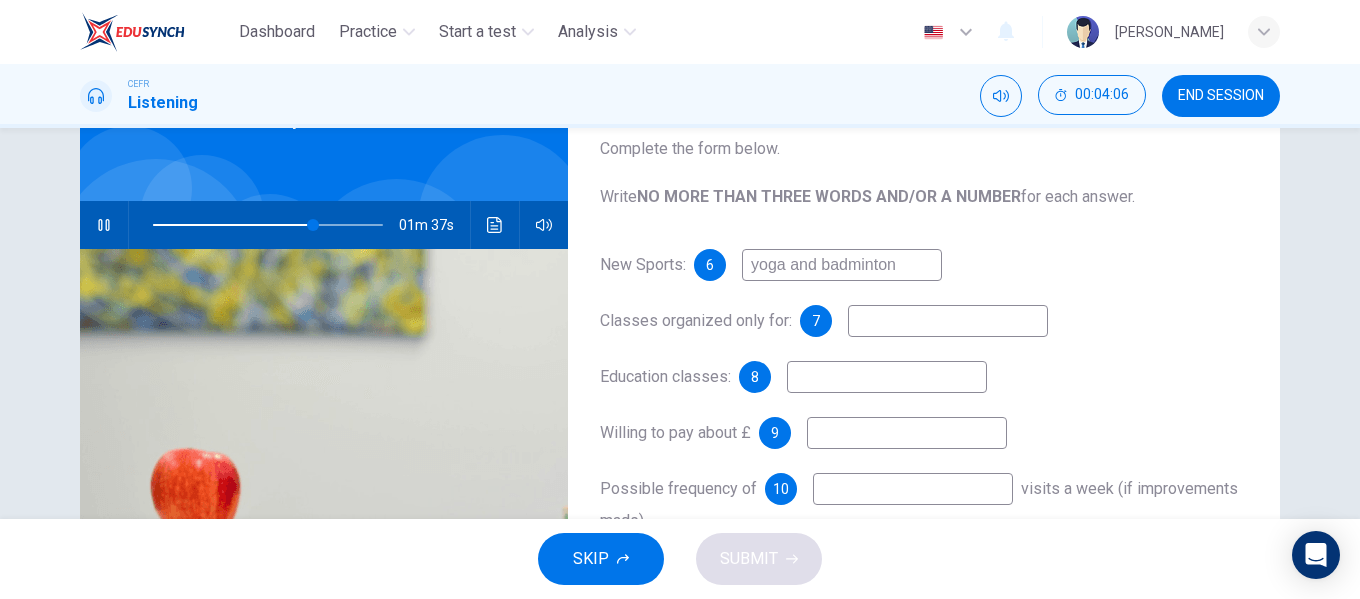 type on "70" 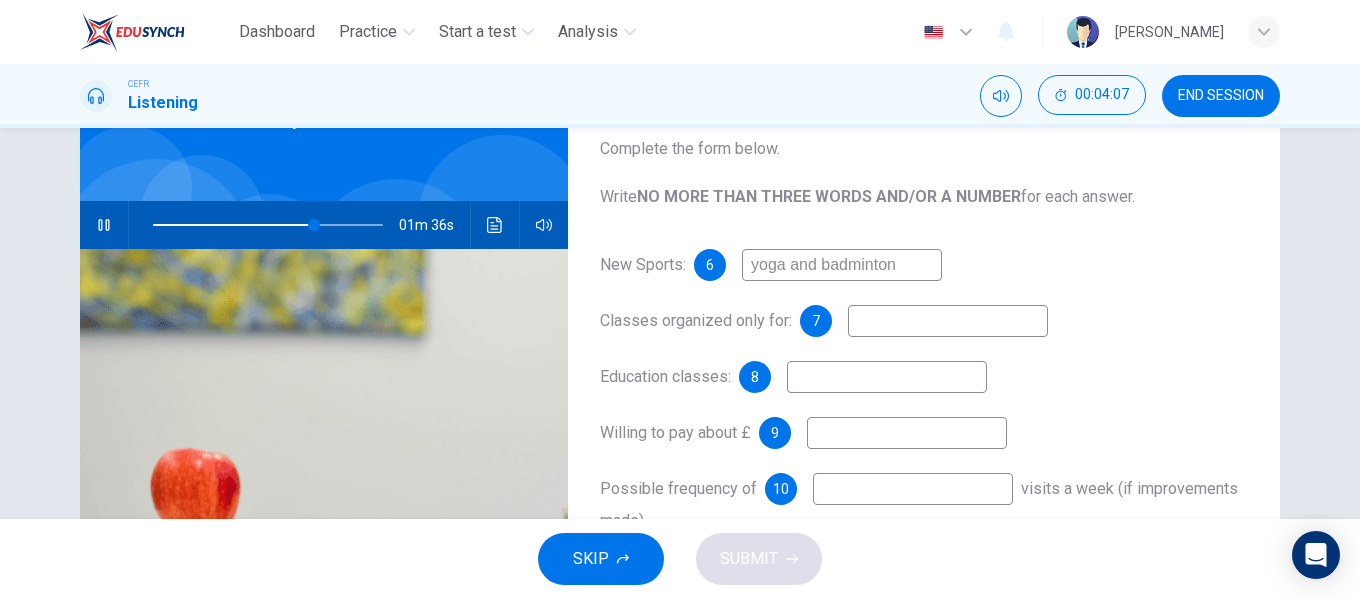type on "p" 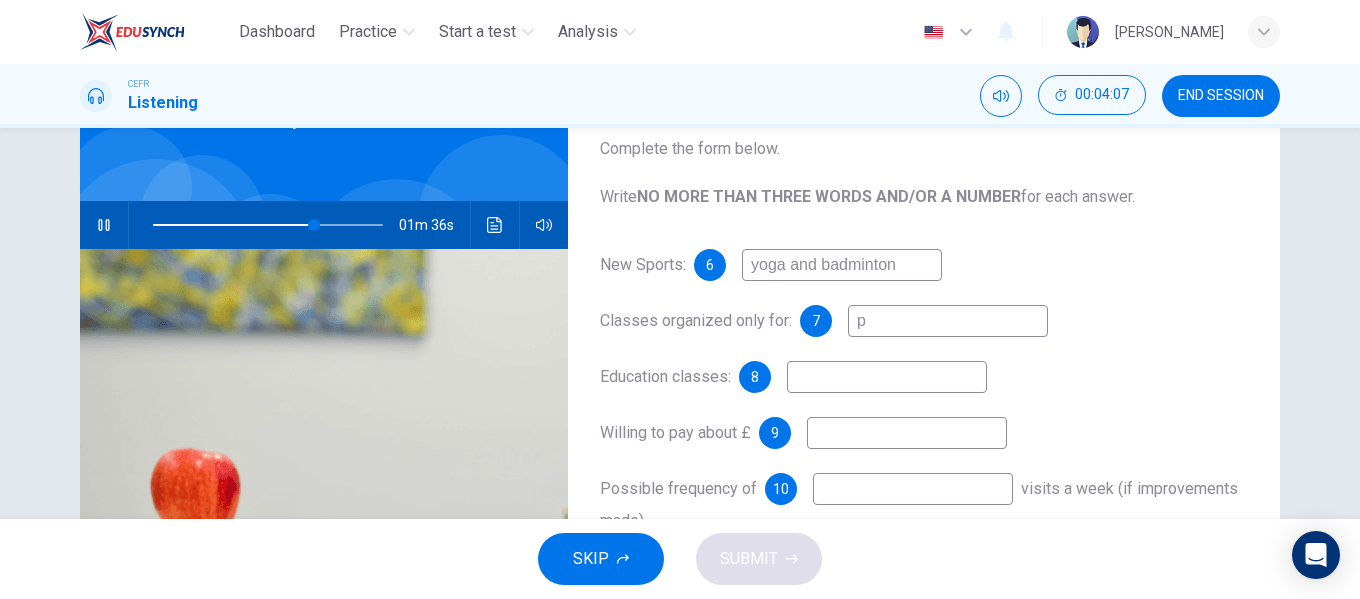 type on "70" 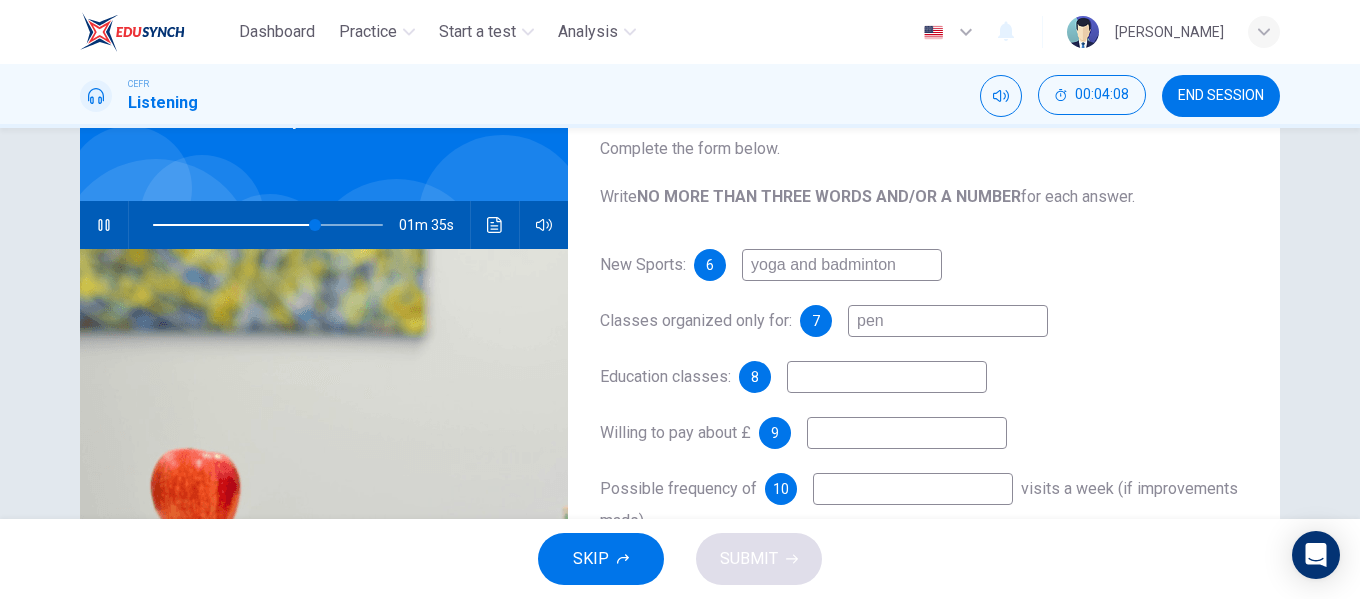 type on "pens" 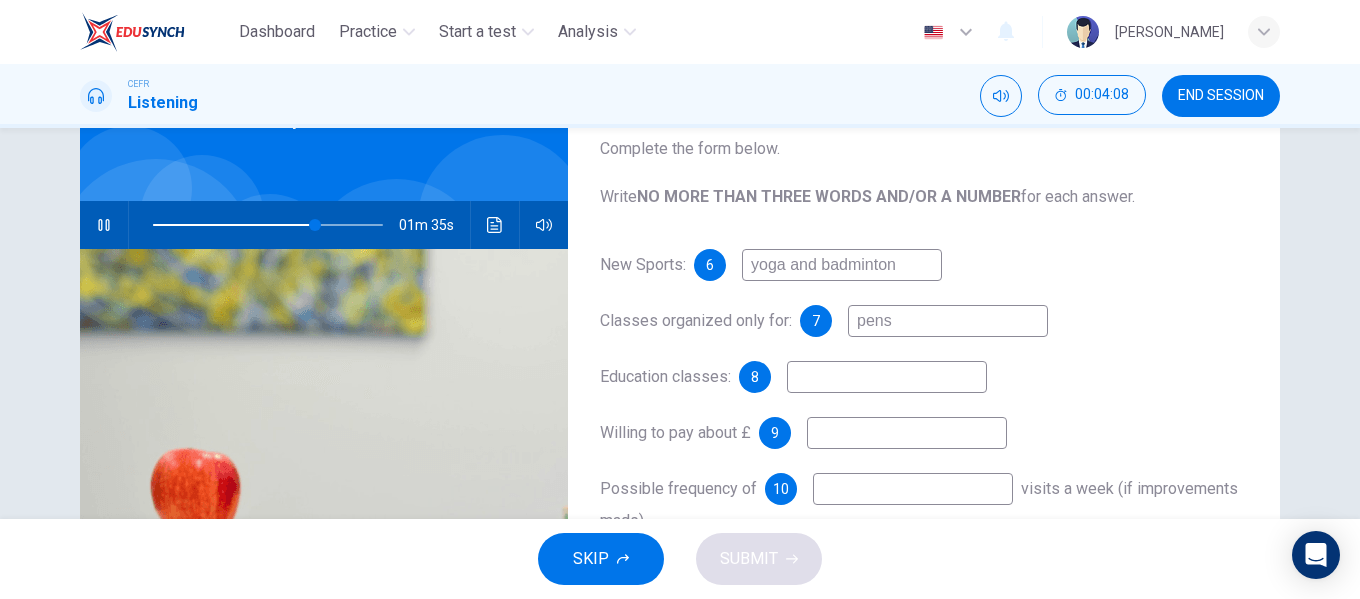 type on "71" 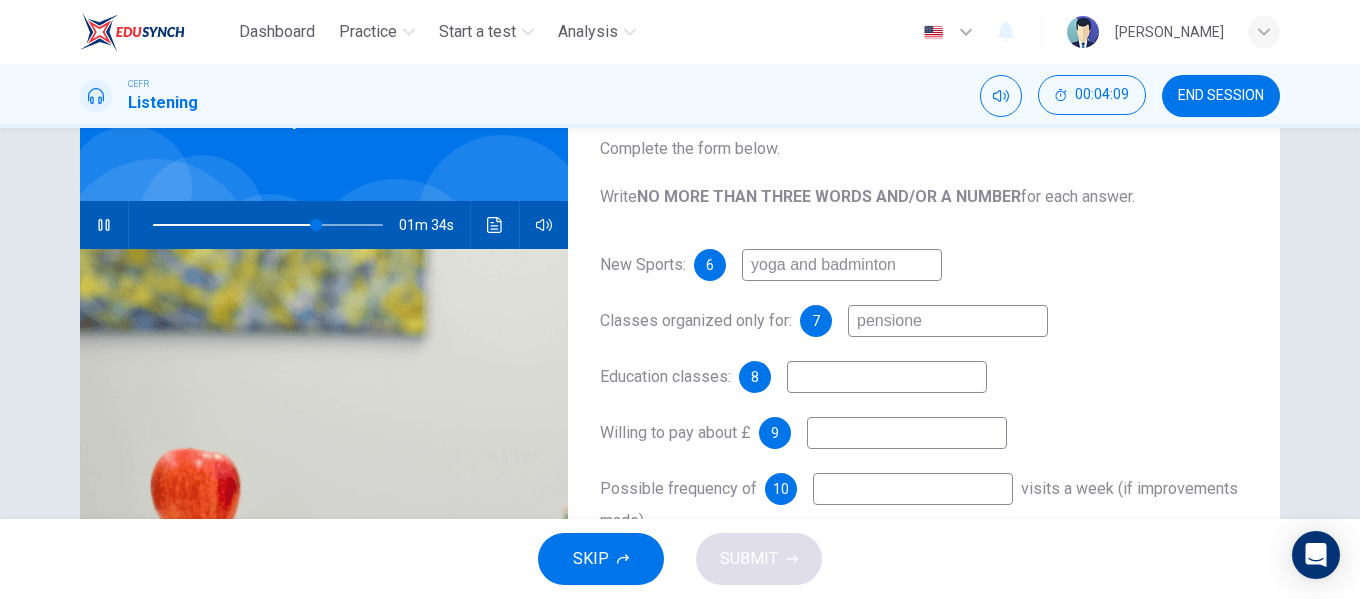 type on "pensioner" 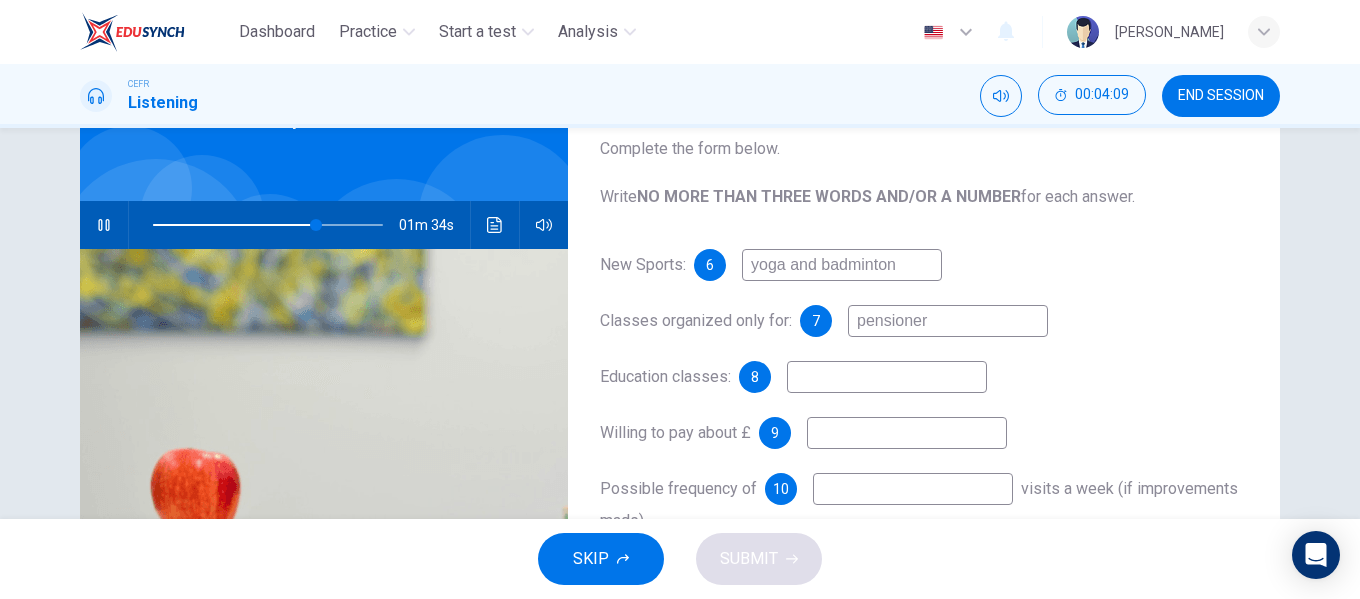 type on "71" 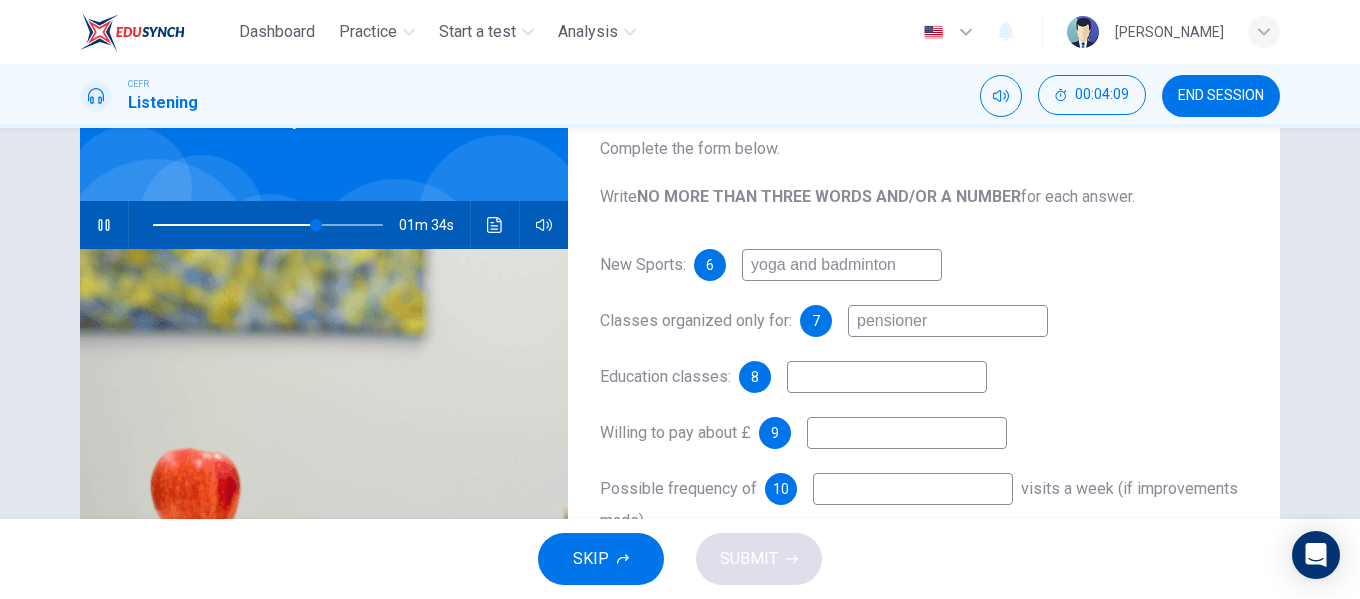 type on "pensioners" 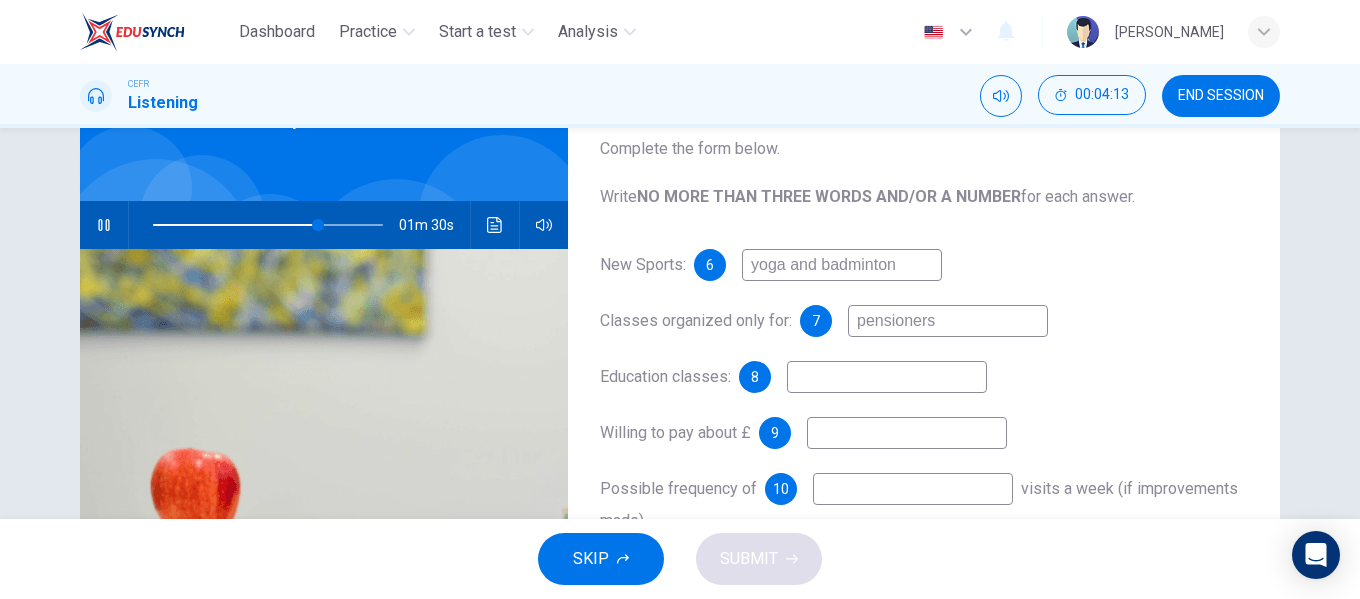 type on "72" 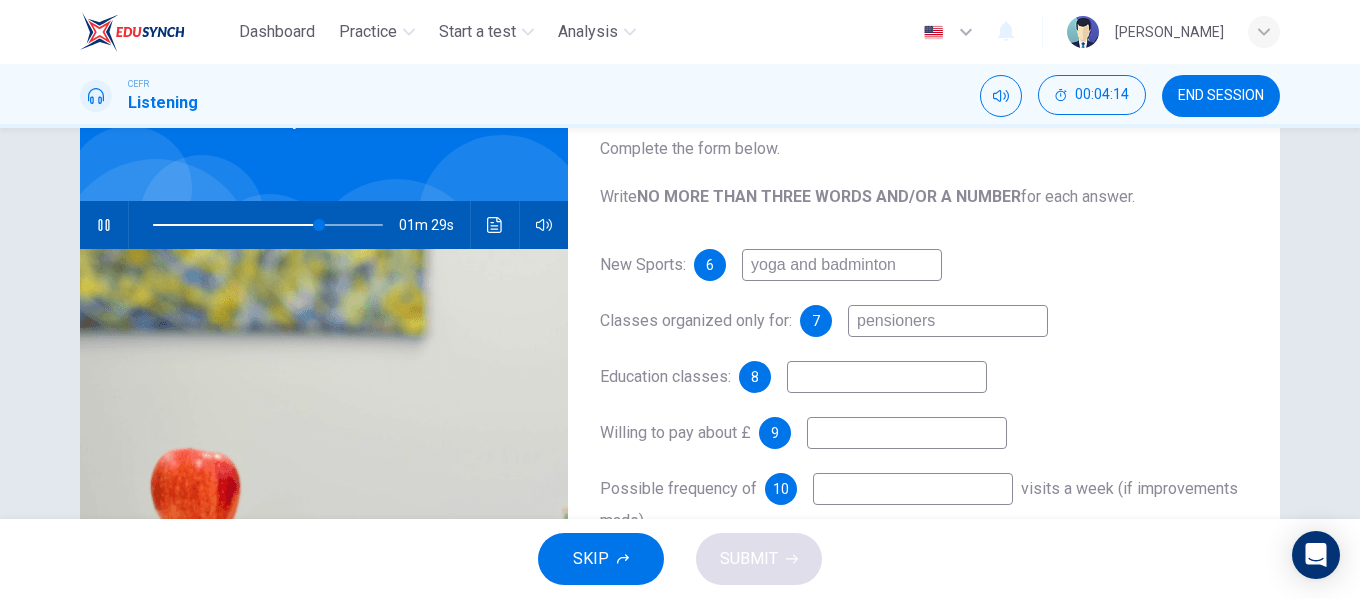 type on "pensioners" 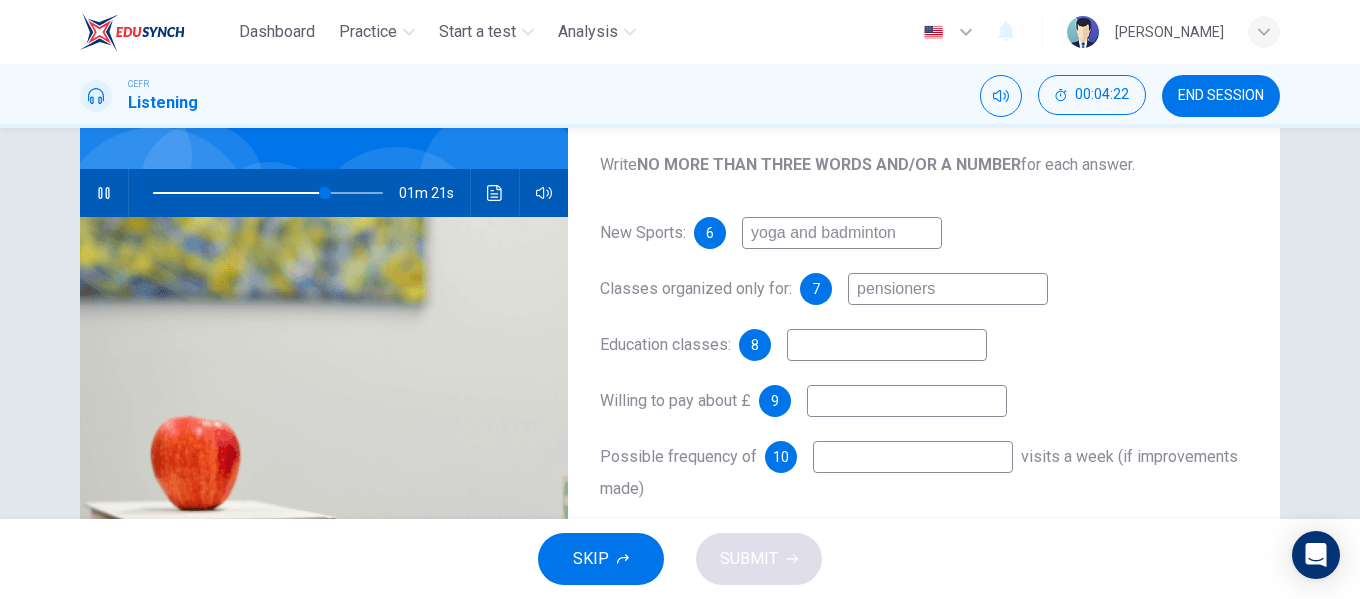scroll, scrollTop: 168, scrollLeft: 0, axis: vertical 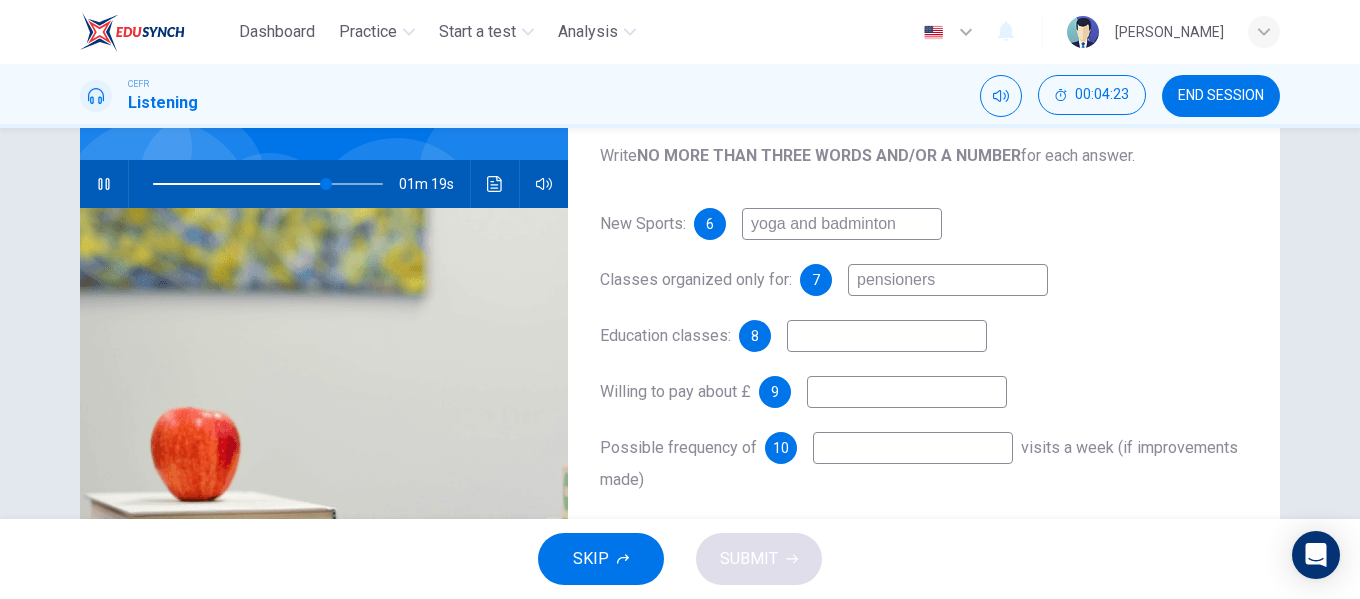 click at bounding box center [887, 336] 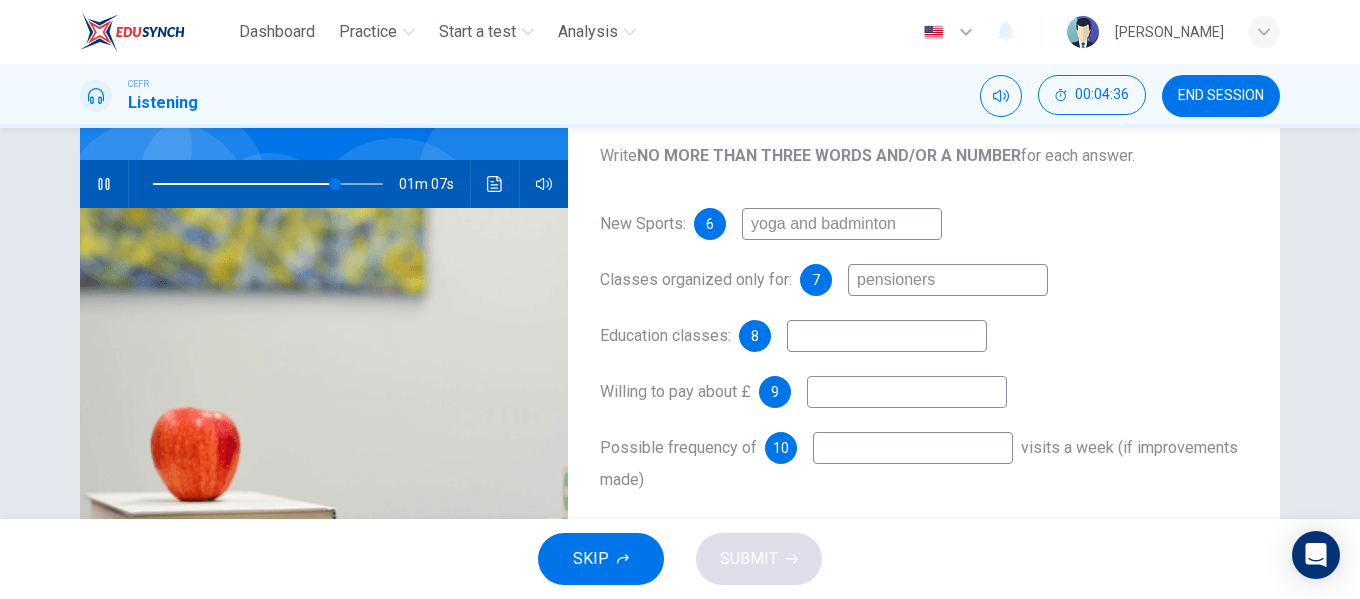 type on "79" 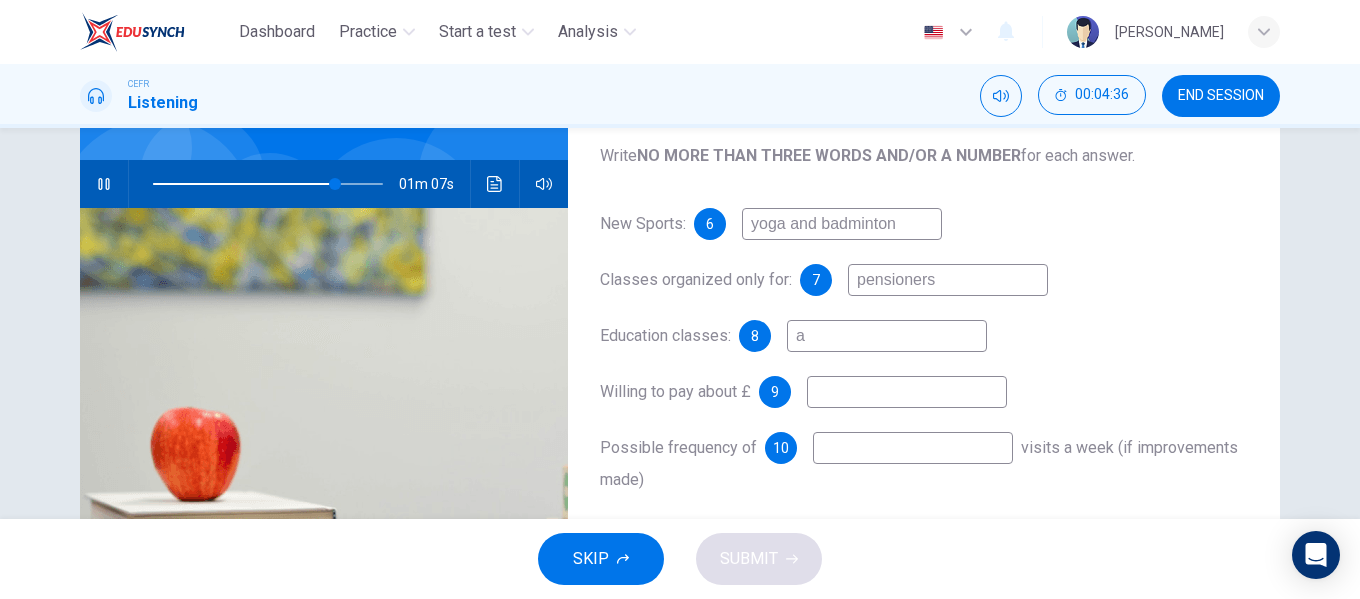 type on "79" 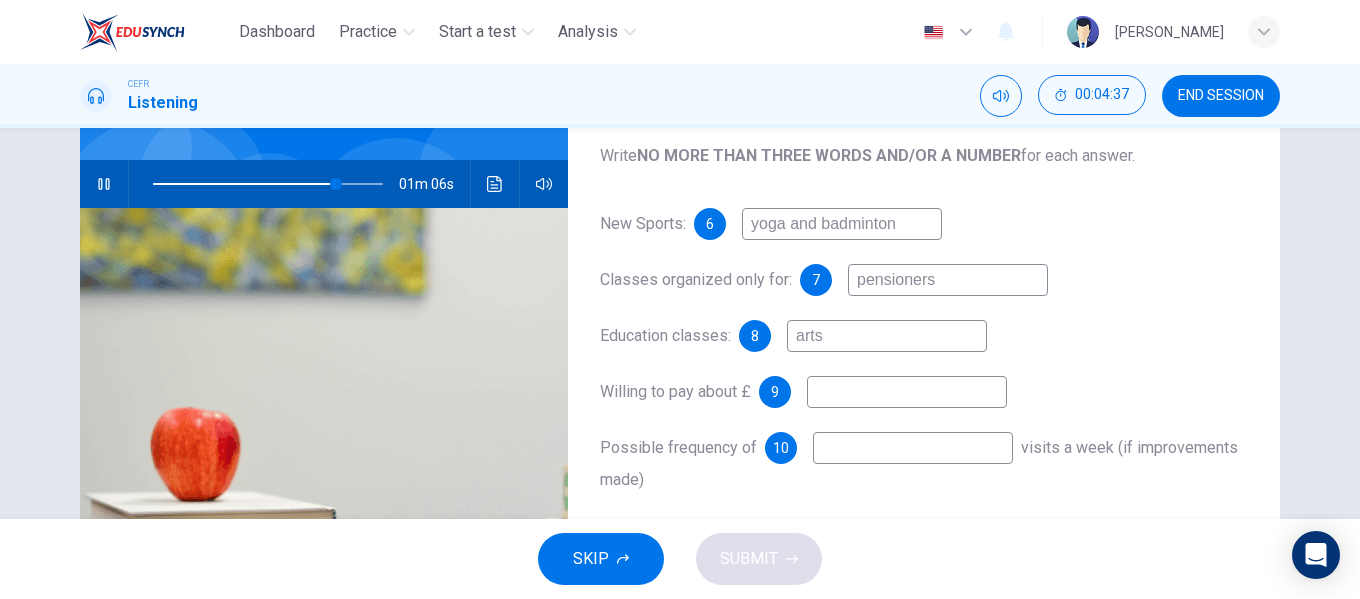type on "arts a" 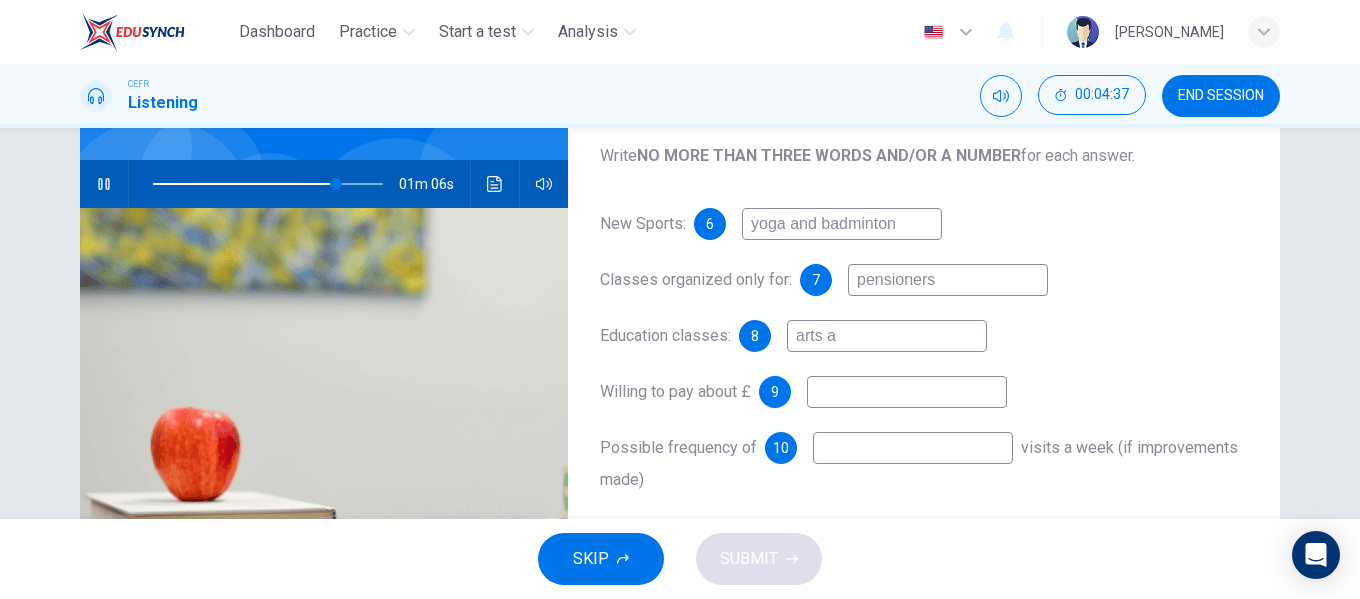 type on "80" 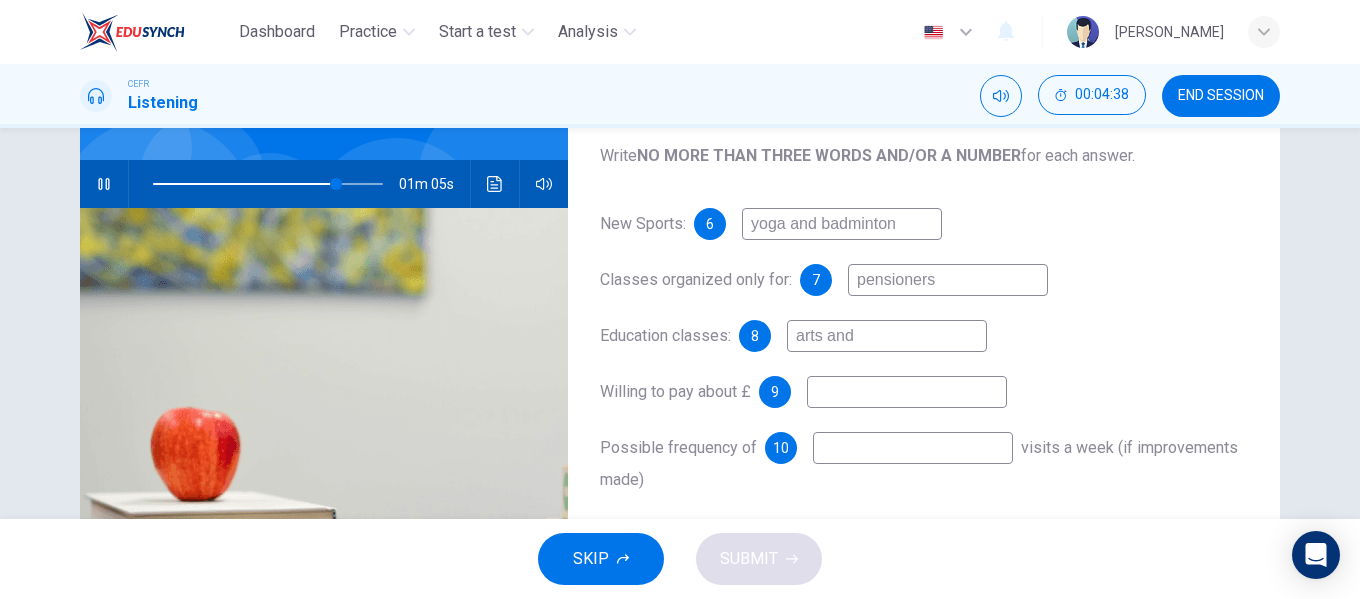 type on "arts and" 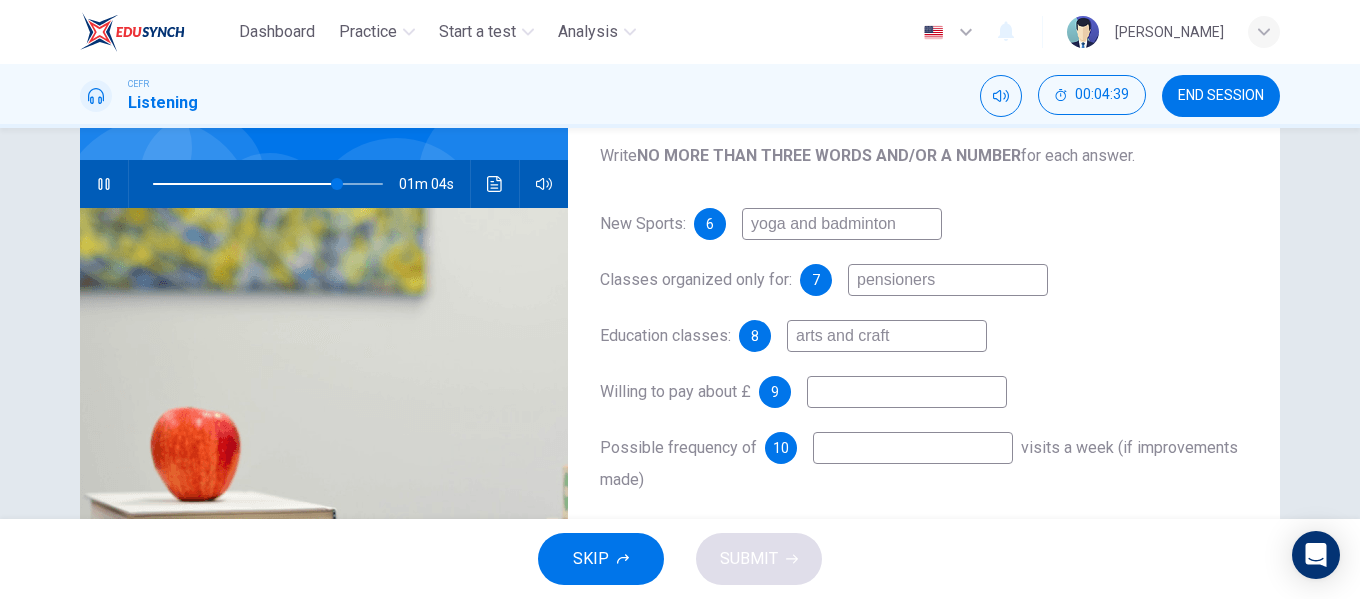 type on "arts and crafts" 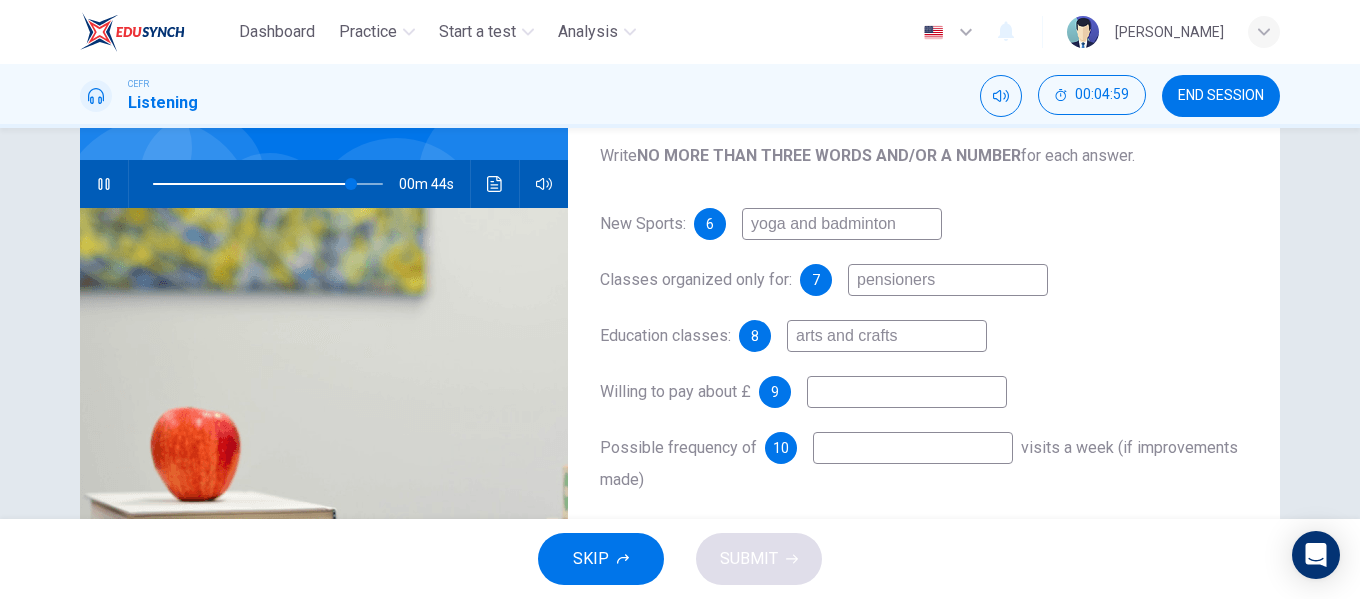 type on "87" 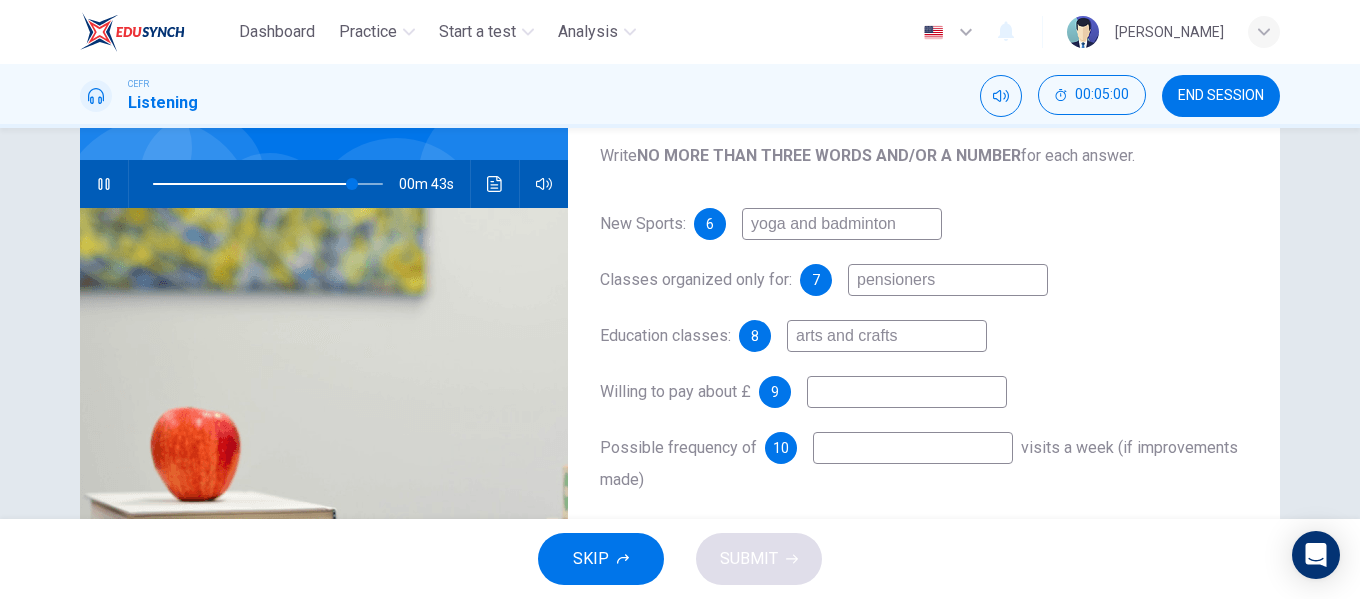 type on "arts and crafts" 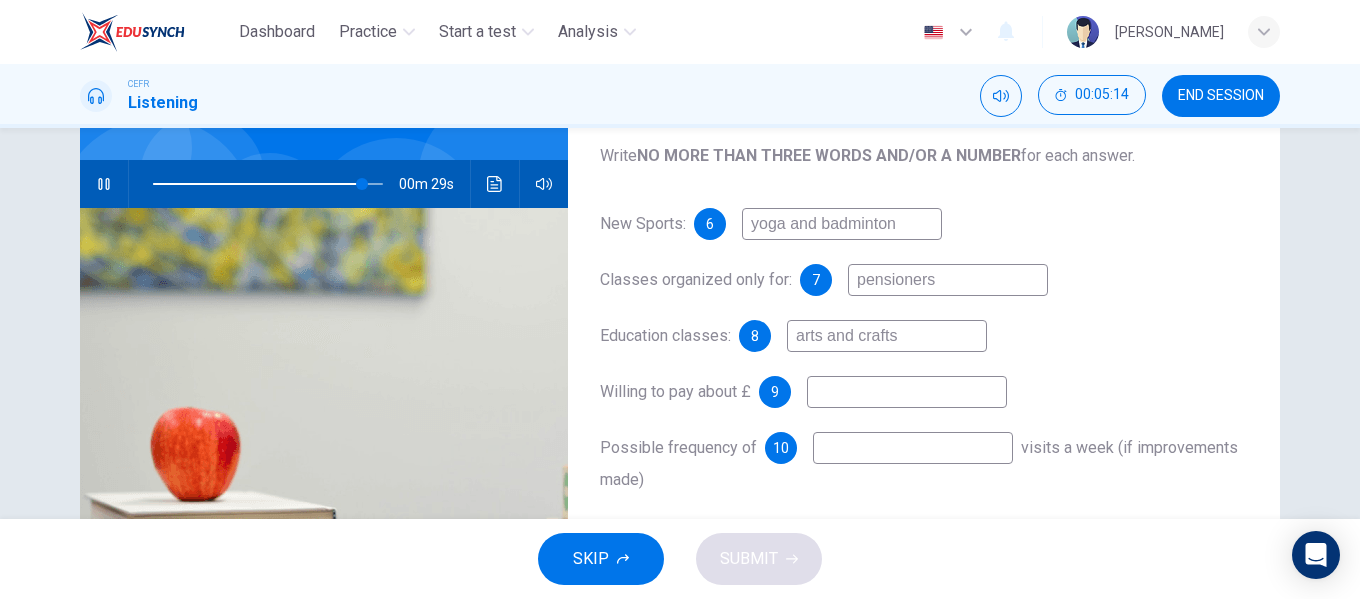 type on "91" 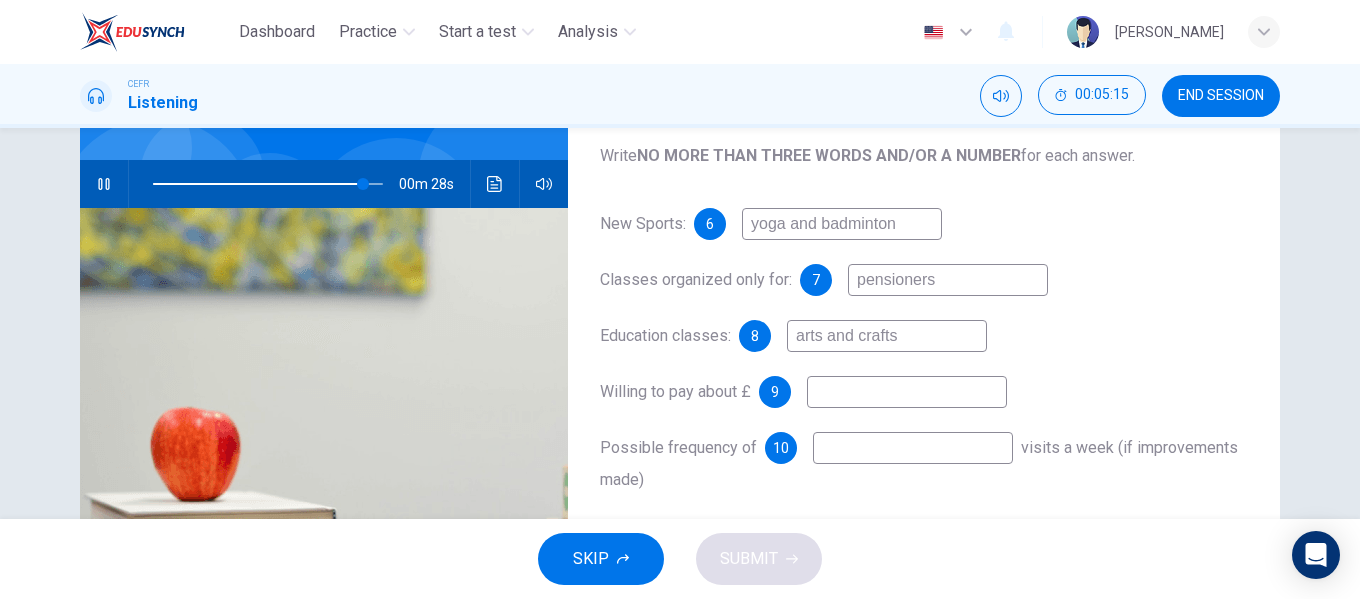 type on "2" 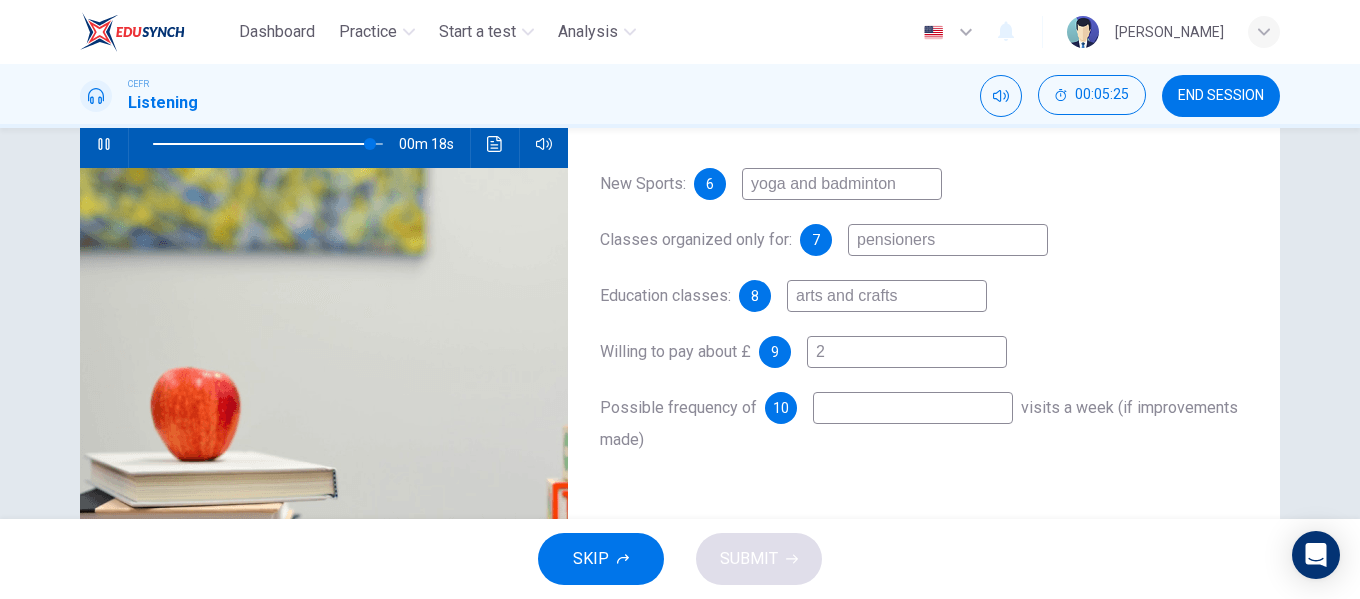 scroll, scrollTop: 212, scrollLeft: 0, axis: vertical 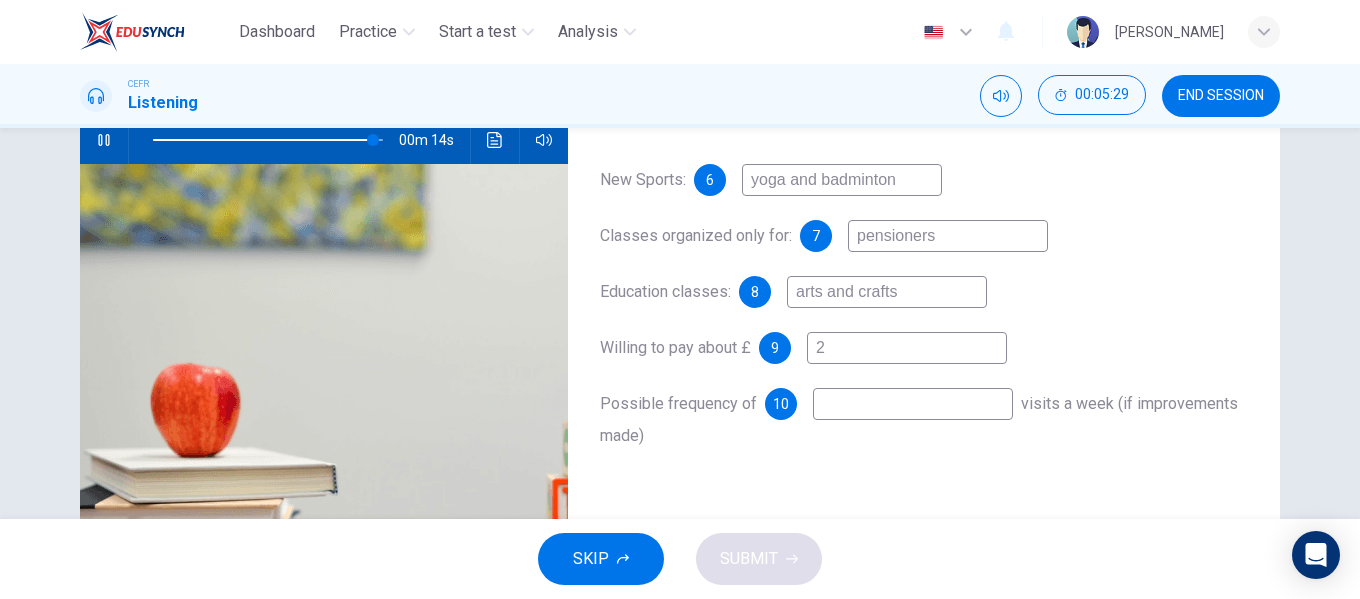 type on "96" 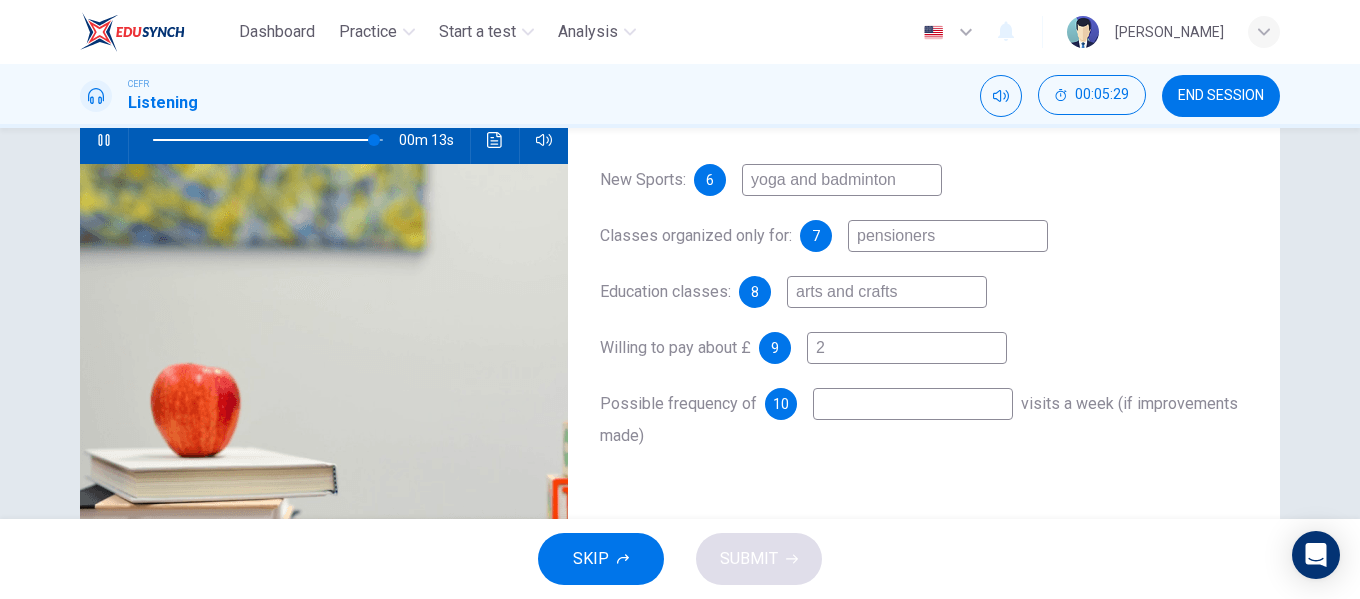 type on "2" 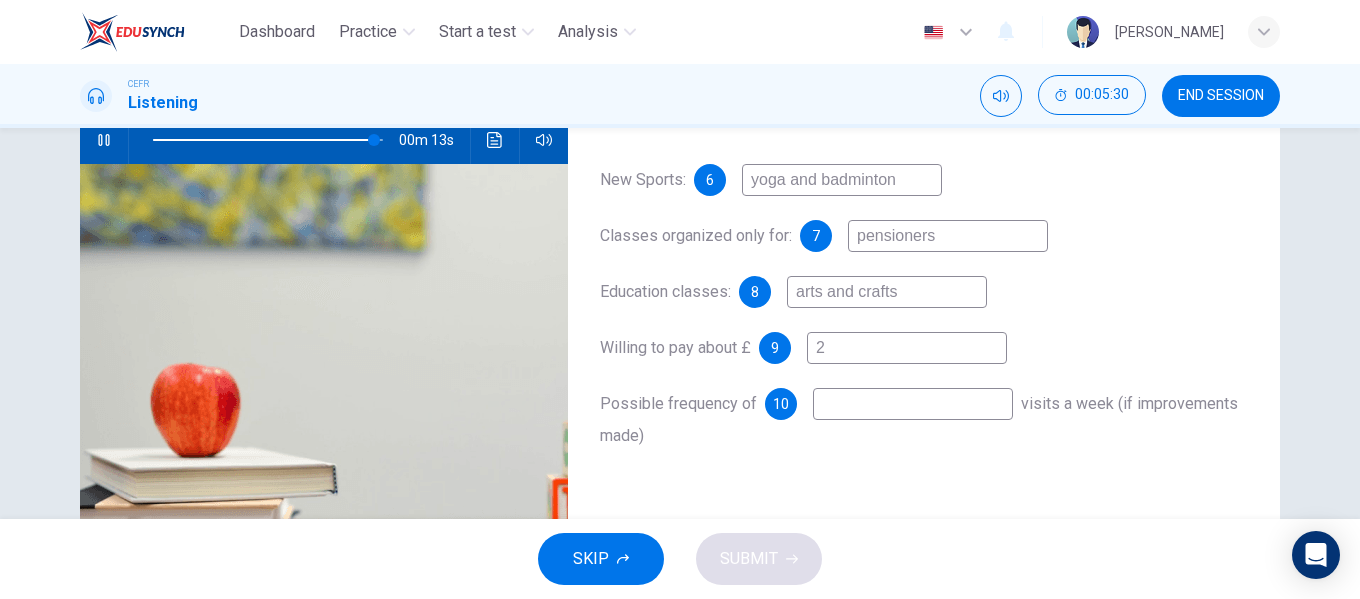click at bounding box center [913, 404] 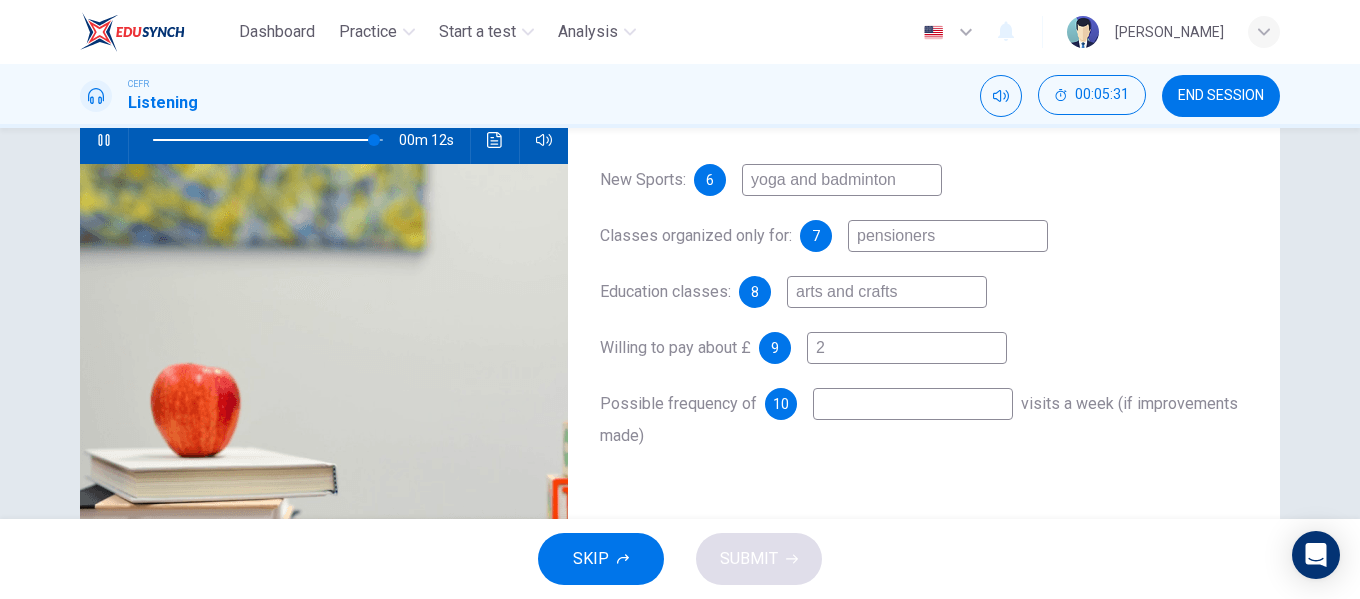 type on "97" 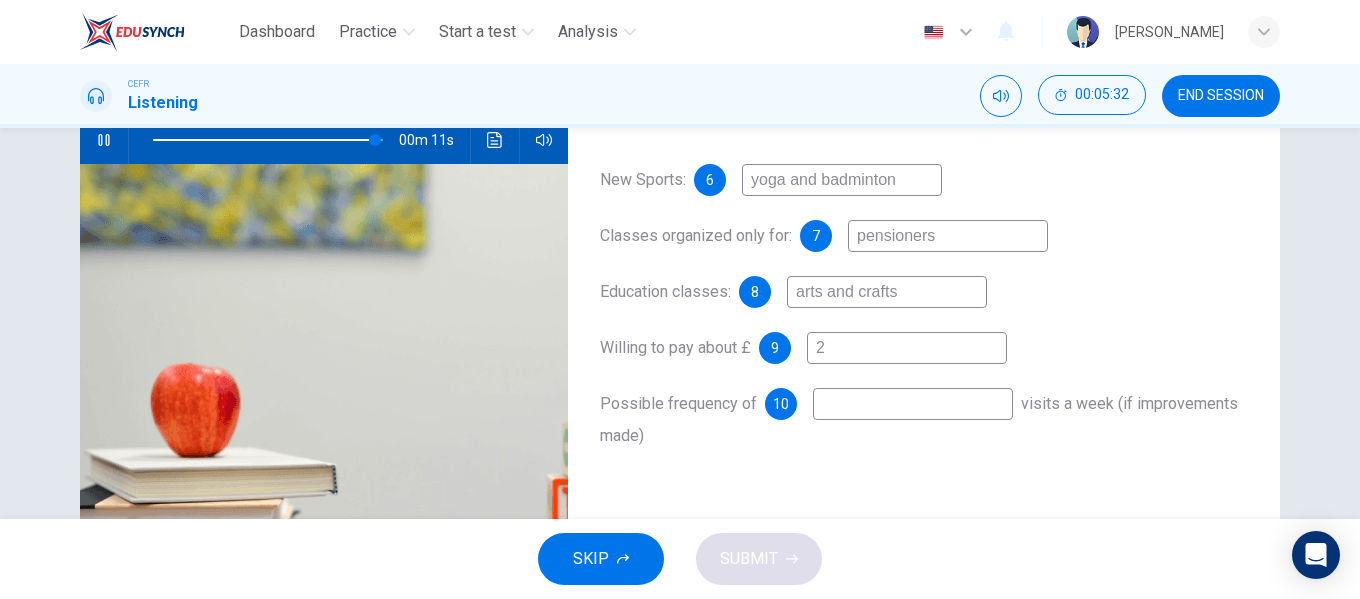 type on "3" 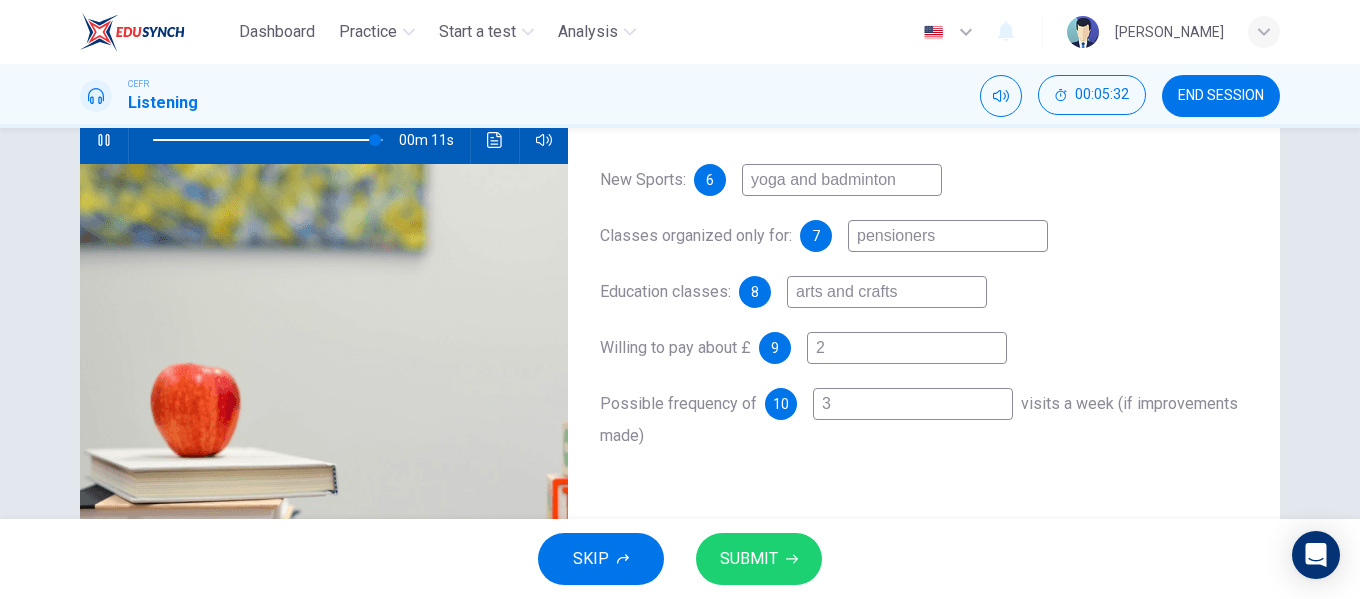 type on "97" 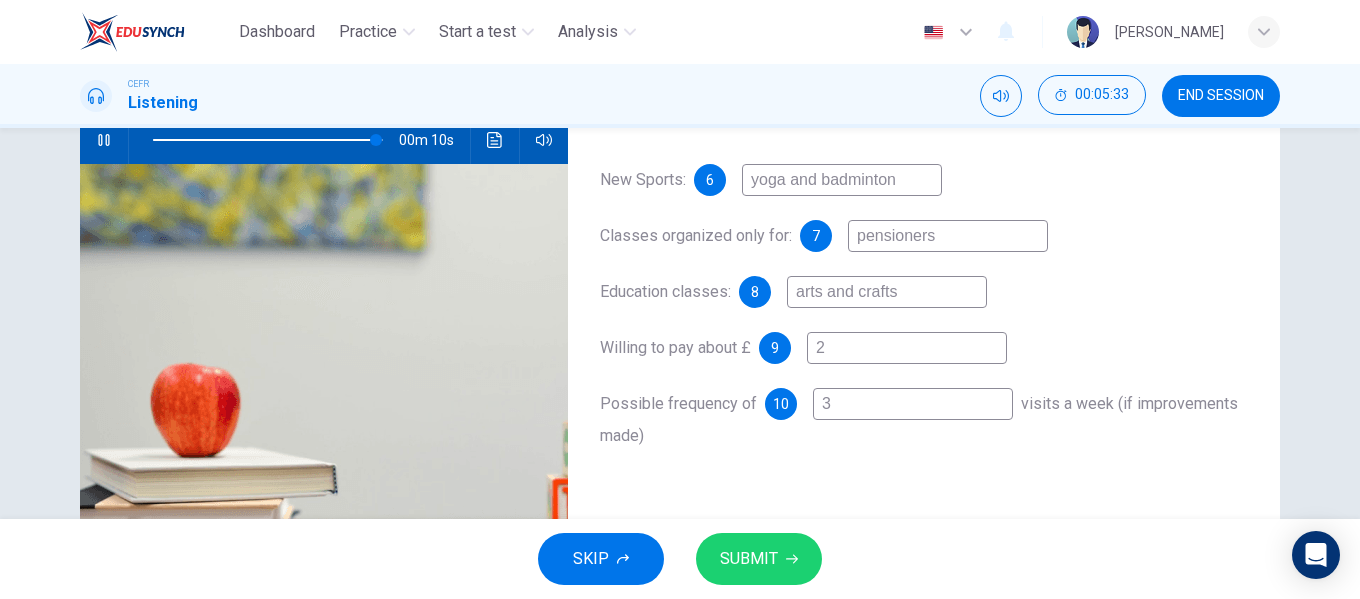 type 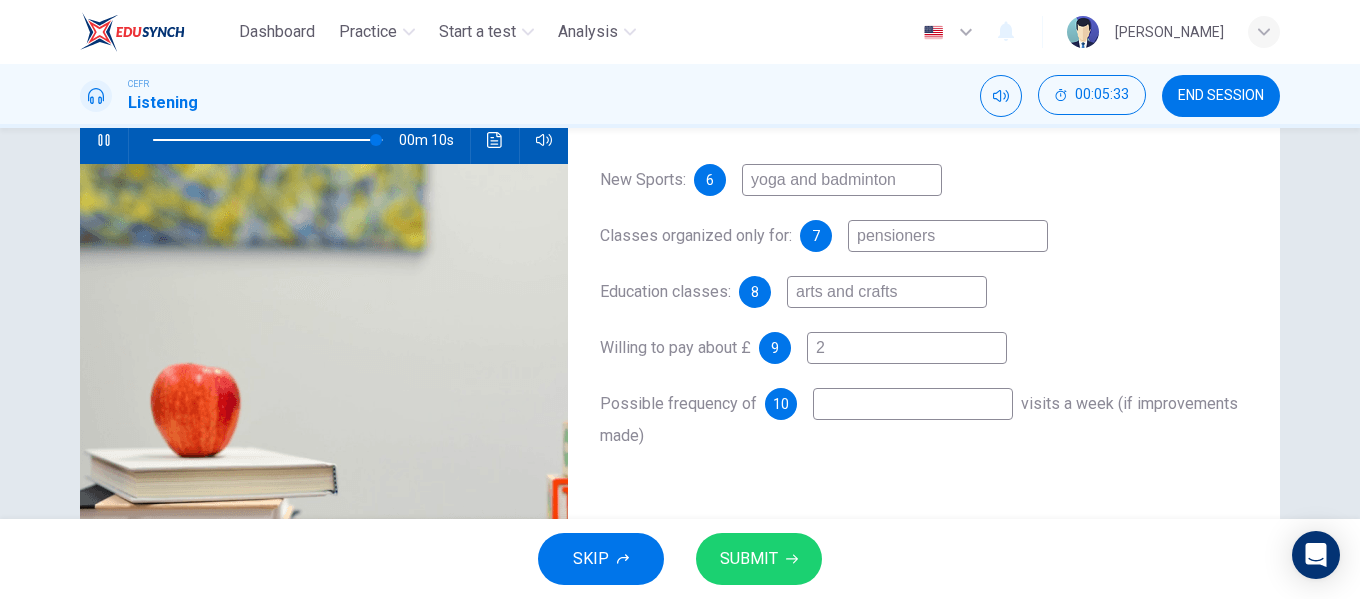 type on "97" 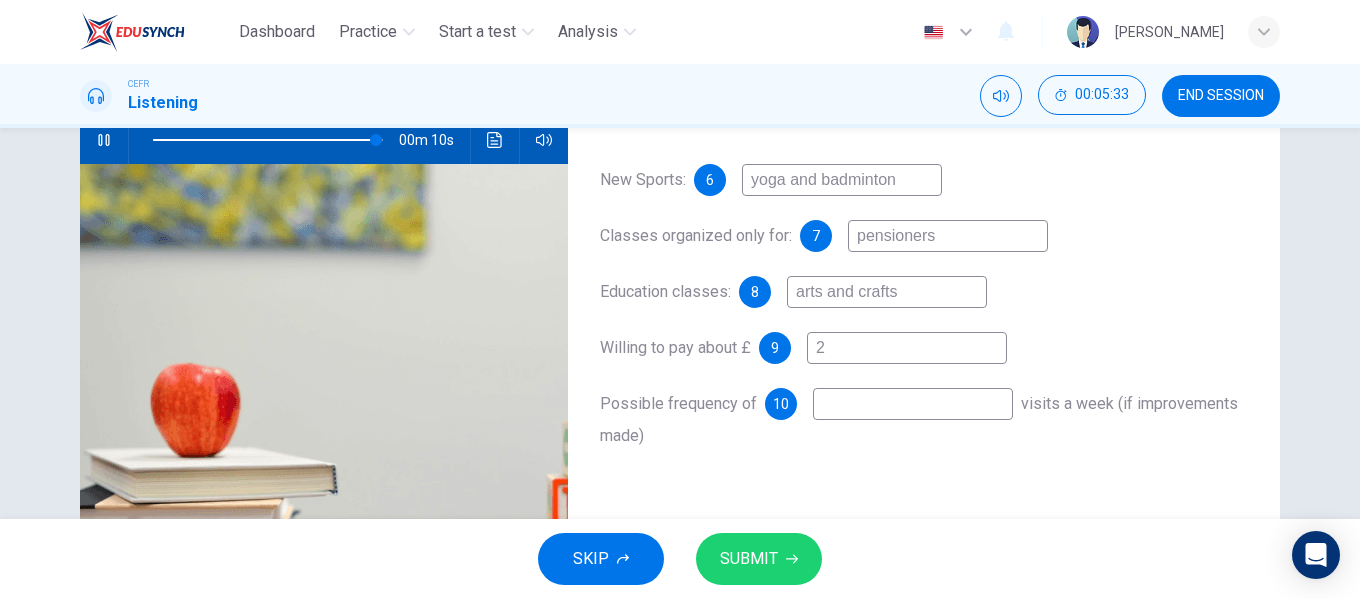 type on "t" 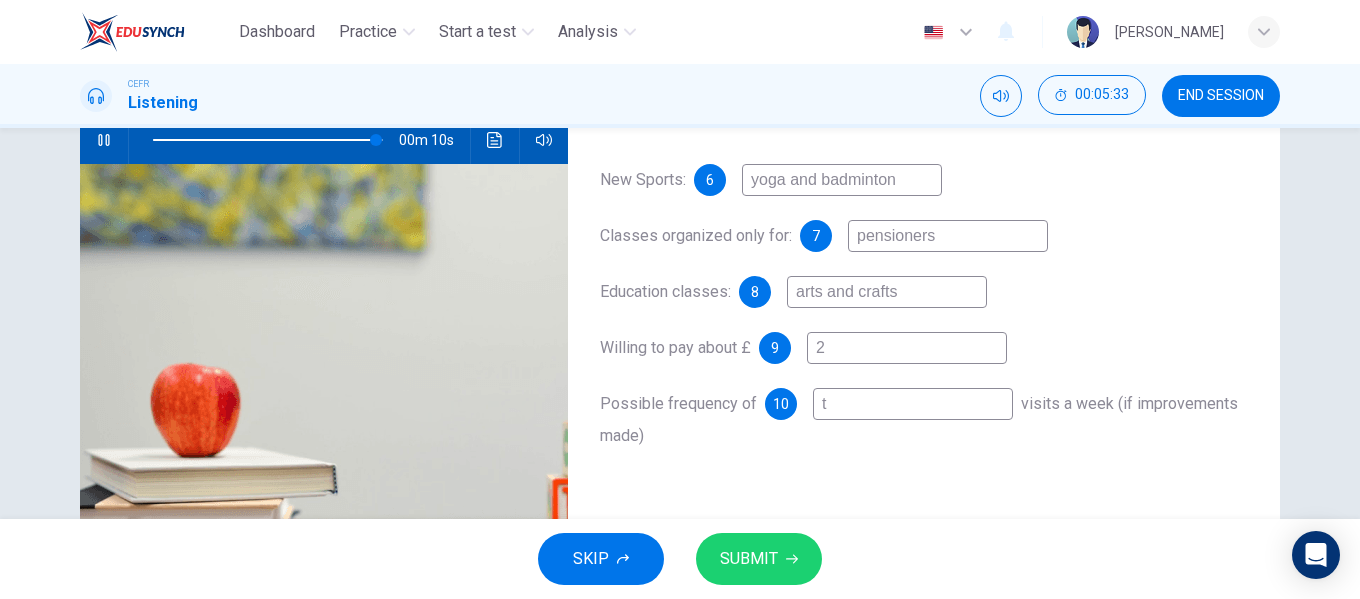 type on "97" 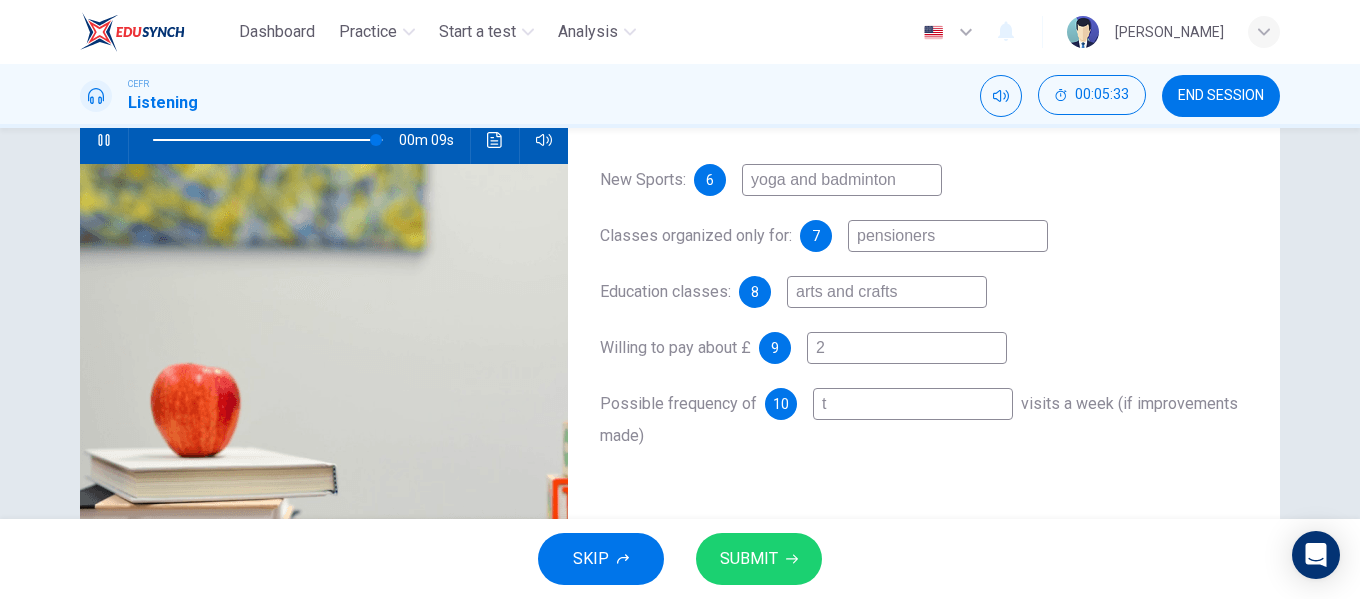type on "th" 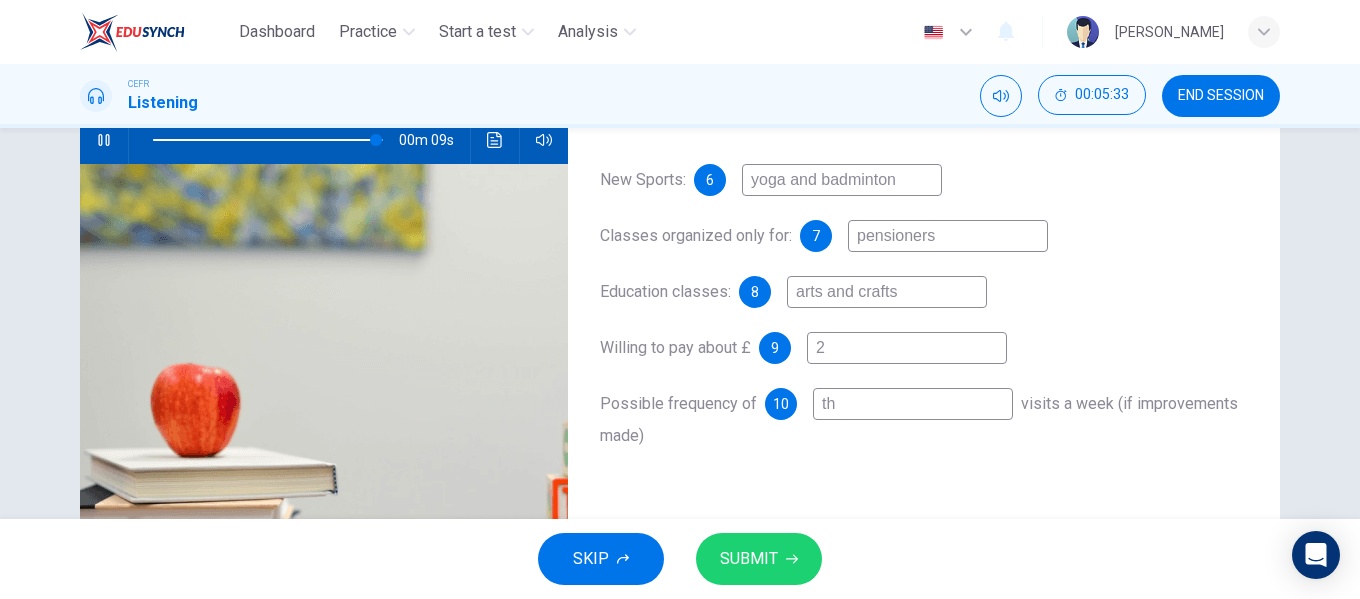 type on "97" 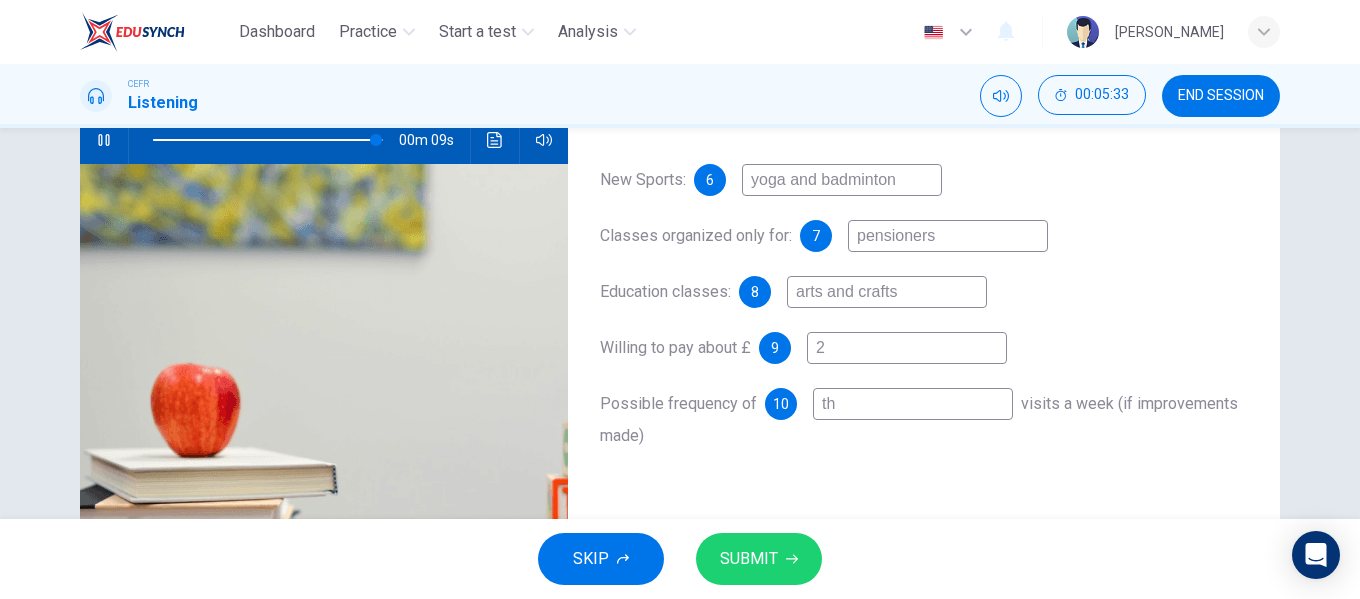 type on "thr" 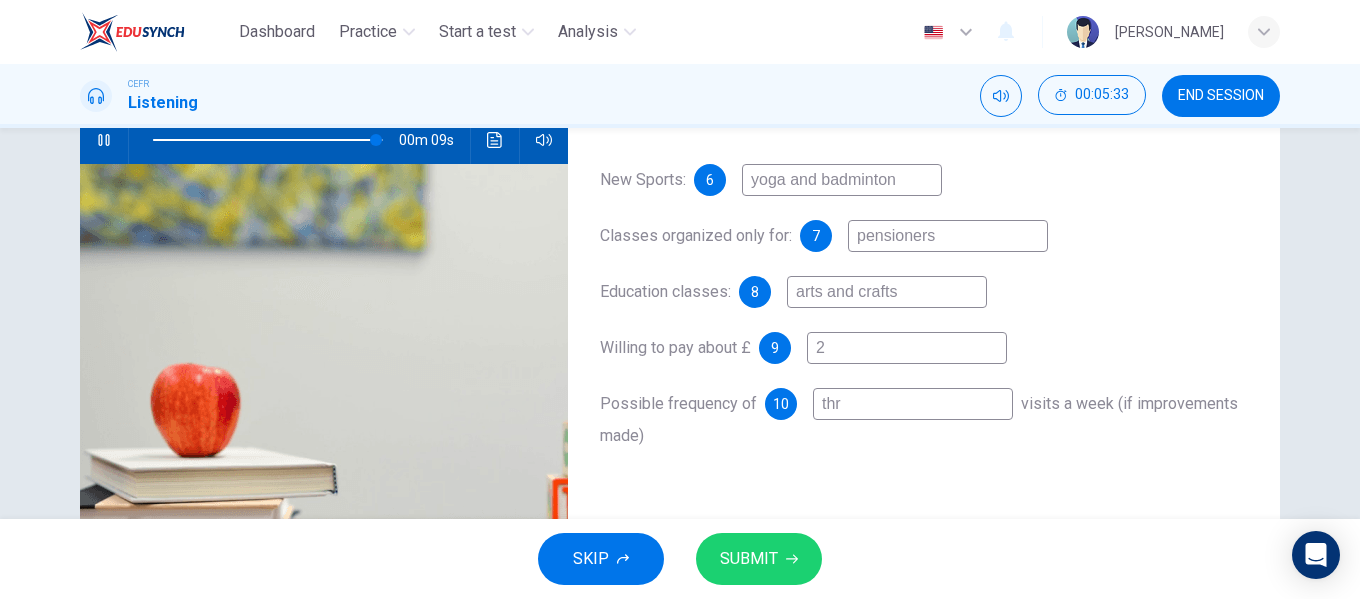 type on "97" 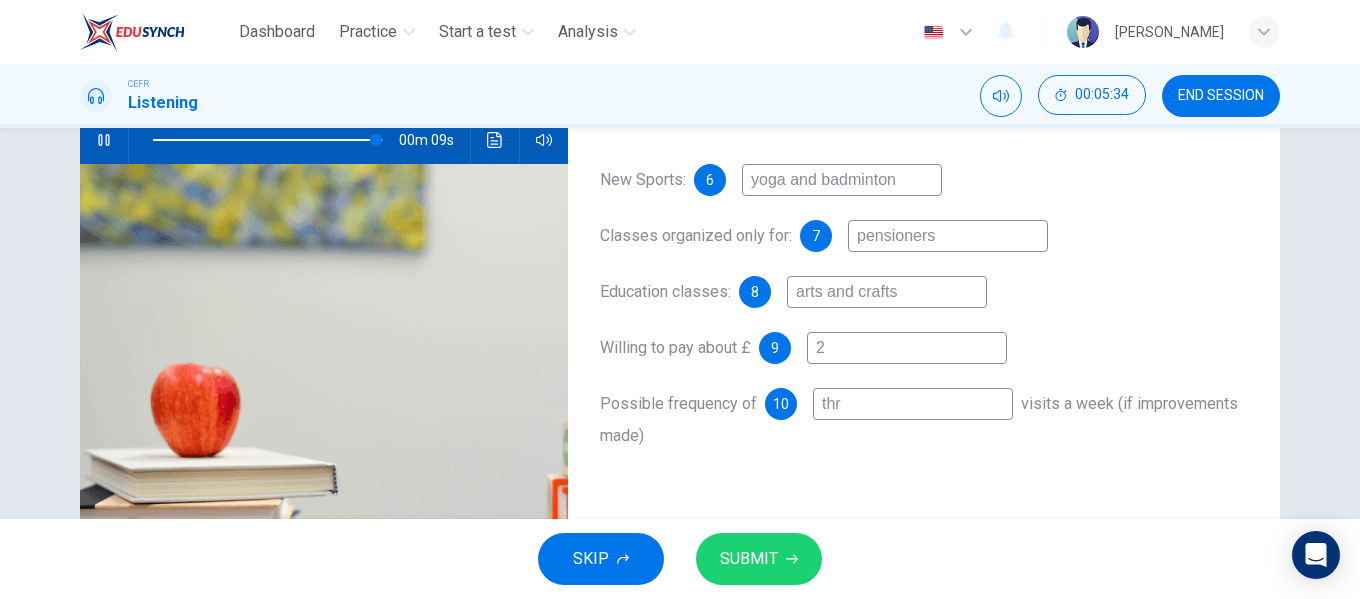 type on "thre" 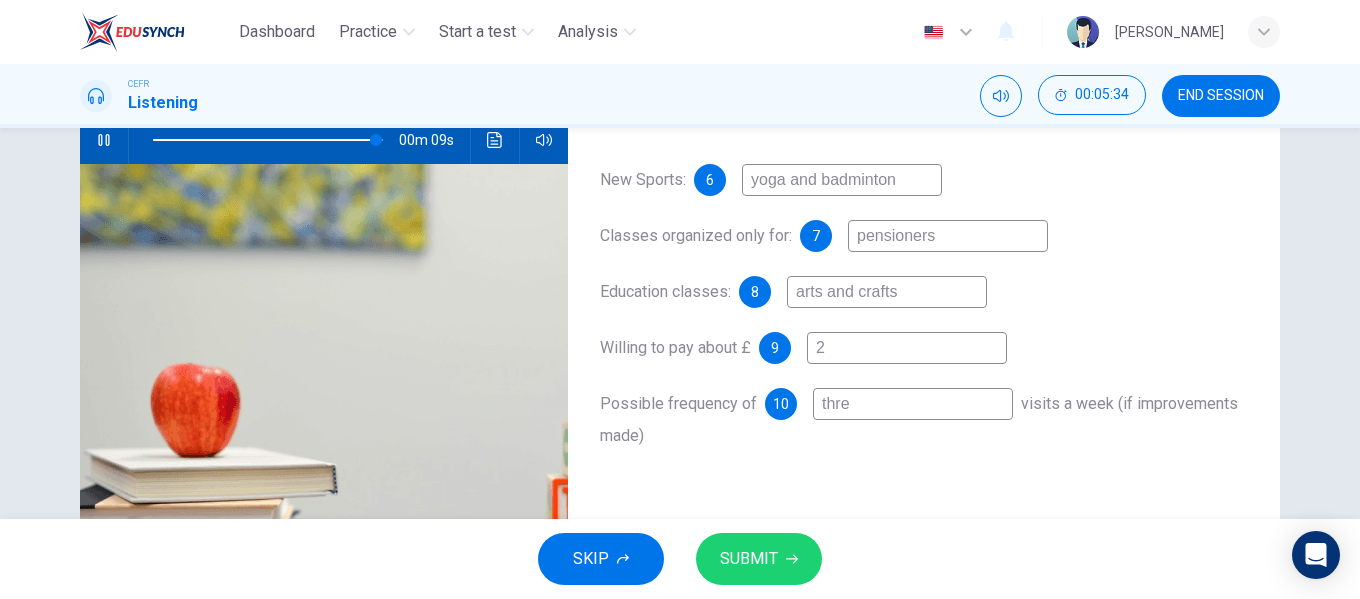 type on "97" 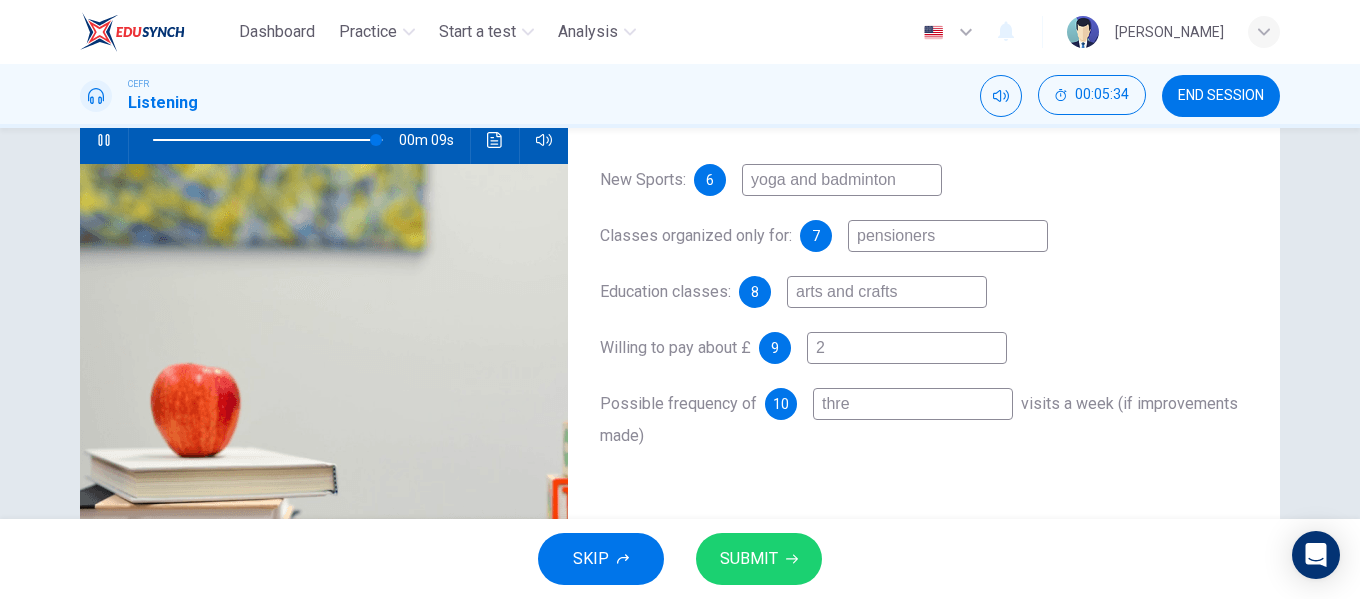 type on "three" 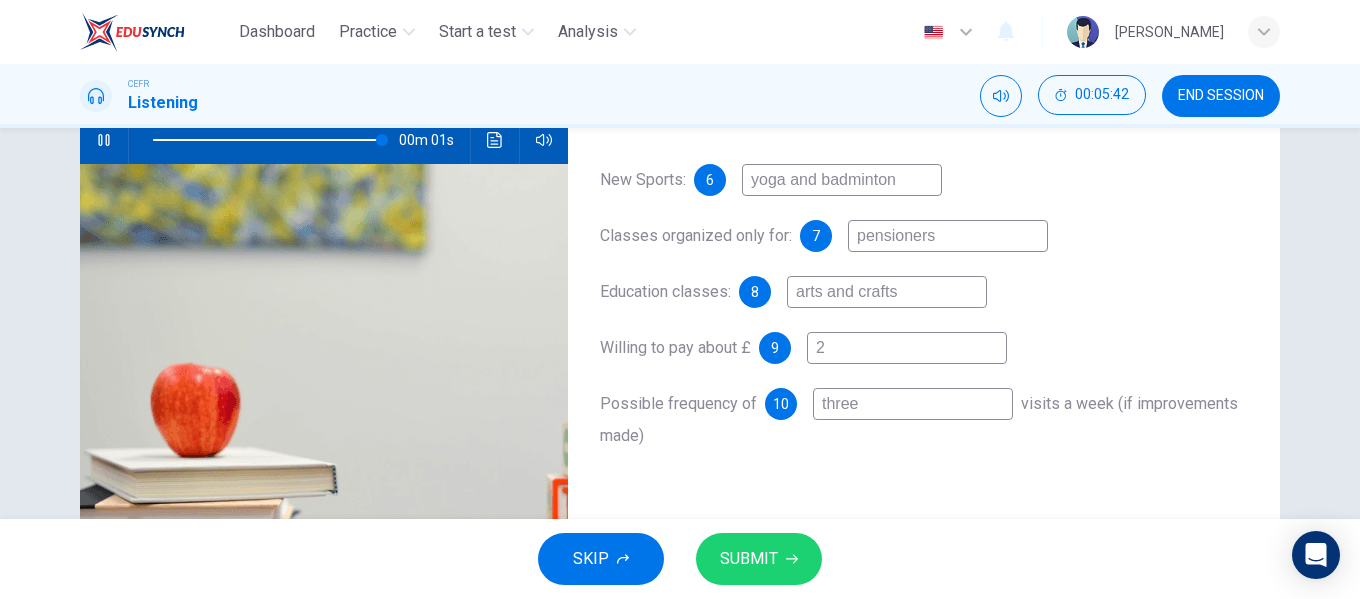 type on "0" 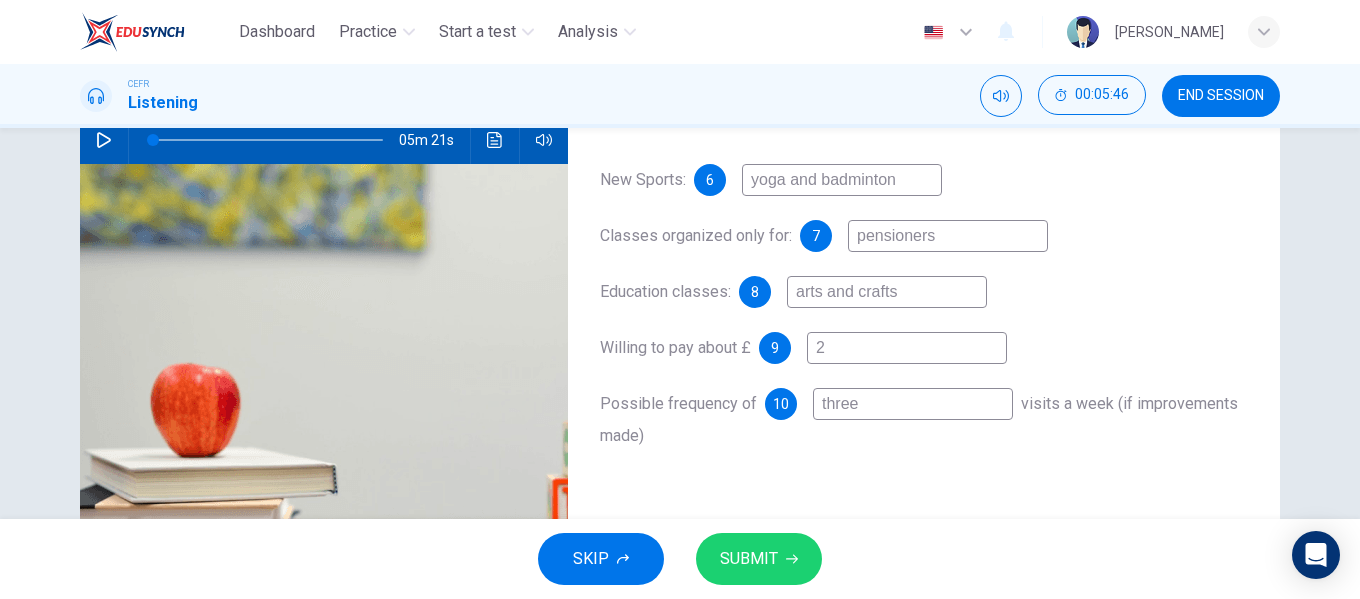 type on "three" 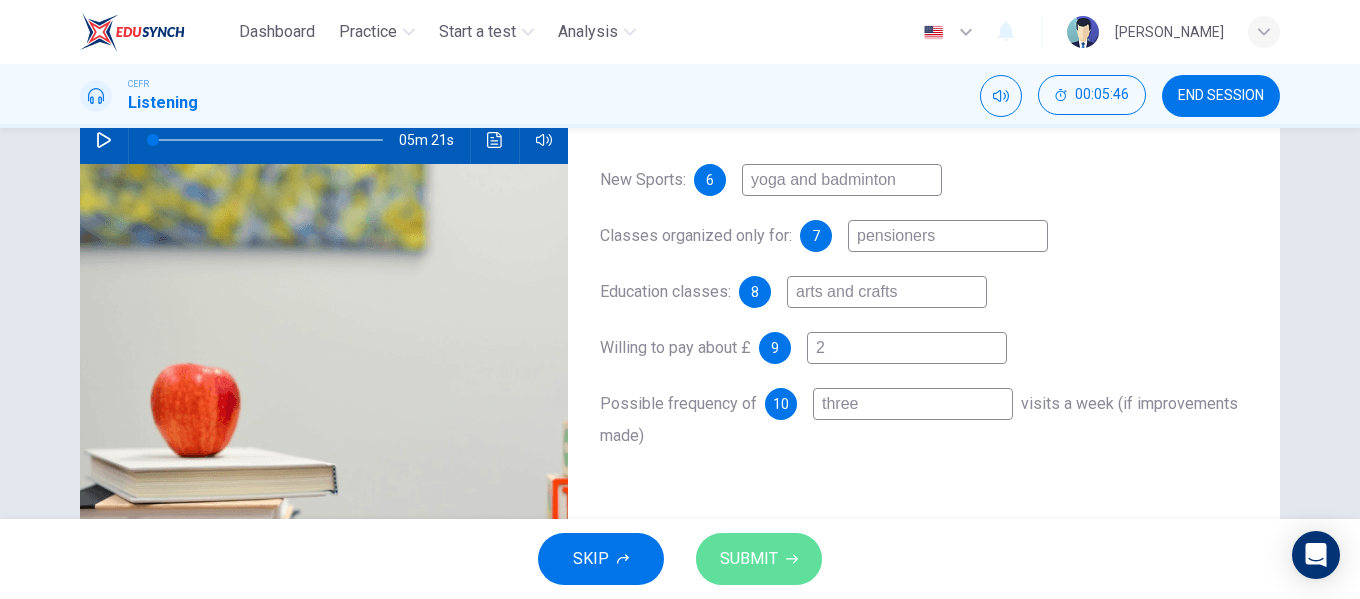 click on "SUBMIT" at bounding box center [759, 559] 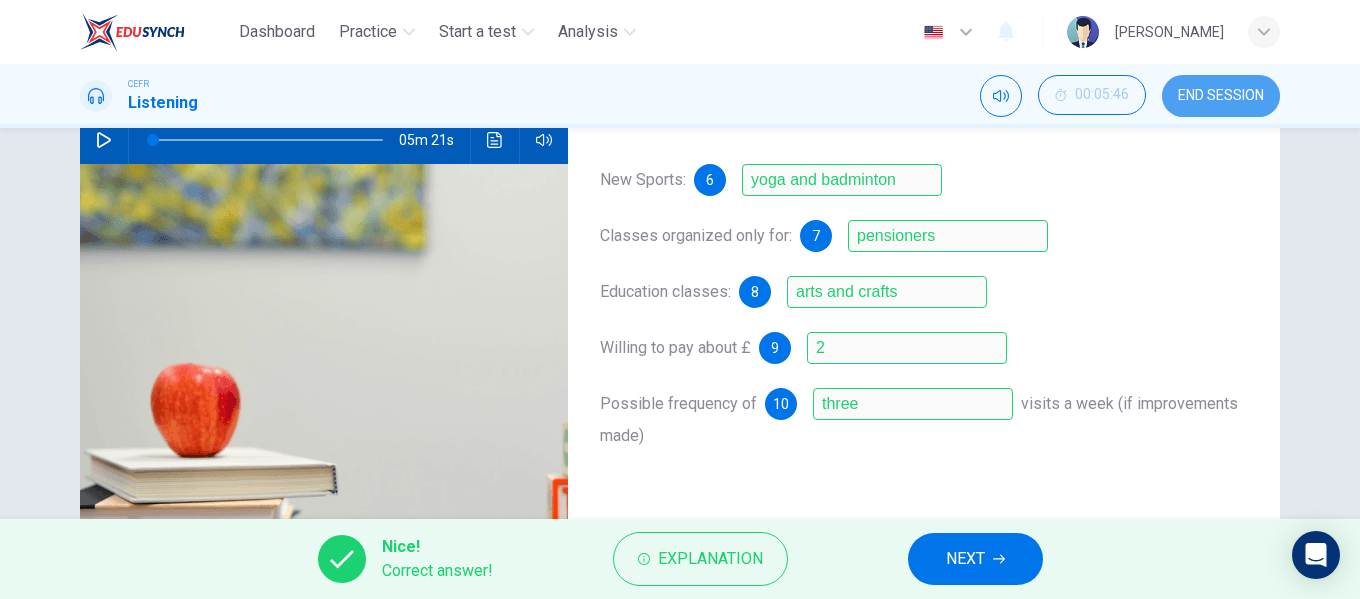 click on "END SESSION" at bounding box center [1221, 96] 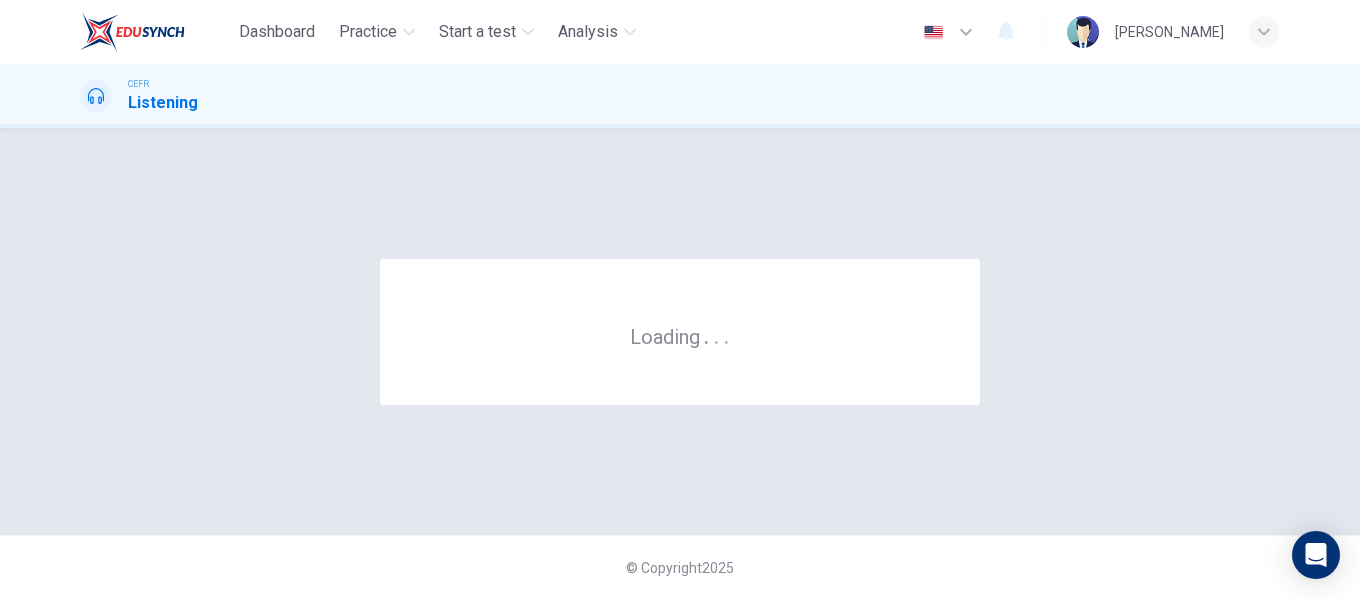 scroll, scrollTop: 0, scrollLeft: 0, axis: both 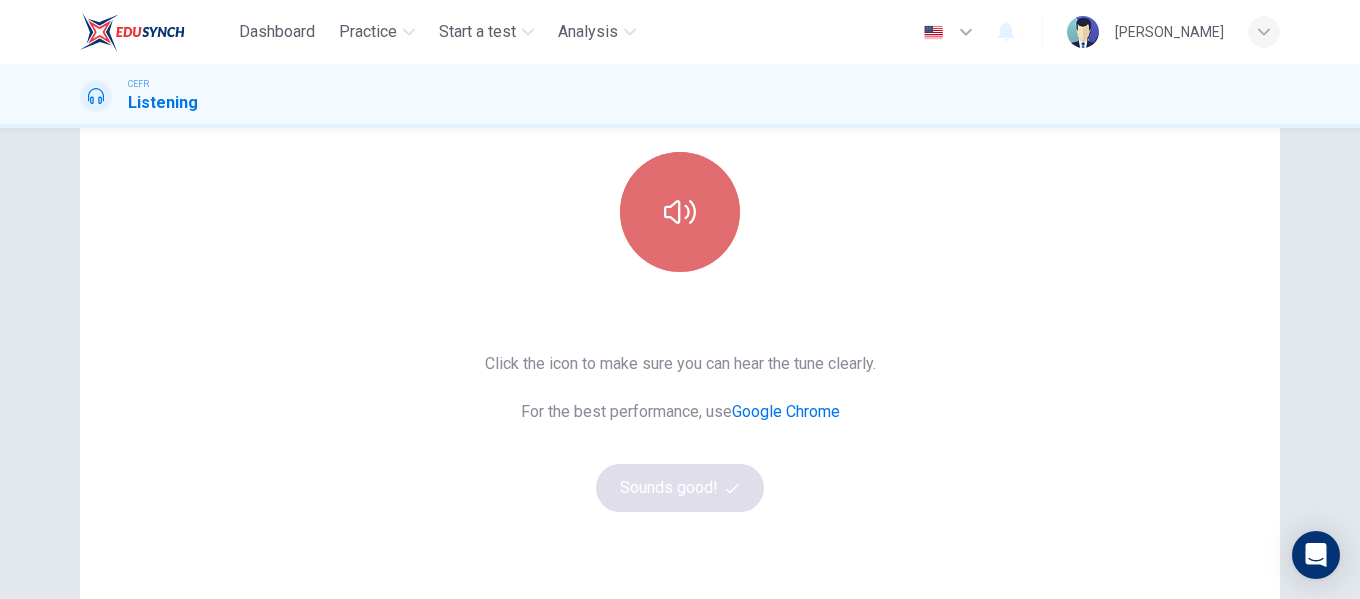 click at bounding box center (680, 212) 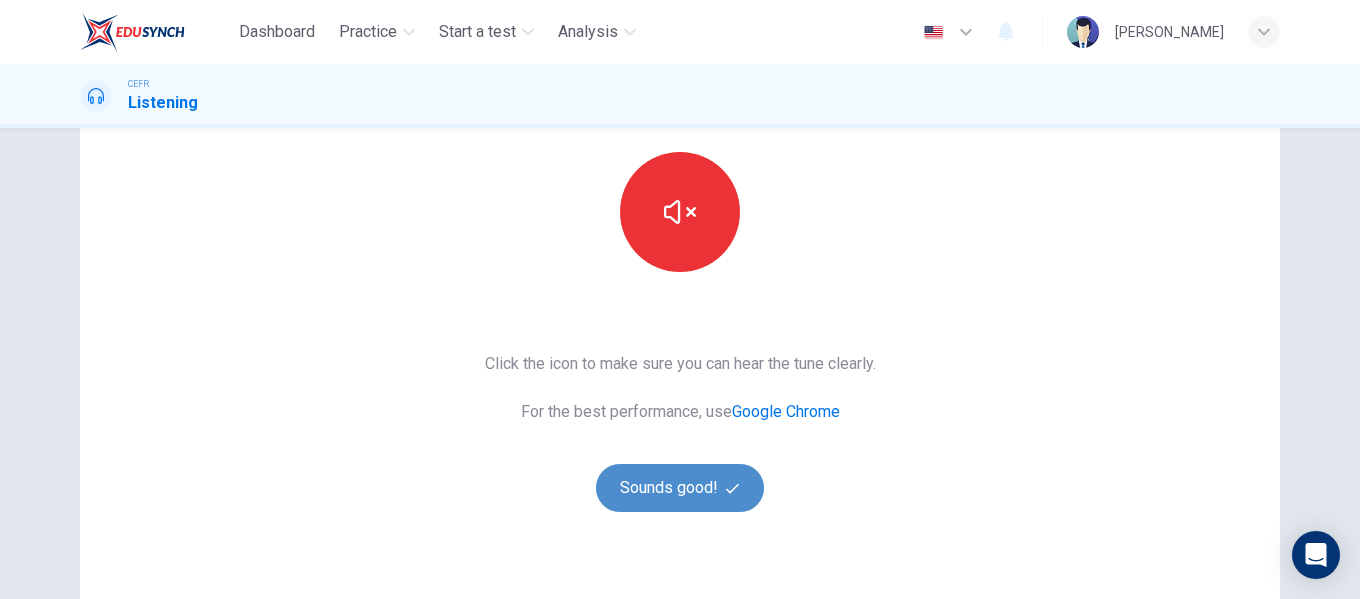 click on "Sounds good!" at bounding box center (680, 488) 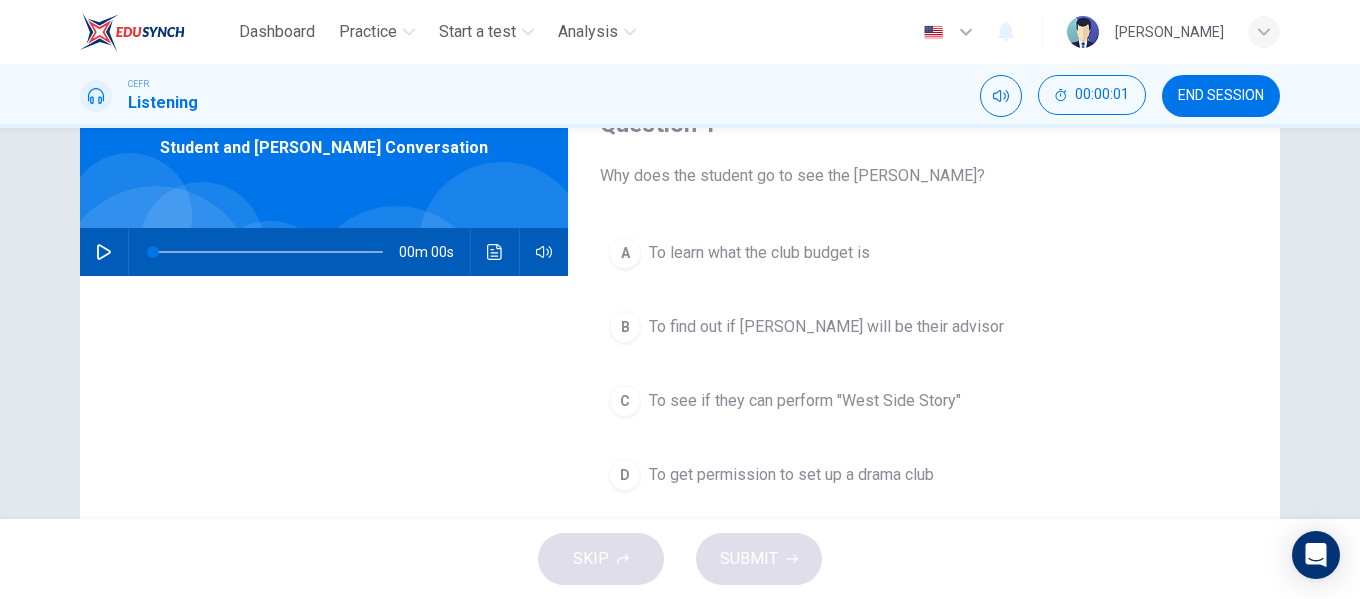 scroll, scrollTop: 0, scrollLeft: 0, axis: both 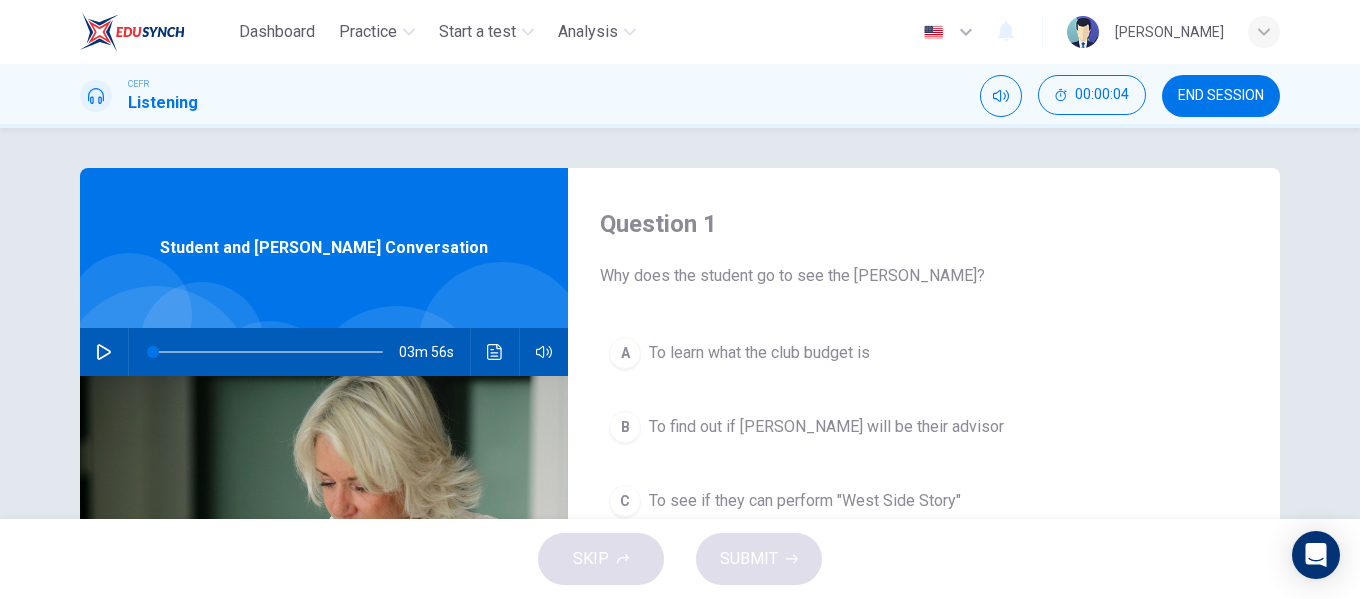 click at bounding box center [104, 352] 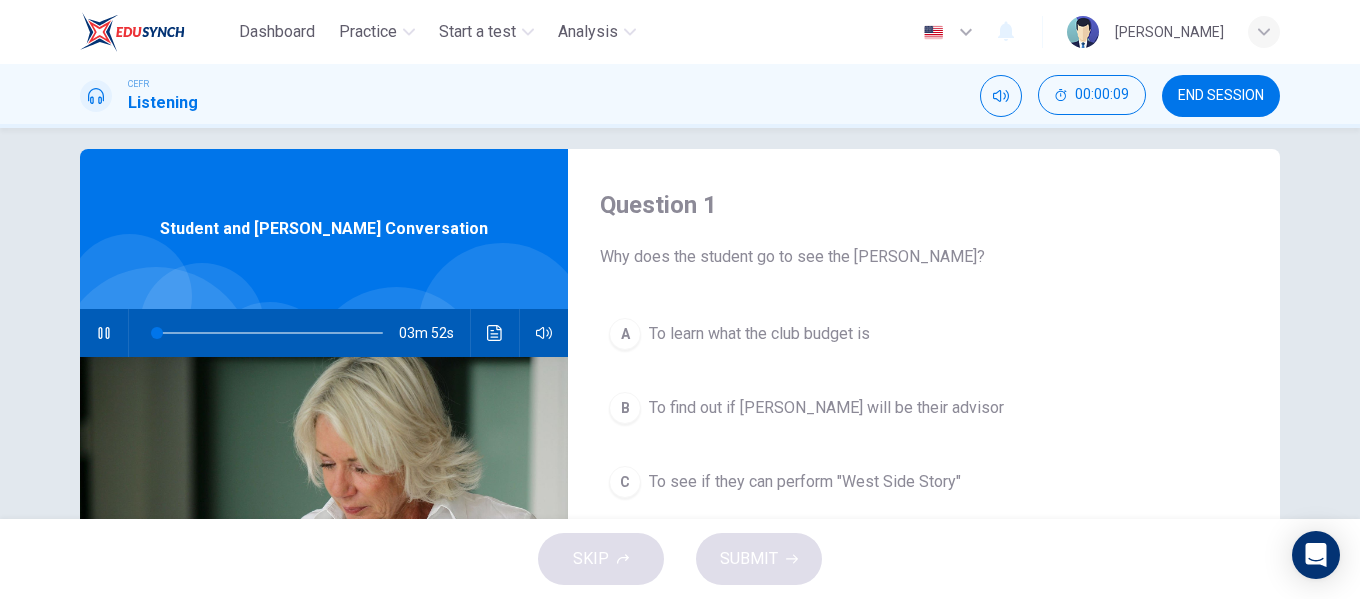 scroll, scrollTop: 0, scrollLeft: 0, axis: both 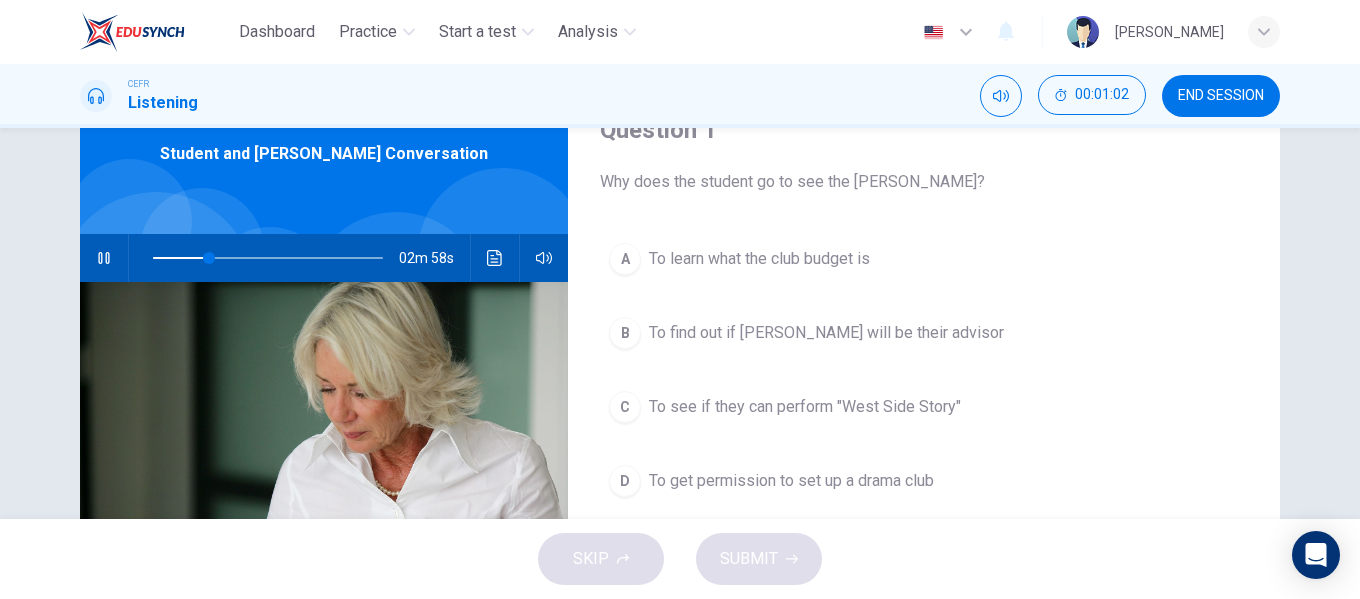 click on "To get permission to set up a drama club" at bounding box center [791, 481] 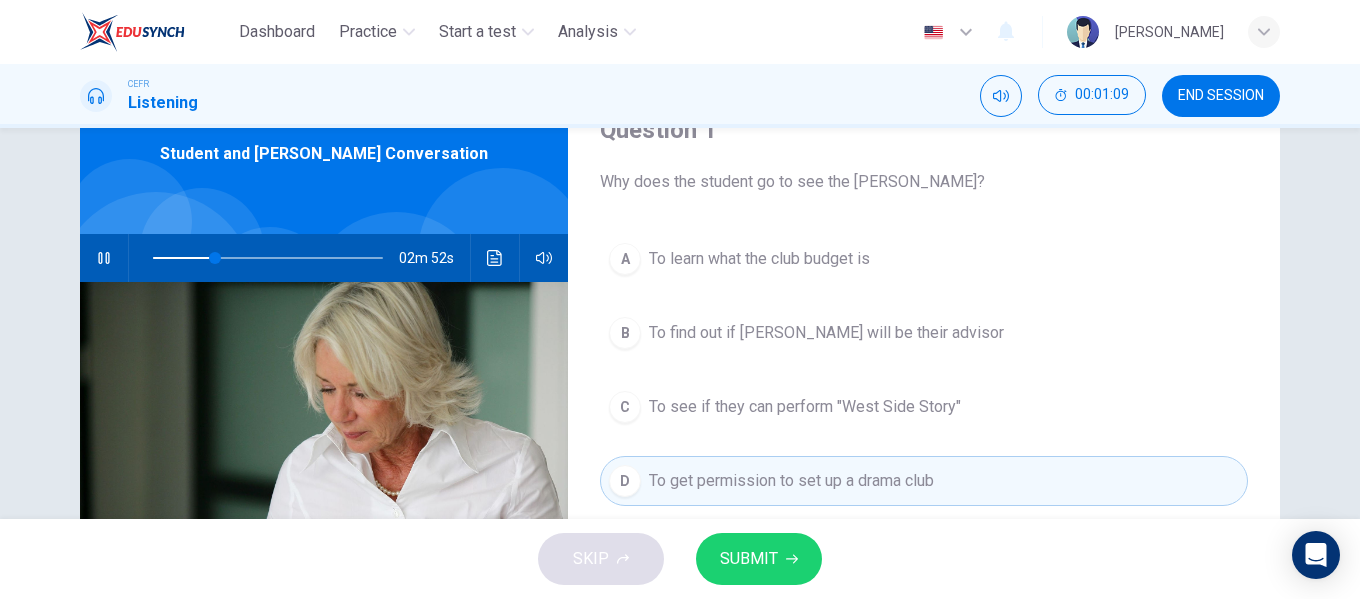 click on "SUBMIT" at bounding box center [749, 559] 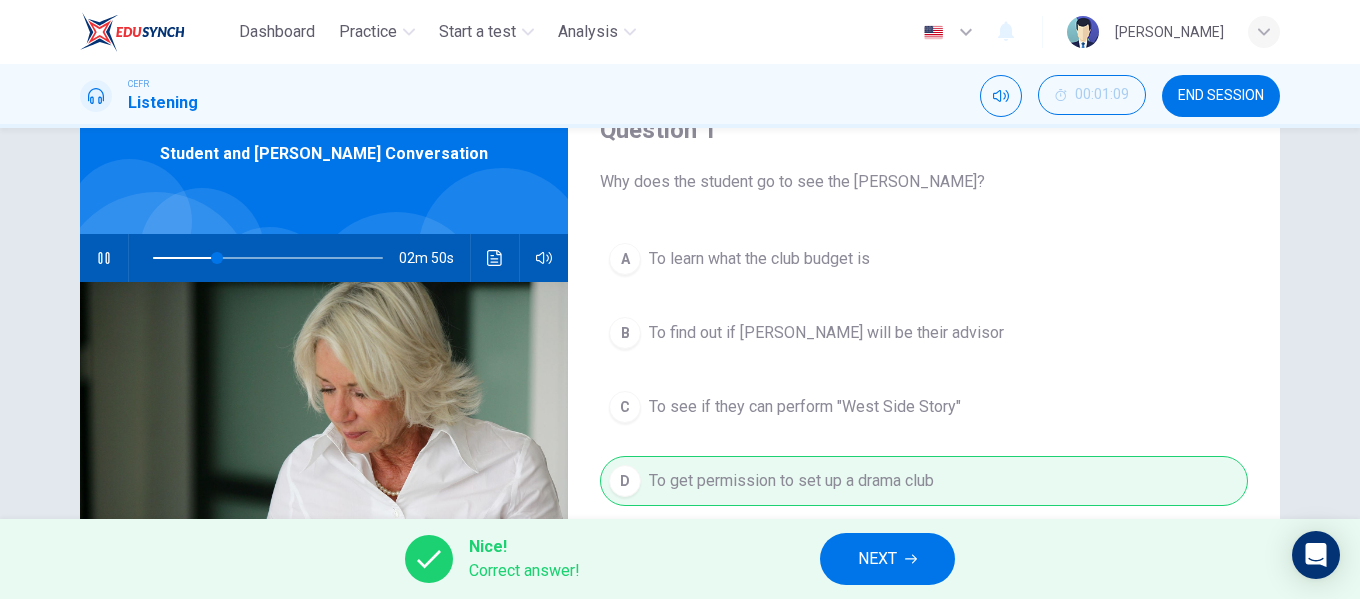 click on "NEXT" at bounding box center (887, 559) 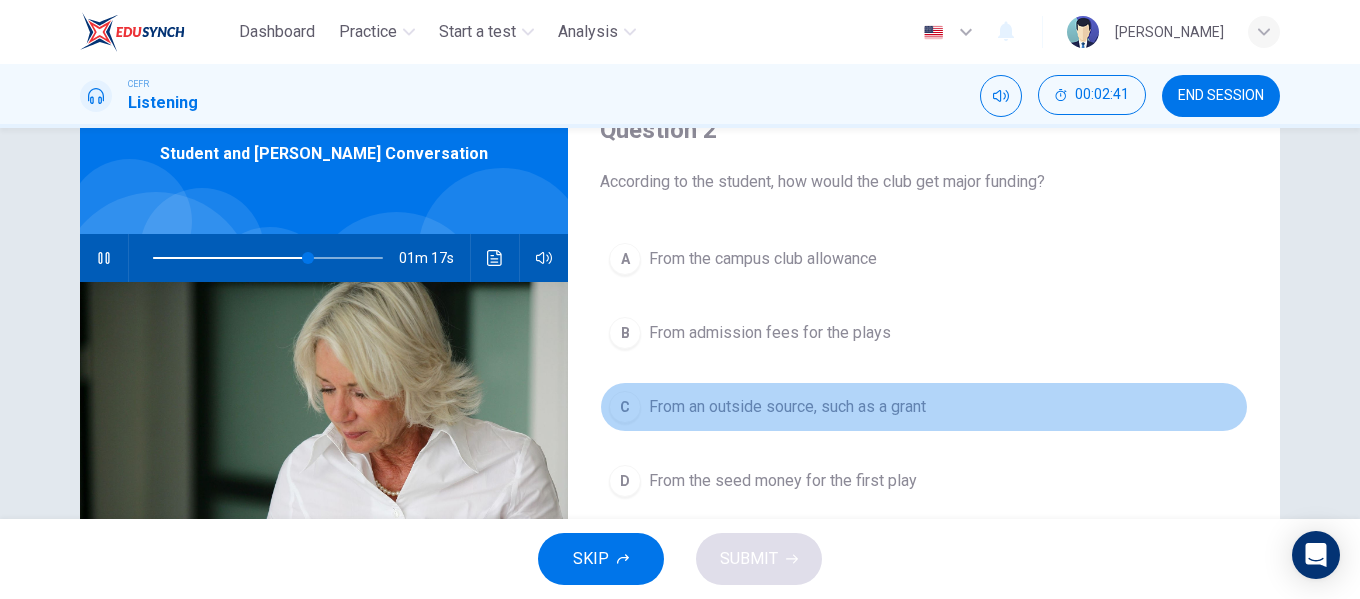 click on "From an outside source, such as a grant" at bounding box center (787, 407) 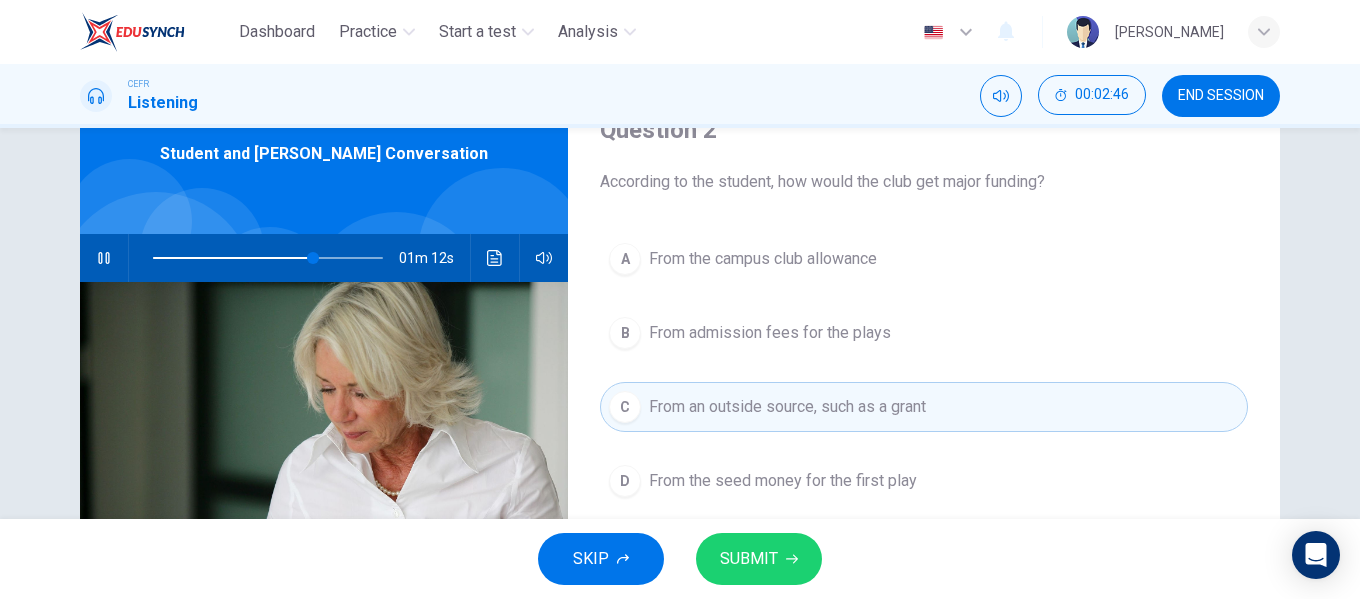 click on "From the campus club allowance" at bounding box center [763, 259] 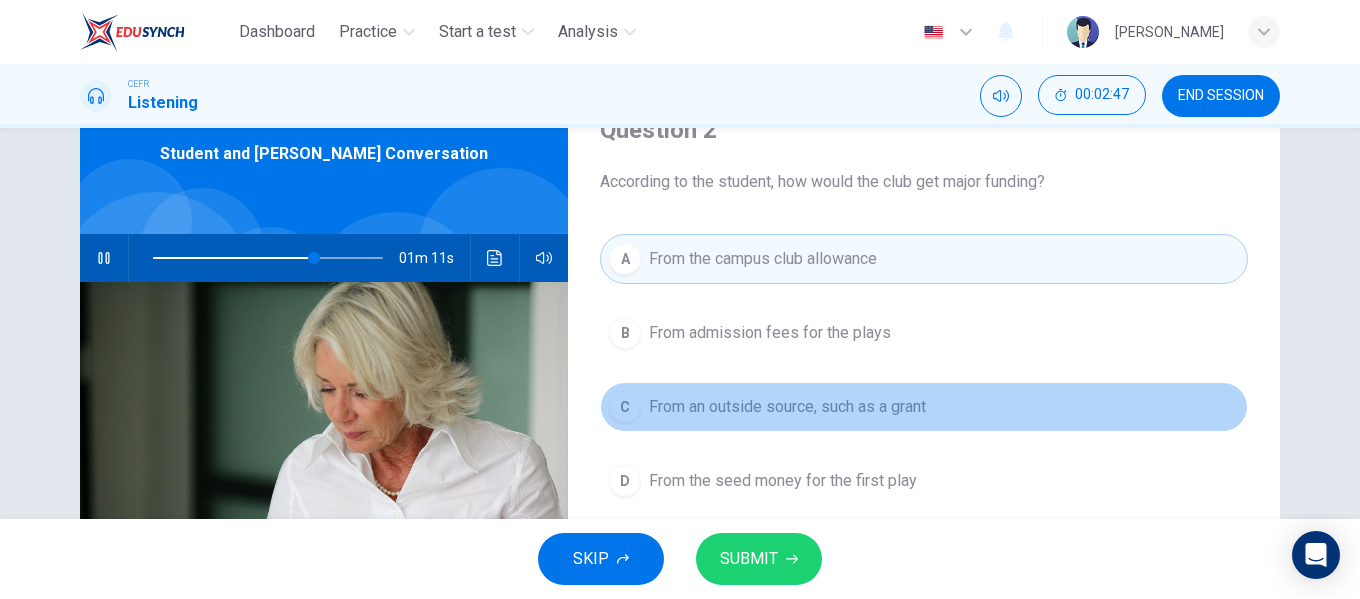 click on "C From an outside source, such as a grant" at bounding box center (924, 407) 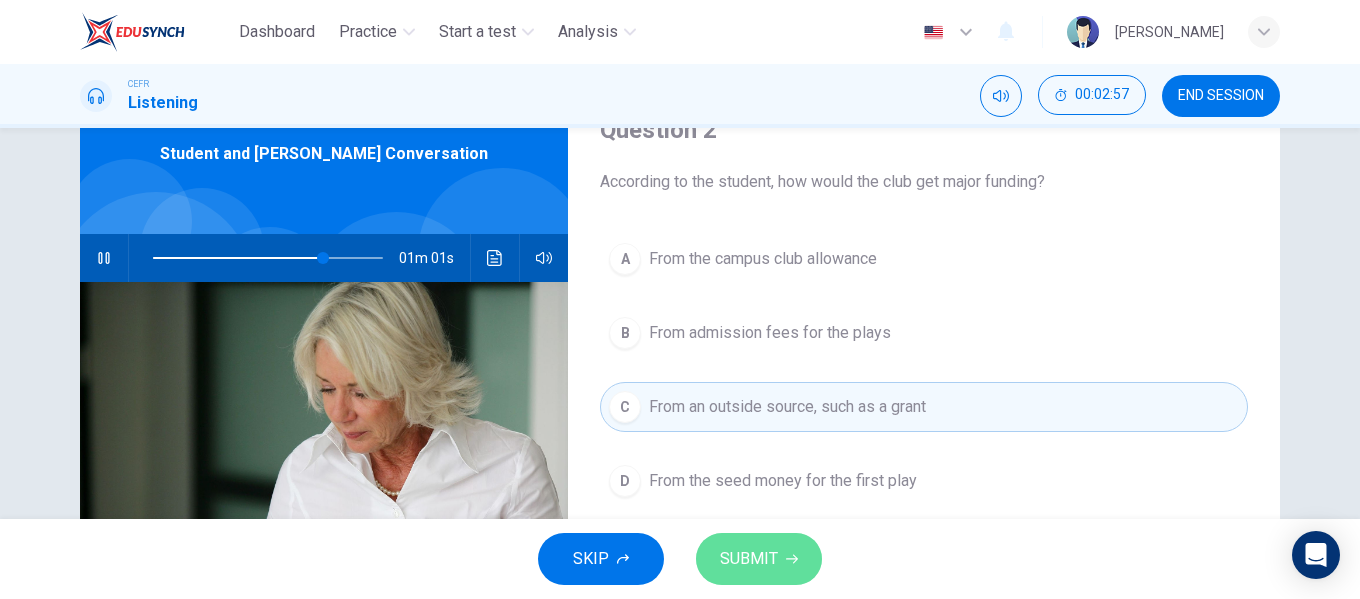 click on "SUBMIT" at bounding box center (759, 559) 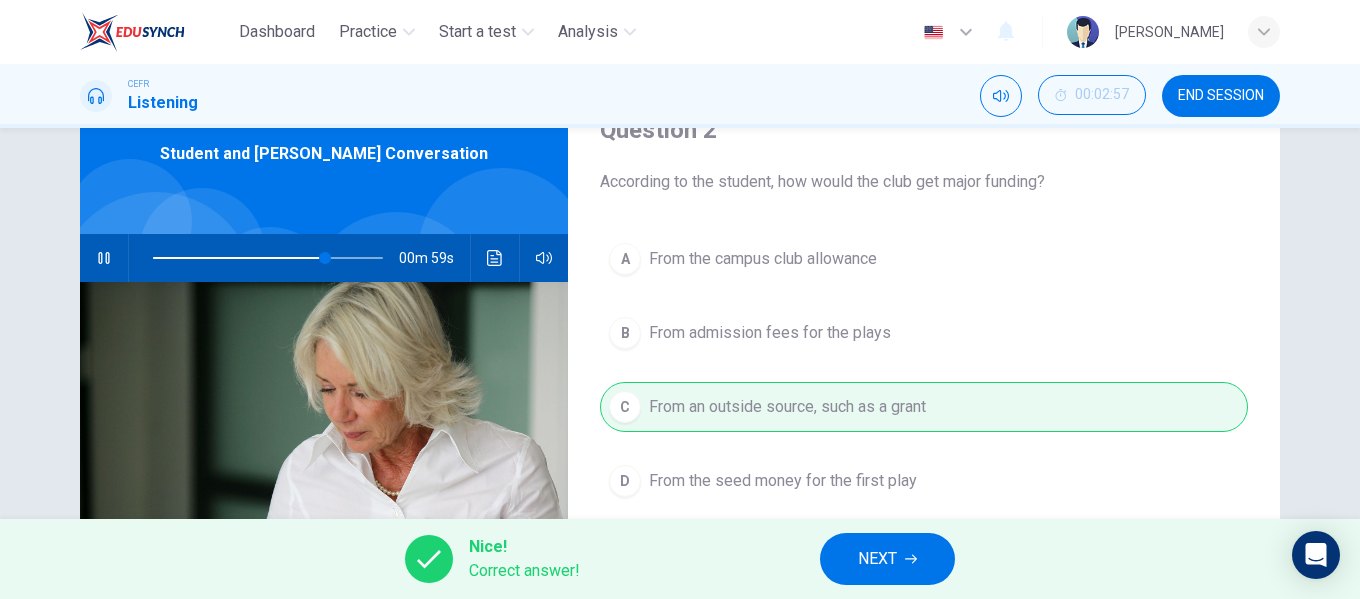 click on "NEXT" at bounding box center [877, 559] 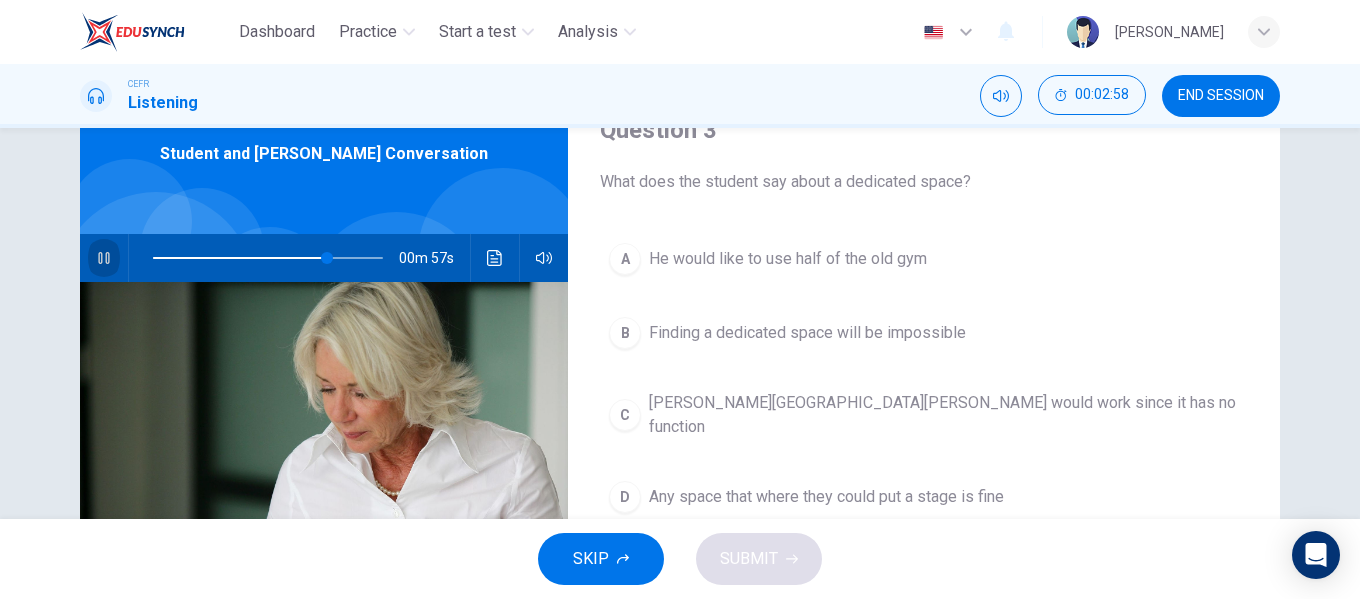 click 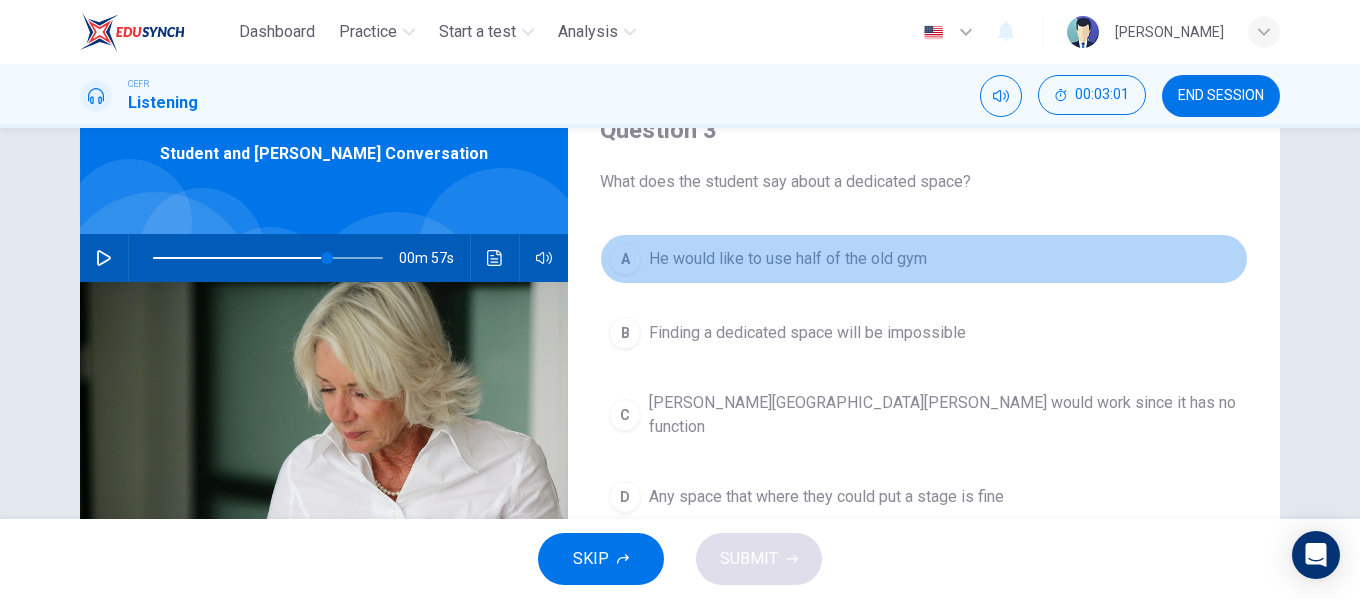 click on "He would like to use half of the old gym" at bounding box center [788, 259] 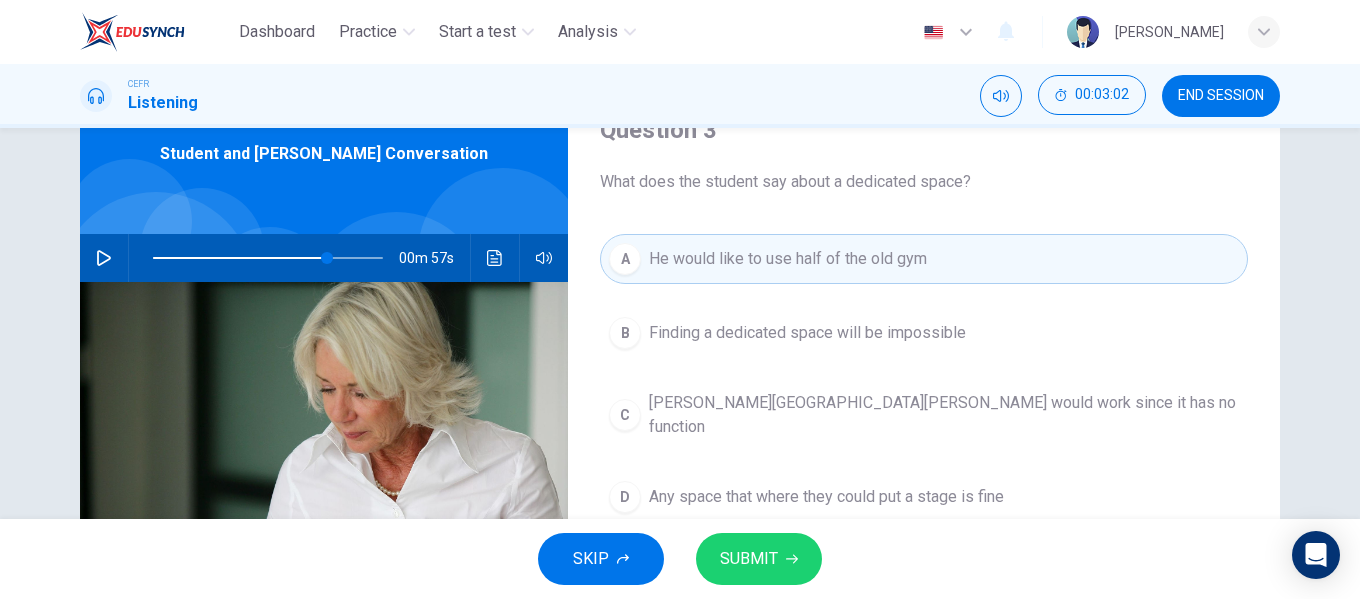 click on "SUBMIT" at bounding box center [749, 559] 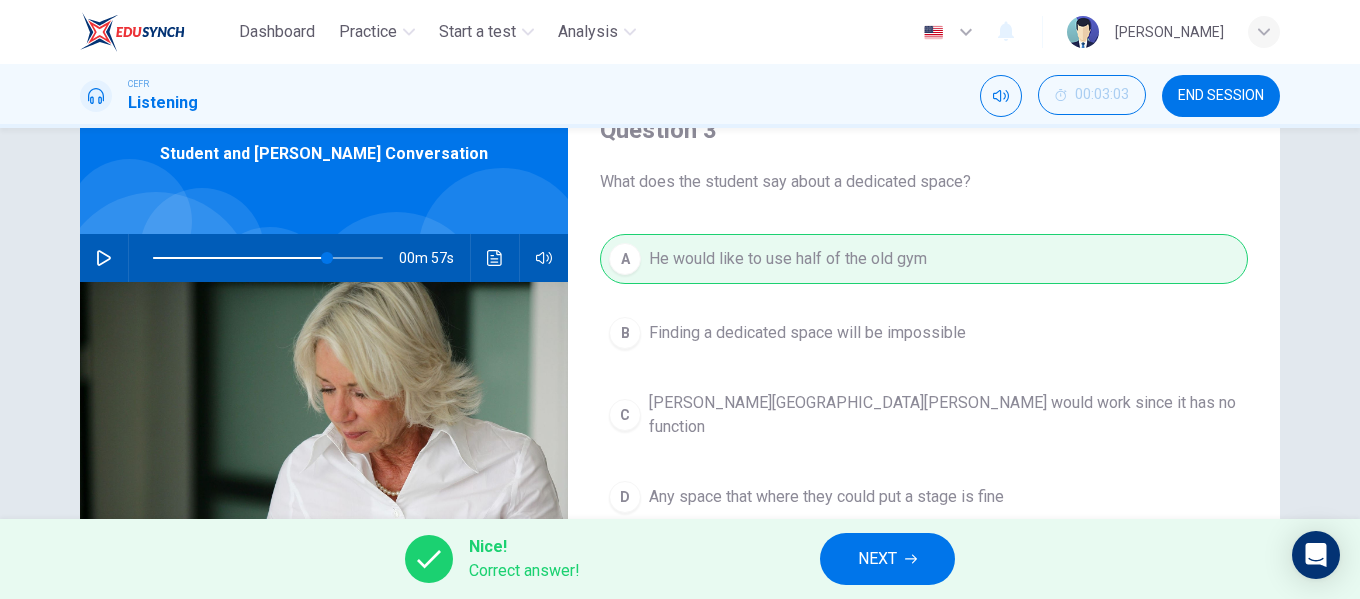 click at bounding box center [104, 258] 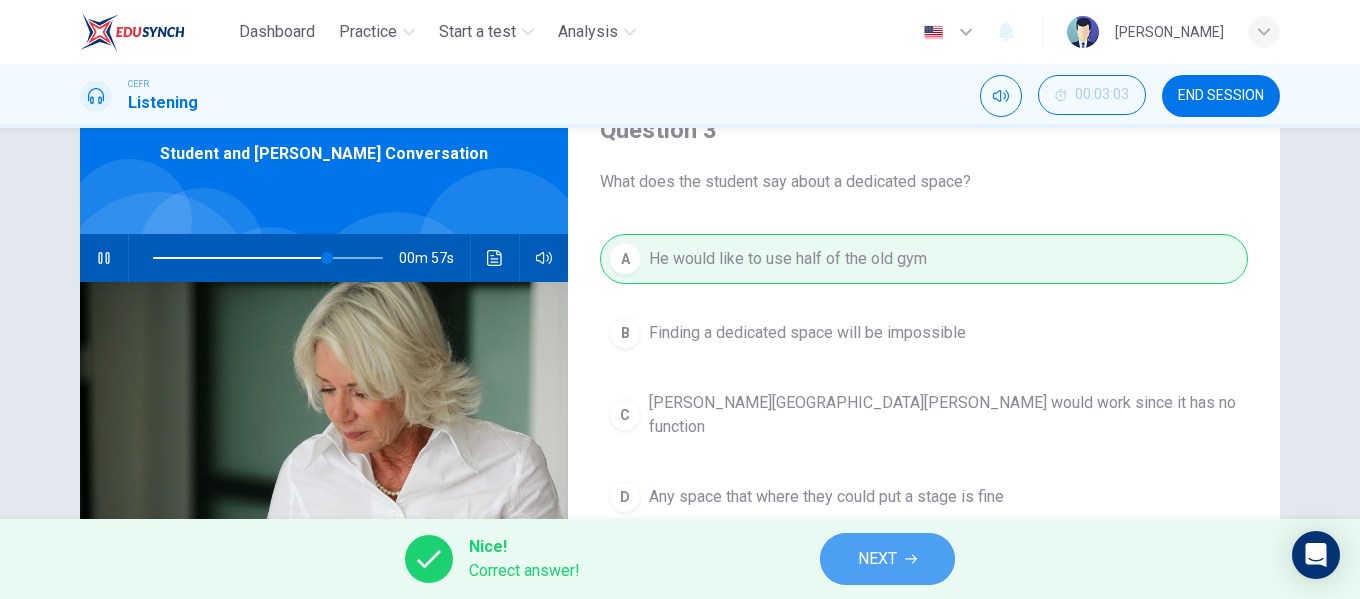 click on "NEXT" at bounding box center [877, 559] 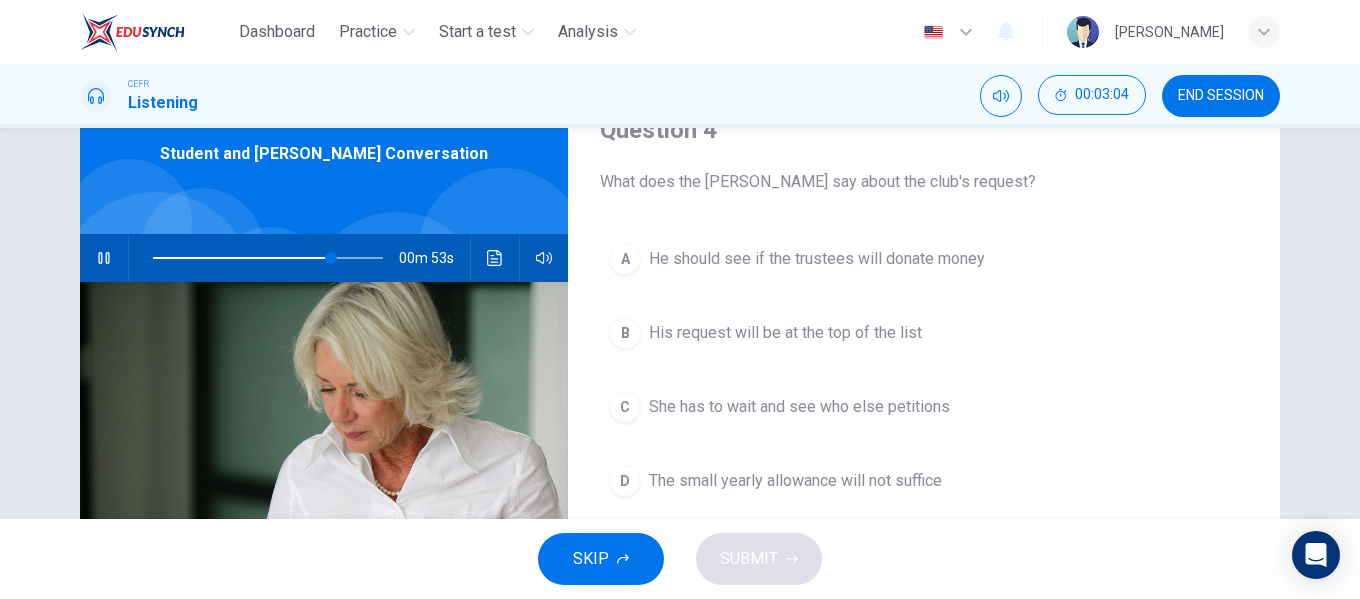 click 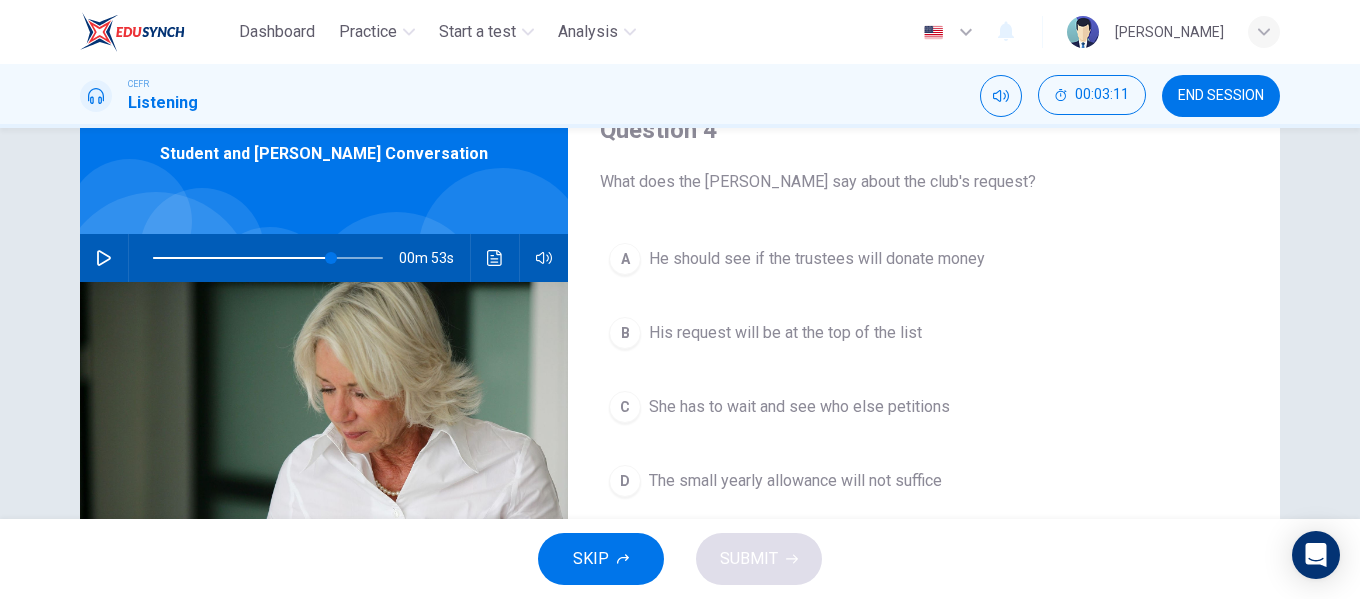 click at bounding box center (104, 258) 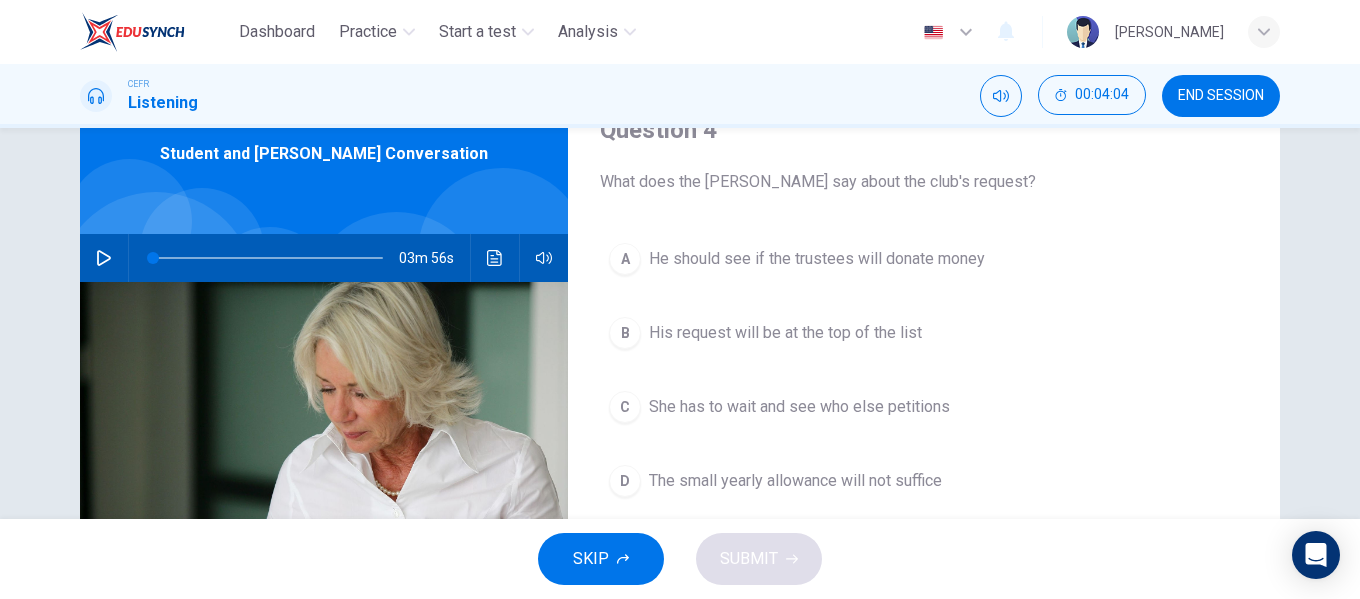 type on "0" 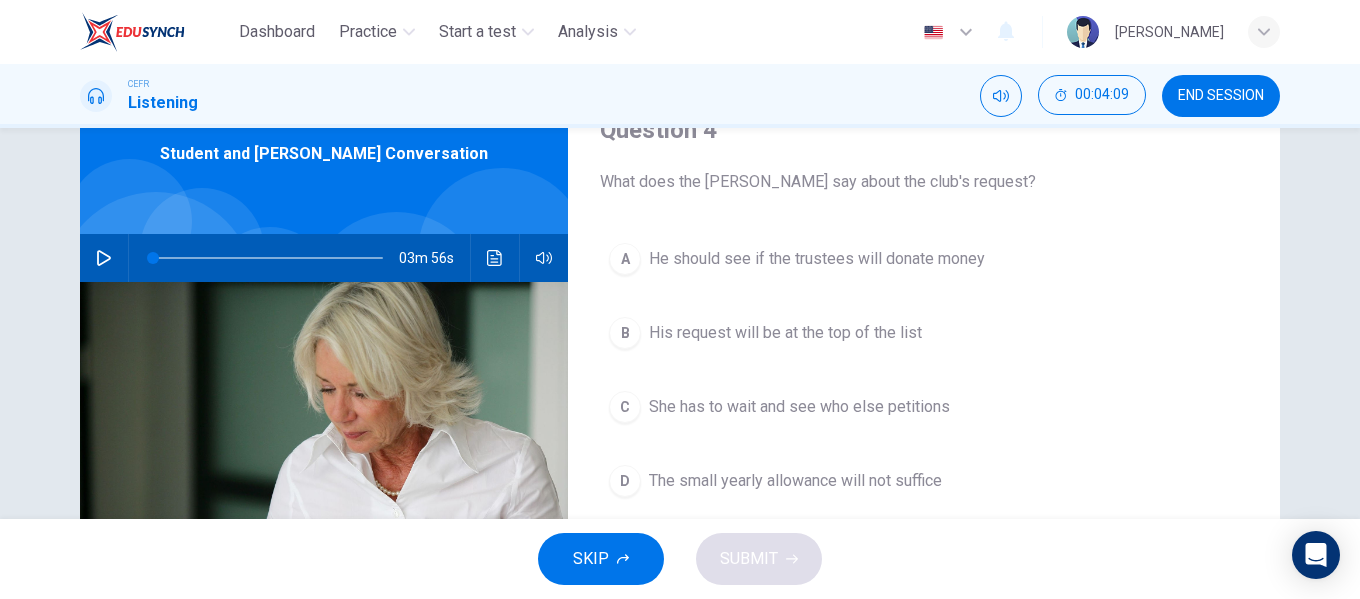 click on "The small yearly allowance will not suffice" at bounding box center [795, 481] 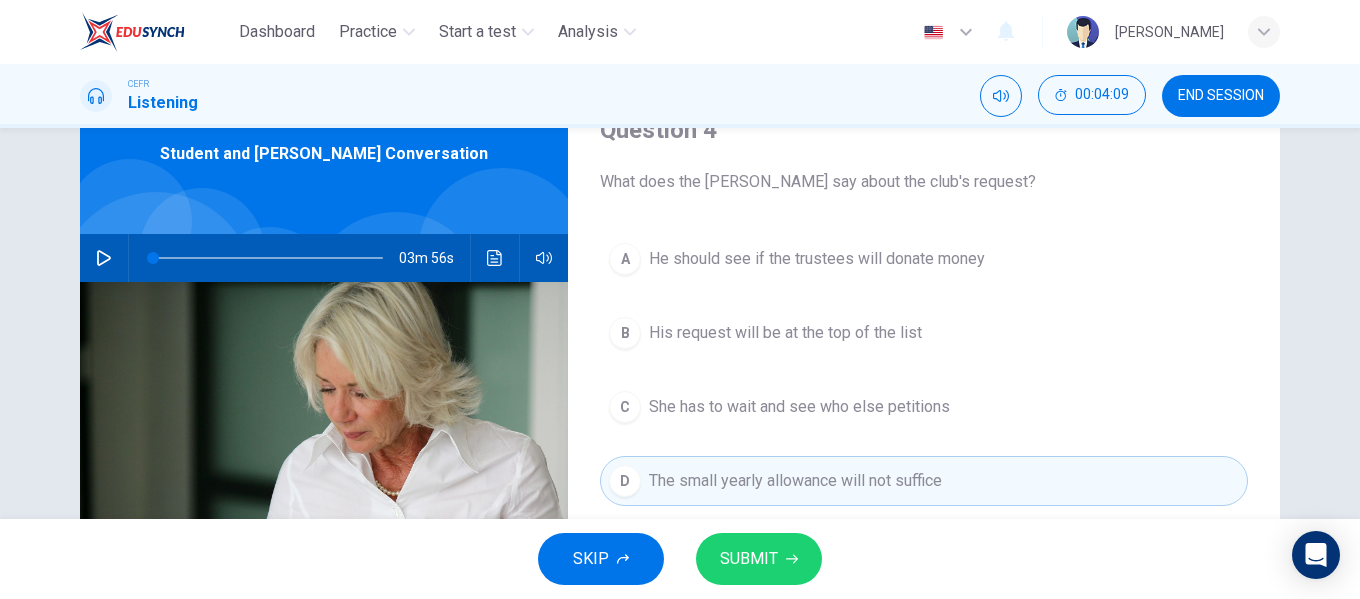 click on "SUBMIT" at bounding box center [749, 559] 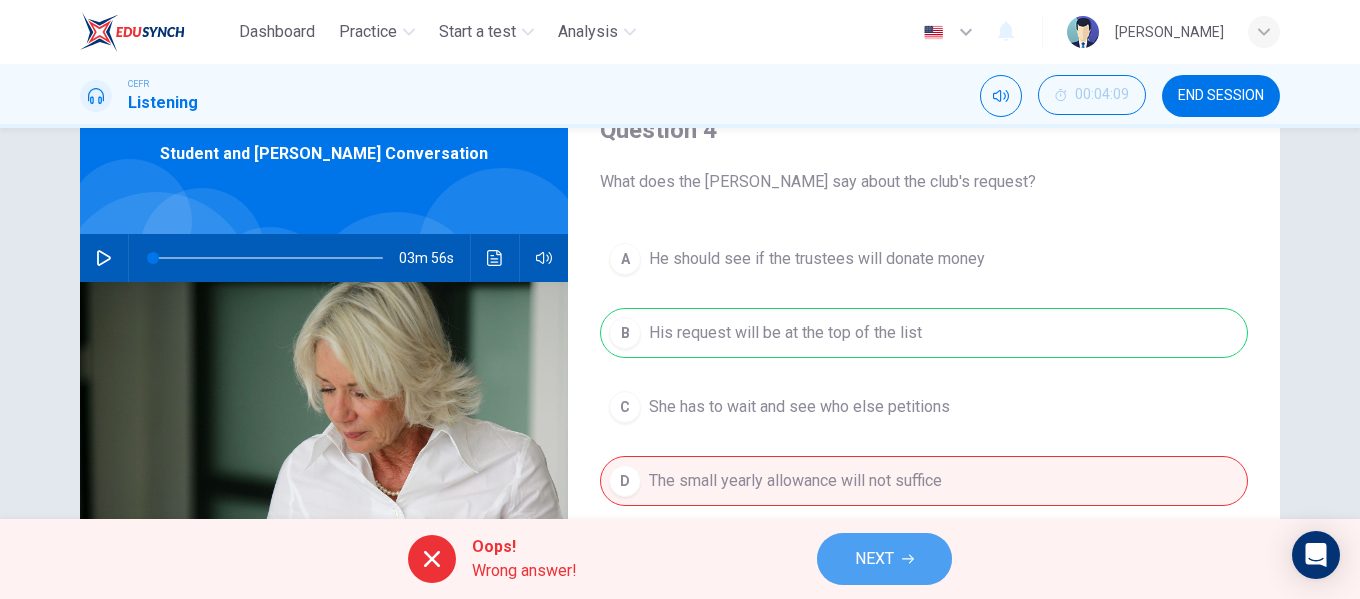 click on "NEXT" at bounding box center [874, 559] 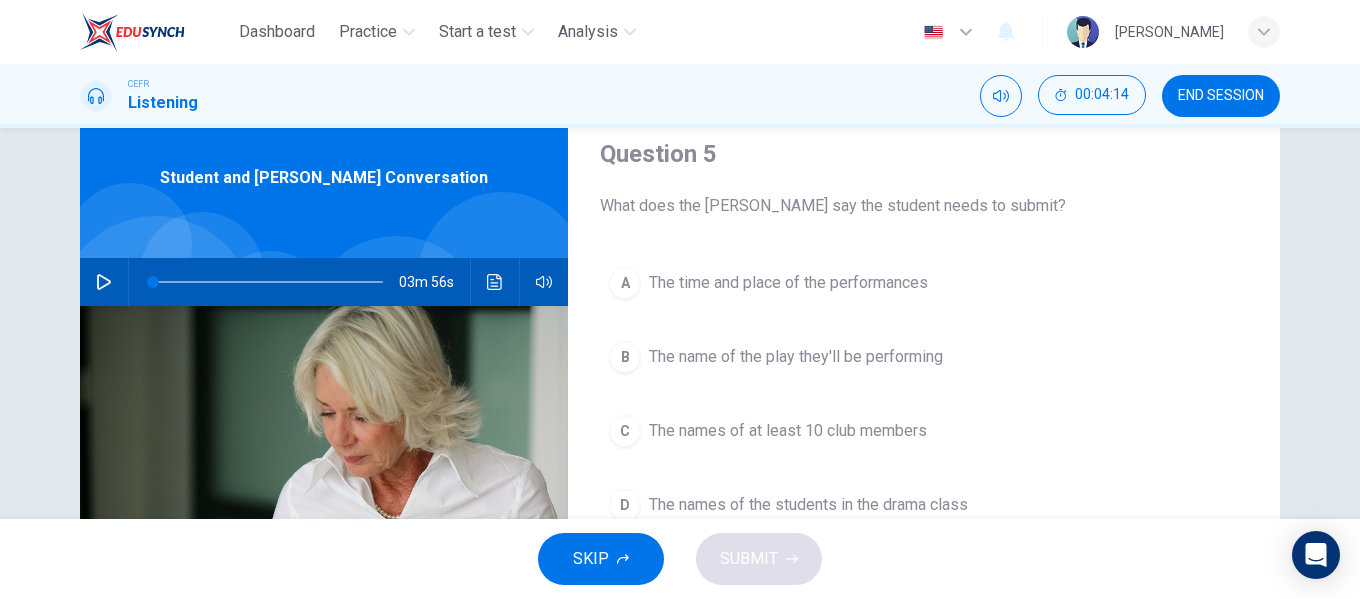 scroll, scrollTop: 0, scrollLeft: 0, axis: both 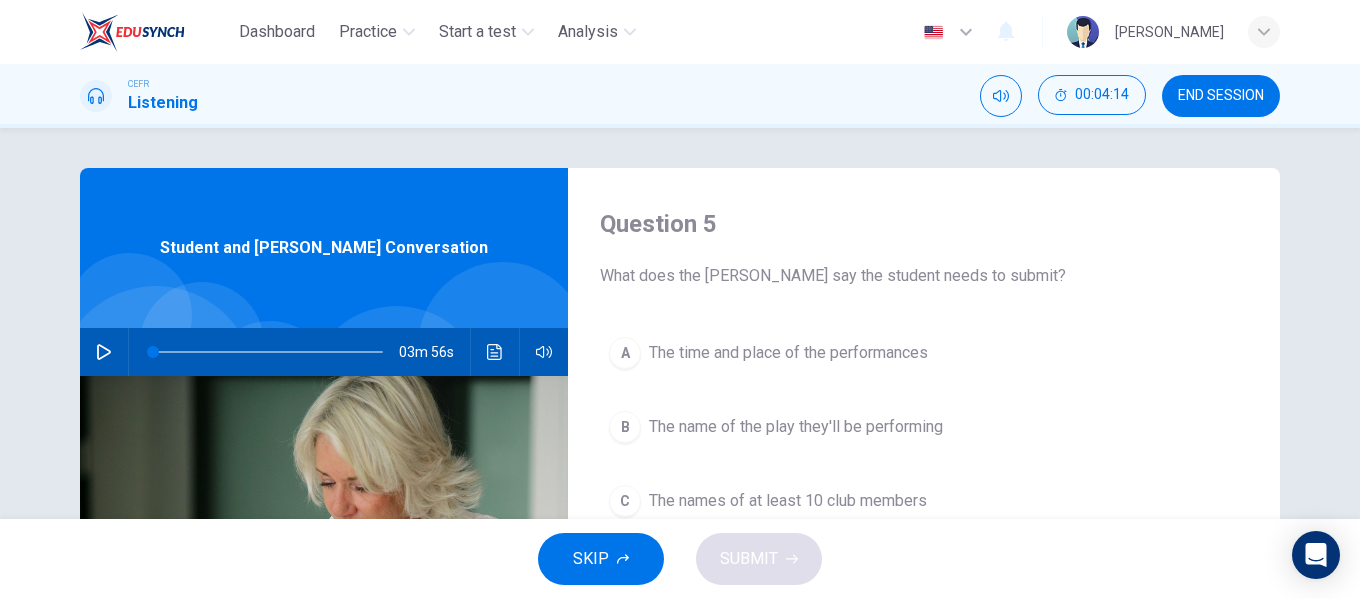 click on "A The time and place of the performances" at bounding box center [924, 353] 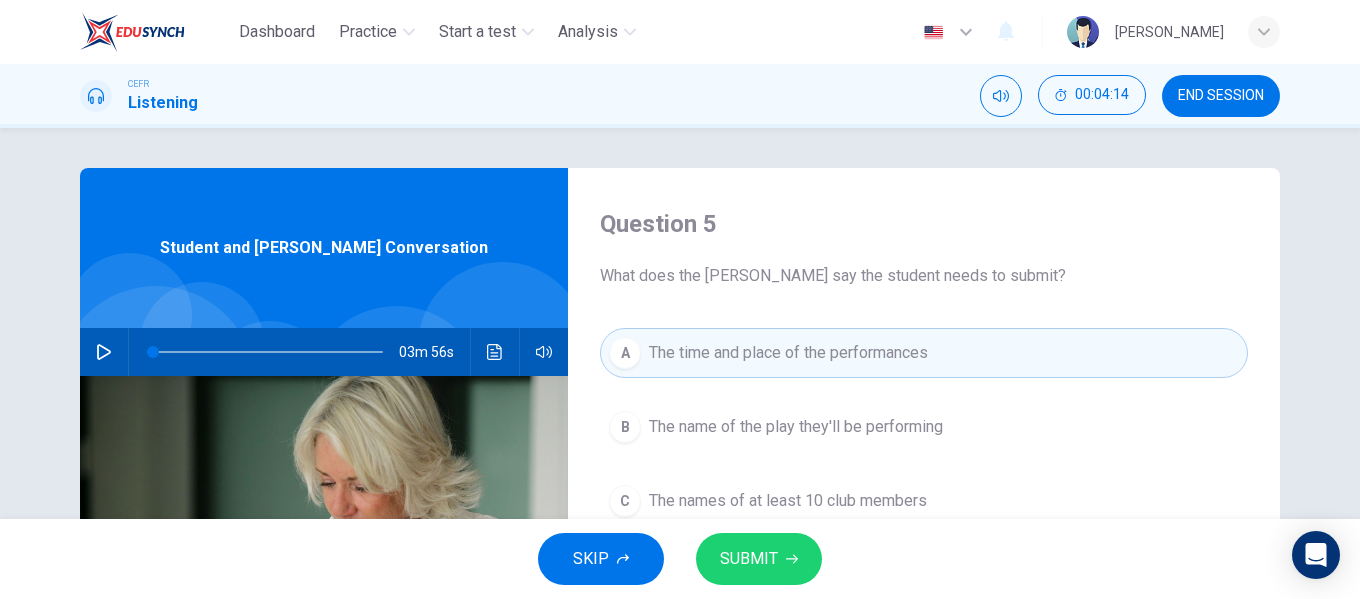 click on "B The name of the play they'll be performing" at bounding box center (924, 427) 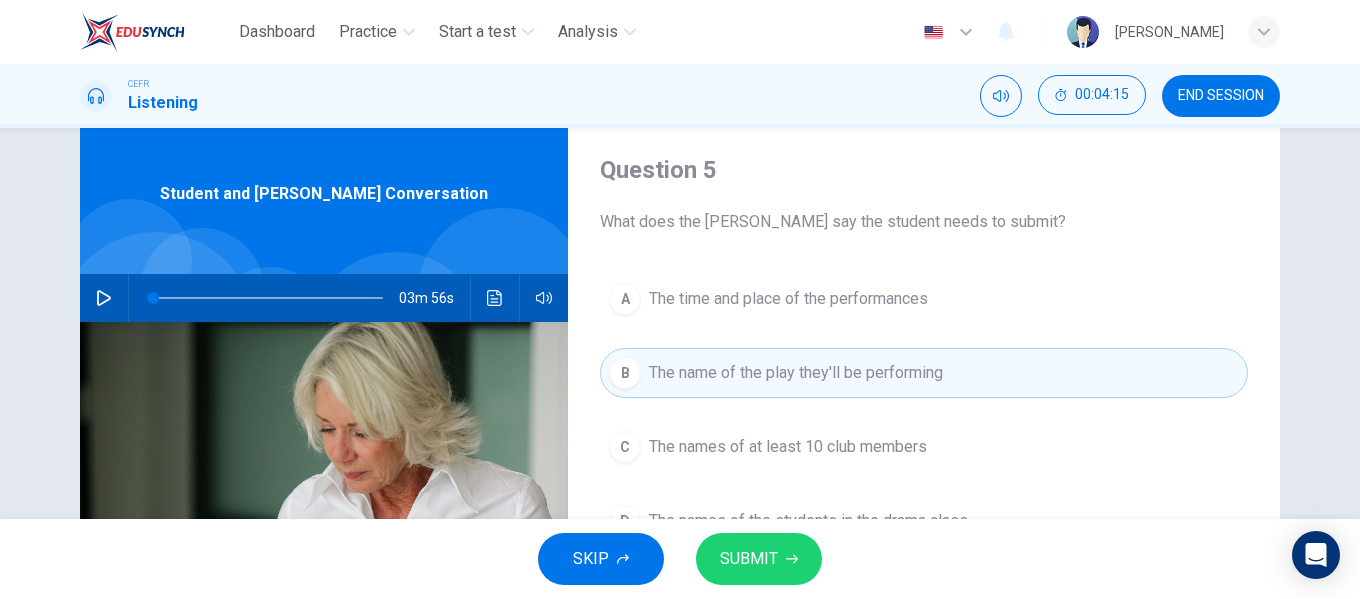 scroll, scrollTop: 100, scrollLeft: 0, axis: vertical 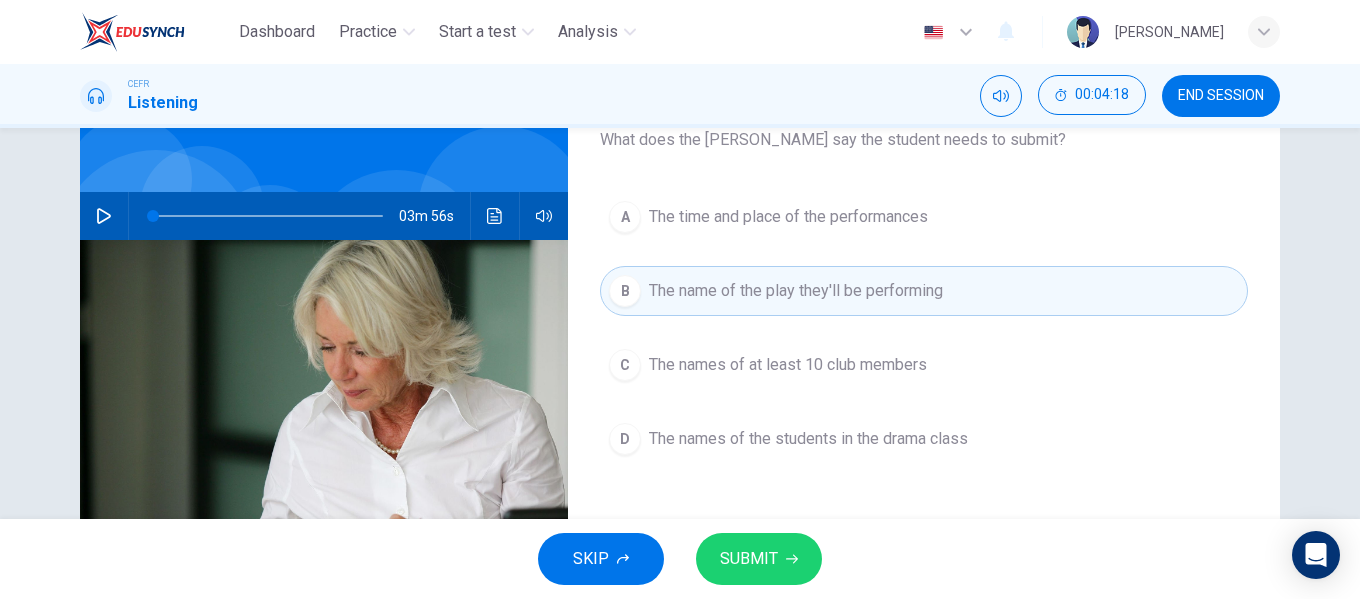click on "C The names of at least 10 club members" at bounding box center [924, 365] 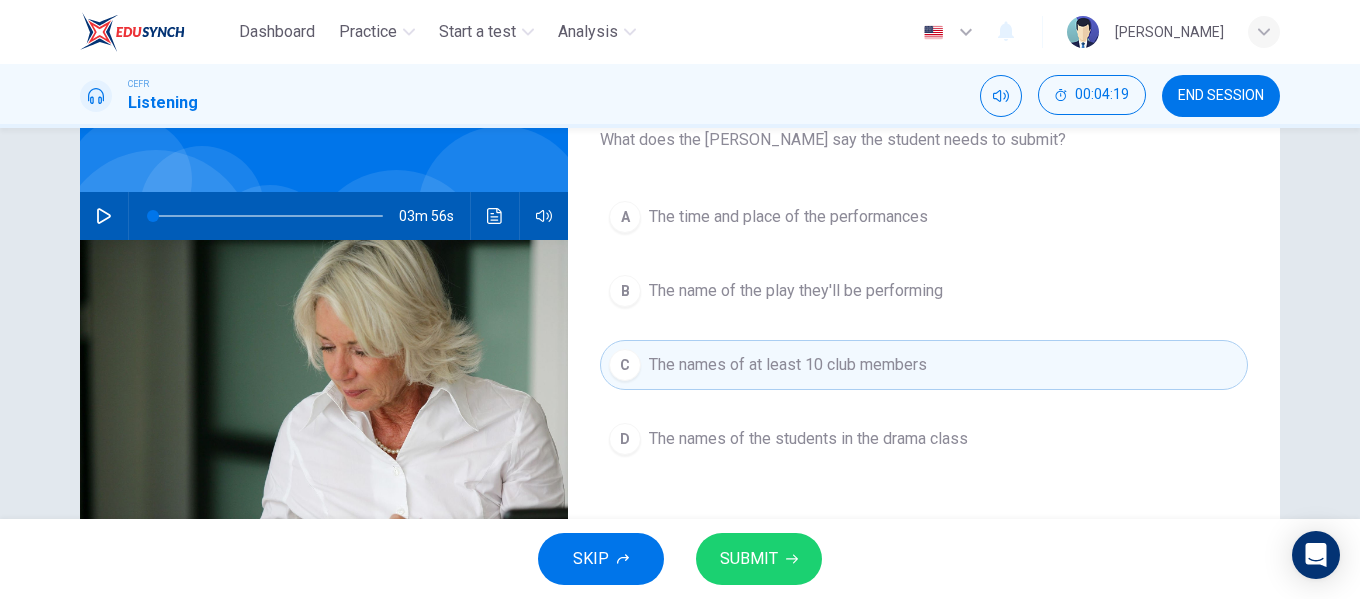 click on "SUBMIT" at bounding box center [749, 559] 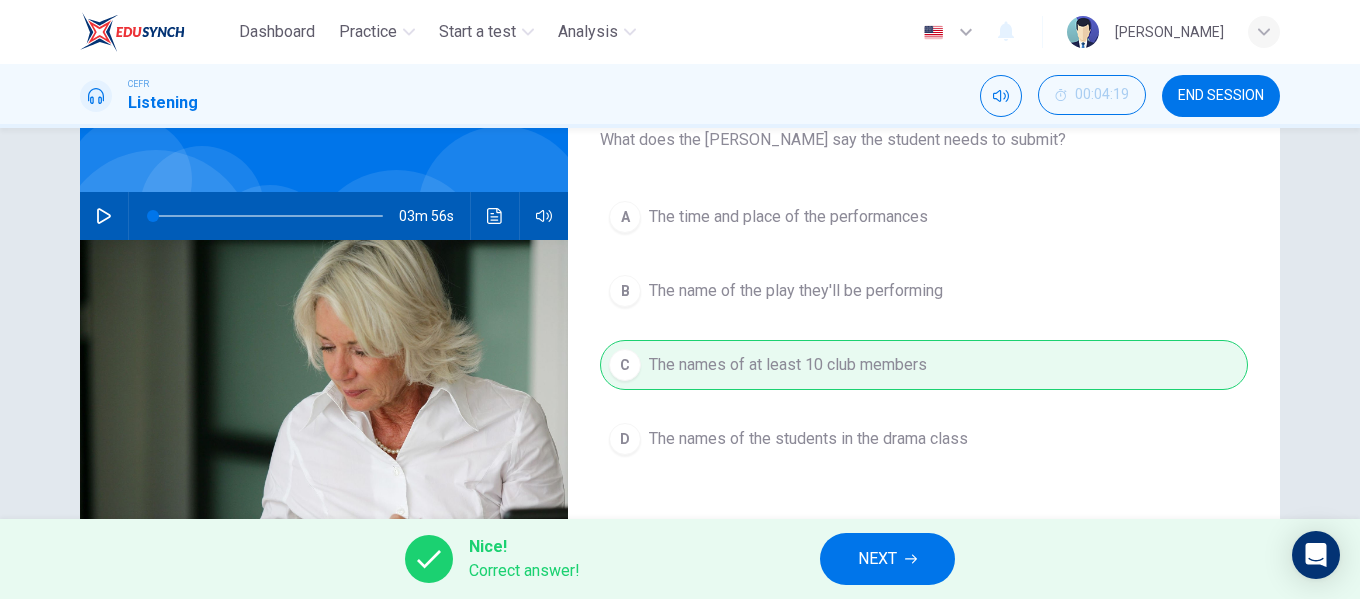 click on "NEXT" at bounding box center [887, 559] 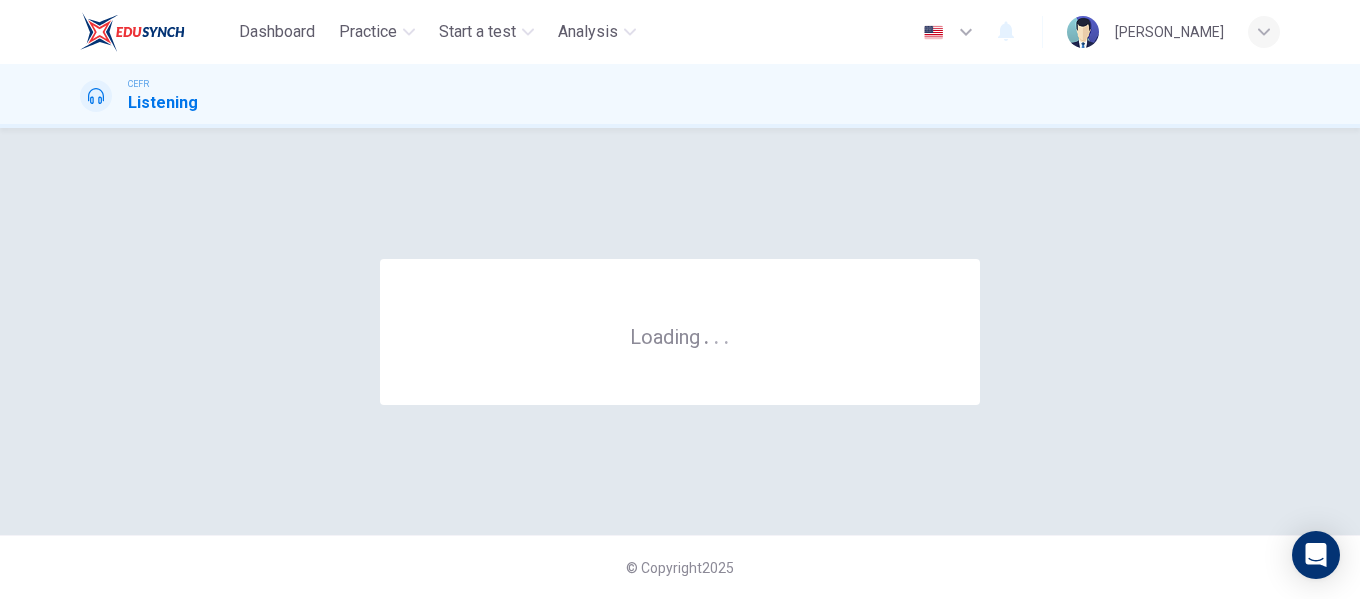 scroll, scrollTop: 0, scrollLeft: 0, axis: both 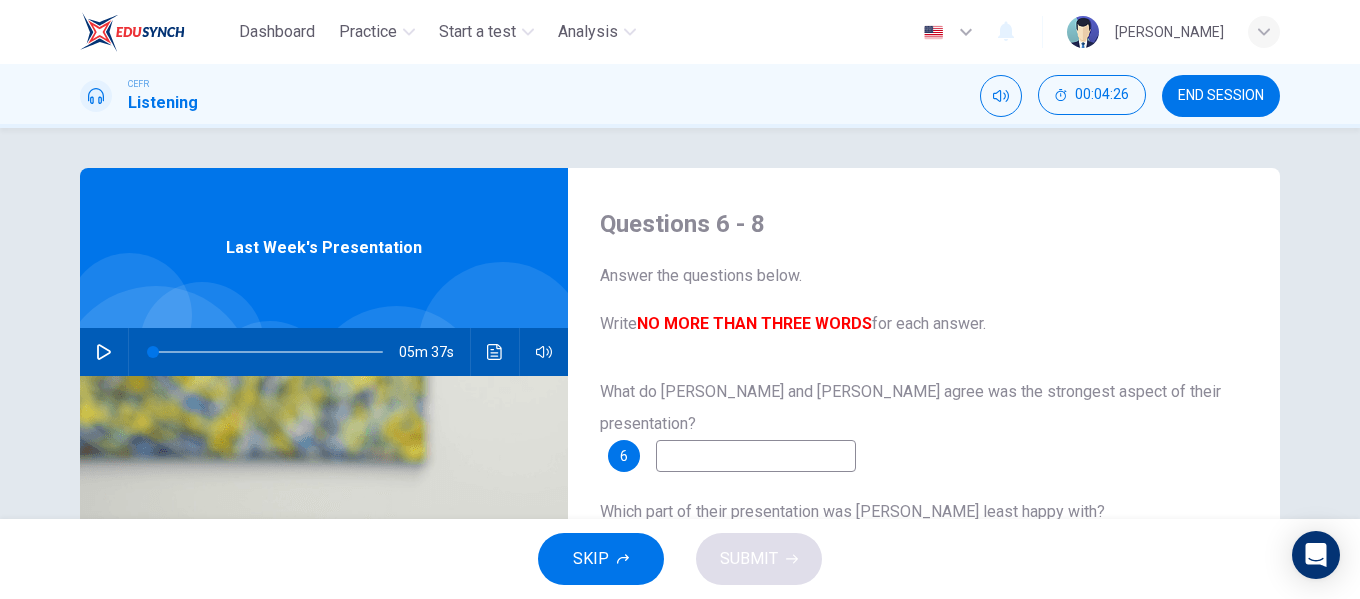 drag, startPoint x: 115, startPoint y: 365, endPoint x: 94, endPoint y: 352, distance: 24.698177 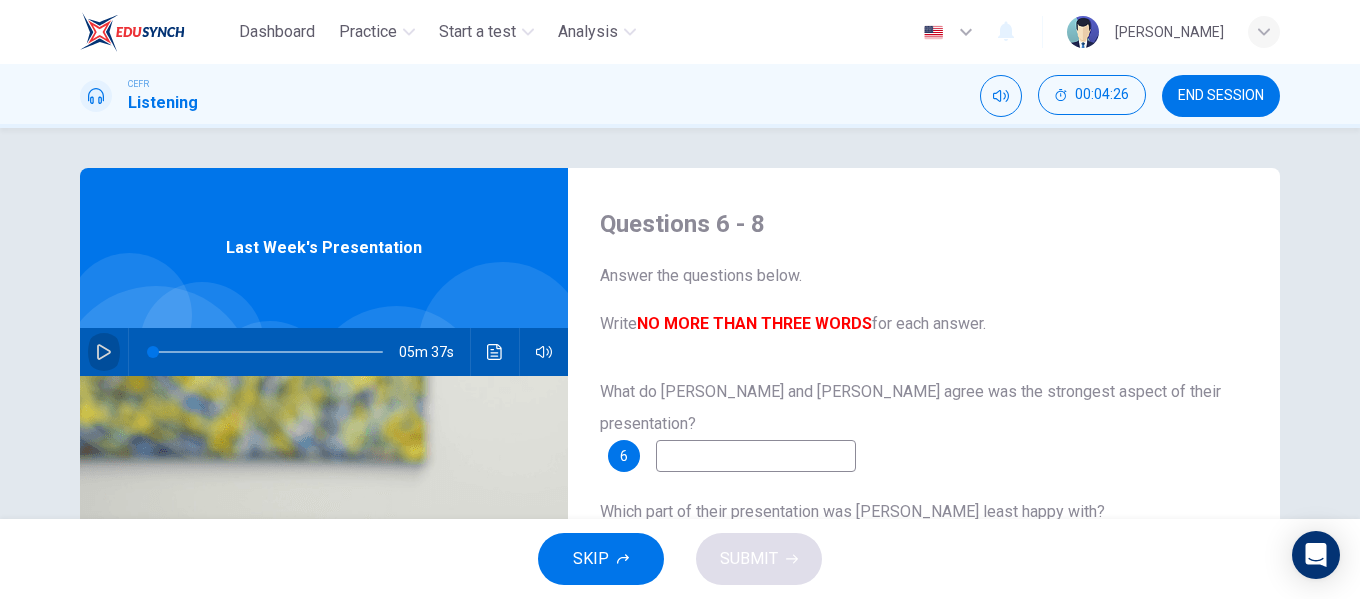click 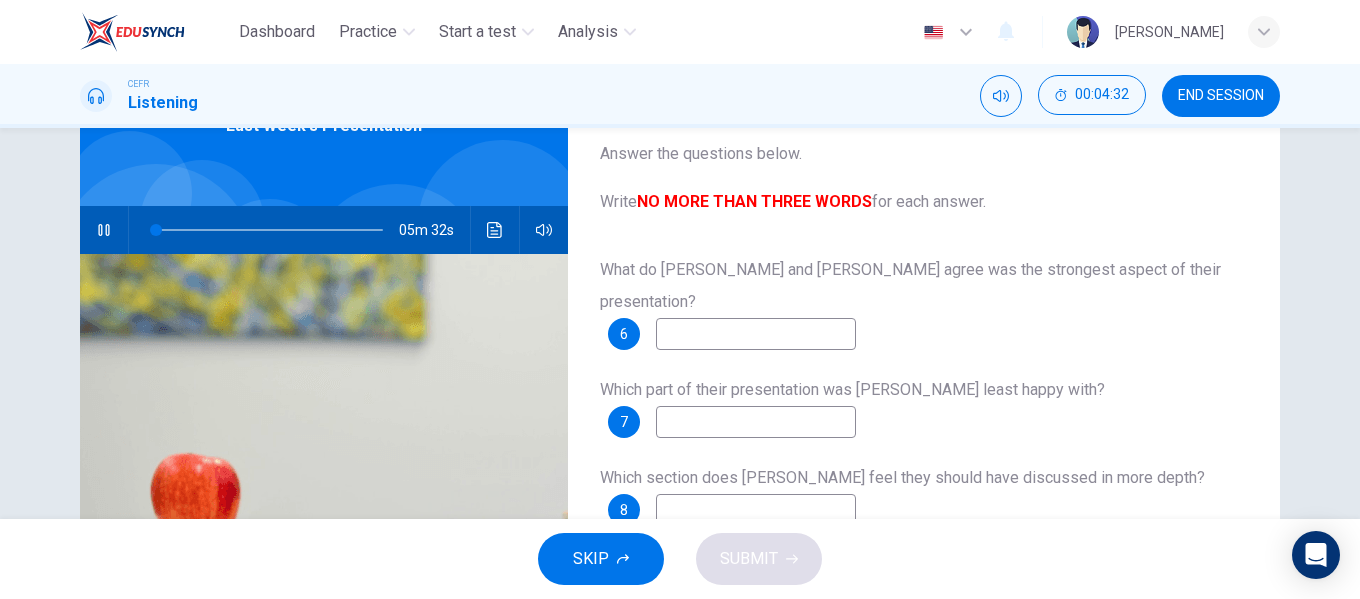 scroll, scrollTop: 120, scrollLeft: 0, axis: vertical 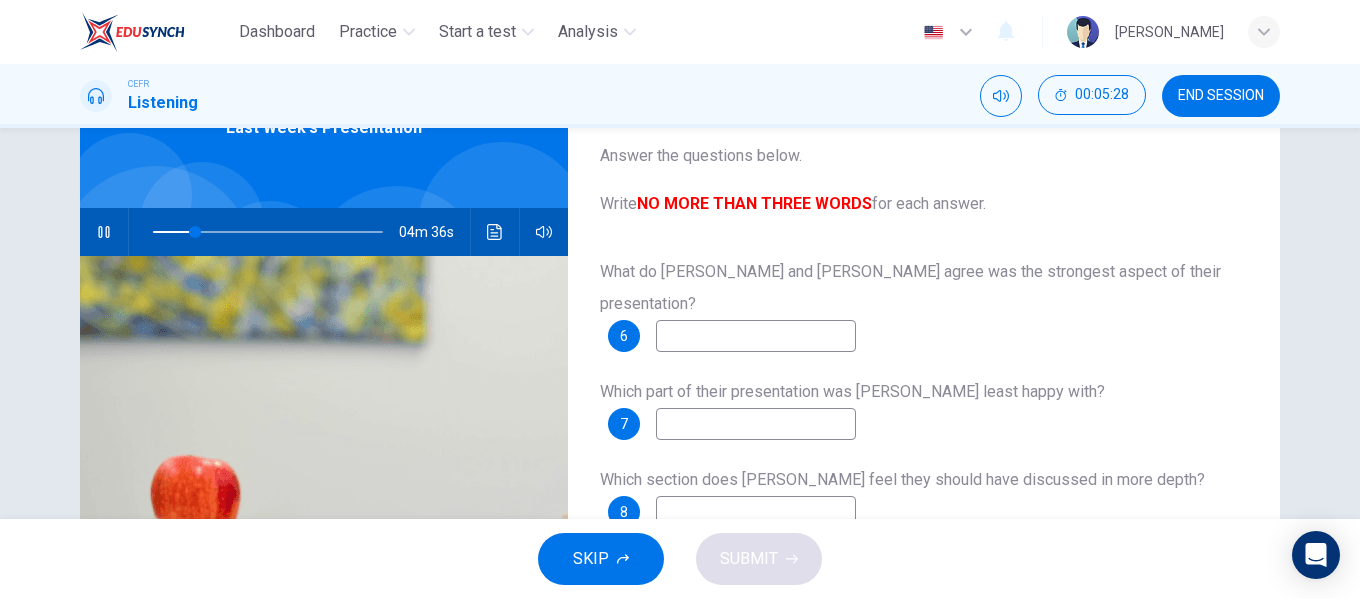 click at bounding box center [756, 336] 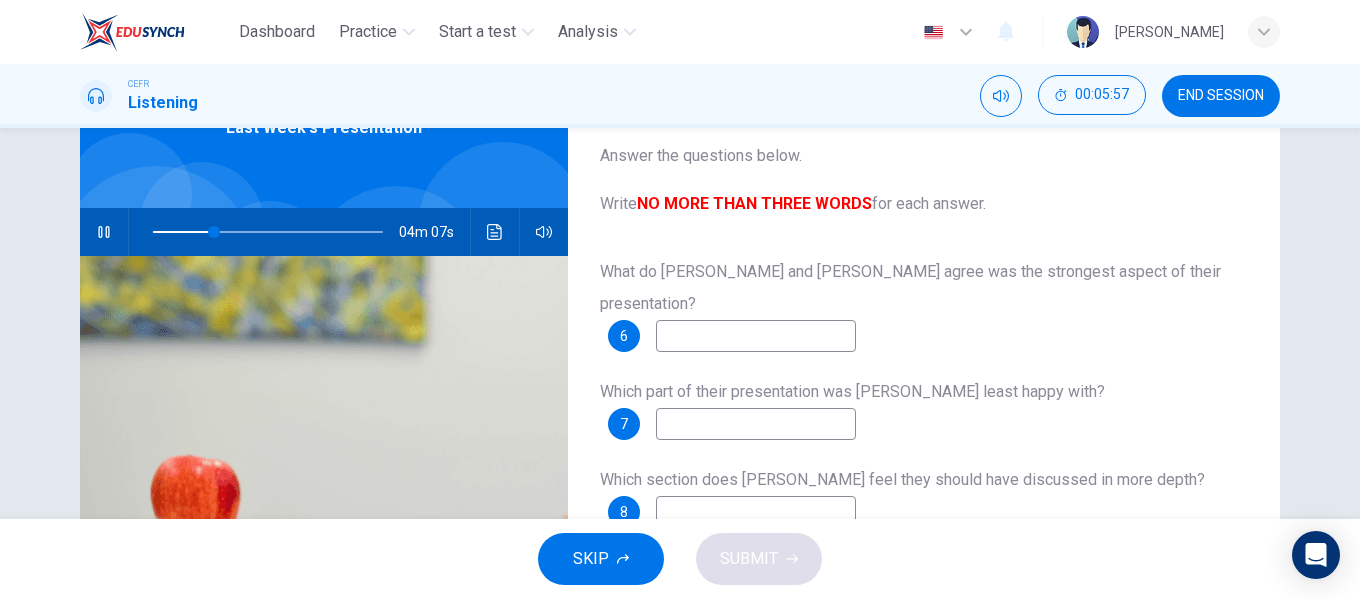 type on "27" 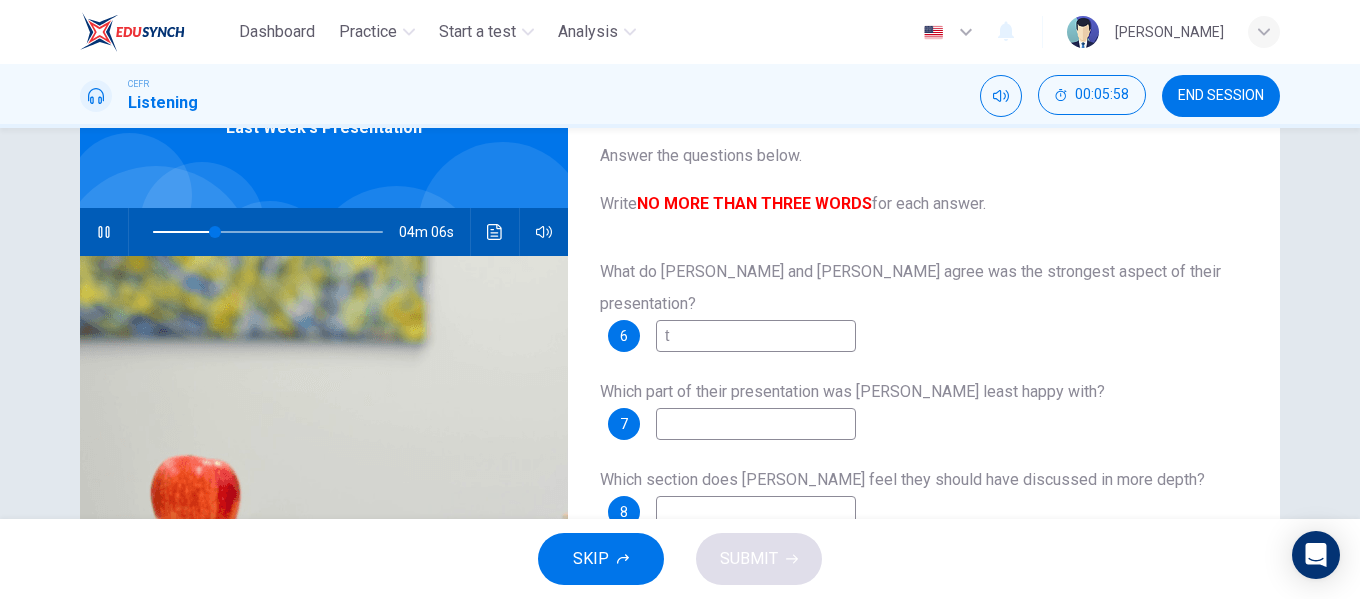 type on "te" 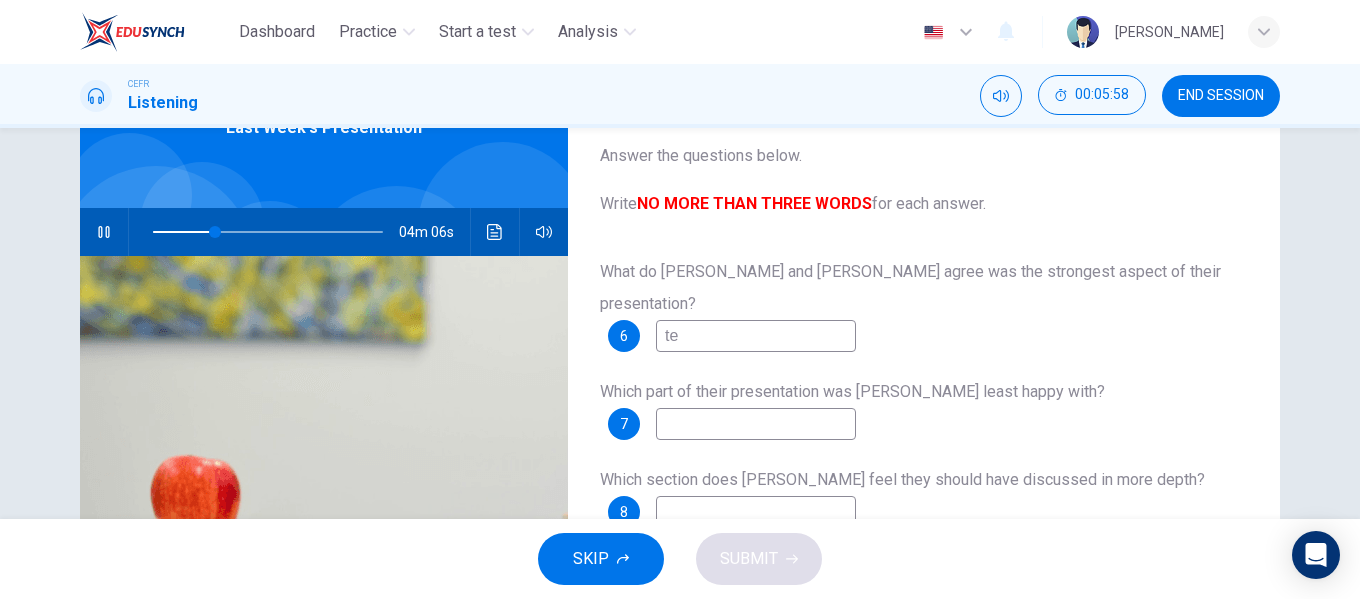 type on "27" 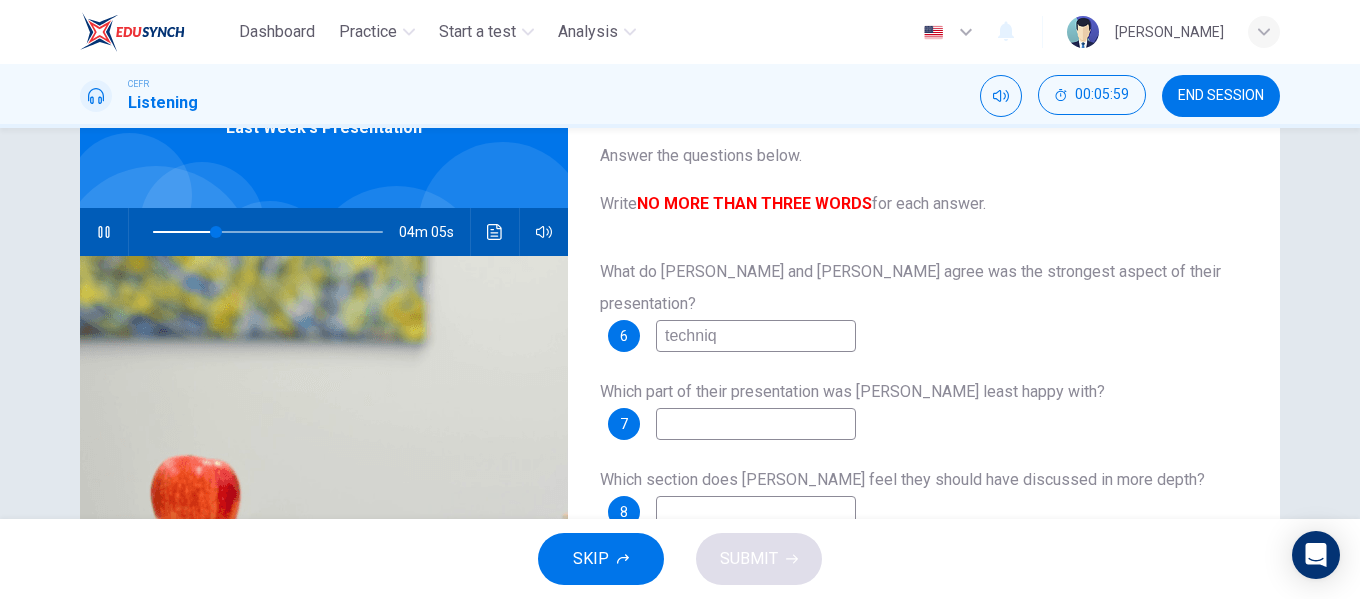 type on "techniqu" 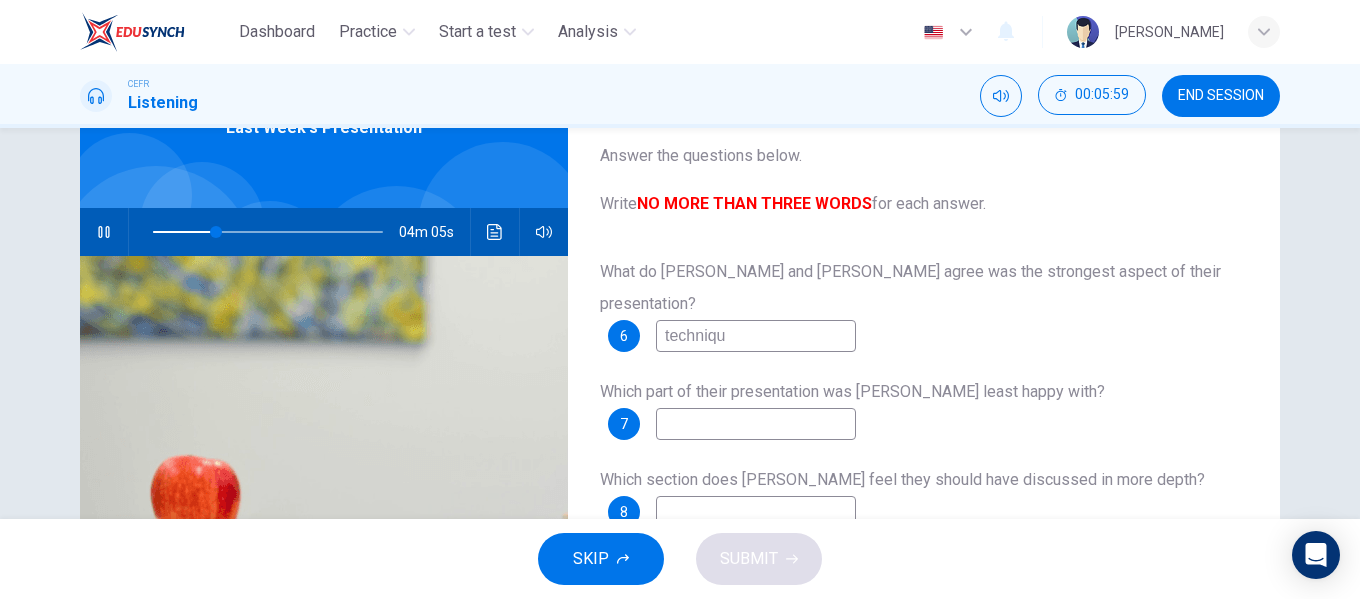 type on "28" 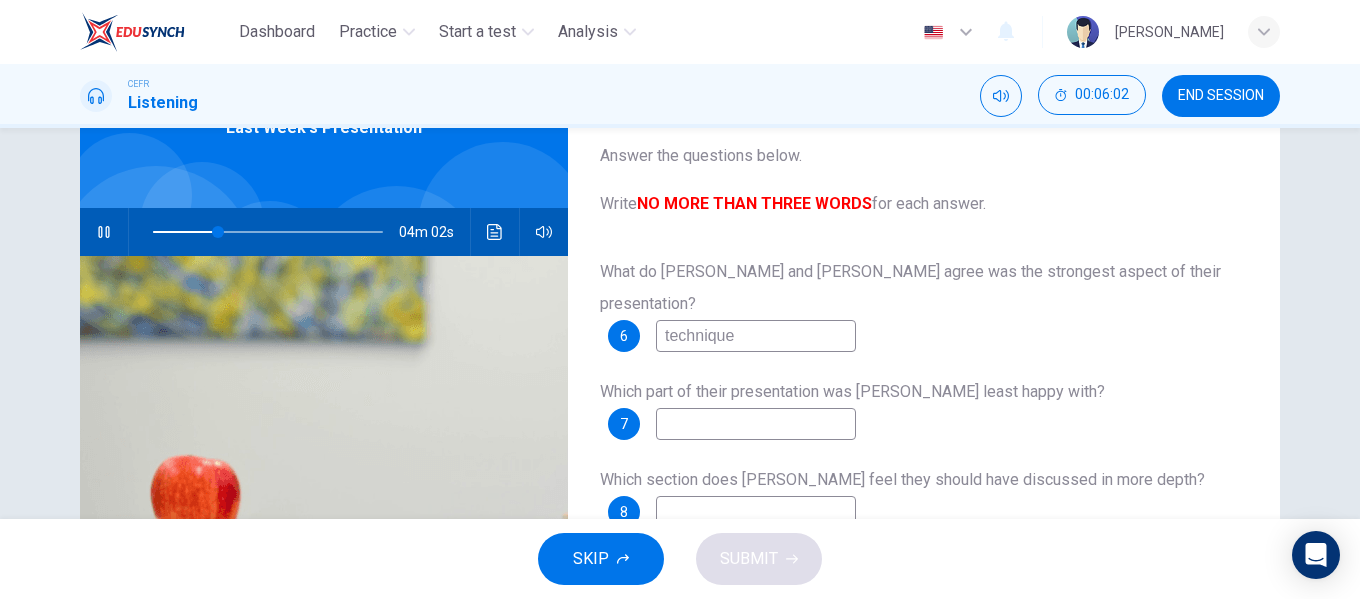 type on "28" 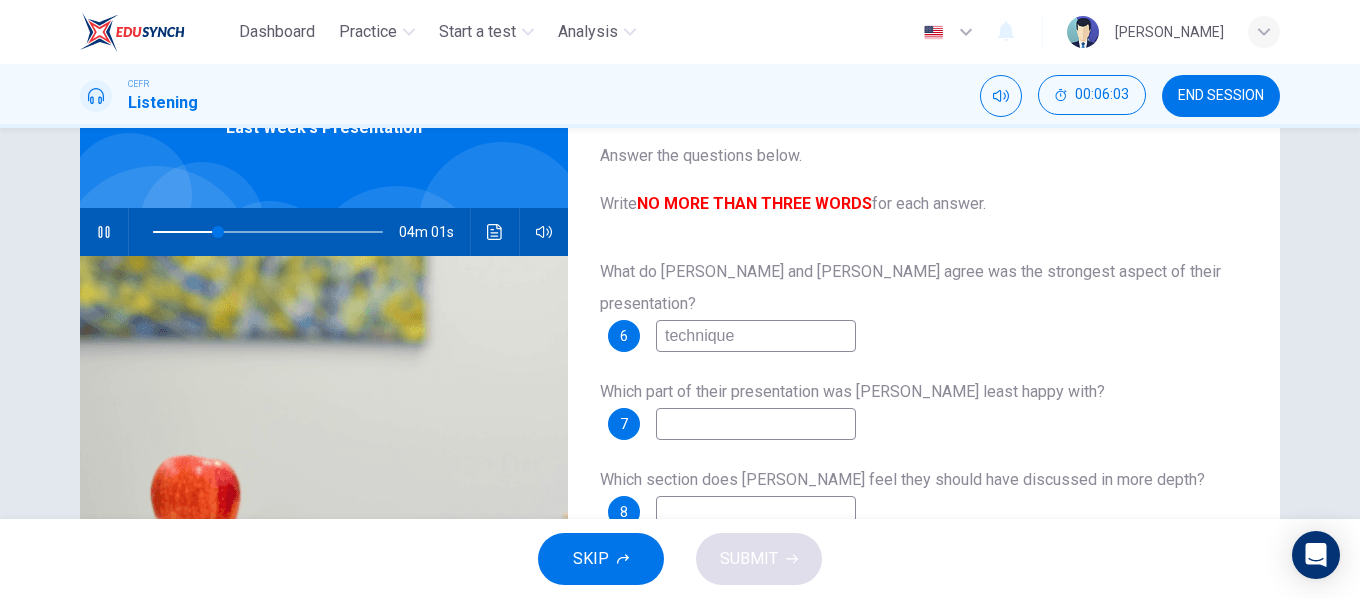 type on "technique" 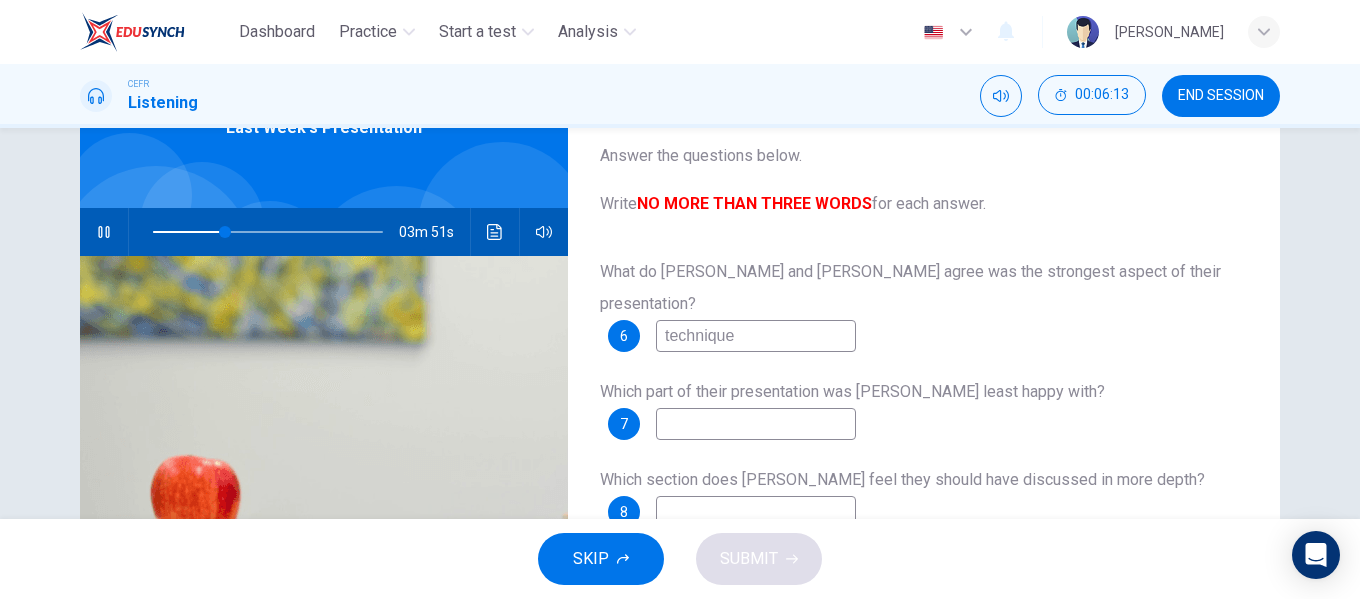 drag, startPoint x: 859, startPoint y: 356, endPoint x: 912, endPoint y: 357, distance: 53.009434 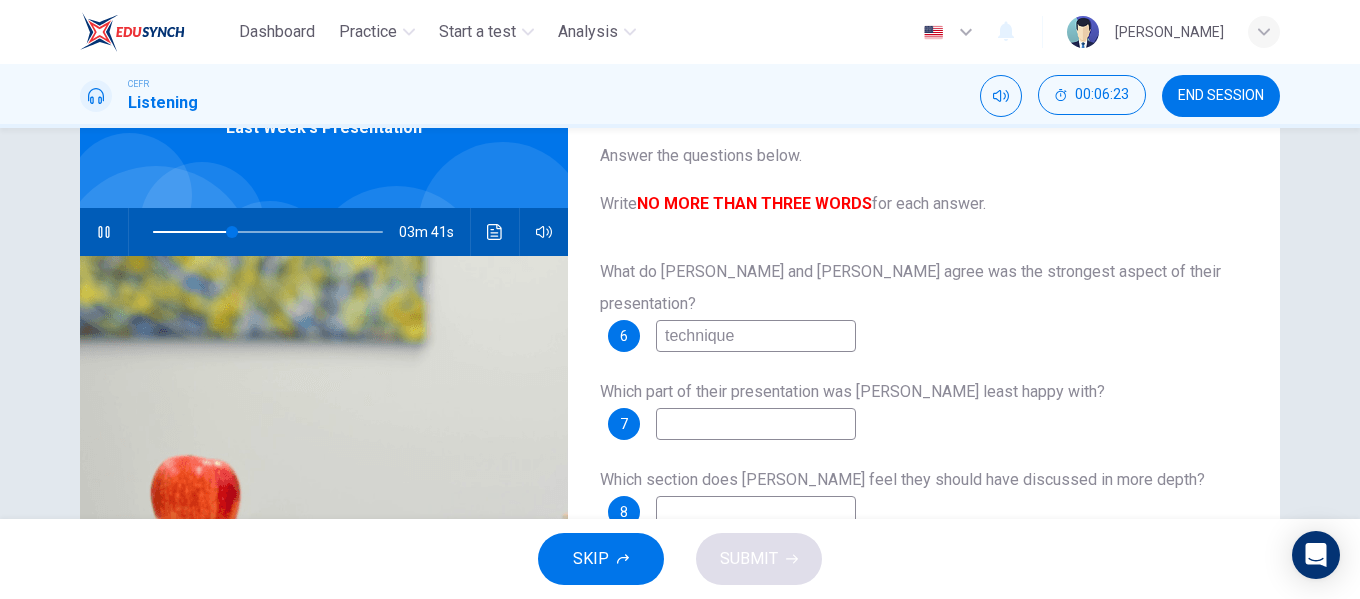type on "35" 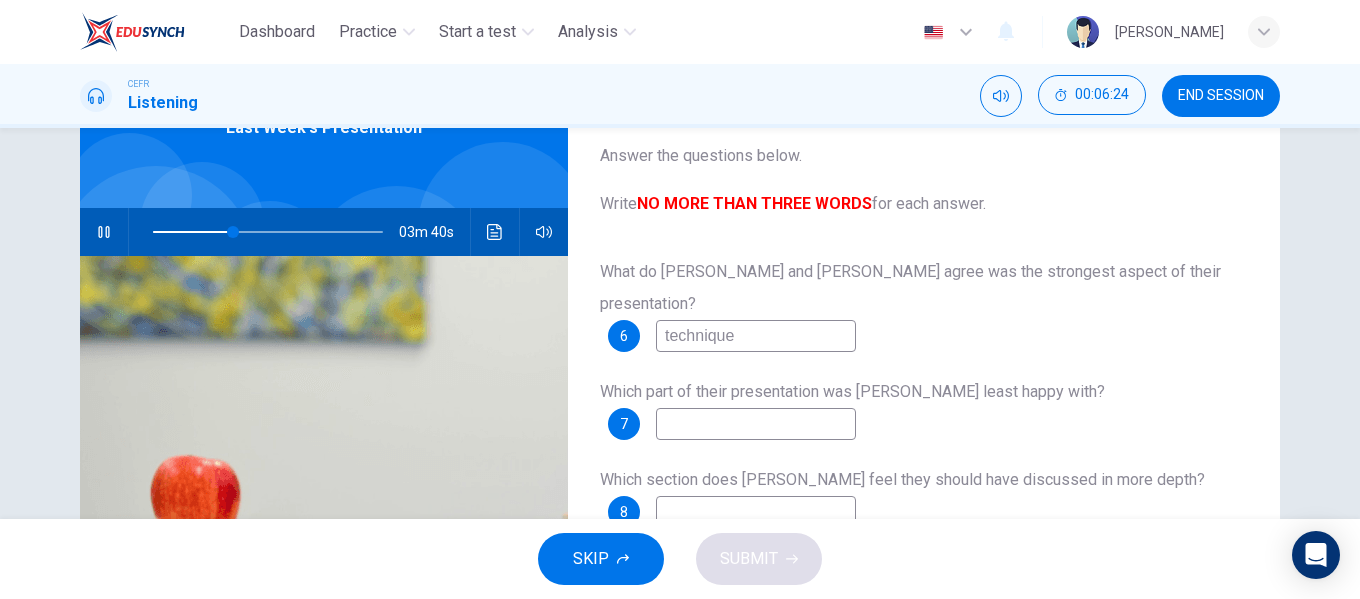 click at bounding box center (756, 424) 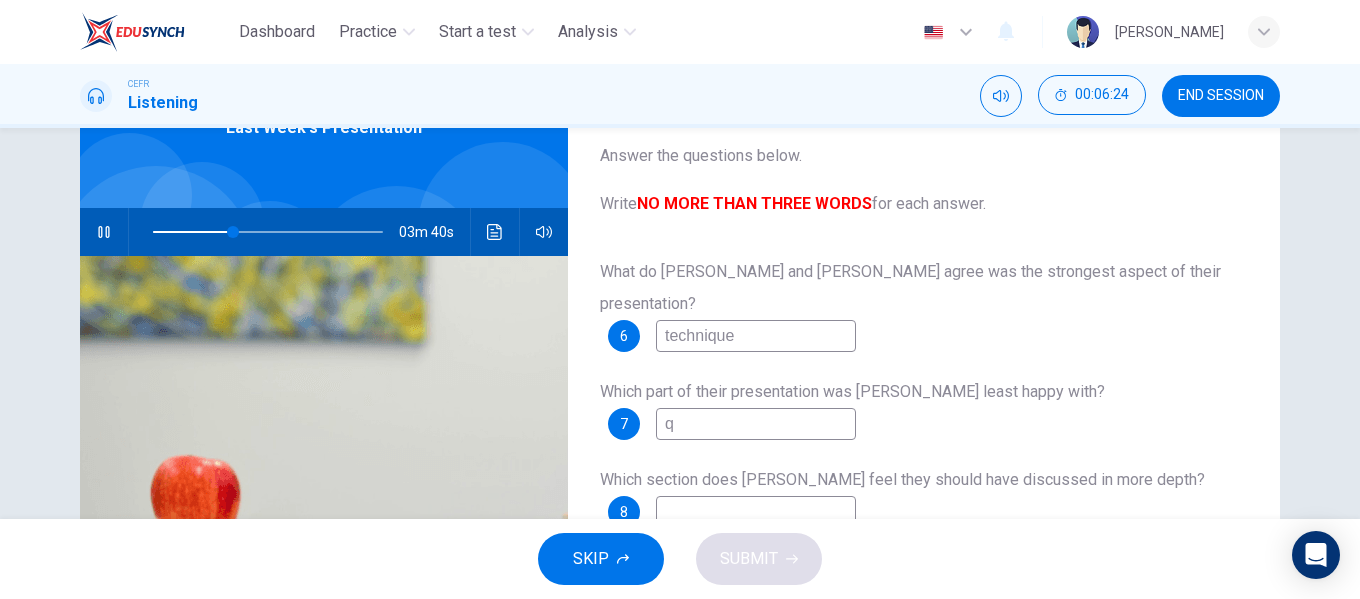 type on "35" 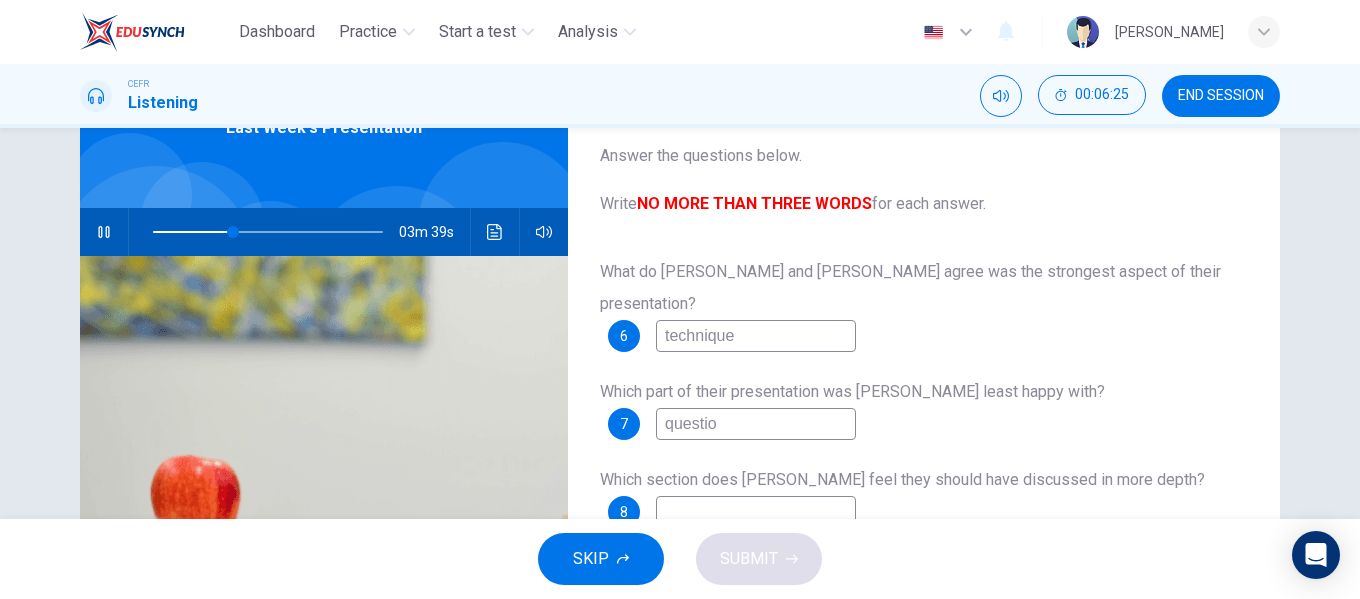 type on "question" 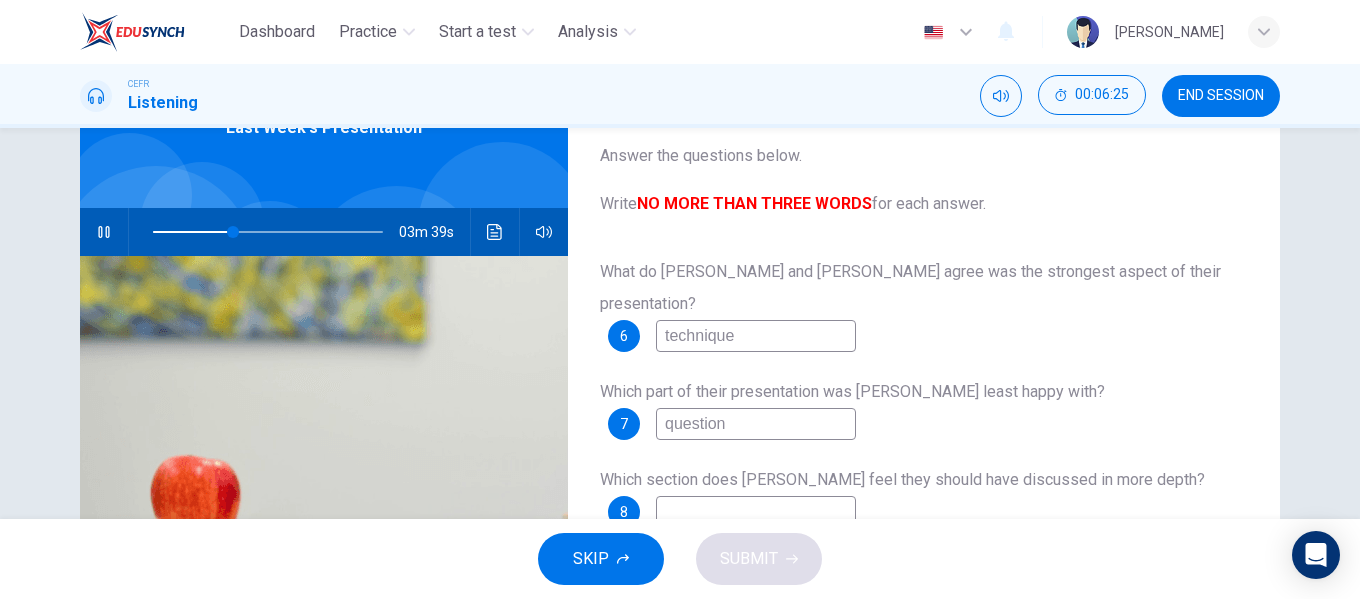 type on "35" 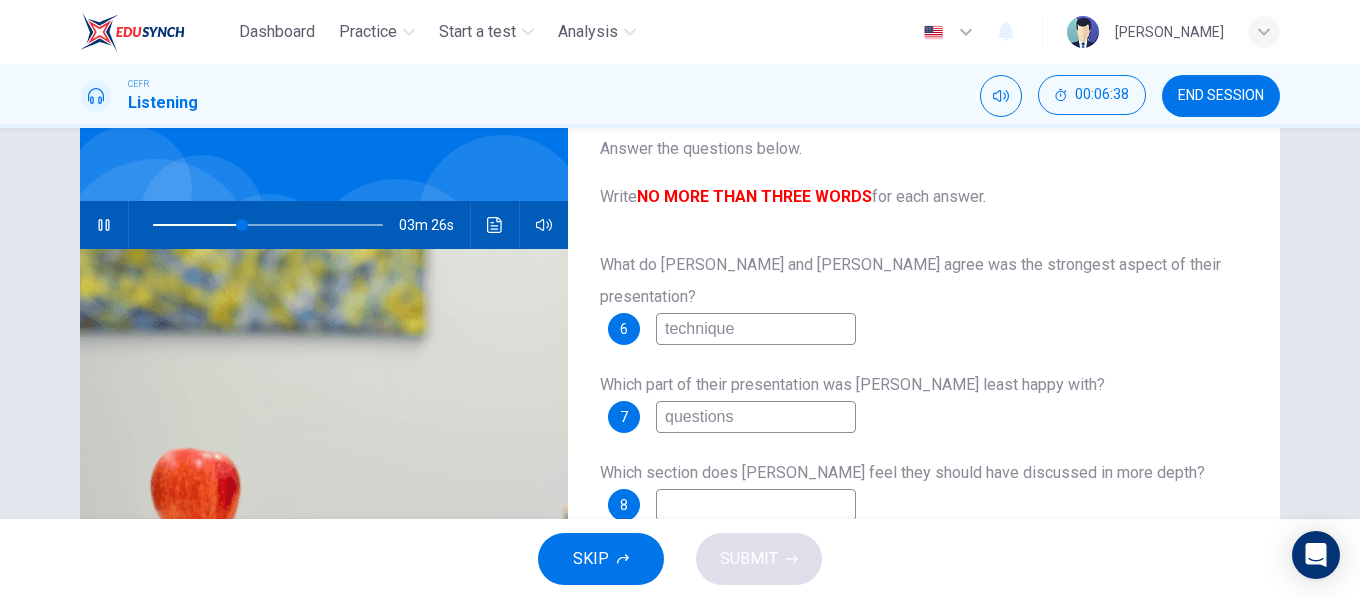 scroll, scrollTop: 129, scrollLeft: 0, axis: vertical 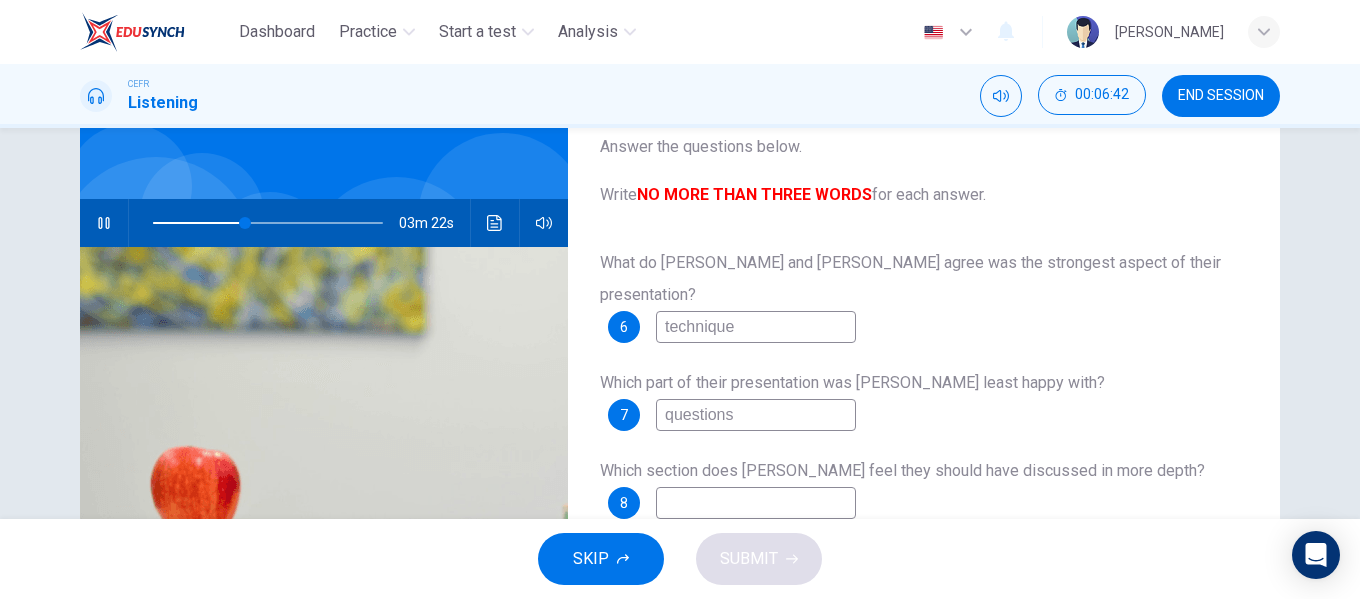 type on "40" 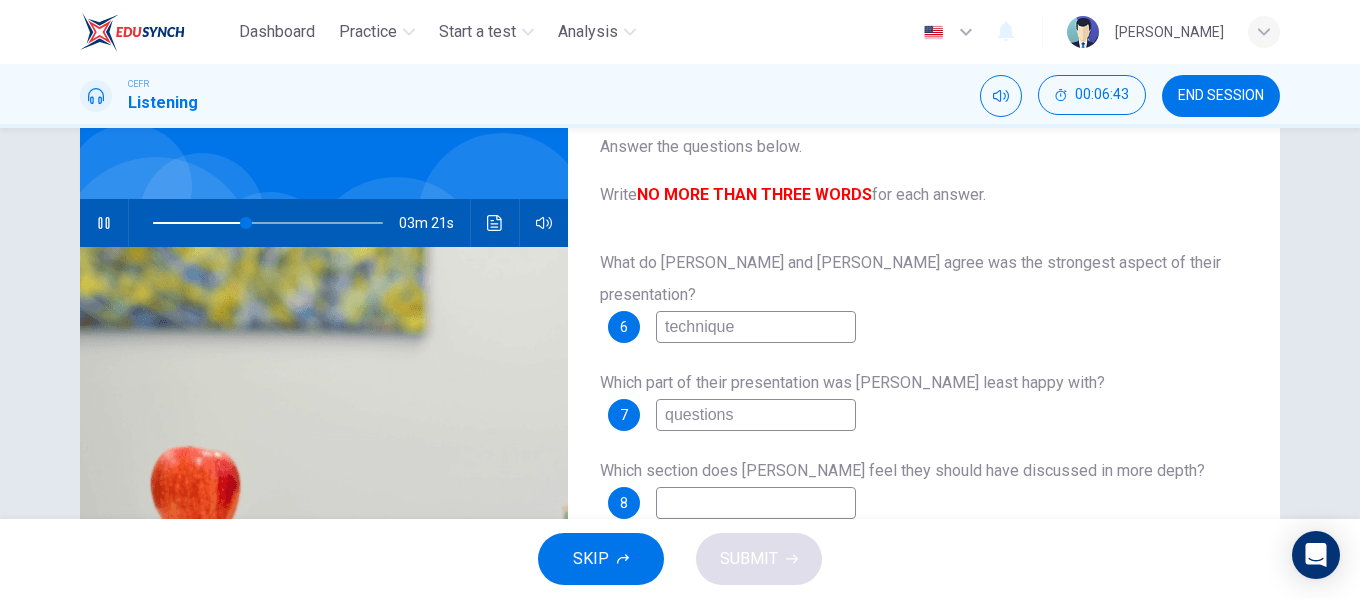 type on "41" 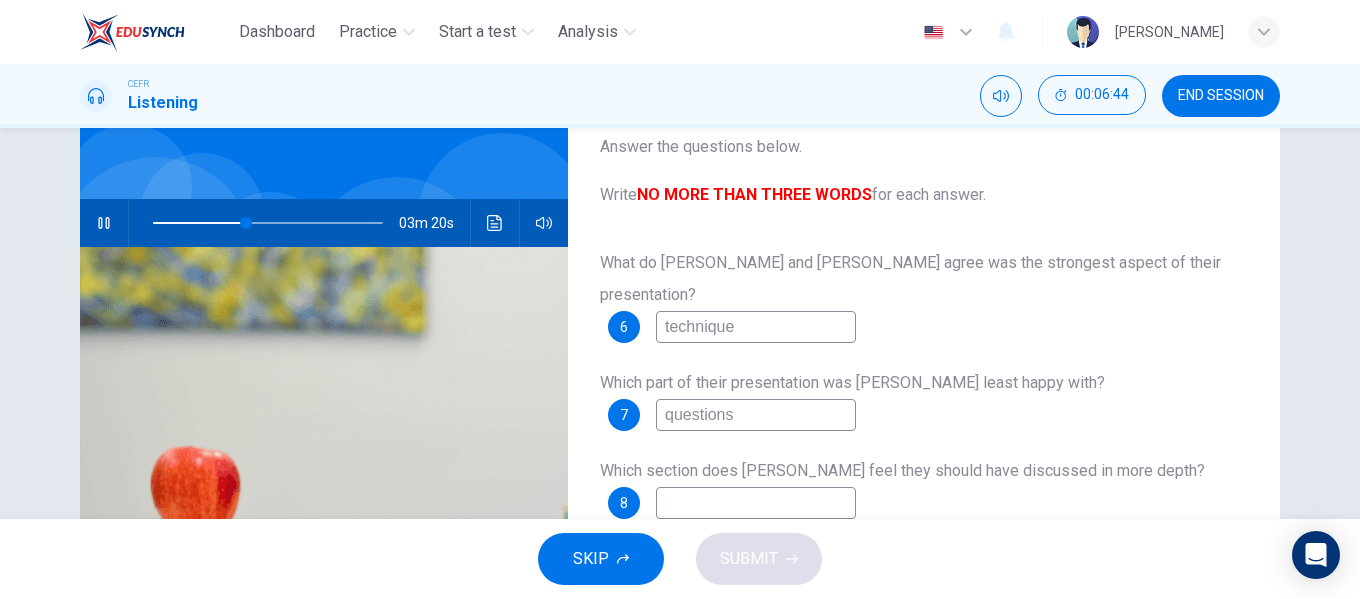 type on "s" 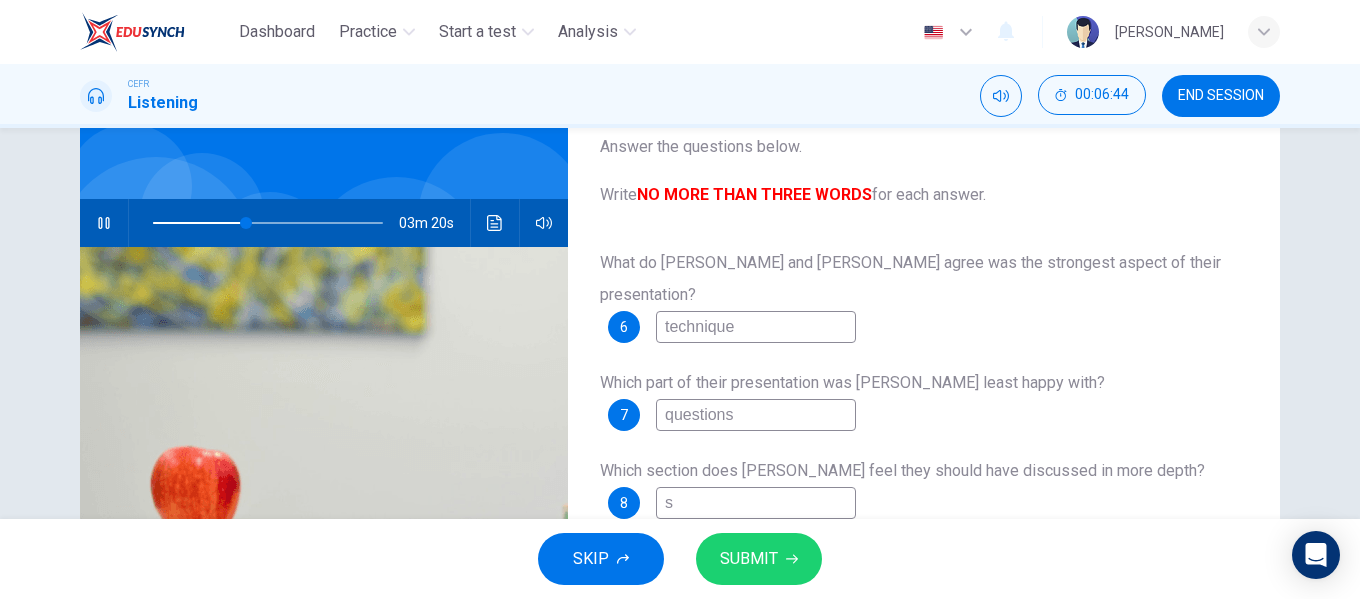 type on "41" 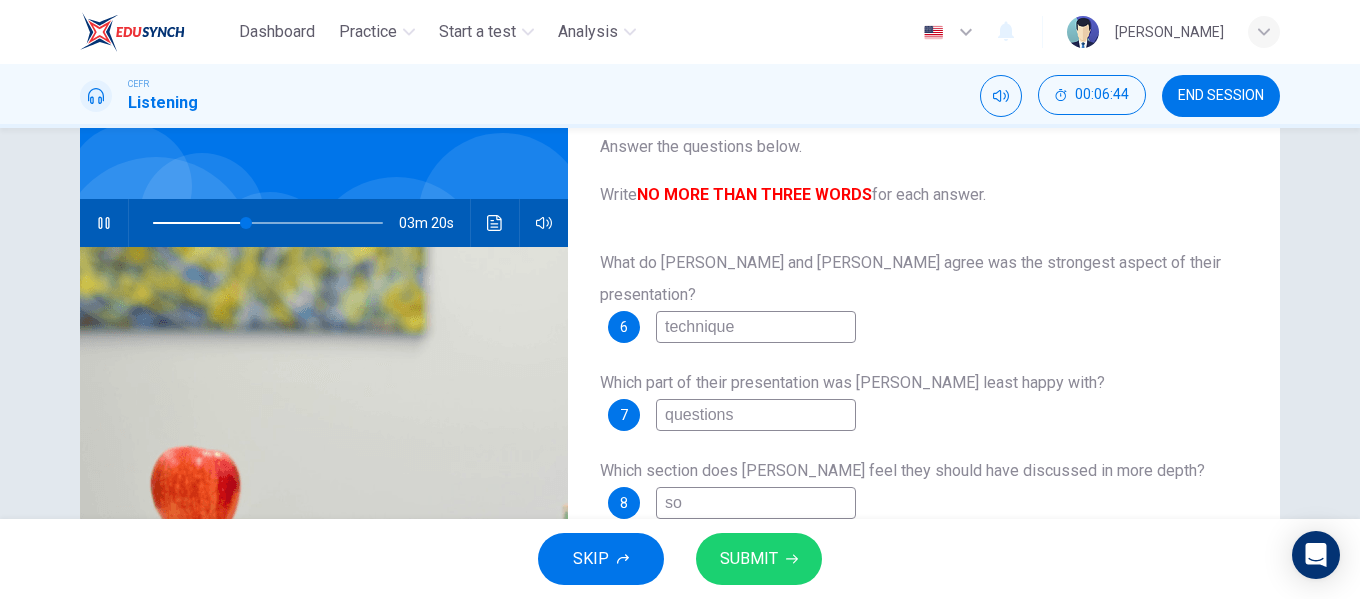 type on "41" 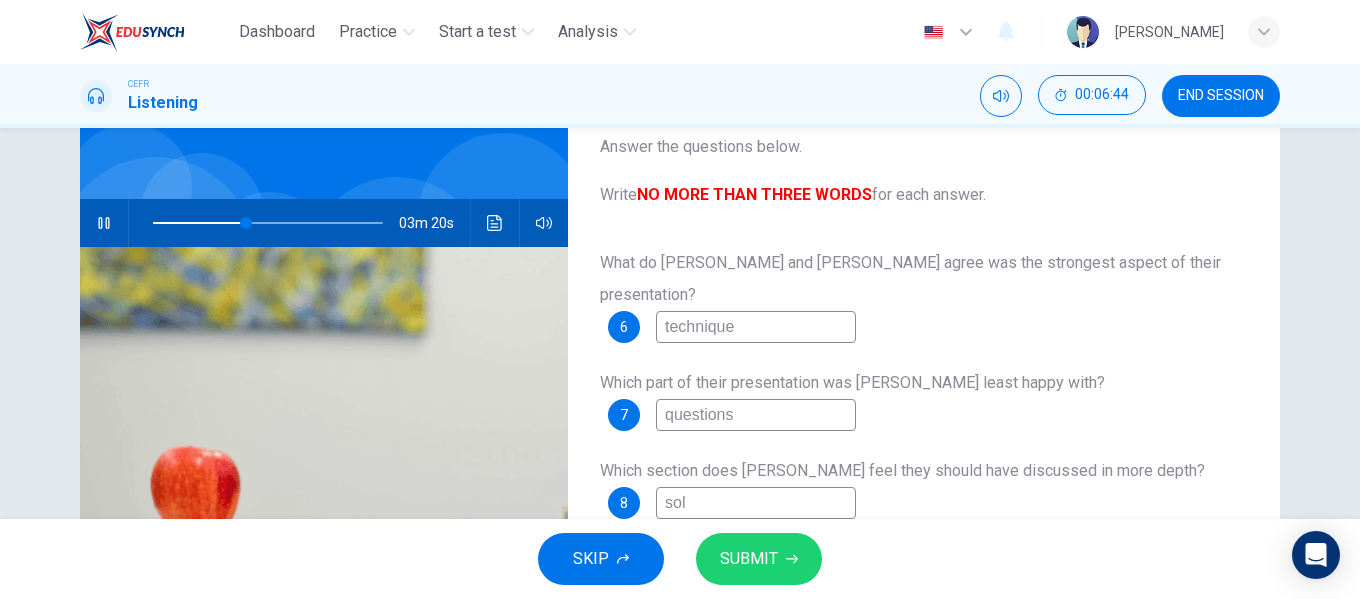 type on "41" 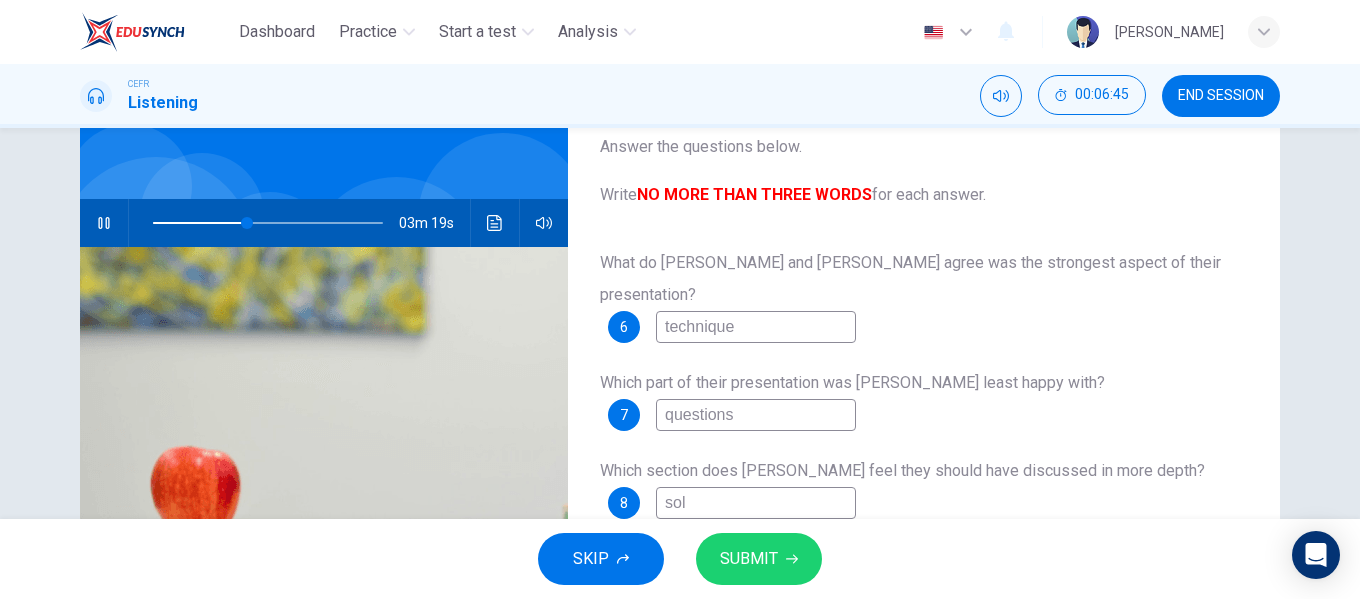 type on "solu" 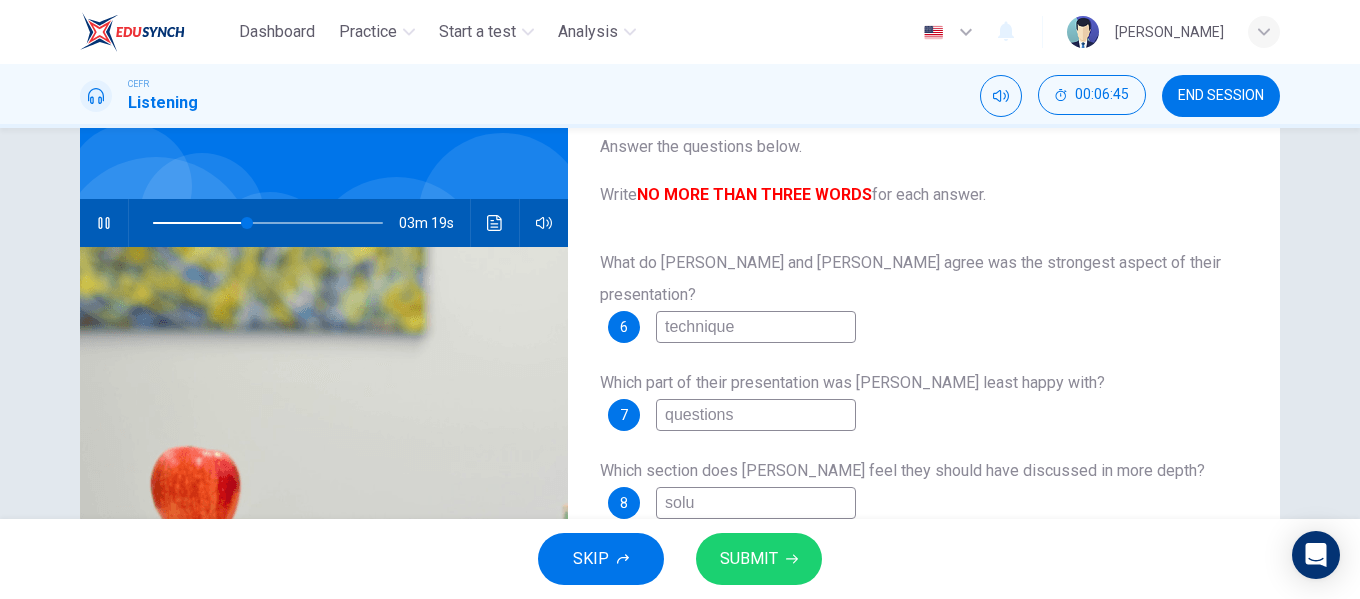 type on "41" 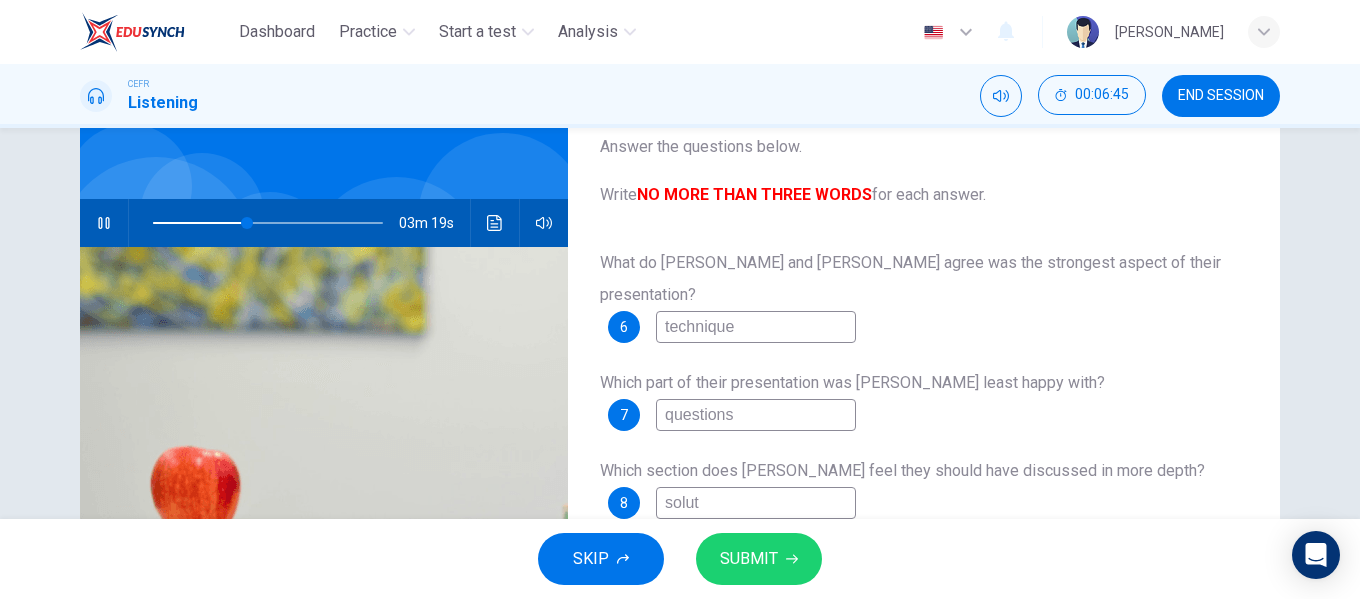 type on "41" 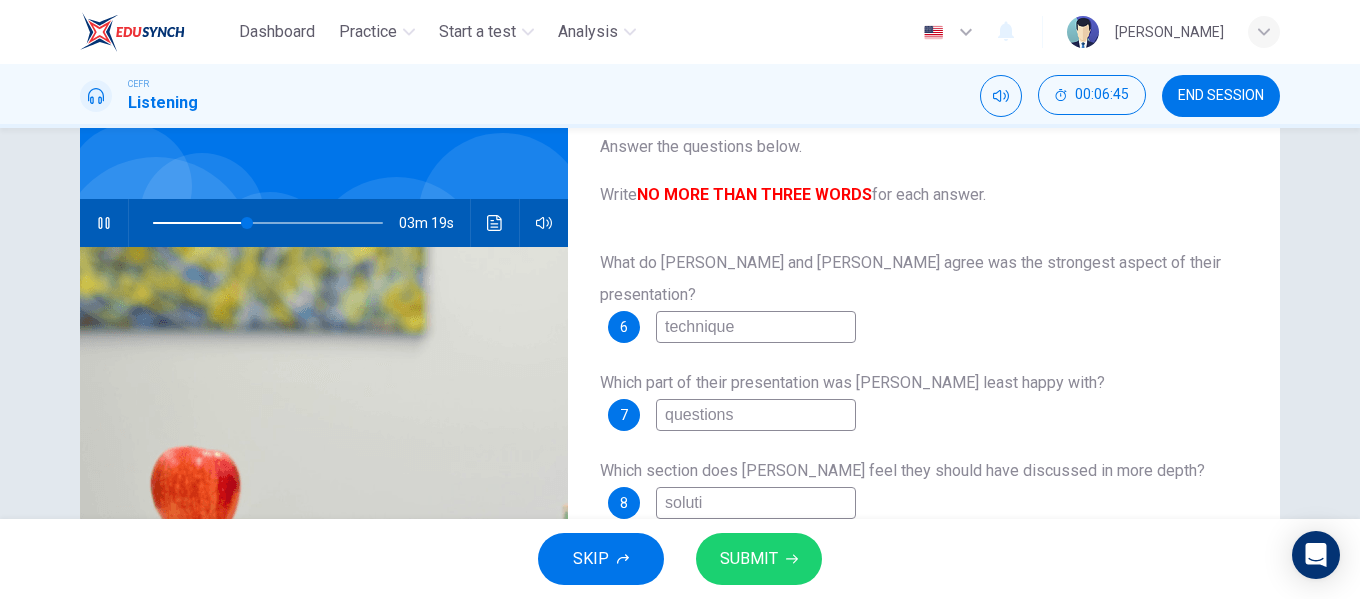 type on "41" 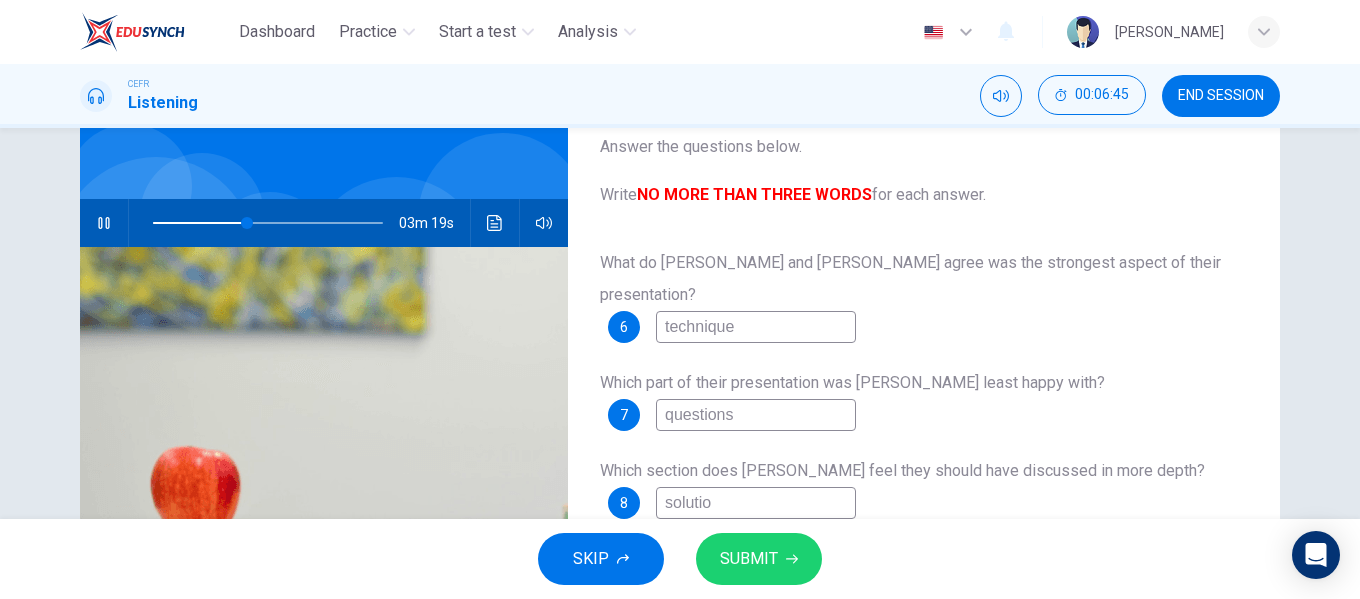 type on "41" 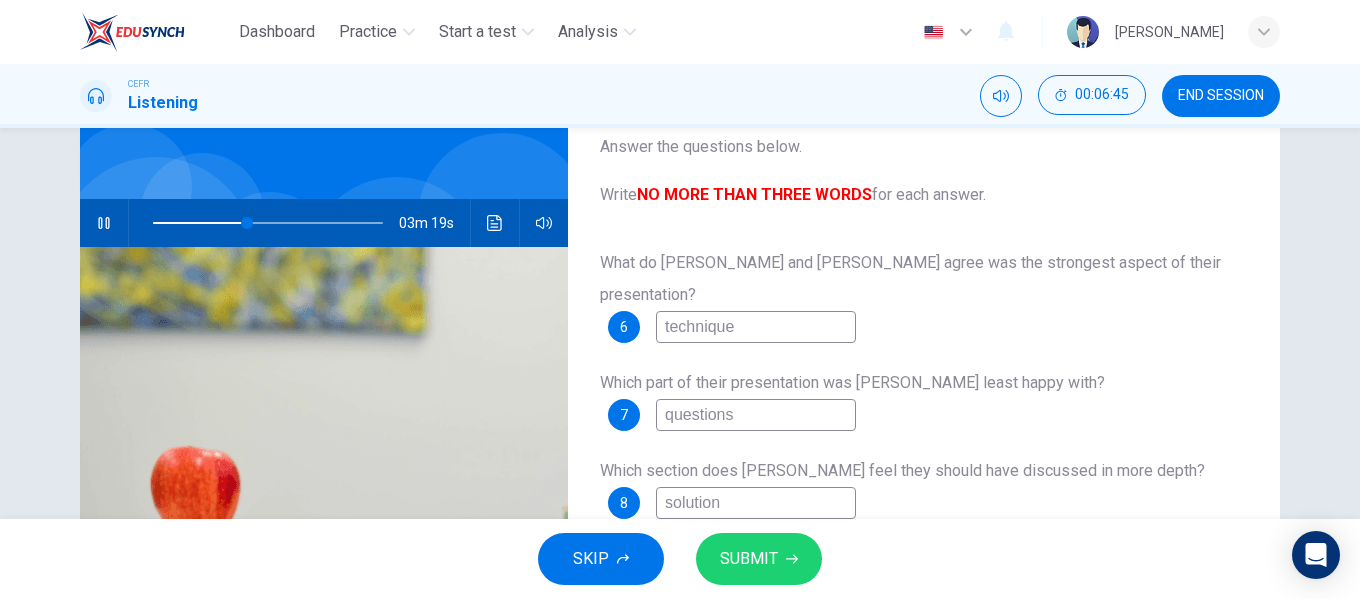 type on "41" 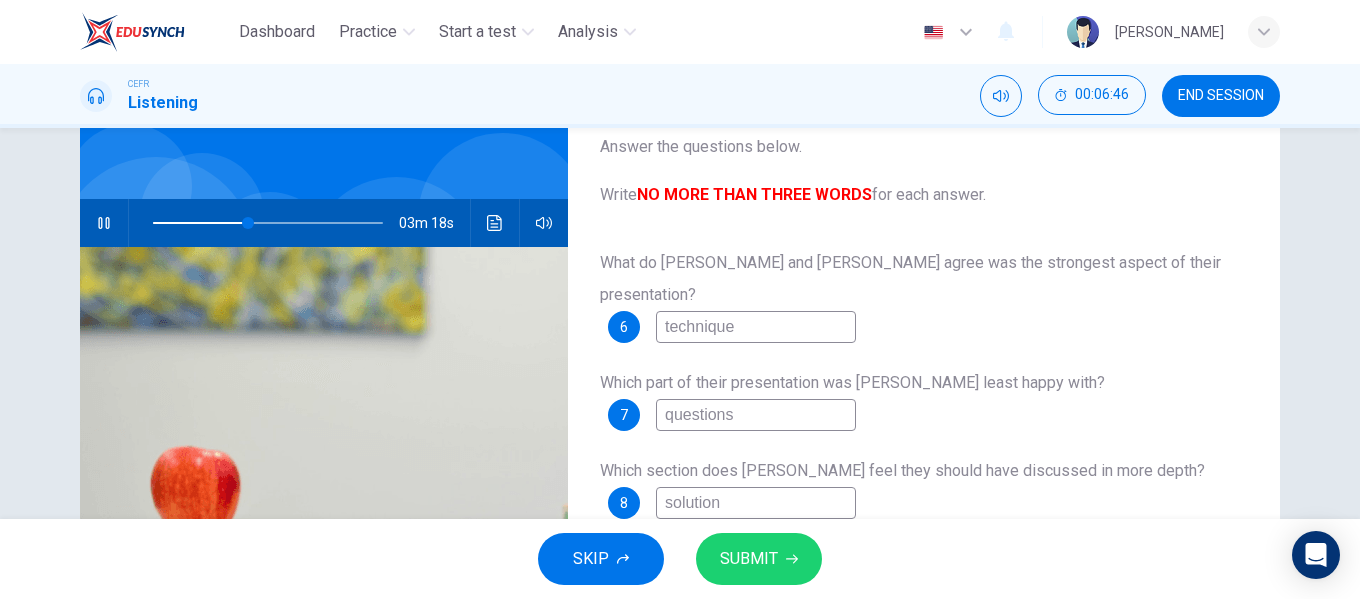 type on "solutions" 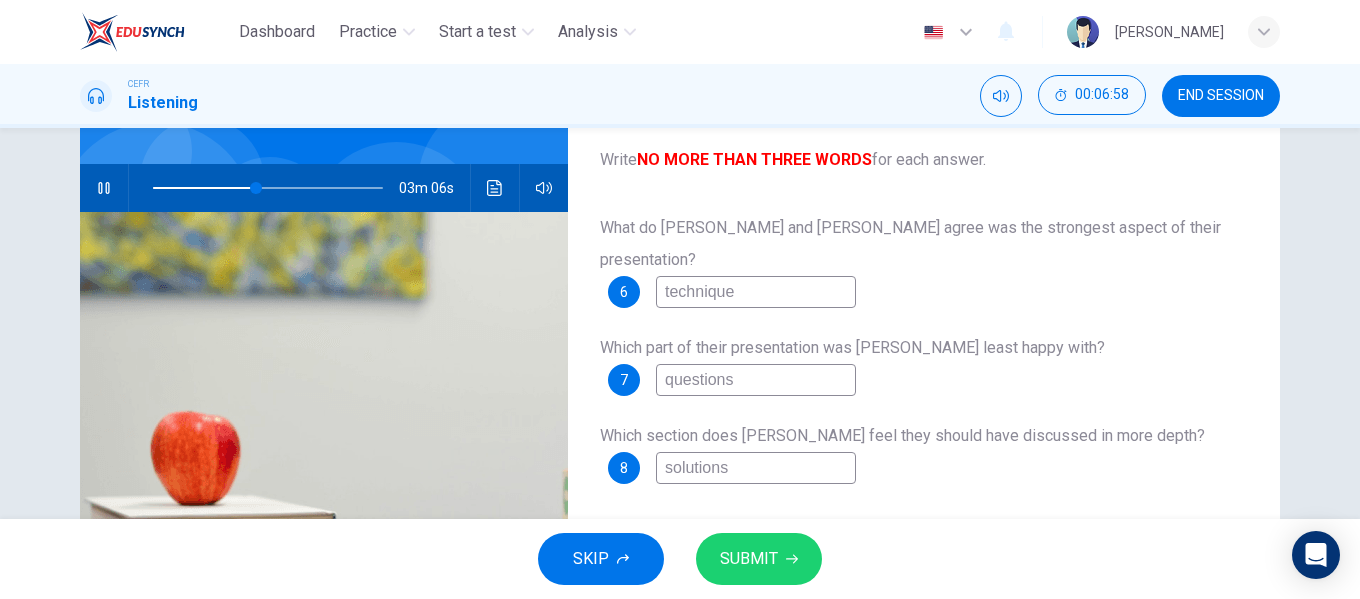 scroll, scrollTop: 129, scrollLeft: 0, axis: vertical 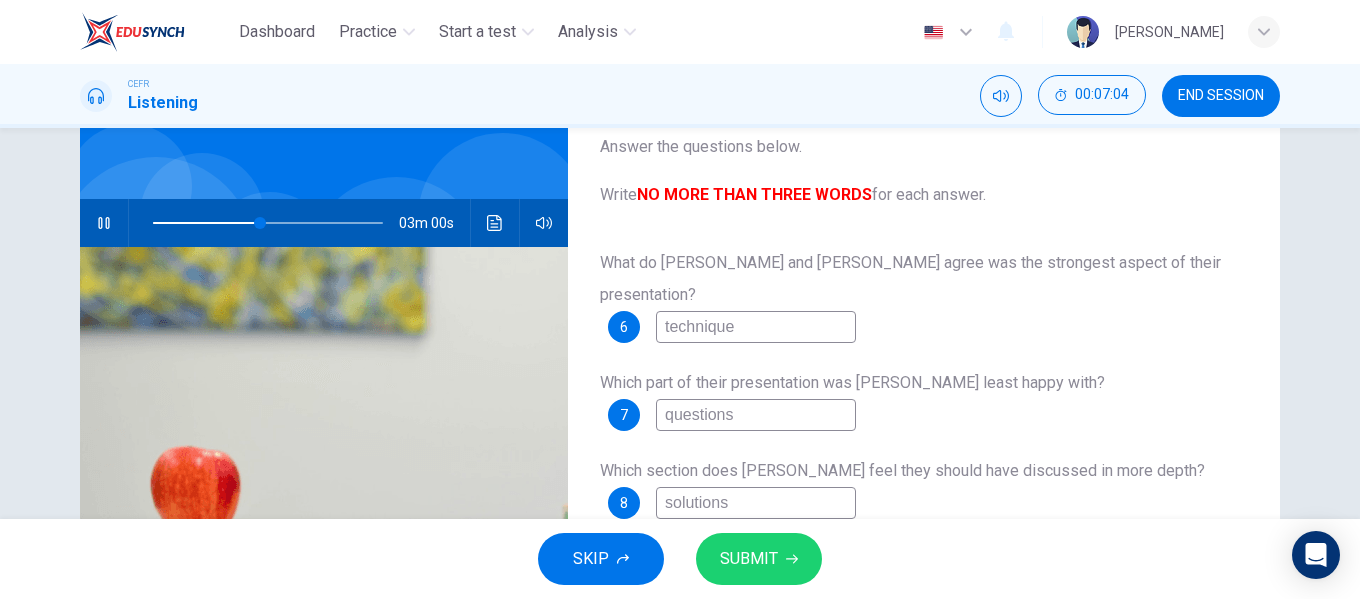 type on "47" 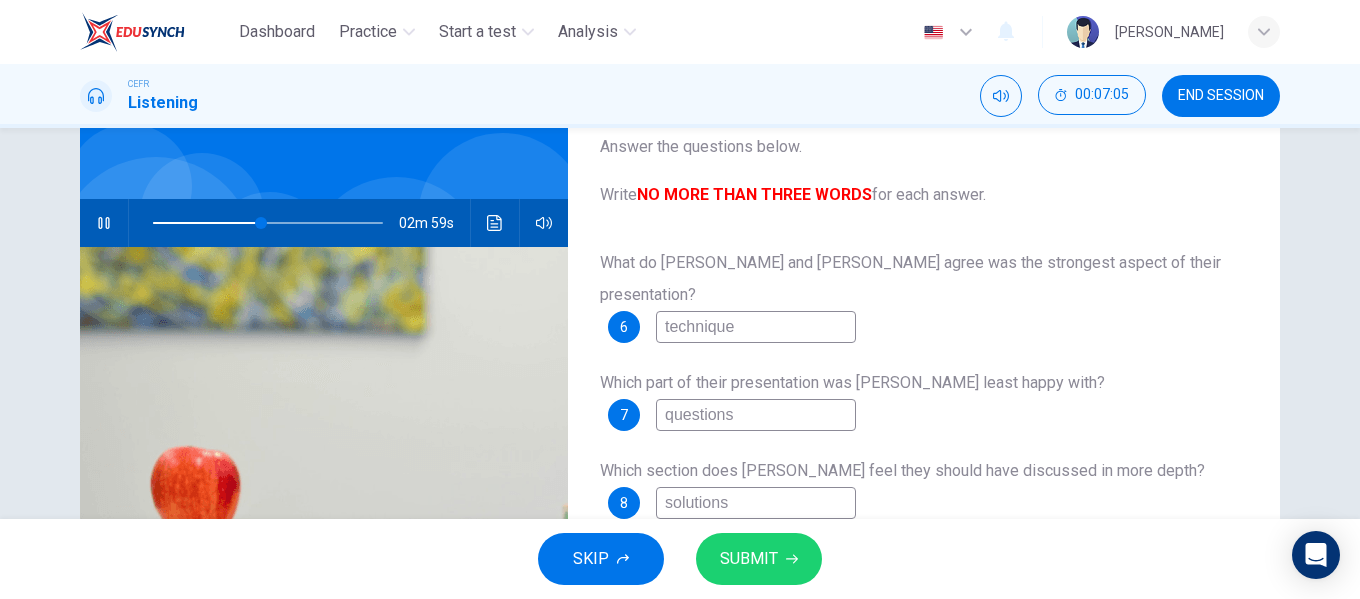 type on "solutions" 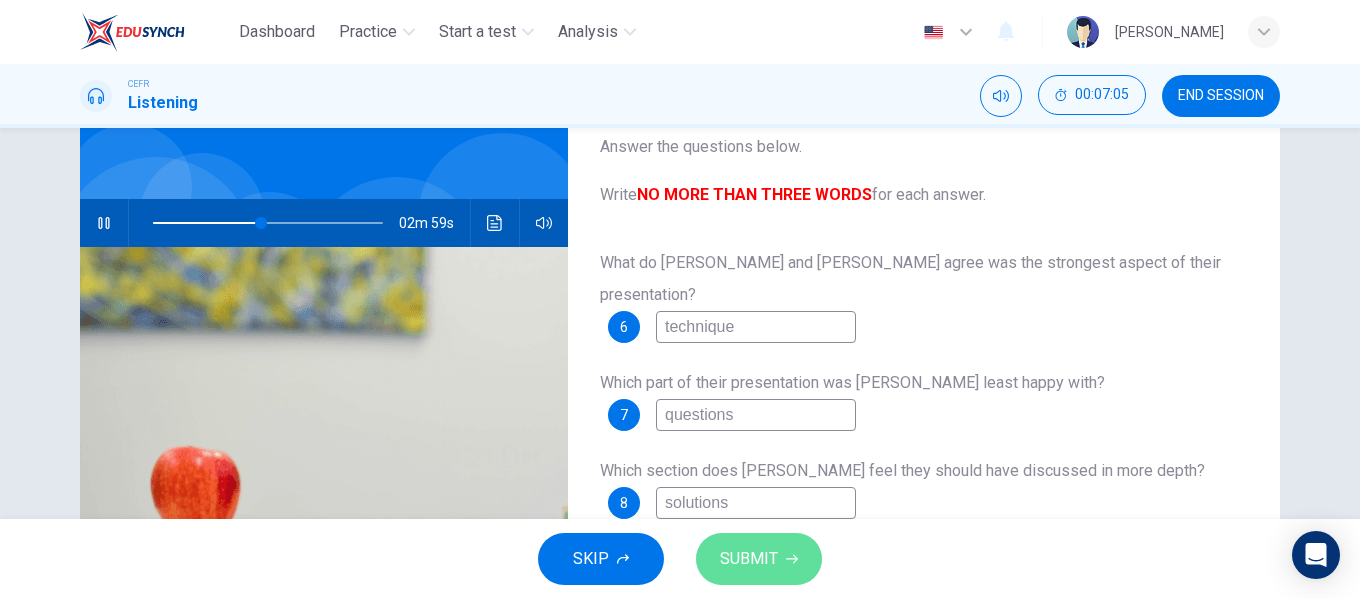 click 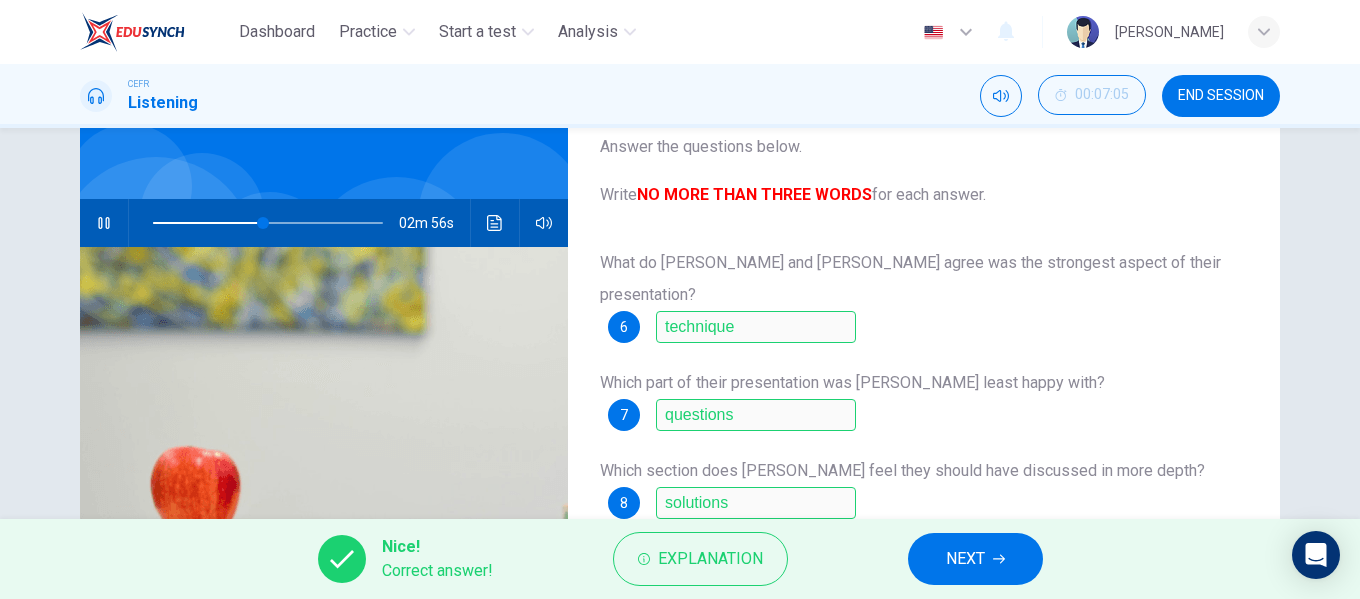 click on "NEXT" at bounding box center [975, 559] 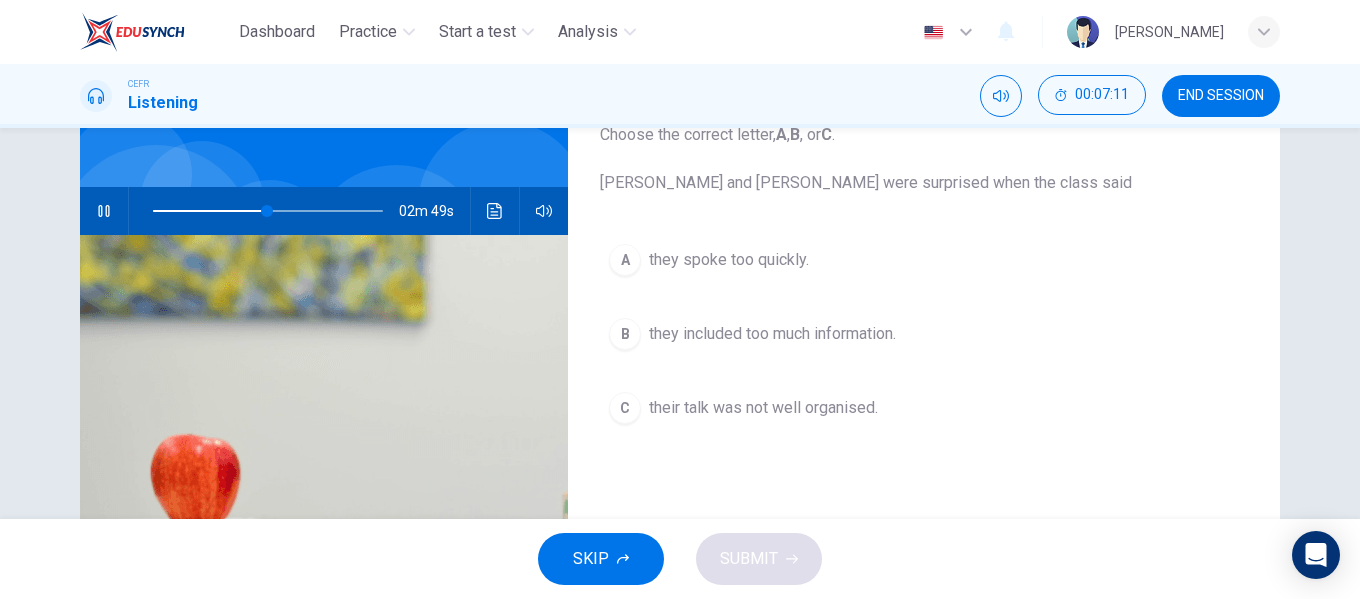 scroll, scrollTop: 139, scrollLeft: 0, axis: vertical 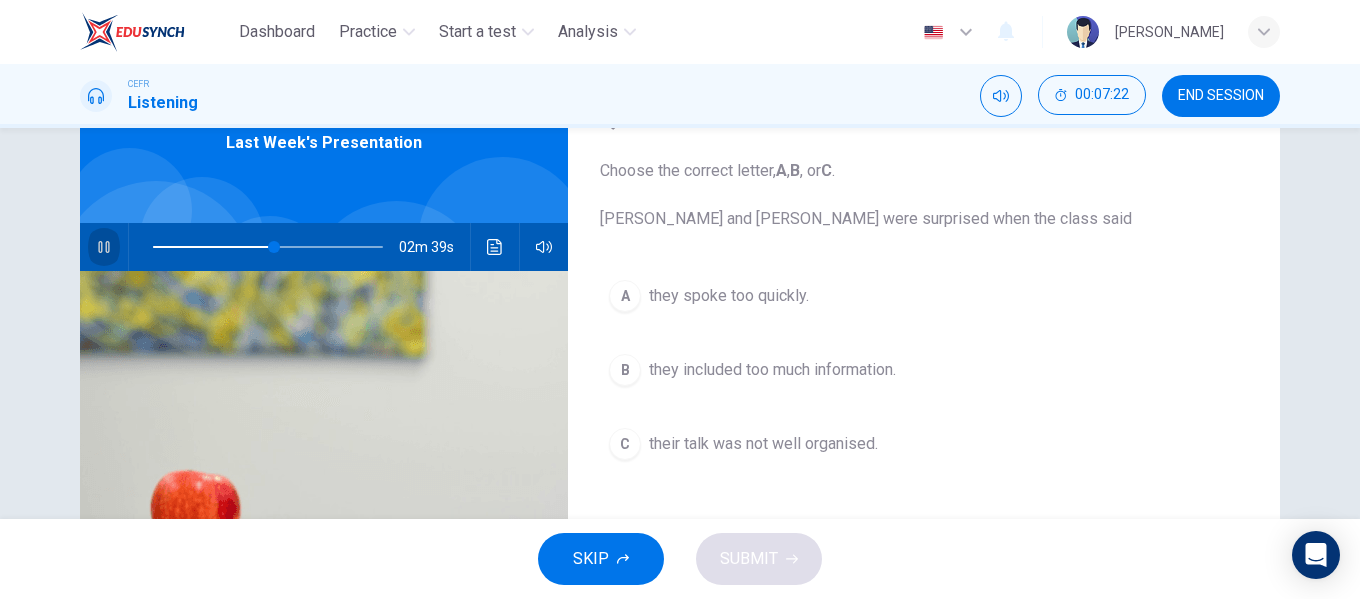 click at bounding box center [104, 247] 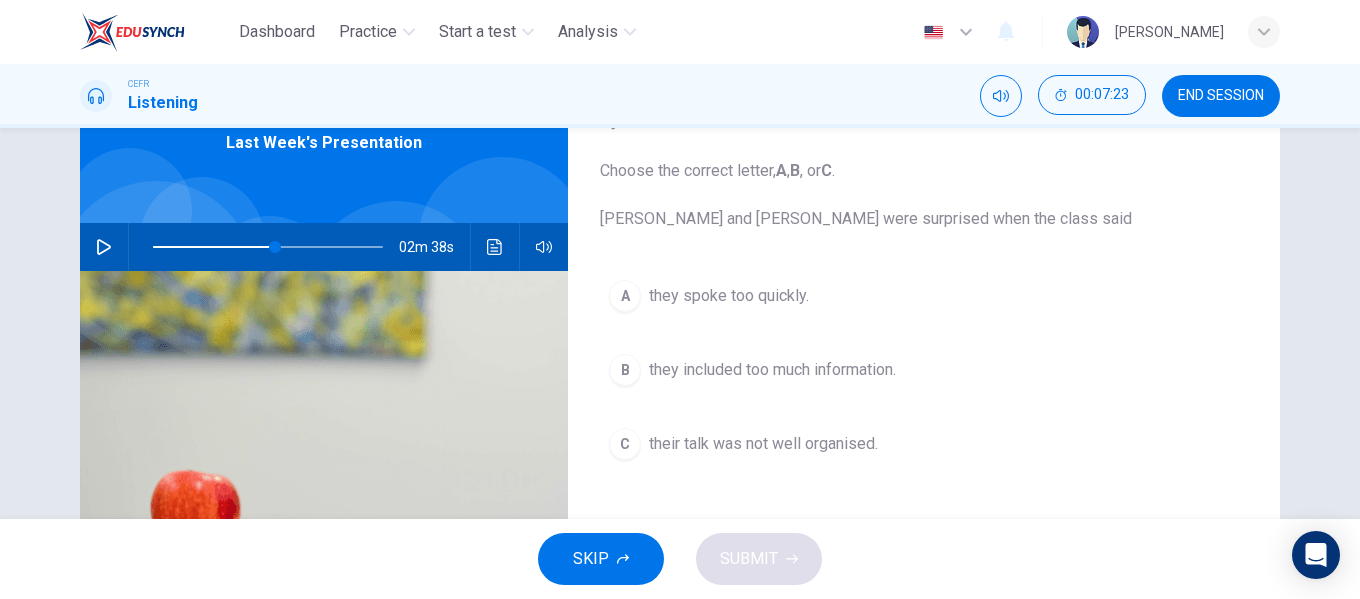 click on "they spoke too quickly." at bounding box center [729, 296] 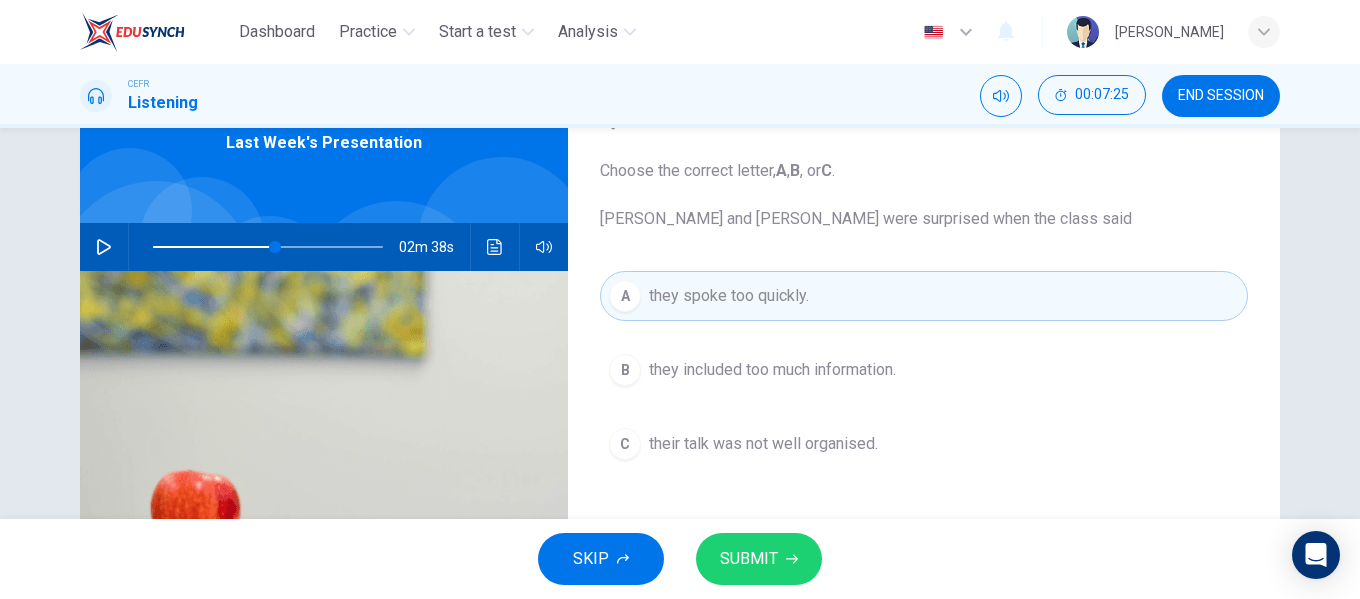 click 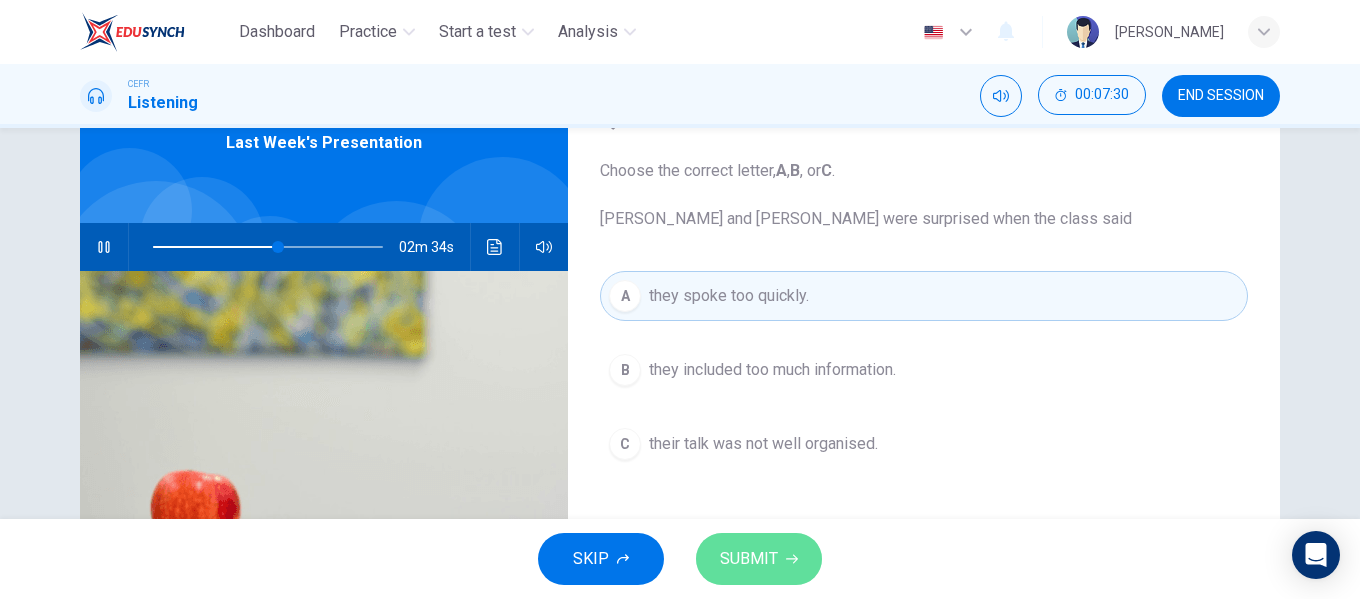 click on "SUBMIT" at bounding box center (759, 559) 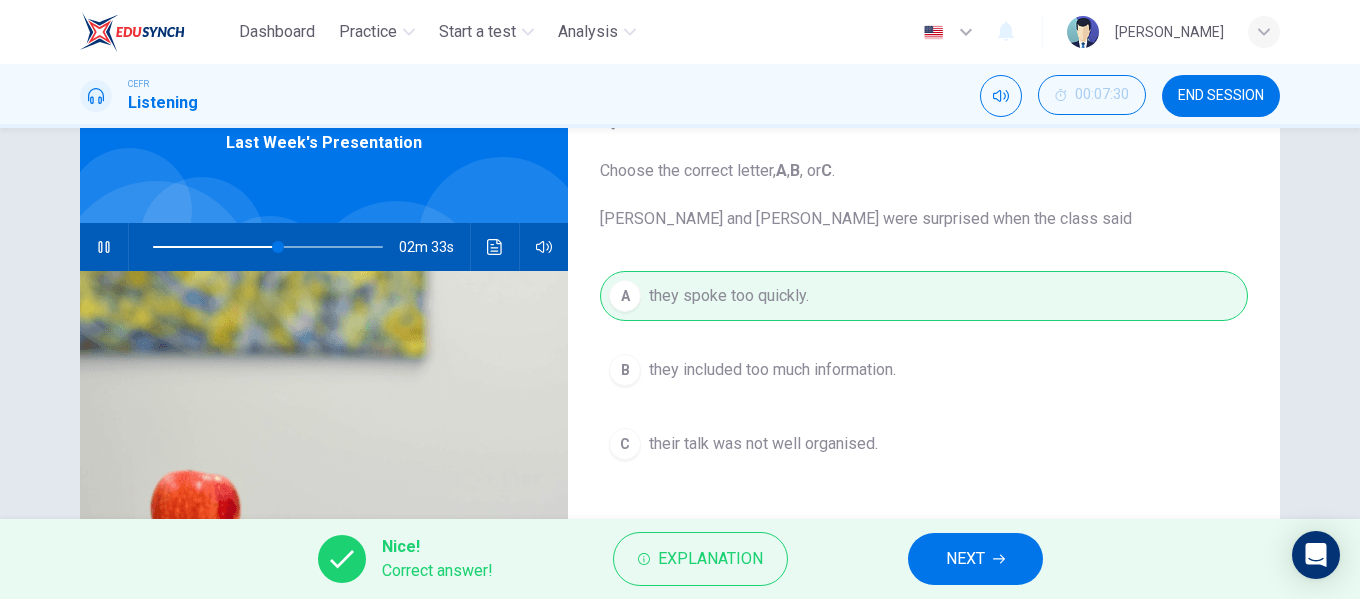 click on "NEXT" at bounding box center [975, 559] 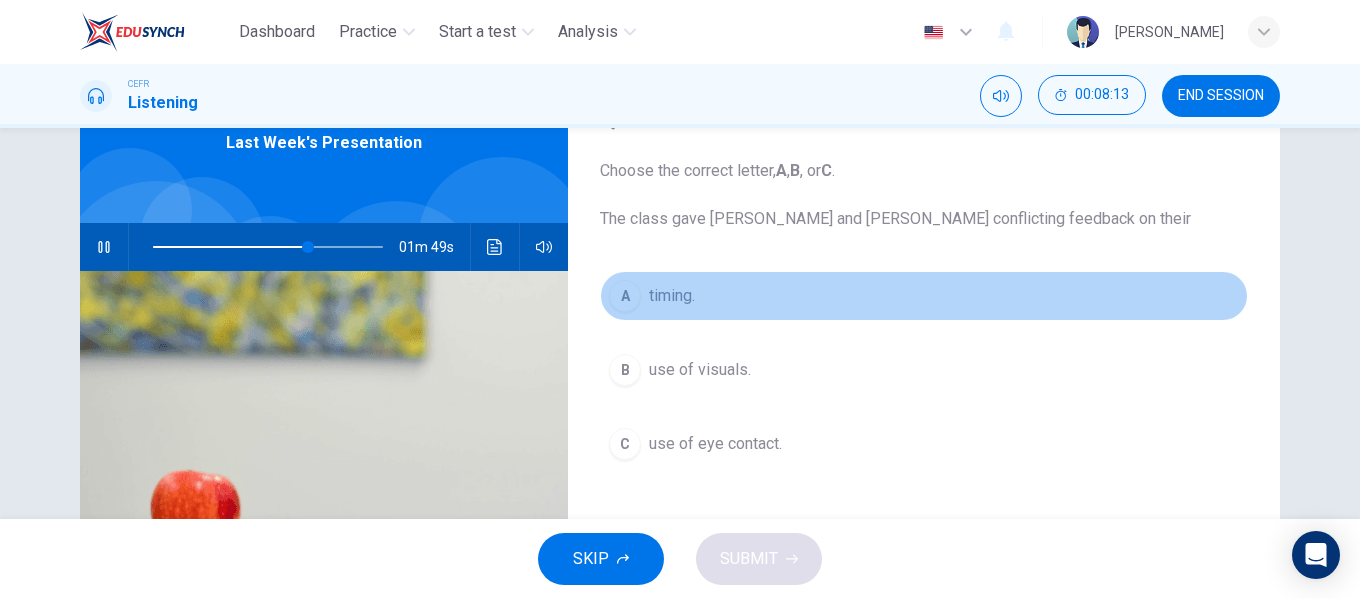 click on "timing." at bounding box center [672, 296] 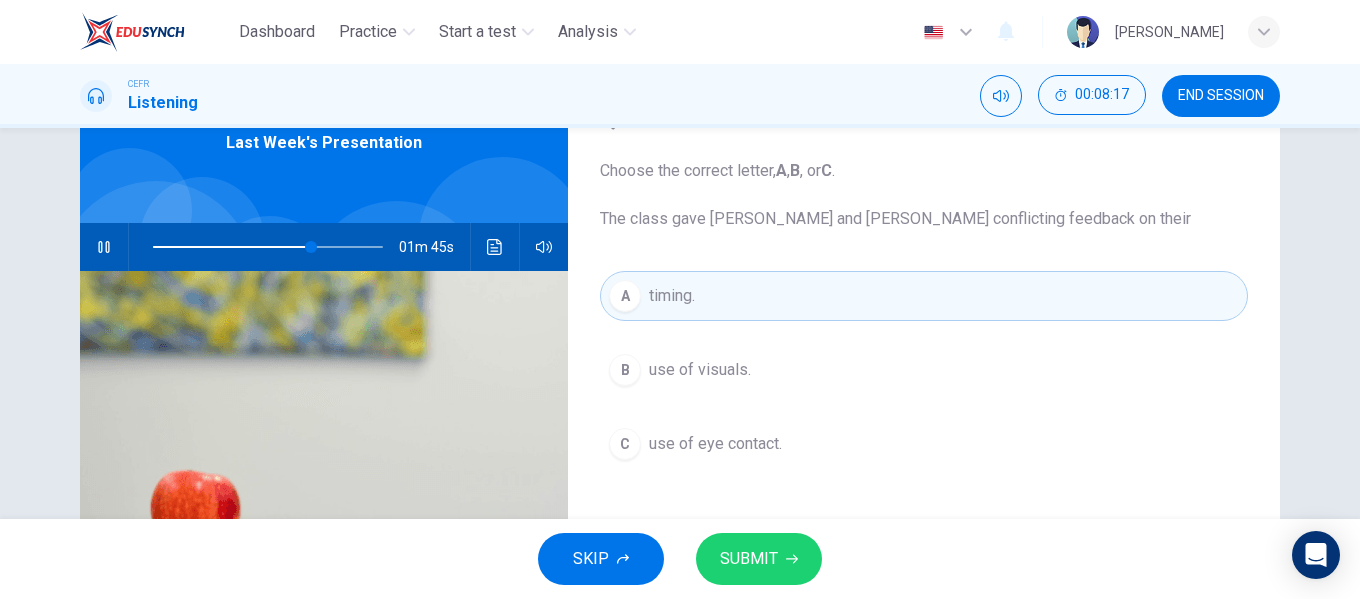 click on "SUBMIT" at bounding box center (749, 559) 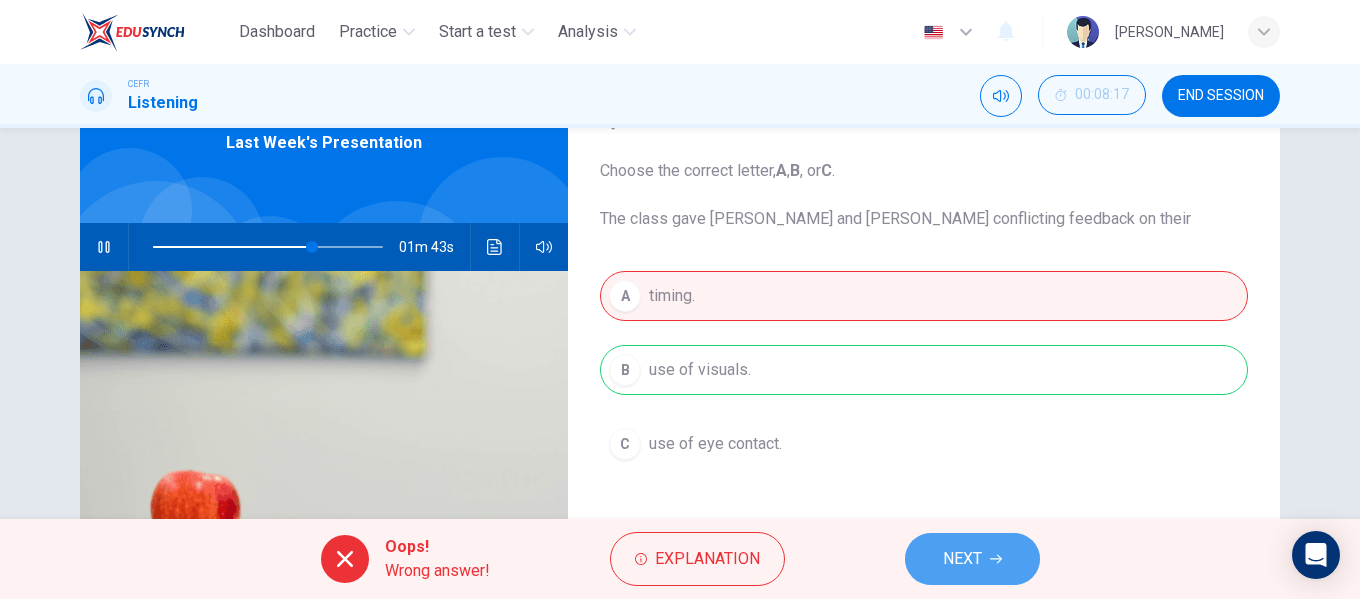 click on "NEXT" at bounding box center (972, 559) 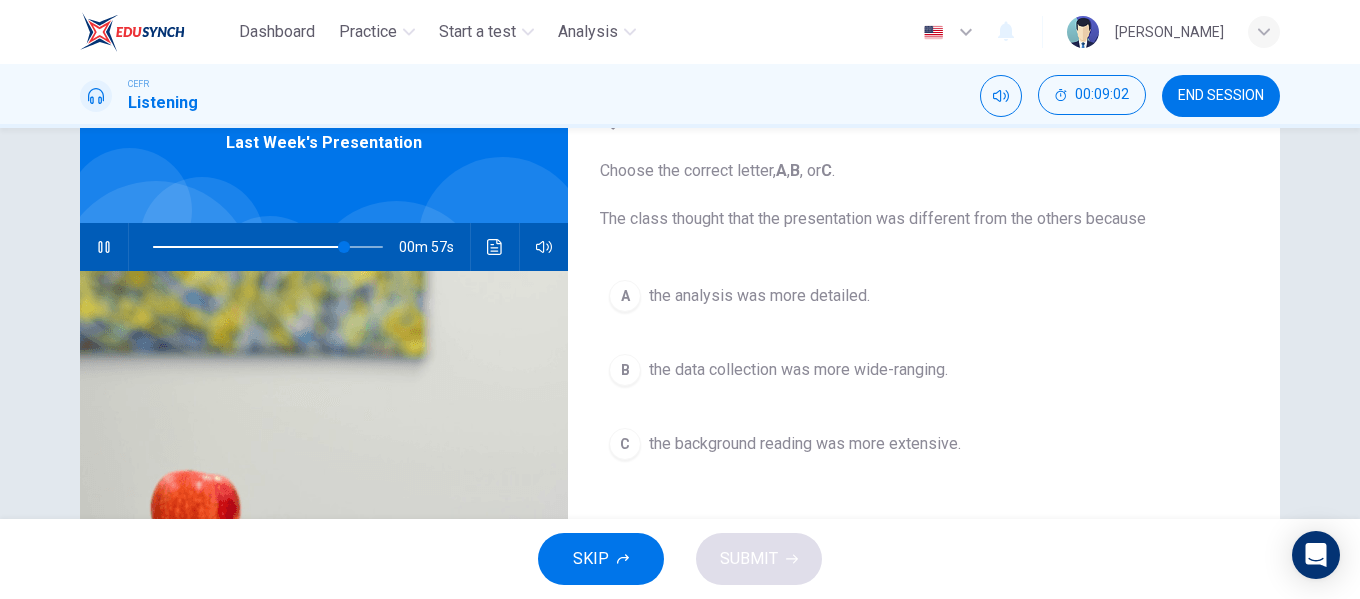 click 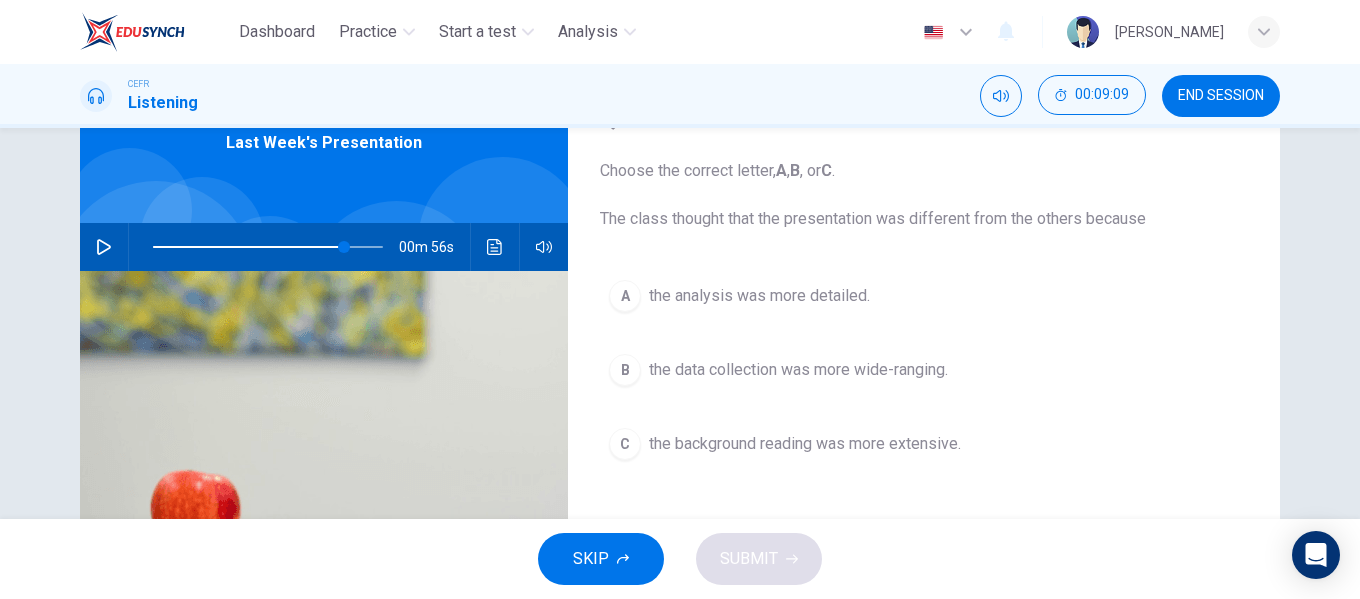 click on "the analysis was more detailed." at bounding box center (759, 296) 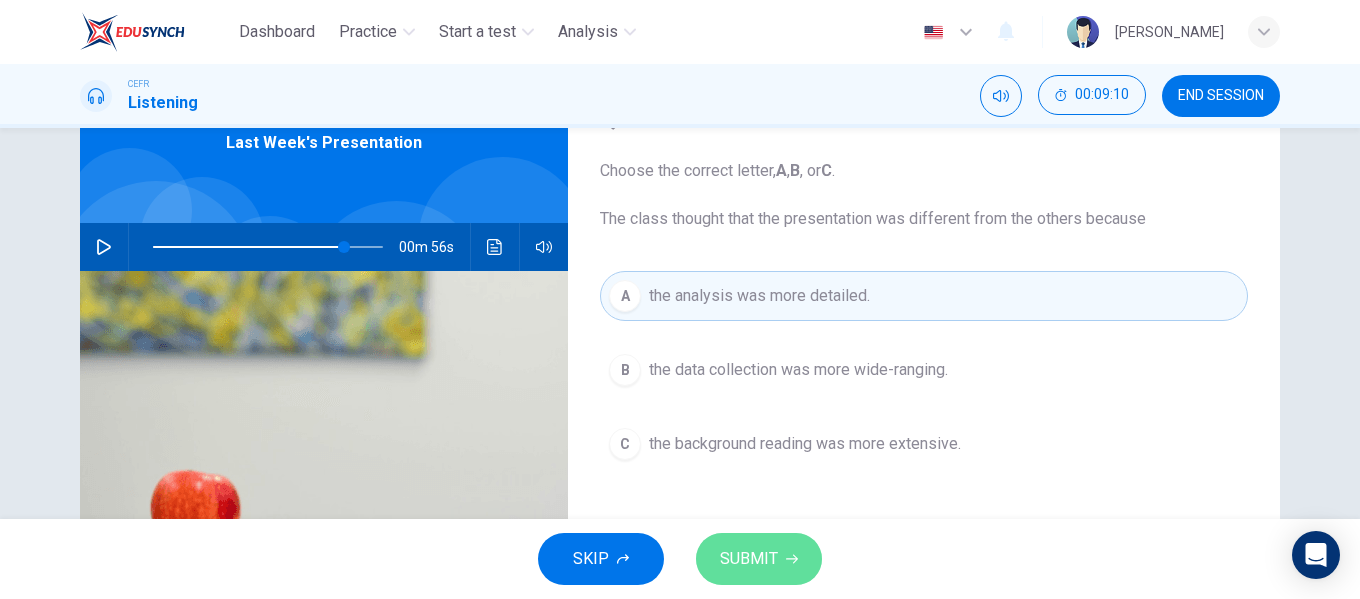 click 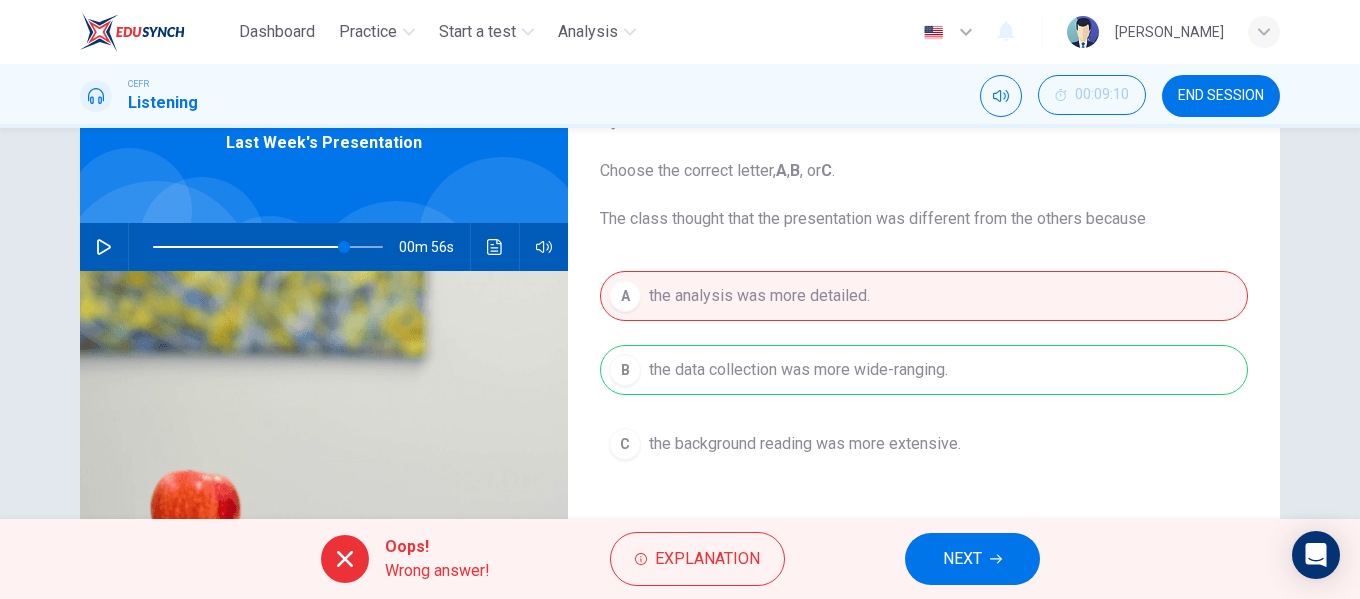 click on "NEXT" at bounding box center (972, 559) 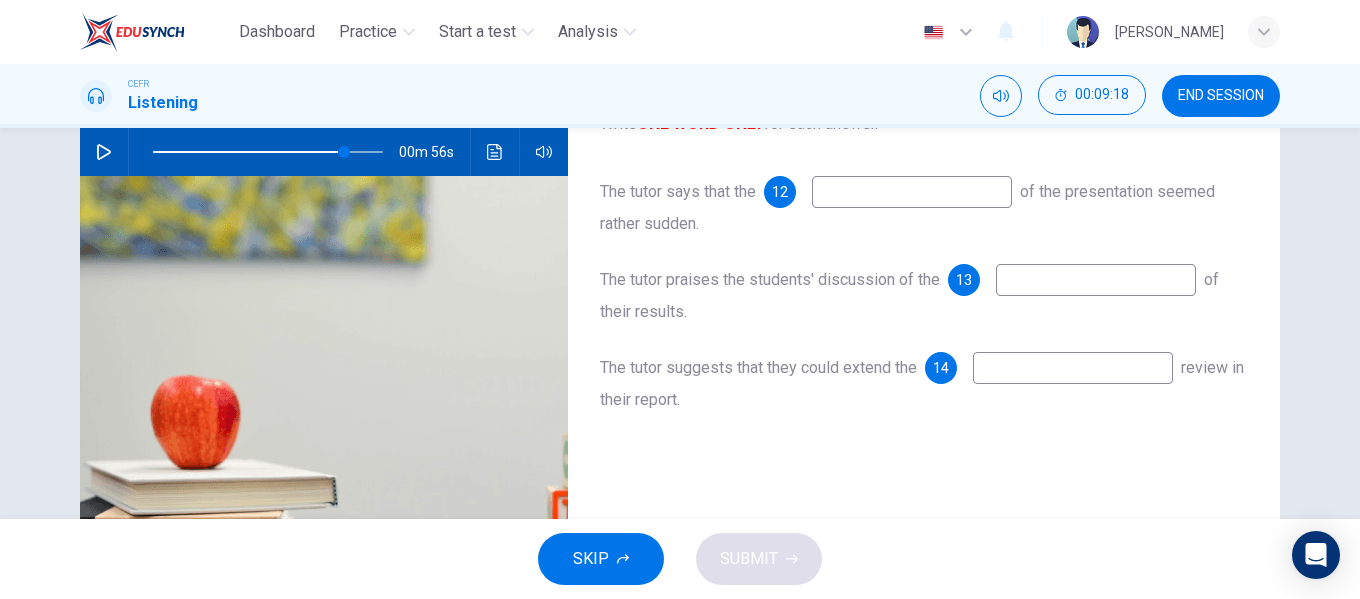 scroll, scrollTop: 100, scrollLeft: 0, axis: vertical 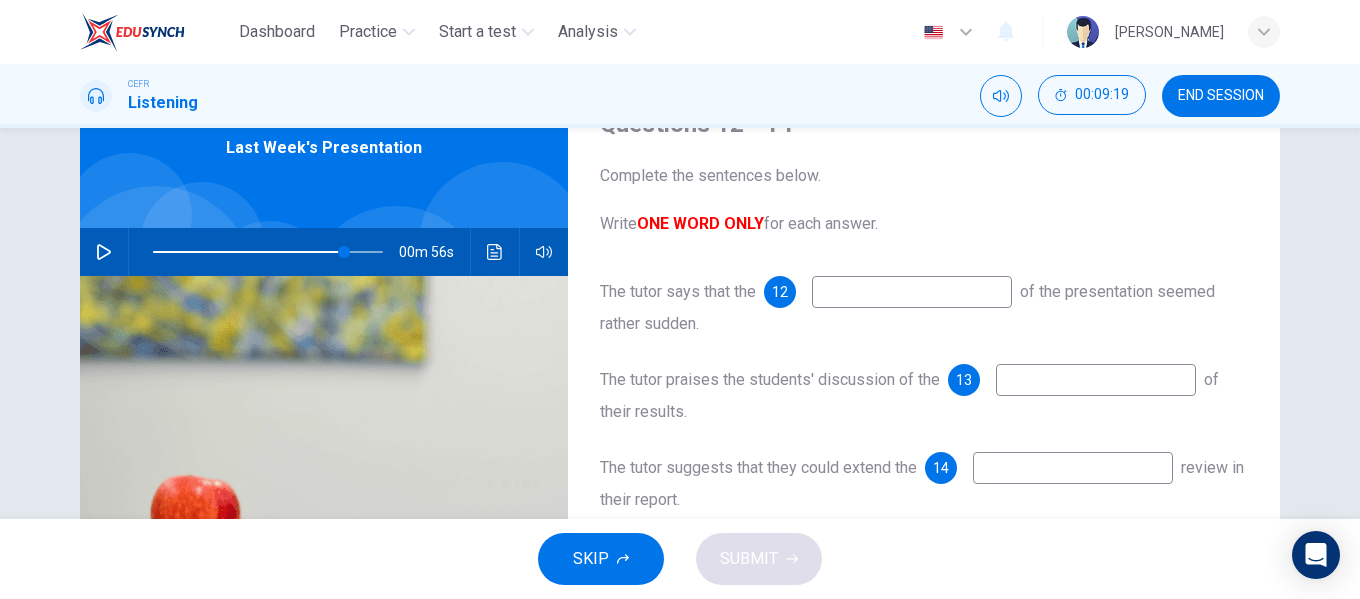 click 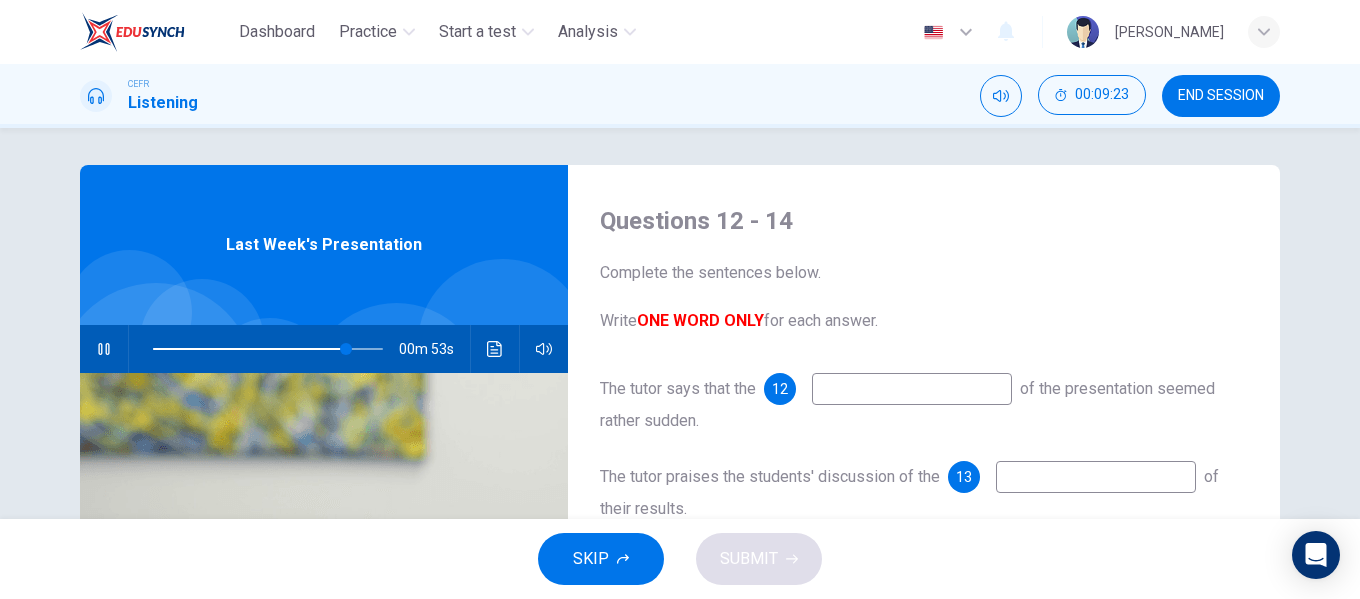 scroll, scrollTop: 1, scrollLeft: 0, axis: vertical 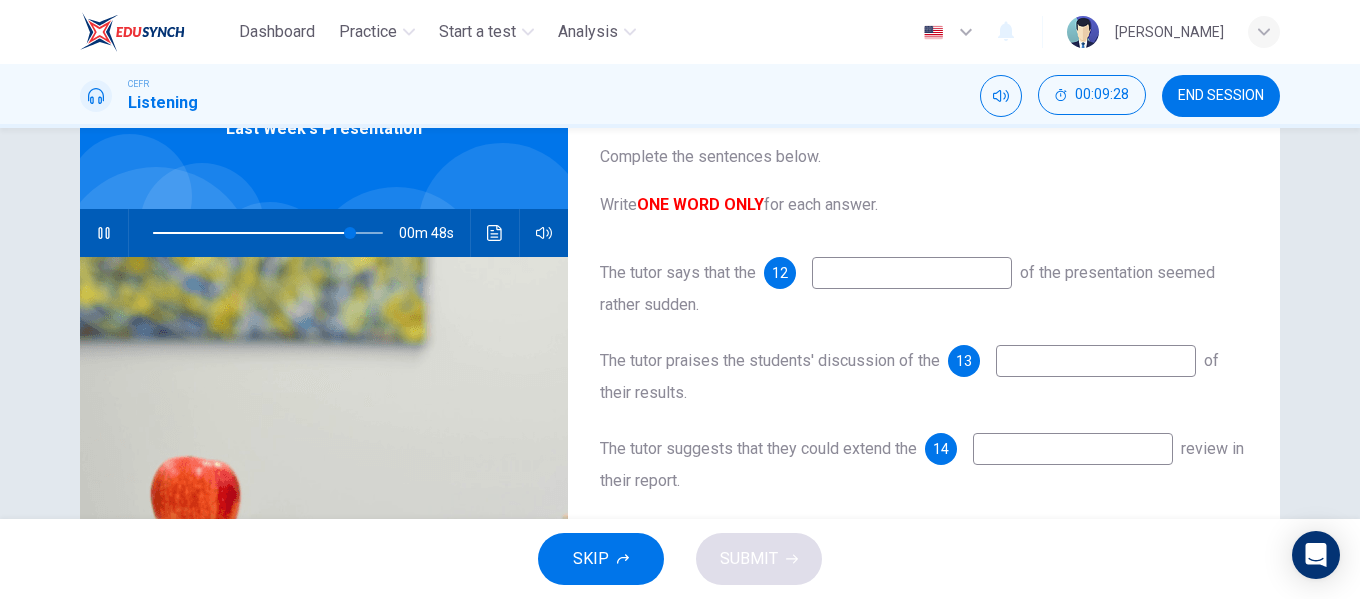 click at bounding box center [912, 273] 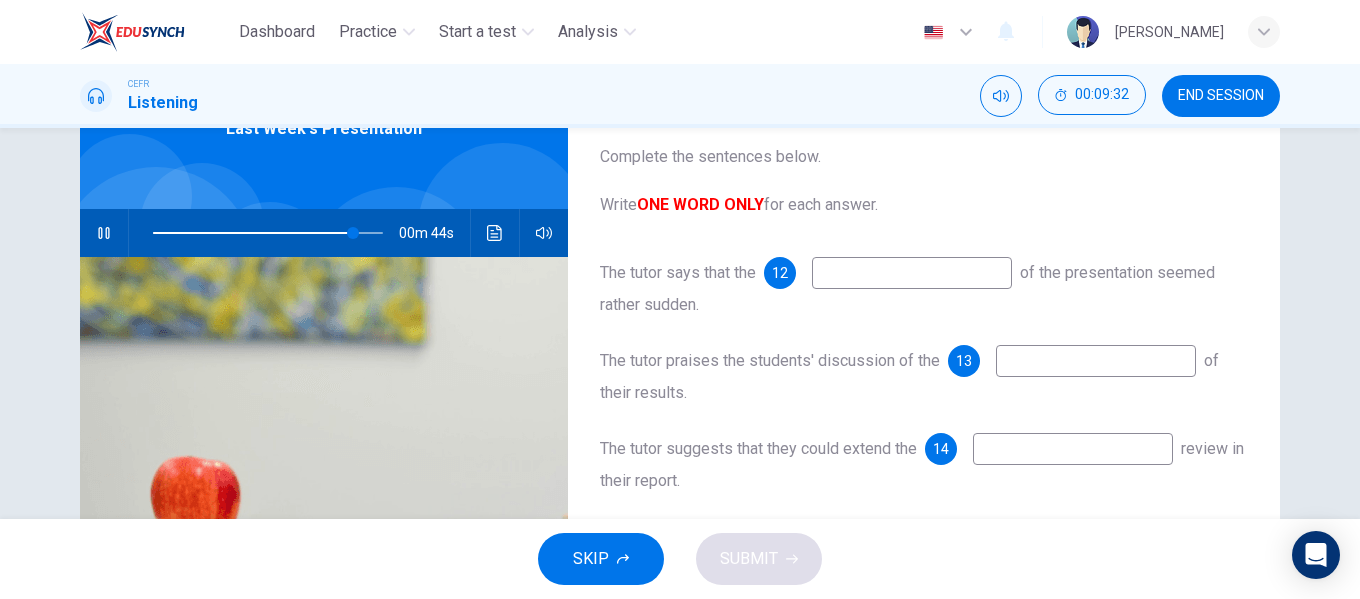 type on "87" 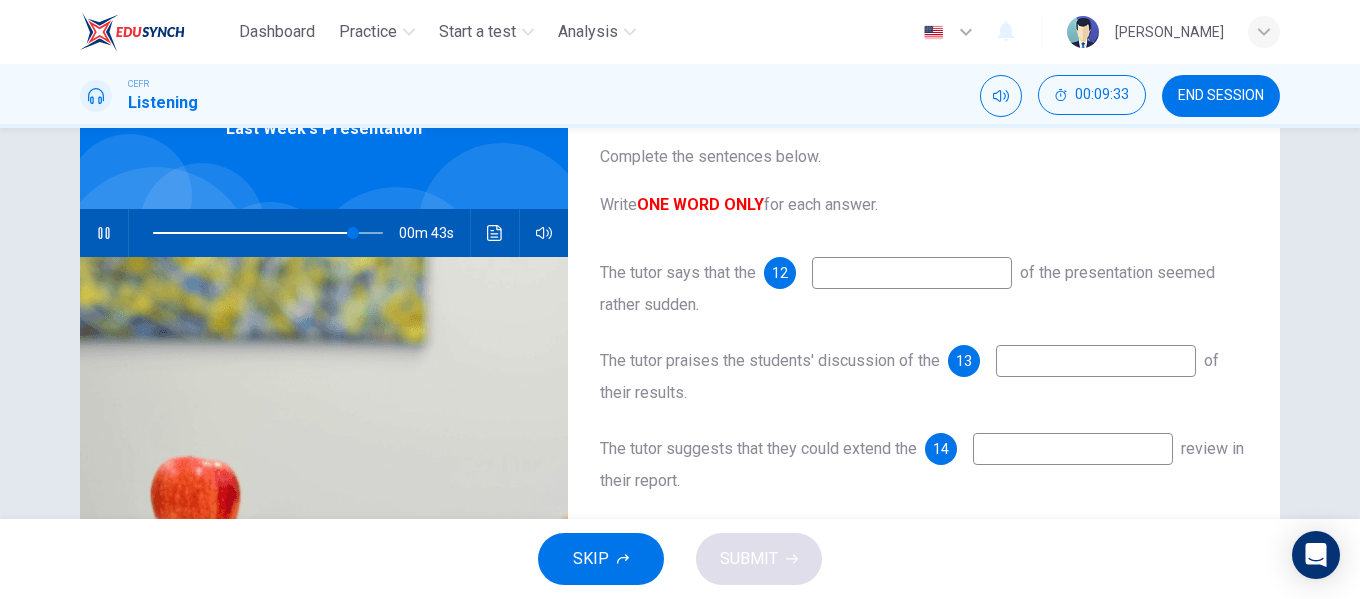 type on "e" 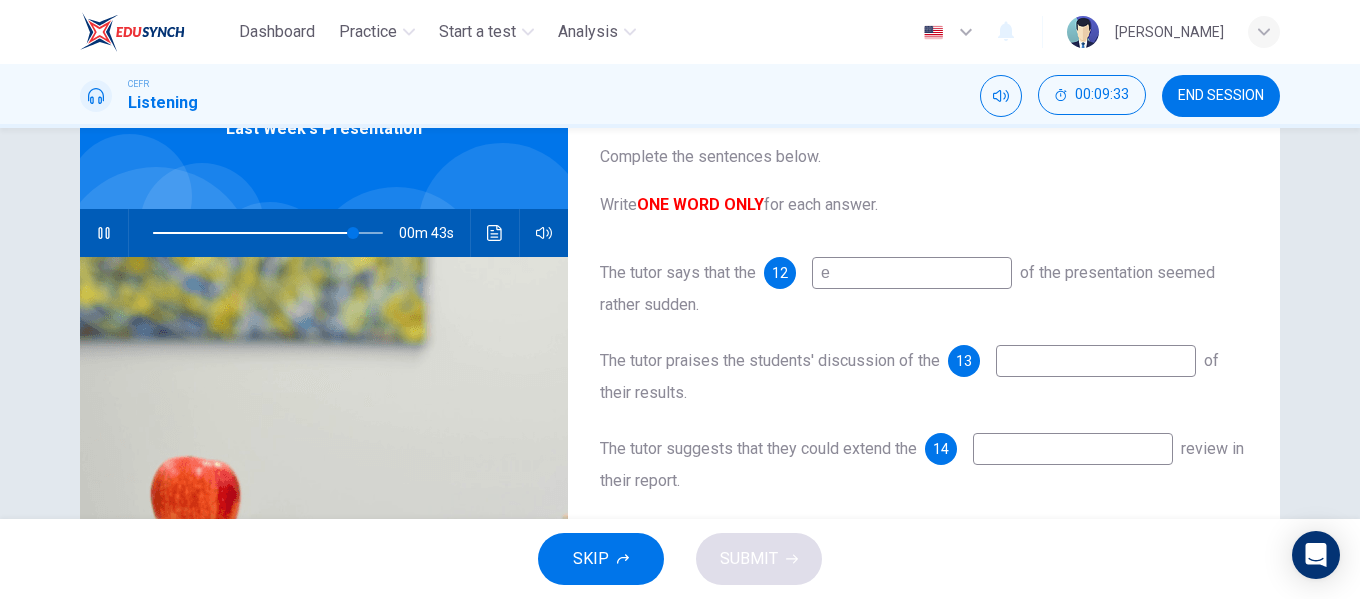 type on "87" 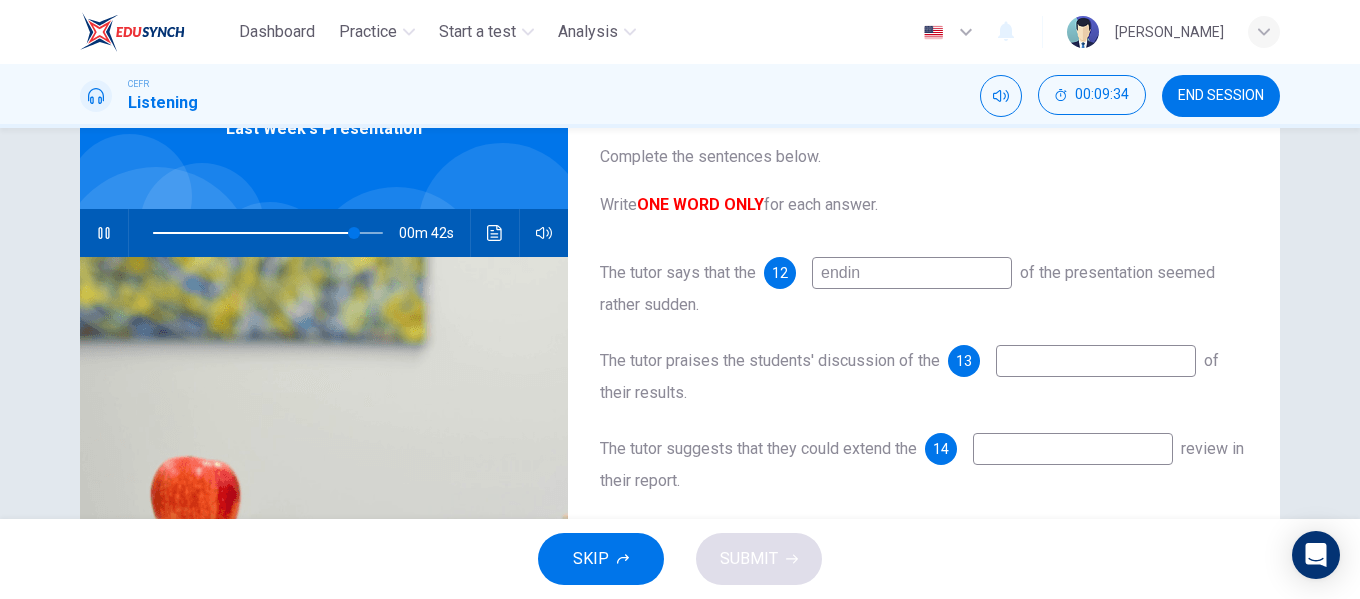 type on "ending" 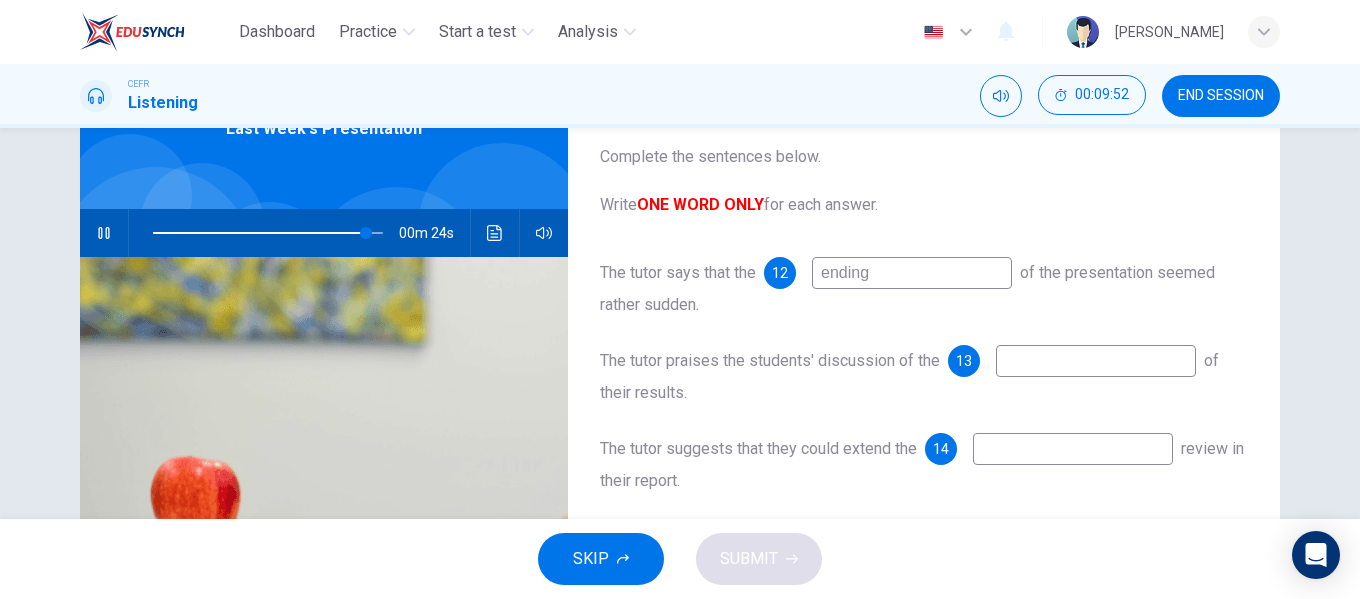type on "93" 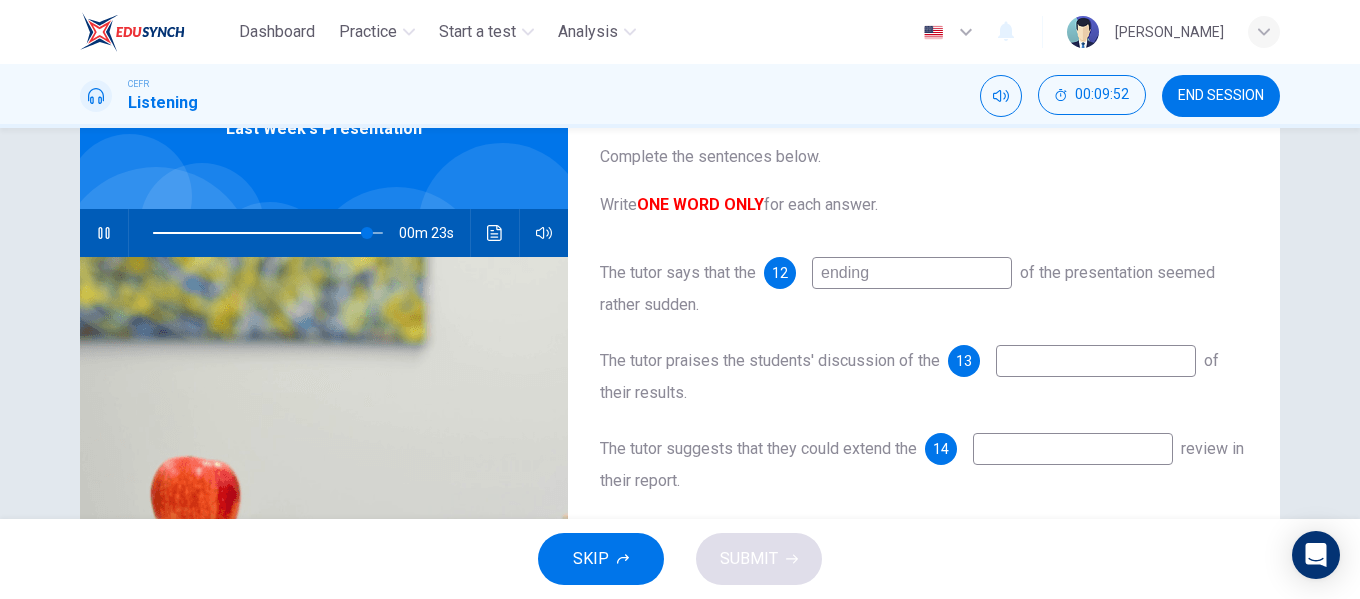 type on "ending" 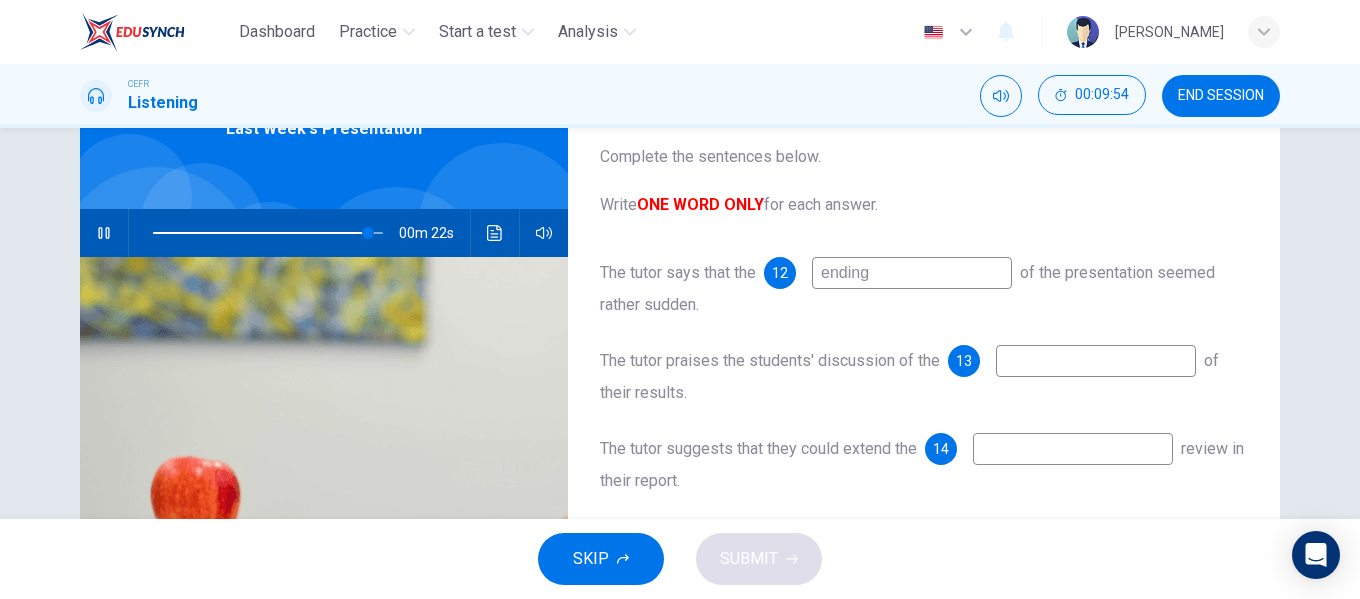 type on "94" 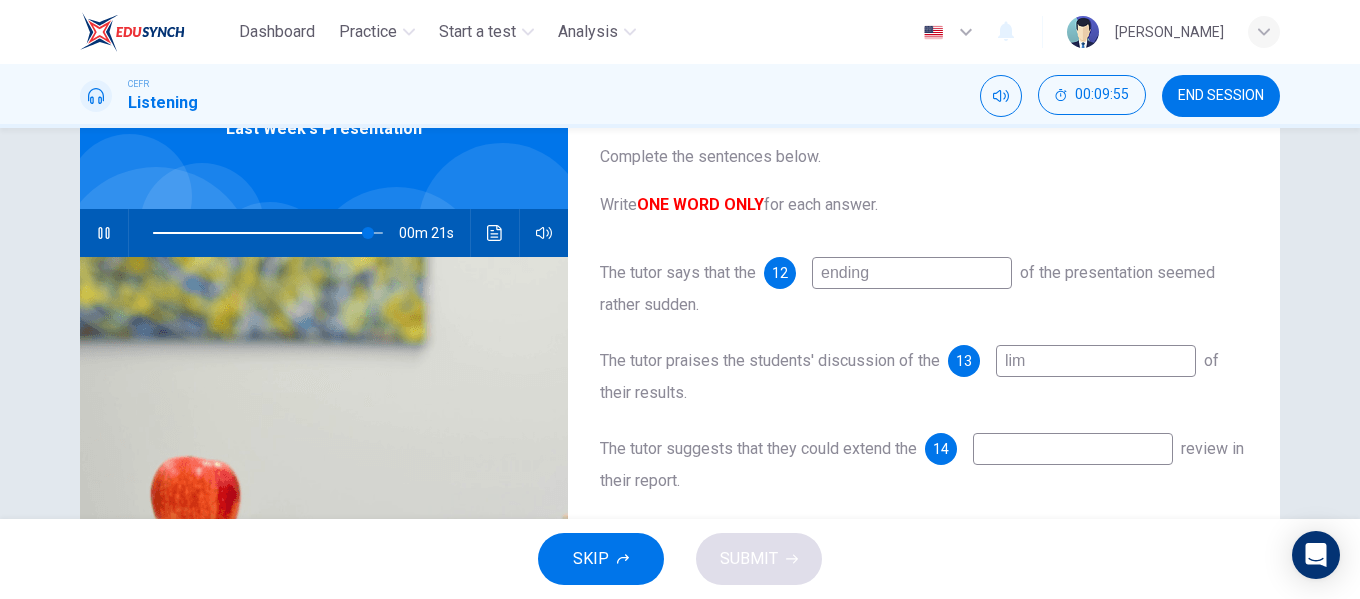 type on "limi" 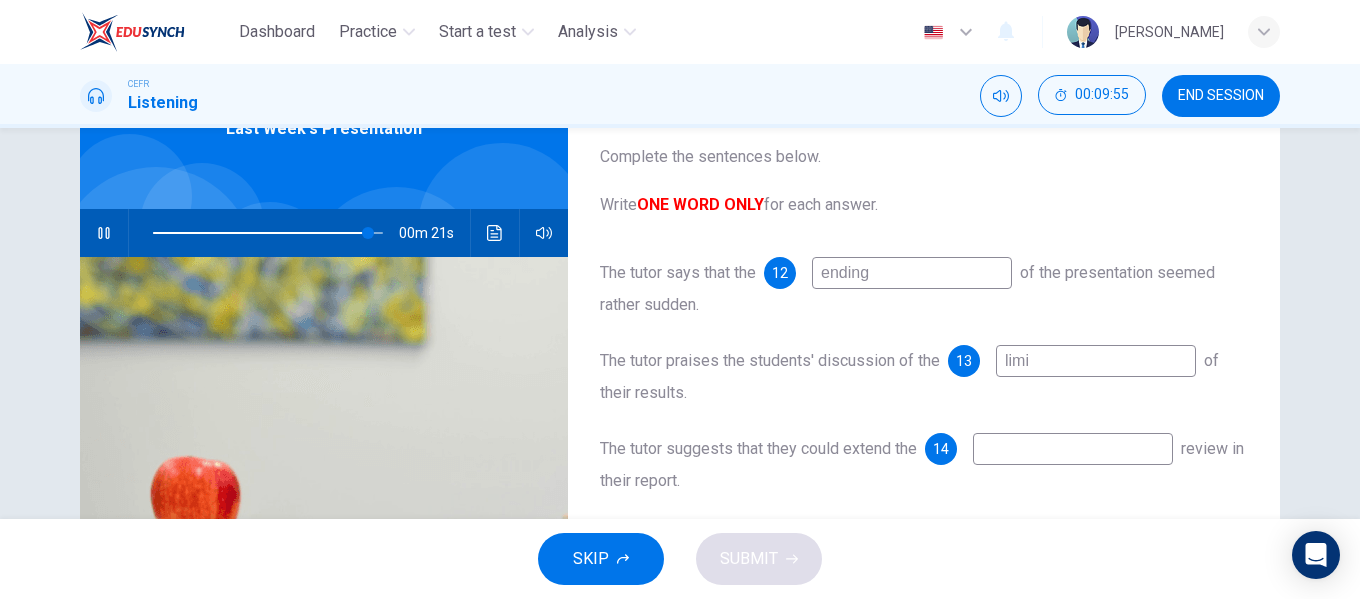 type on "94" 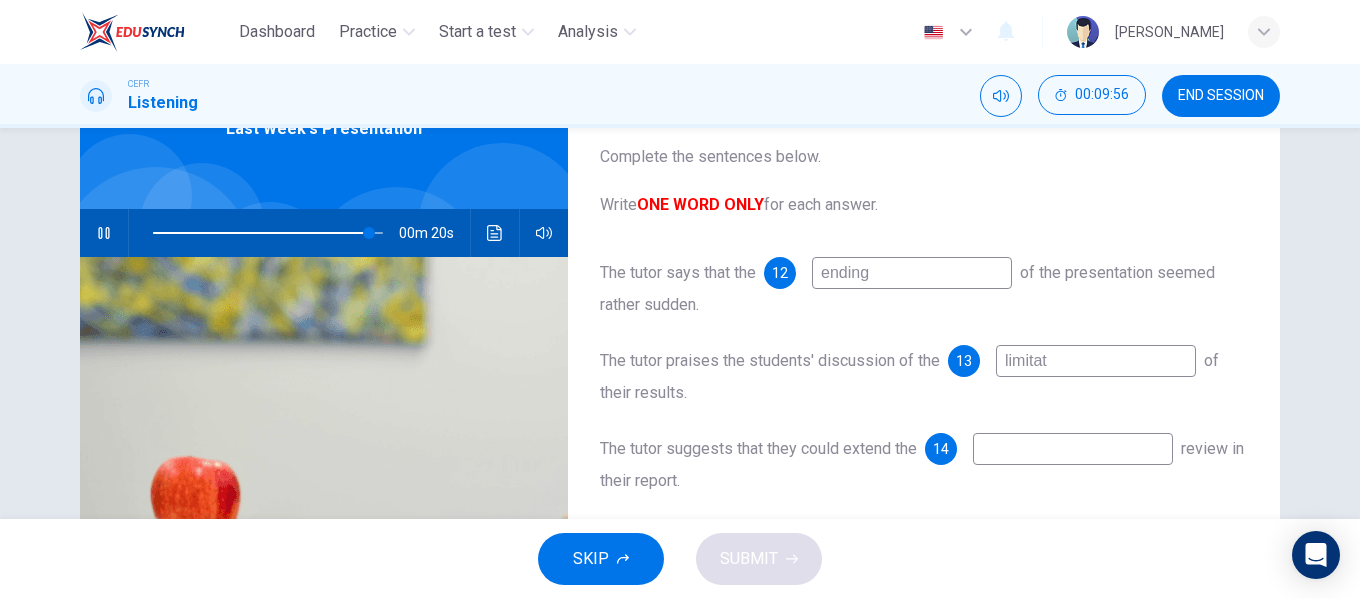 type on "limitati" 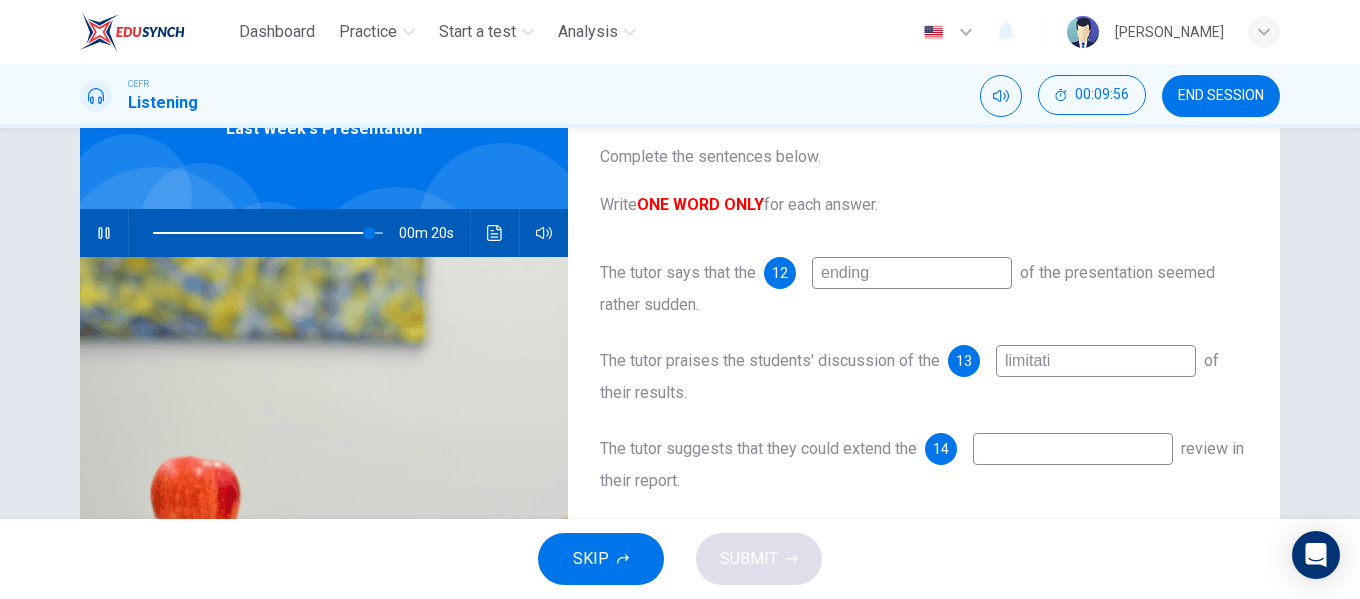 type on "94" 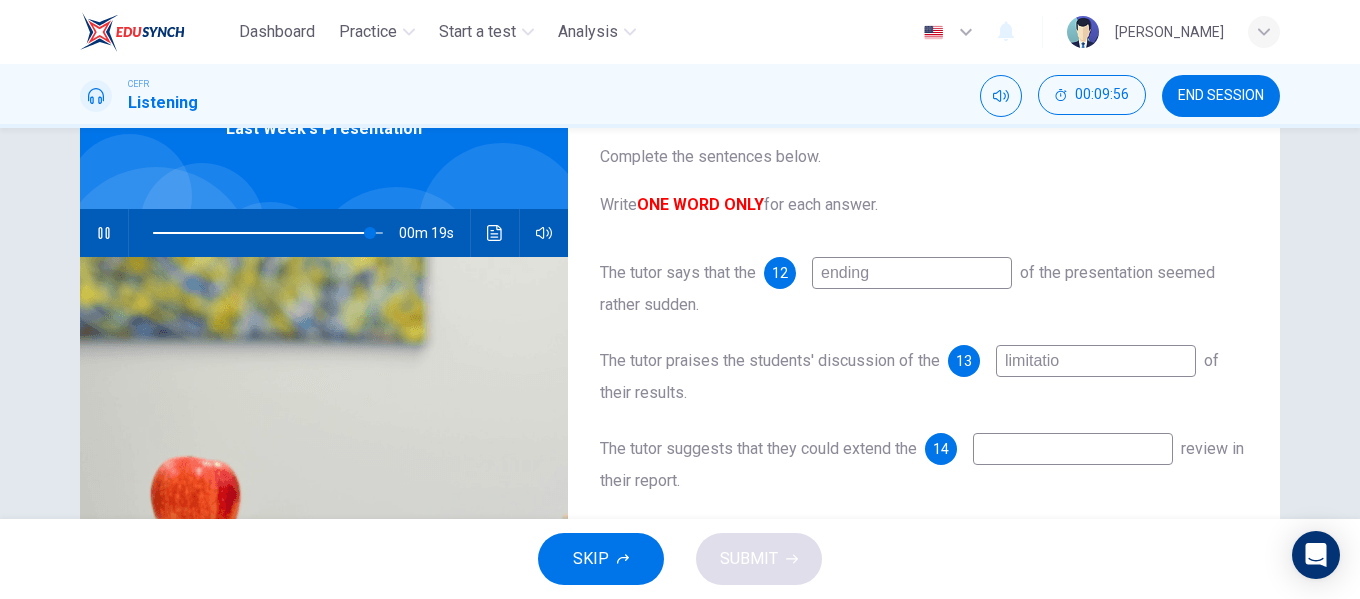 type on "limitation" 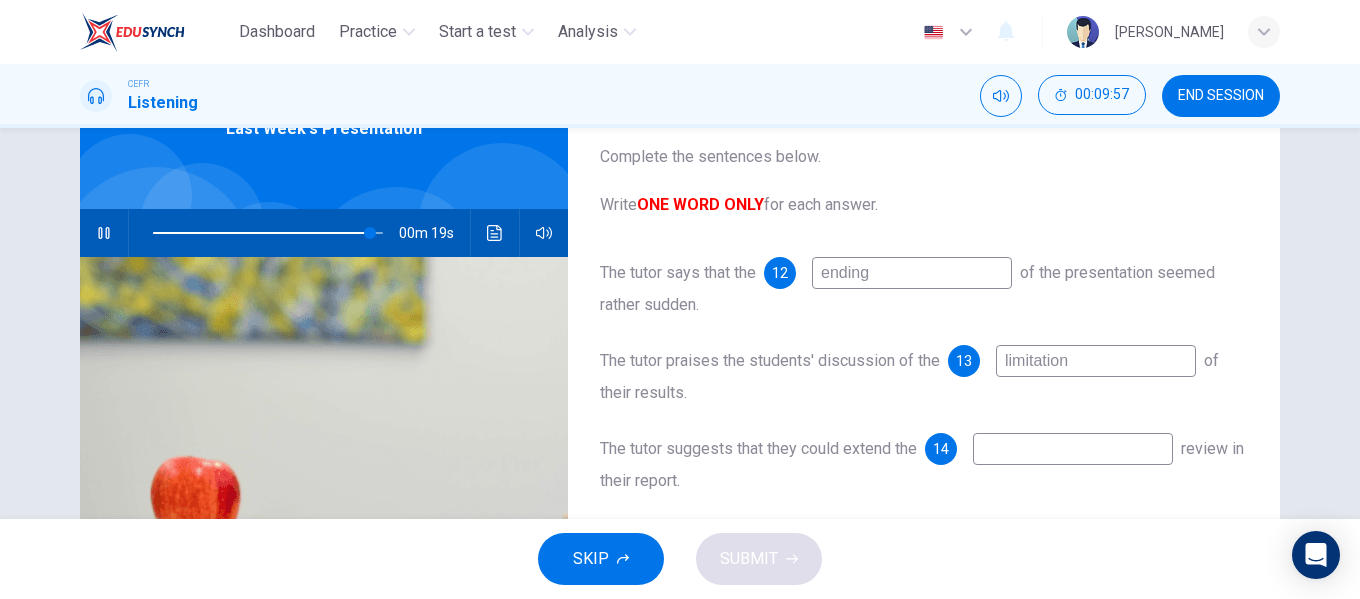 type on "94" 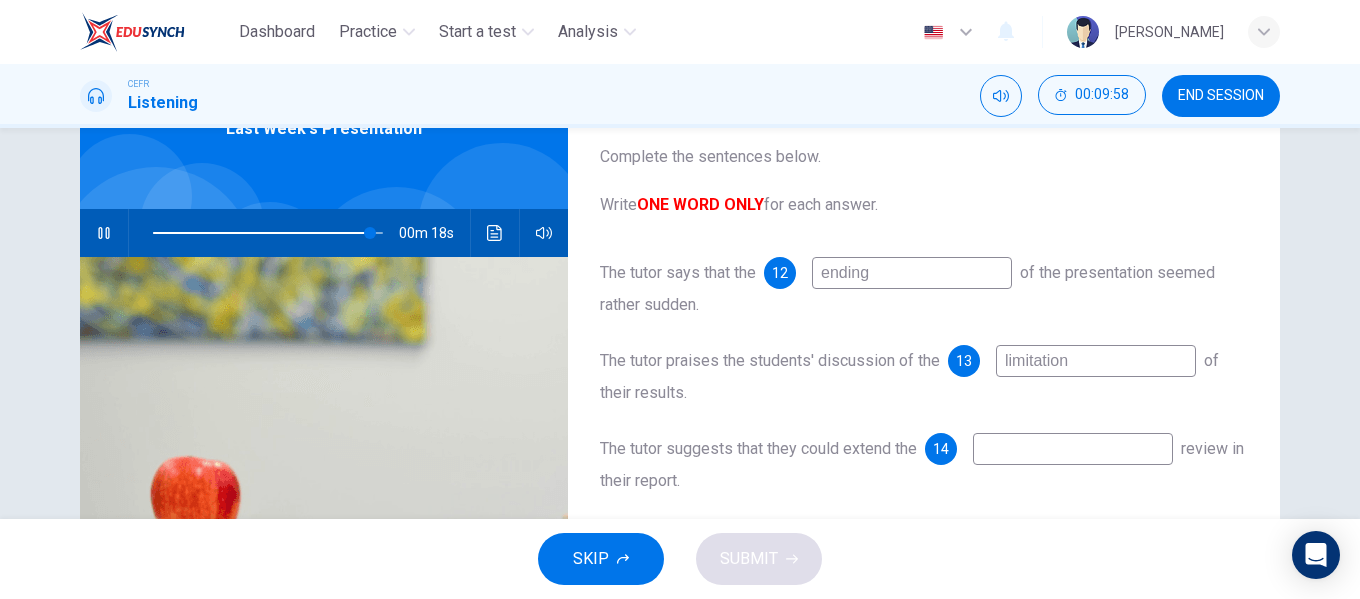 type on "limitations" 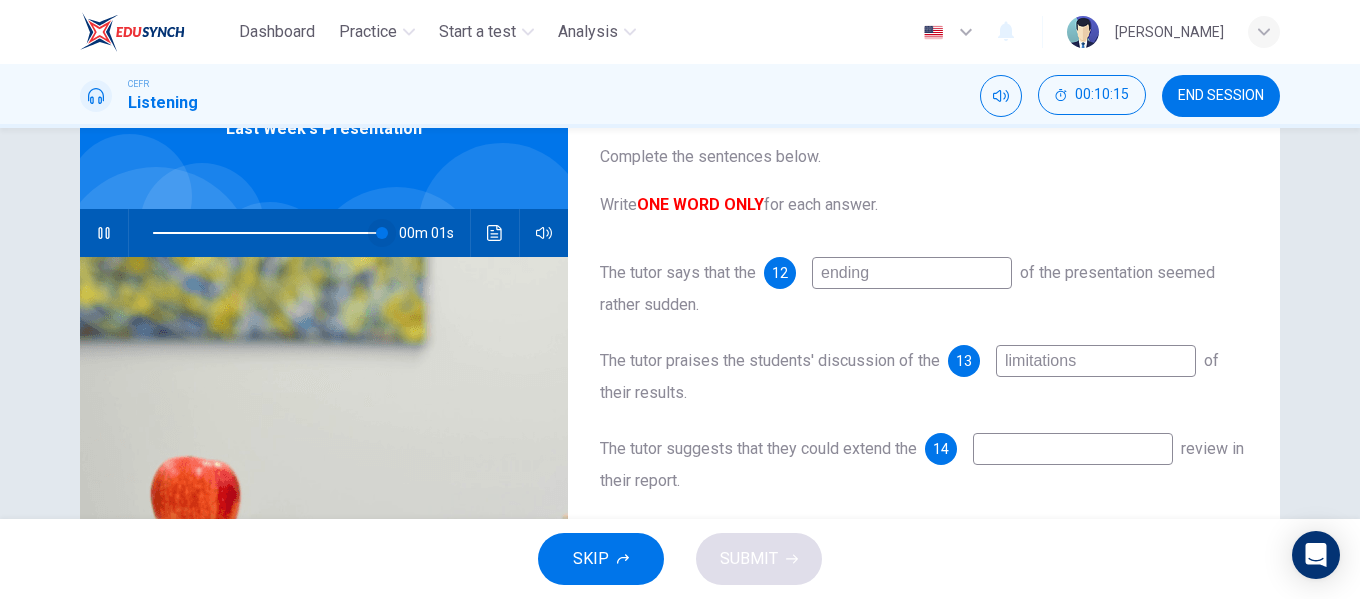type on "100" 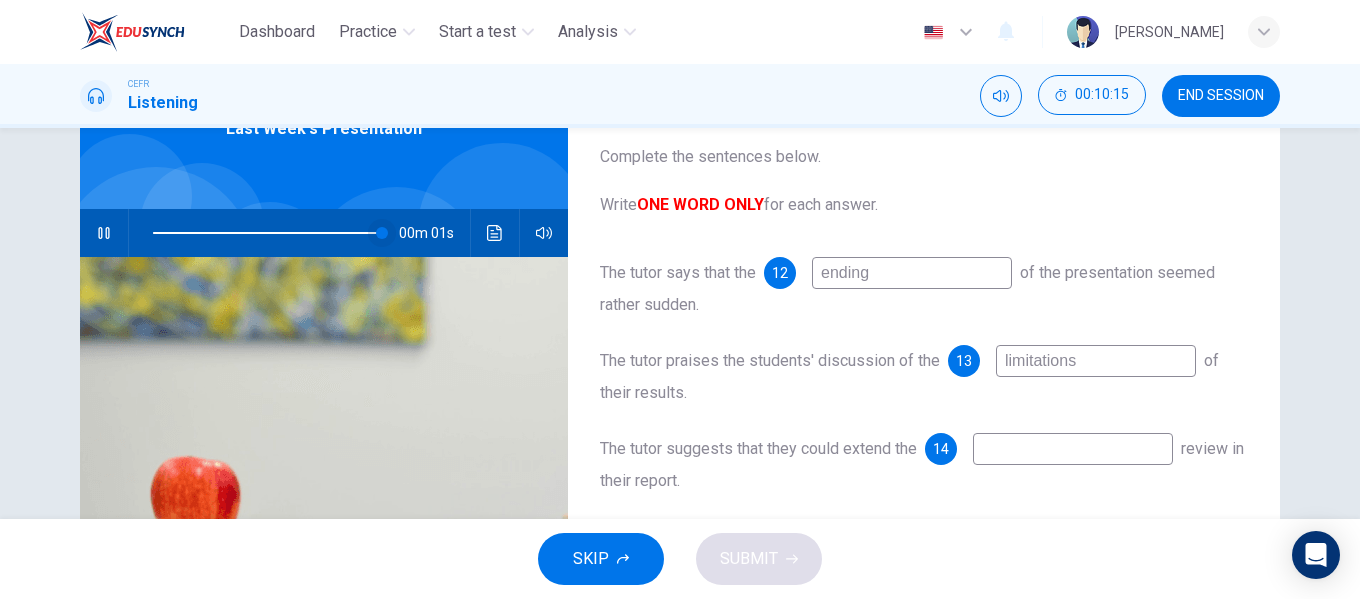type on "limitations" 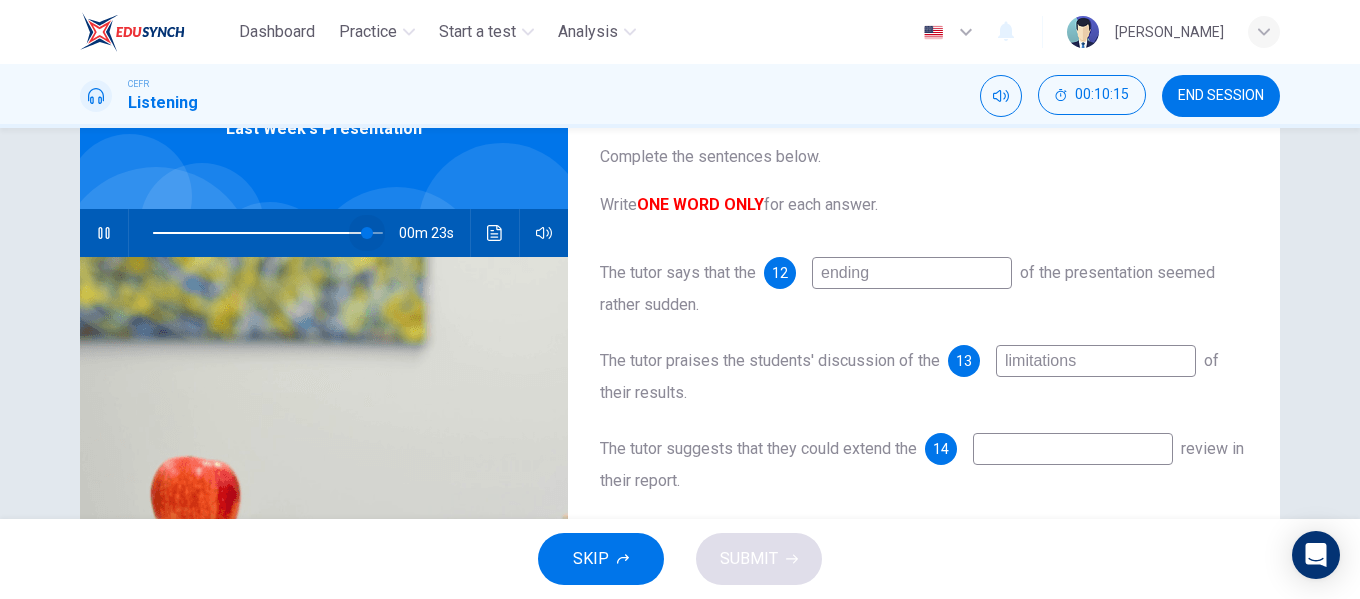 click at bounding box center (367, 233) 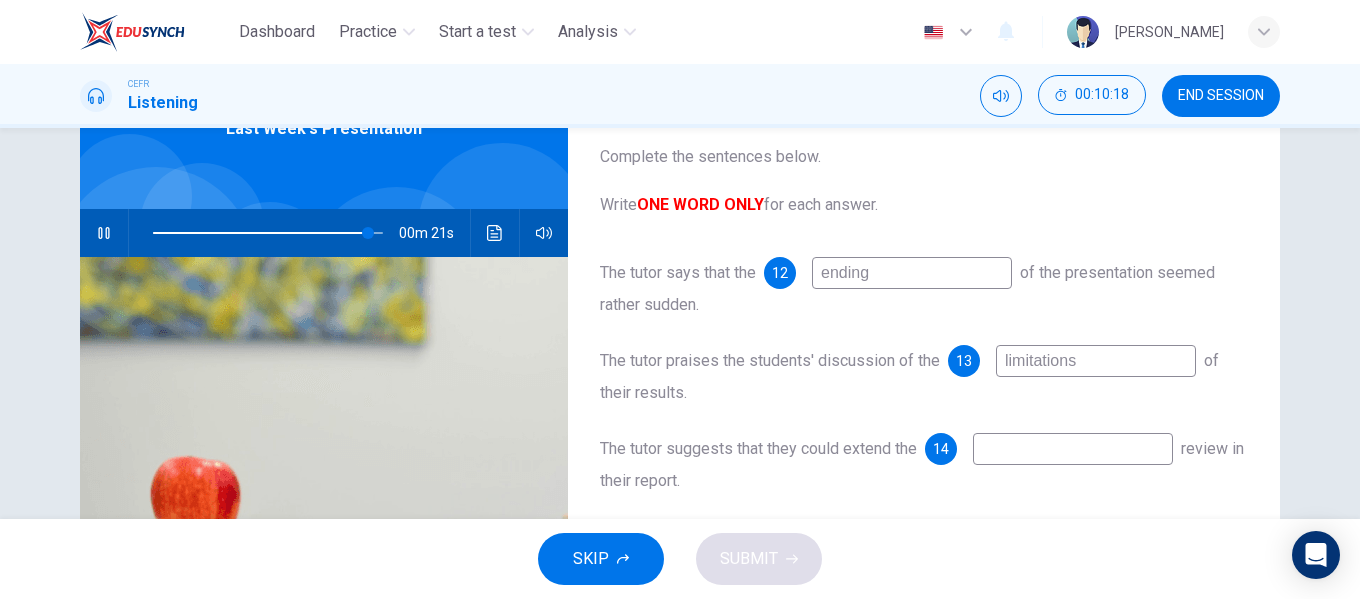 click at bounding box center [1073, 449] 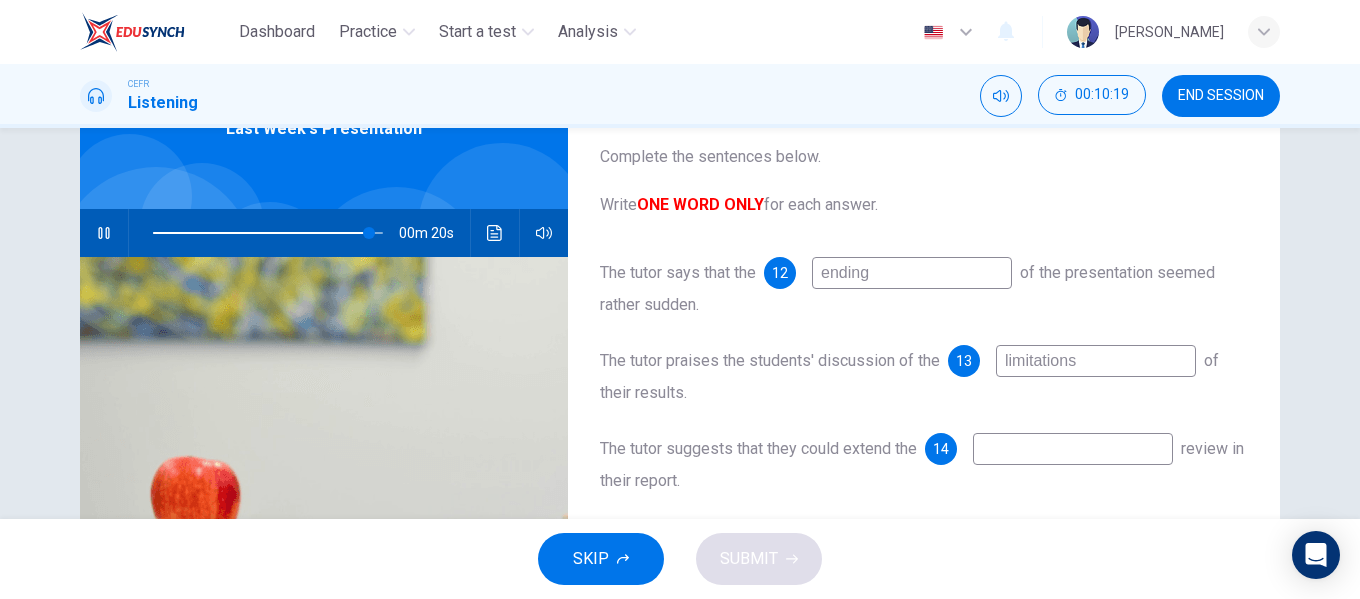 type on "94" 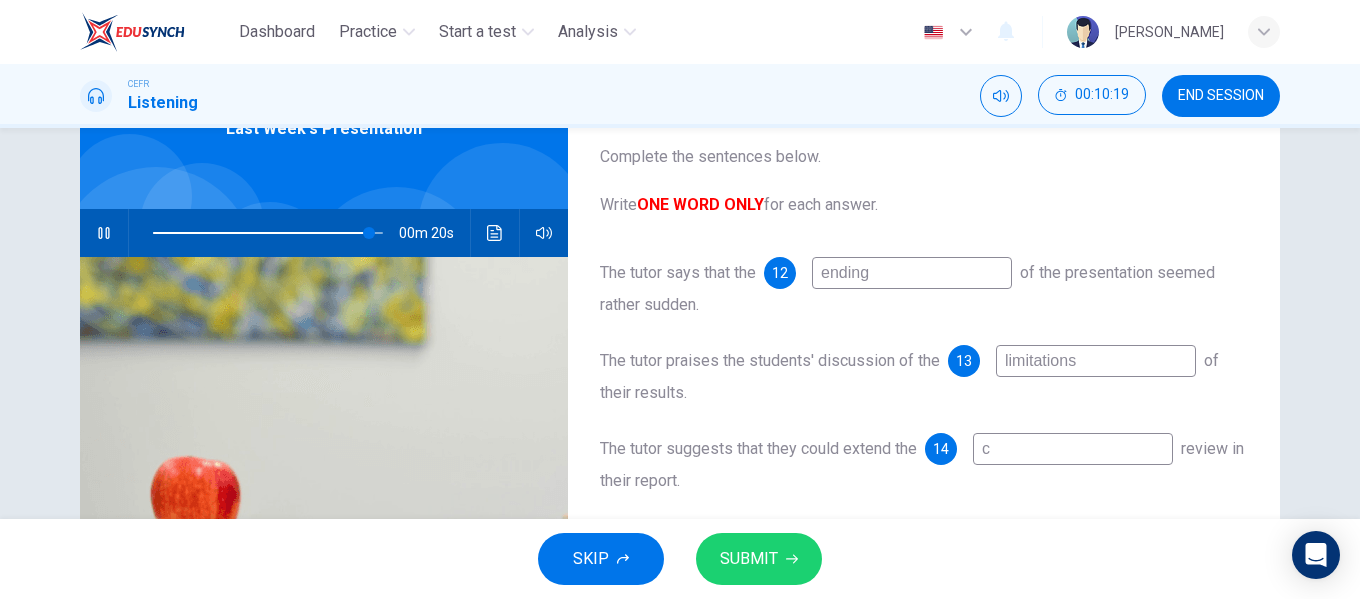 type on "ch" 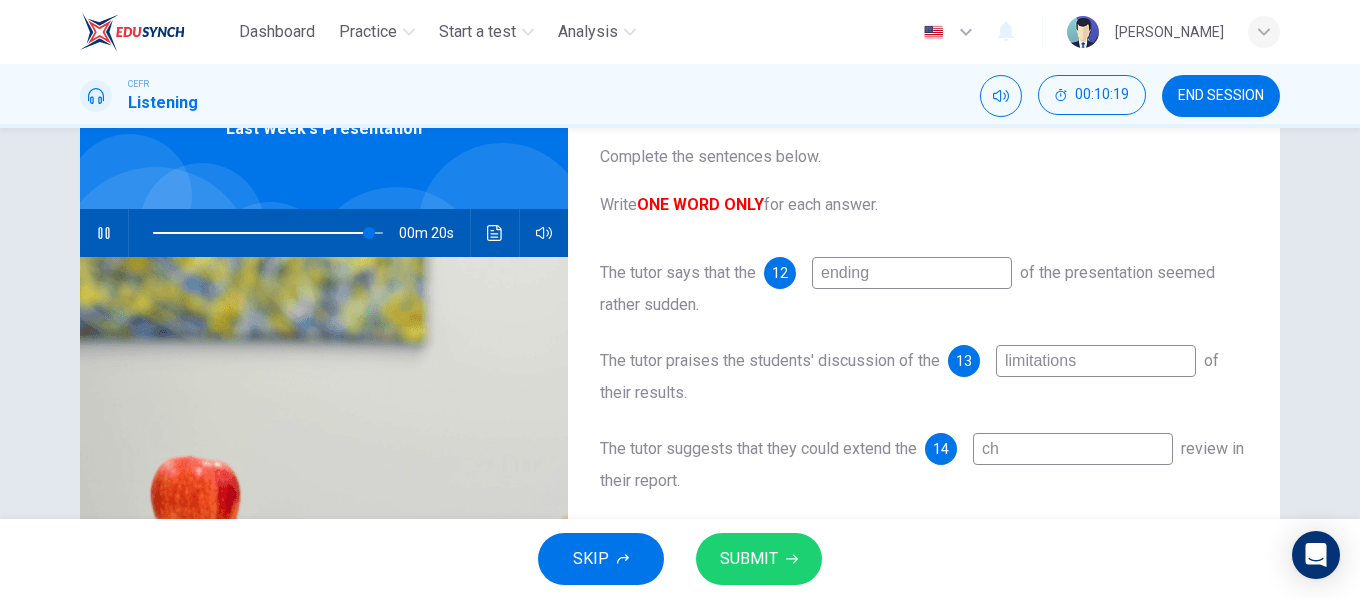 type on "94" 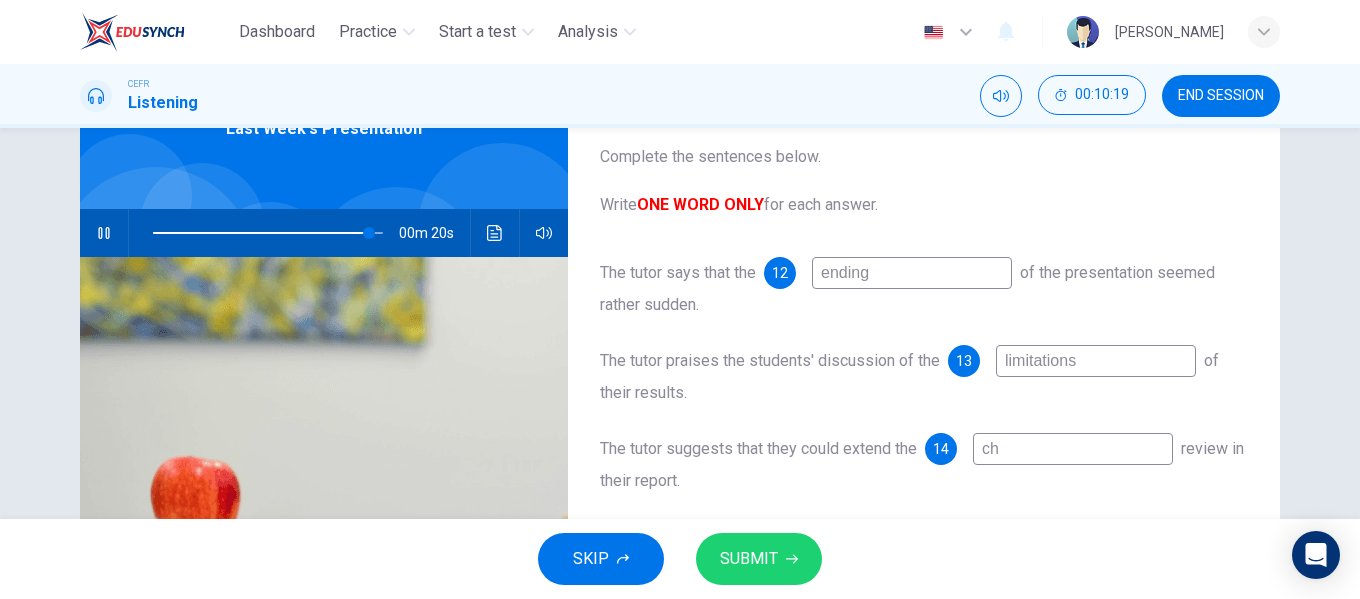 type on "cha" 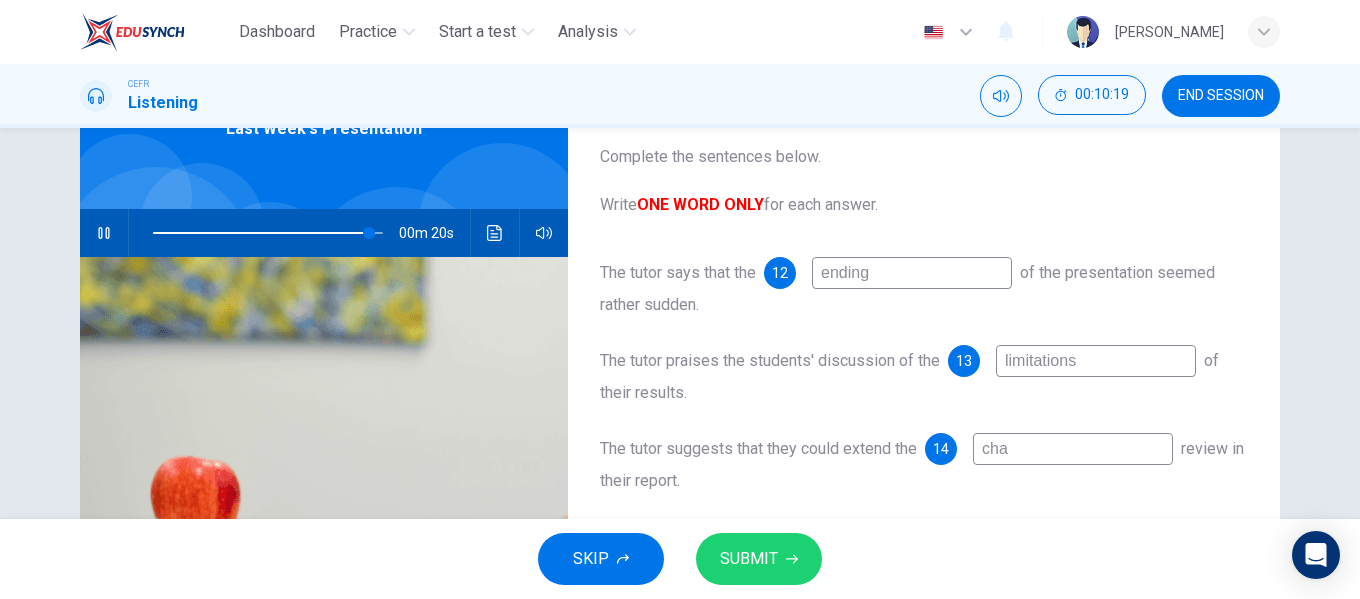type on "94" 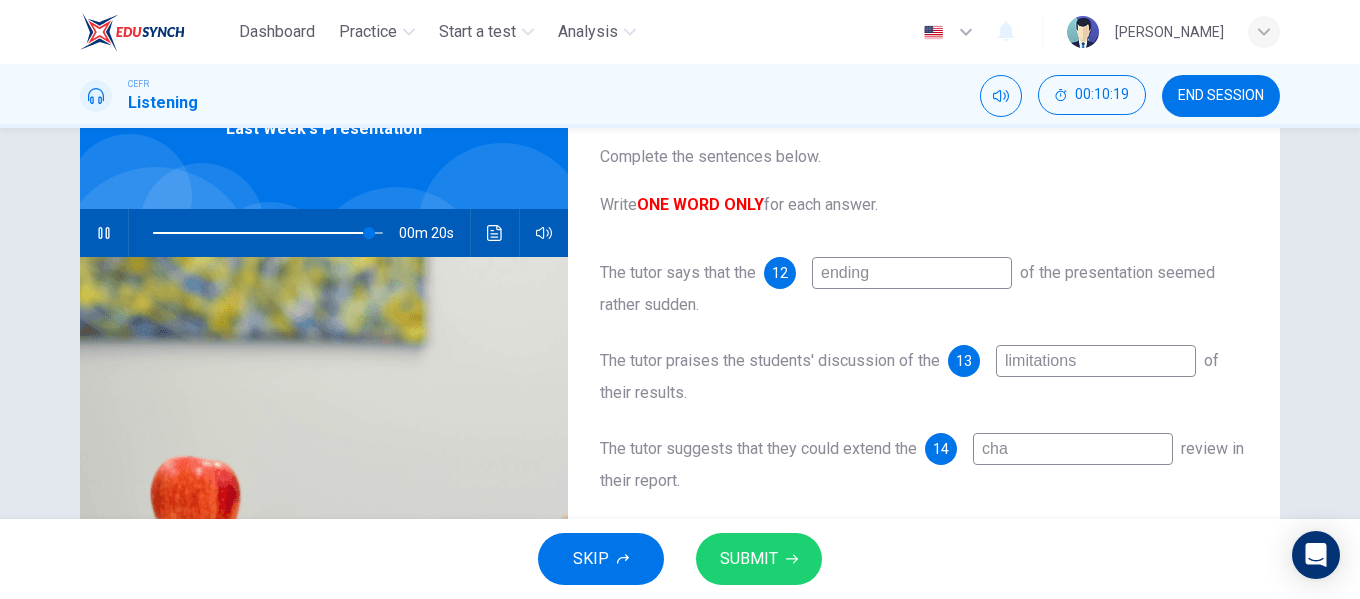 type on "char" 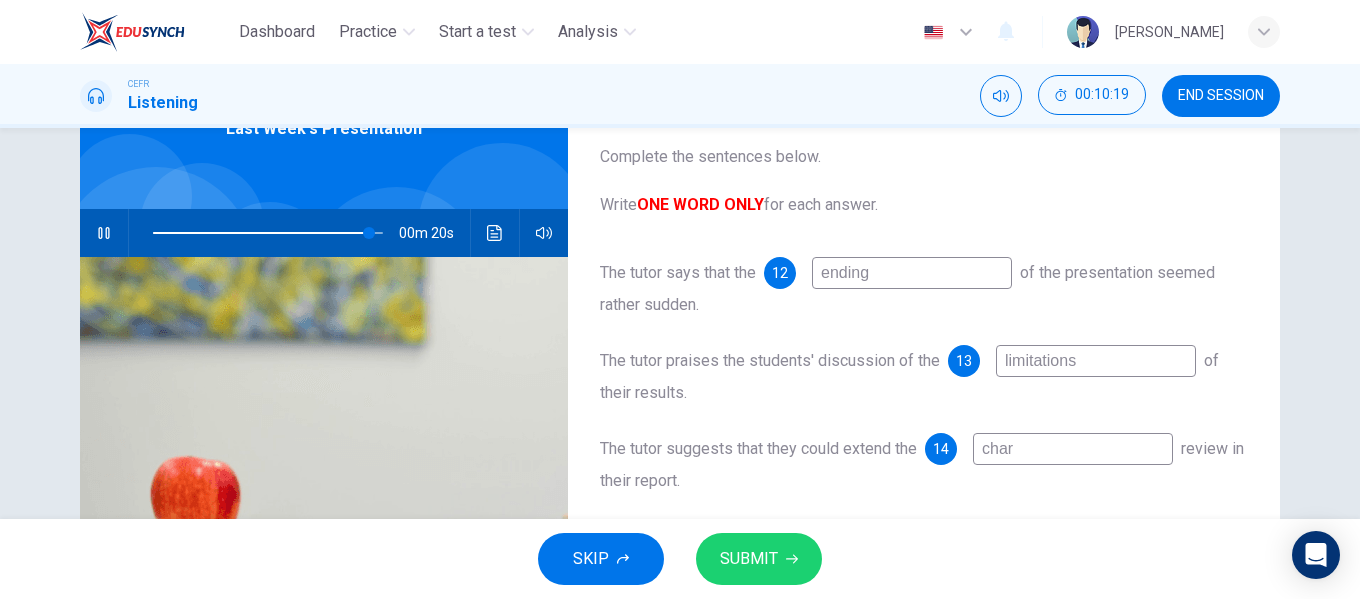type on "94" 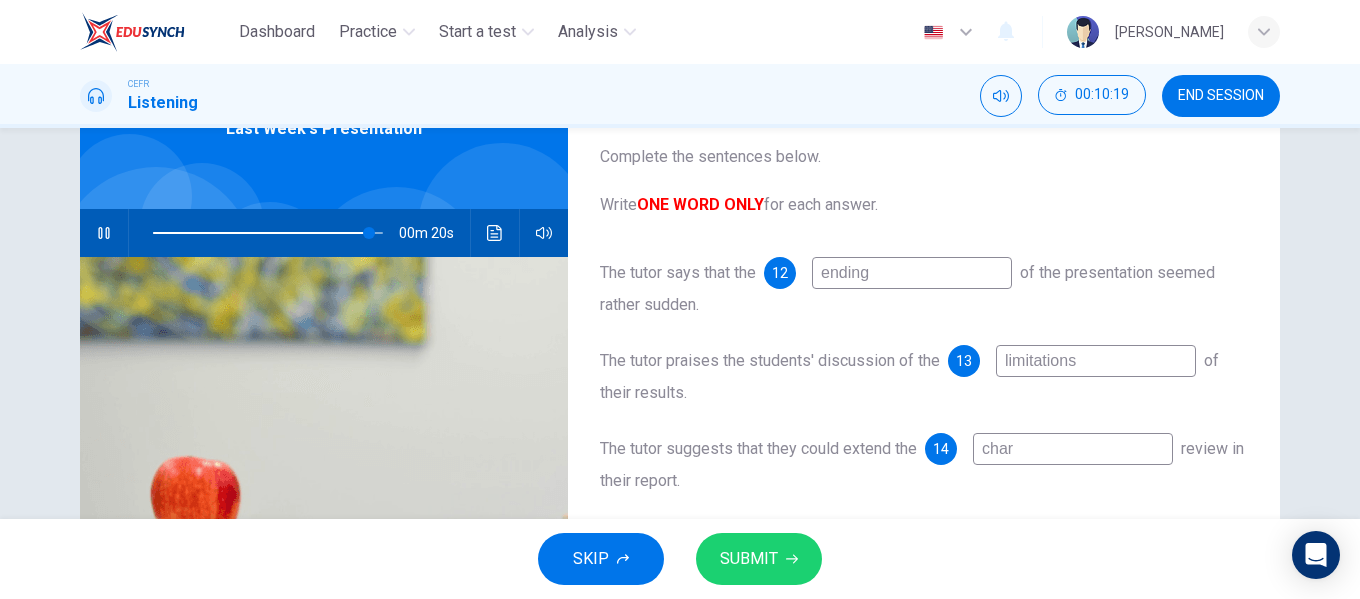 type on "chart" 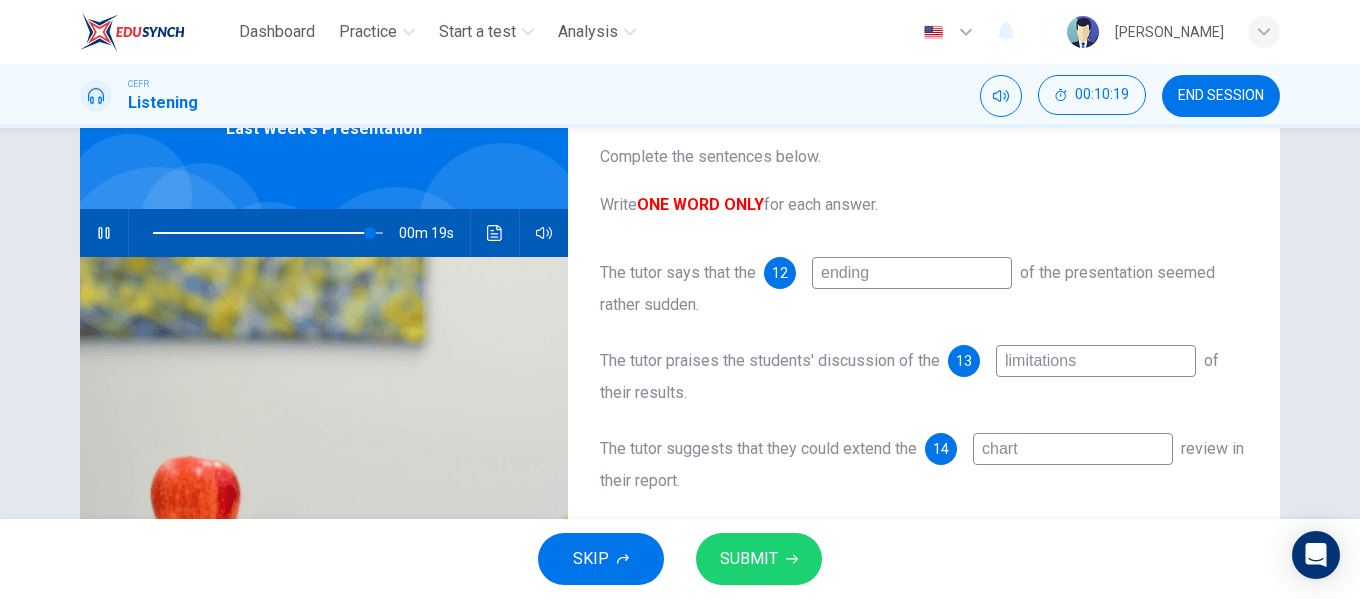 type on "94" 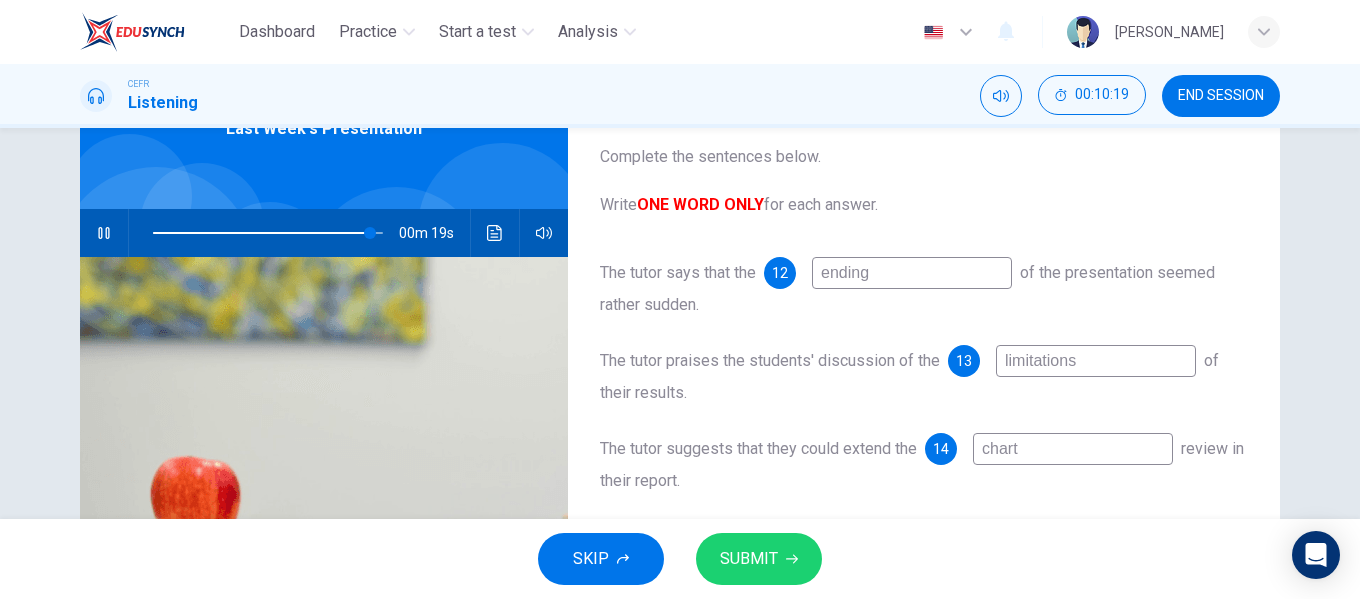 type on "charts" 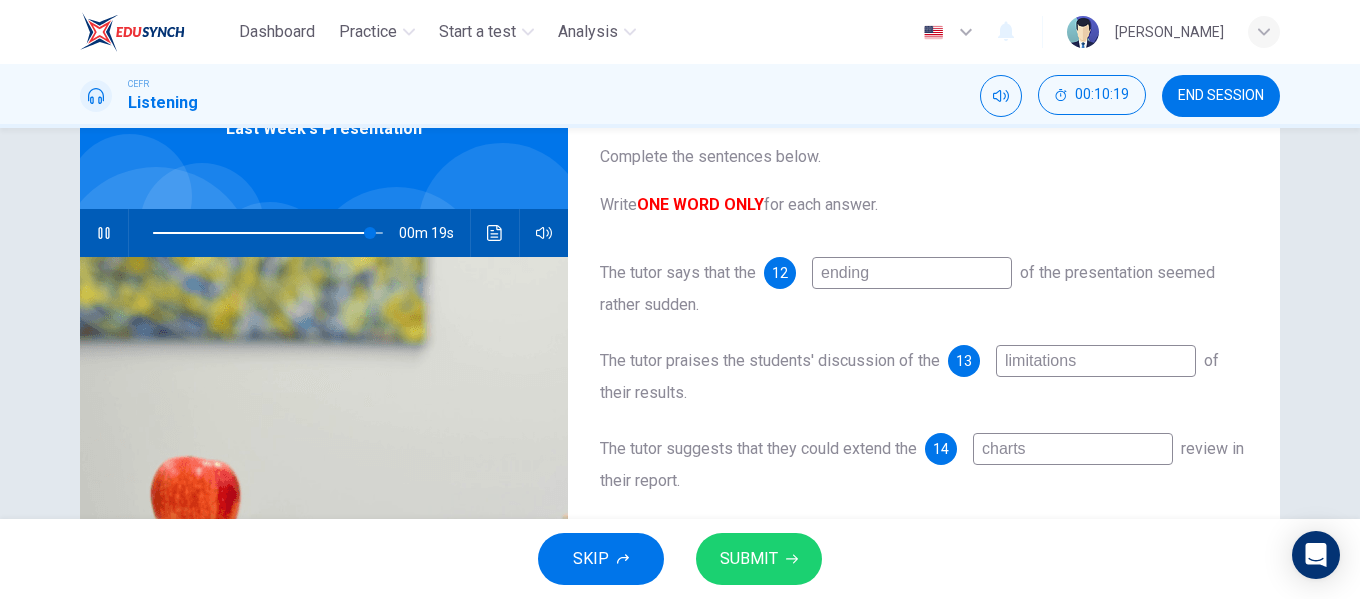type on "94" 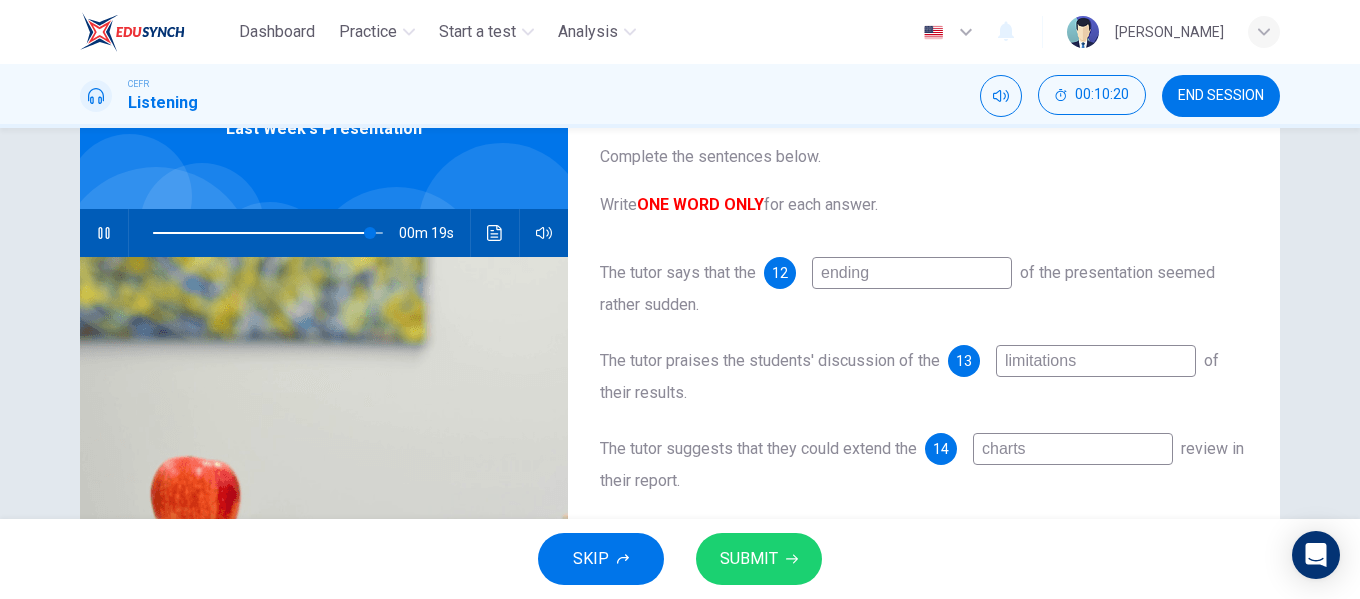 type on "charts" 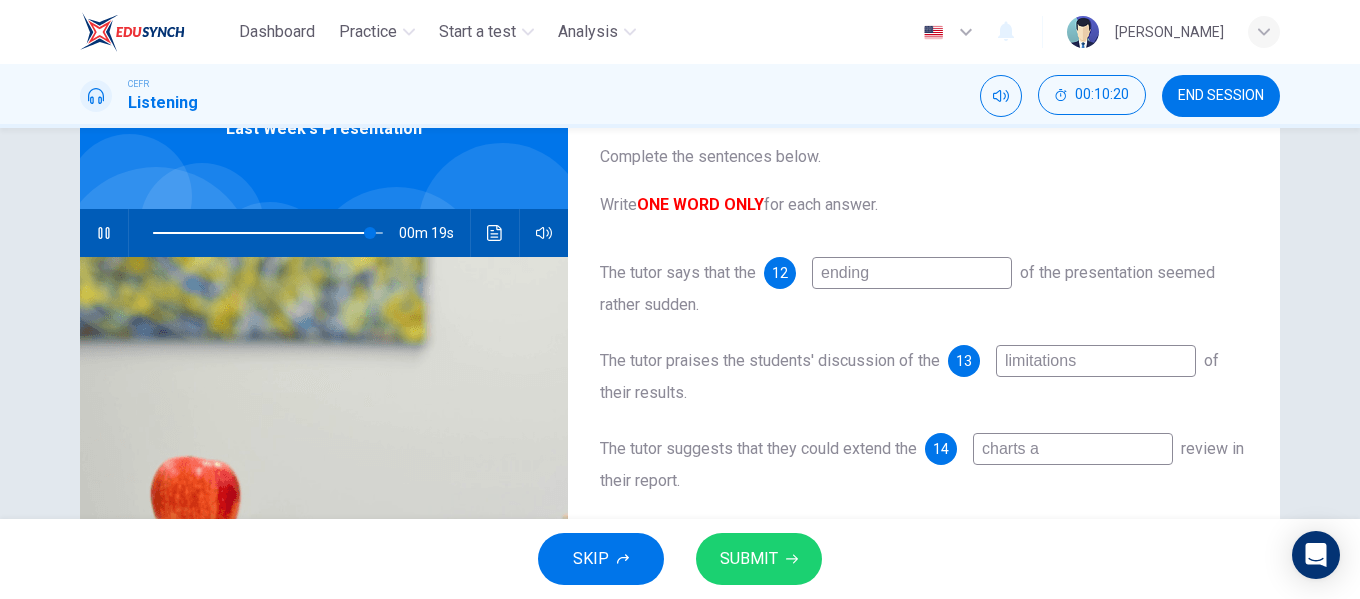 type on "charts an" 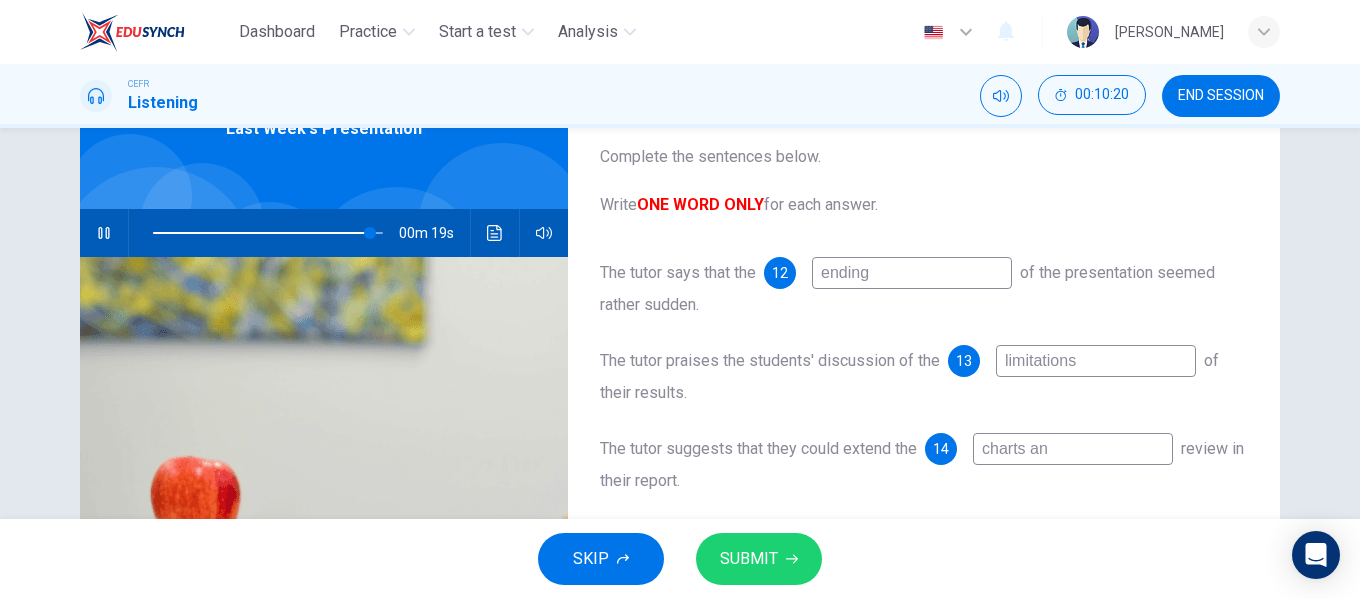 type on "94" 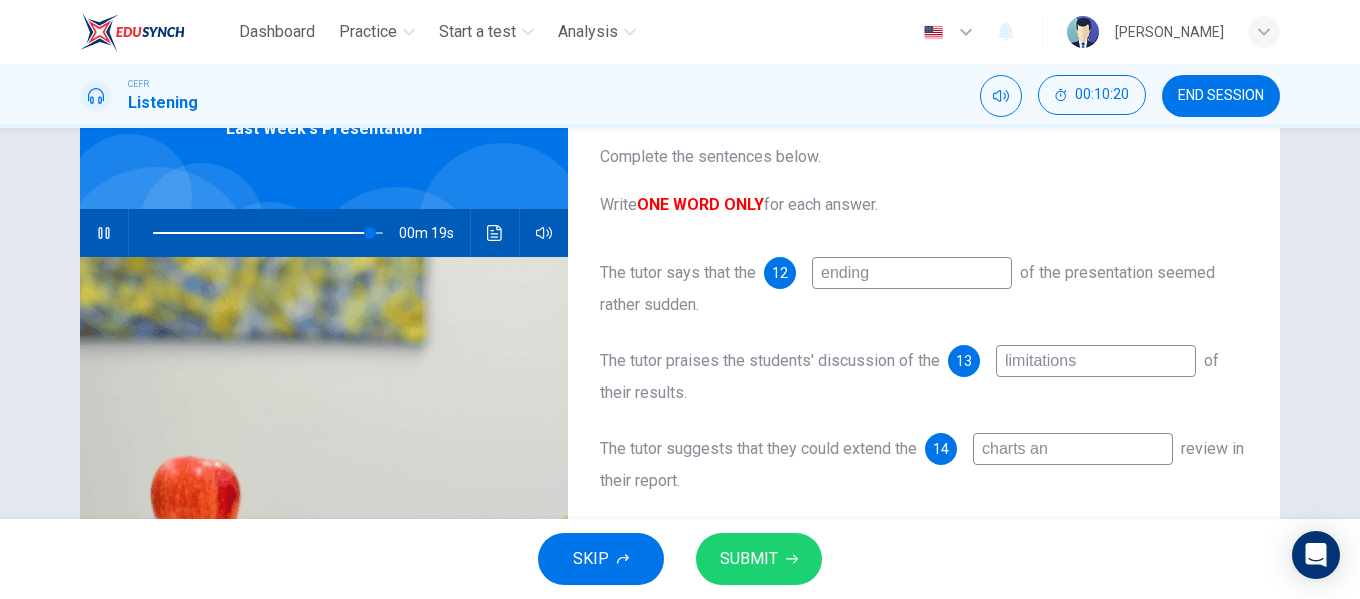 type on "charts and" 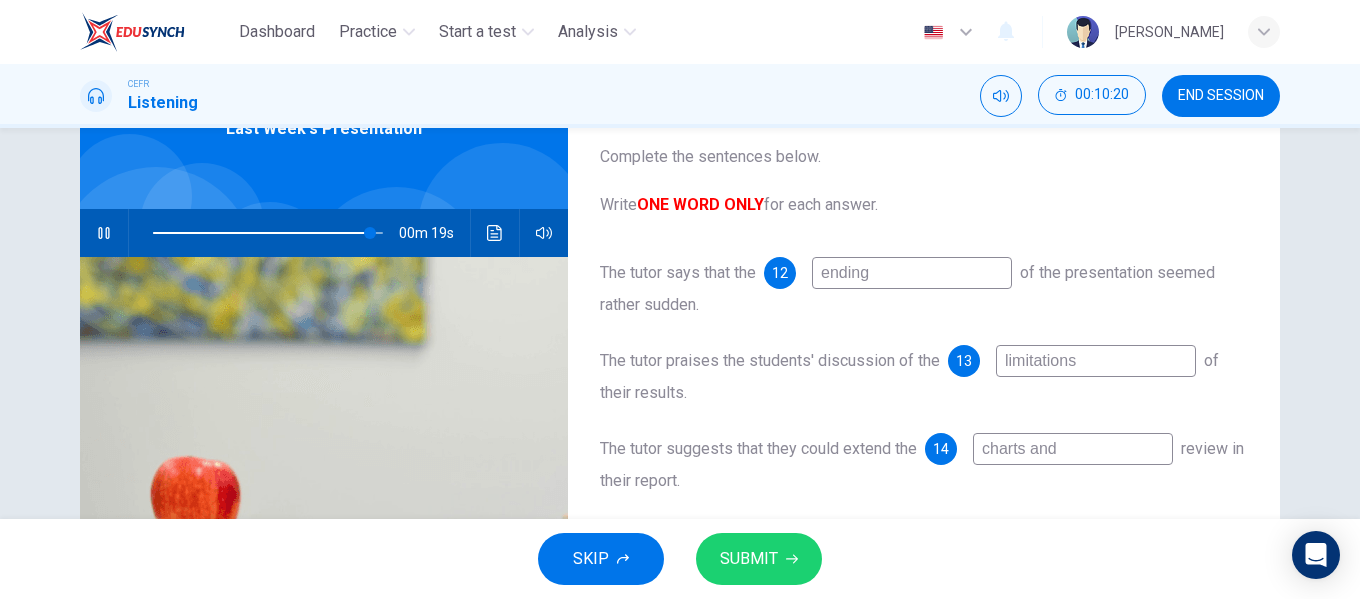 type on "94" 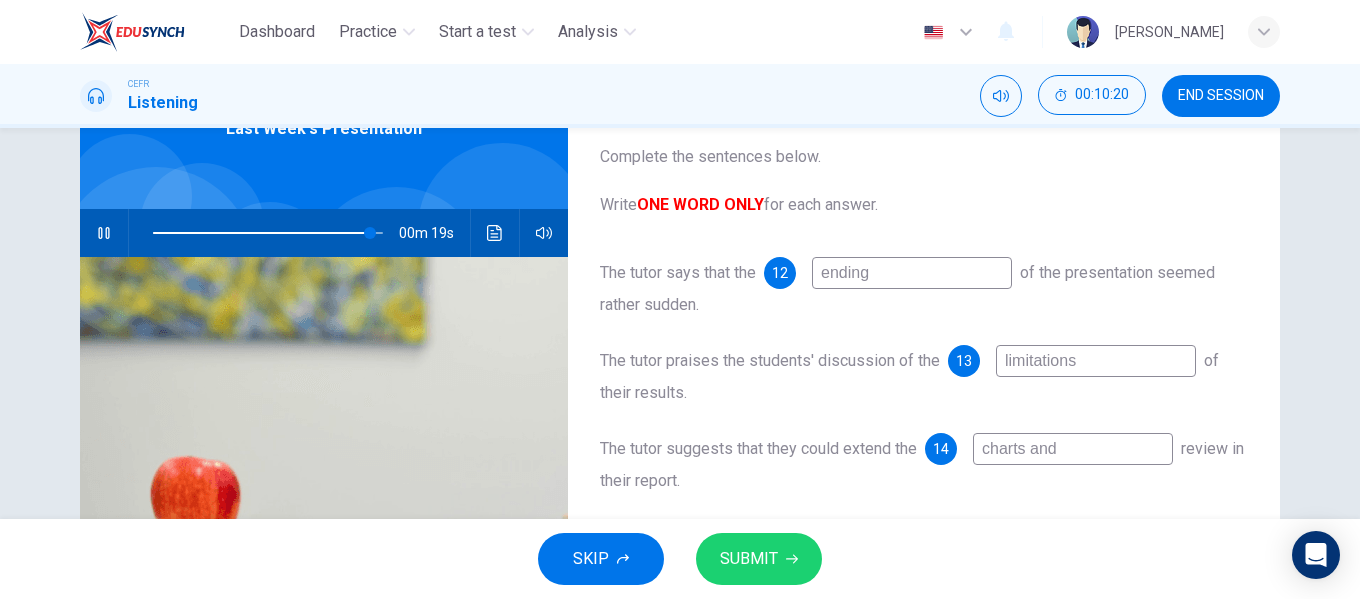 type on "charts and" 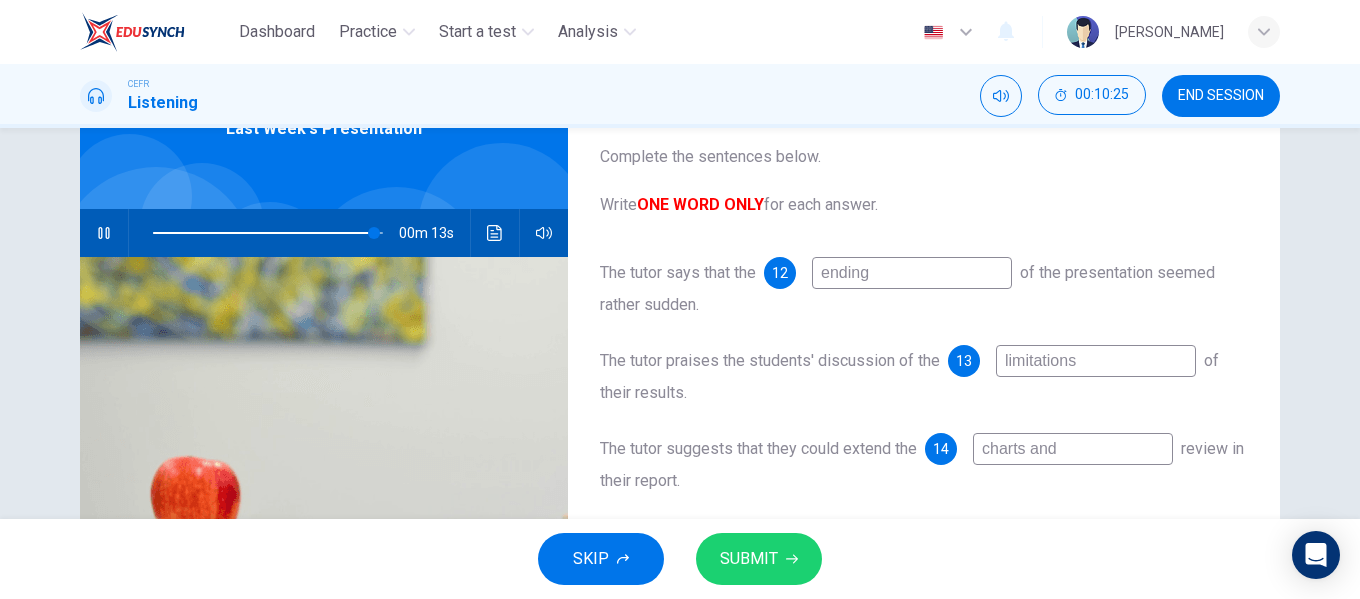 type on "96" 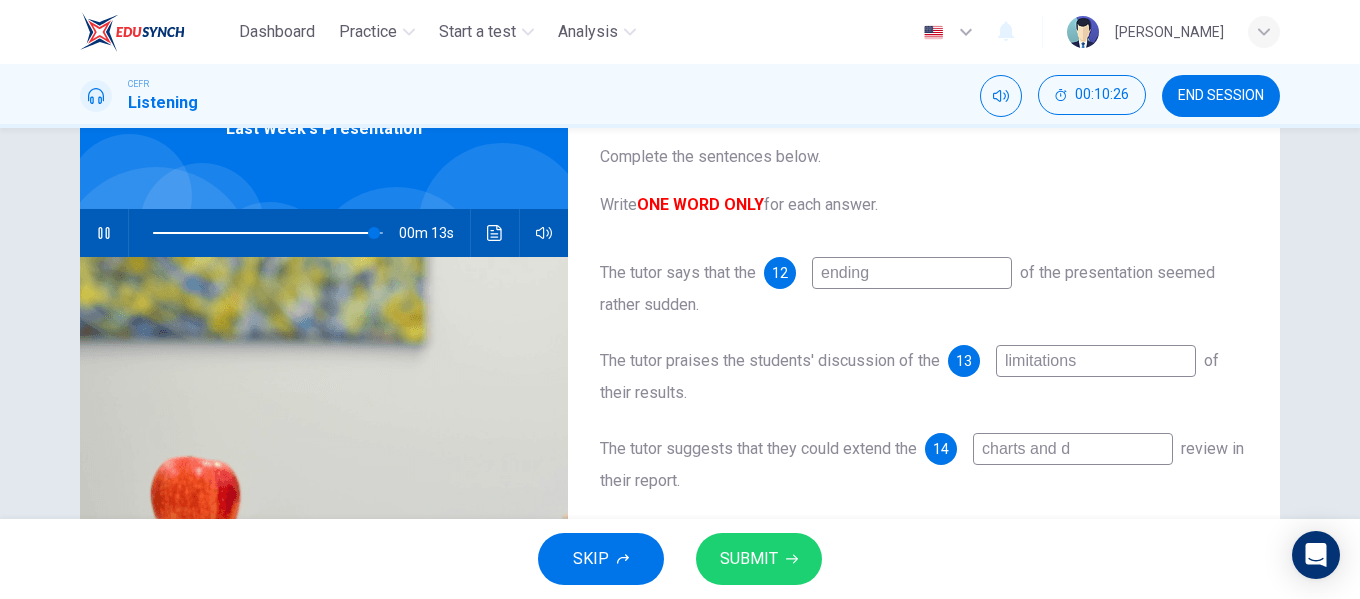 type on "charts and di" 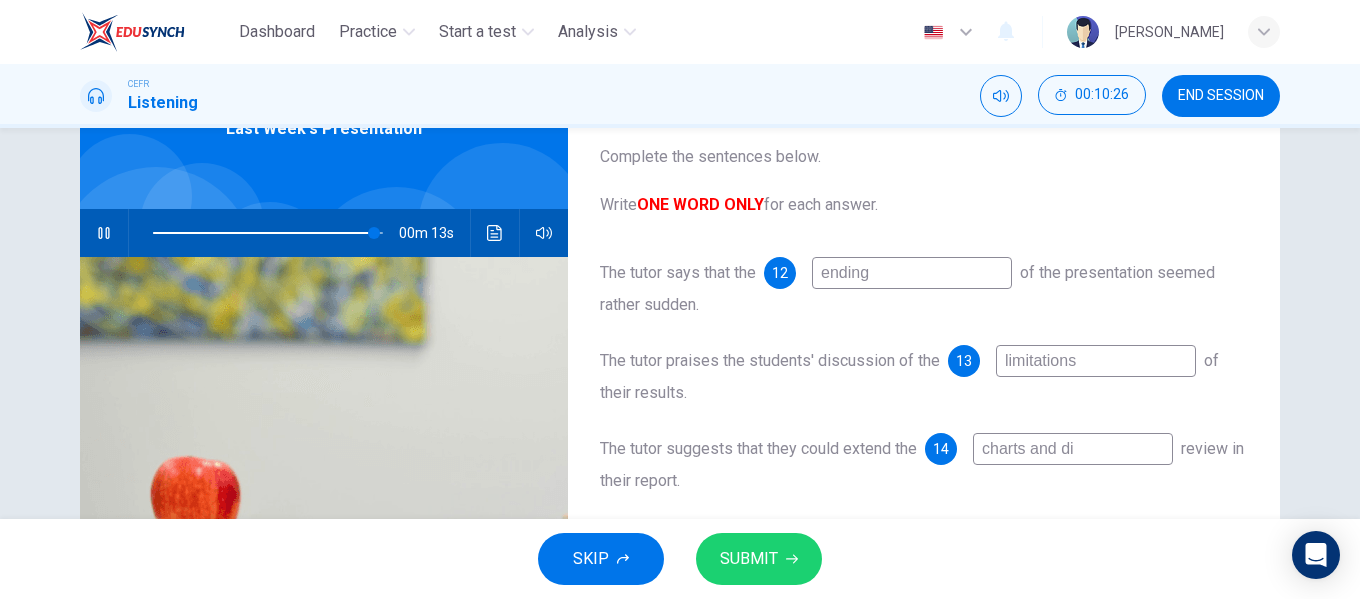 type on "96" 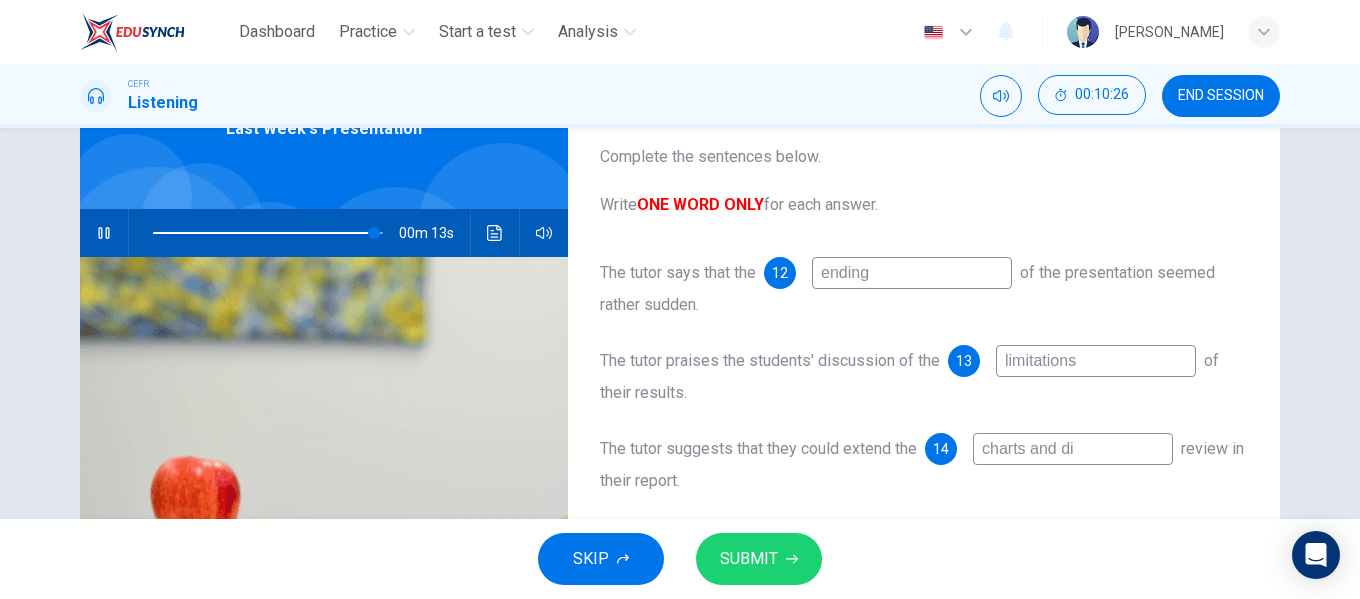 type on "charts and dia" 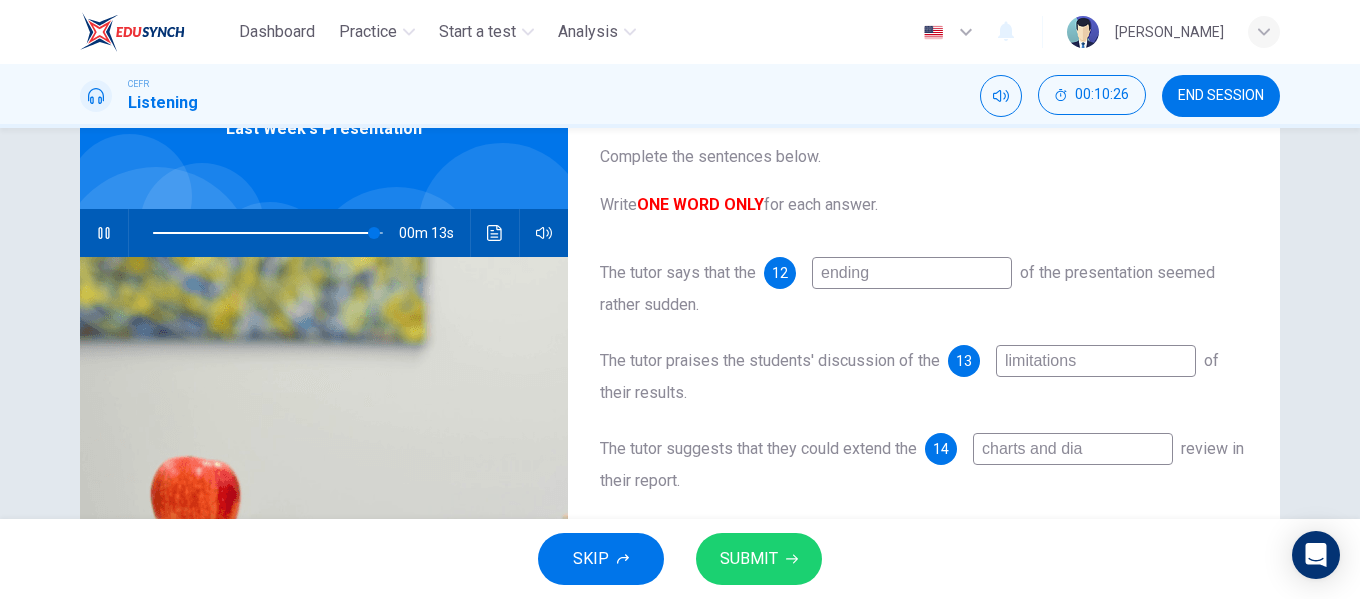 type on "96" 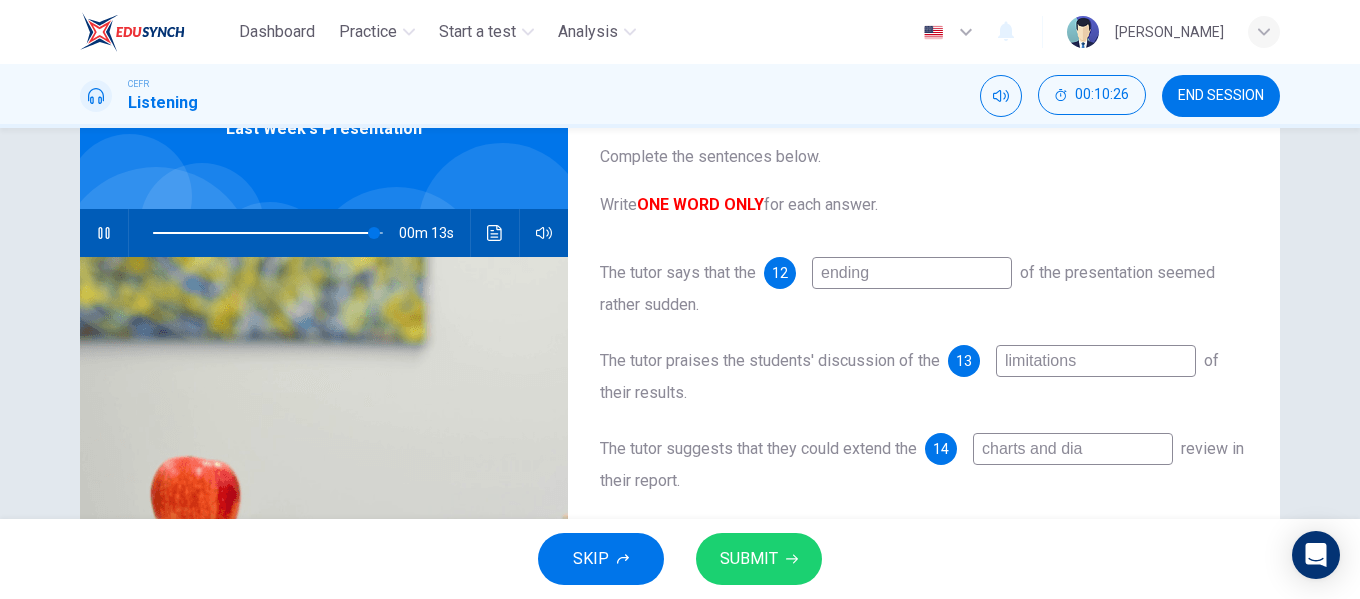 type on "charts and diag" 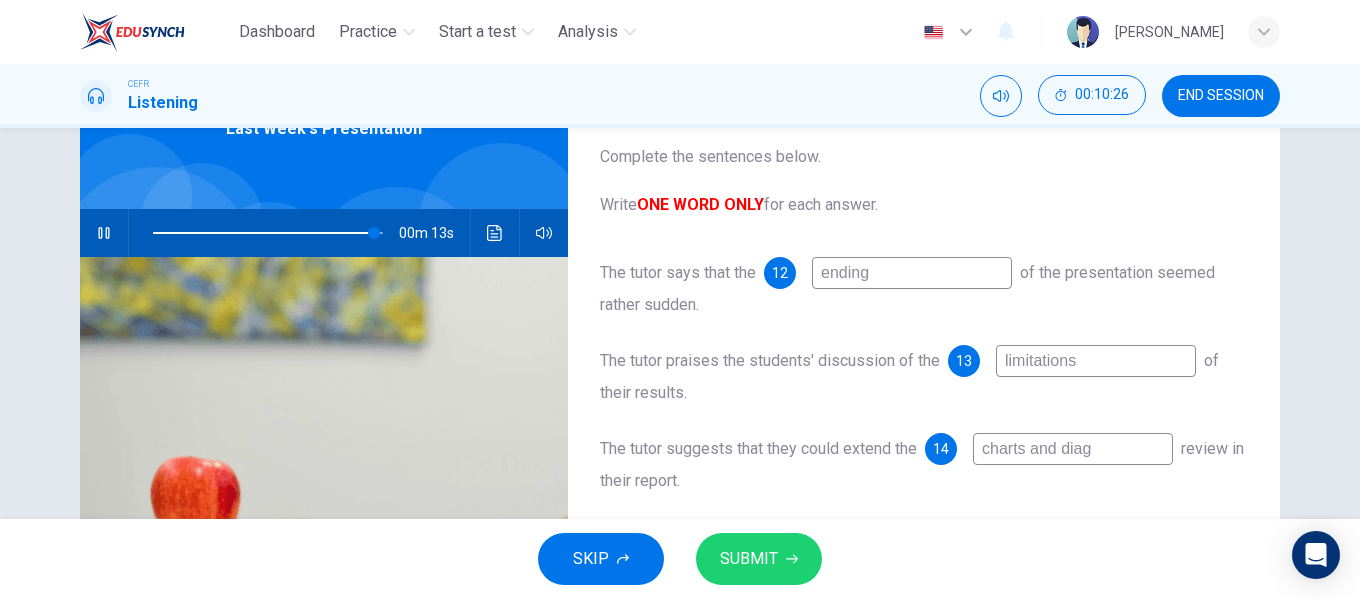 type on "96" 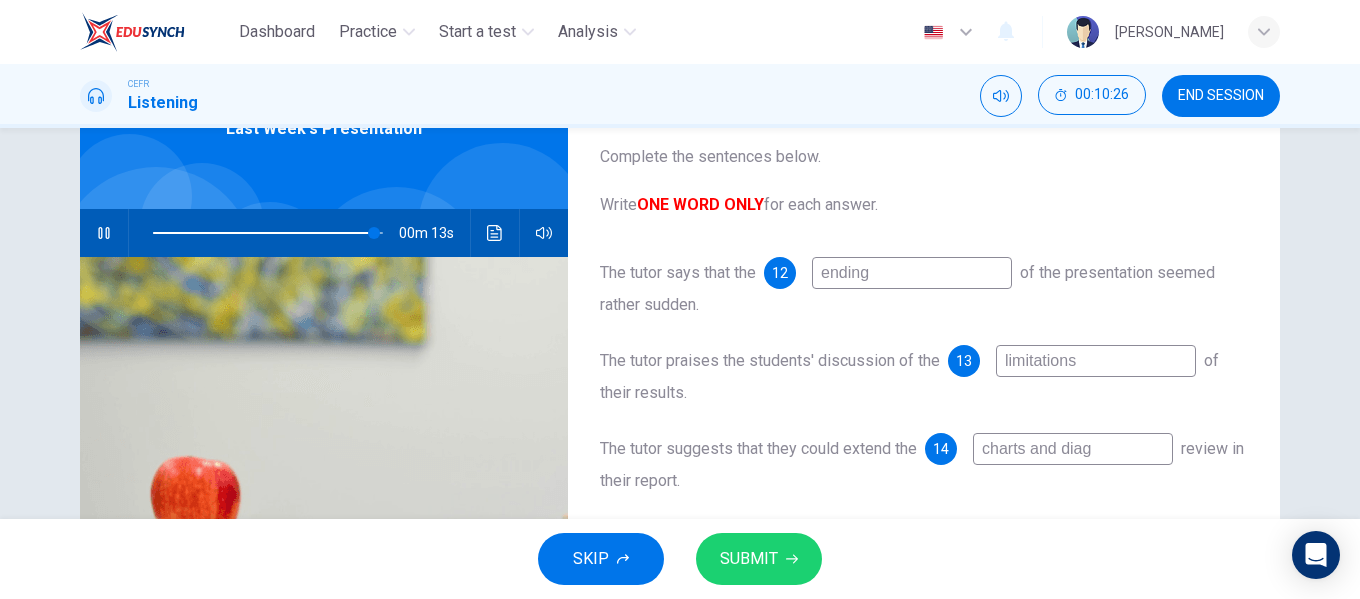 type on "charts and diagr" 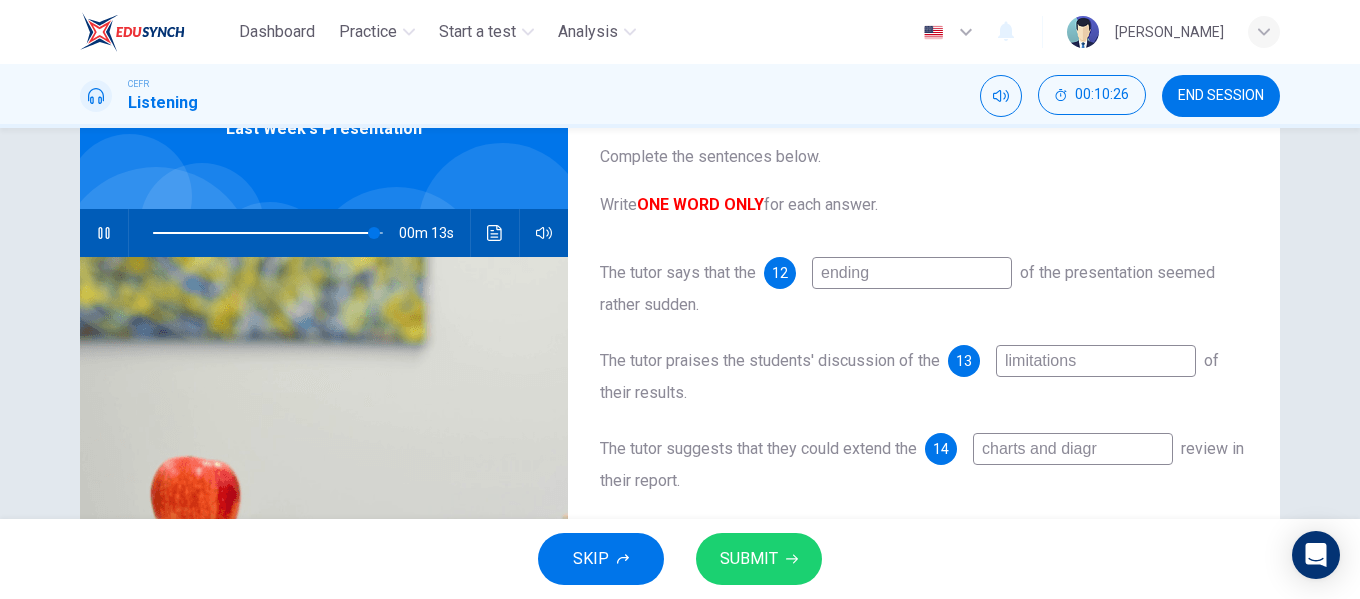 type on "96" 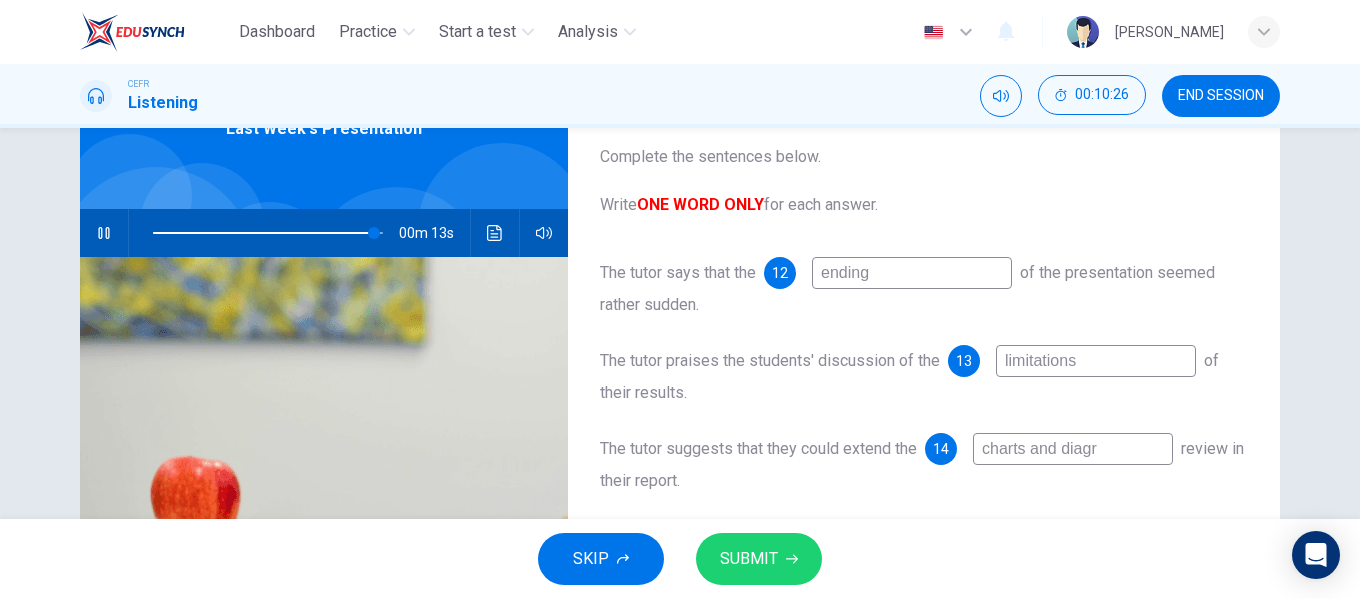 type on "charts and diagra" 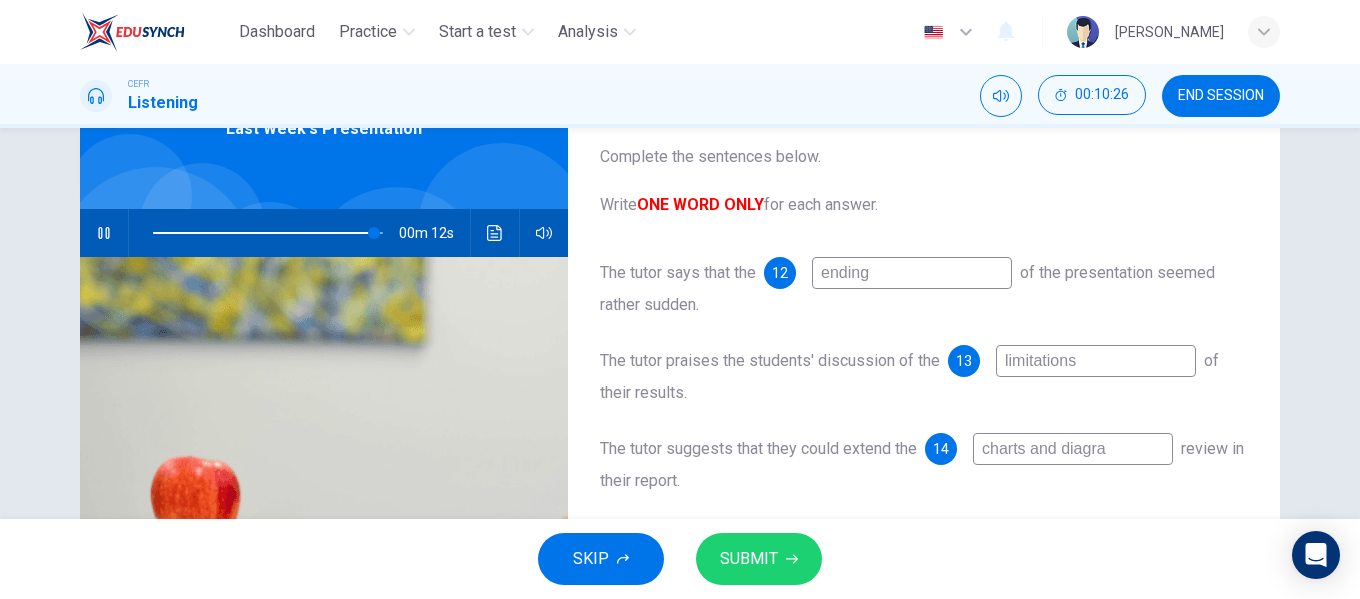 type on "96" 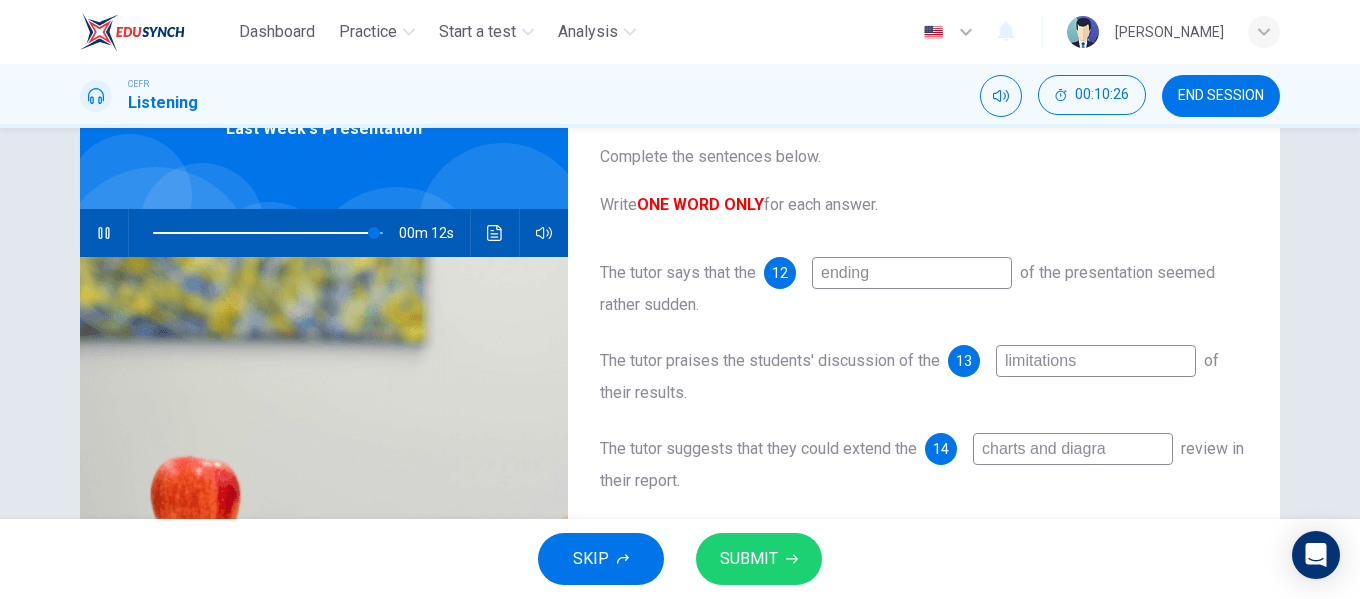 type on "charts and diagram" 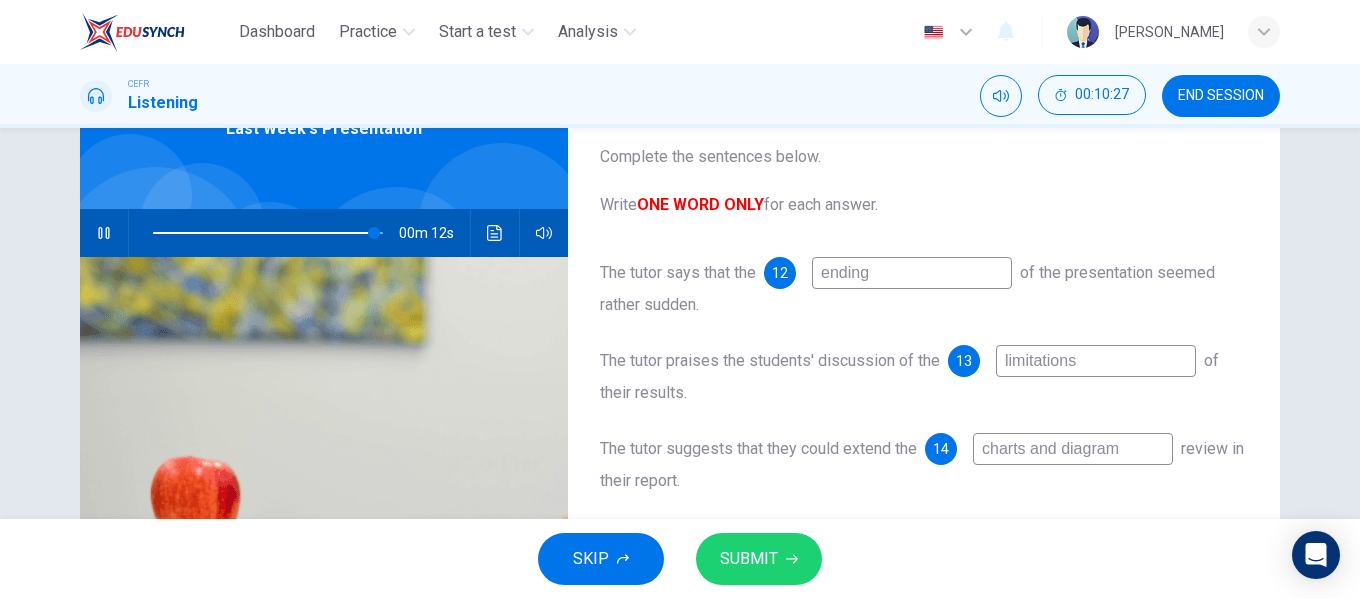 type on "96" 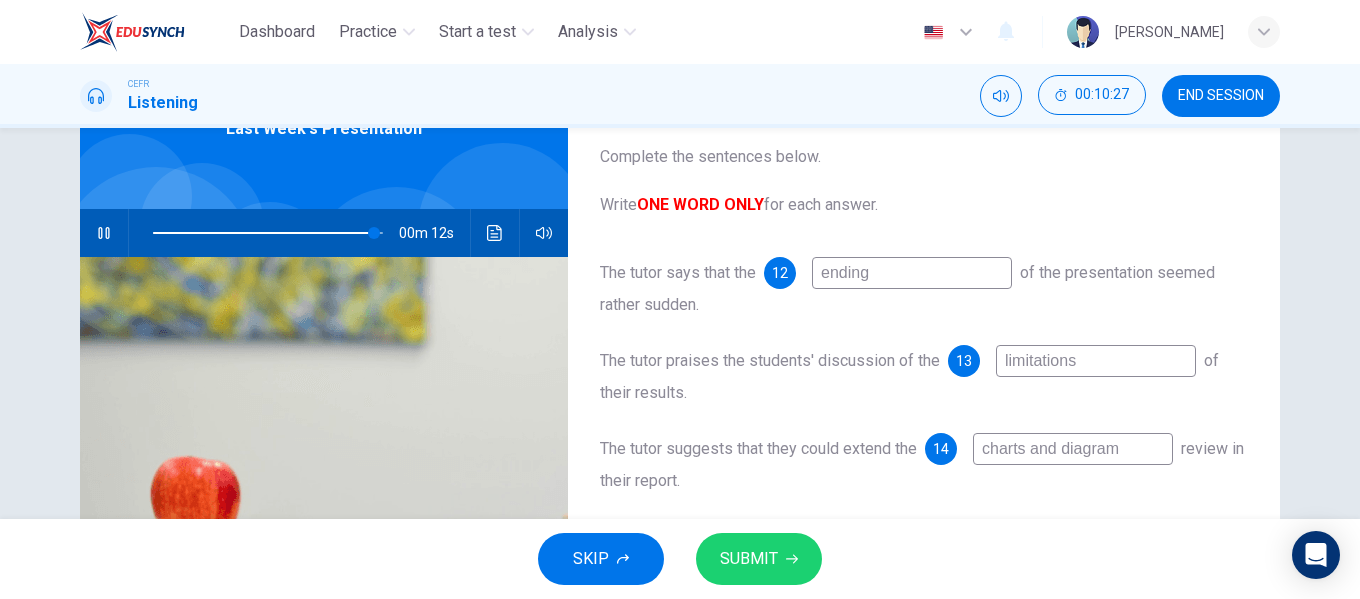 type on "charts and diagrams" 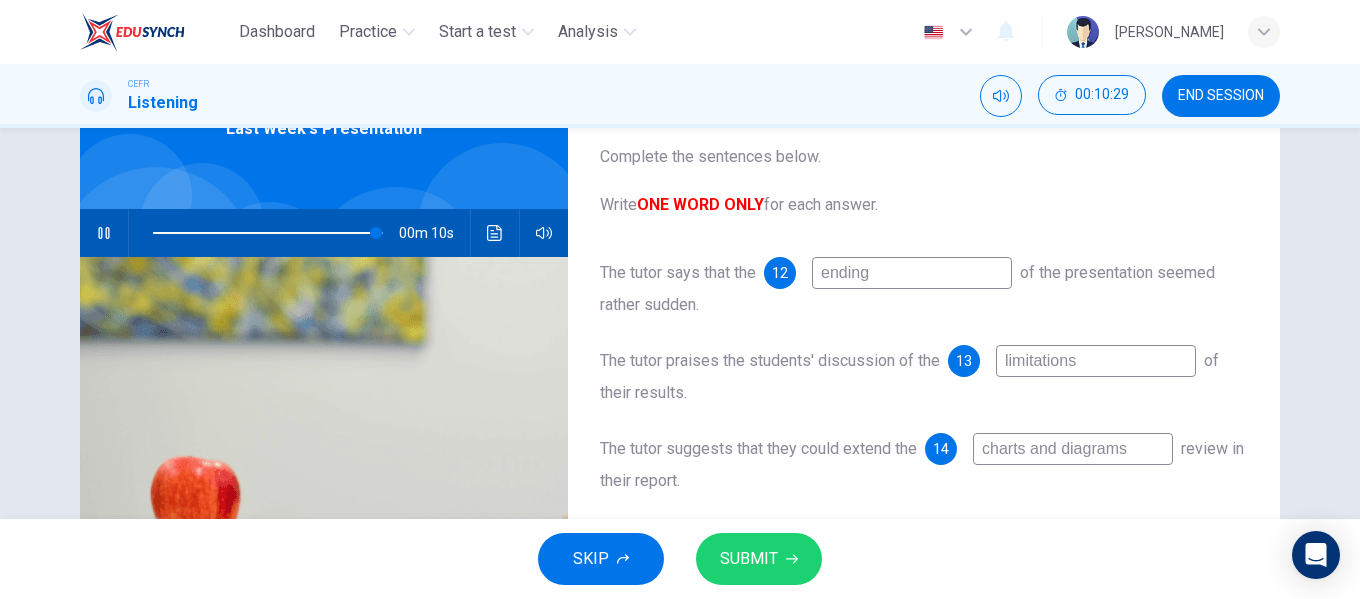 click on "charts and diagrams" at bounding box center (1073, 449) 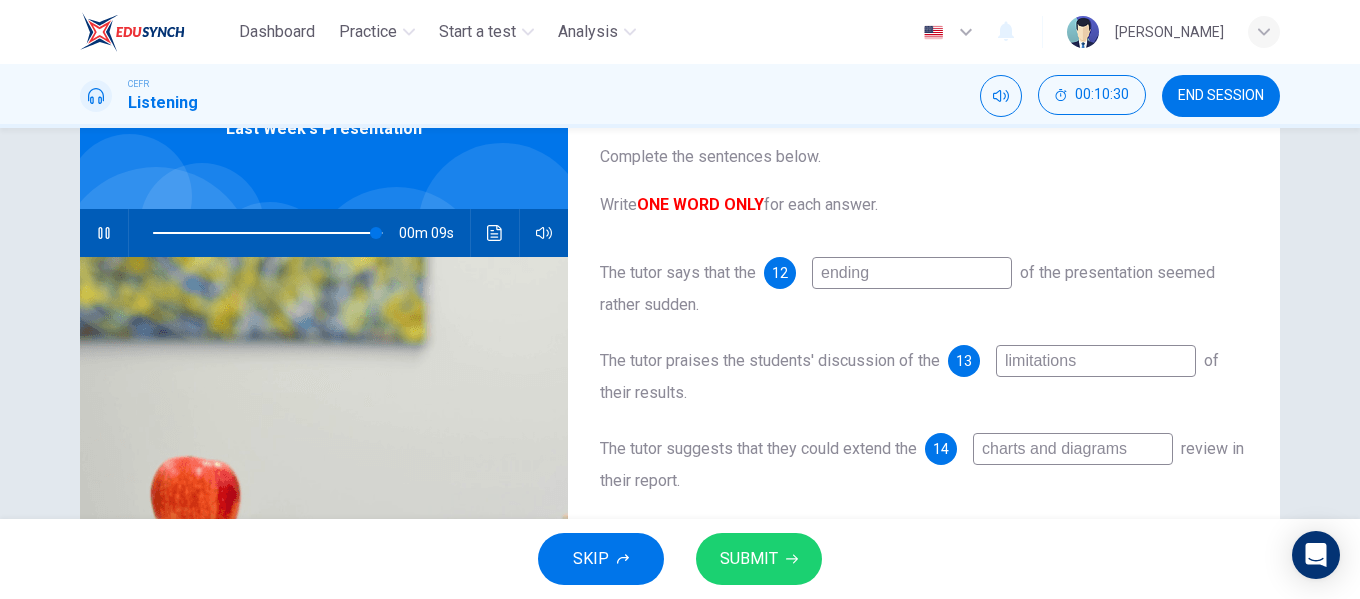 type on "l" 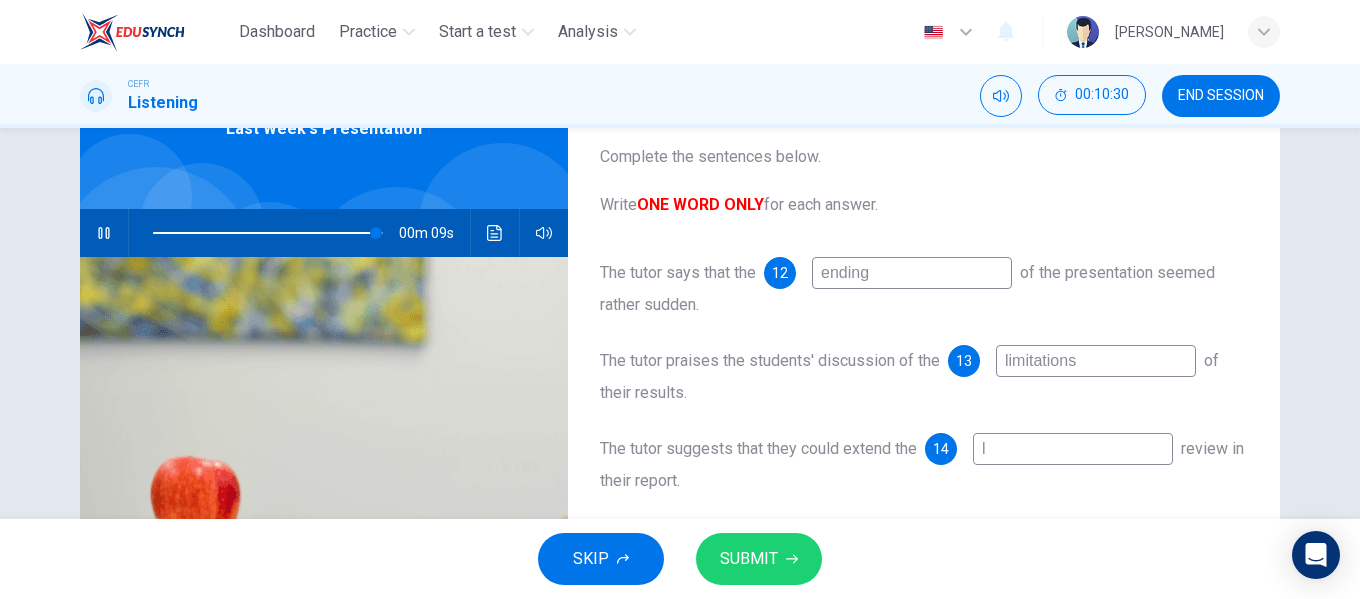 type on "97" 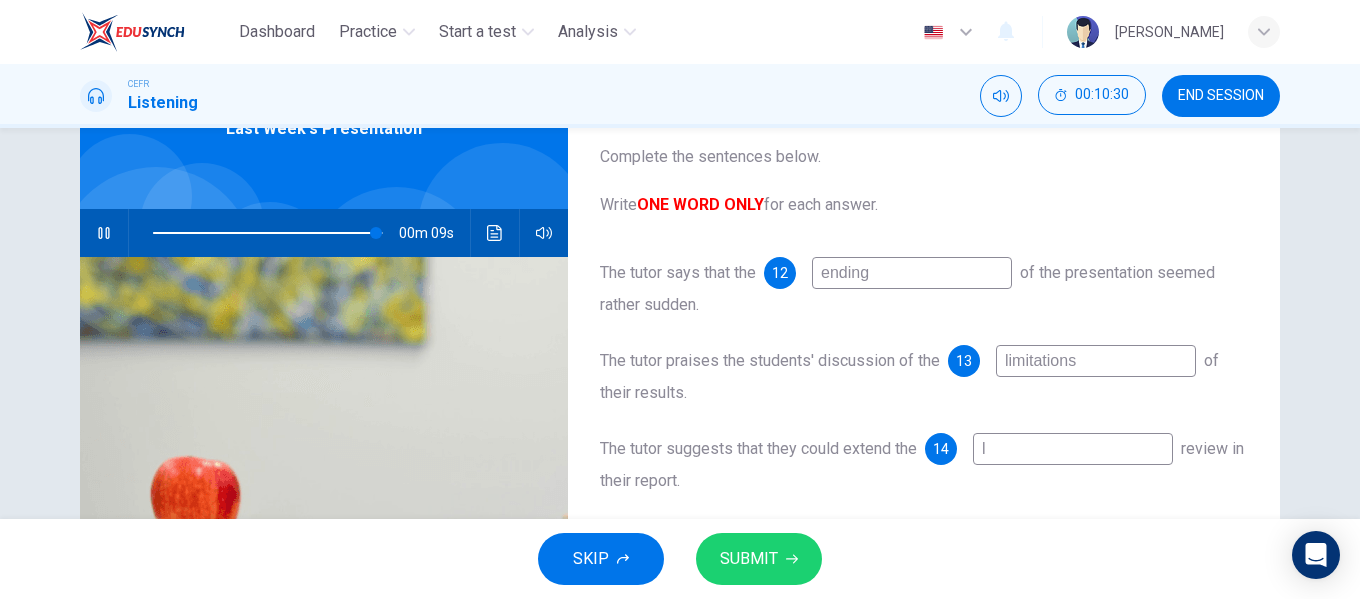 type on "li" 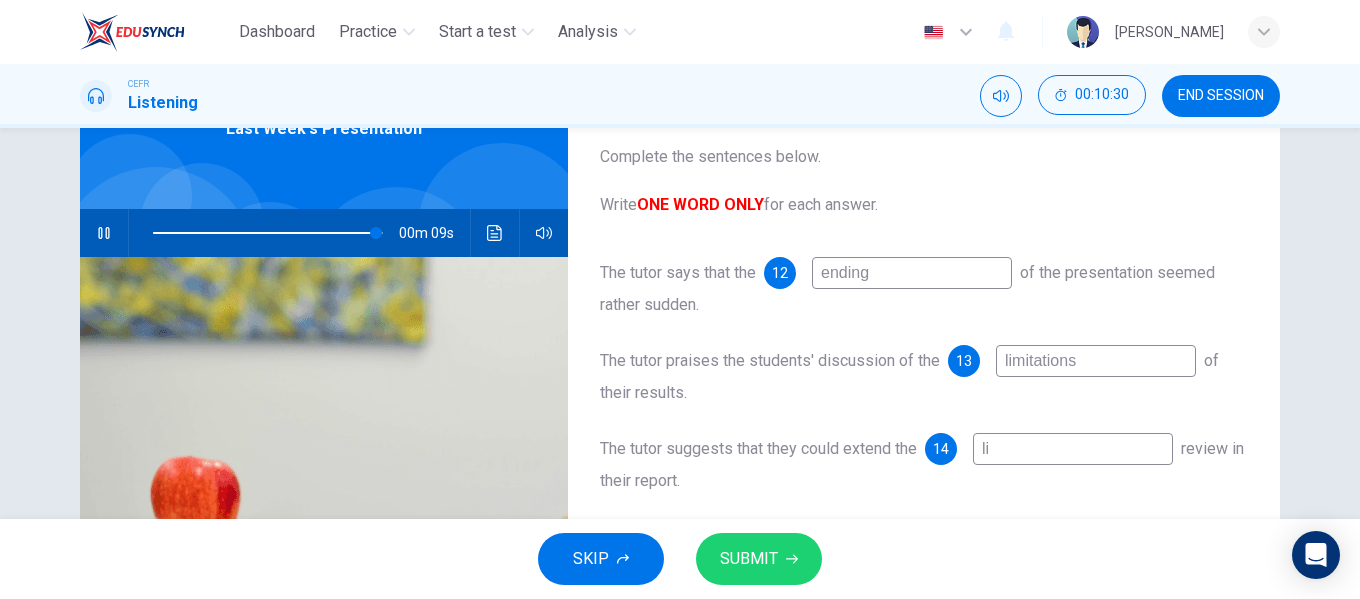 type on "97" 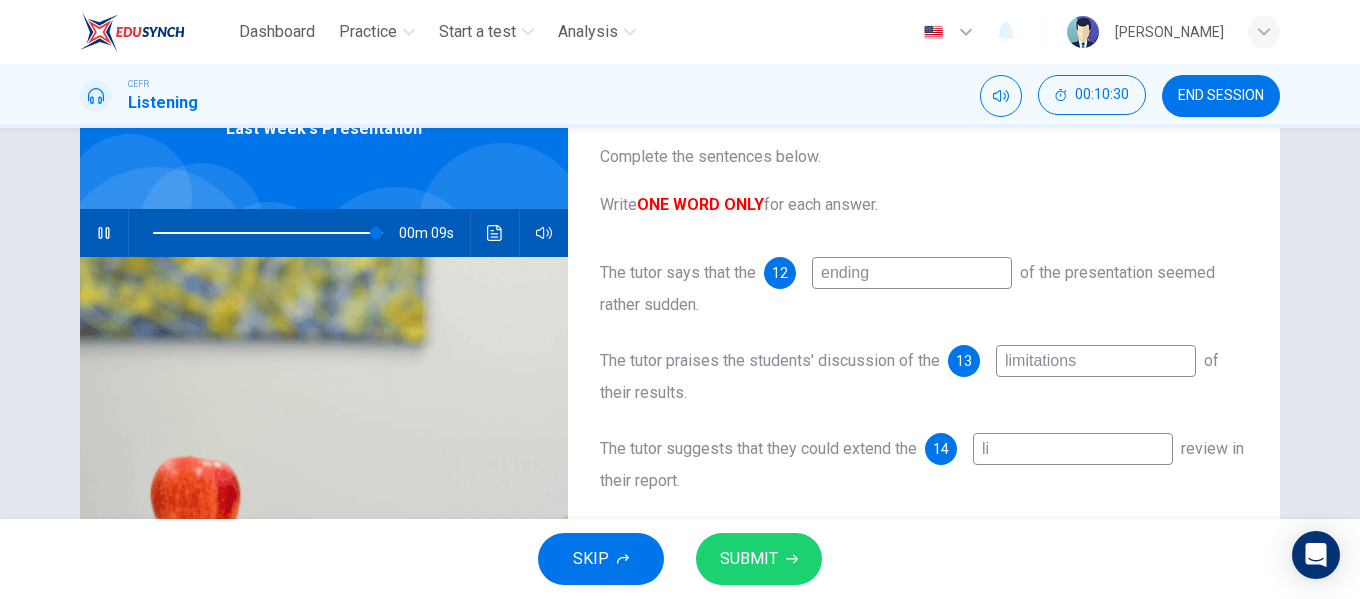 type on "lit" 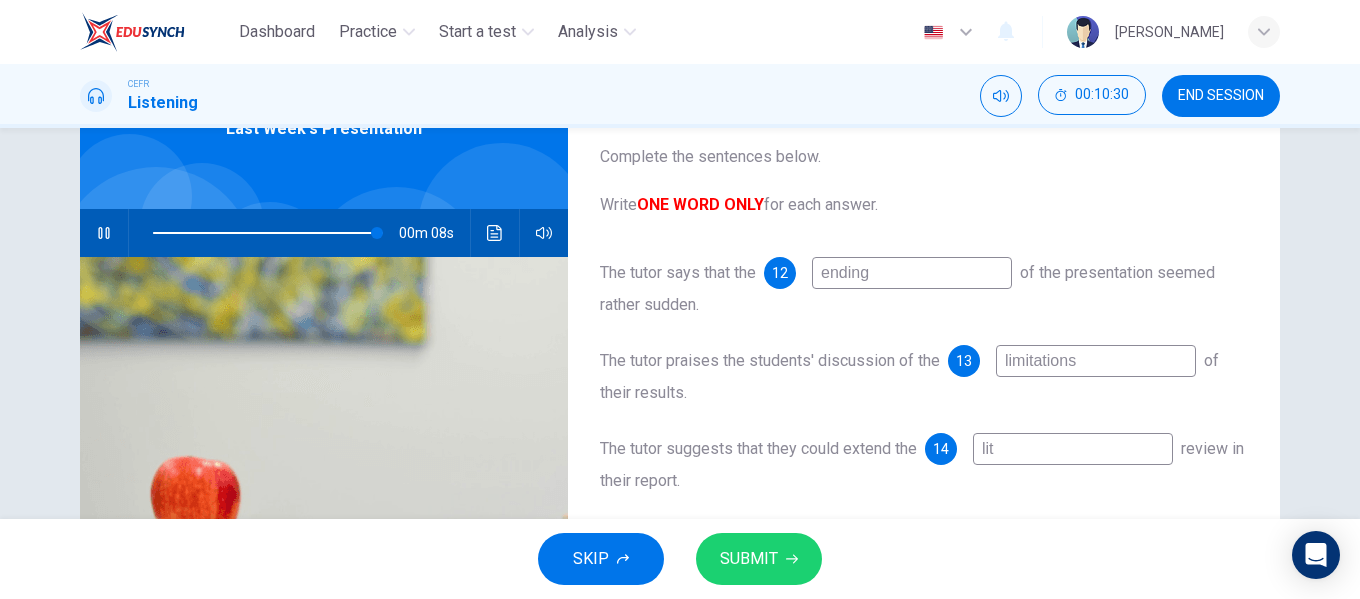 type on "97" 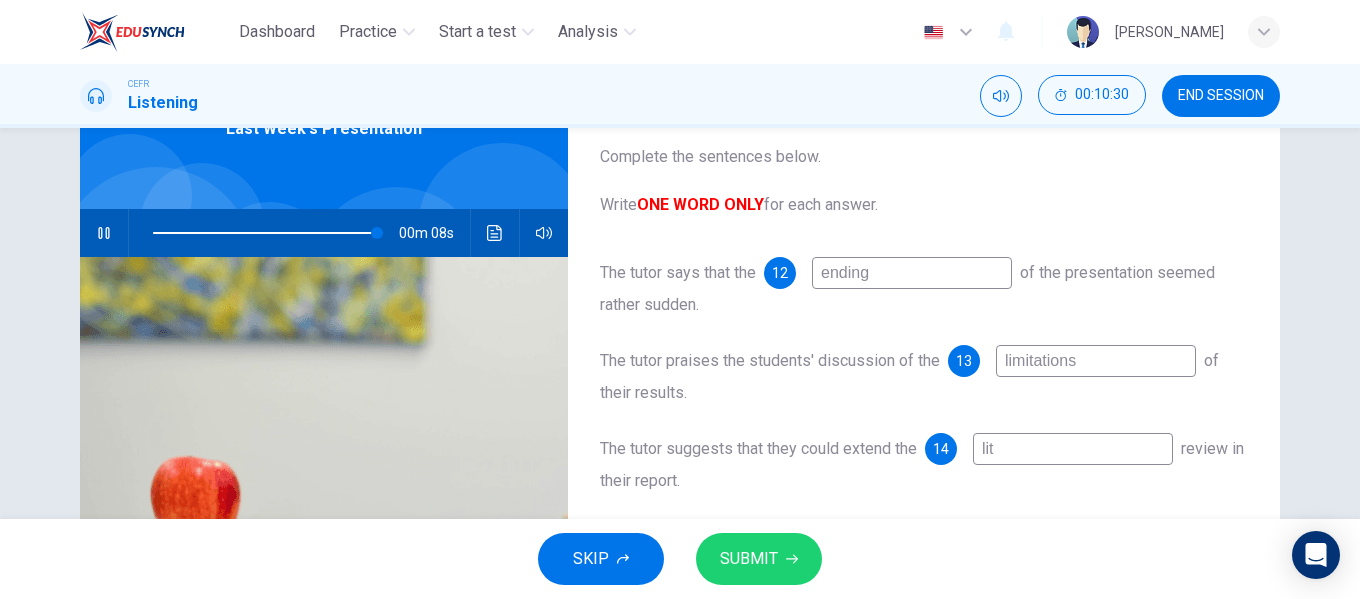 type on "lite" 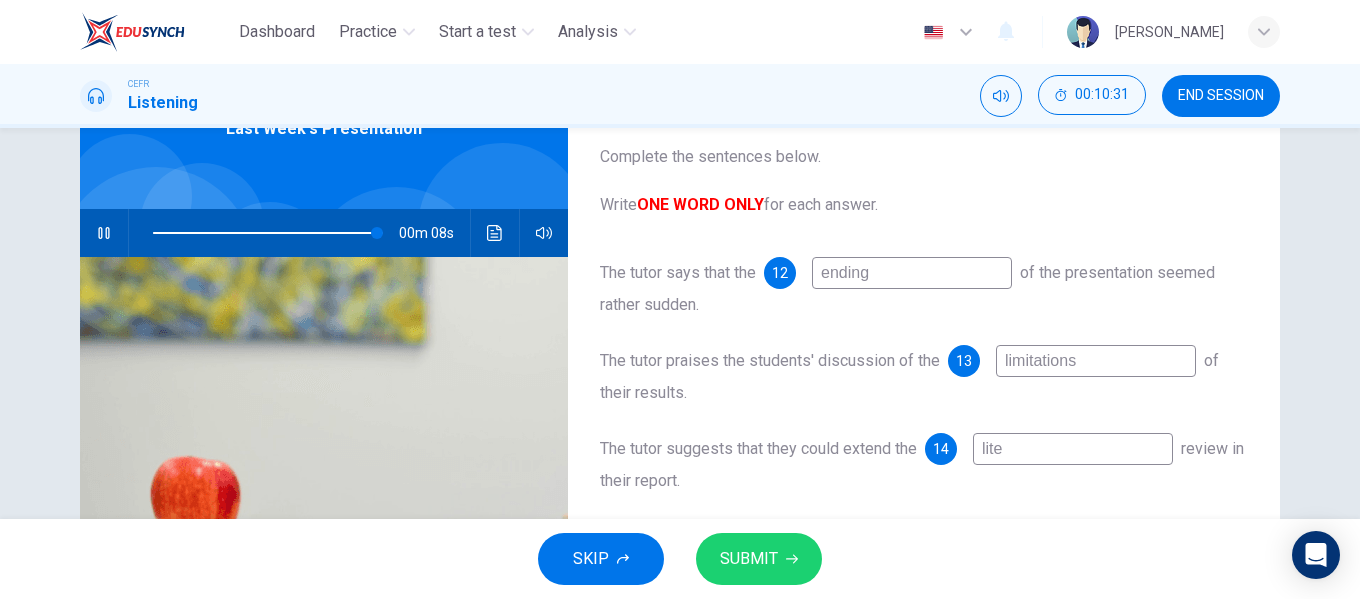 type on "98" 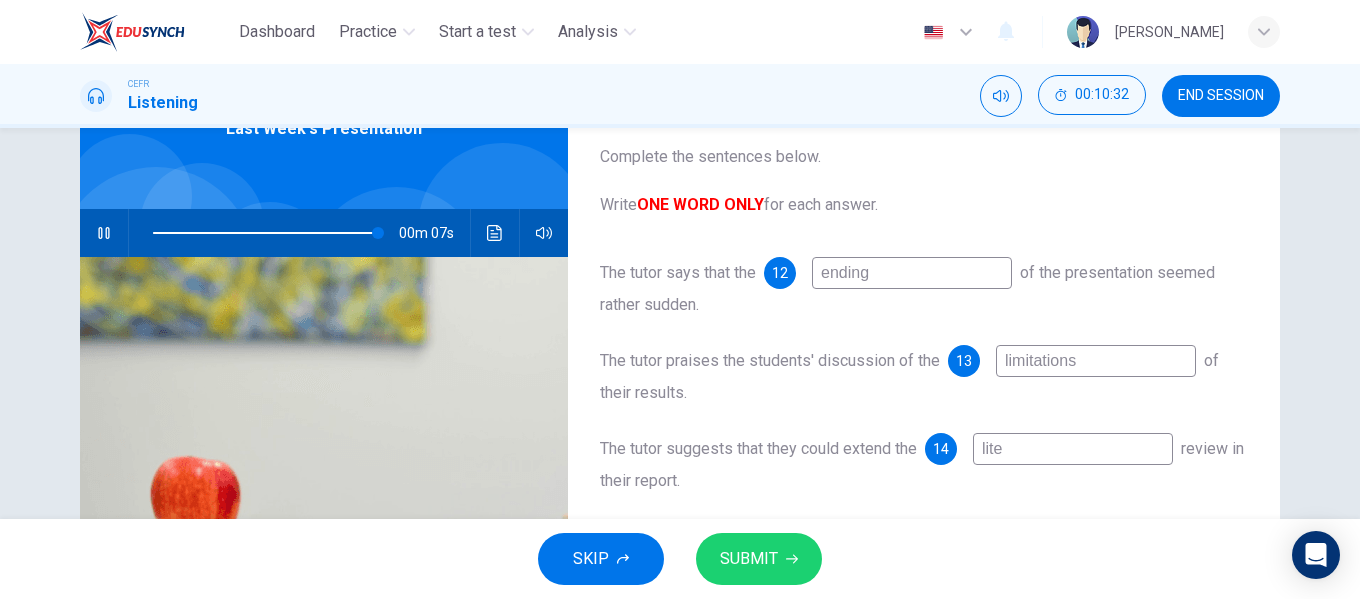 type on "liter" 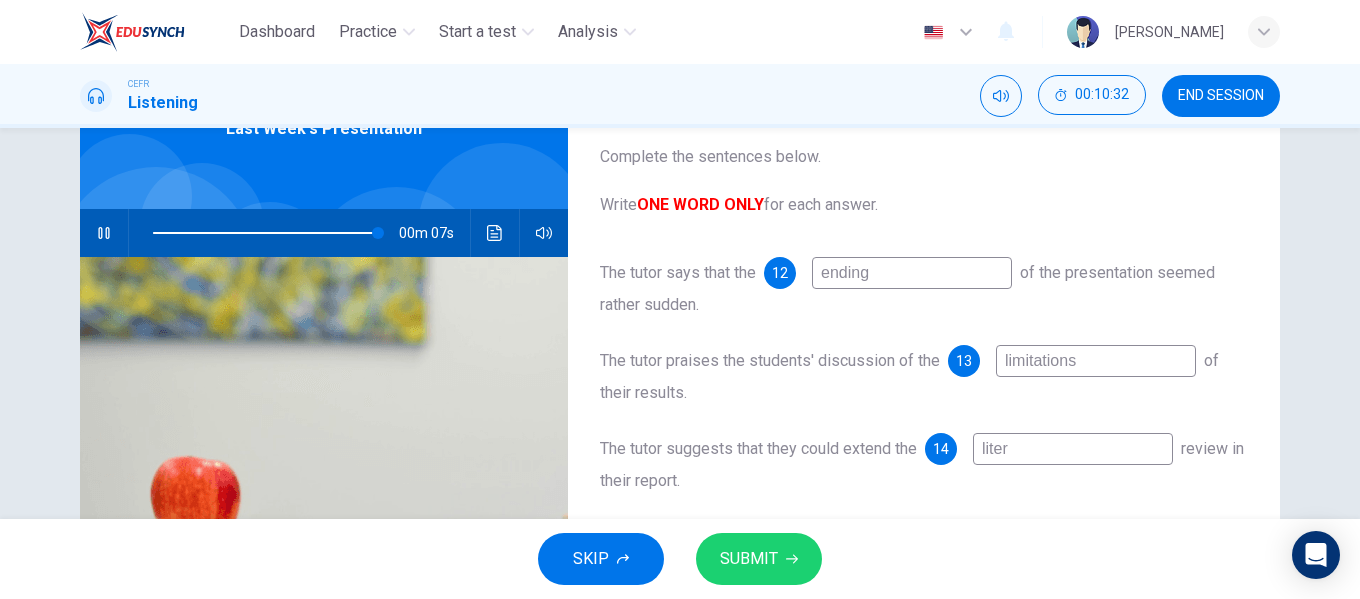 type on "98" 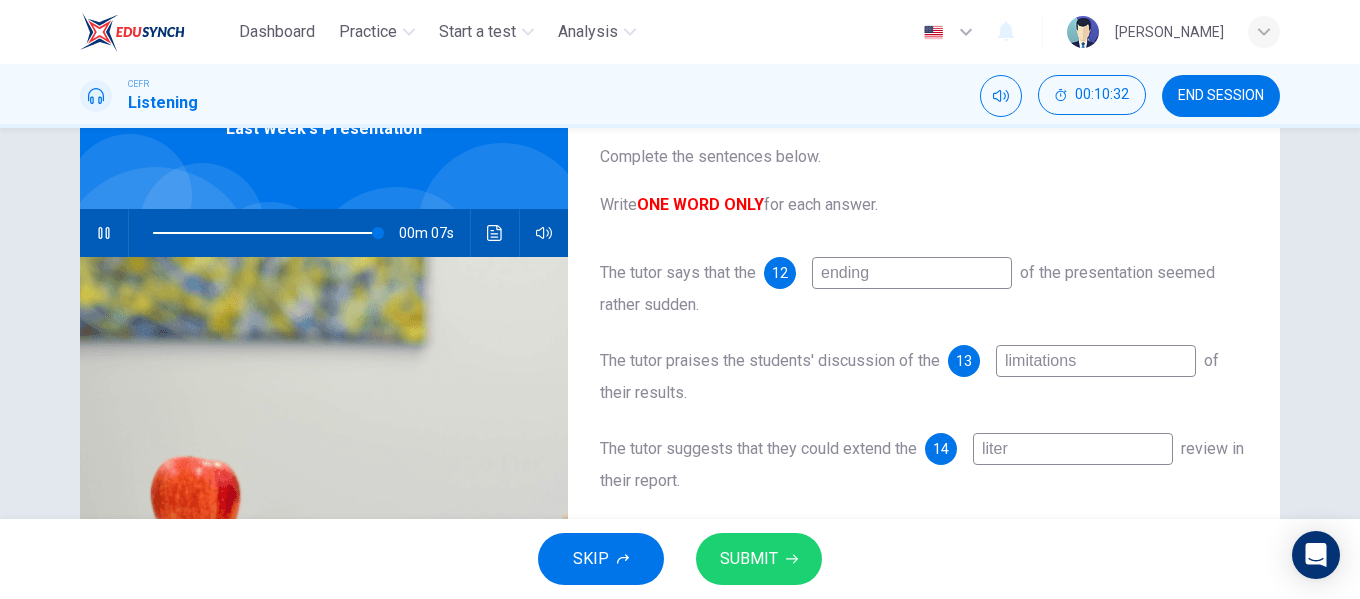 type on "litera" 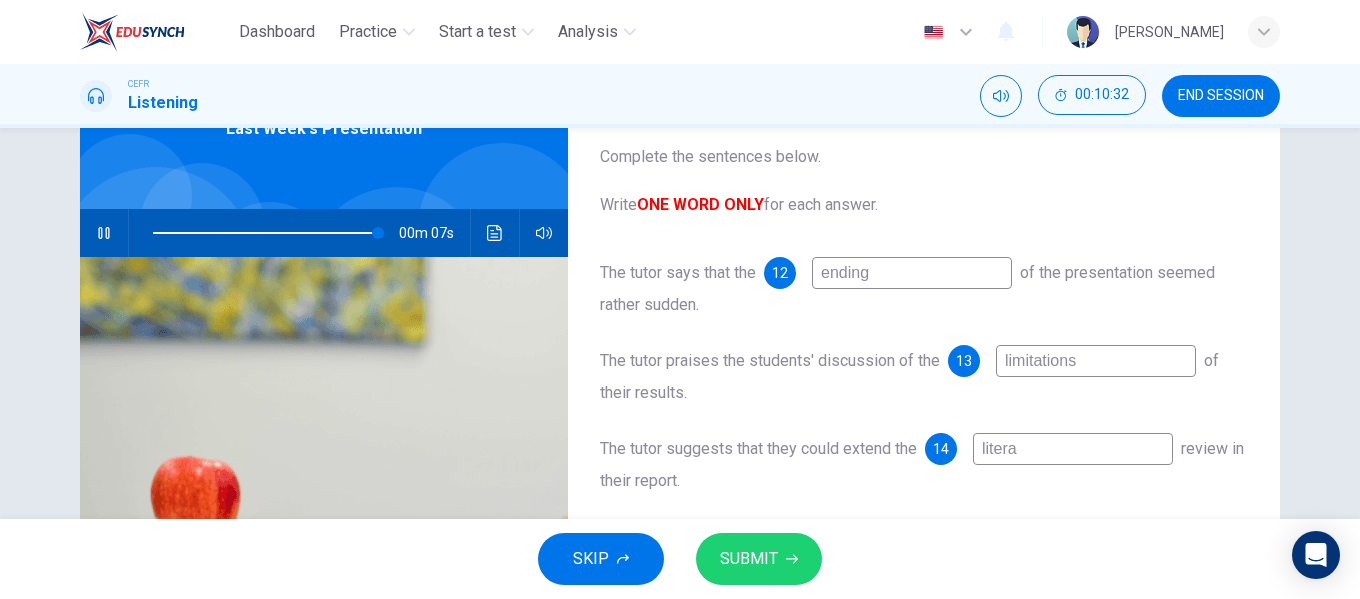type on "98" 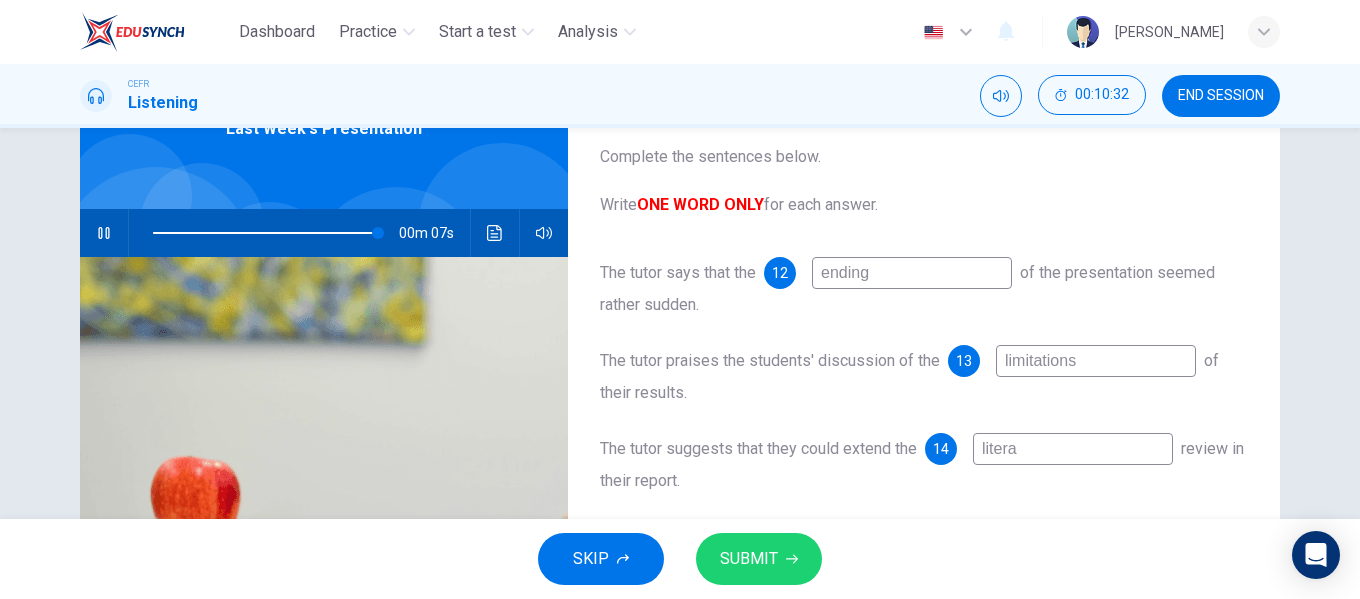 type on "literat" 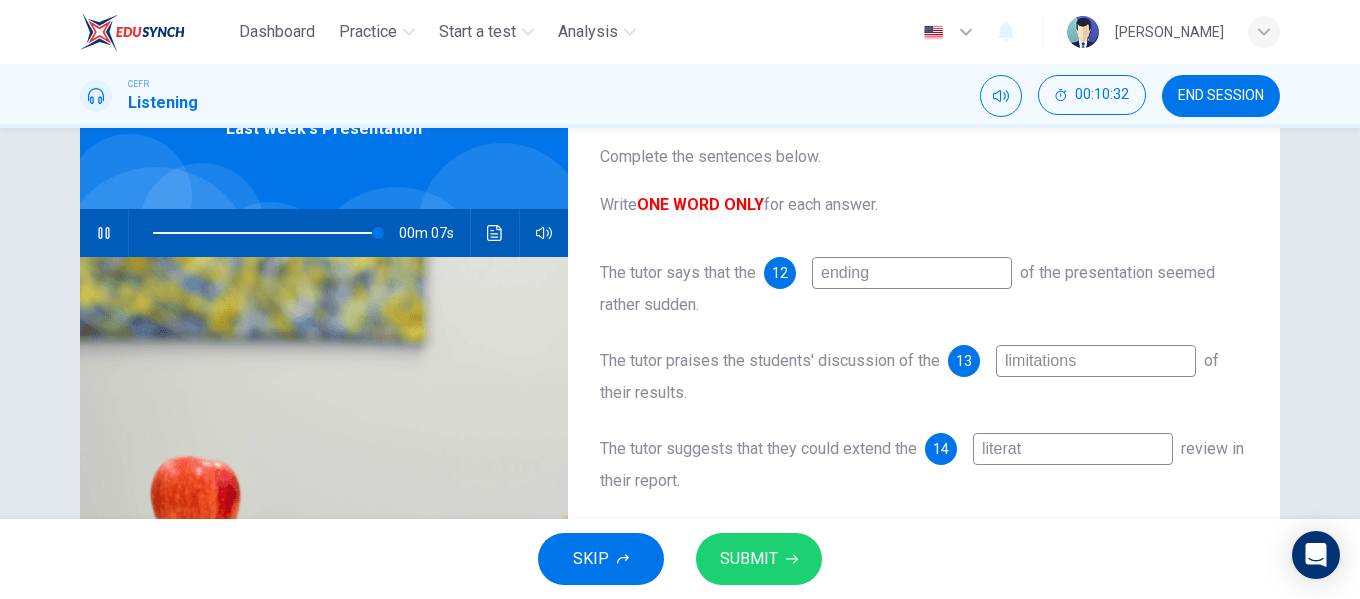 type on "98" 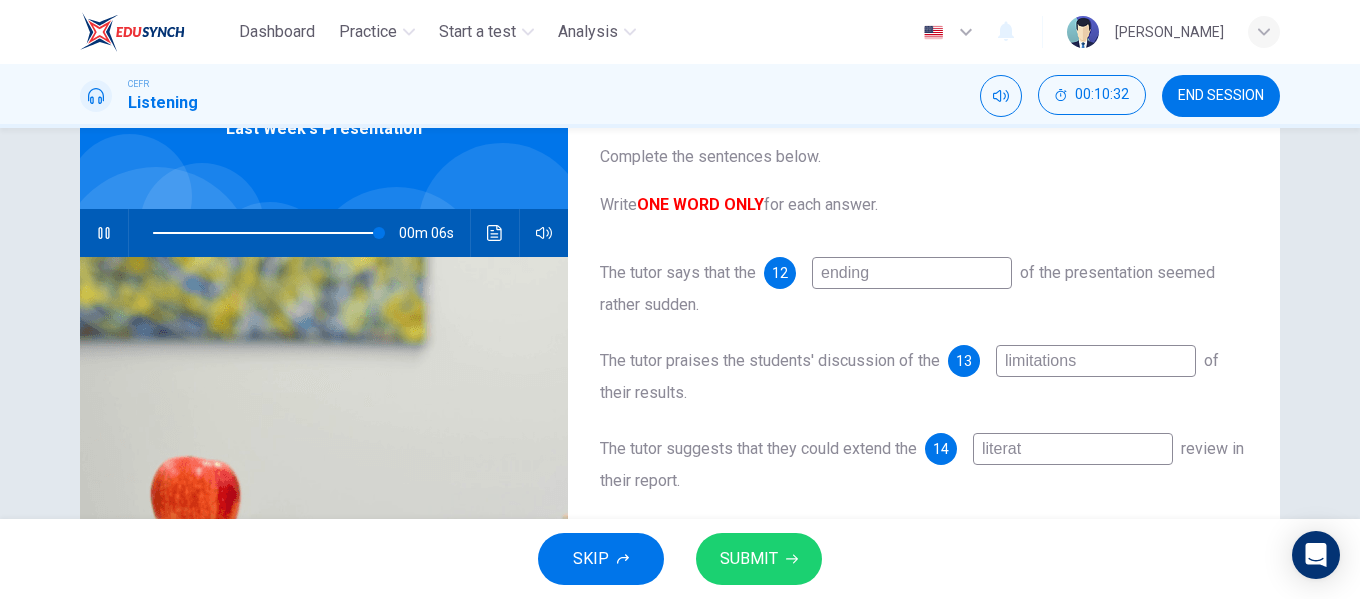 type on "literatu" 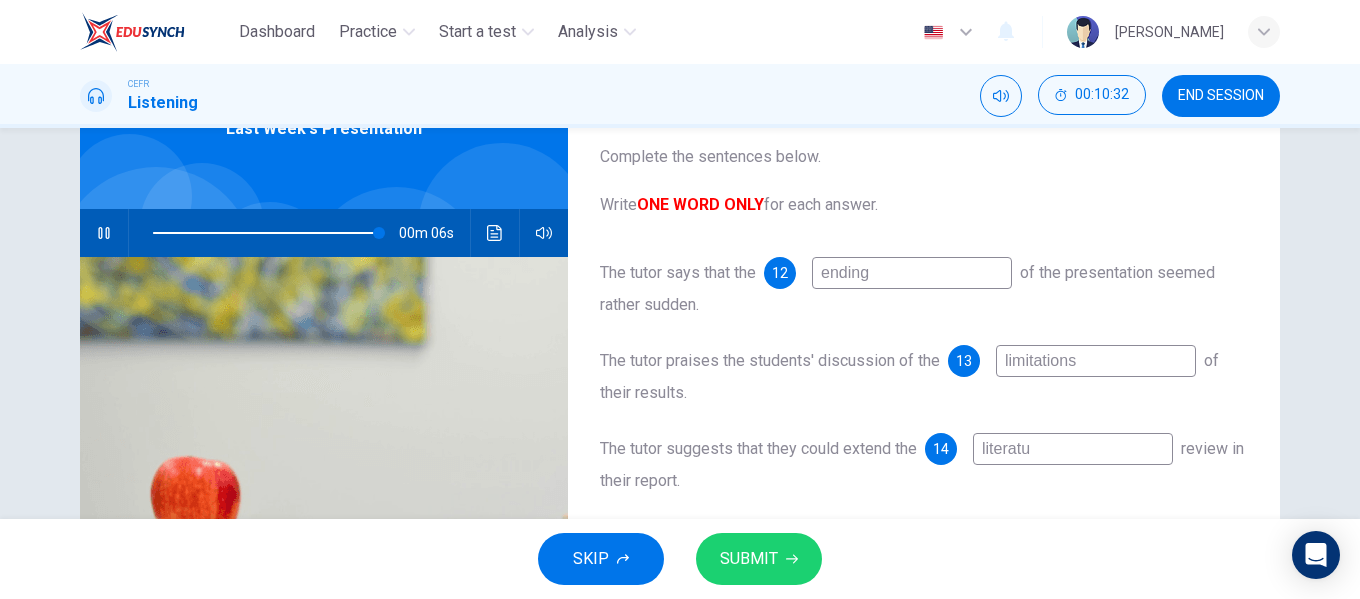 type on "98" 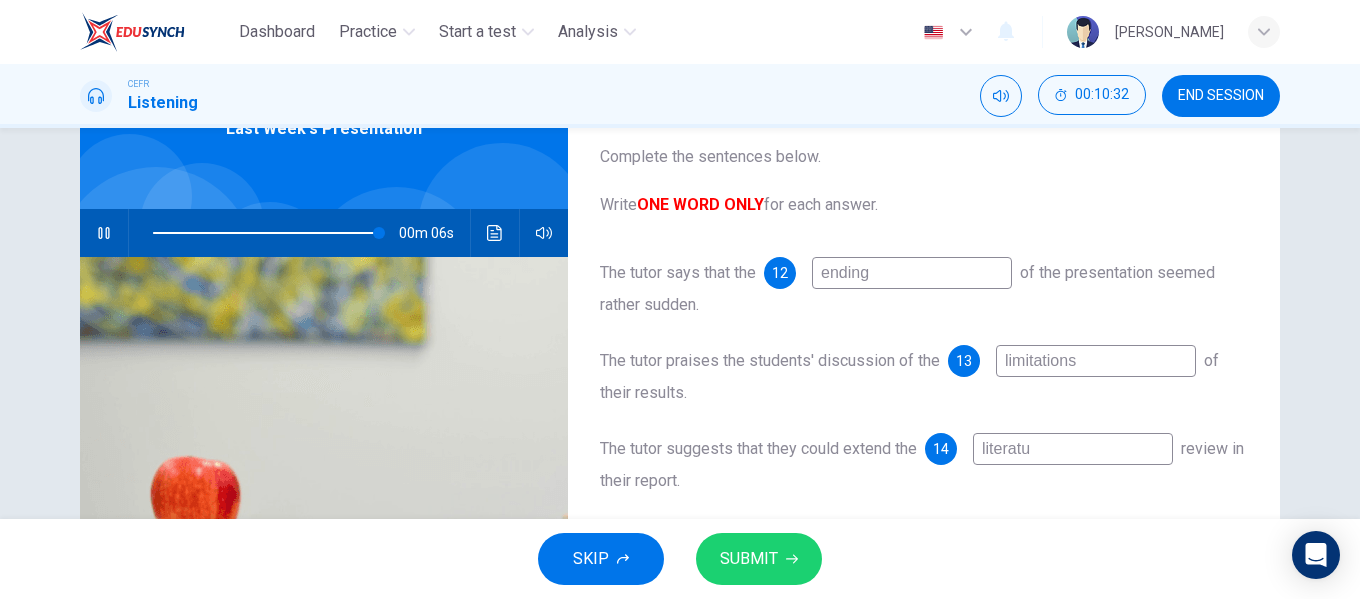 type on "literatue" 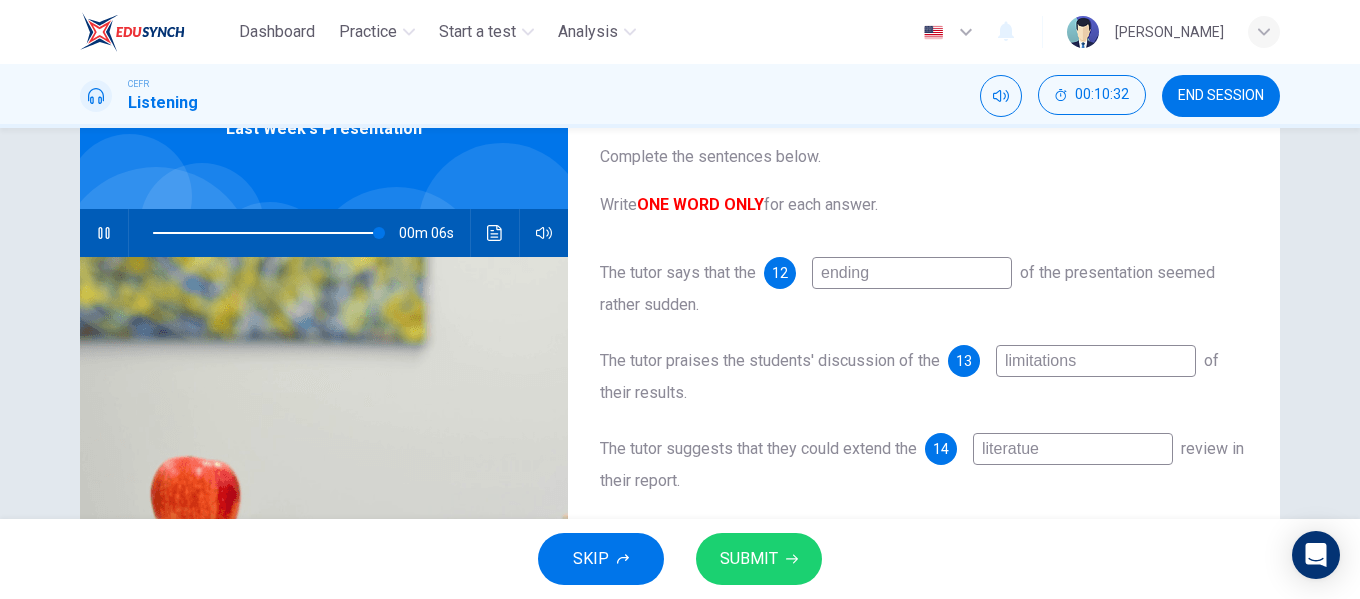 type on "98" 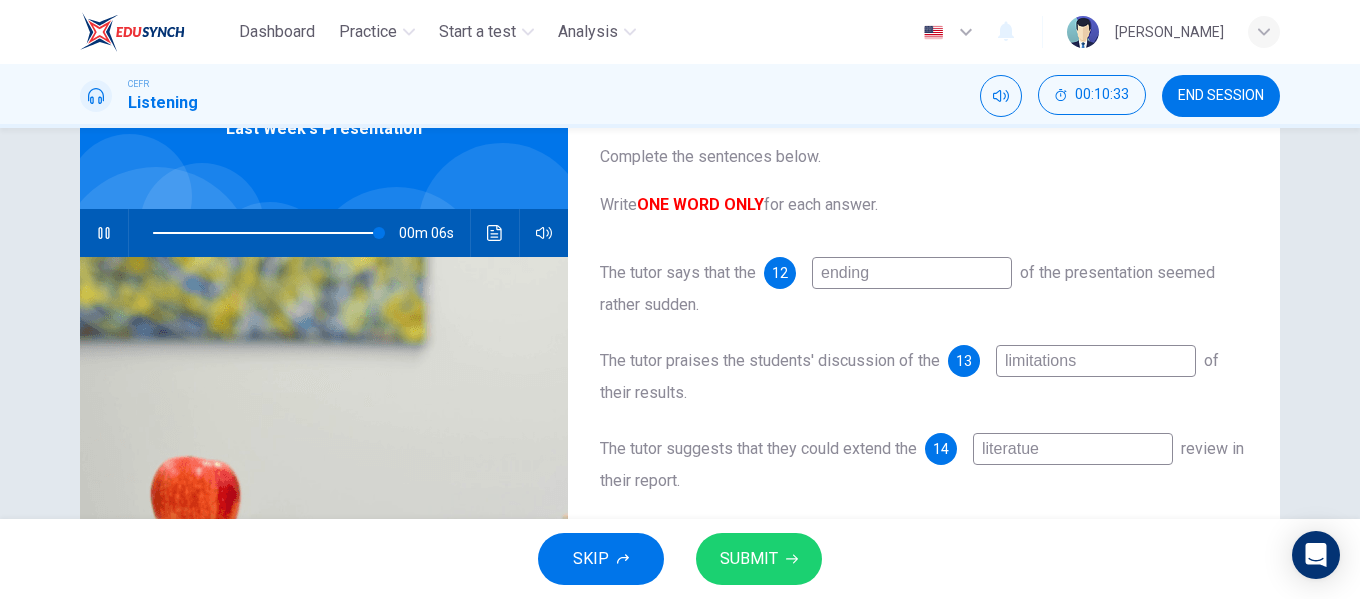 type on "literatuee" 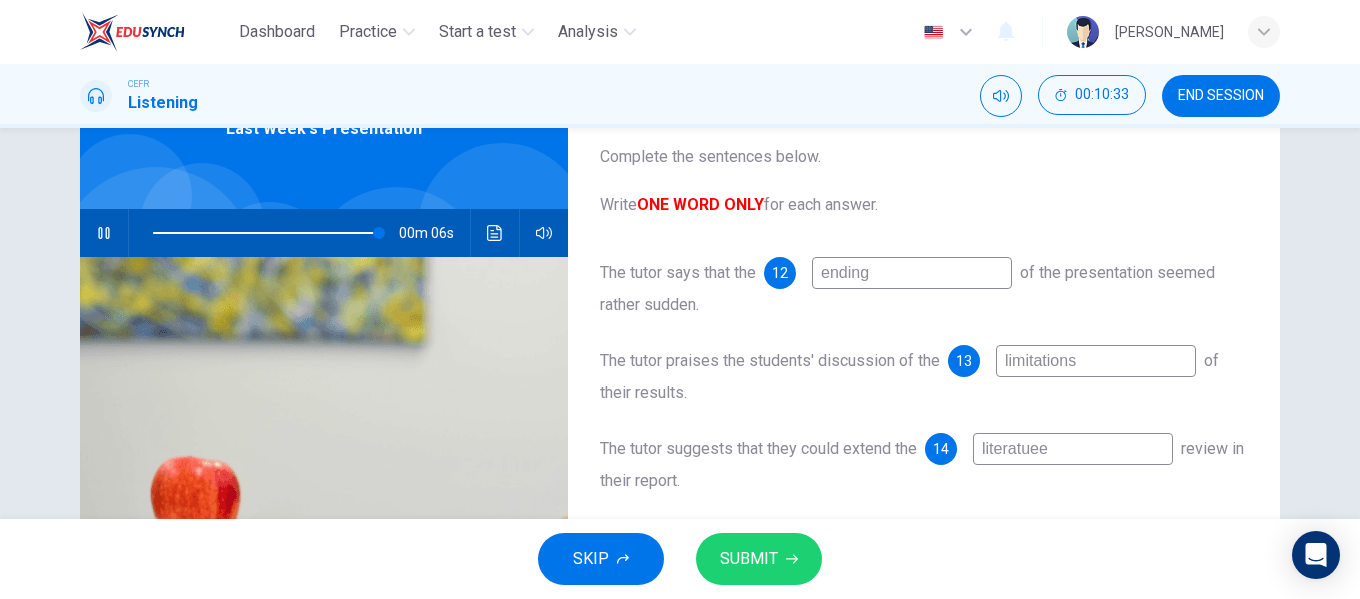 type on "98" 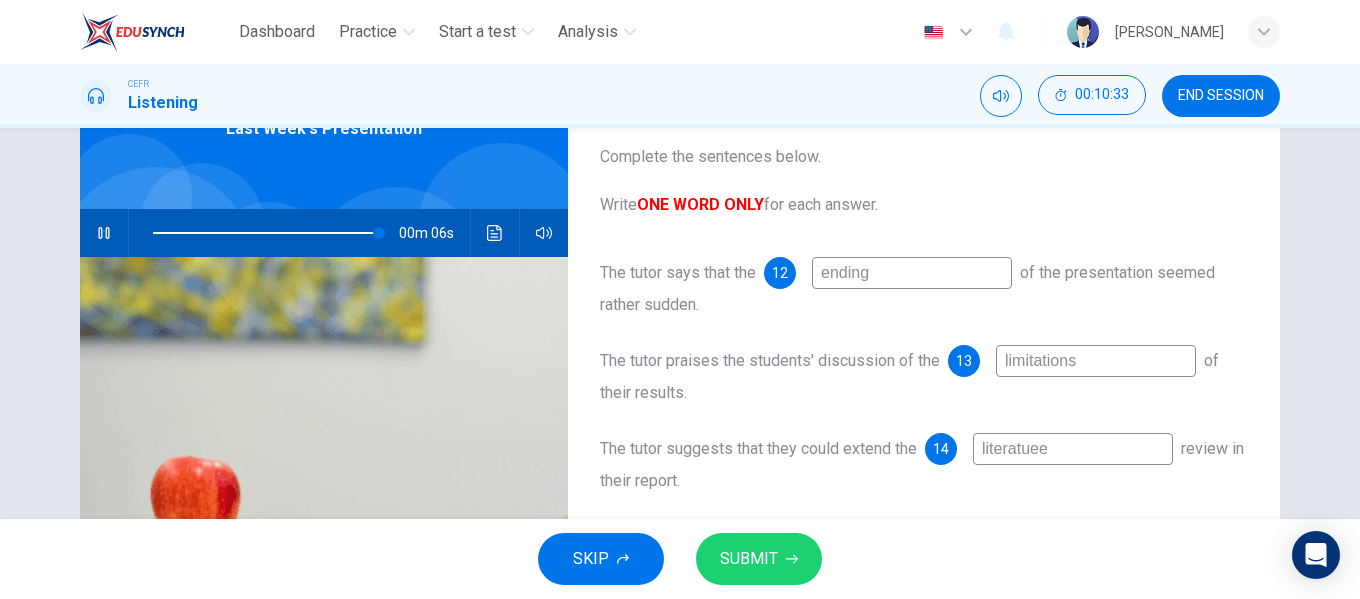 type on "literatue" 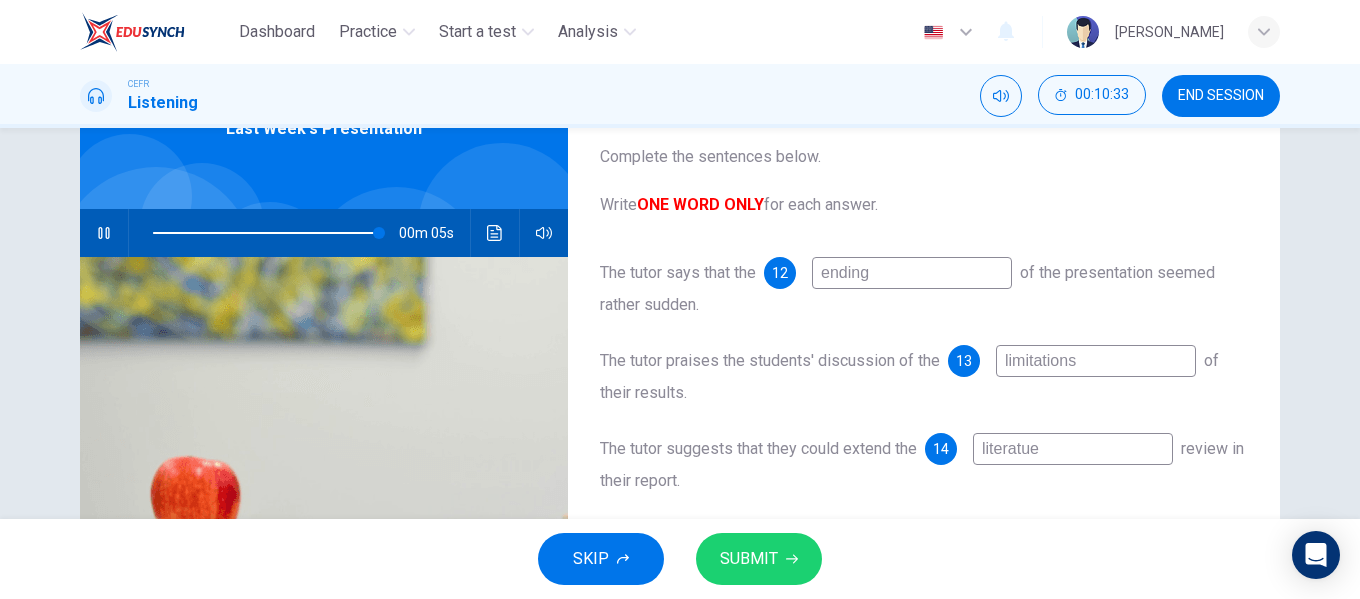 type on "98" 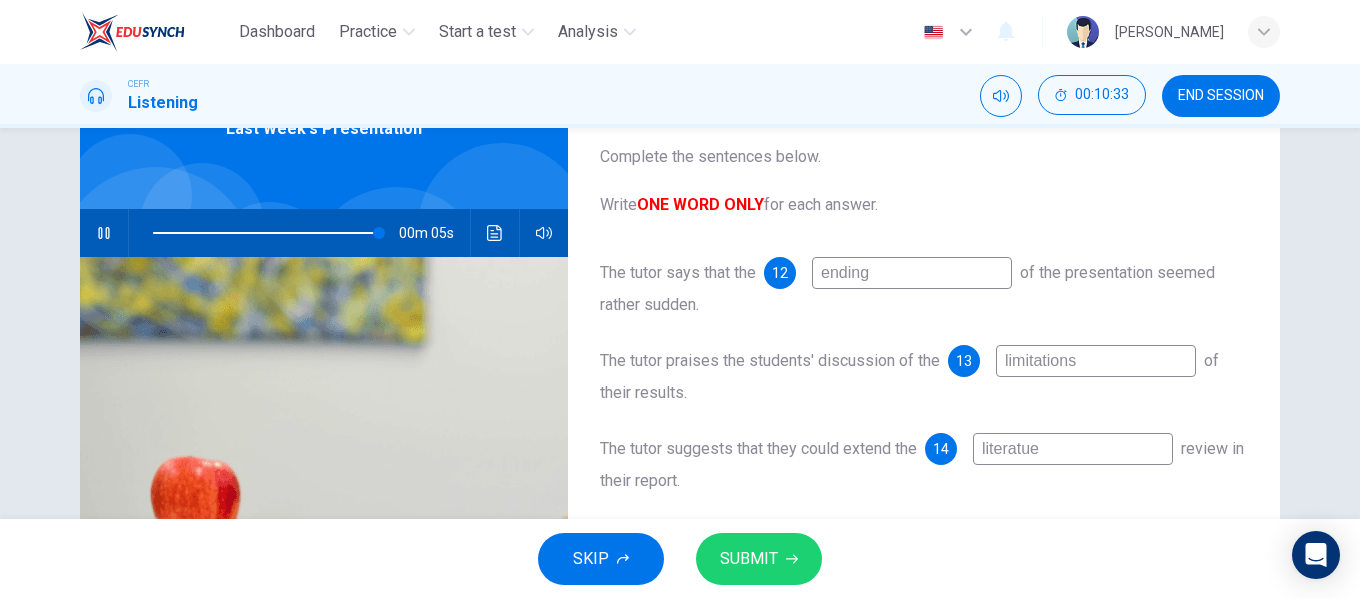 type on "literatu" 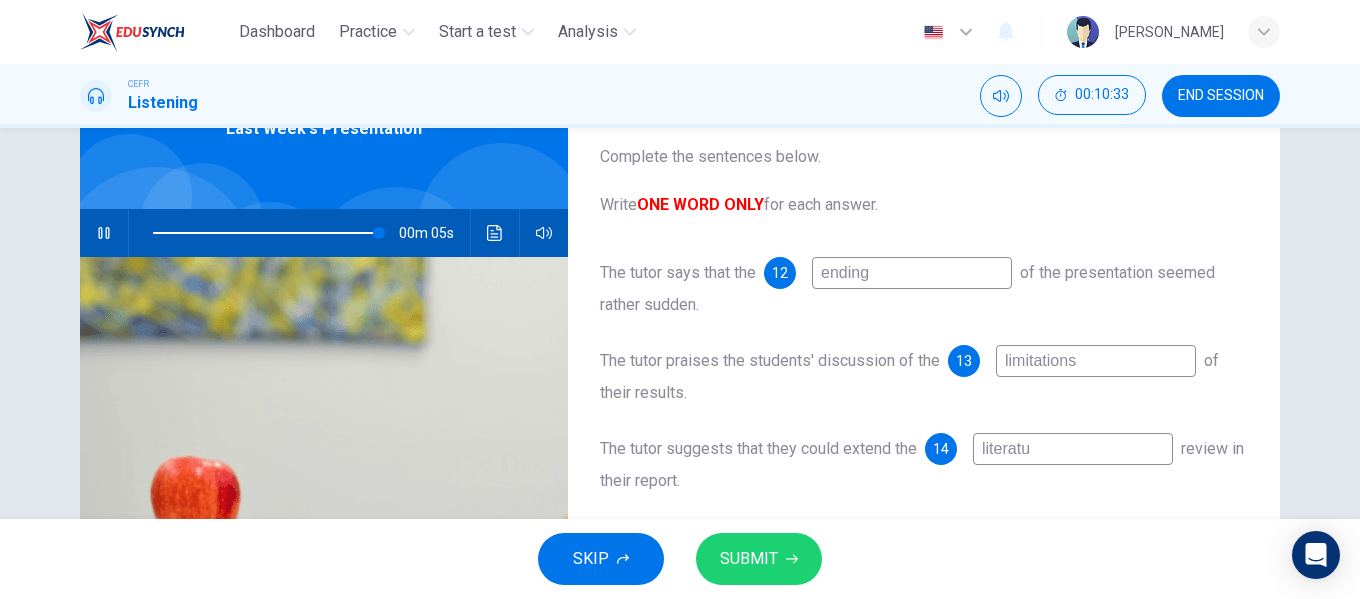 type on "98" 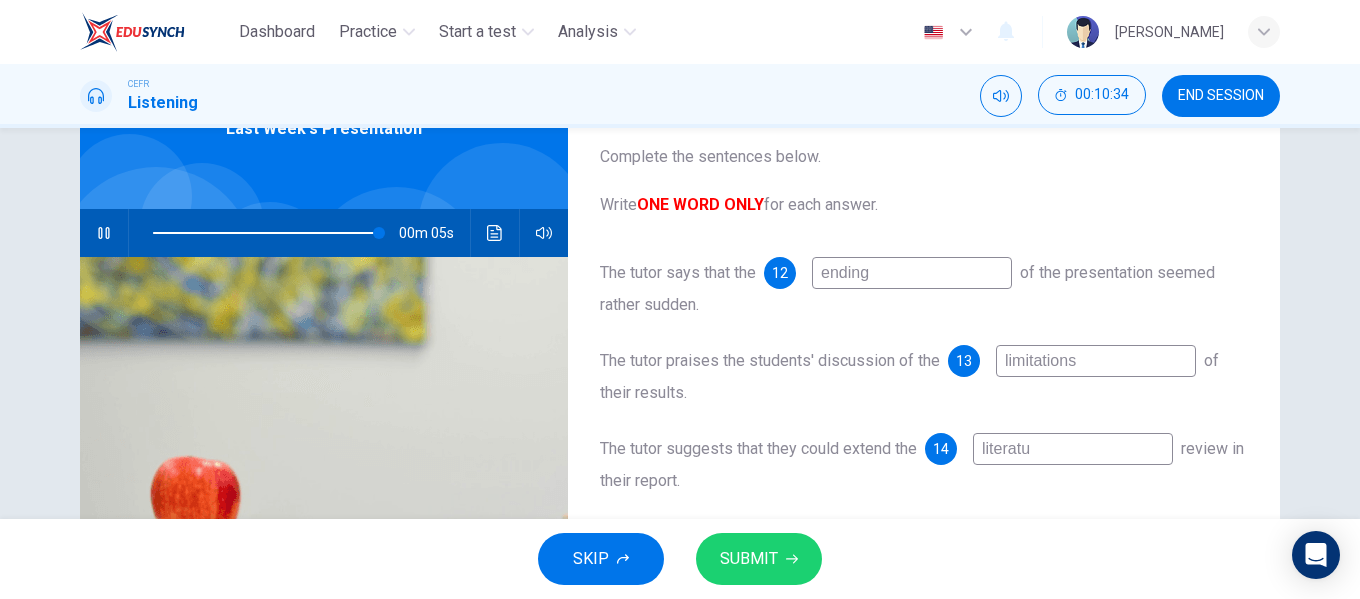 type on "literatur" 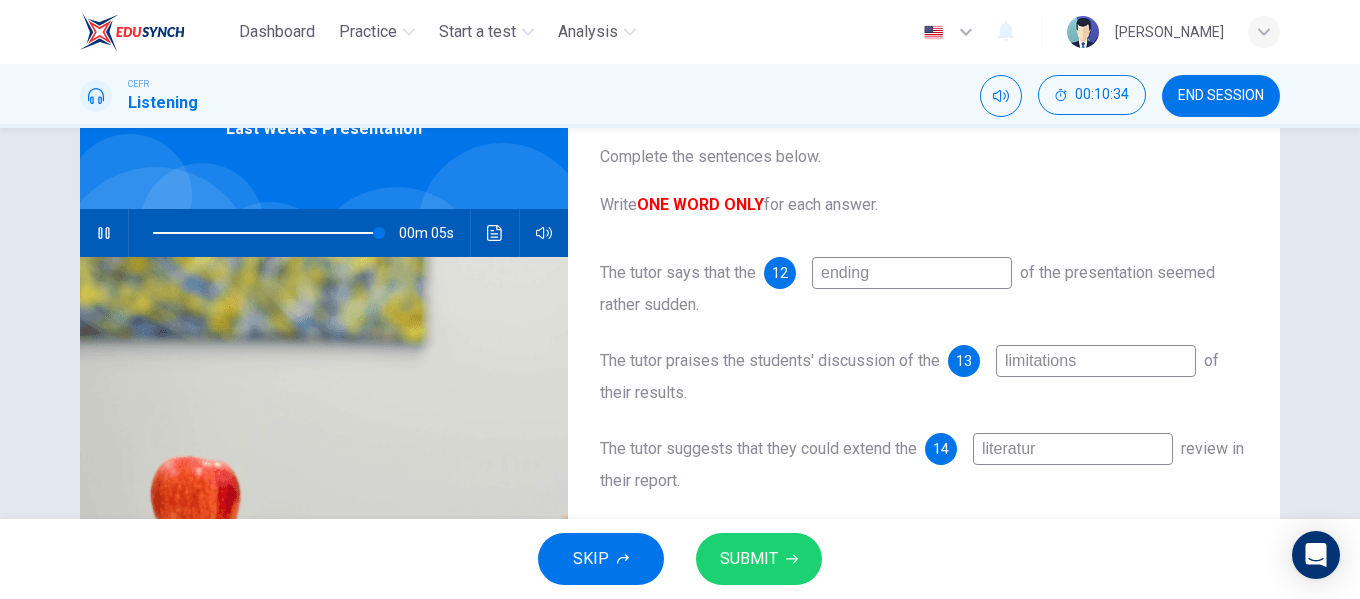 type on "98" 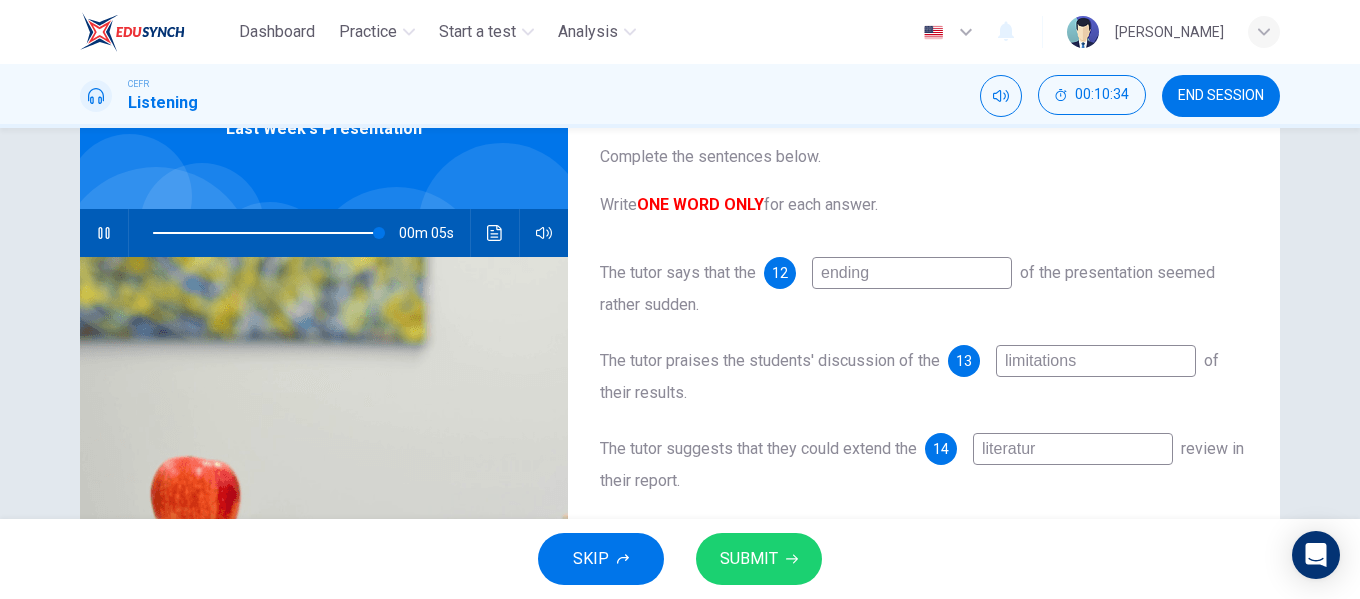 type on "literature" 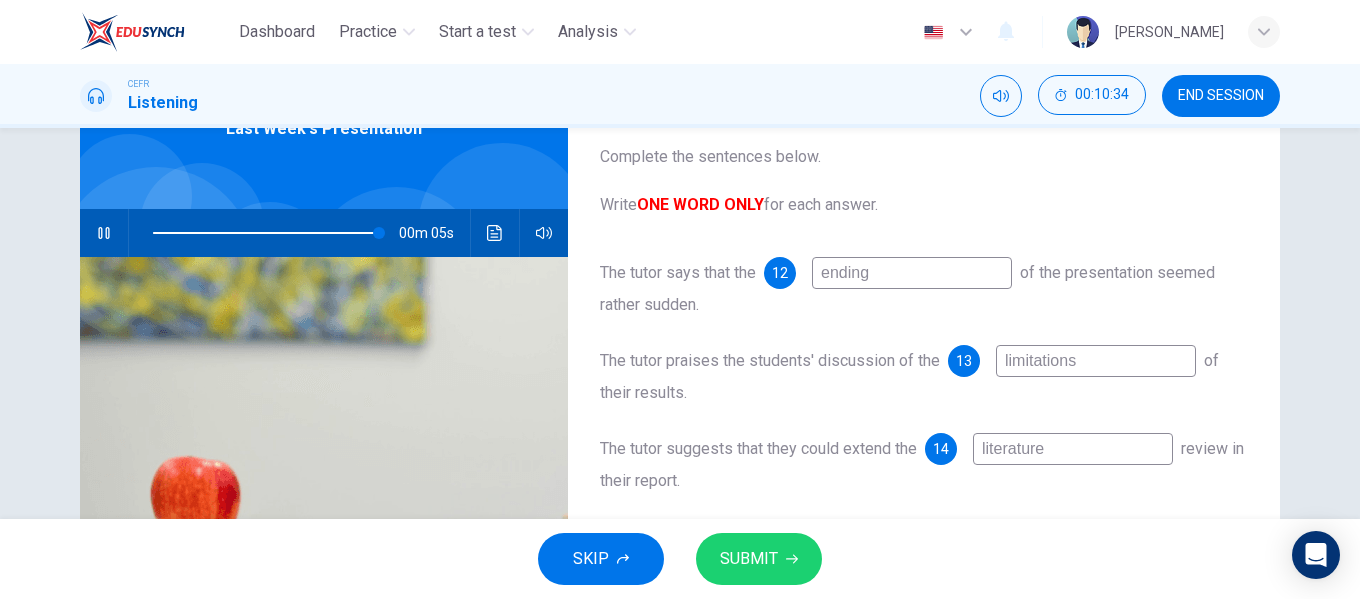 type on "99" 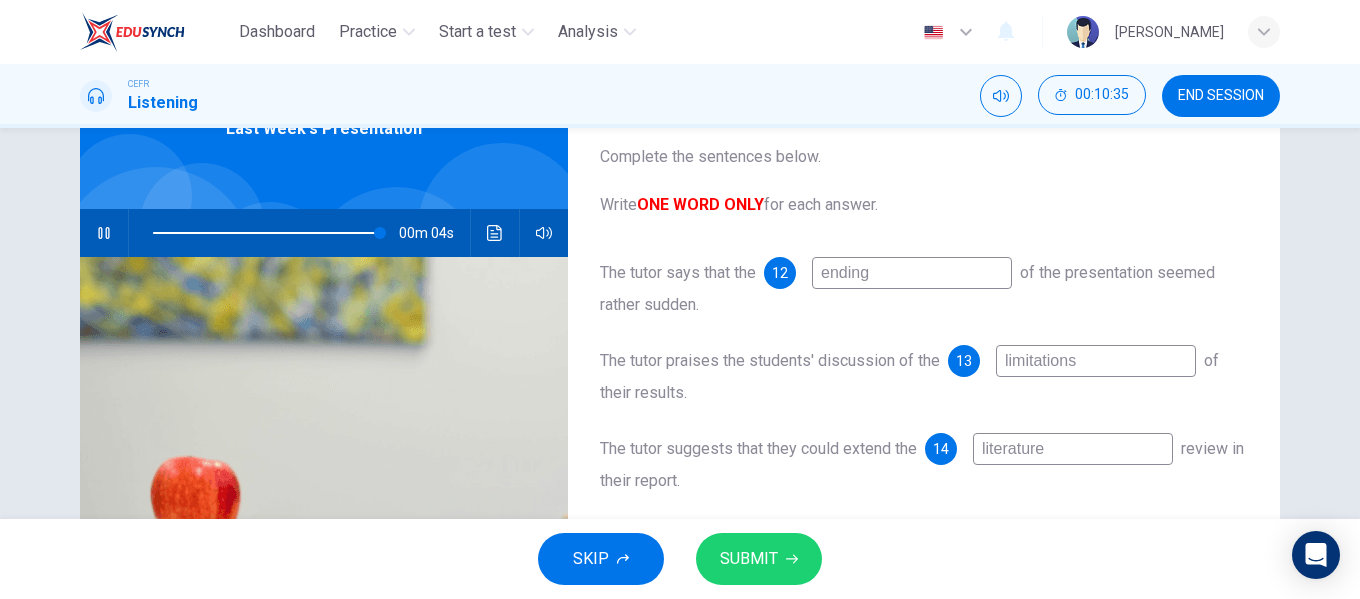 type on "literature" 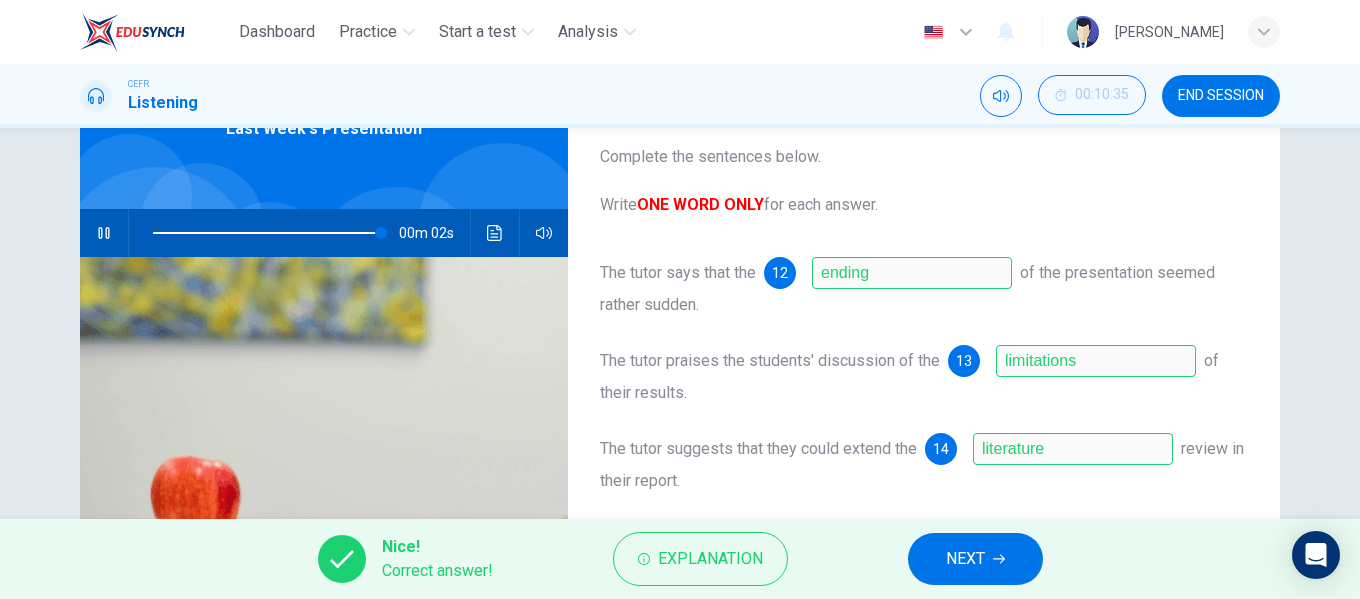 type on "100" 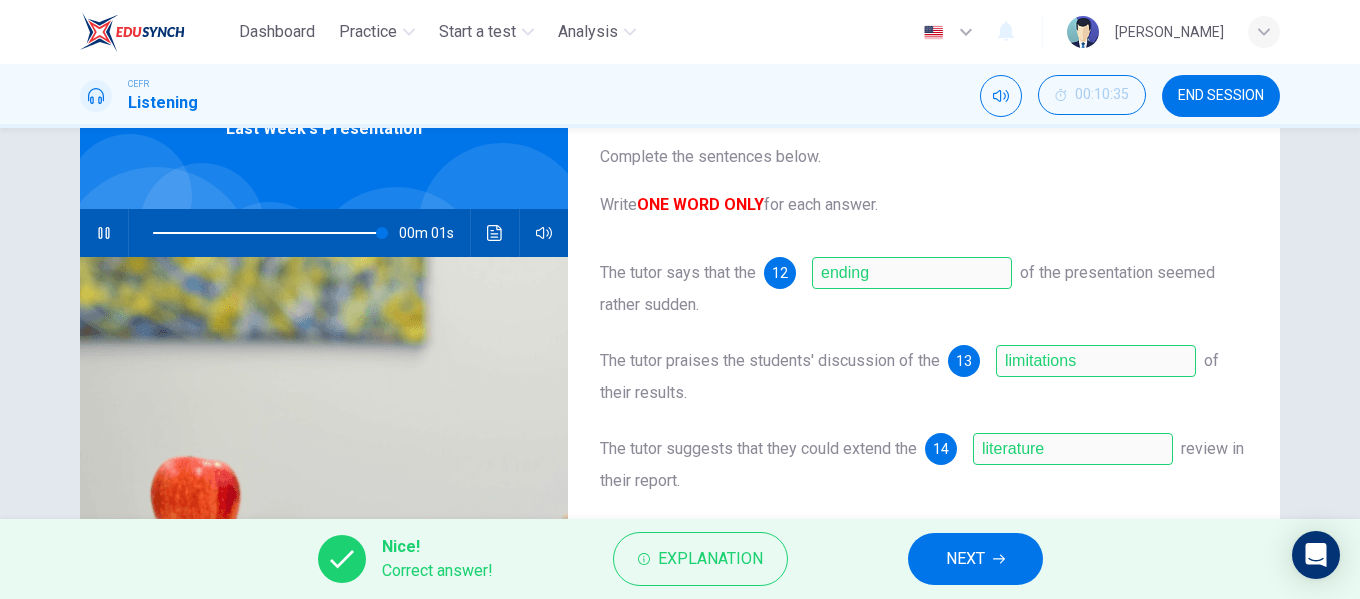 click on "NEXT" at bounding box center [965, 559] 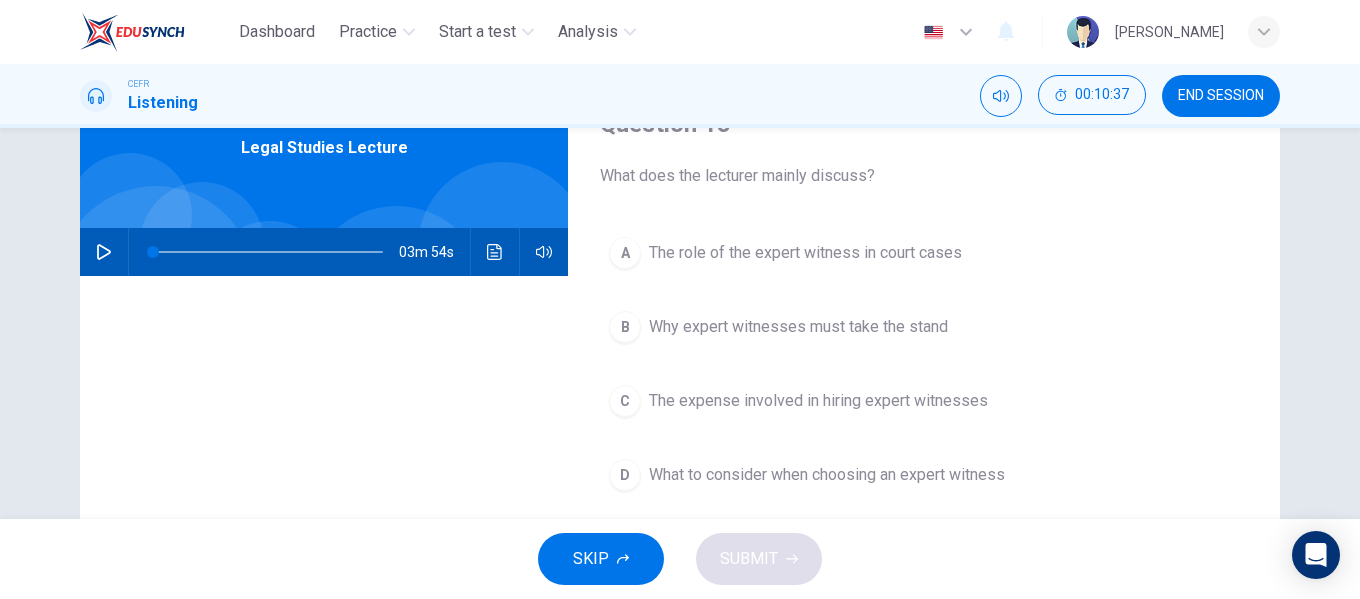 scroll, scrollTop: 0, scrollLeft: 0, axis: both 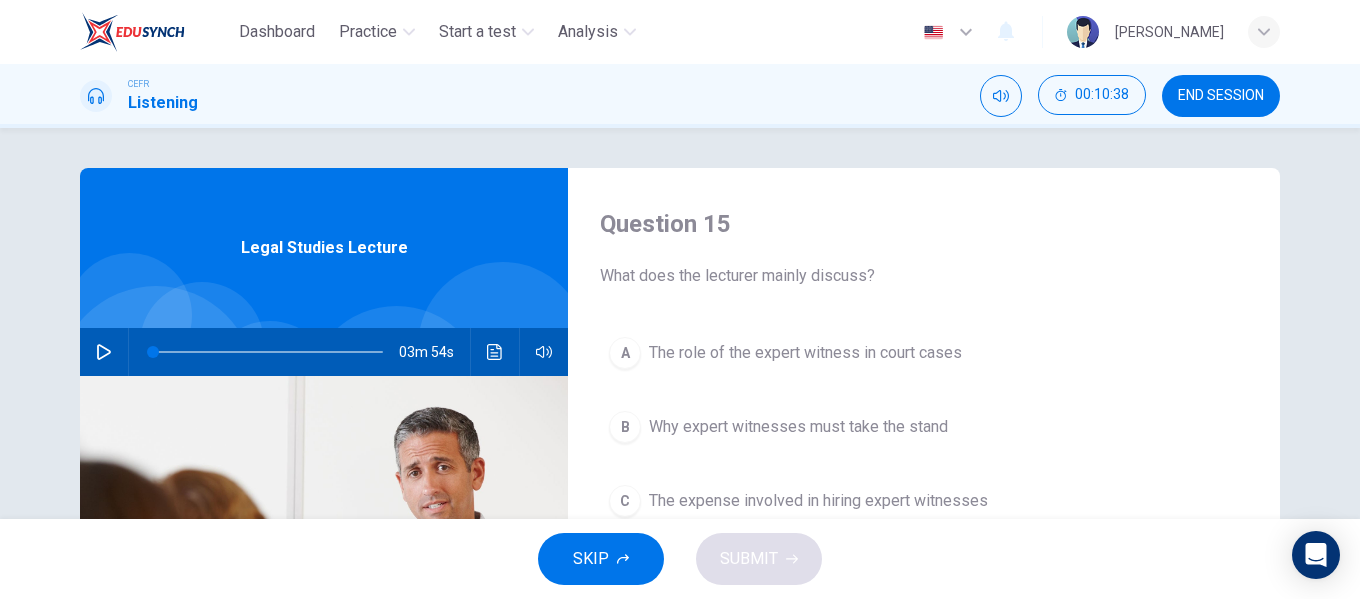 click 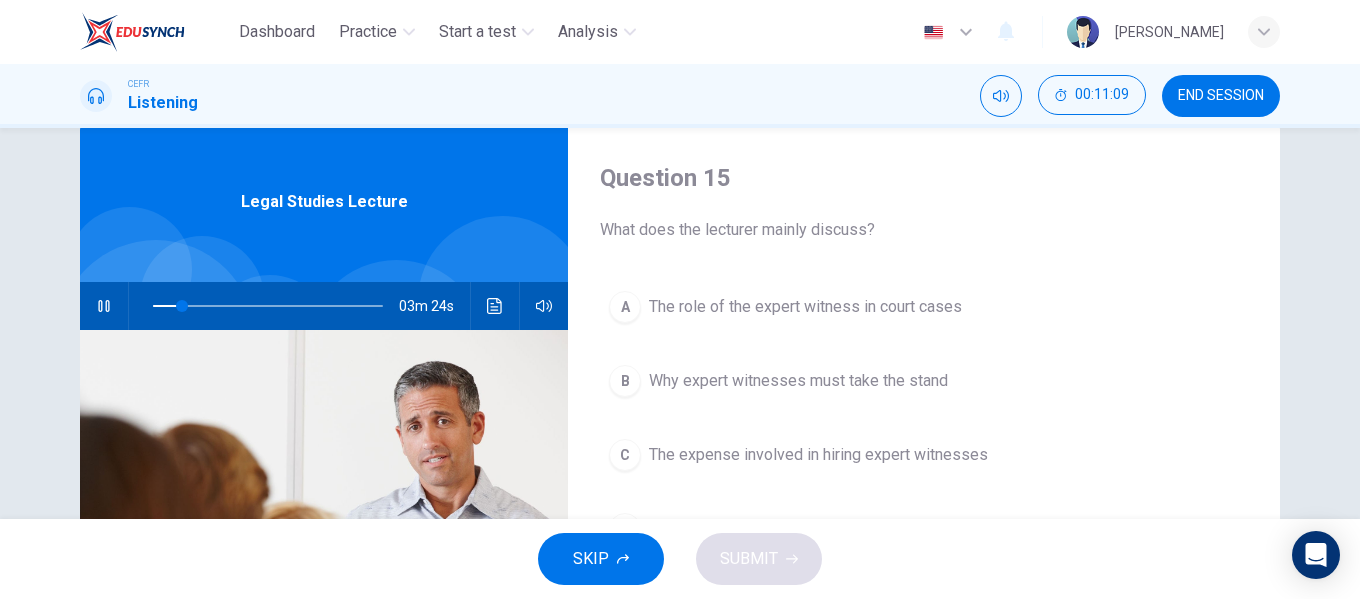 scroll, scrollTop: 57, scrollLeft: 0, axis: vertical 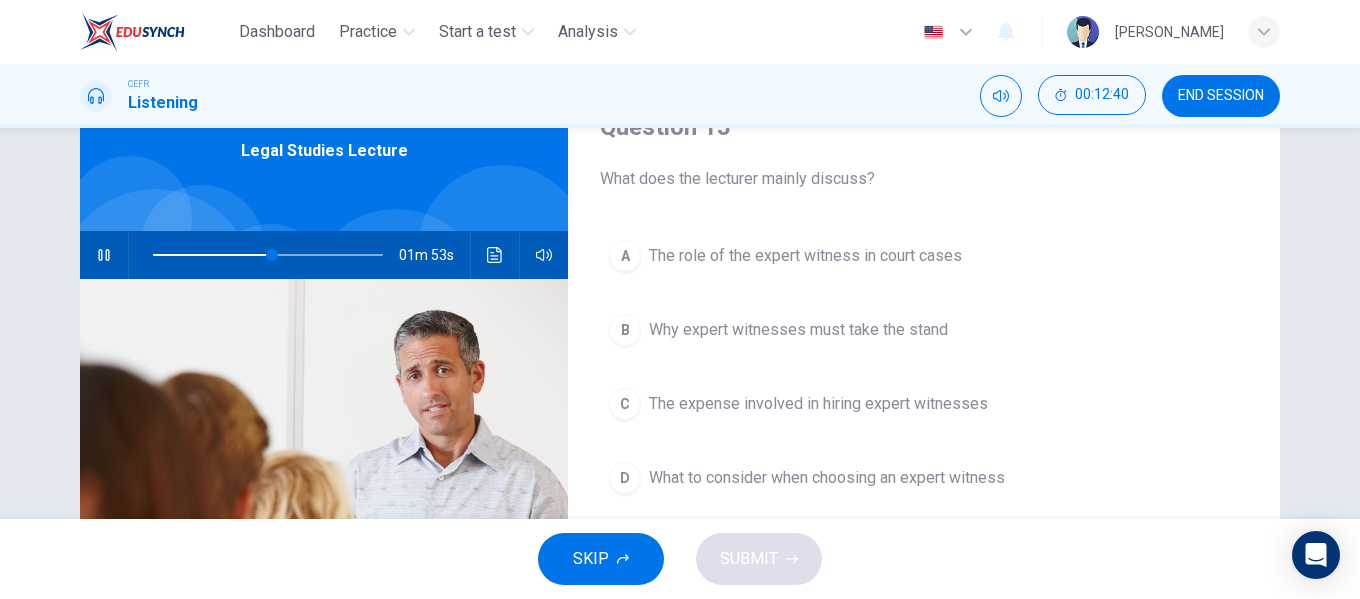 click on "What to consider when choosing an expert witness" at bounding box center [827, 478] 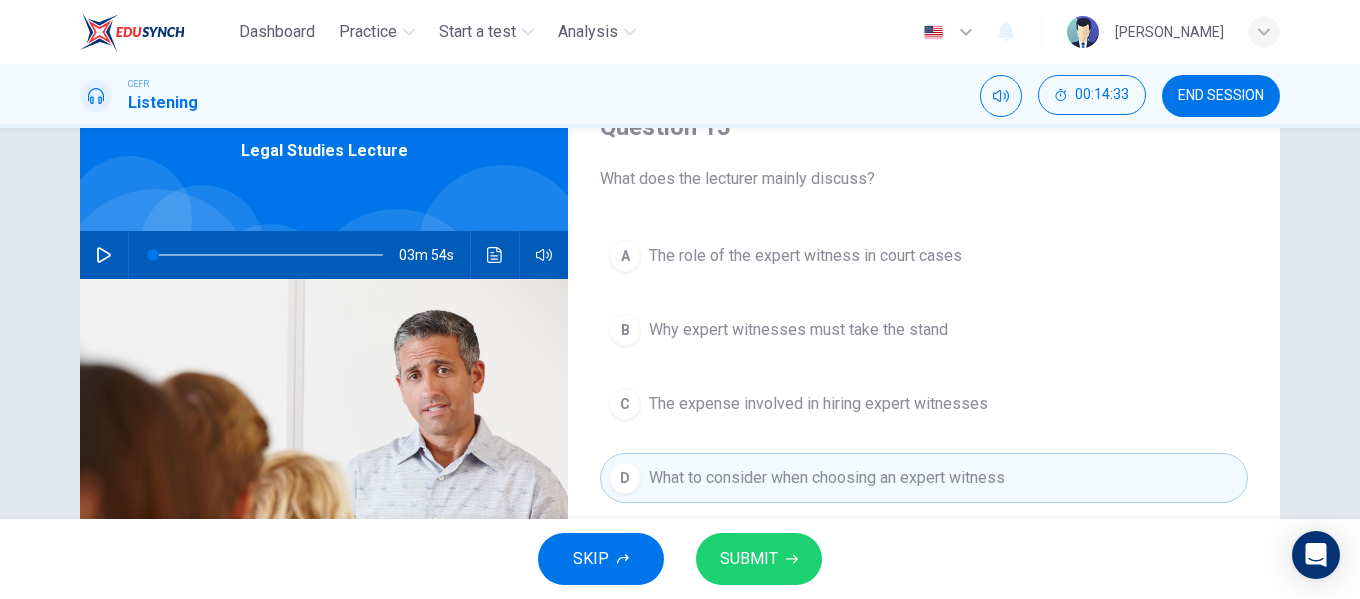 drag, startPoint x: 99, startPoint y: 252, endPoint x: 122, endPoint y: 307, distance: 59.615433 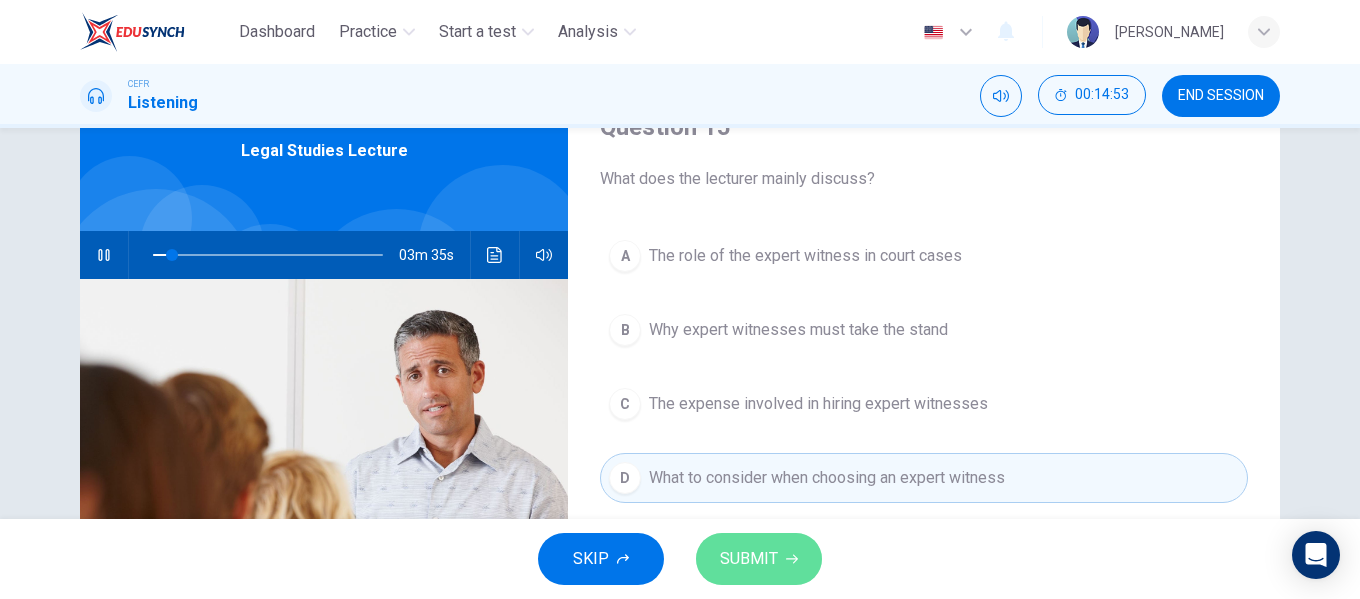 click on "SUBMIT" at bounding box center [759, 559] 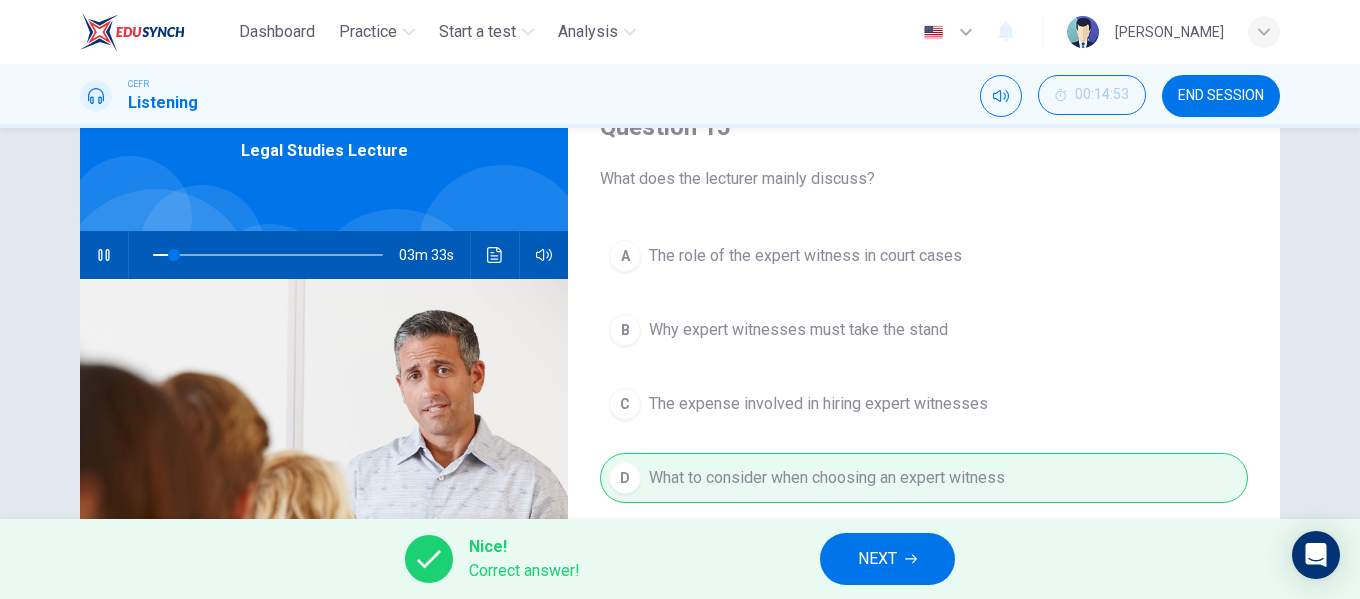 click 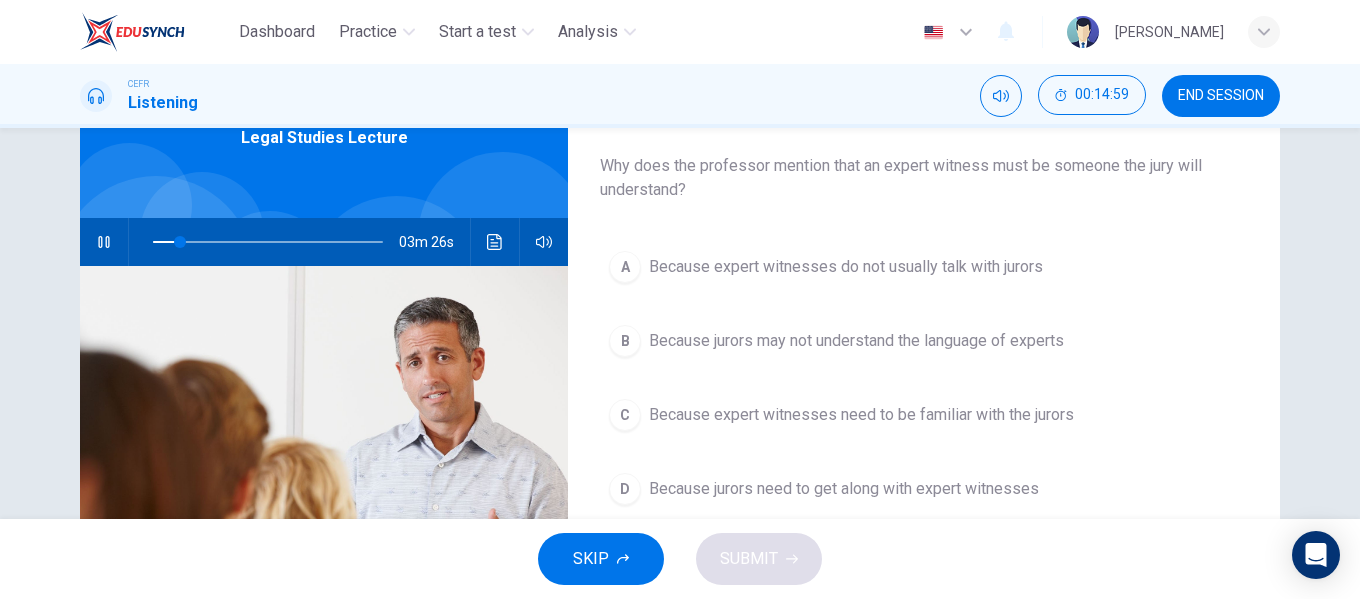 scroll, scrollTop: 112, scrollLeft: 0, axis: vertical 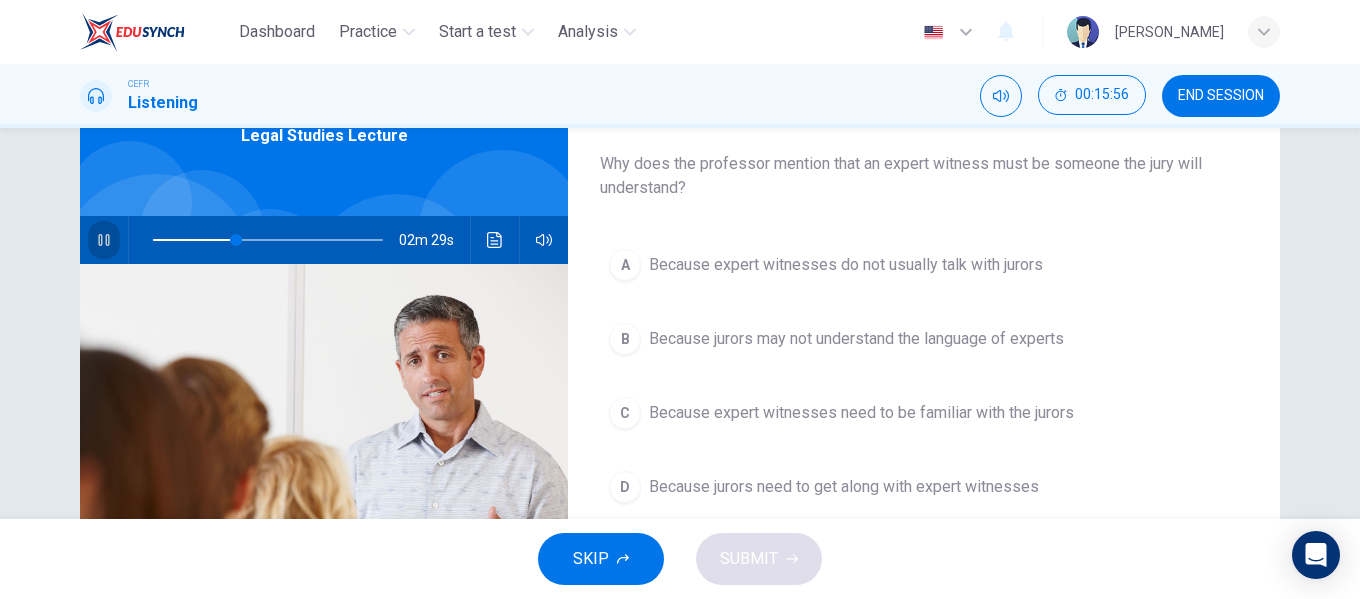 click 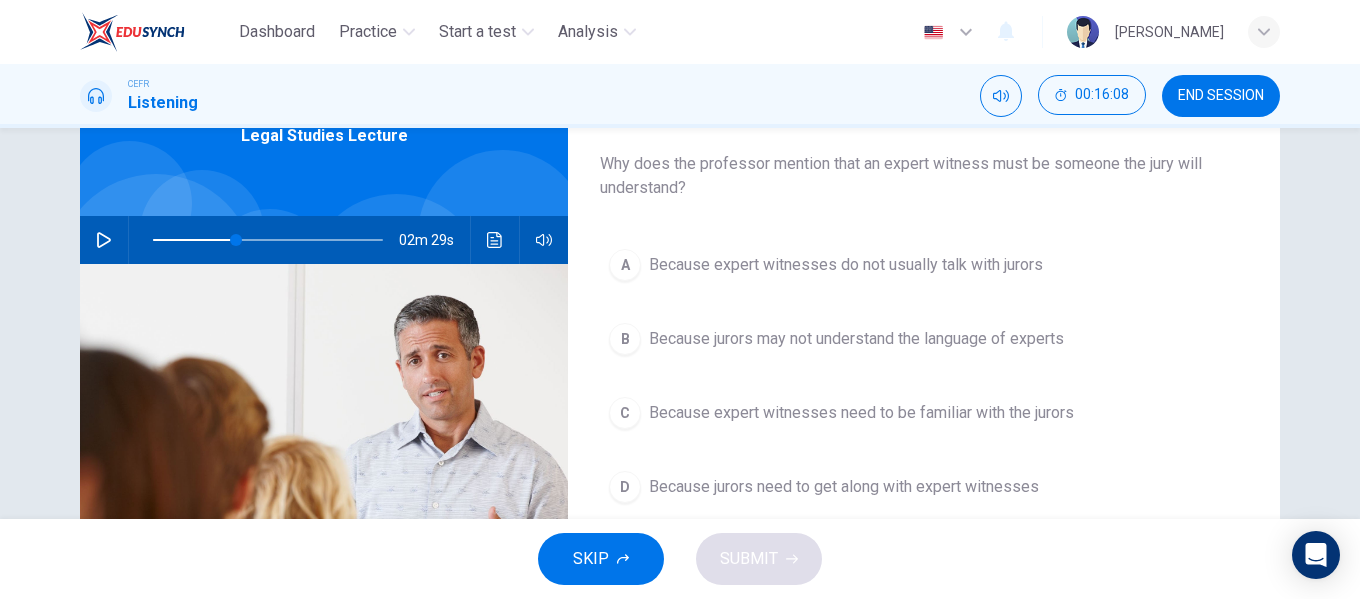 click on "C Because expert witnesses need to be familiar with the jurors" at bounding box center [924, 413] 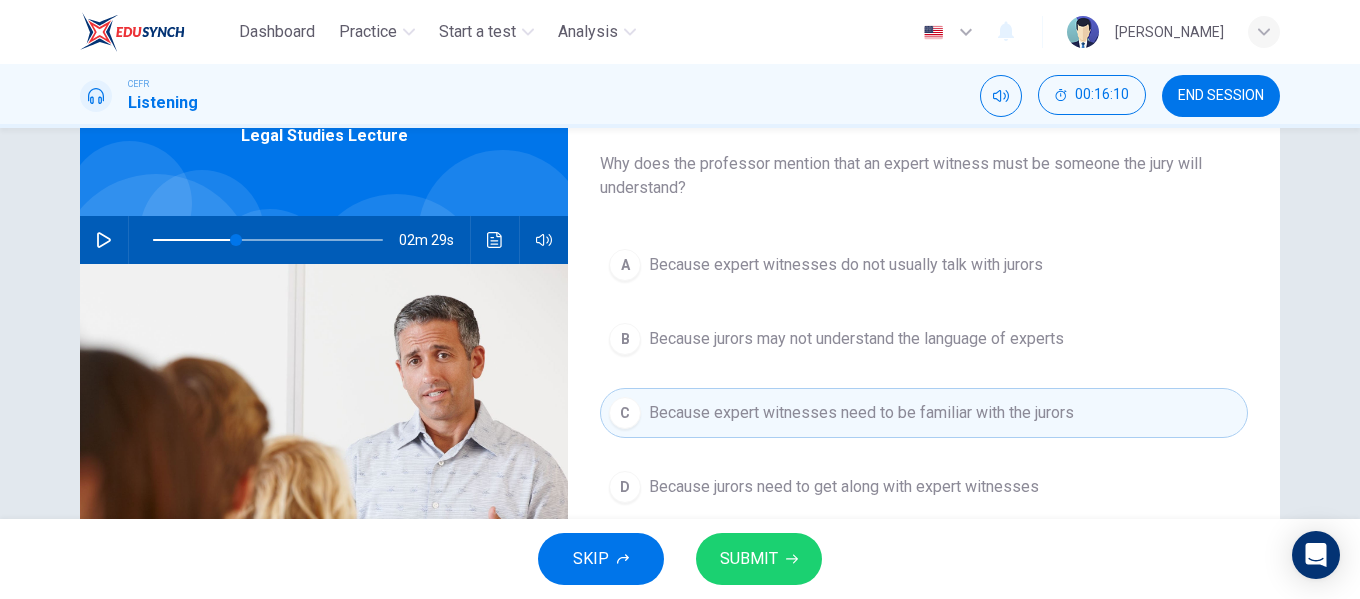 click on "SUBMIT" at bounding box center (749, 559) 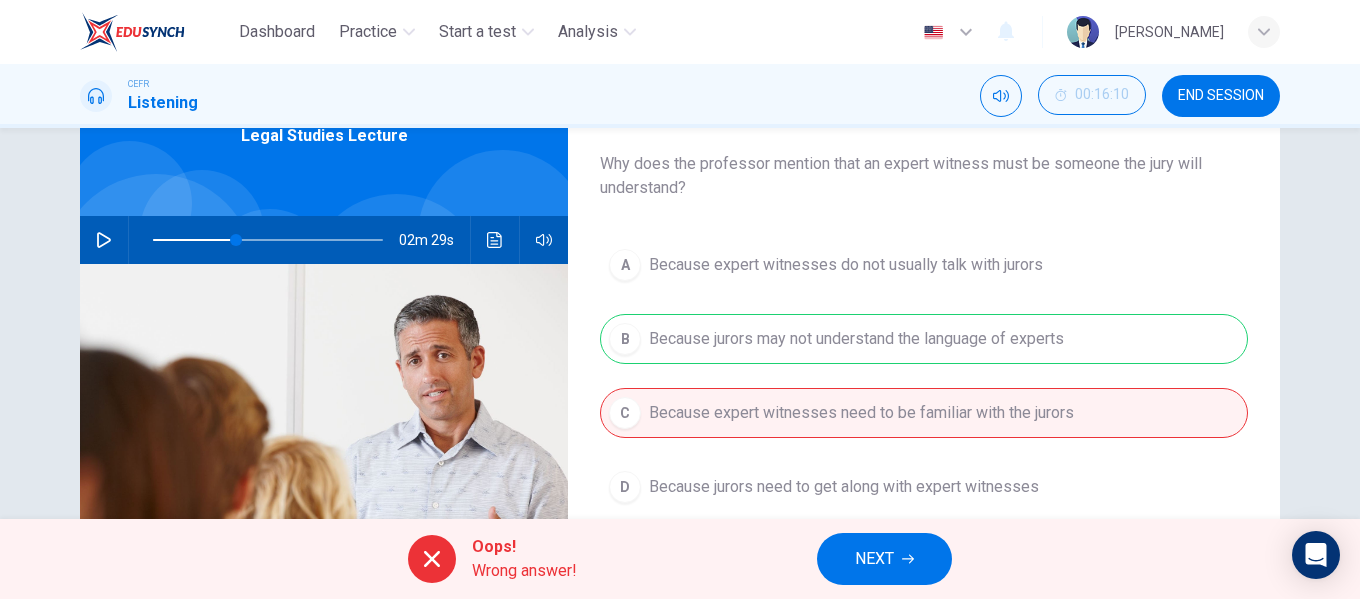 click on "NEXT" at bounding box center (884, 559) 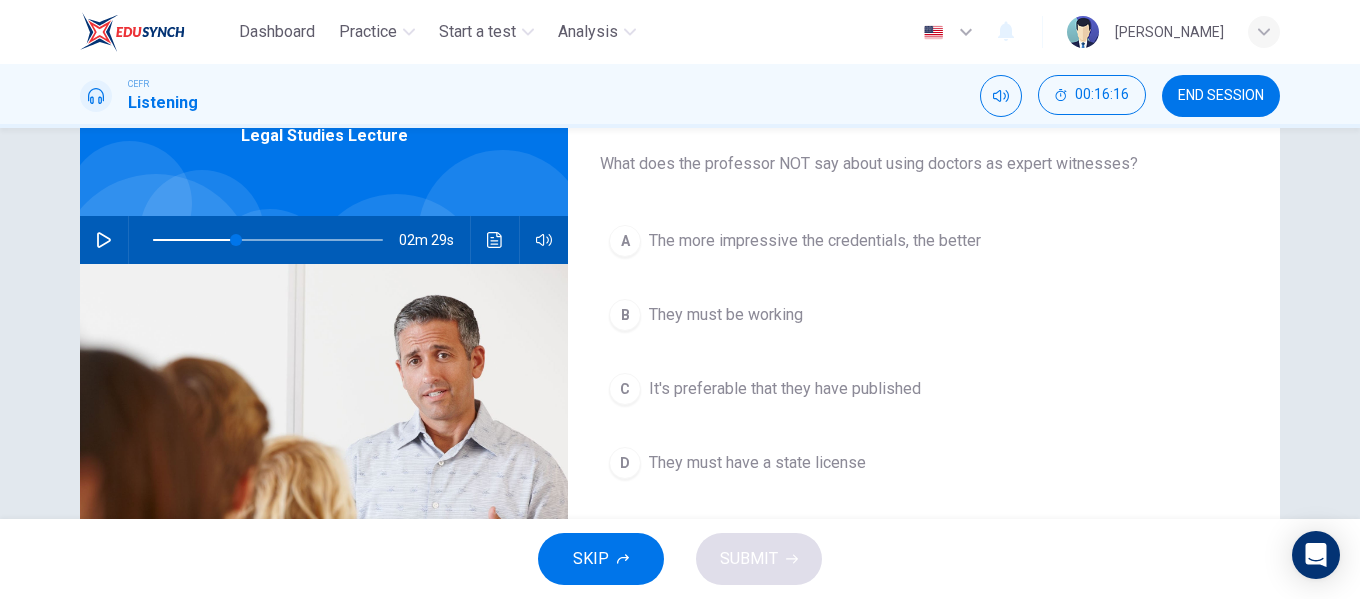 click 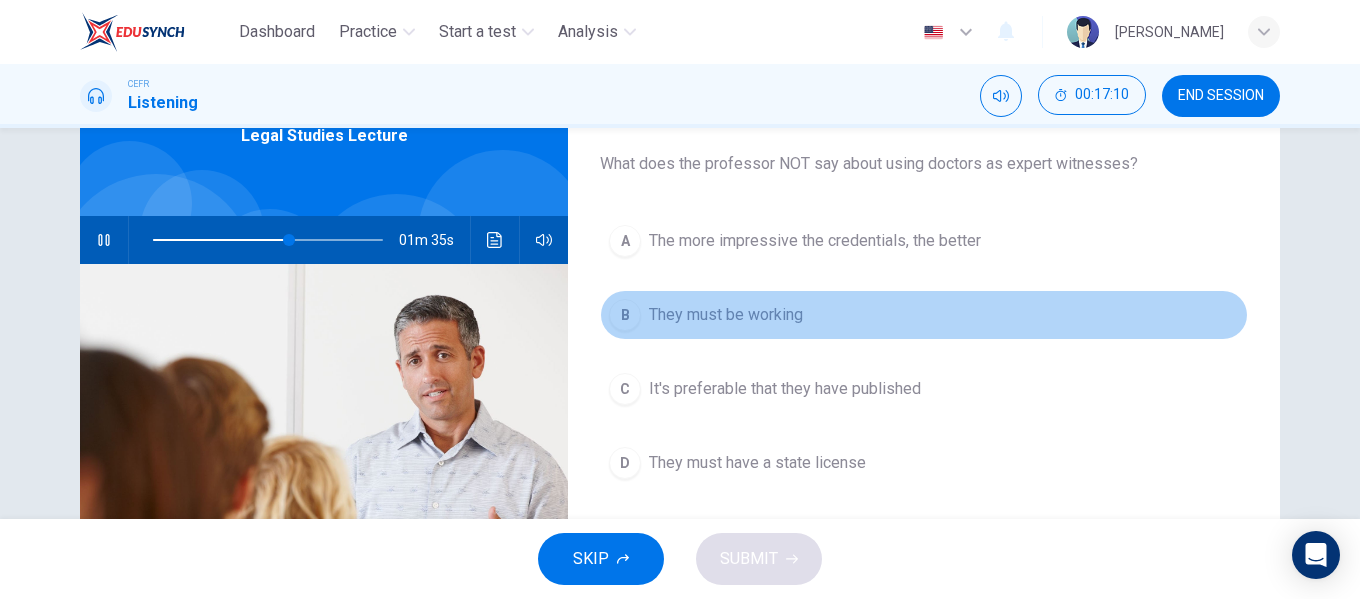 click on "B They must be working" at bounding box center [924, 315] 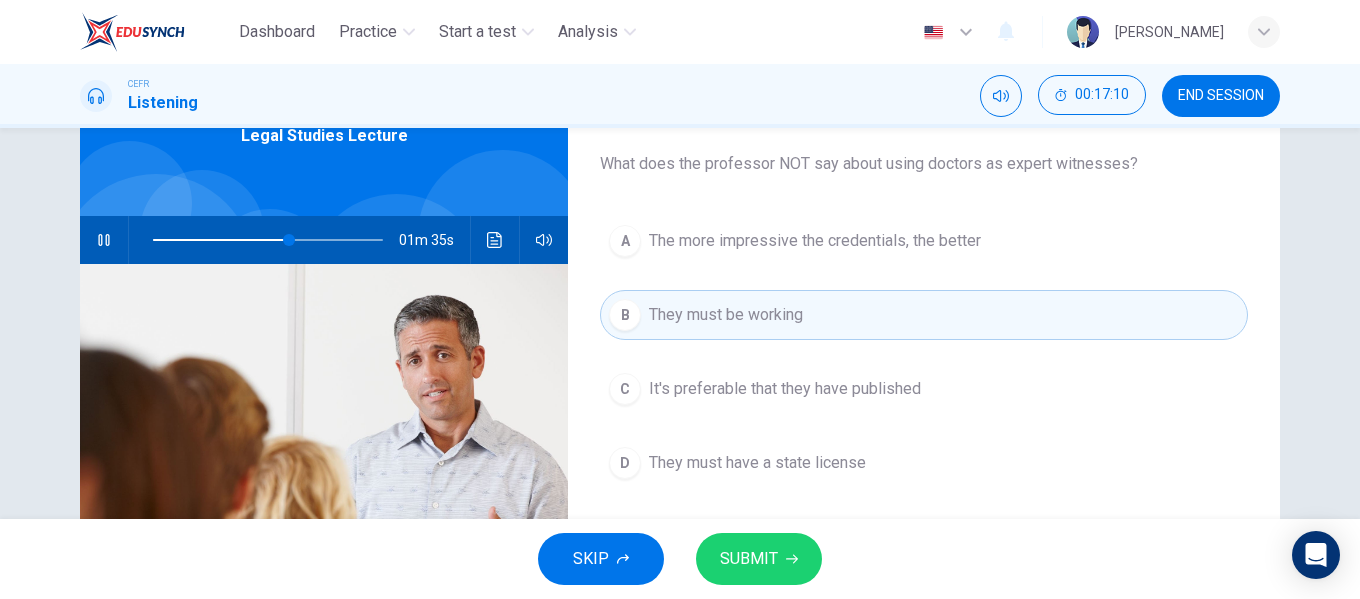 click on "SUBMIT" at bounding box center [759, 559] 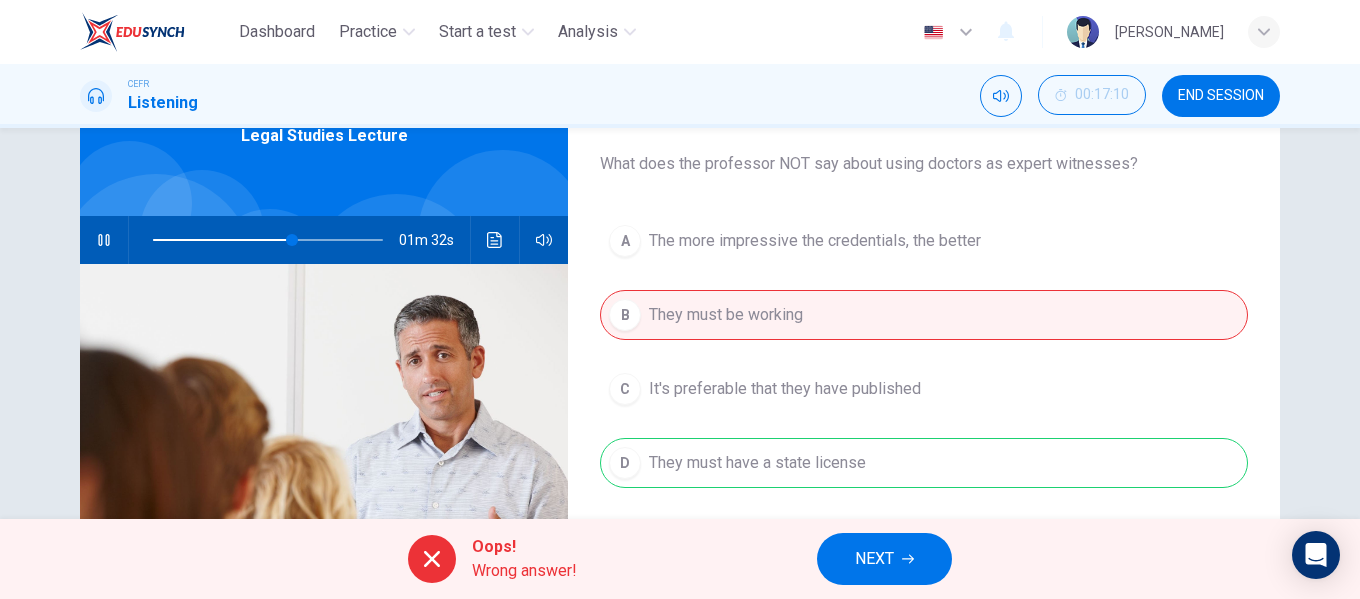 click on "NEXT" at bounding box center [874, 559] 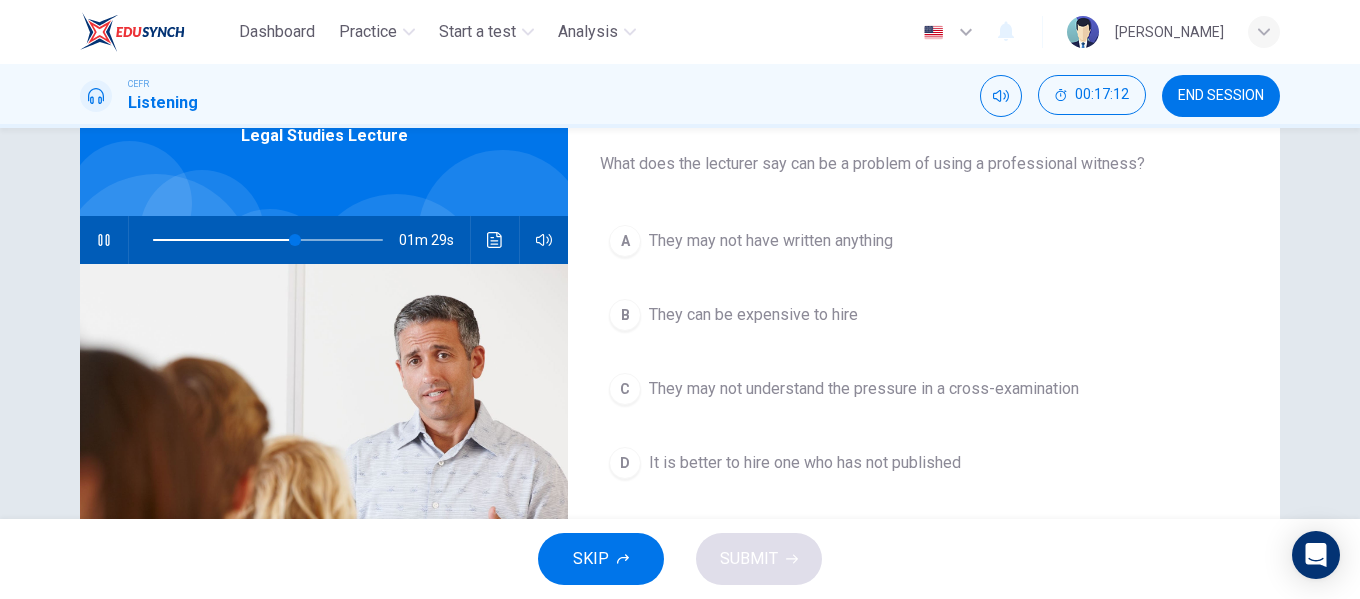click 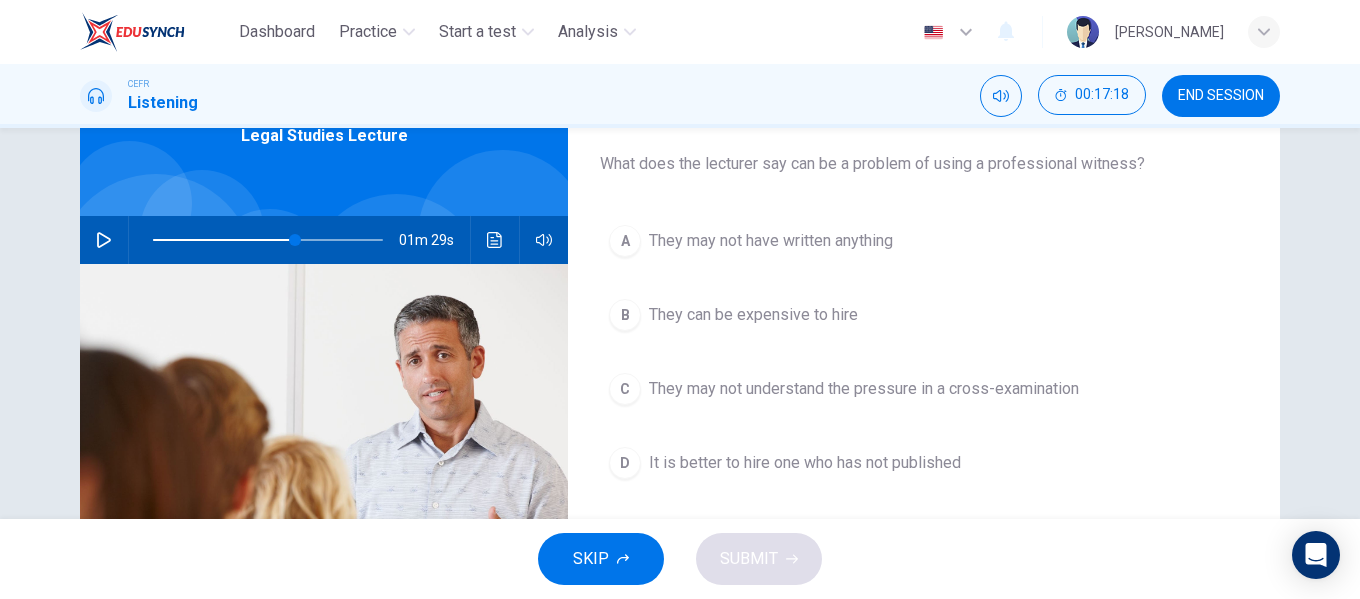 click on "They can be expensive to hire" at bounding box center [753, 315] 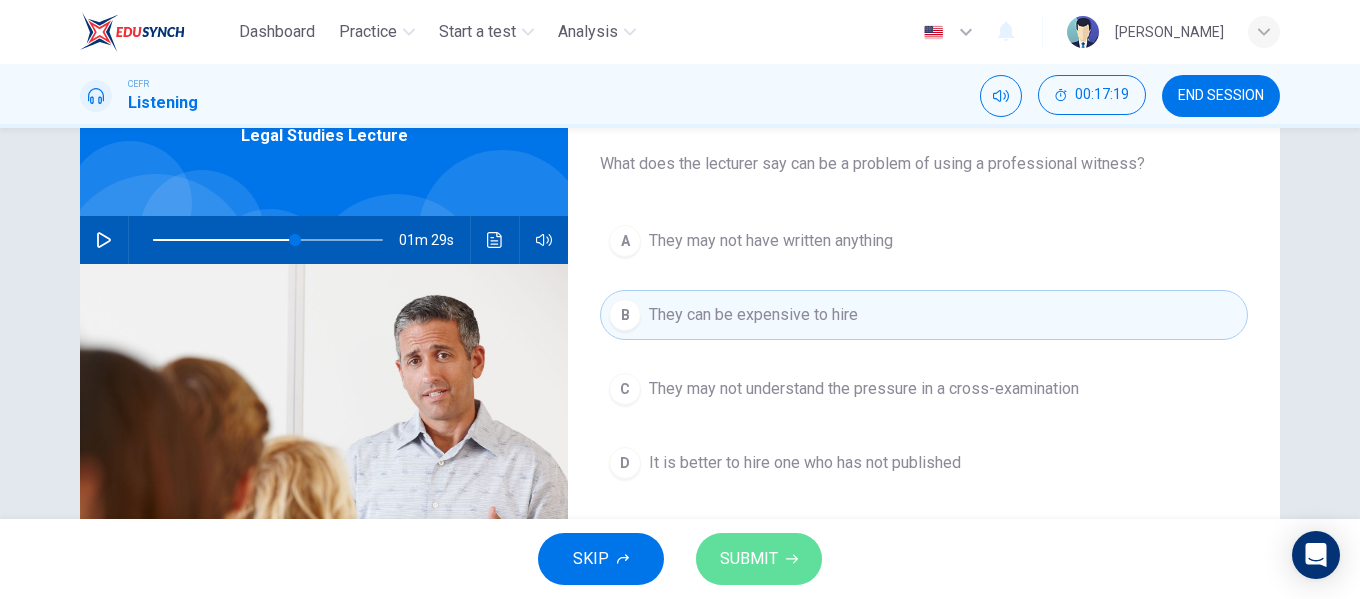 click on "SUBMIT" at bounding box center (759, 559) 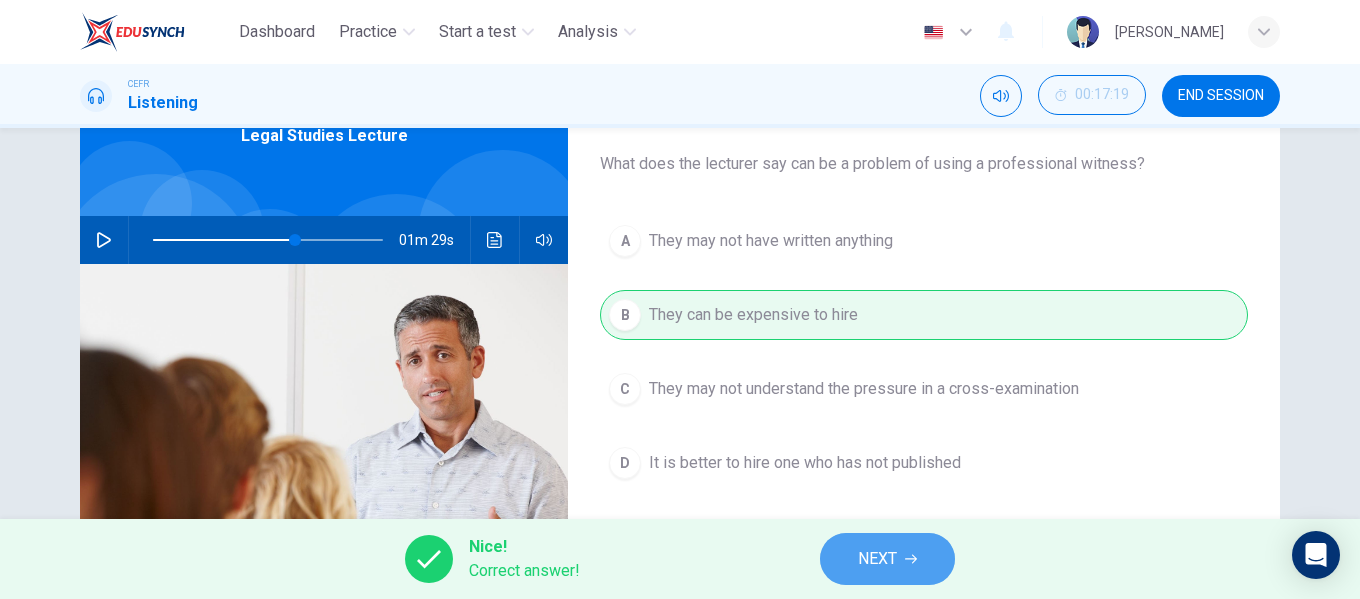 click 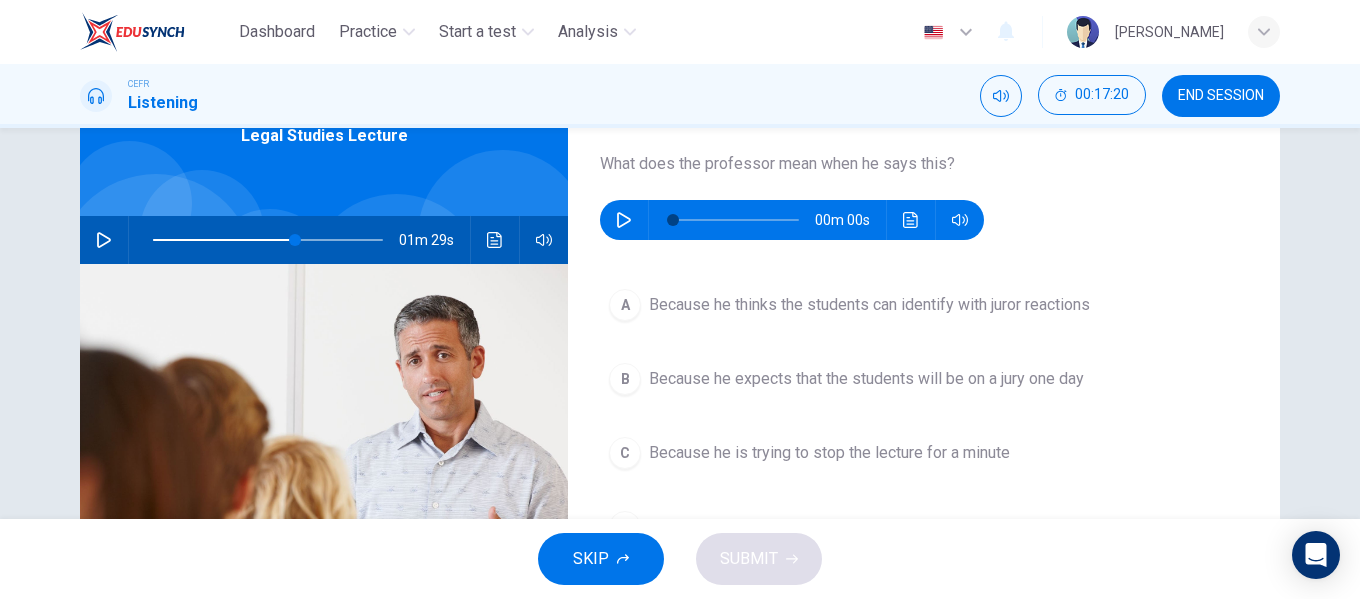 click at bounding box center (624, 220) 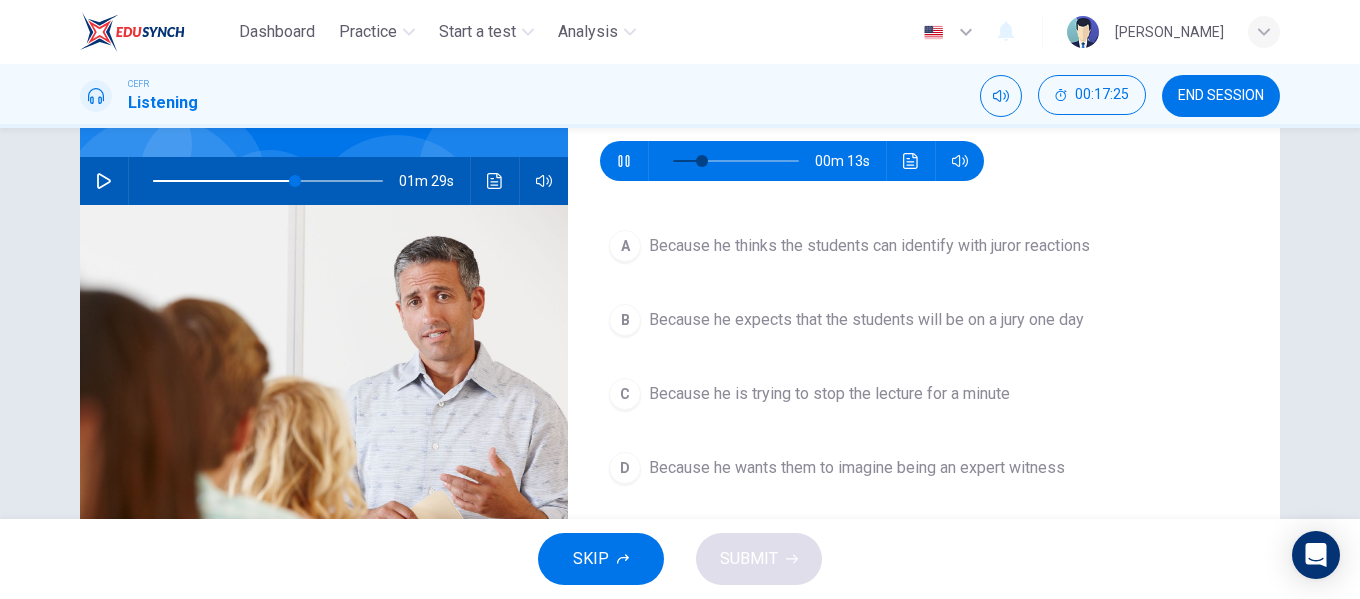 scroll, scrollTop: 169, scrollLeft: 0, axis: vertical 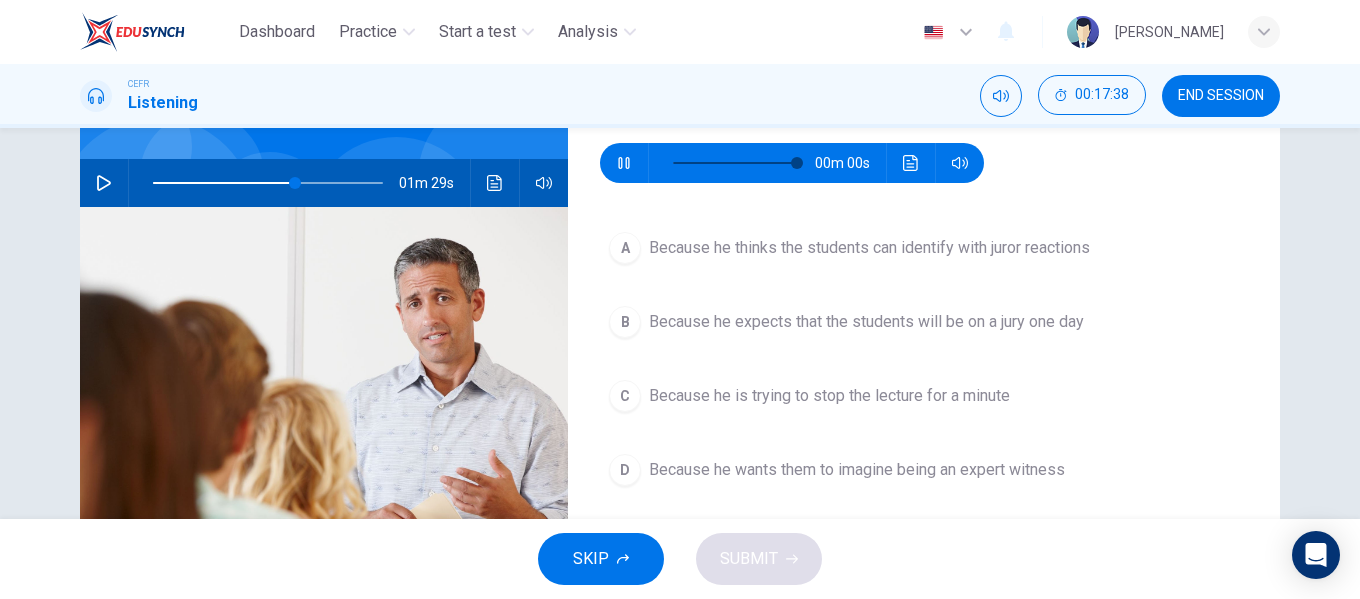 type on "0" 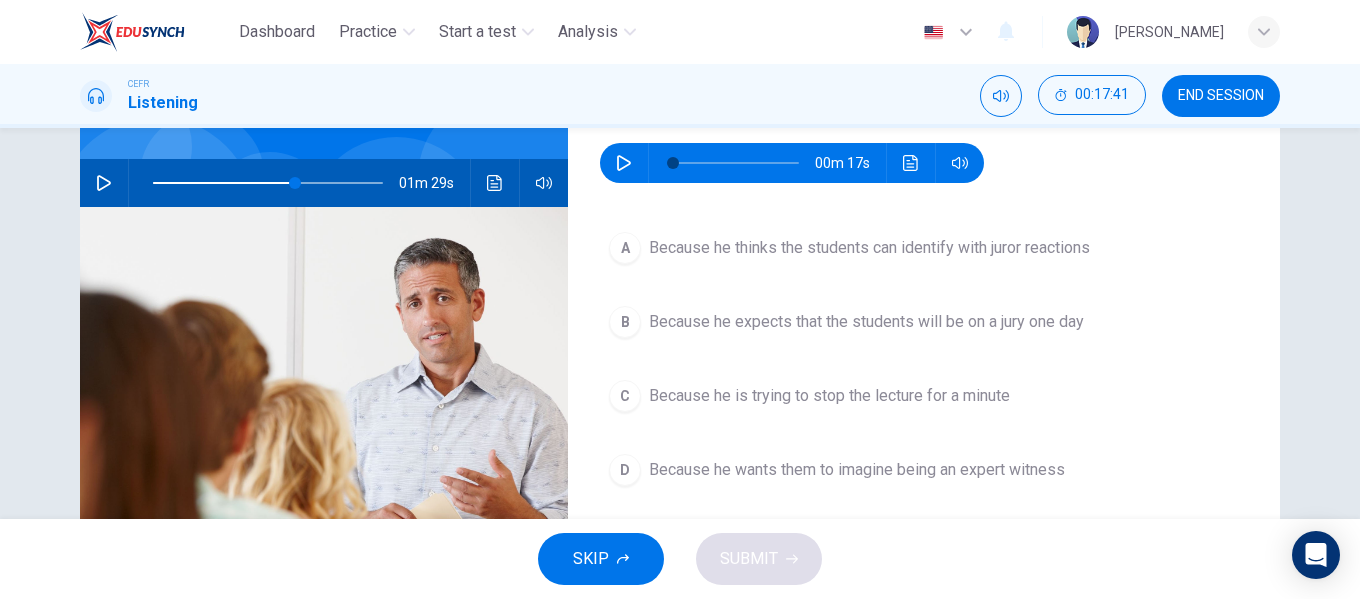 click on "Because he thinks the students can identify with juror reactions" at bounding box center (869, 248) 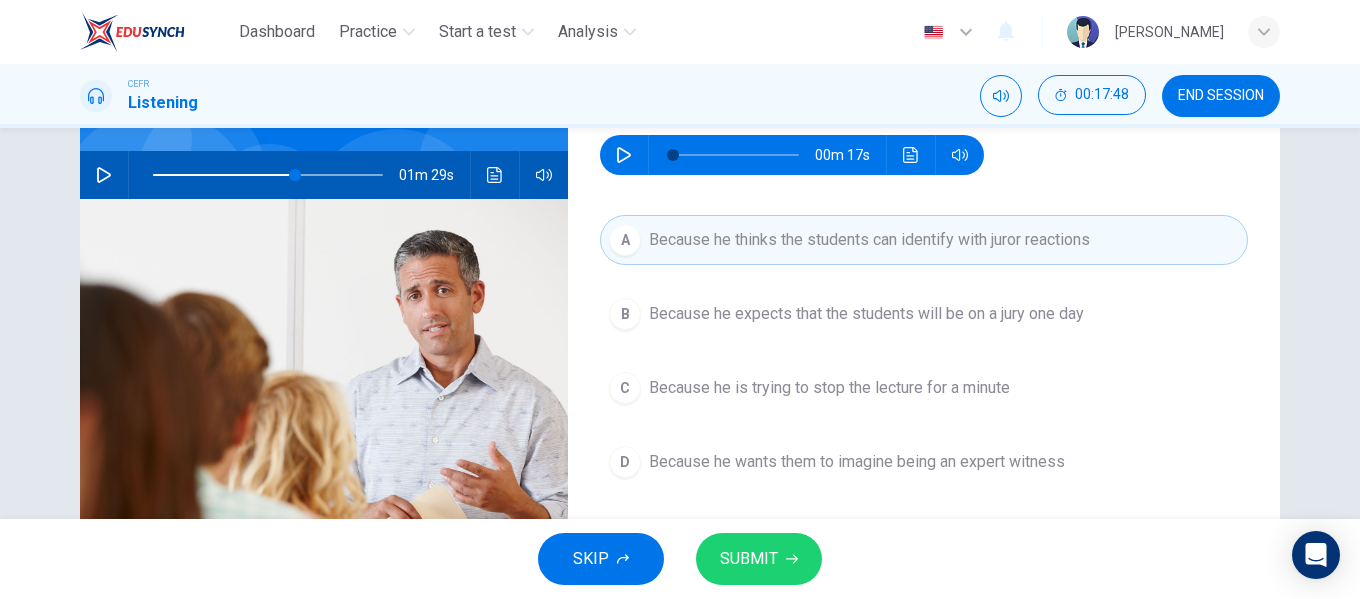 scroll, scrollTop: 200, scrollLeft: 0, axis: vertical 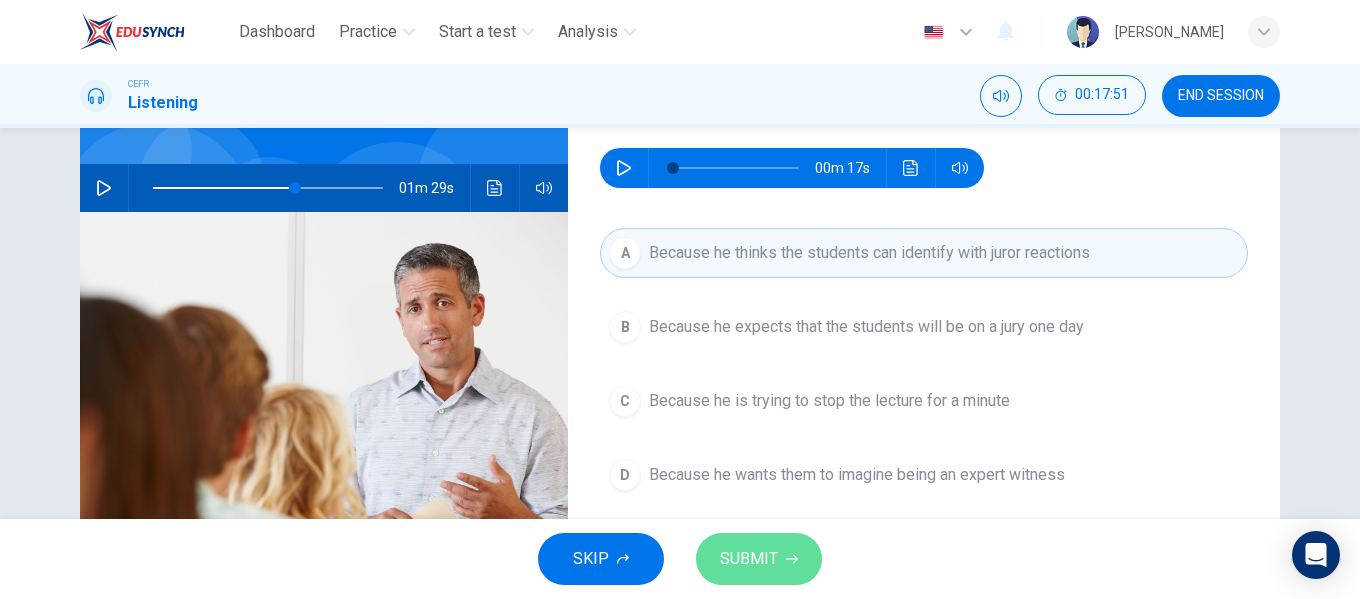 click on "SUBMIT" at bounding box center (759, 559) 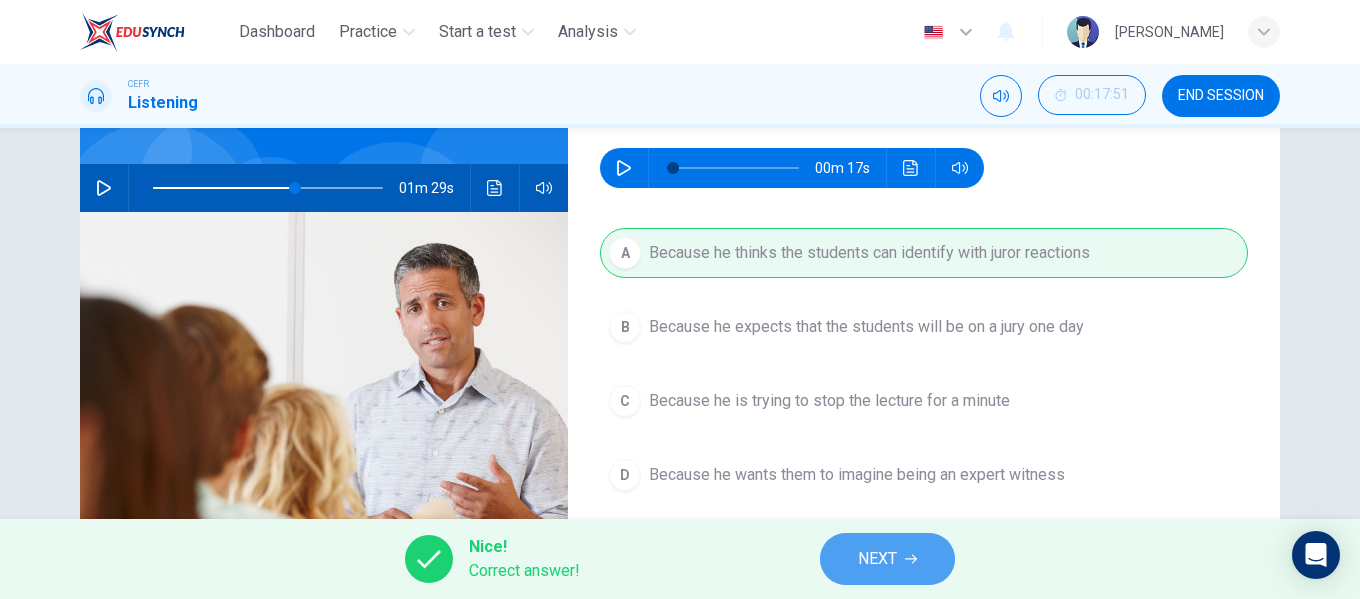 click on "NEXT" at bounding box center [877, 559] 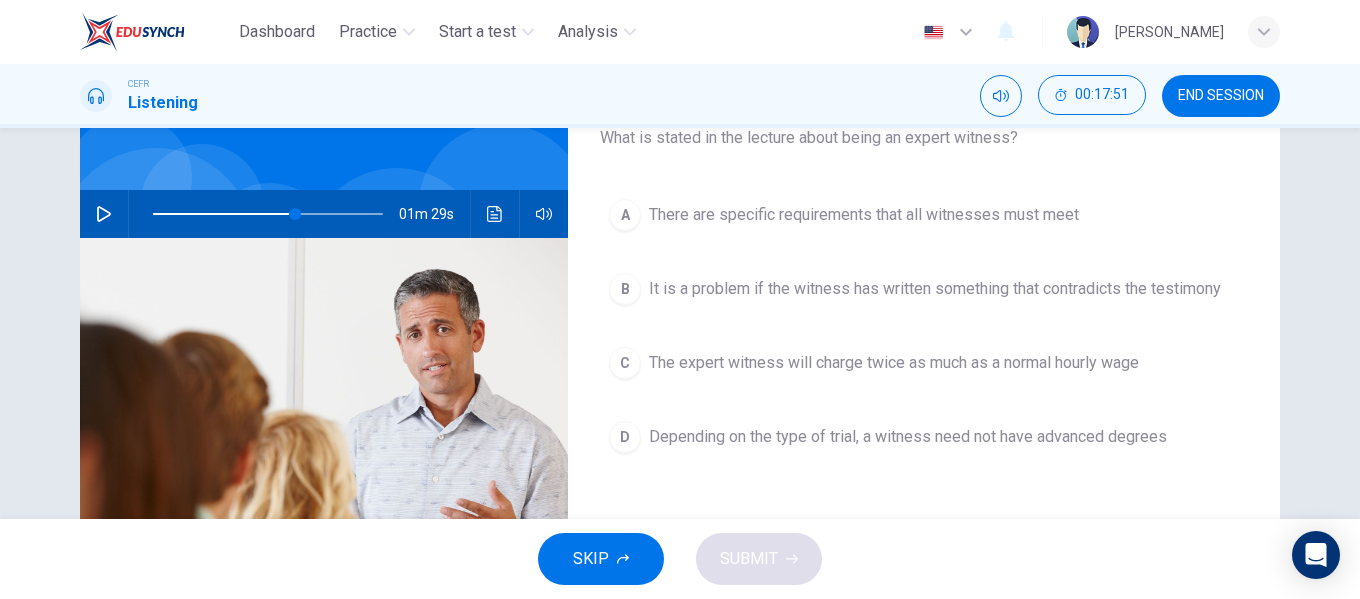 scroll, scrollTop: 64, scrollLeft: 0, axis: vertical 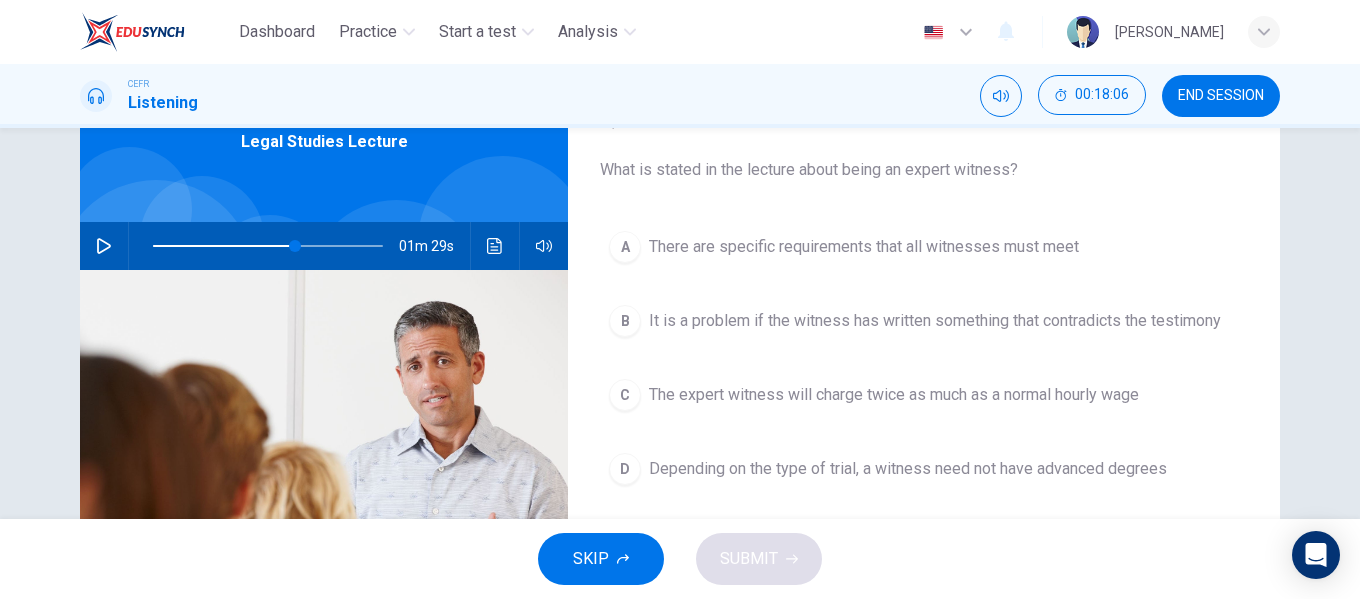 click 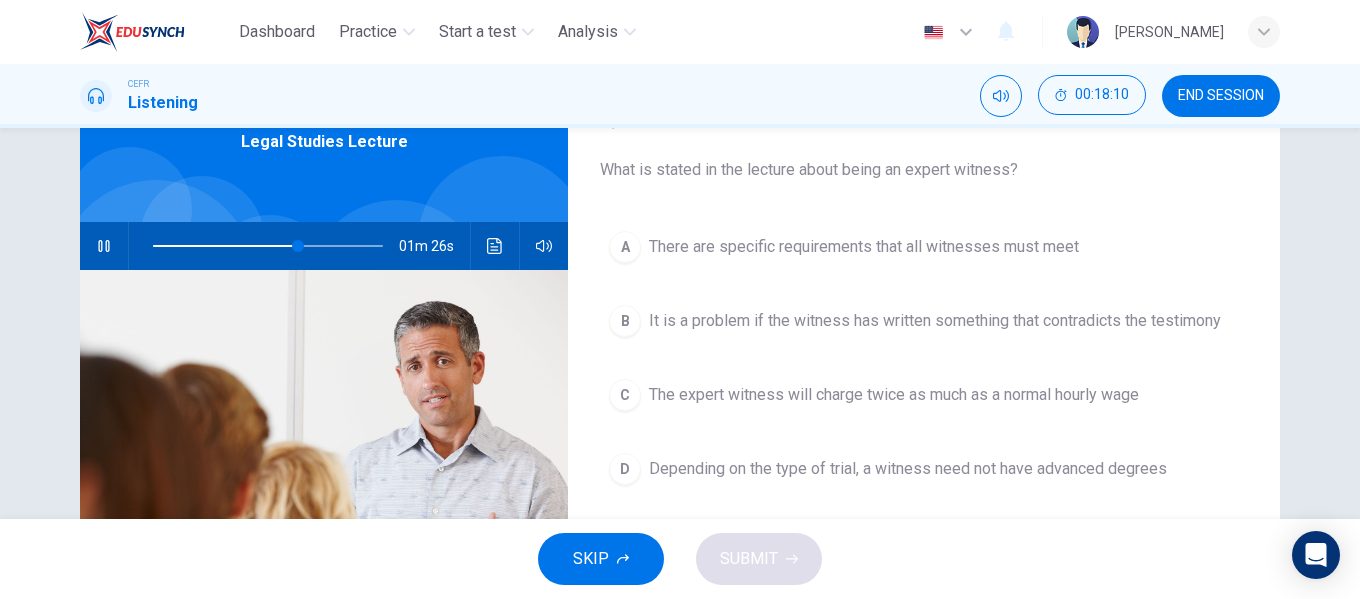 click on "There are specific requirements that all witnesses must meet" at bounding box center [864, 247] 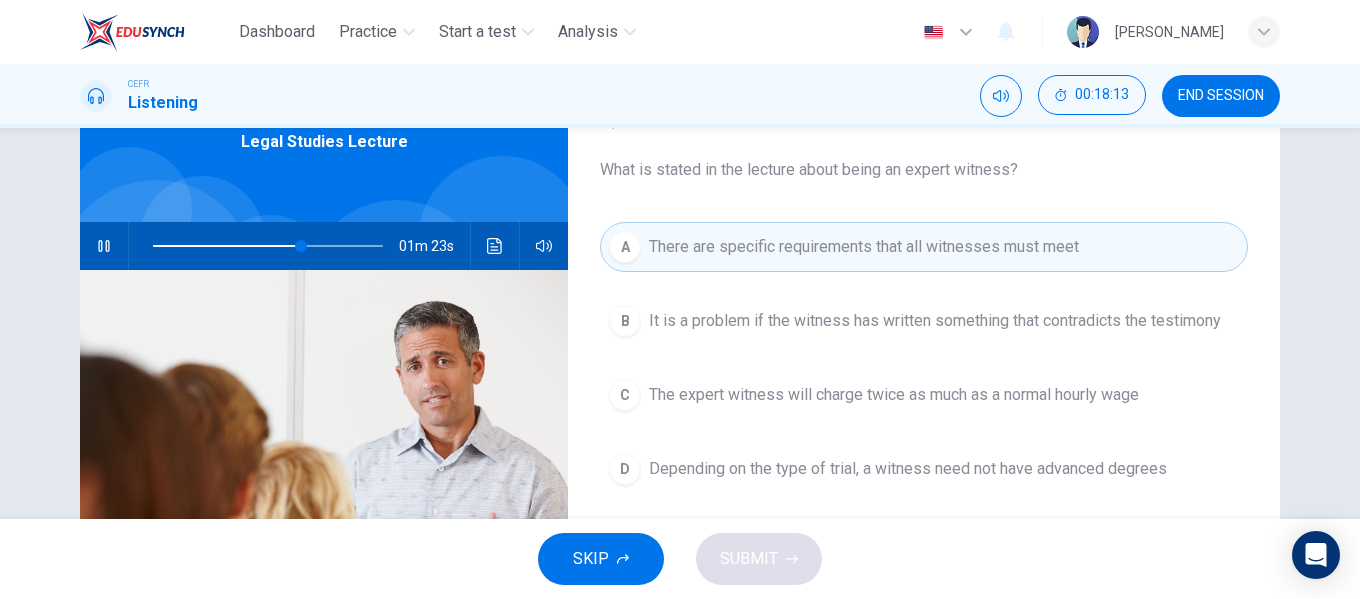 click on "B It is a problem if the witness has written something that contradicts the testimony" at bounding box center [924, 321] 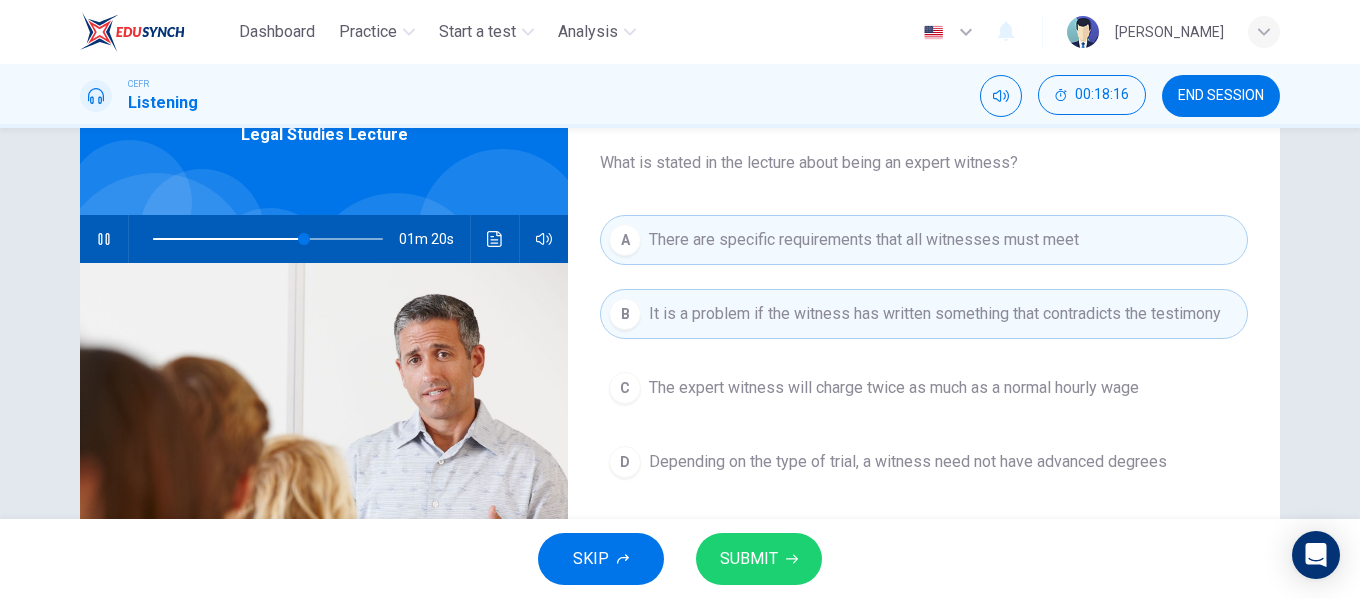 scroll, scrollTop: 100, scrollLeft: 0, axis: vertical 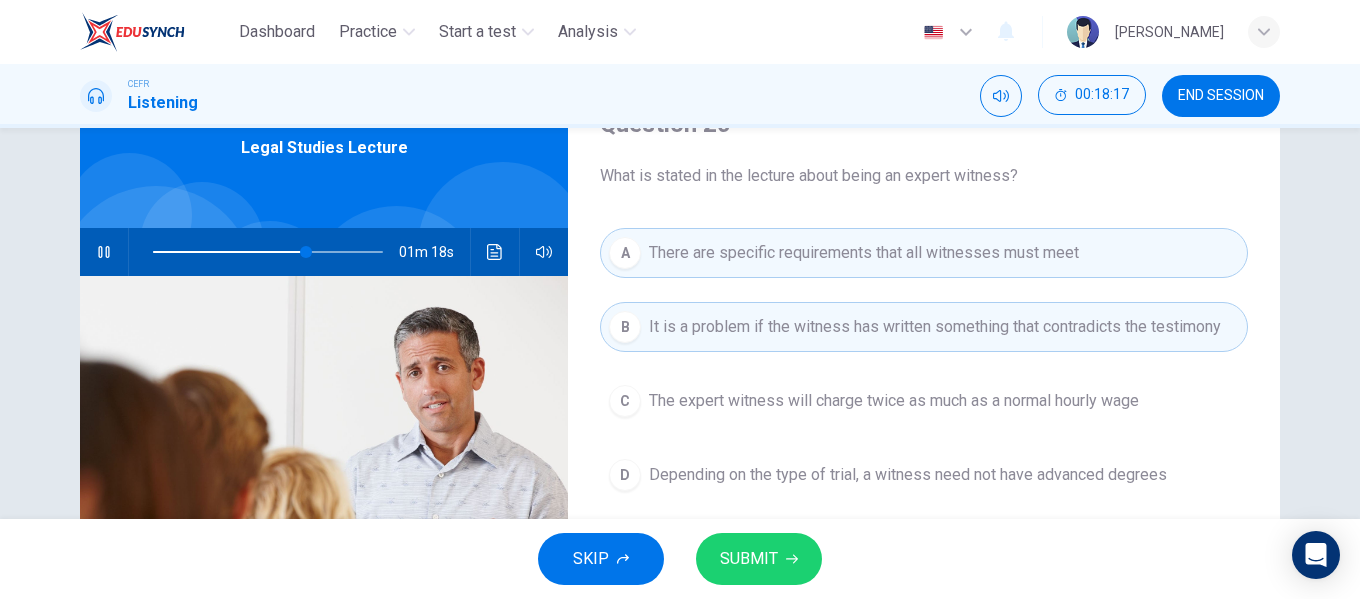 click on "B It is a problem if the witness has written something that contradicts the testimony" at bounding box center [924, 327] 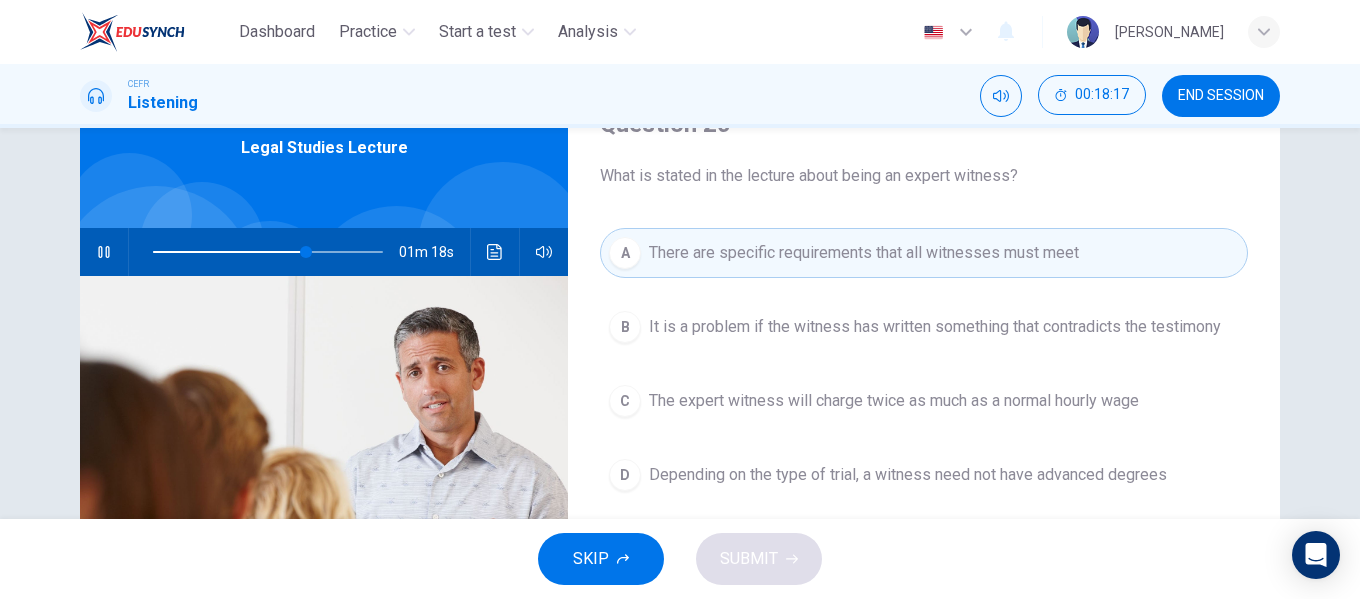 click on "A There are specific requirements that all witnesses must meet B It is a problem if the witness has written something that contradicts the testimony C The expert witness will charge twice as much as a normal hourly wage D Depending on the type of trial, a witness need not have advanced degrees" at bounding box center [924, 384] 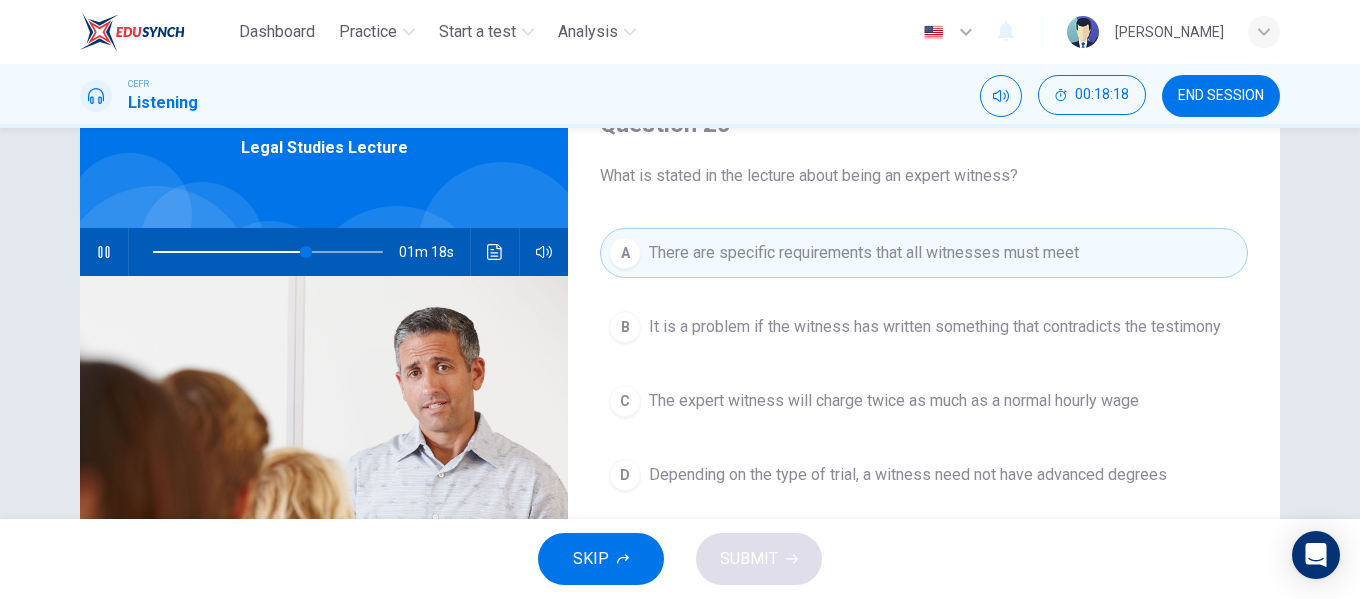 drag, startPoint x: 881, startPoint y: 404, endPoint x: 894, endPoint y: 449, distance: 46.840153 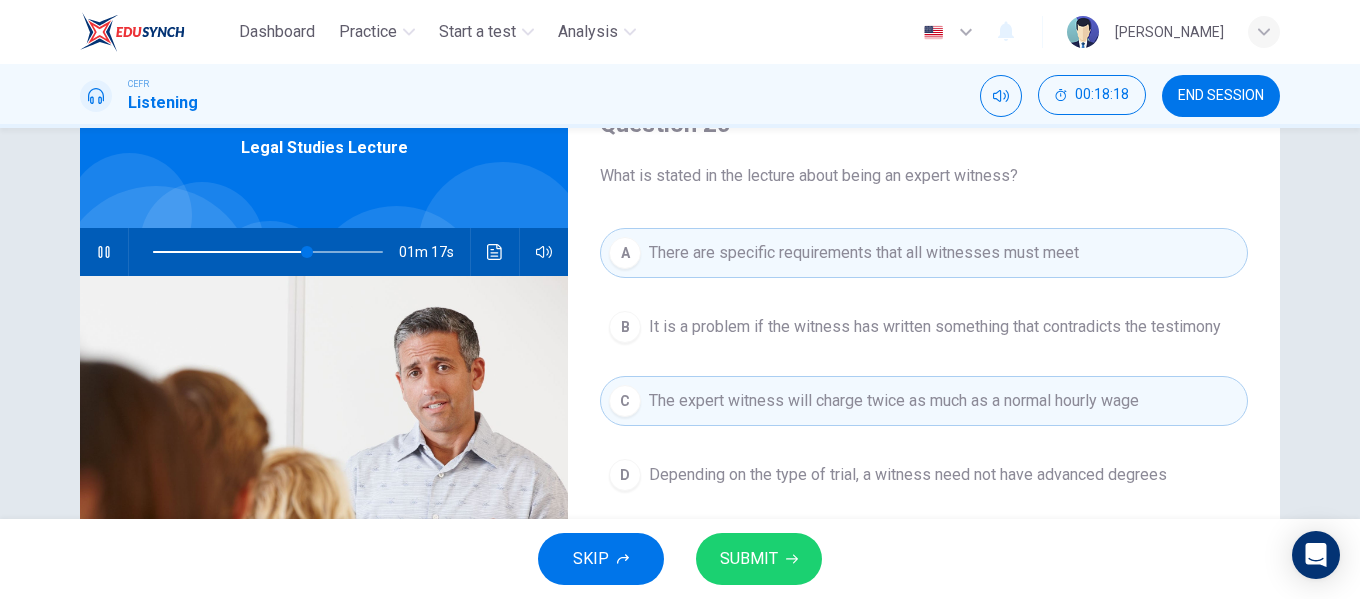 click on "Depending on the type of trial, a witness need not have advanced degrees" at bounding box center (908, 475) 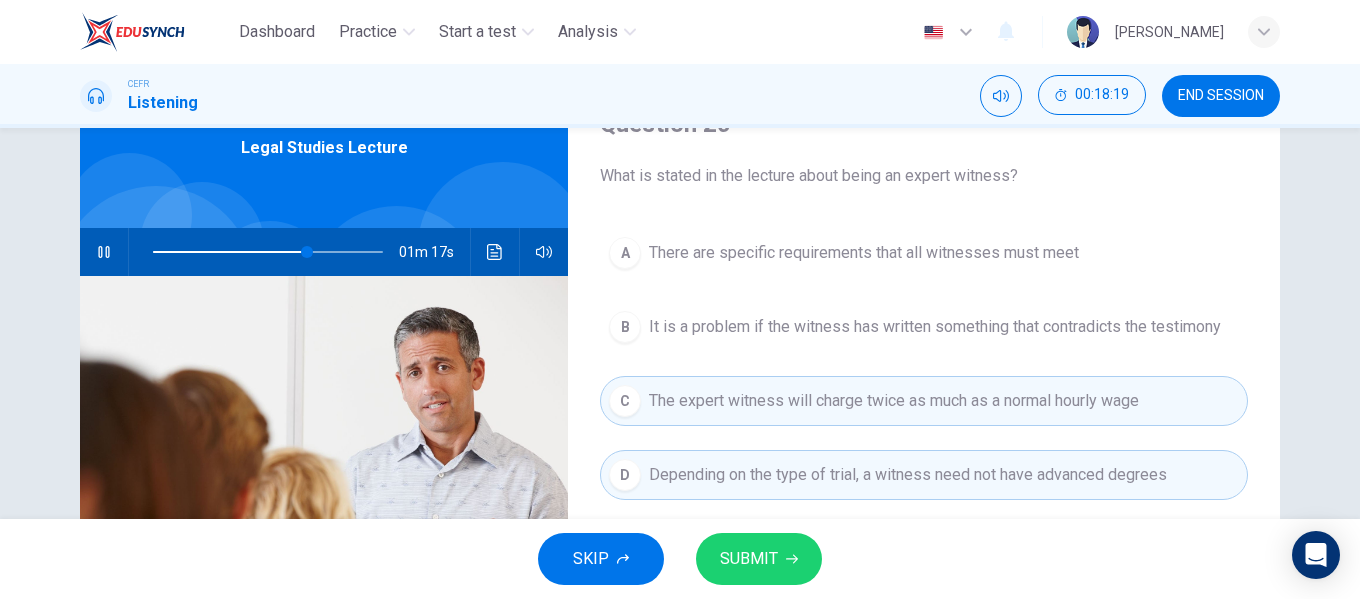 click on "It is a problem if the witness has written something that contradicts the testimony" at bounding box center (935, 327) 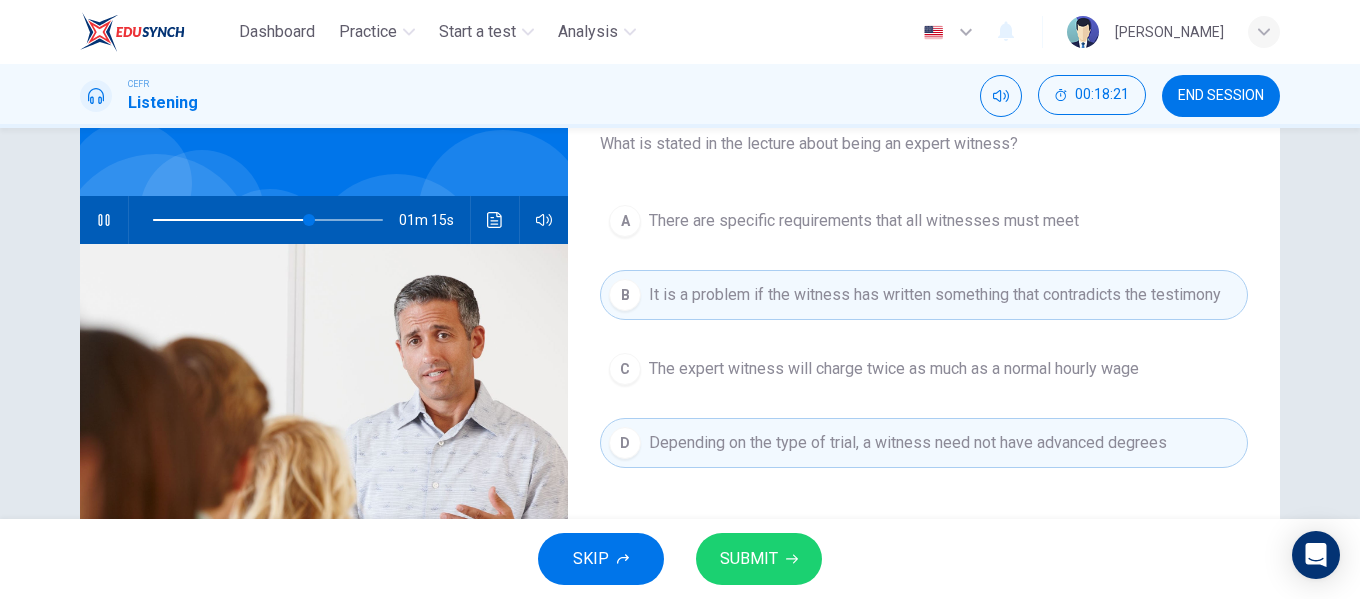 scroll, scrollTop: 125, scrollLeft: 0, axis: vertical 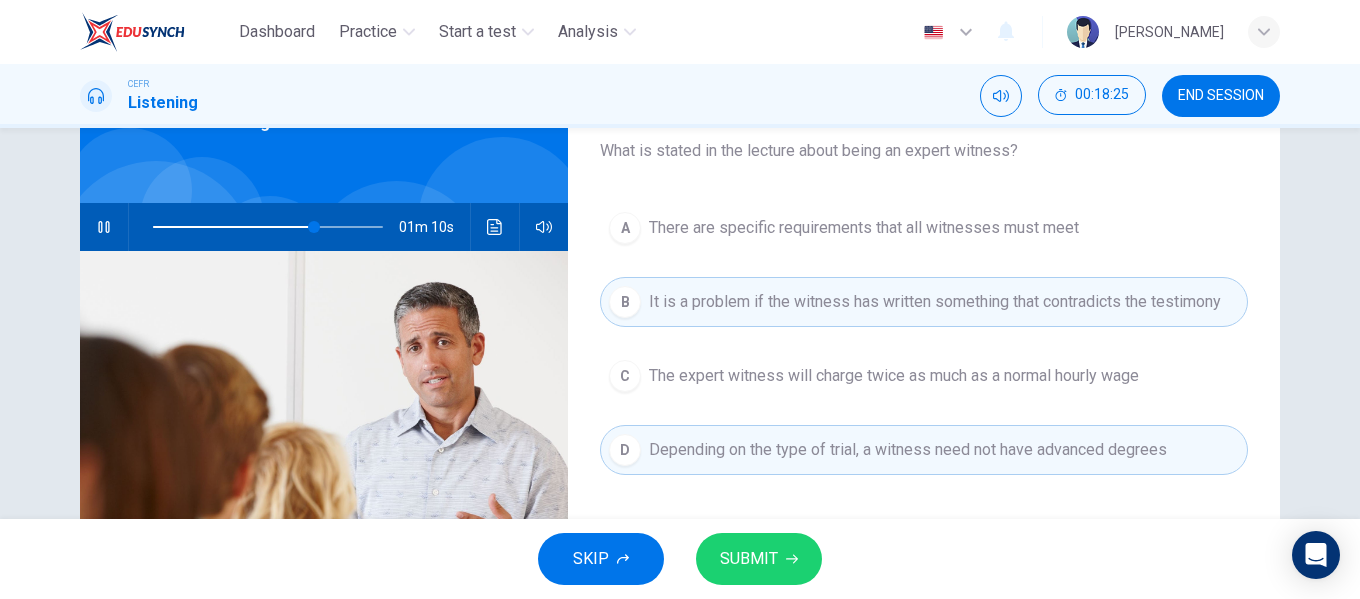 click on "A There are specific requirements that all witnesses must meet" at bounding box center (924, 228) 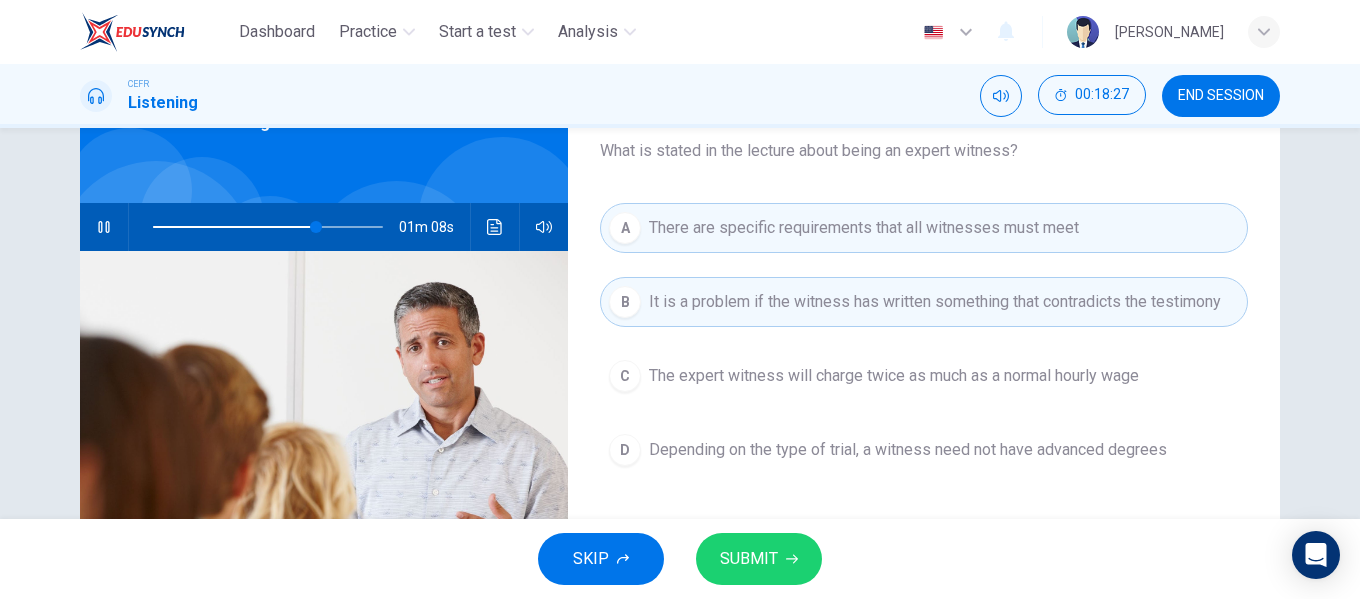 click on "Depending on the type of trial, a witness need not have advanced degrees" at bounding box center [908, 450] 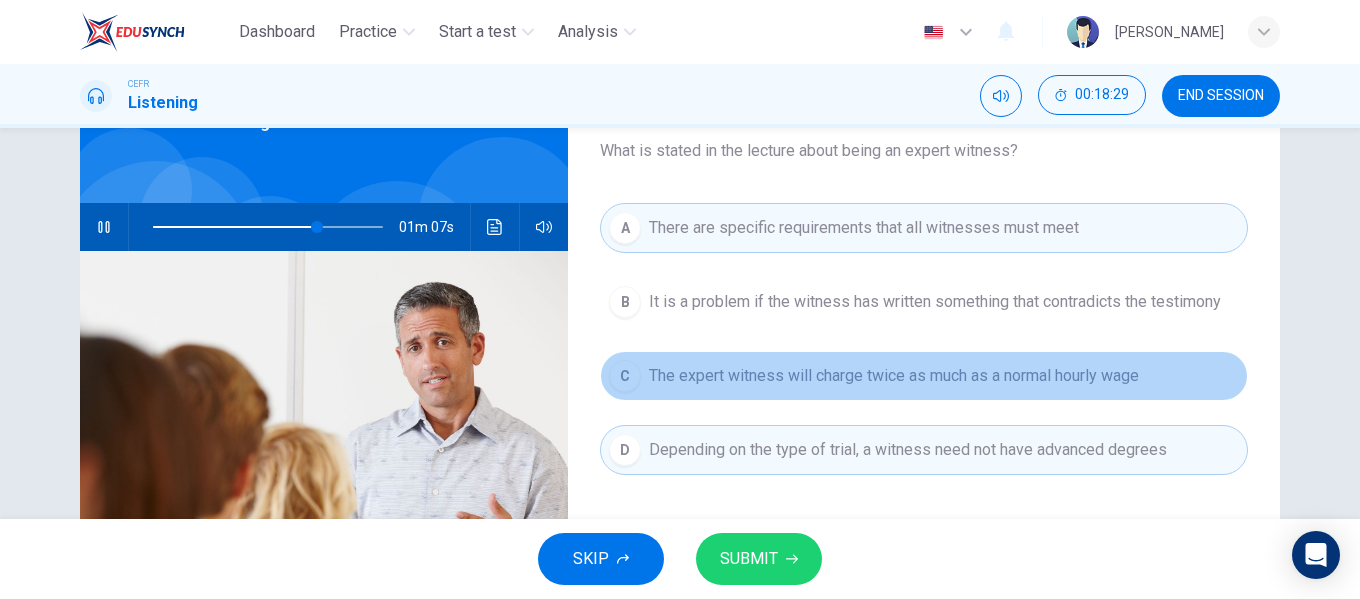 click on "C The expert witness will charge twice as much as a normal hourly wage" at bounding box center [924, 376] 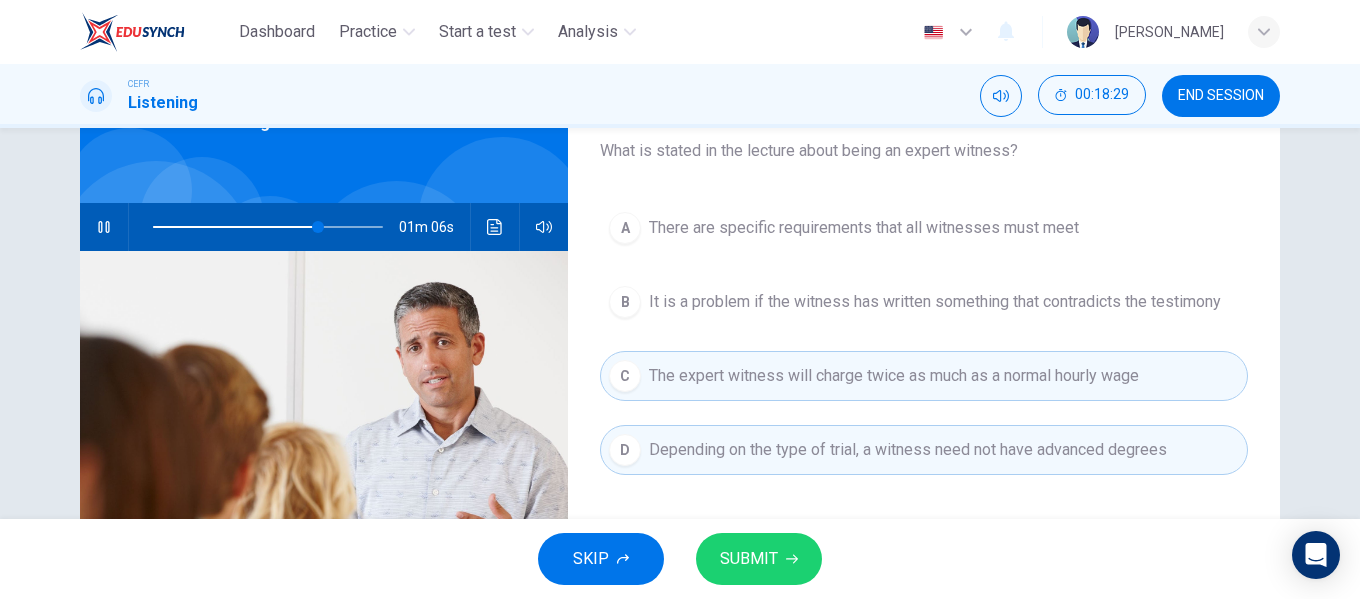 click on "It is a problem if the witness has written something that contradicts the testimony" at bounding box center [935, 302] 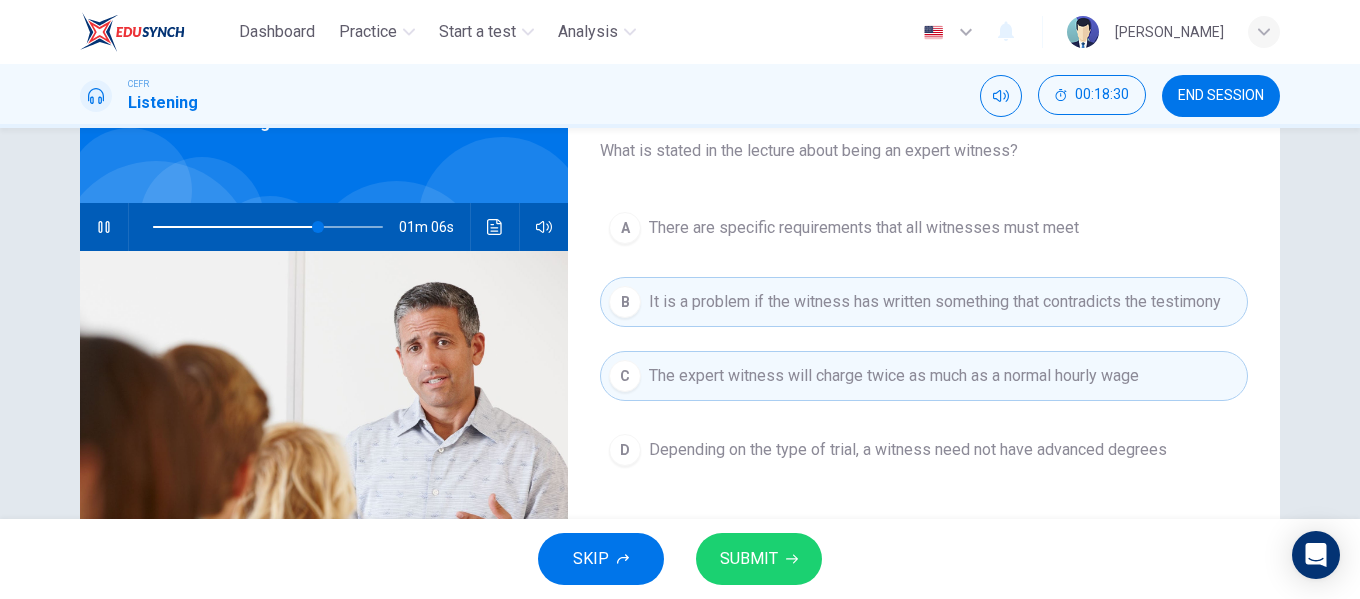 click on "Depending on the type of trial, a witness need not have advanced degrees" at bounding box center (908, 450) 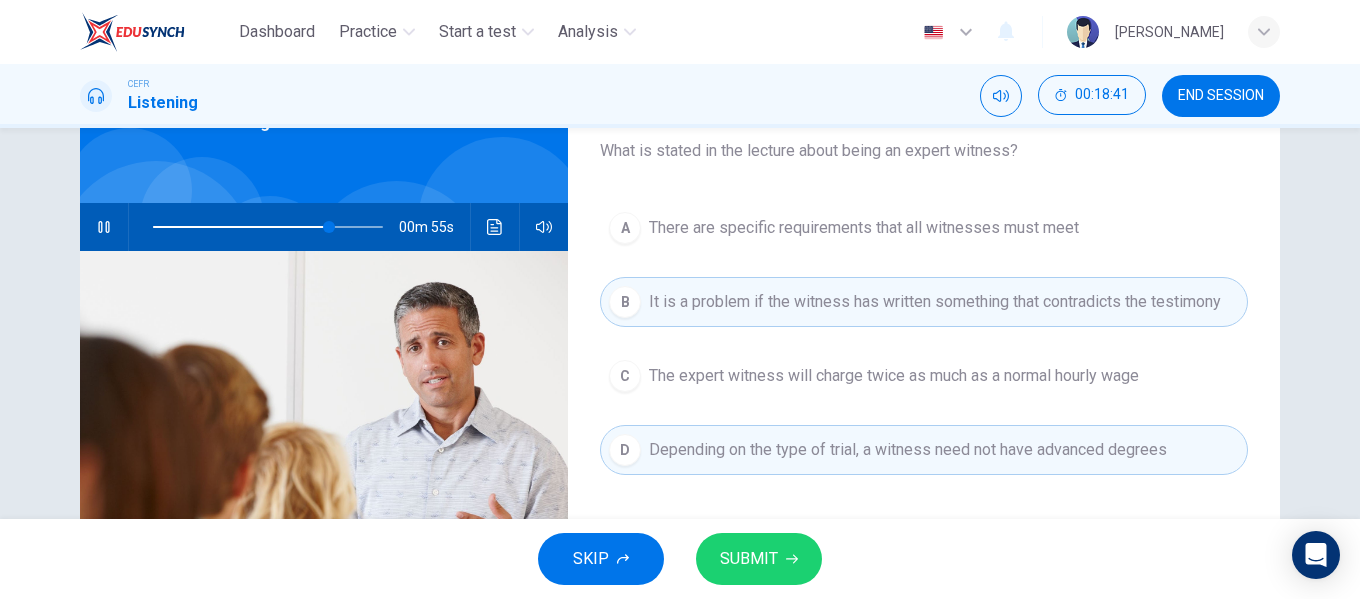 click on "There are specific requirements that all witnesses must meet" at bounding box center [864, 228] 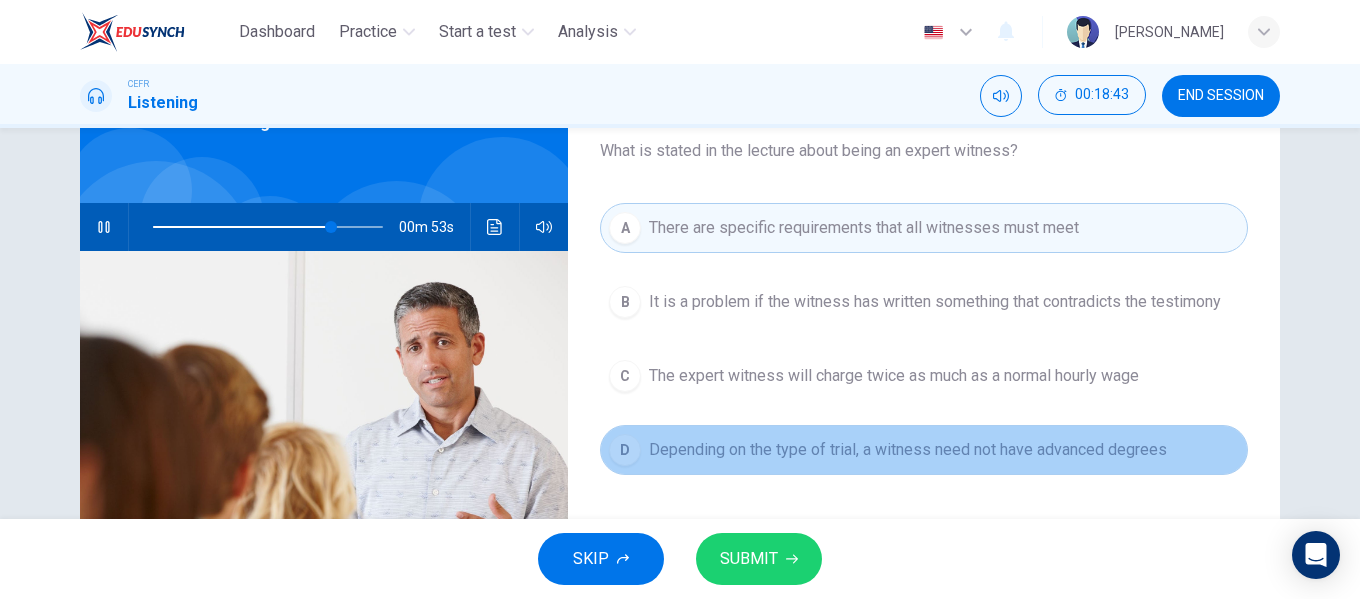 click on "D Depending on the type of trial, a witness need not have advanced degrees" at bounding box center [924, 450] 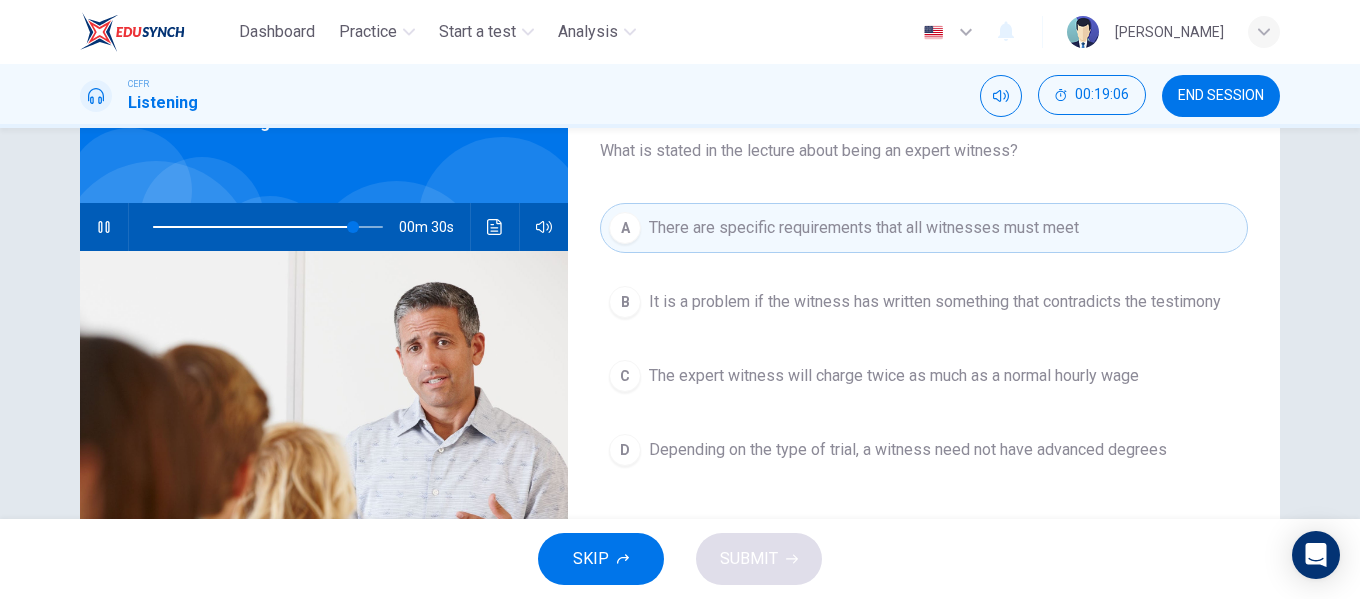 click on "It is a problem if the witness has written something that contradicts the testimony" at bounding box center (935, 302) 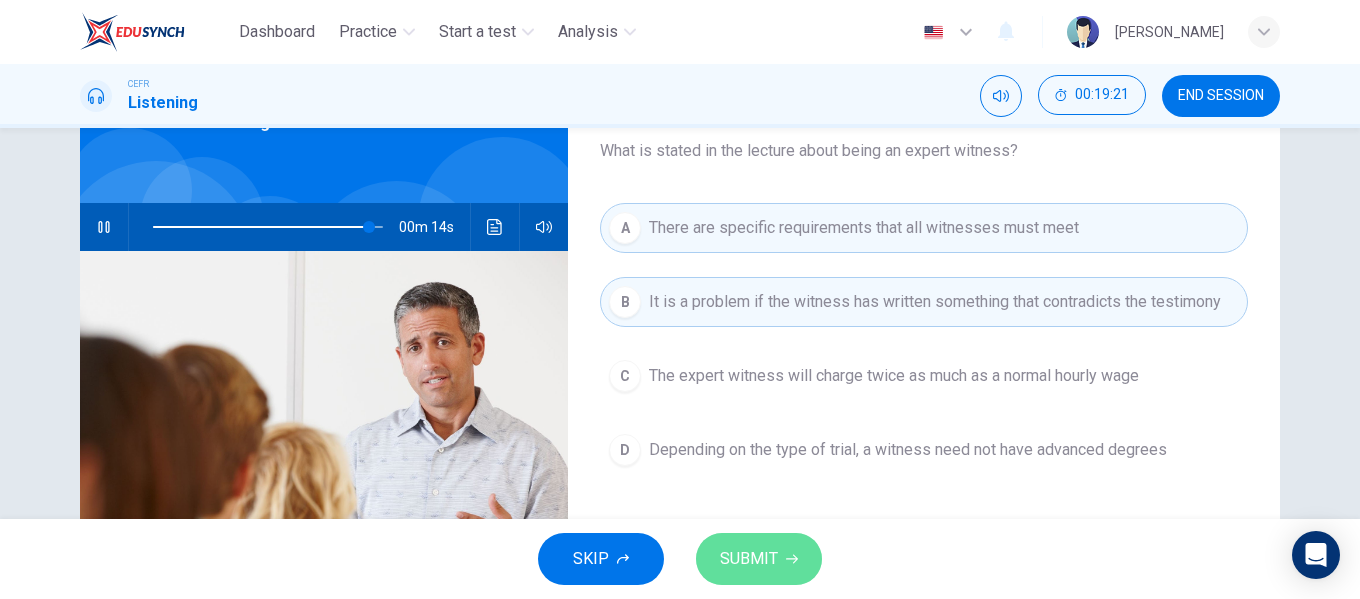 click on "SUBMIT" at bounding box center [749, 559] 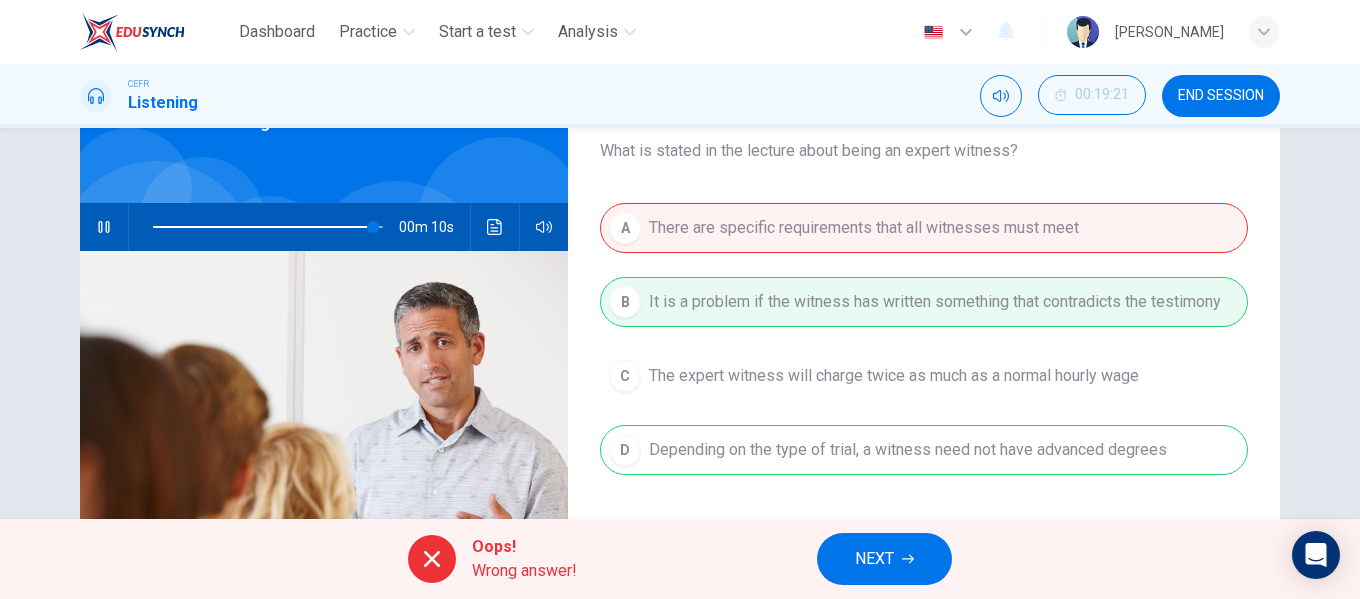 type on "96" 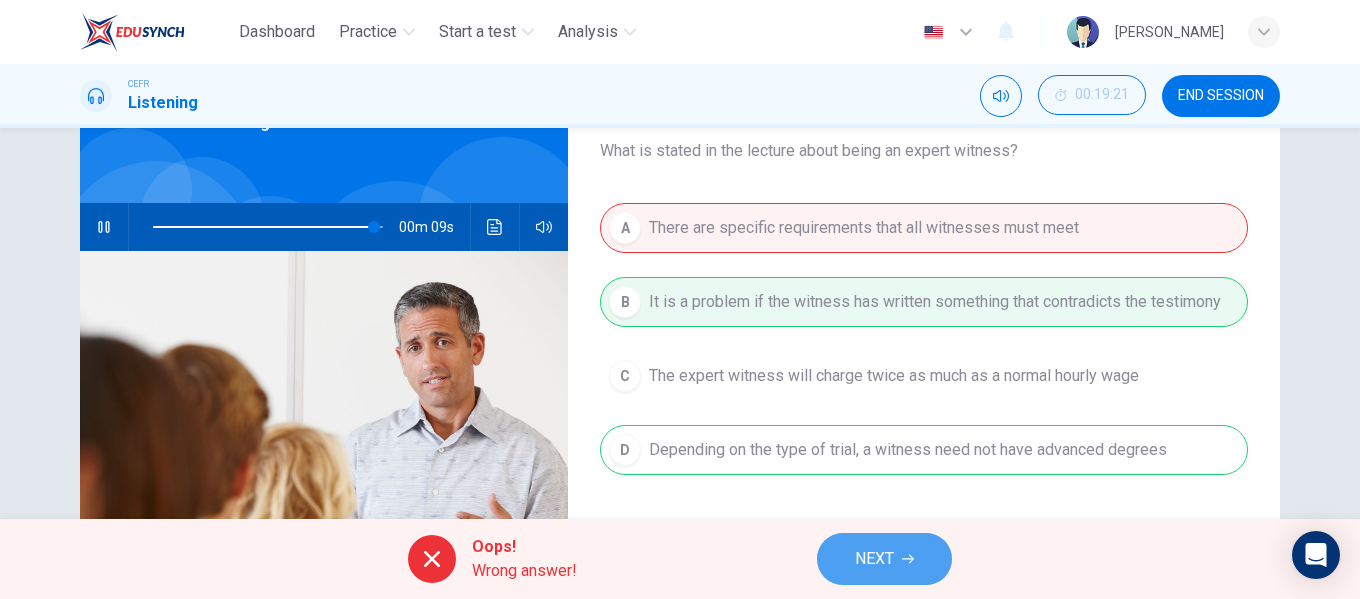 click on "NEXT" at bounding box center [874, 559] 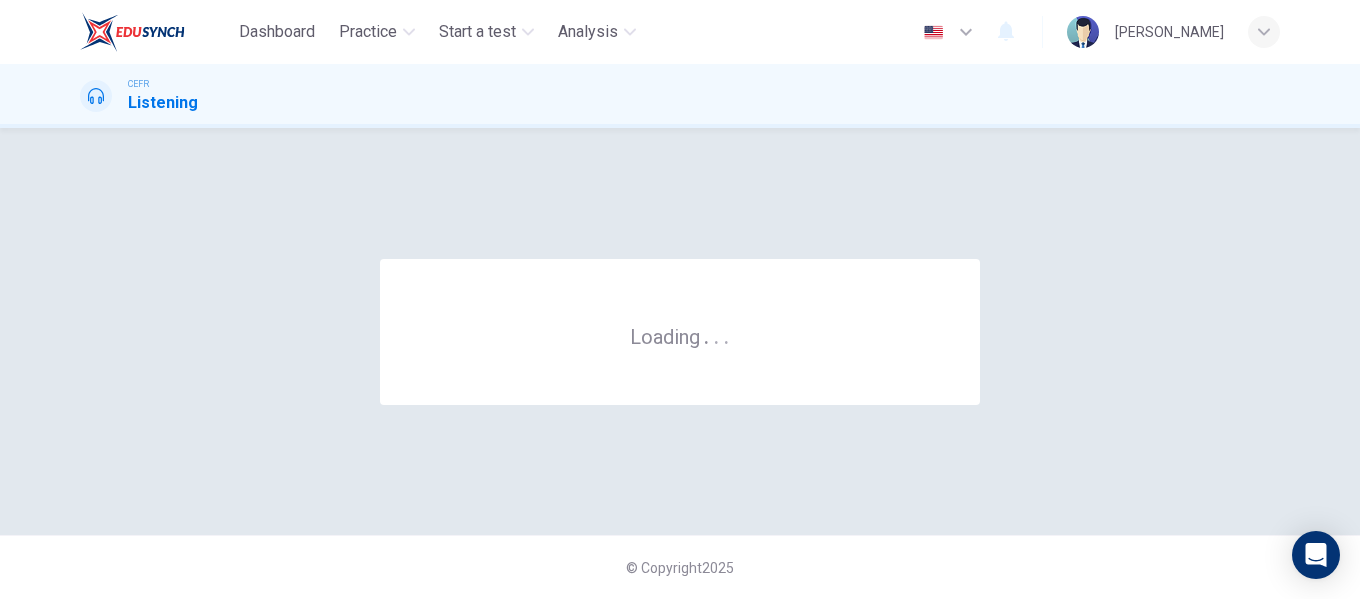 scroll, scrollTop: 0, scrollLeft: 0, axis: both 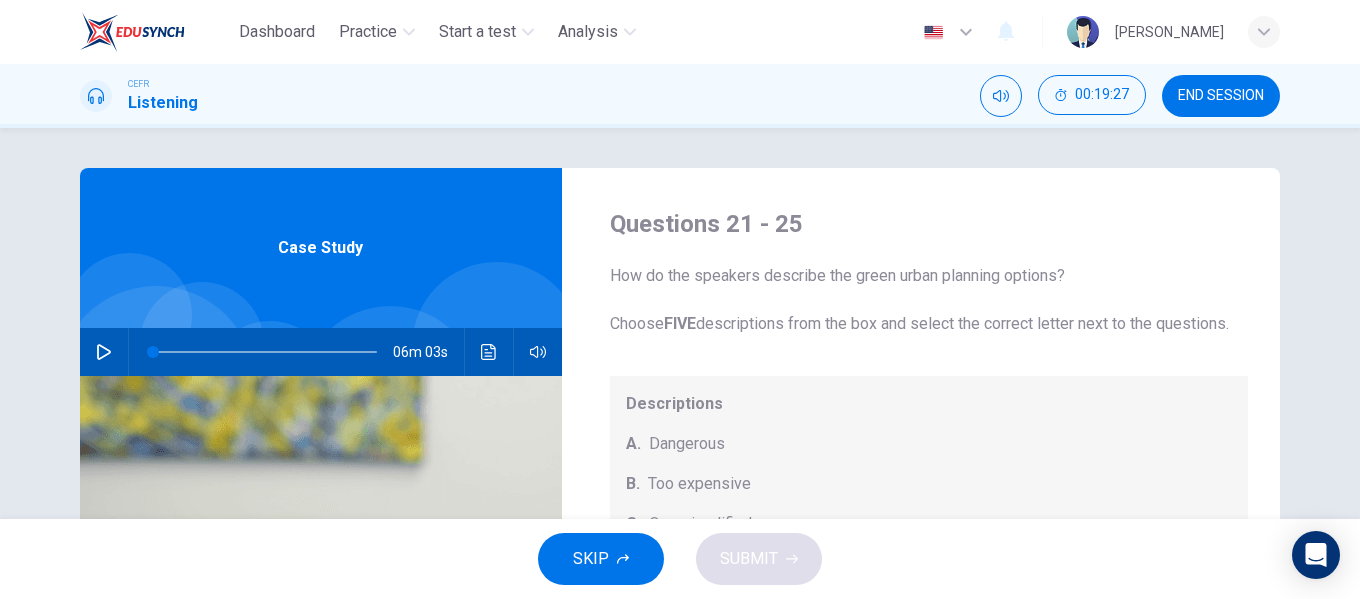 click 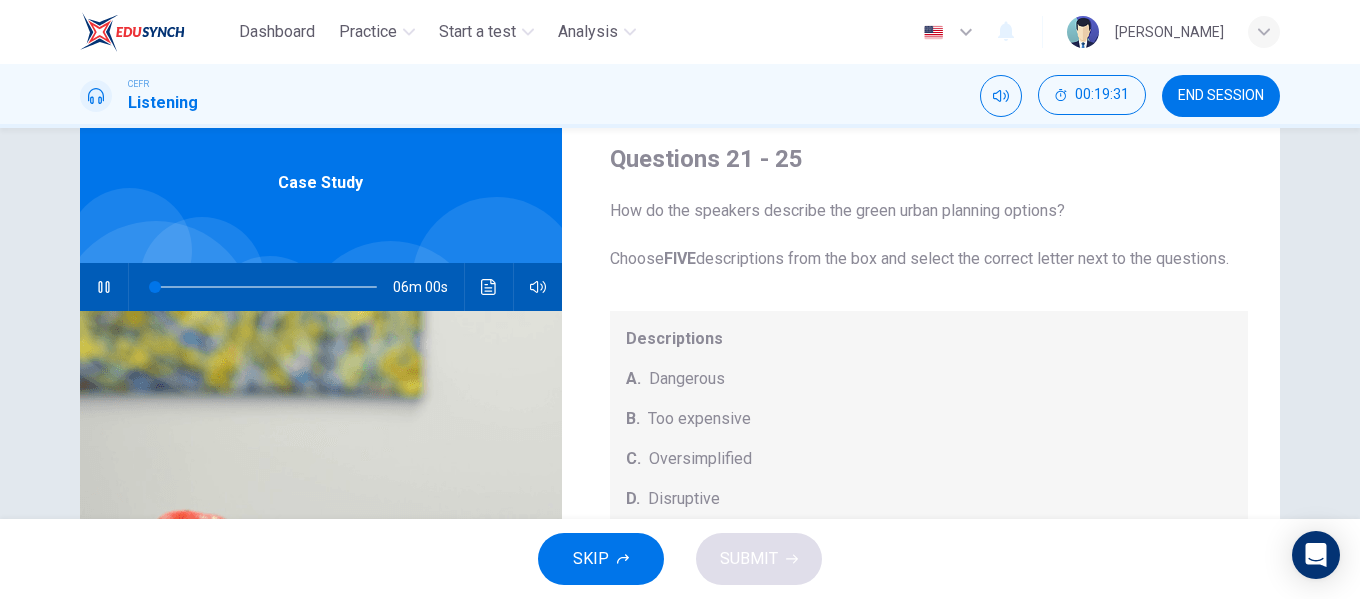 scroll, scrollTop: 72, scrollLeft: 0, axis: vertical 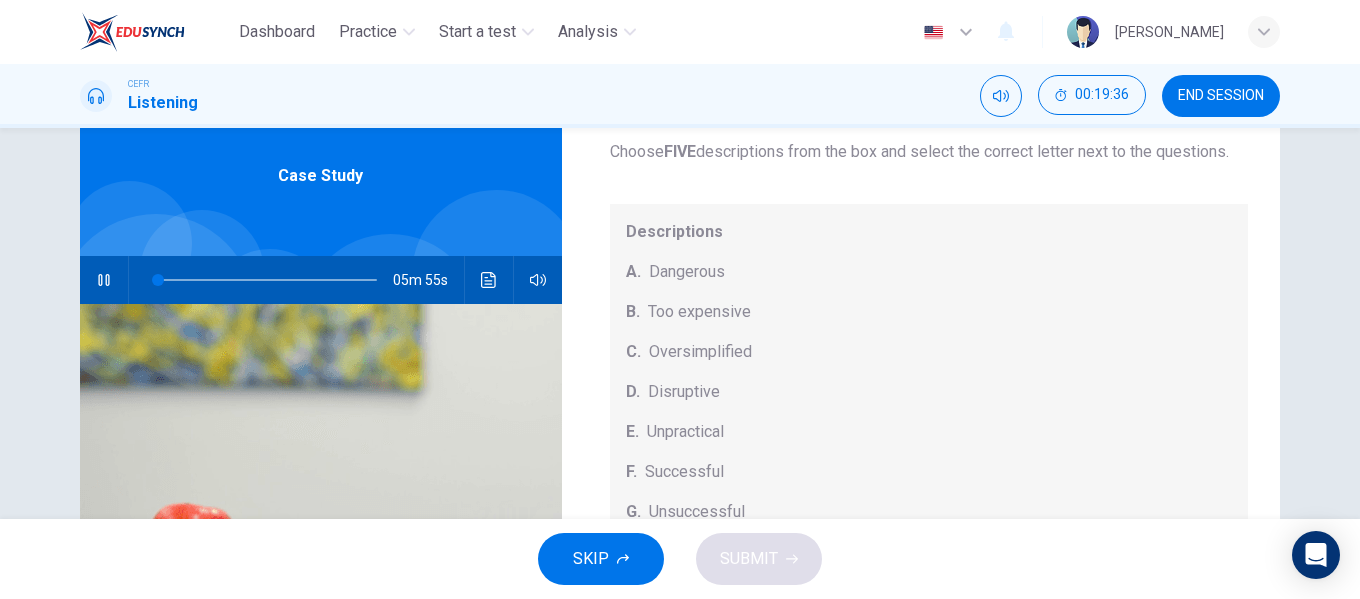 drag, startPoint x: 607, startPoint y: 150, endPoint x: 662, endPoint y: 167, distance: 57.567352 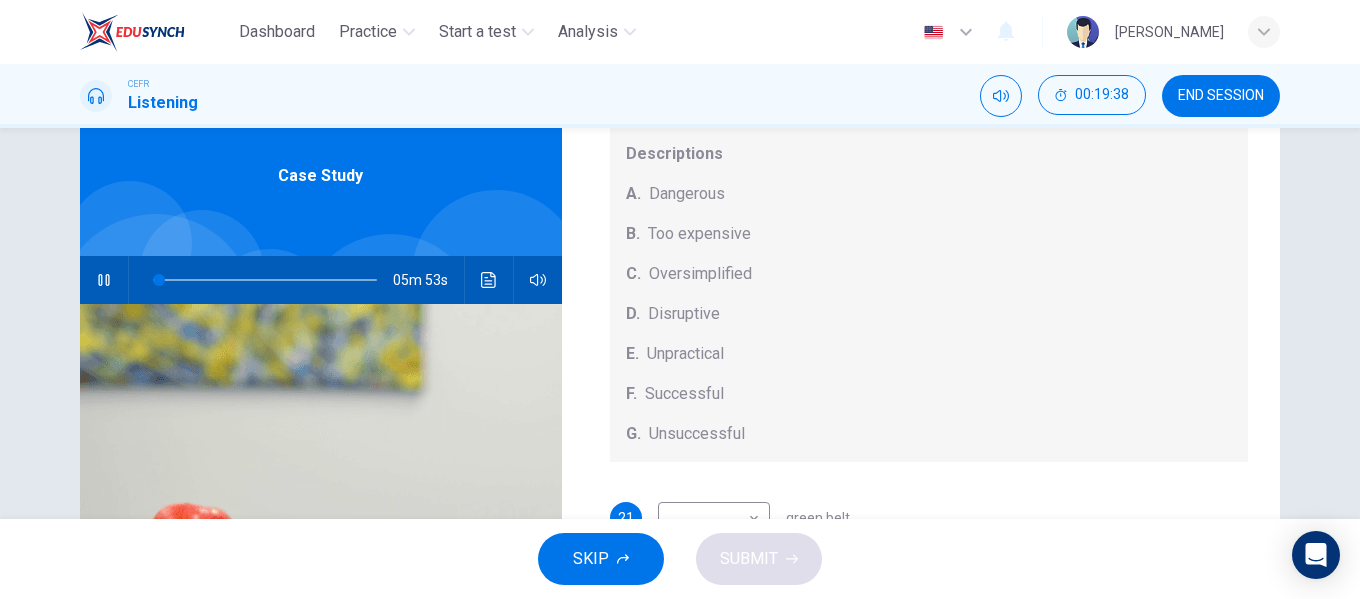 scroll, scrollTop: 209, scrollLeft: 0, axis: vertical 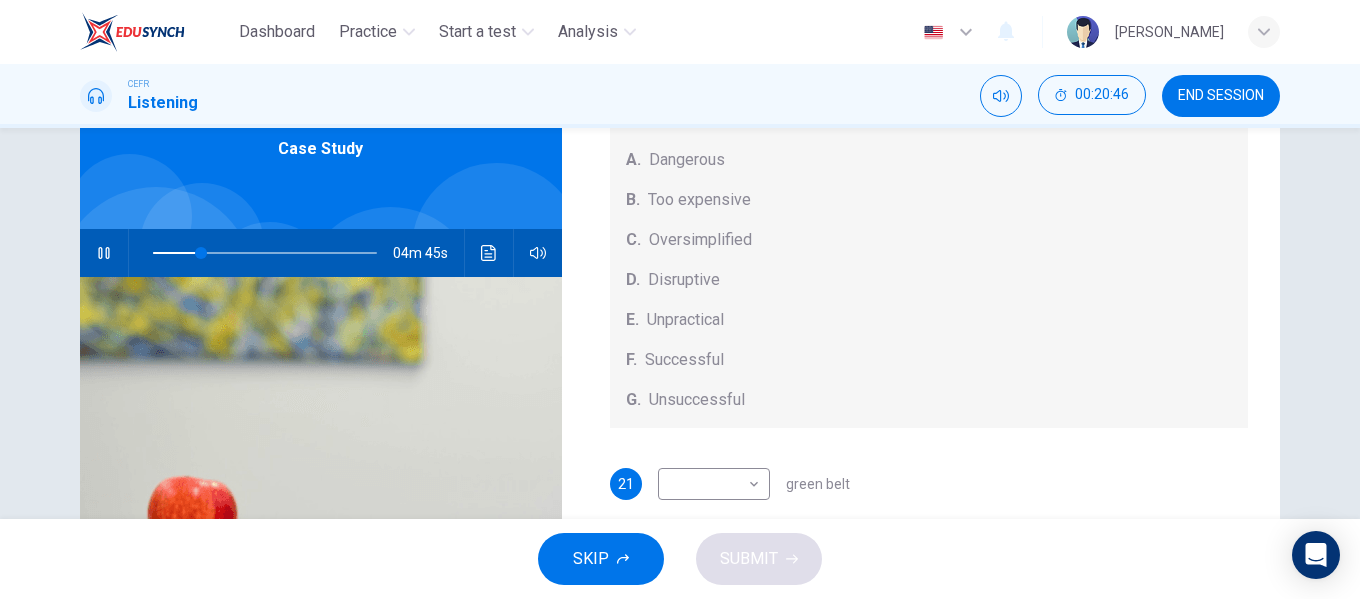 drag, startPoint x: 709, startPoint y: 242, endPoint x: 715, endPoint y: 294, distance: 52.34501 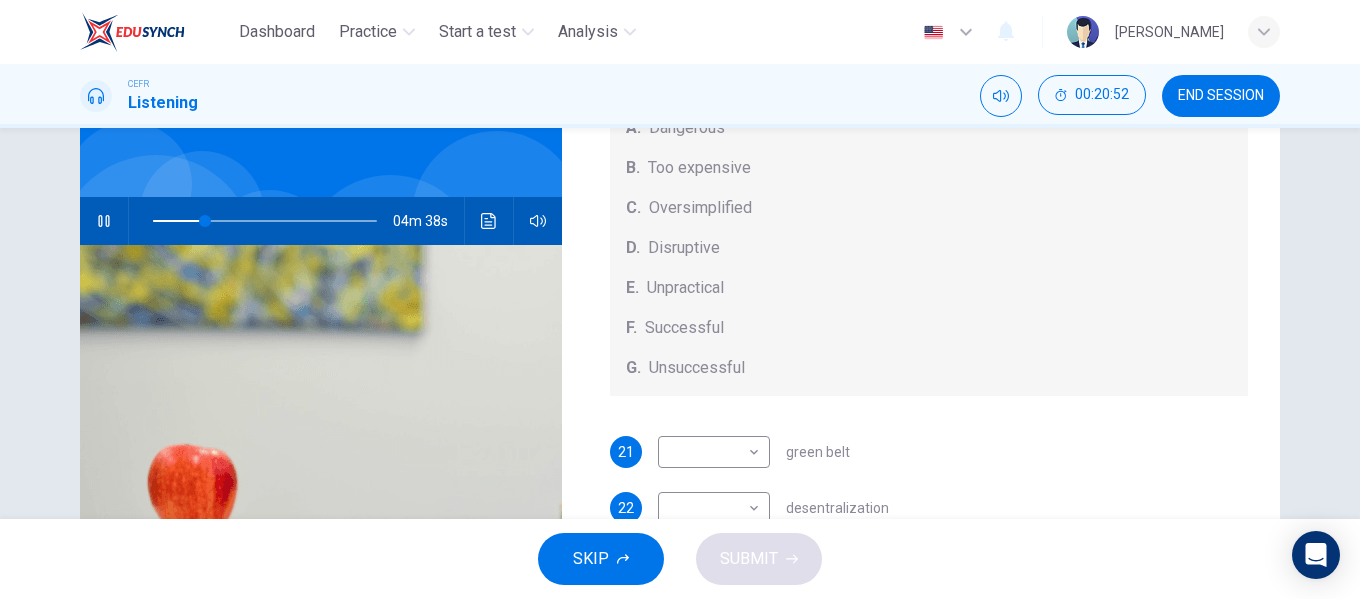 scroll, scrollTop: 167, scrollLeft: 0, axis: vertical 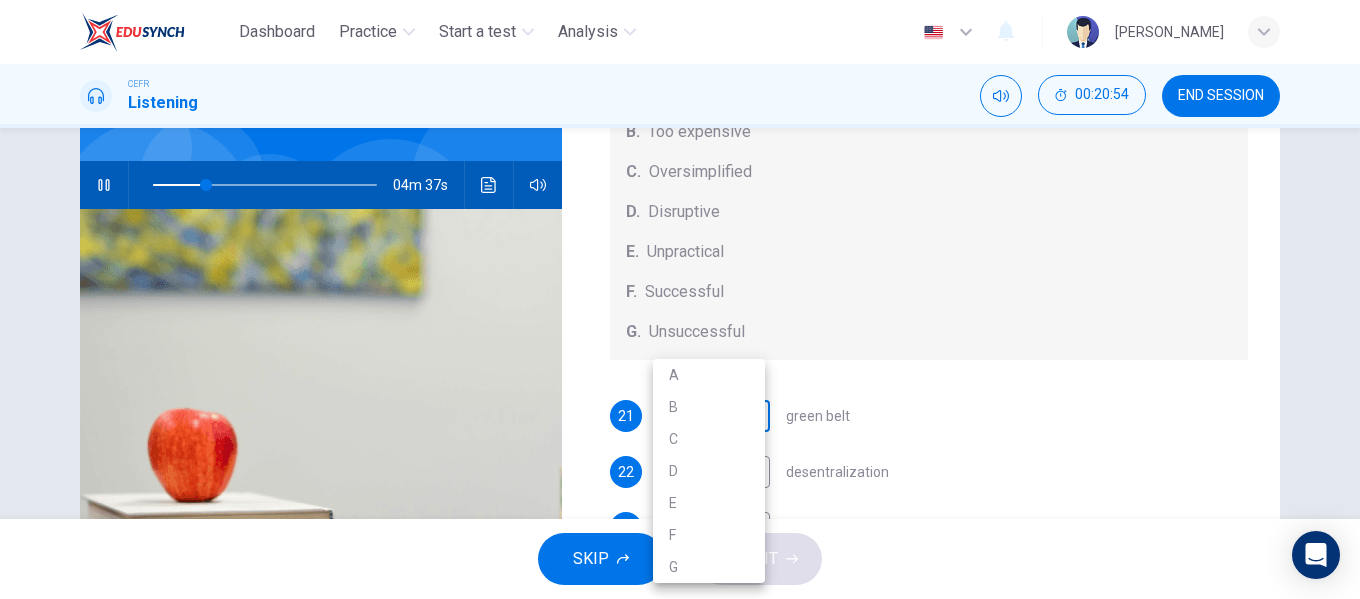 click on "Dashboard Practice Start a test Analysis English en ​ [PERSON_NAME] EMPATI CEFR Listening 00:20:54 END SESSION Questions 21 - 25 How do the speakers describe the green urban planning options? Choose  FIVE  descriptions from the box and select the correct letter next to the questions. Descriptions A. Dangerous B. Too expensive C. Oversimplified  D. Disruptive E. Unpractical F. Successful G. Unsuccessful 21 ​ ​ green belt 22 ​ ​ desentralization 23 ​ ​ new towns 24 ​ ​ [GEOGRAPHIC_DATA] sites 25 ​ ​ pedestrianized zones Case Study 04m 37s SKIP SUBMIT EduSynch - Online Language Proficiency Testing
×" at bounding box center (680, 299) 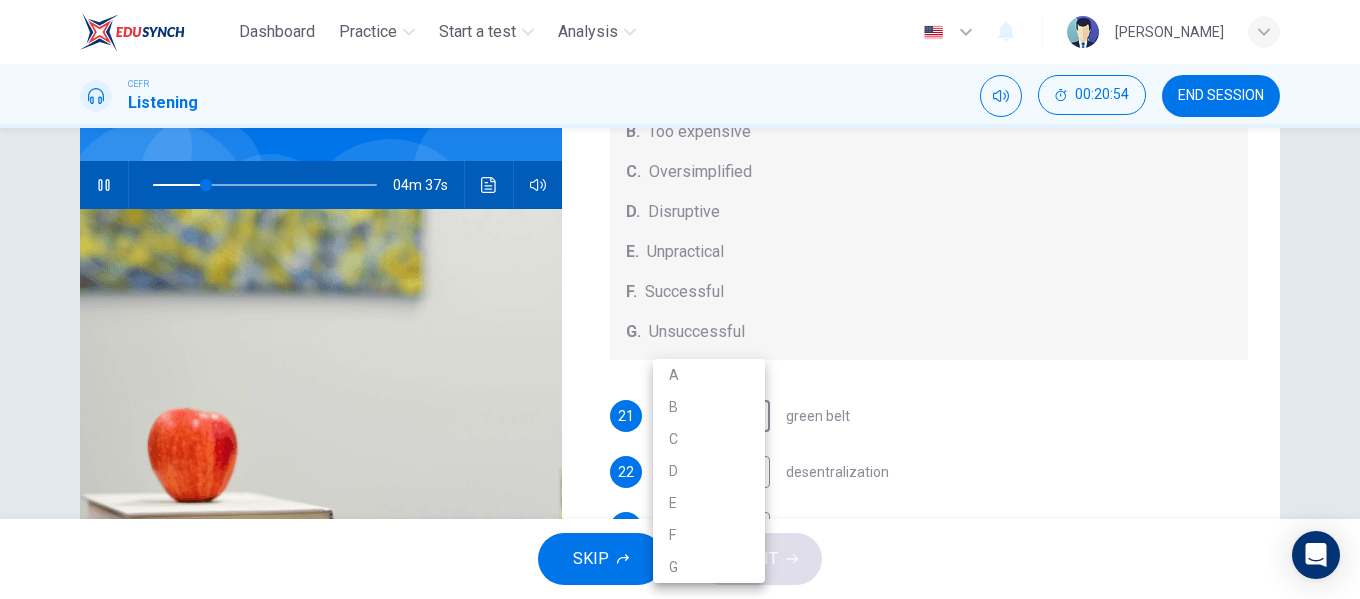 type on "24" 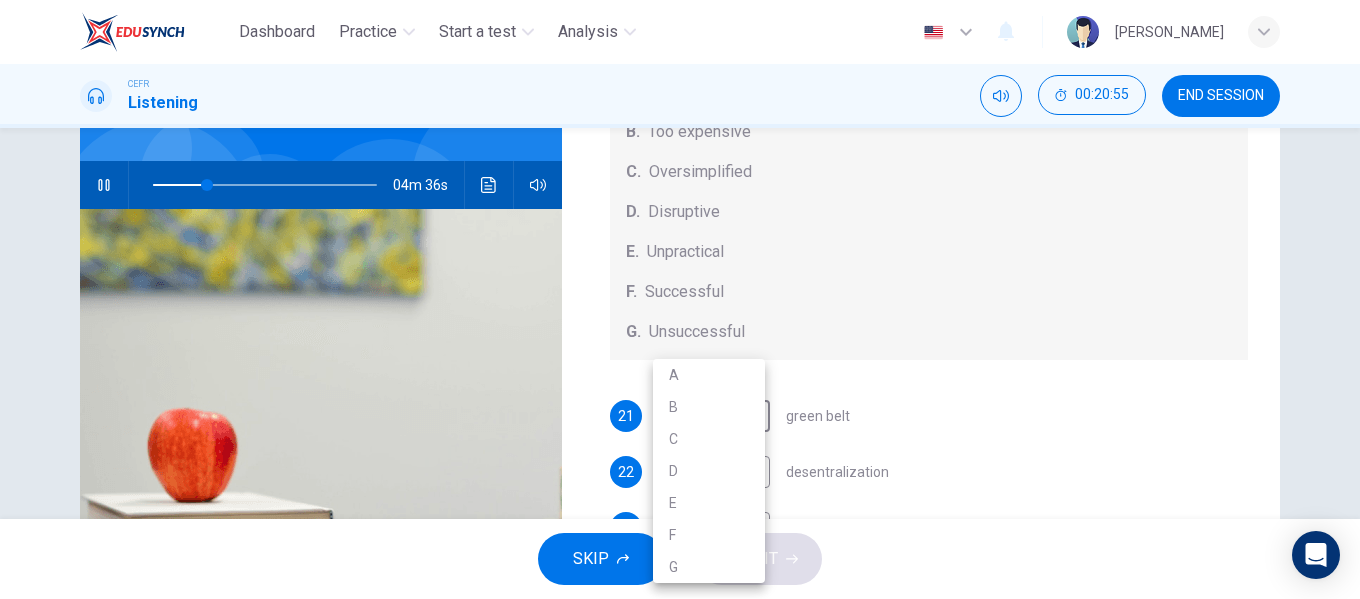 click on "C" at bounding box center (709, 439) 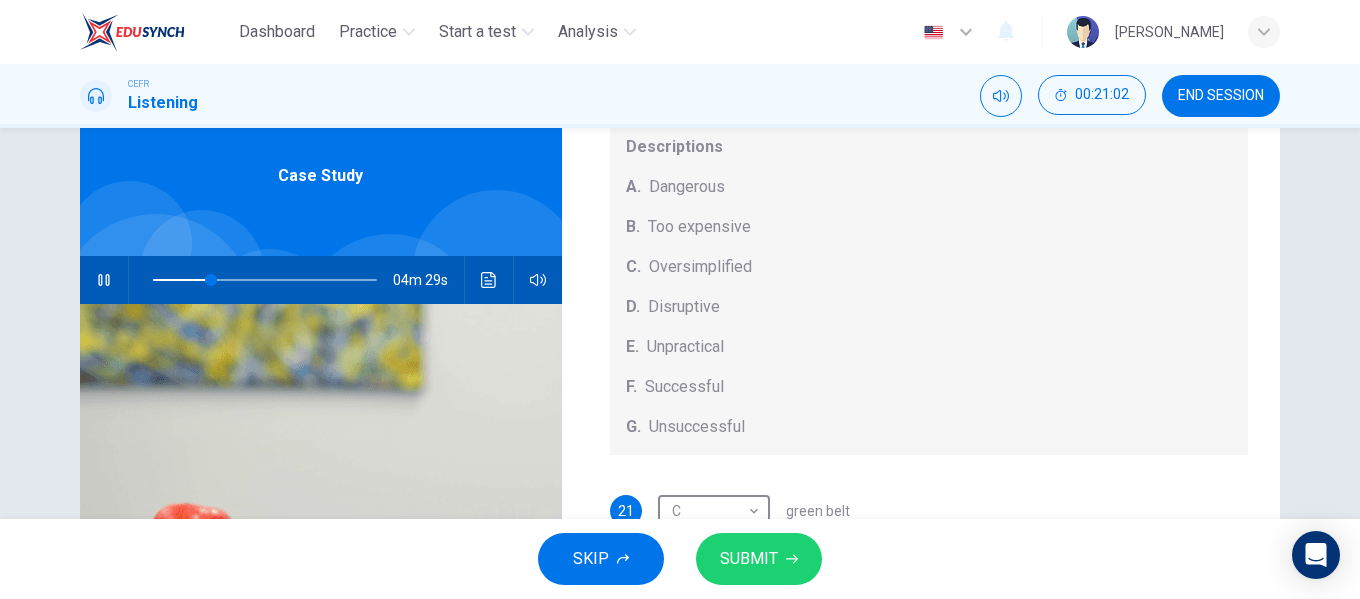 scroll, scrollTop: 177, scrollLeft: 0, axis: vertical 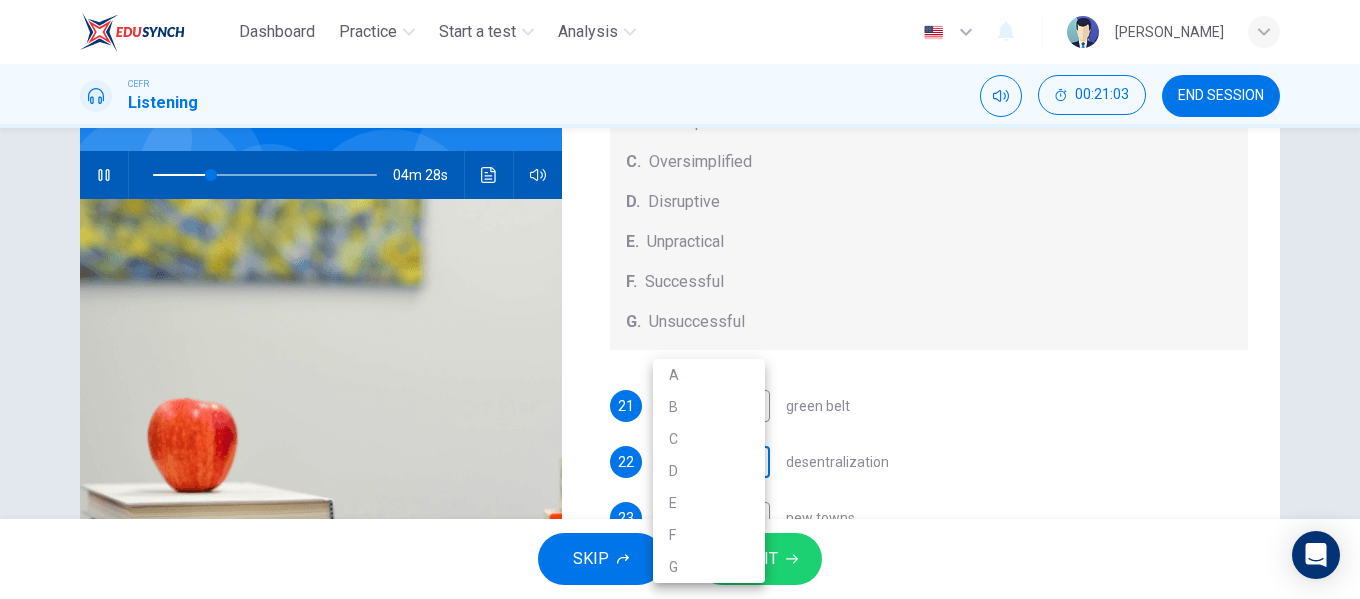 click on "Dashboard Practice Start a test Analysis English en ​ [PERSON_NAME] EMPATI CEFR Listening 00:21:03 END SESSION Questions 21 - 25 How do the speakers describe the green urban planning options? Choose  FIVE  descriptions from the box and select the correct letter next to the questions. Descriptions A. Dangerous B. Too expensive C. Oversimplified  D. Disruptive E. Unpractical F. Successful G. Unsuccessful 21 C C ​ green belt 22 ​ ​ desentralization 23 ​ ​ new towns 24 ​ ​ [GEOGRAPHIC_DATA] sites 25 ​ ​ pedestrianized zones Case Study 04m 28s SKIP SUBMIT EduSynch - Online Language Proficiency Testing
×" at bounding box center [680, 299] 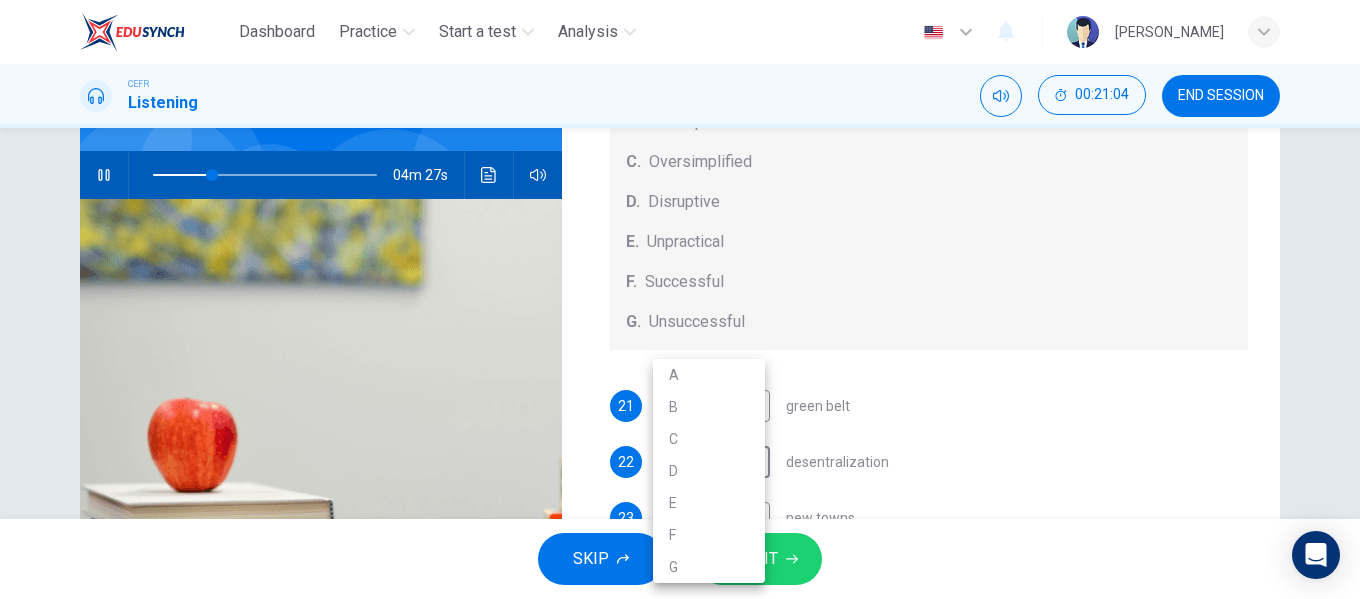 click on "E" at bounding box center (709, 503) 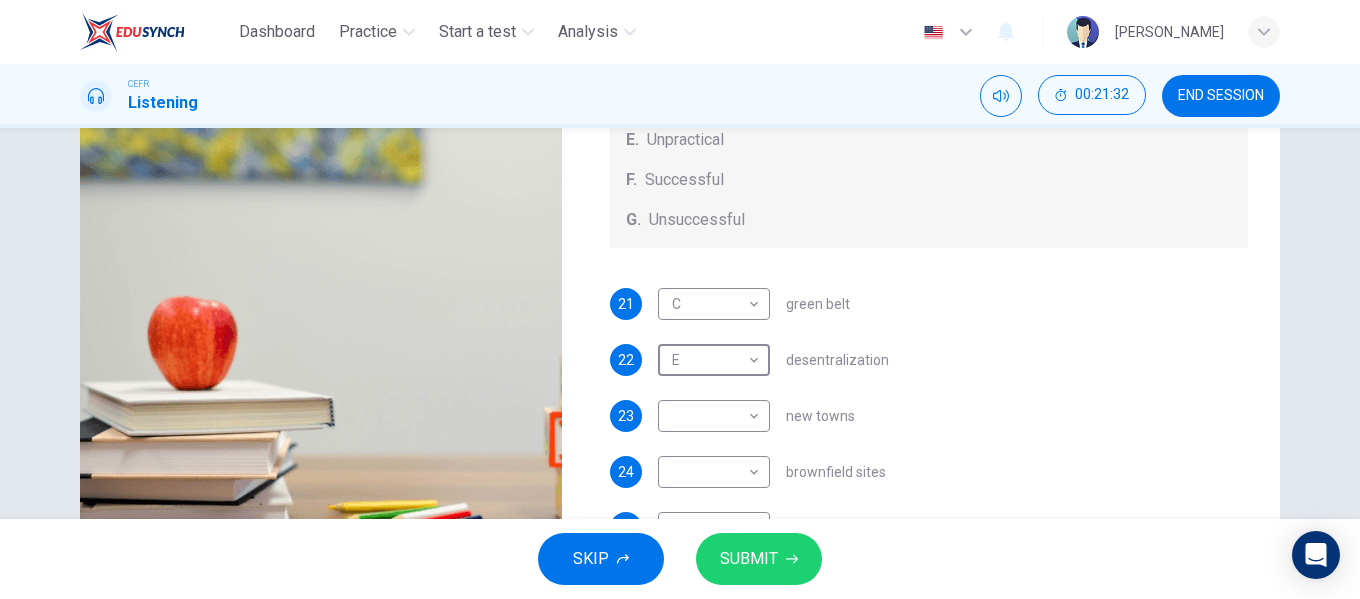 scroll, scrollTop: 290, scrollLeft: 0, axis: vertical 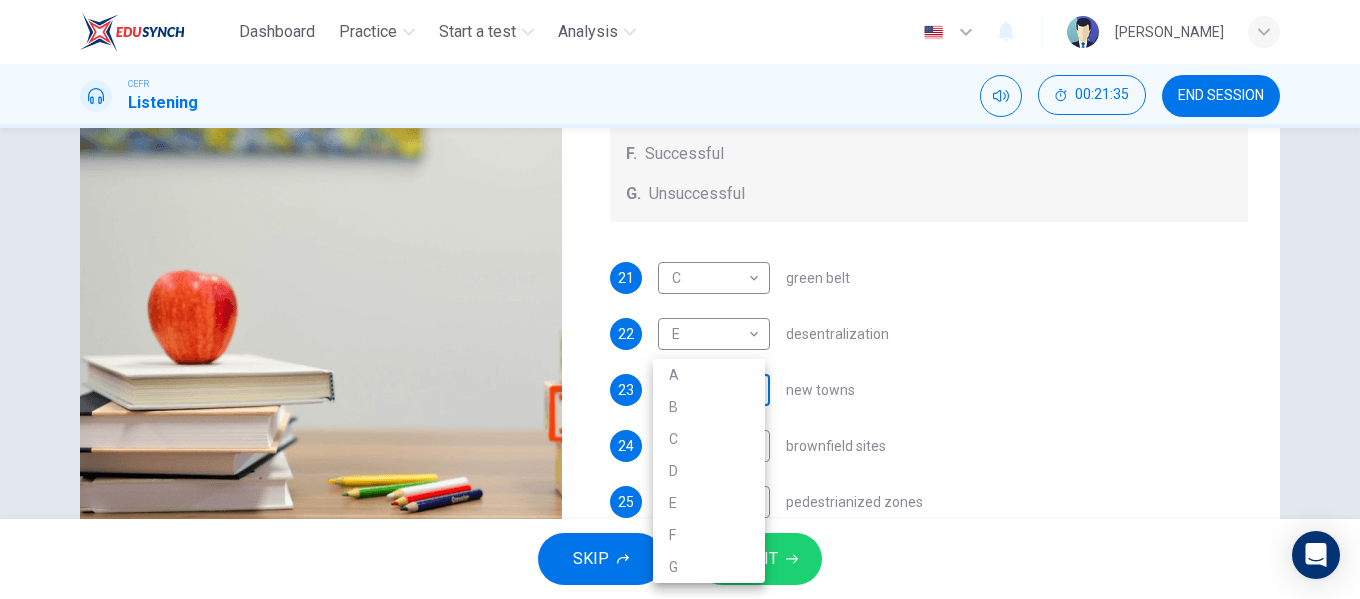 click on "Dashboard Practice Start a test Analysis English en ​ [PERSON_NAME] EMPATI CEFR Listening 00:21:35 END SESSION Questions 21 - 25 How do the speakers describe the green urban planning options? Choose  FIVE  descriptions from the box and select the correct letter next to the questions. Descriptions A. Dangerous B. Too expensive C. Oversimplified  D. Disruptive E. Unpractical F. Successful G. Unsuccessful 21 C C ​ green belt 22 E E ​ desentralization 23 ​ ​ new towns 24 ​ ​ [PERSON_NAME] sites 25 ​ ​ pedestrianized zones Case Study 03m 56s SKIP SUBMIT EduSynch - Online Language Proficiency Testing
×" at bounding box center (680, 299) 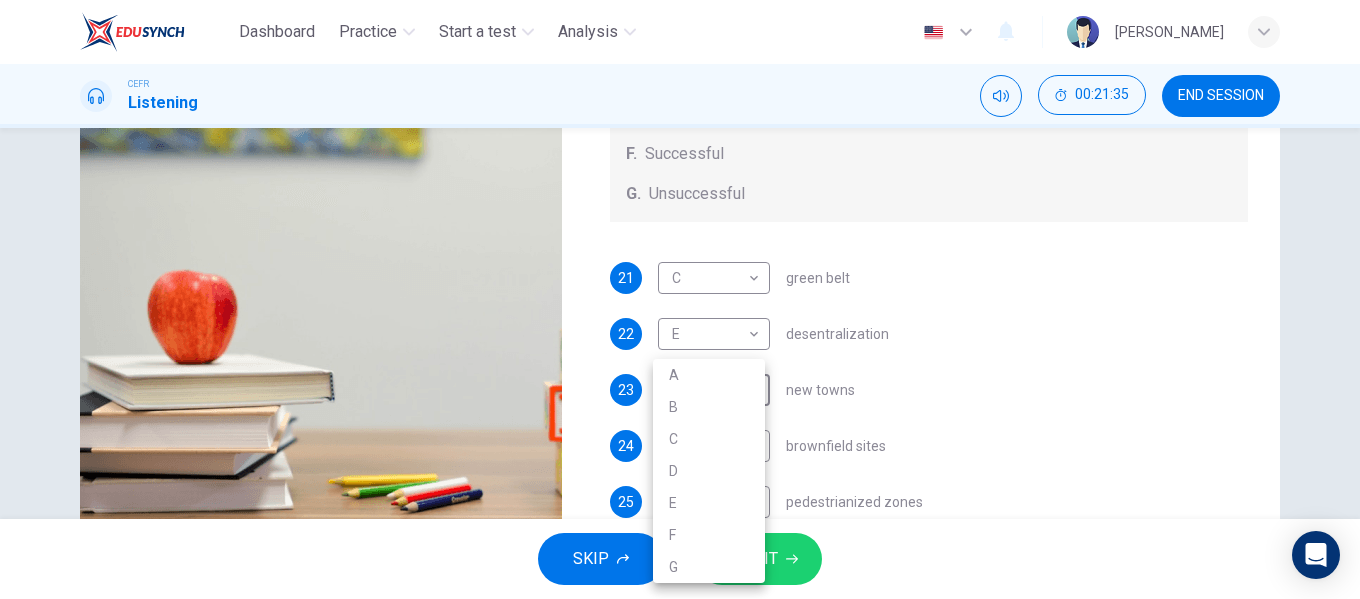 type on "35" 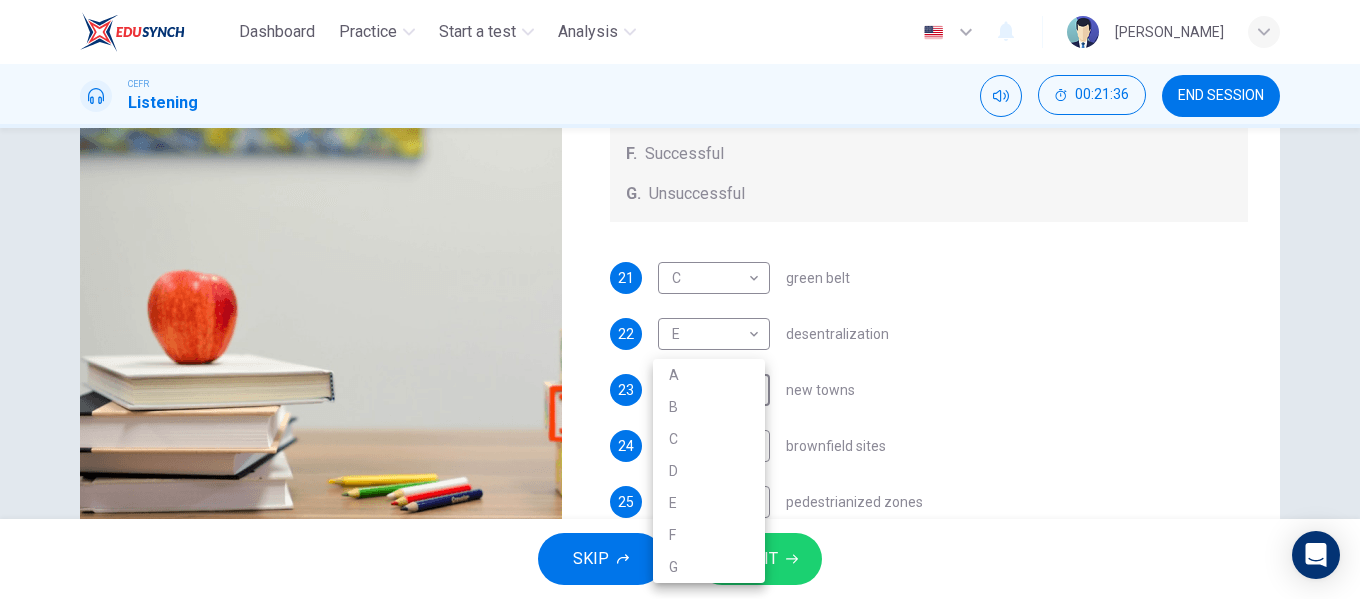 click on "B" at bounding box center (709, 407) 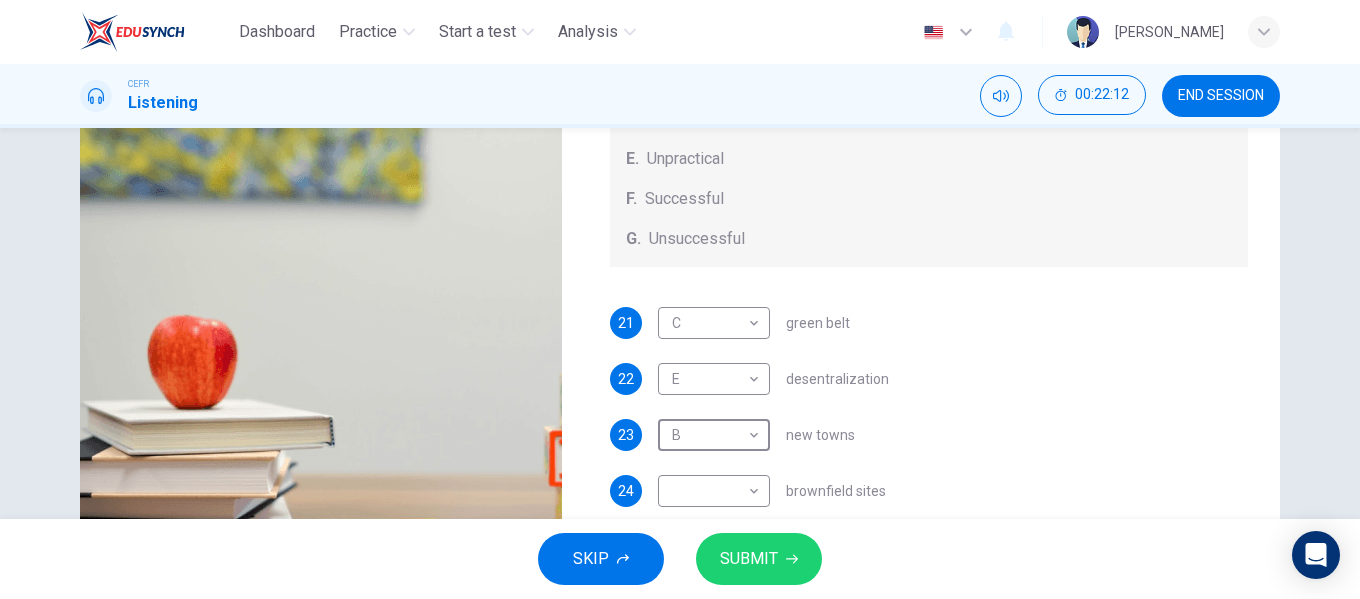 scroll, scrollTop: 384, scrollLeft: 0, axis: vertical 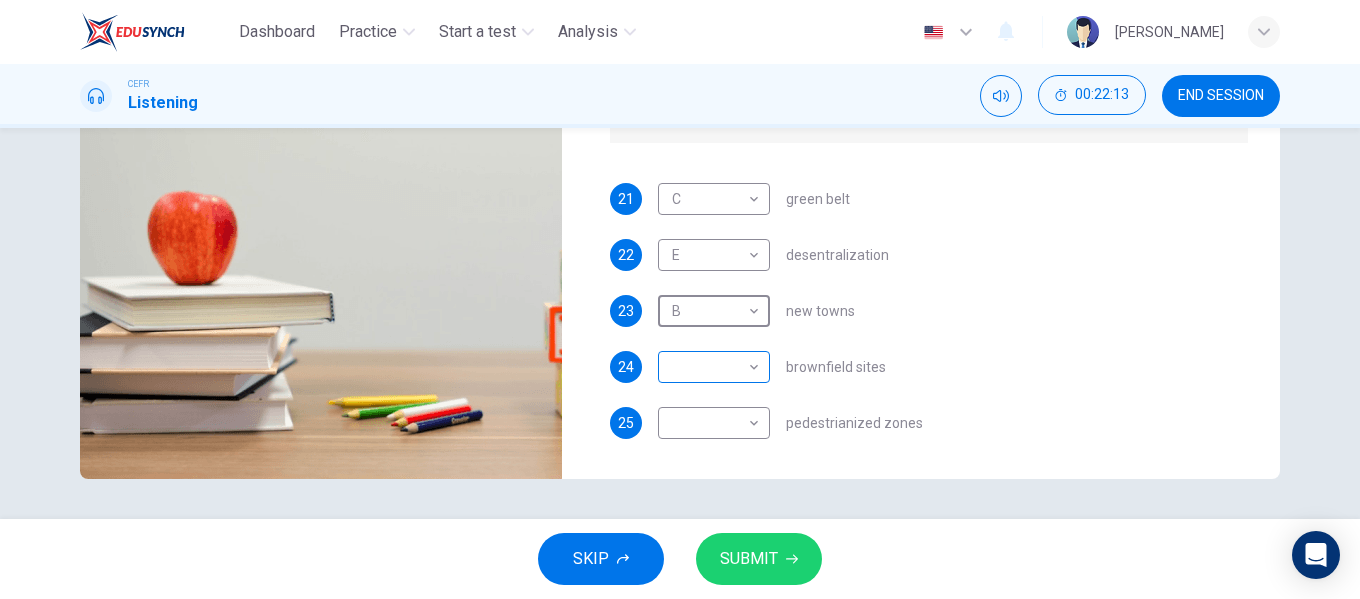 type on "46" 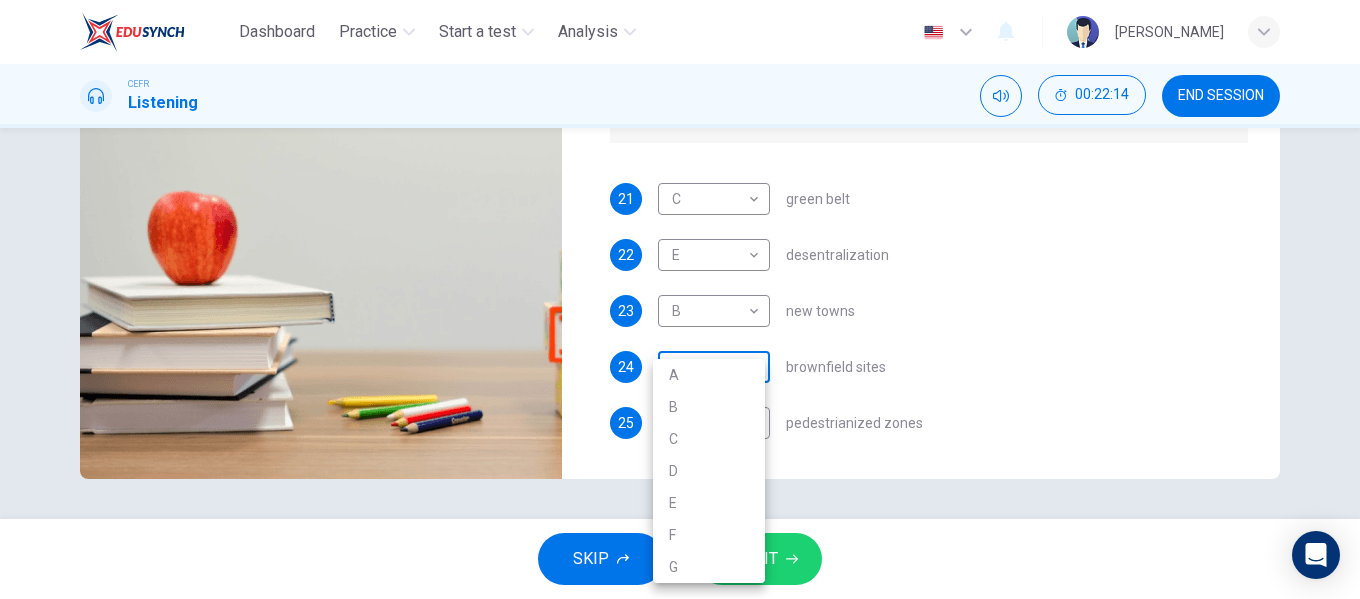 click on "A" at bounding box center [709, 375] 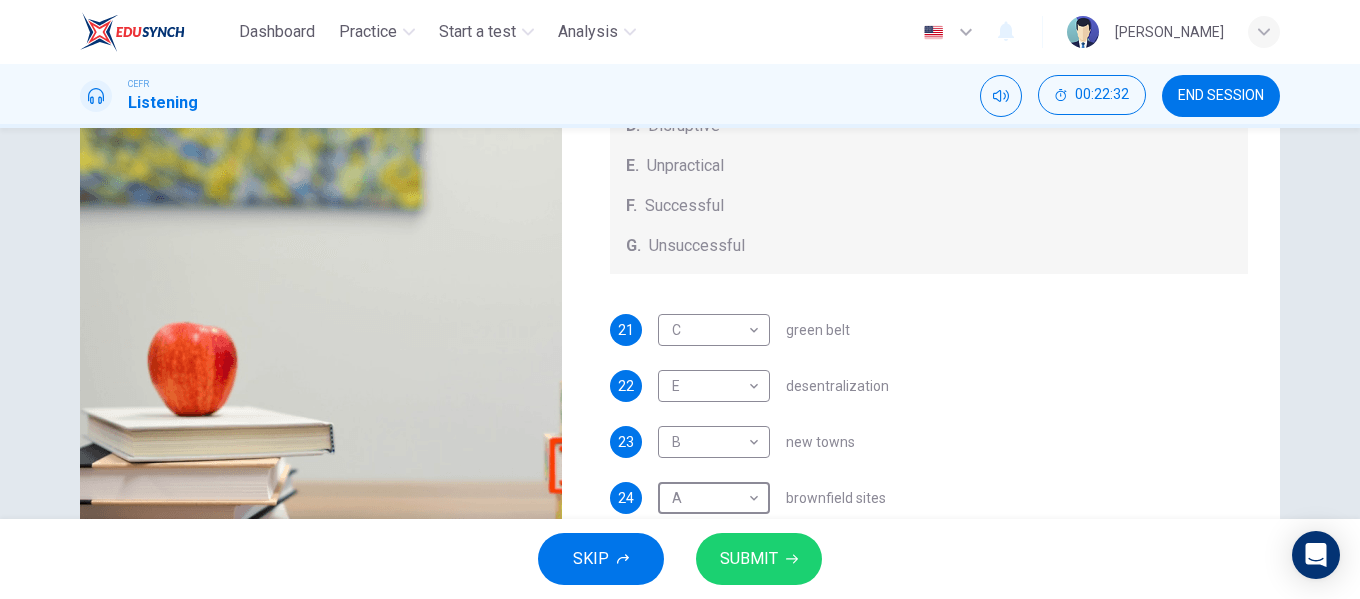 scroll, scrollTop: 384, scrollLeft: 0, axis: vertical 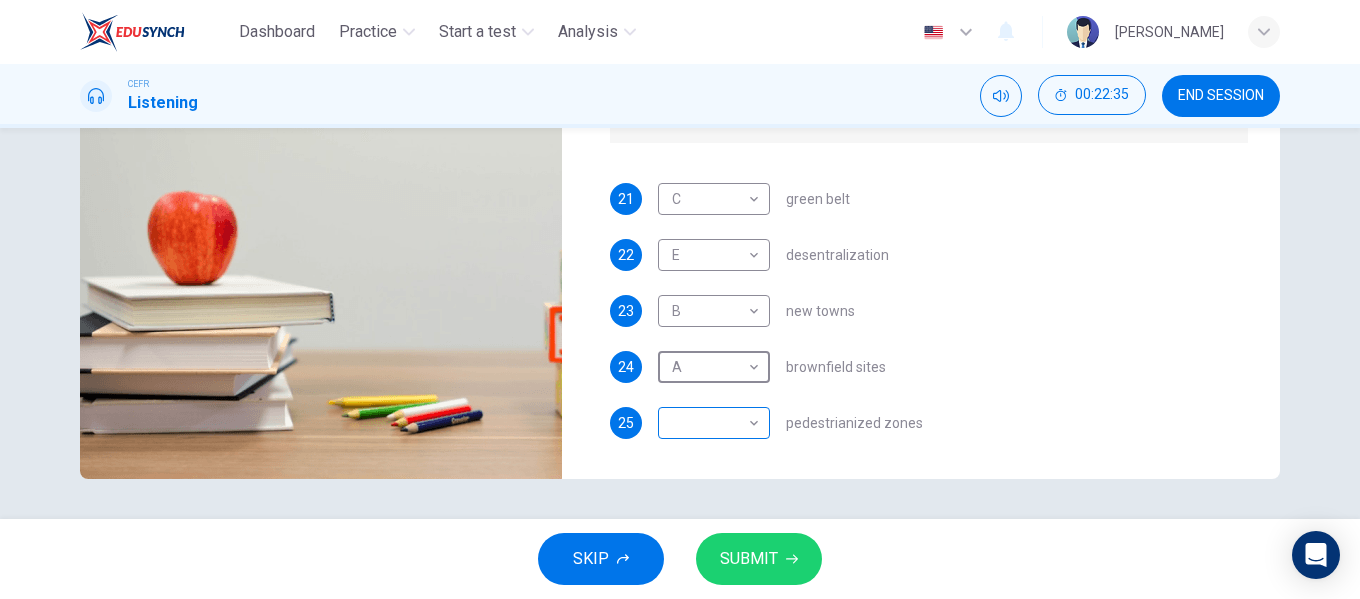 click on "Dashboard Practice Start a test Analysis English en ​ [PERSON_NAME] EMPATI CEFR Listening 00:22:35 END SESSION Questions 21 - 25 How do the speakers describe the green urban planning options? Choose  FIVE  descriptions from the box and select the correct letter next to the questions. Descriptions A. Dangerous B. Too expensive C. Oversimplified  D. Disruptive E. Unpractical F. Successful G. Unsuccessful 21 C C ​ green belt 22 E E ​ desentralization 23 B B ​ new towns 24 A A ​ [PERSON_NAME] sites 25 ​ ​ pedestrianized zones Case Study 02m 56s SKIP SUBMIT EduSynch - Online Language Proficiency Testing
×" at bounding box center [680, 299] 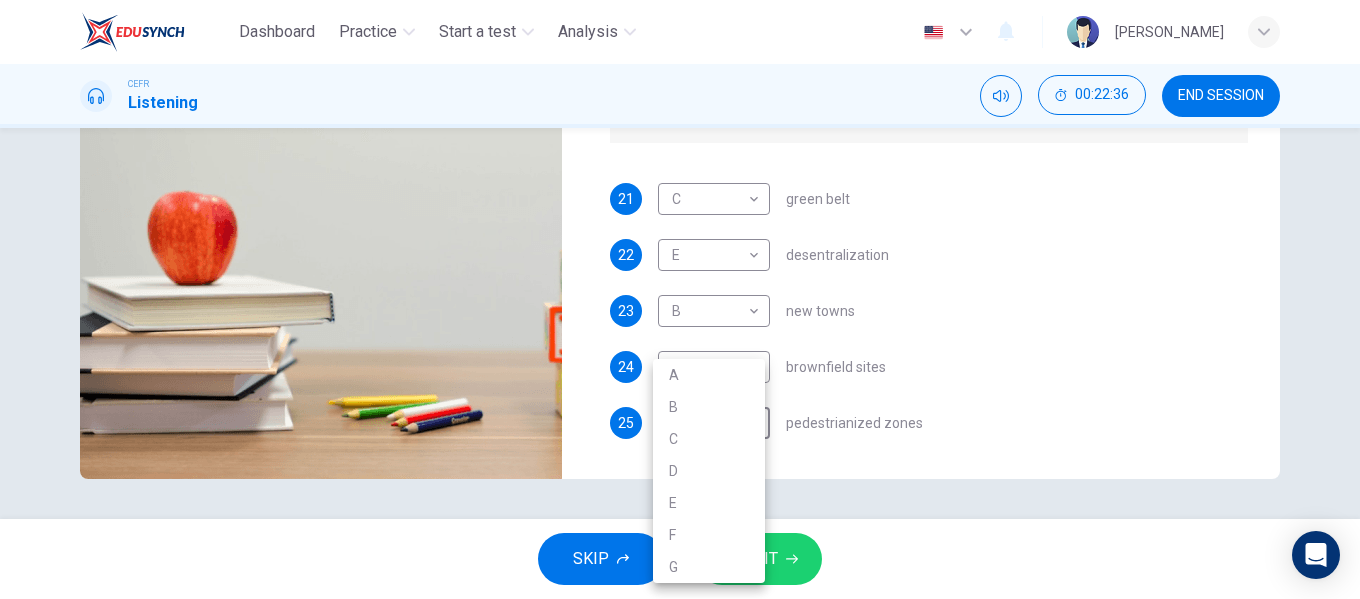 type on "52" 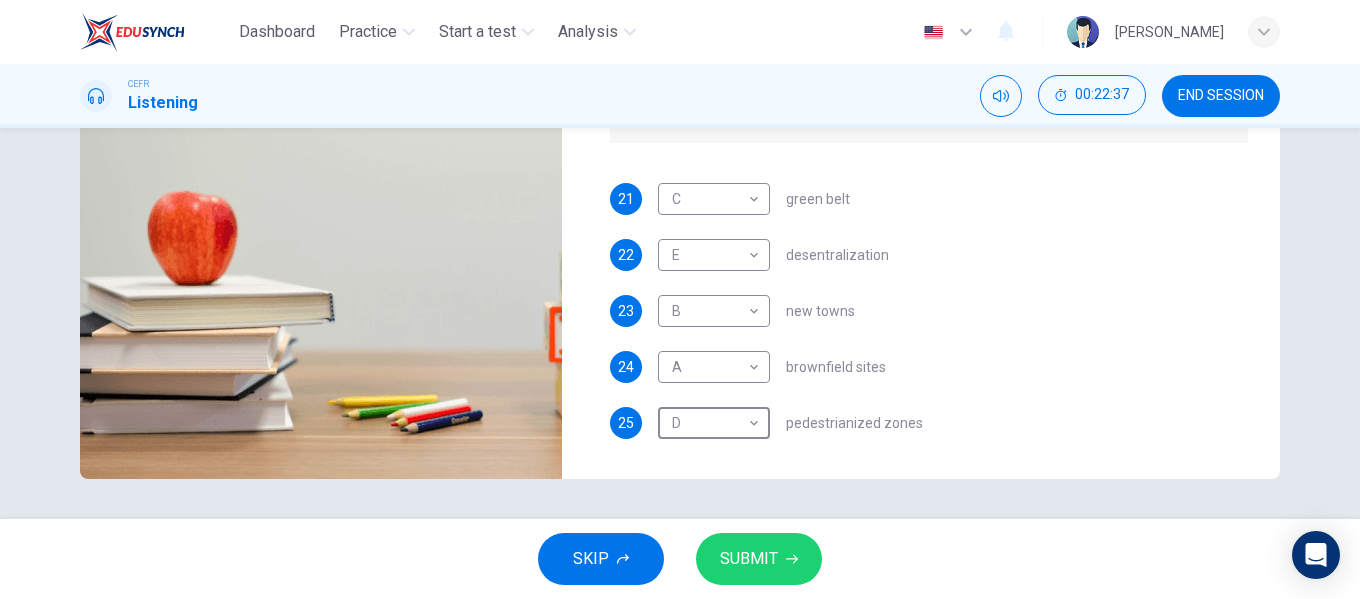 scroll, scrollTop: 0, scrollLeft: 0, axis: both 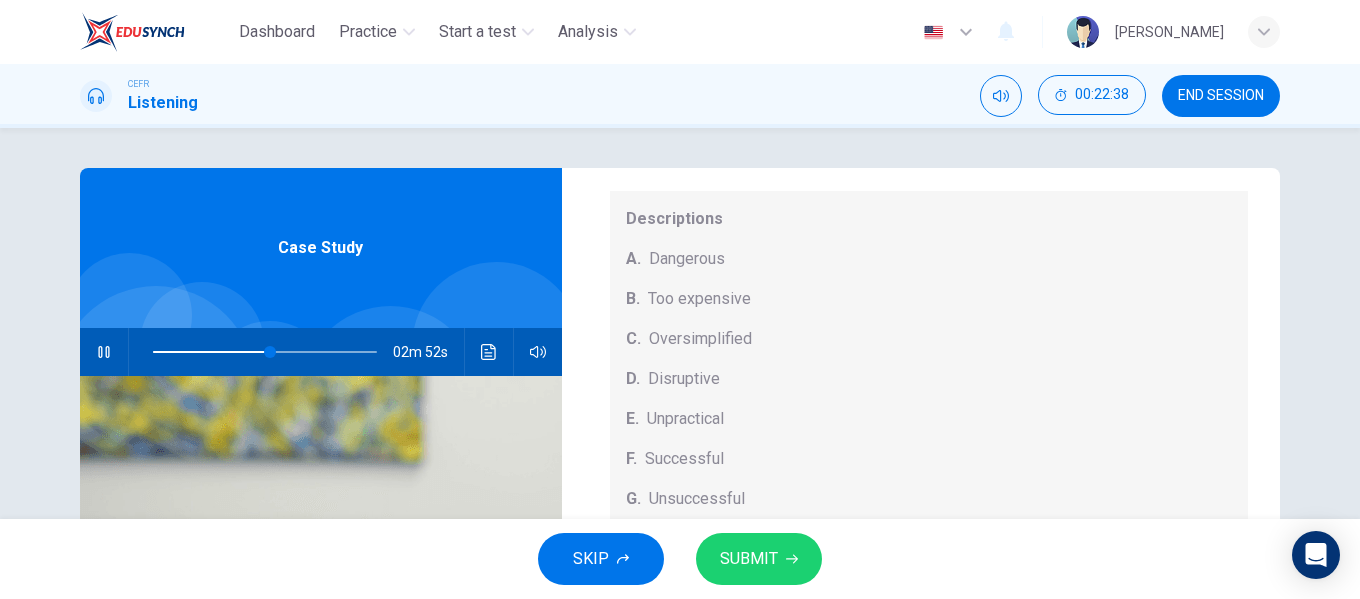 click 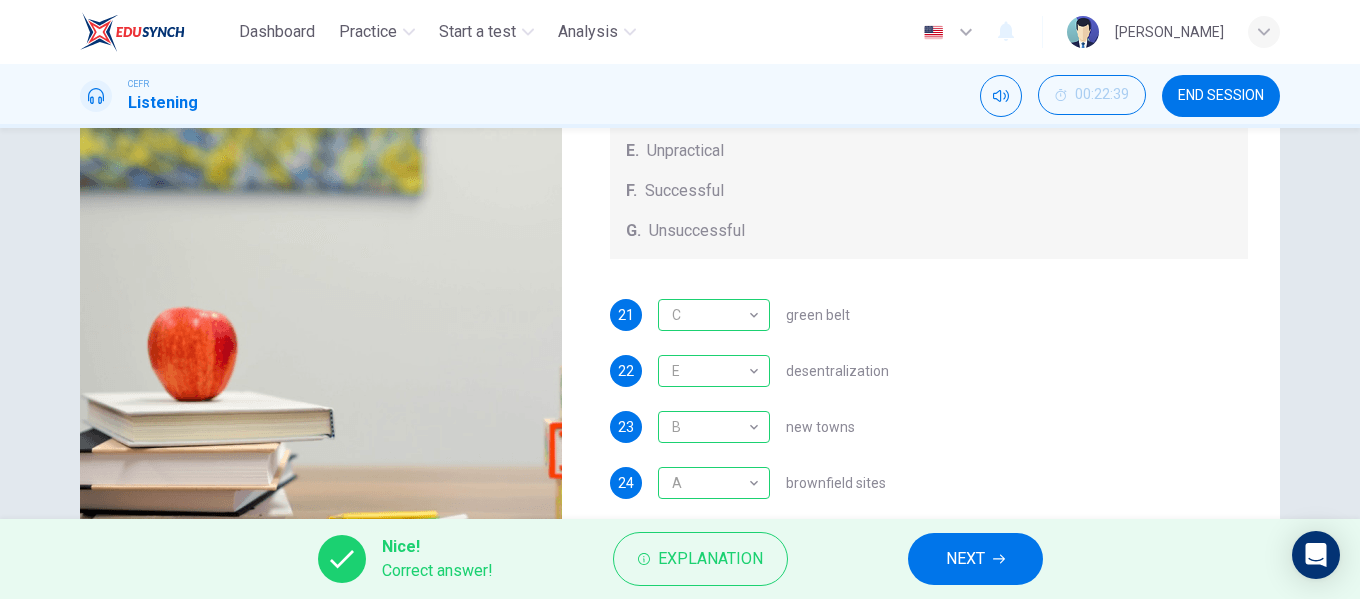 scroll, scrollTop: 342, scrollLeft: 0, axis: vertical 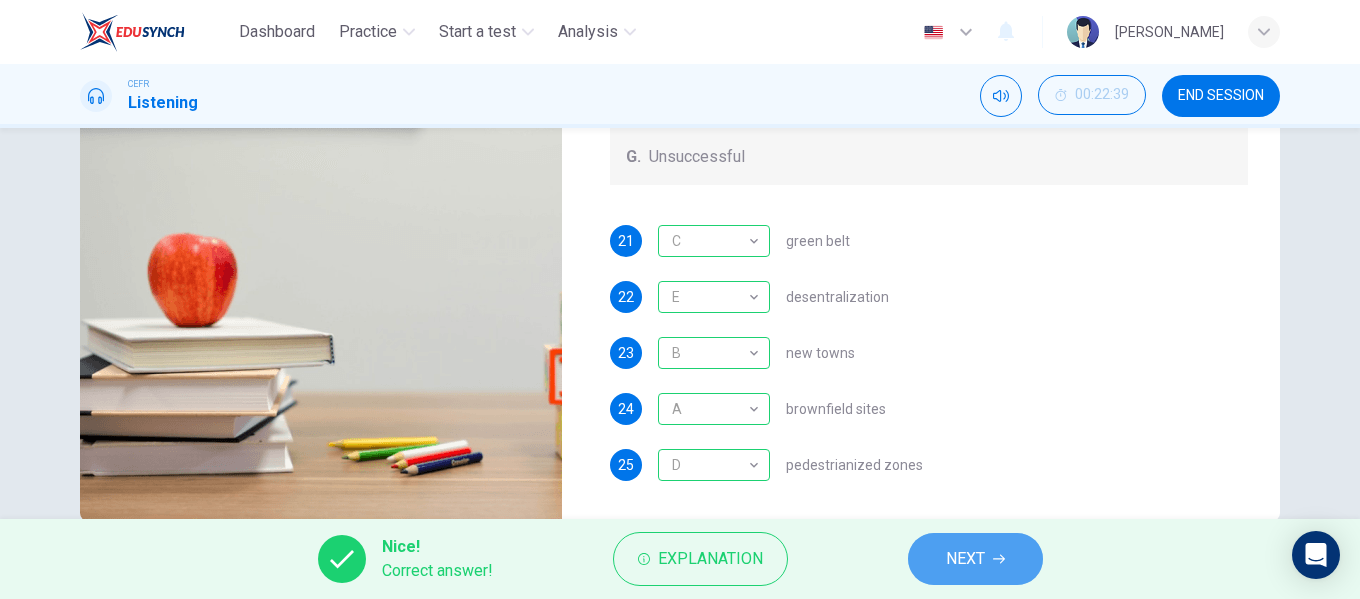 click on "NEXT" at bounding box center (965, 559) 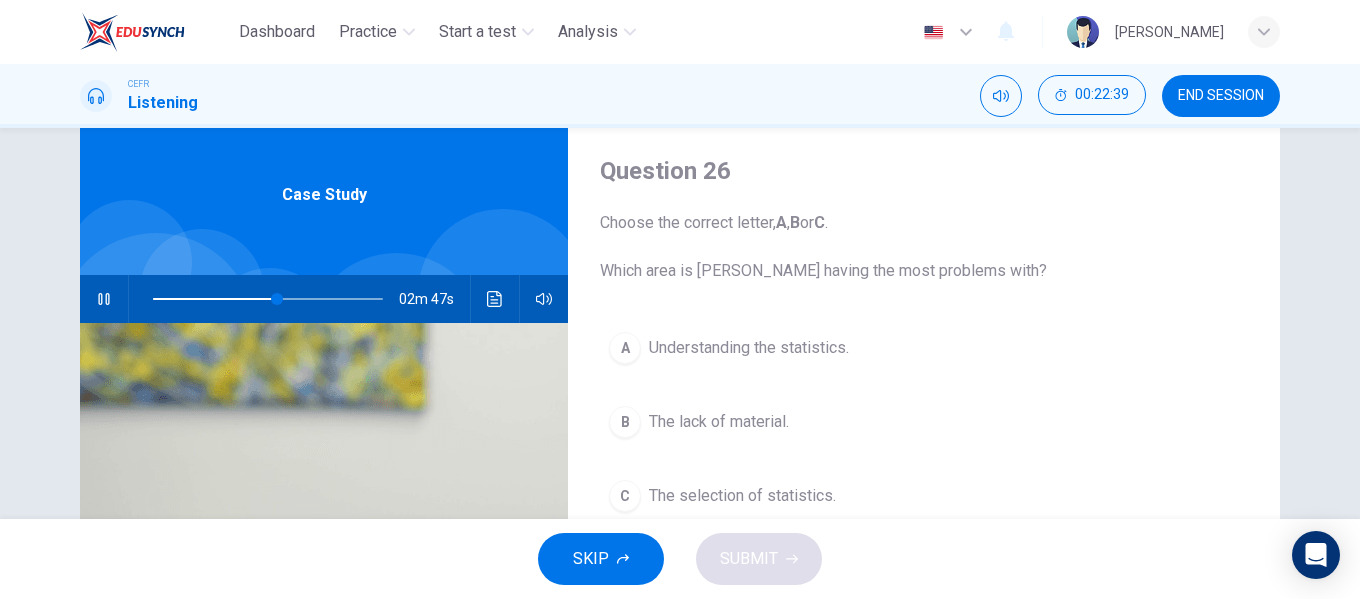 scroll, scrollTop: 42, scrollLeft: 0, axis: vertical 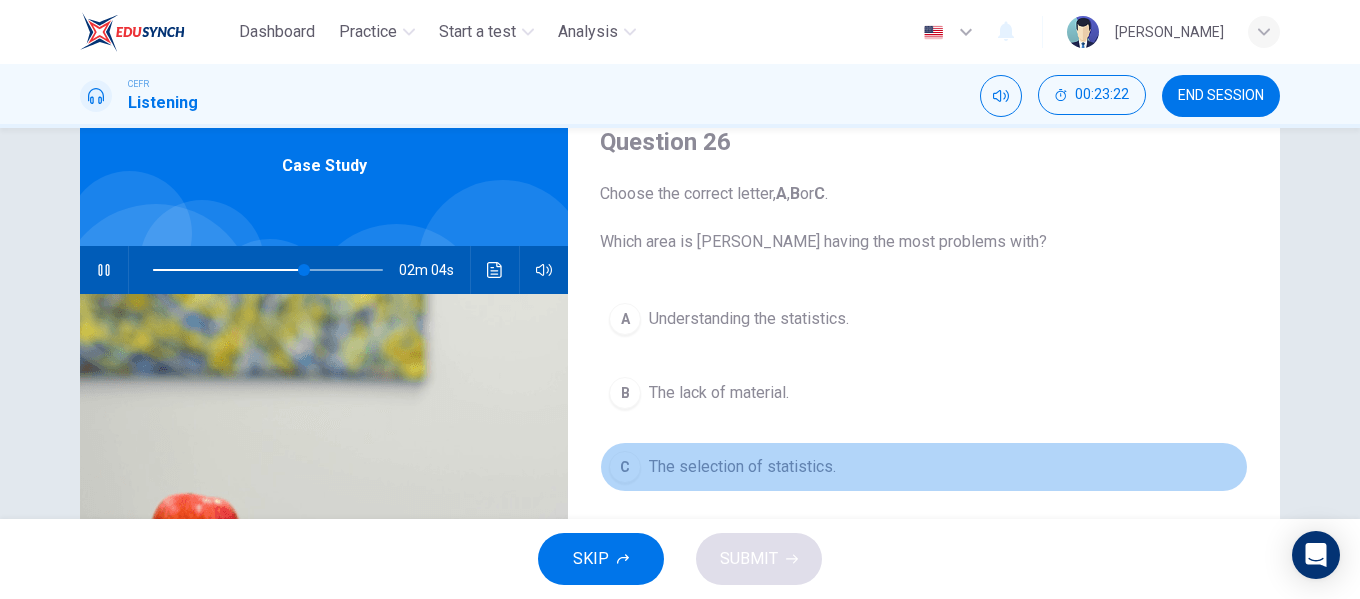click on "The selection of statistics." at bounding box center [742, 467] 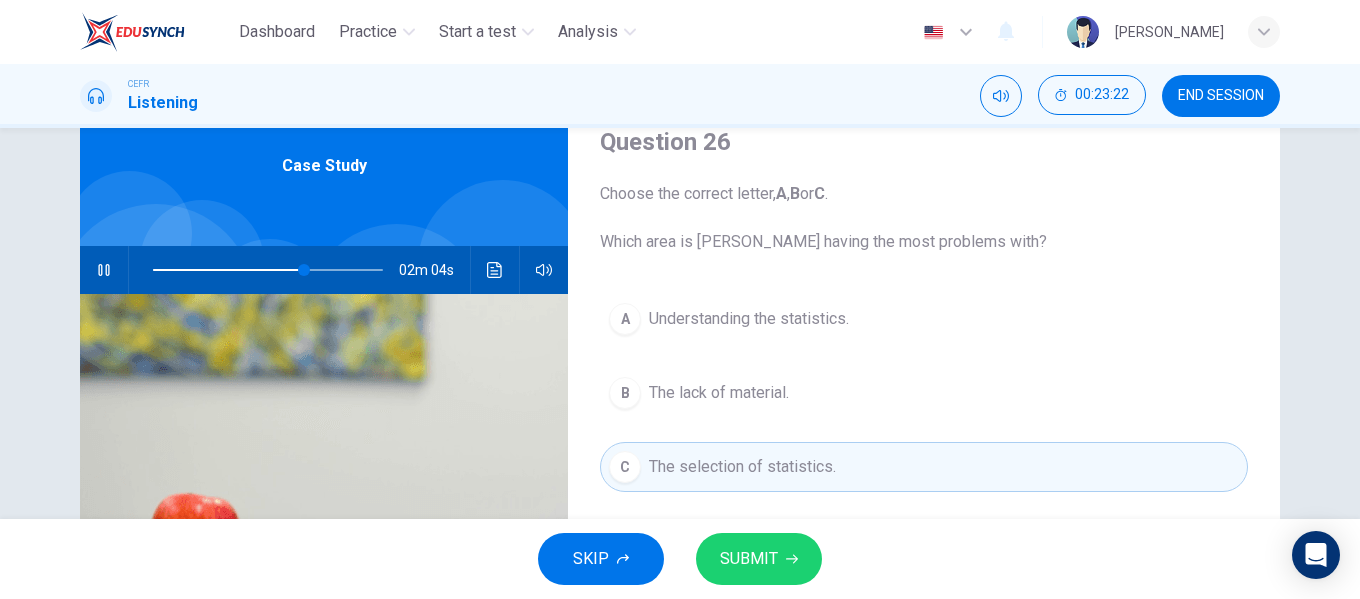 click on "SUBMIT" at bounding box center [749, 559] 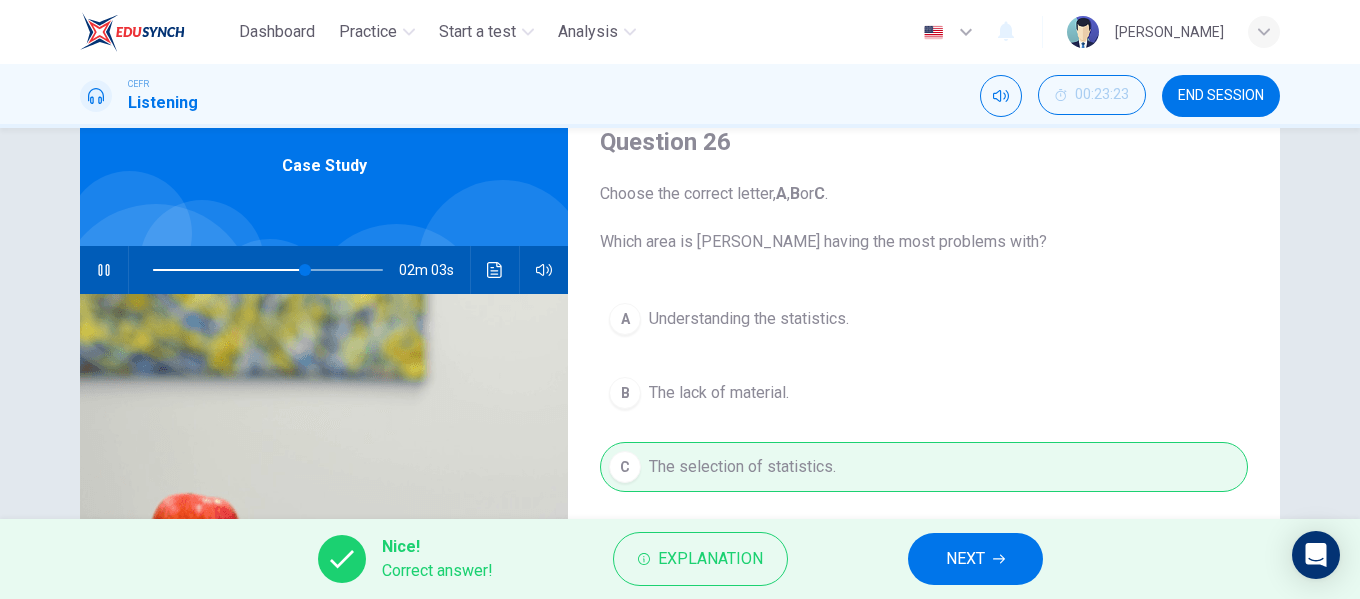click on "NEXT" at bounding box center [965, 559] 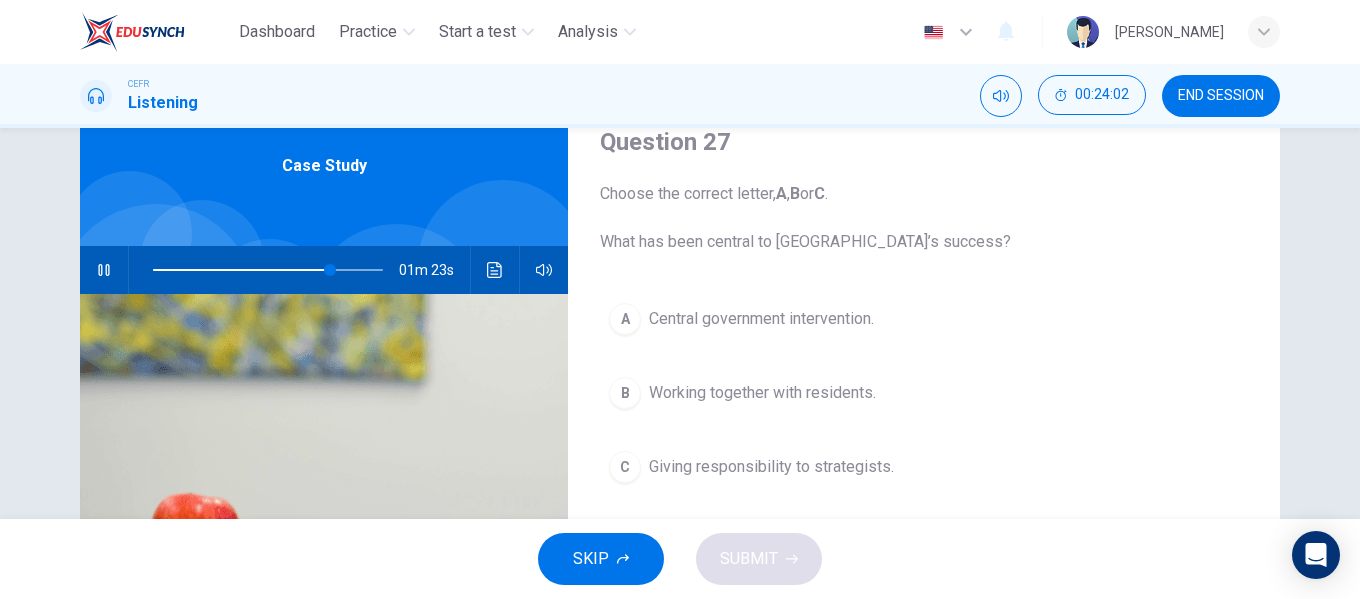 click on "B Working together with residents." at bounding box center [924, 393] 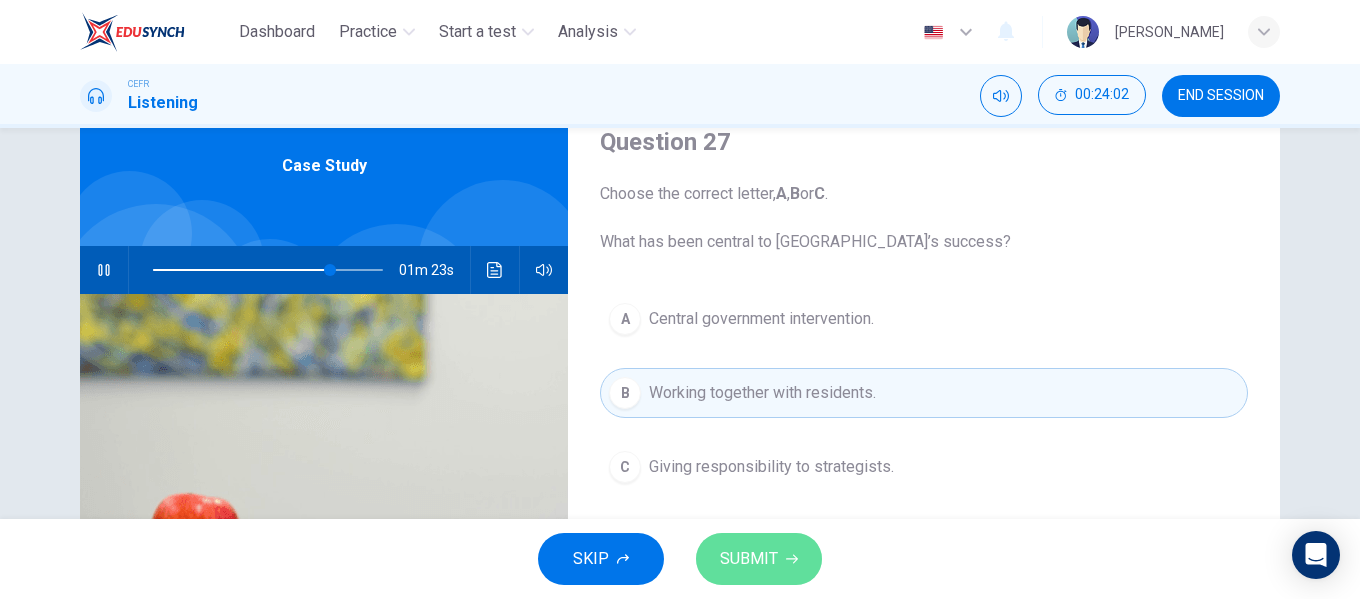 click on "SUBMIT" at bounding box center (759, 559) 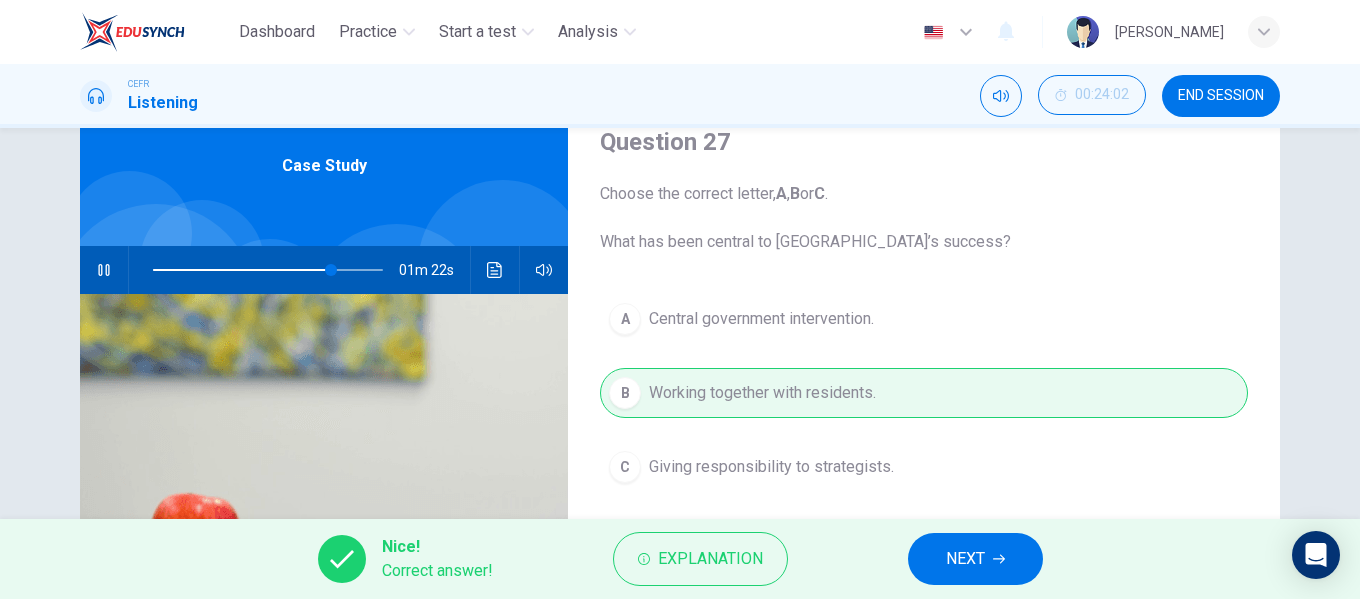 click on "NEXT" at bounding box center (965, 559) 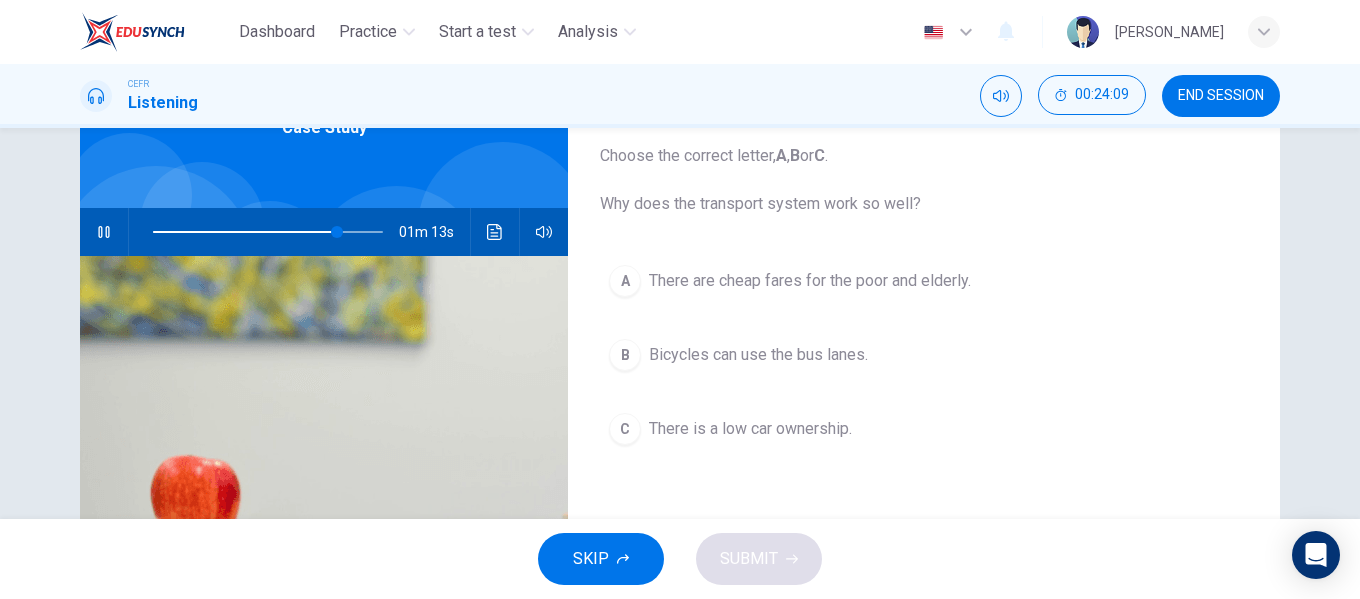 scroll, scrollTop: 111, scrollLeft: 0, axis: vertical 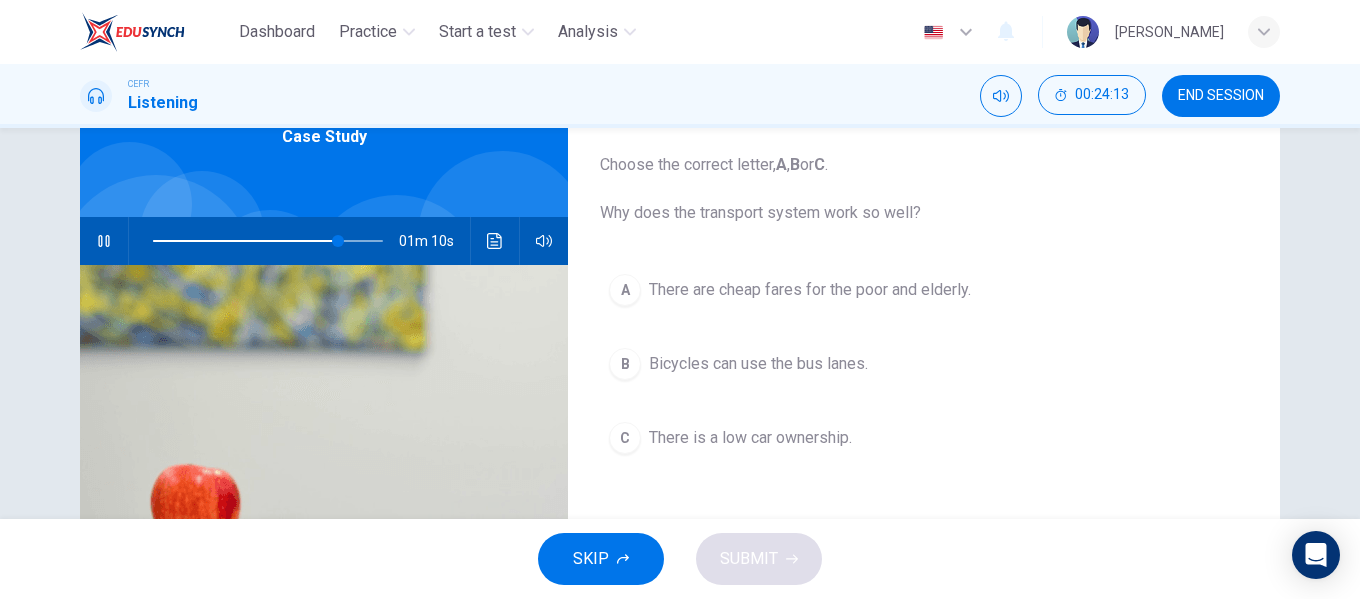 click on "There are cheap fares for the poor and elderly." at bounding box center (810, 290) 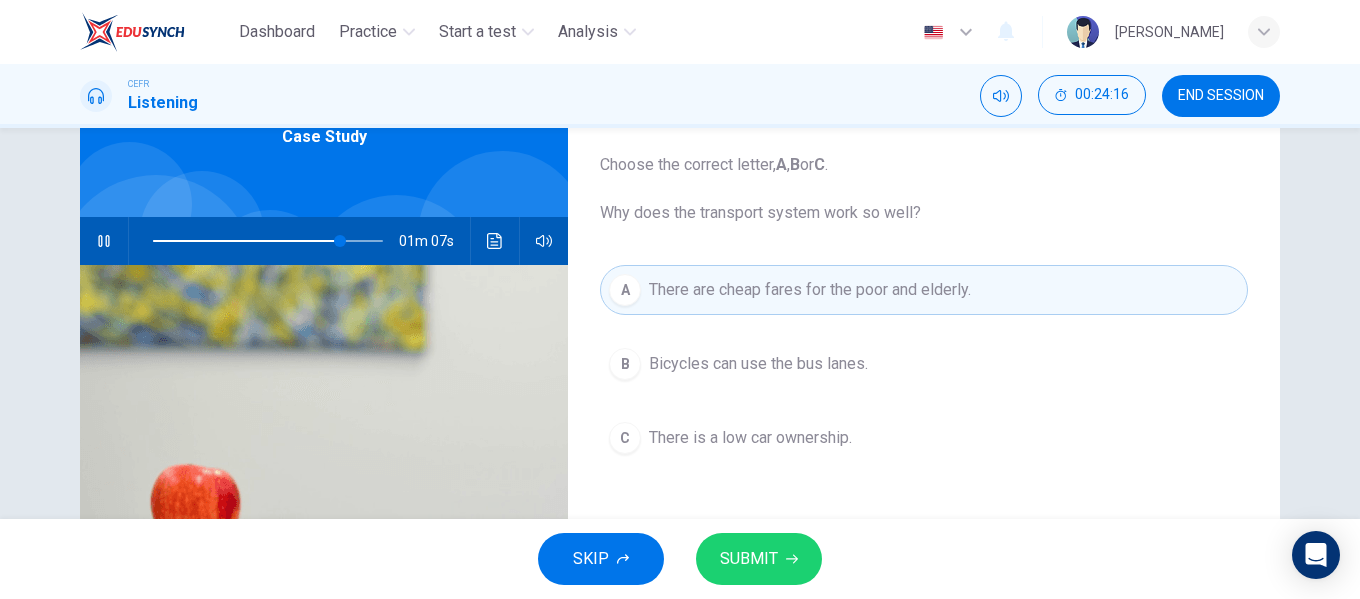 click on "SUBMIT" at bounding box center [749, 559] 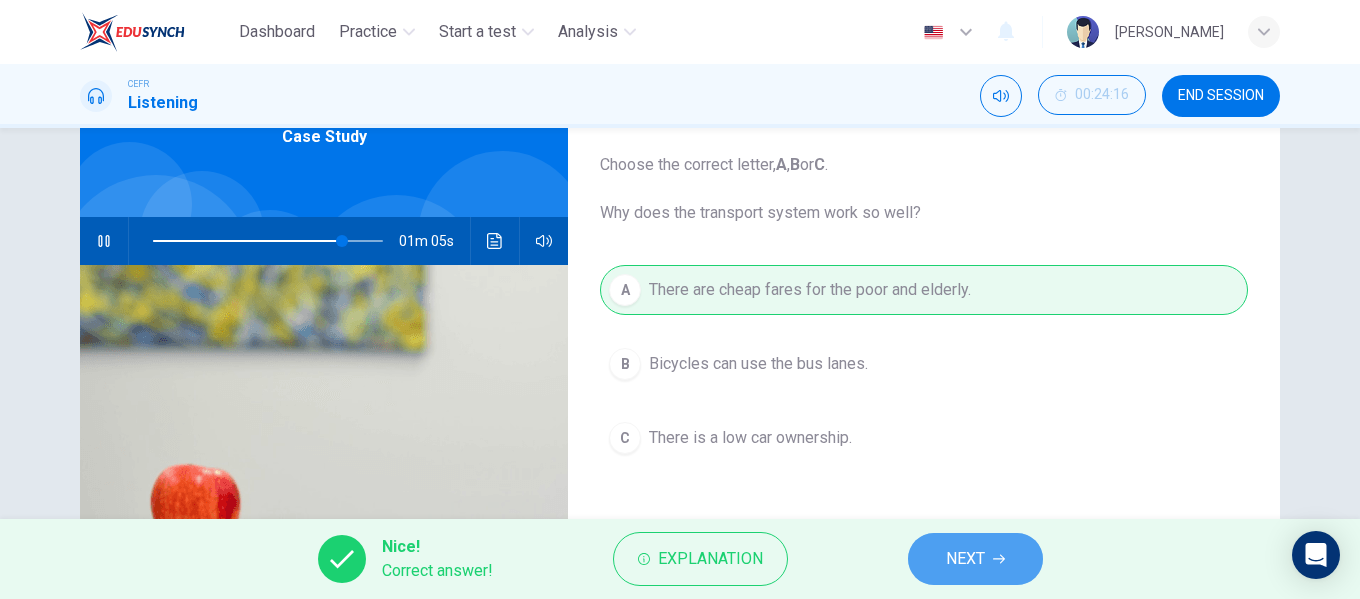 click on "NEXT" at bounding box center [965, 559] 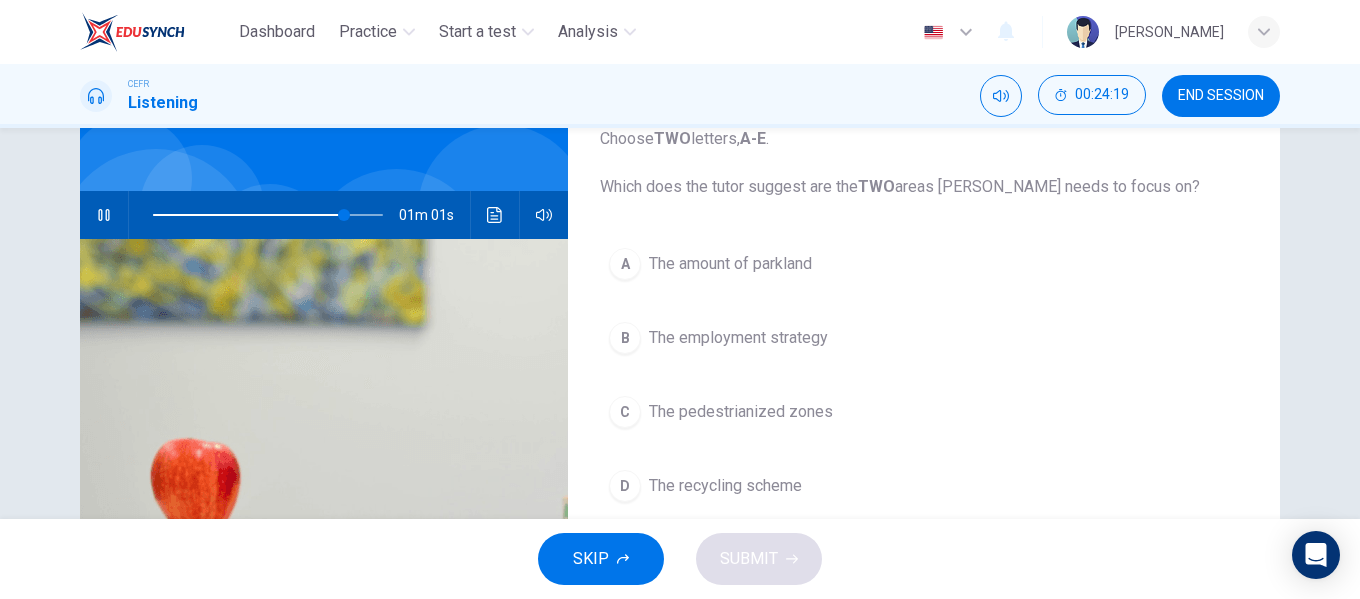 scroll, scrollTop: 135, scrollLeft: 0, axis: vertical 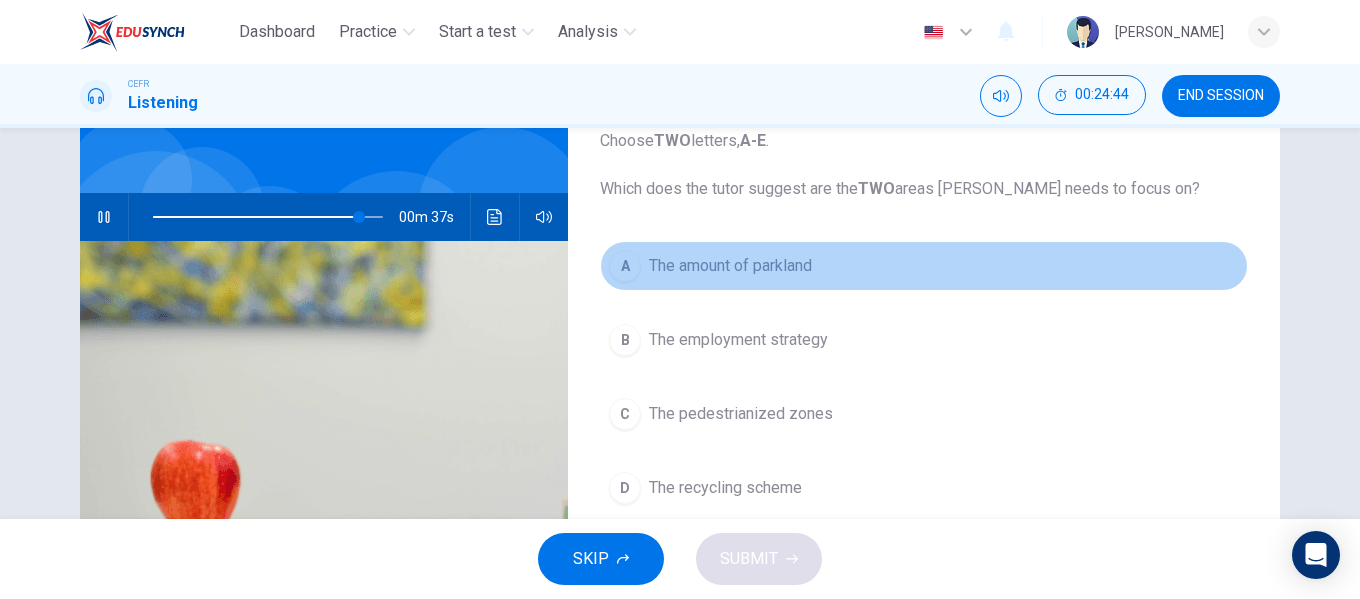 click on "The amount of parkland" at bounding box center [730, 266] 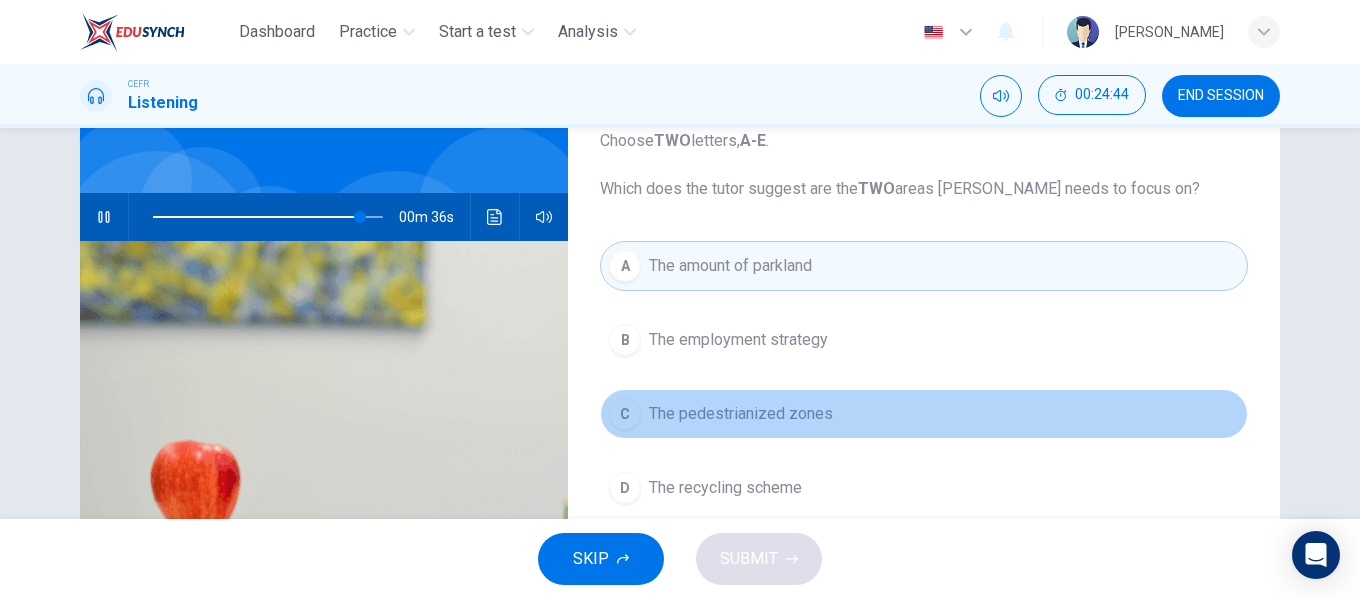 click on "The pedestrianized zones" at bounding box center (741, 414) 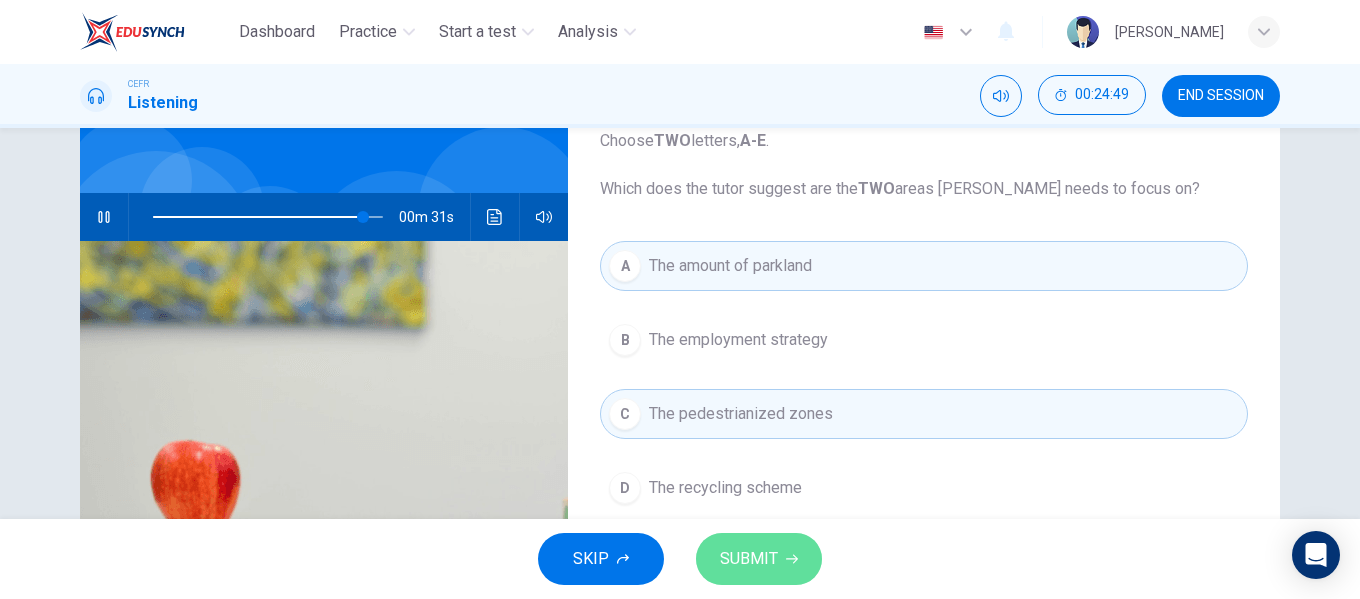 click on "SUBMIT" at bounding box center [759, 559] 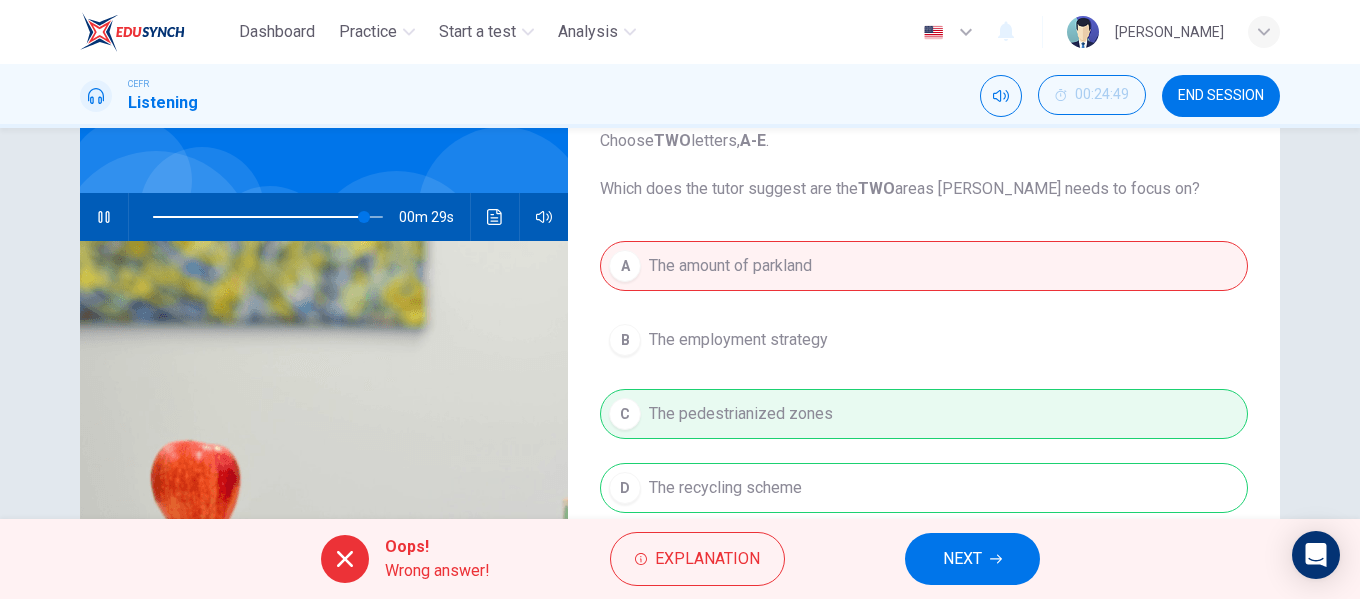 type on "92" 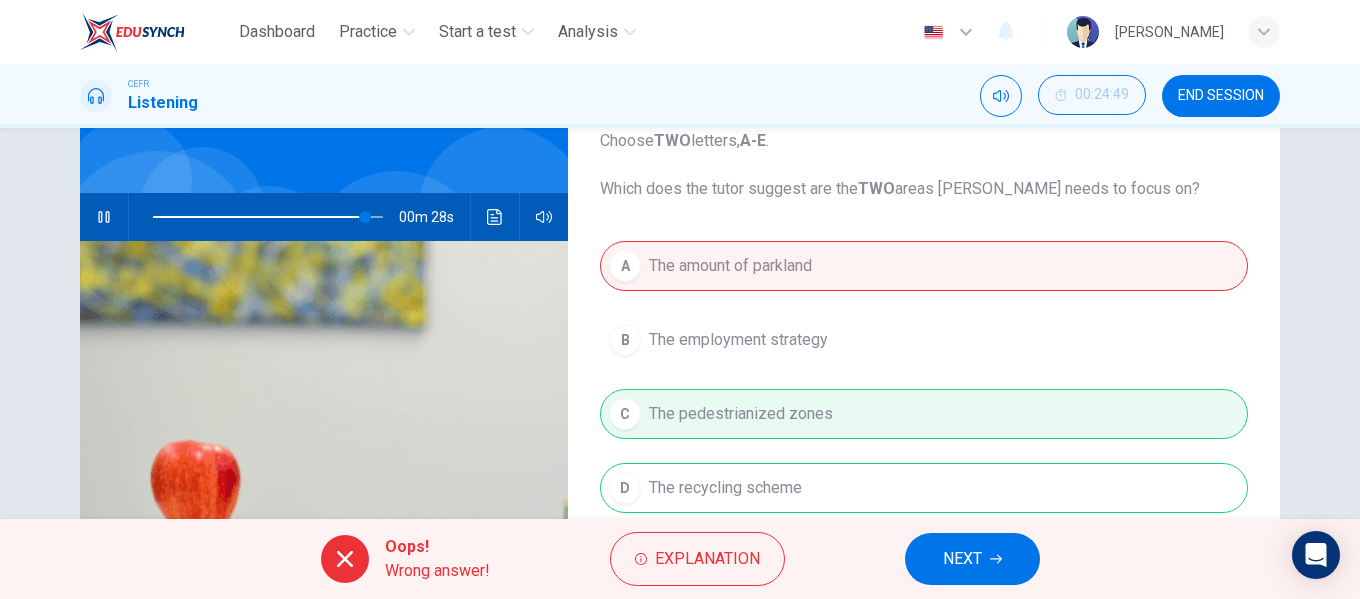 click 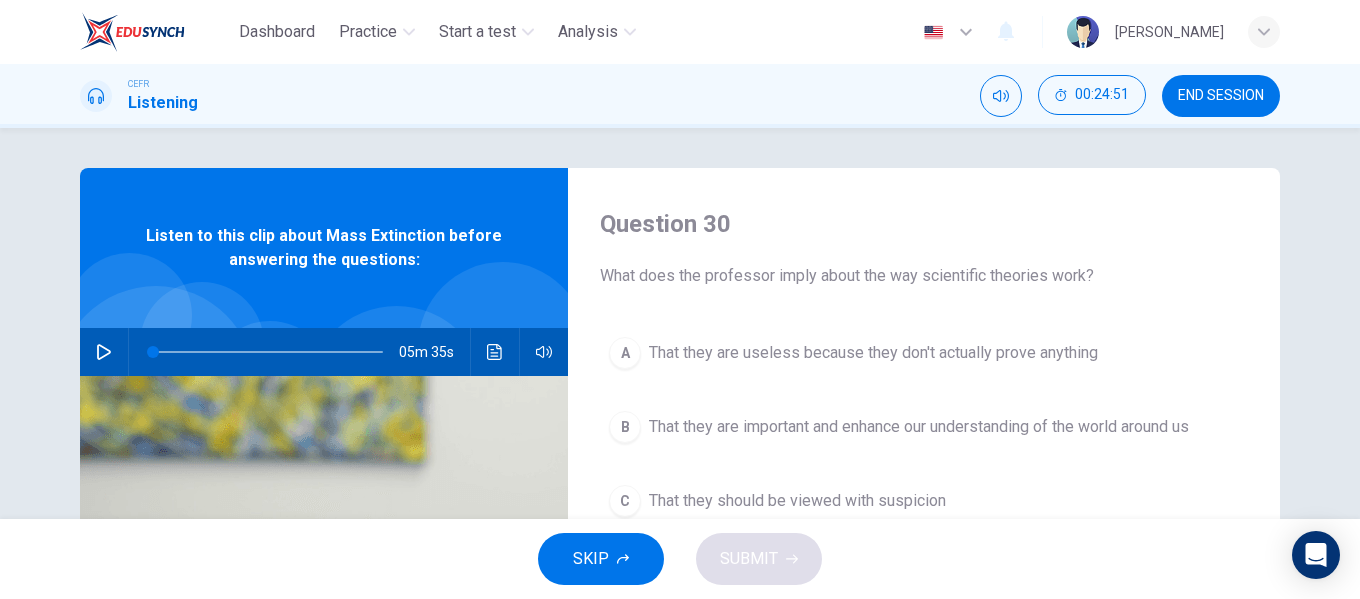 click on "END SESSION" at bounding box center (1221, 96) 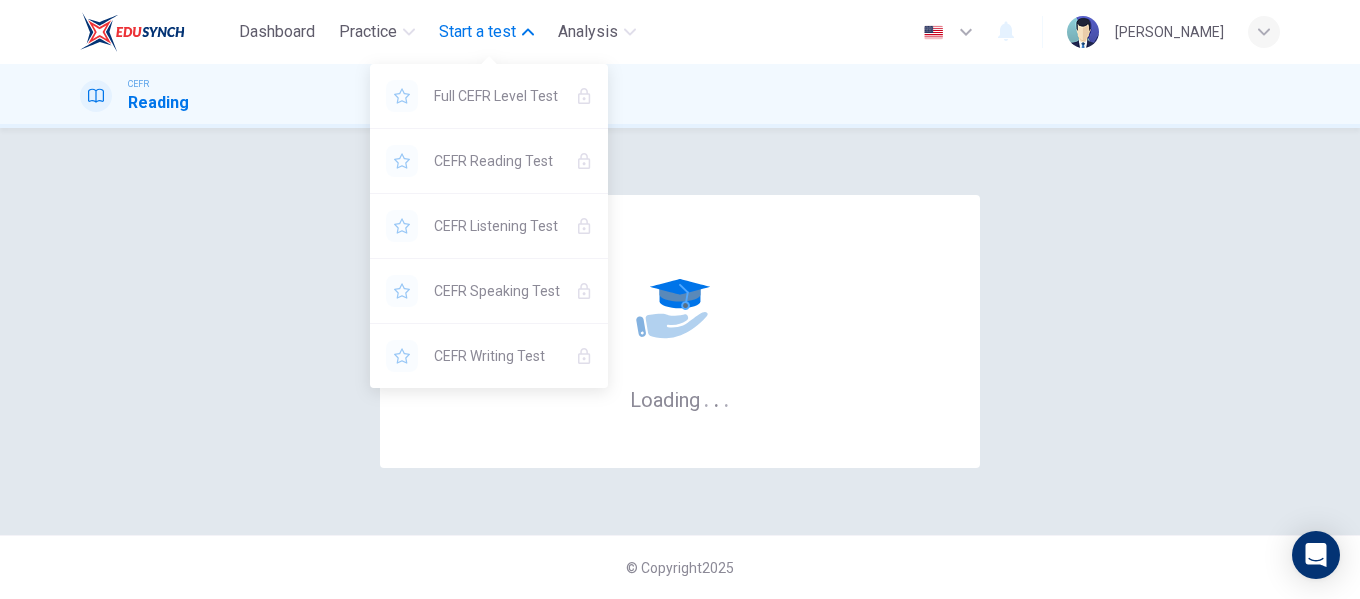 scroll, scrollTop: 0, scrollLeft: 0, axis: both 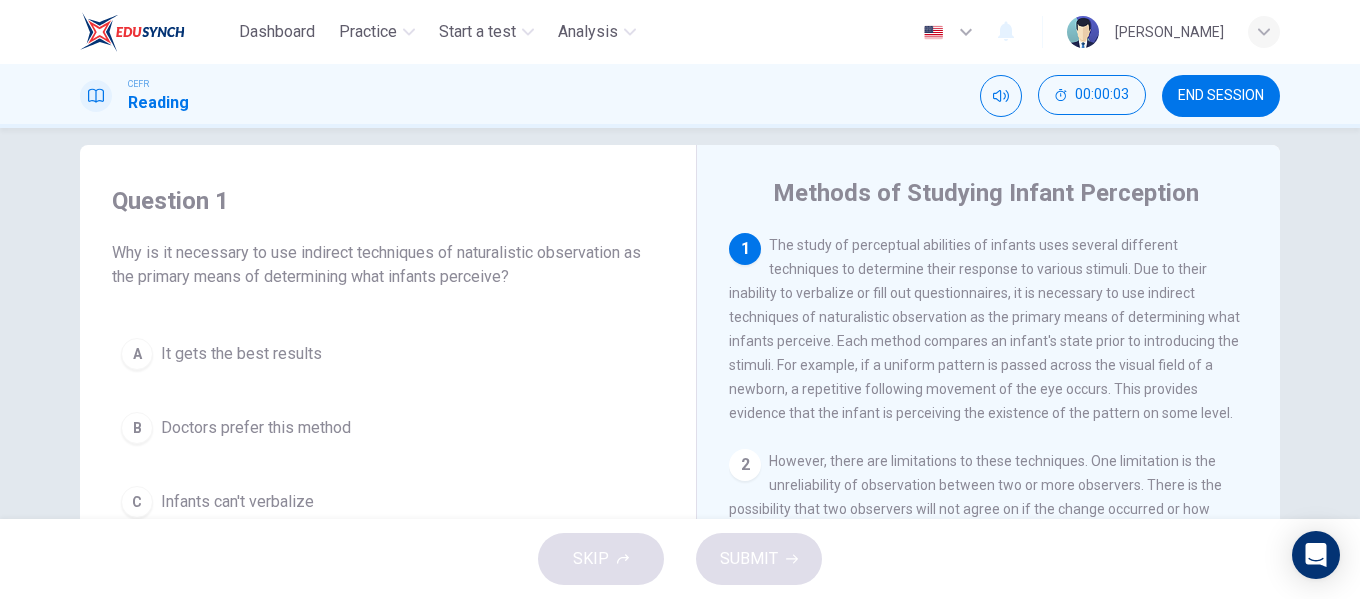 drag, startPoint x: 994, startPoint y: 217, endPoint x: 1005, endPoint y: 278, distance: 61.983868 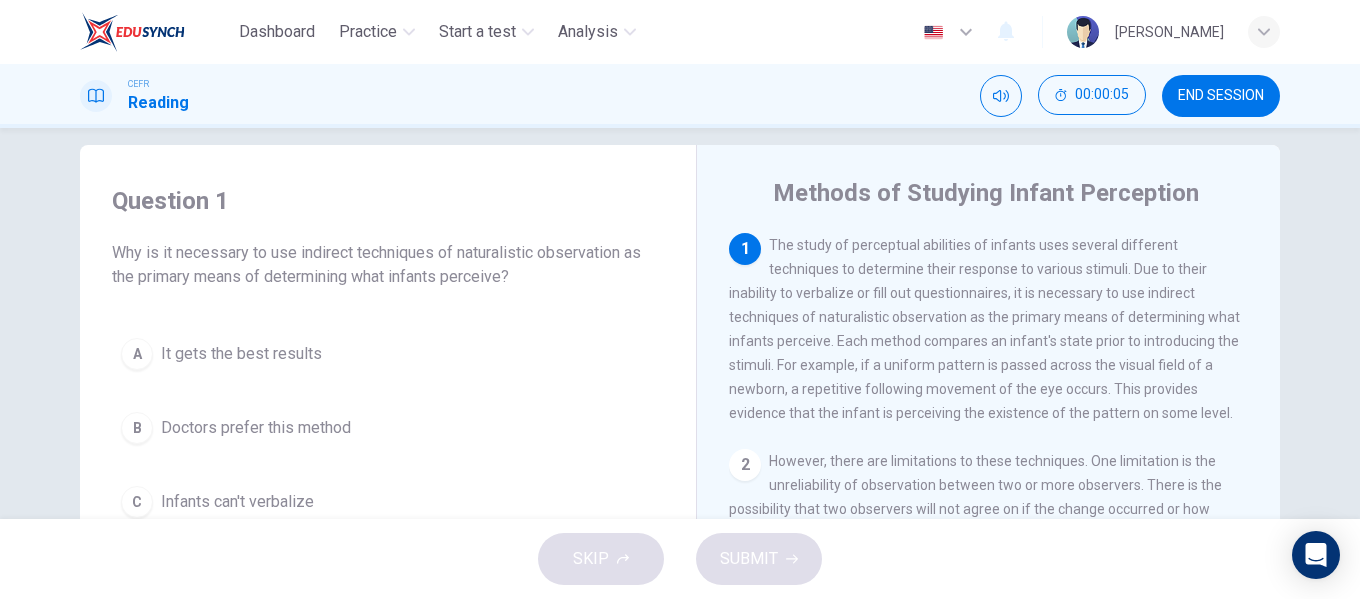 click on "DMARC Enforced" at bounding box center [61, 925] 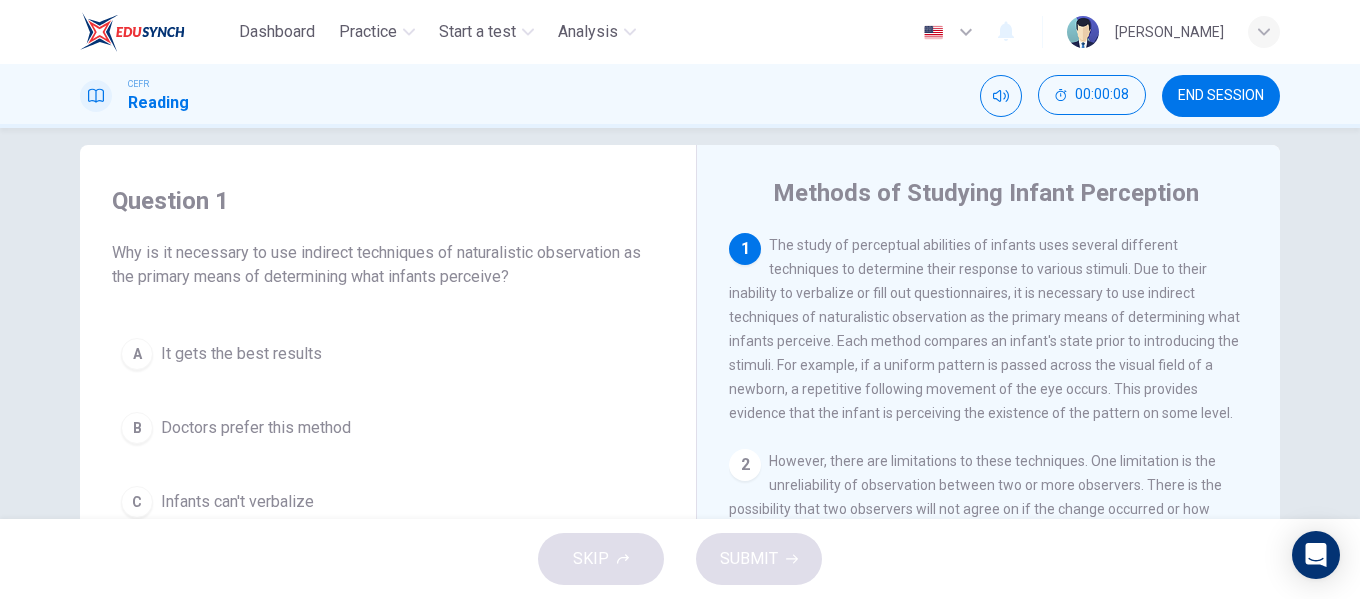 click on "Reputation
References
0
First Seen
-
Last Seen
-
Profiles
-
Tags Found
Suspicious
Spoofable
Domain Exists
Deliverable
Valid MX" at bounding box center (680, 782) 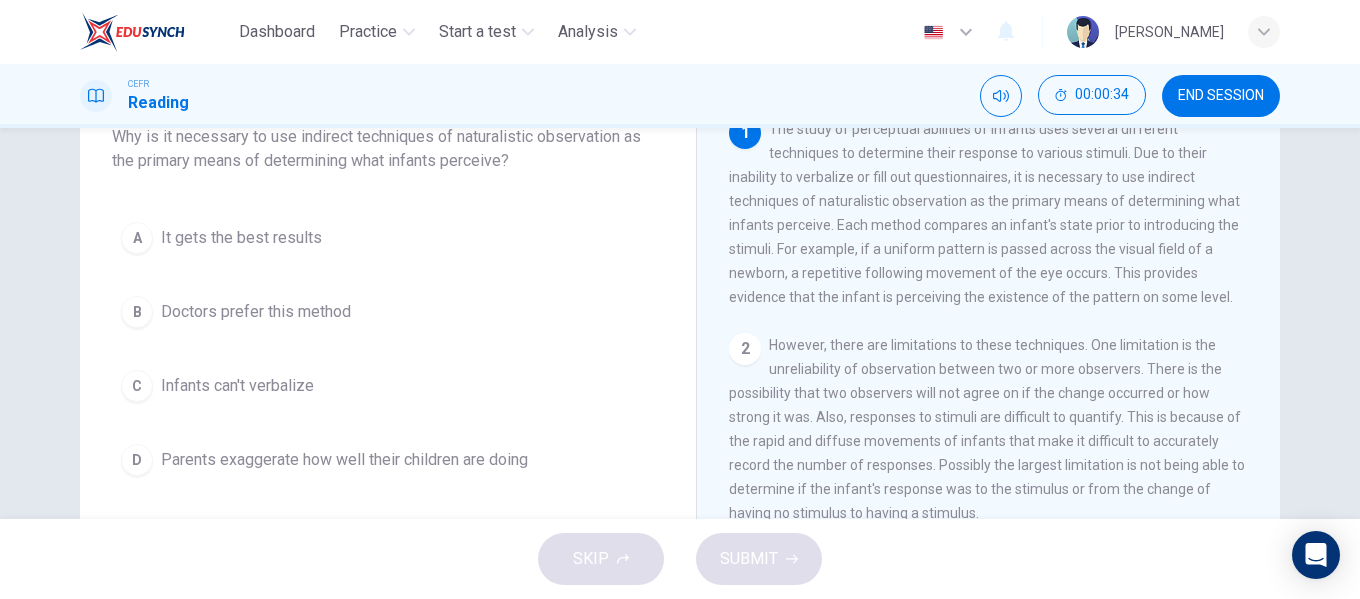 scroll, scrollTop: 141, scrollLeft: 0, axis: vertical 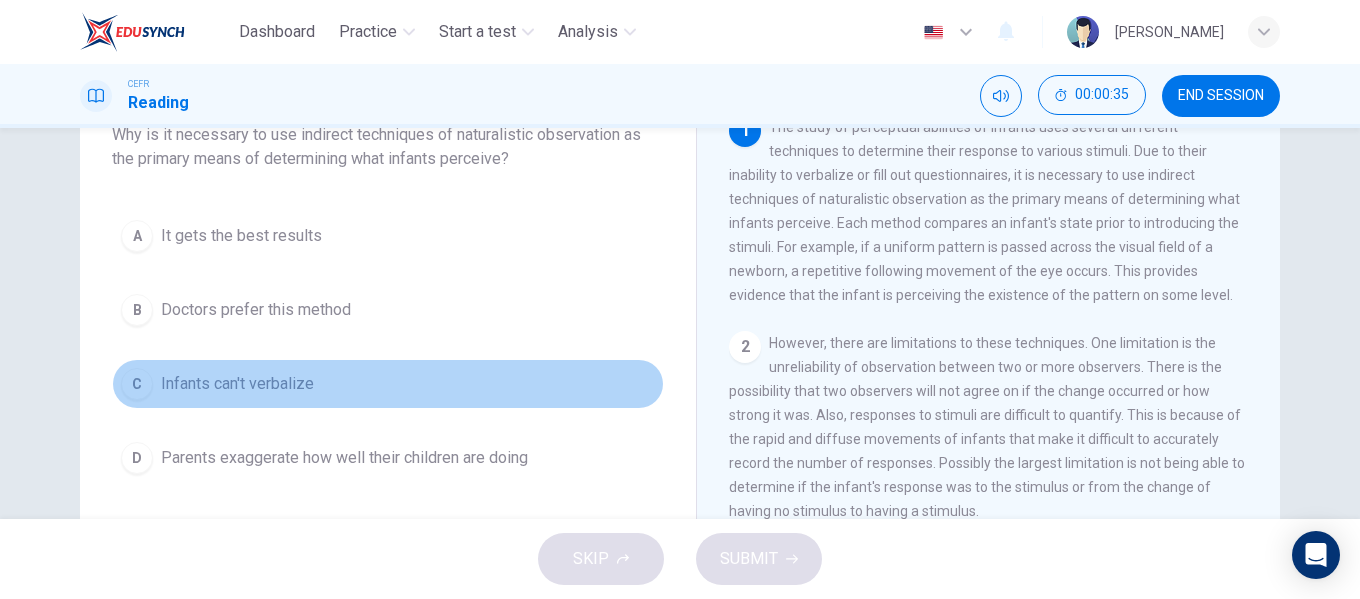 click on "Infants can't verbalize" at bounding box center [237, 384] 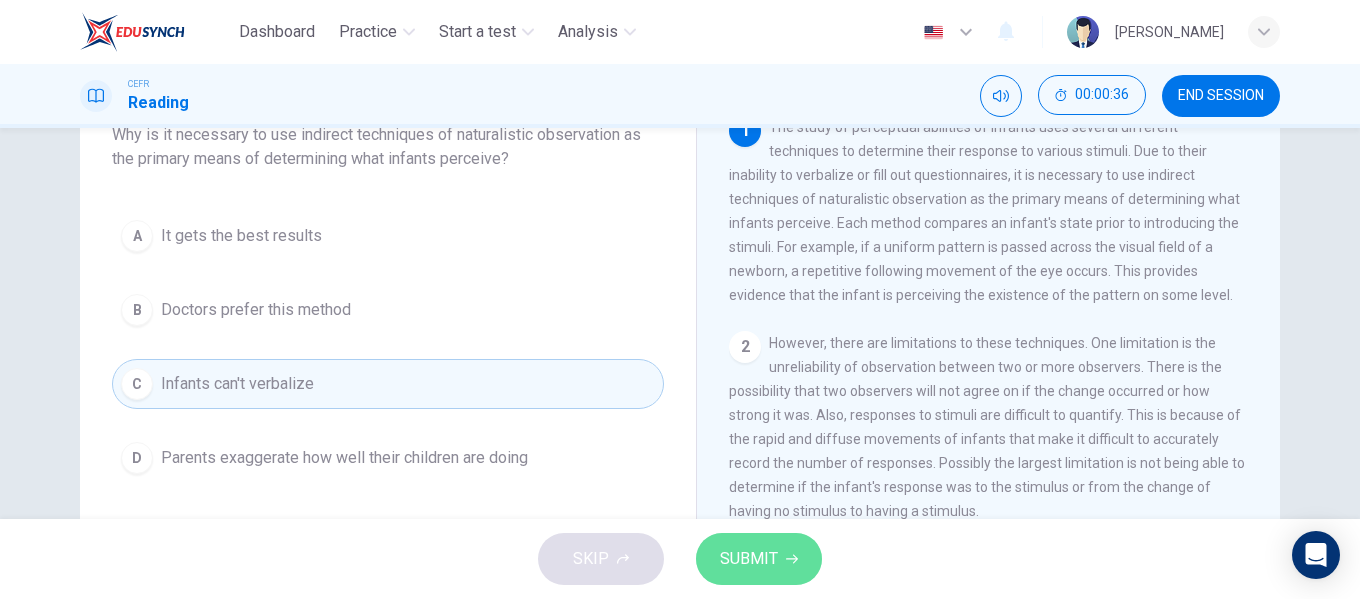 click on "SUBMIT" at bounding box center (749, 559) 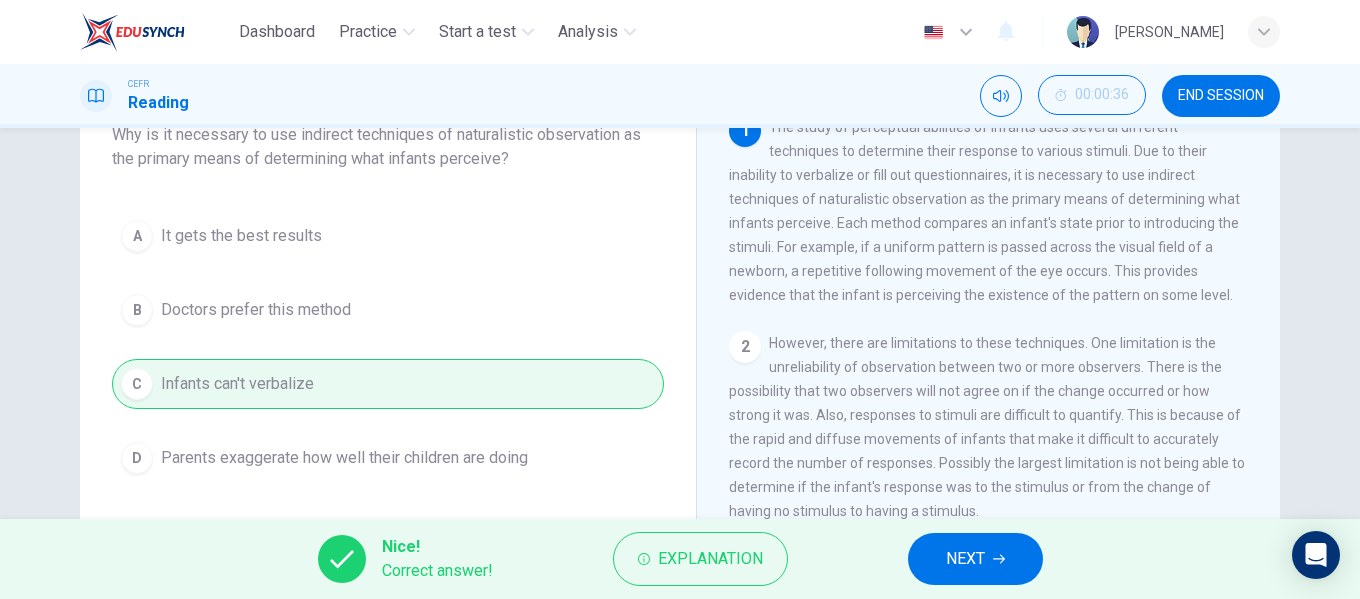 click on "NEXT" at bounding box center [965, 559] 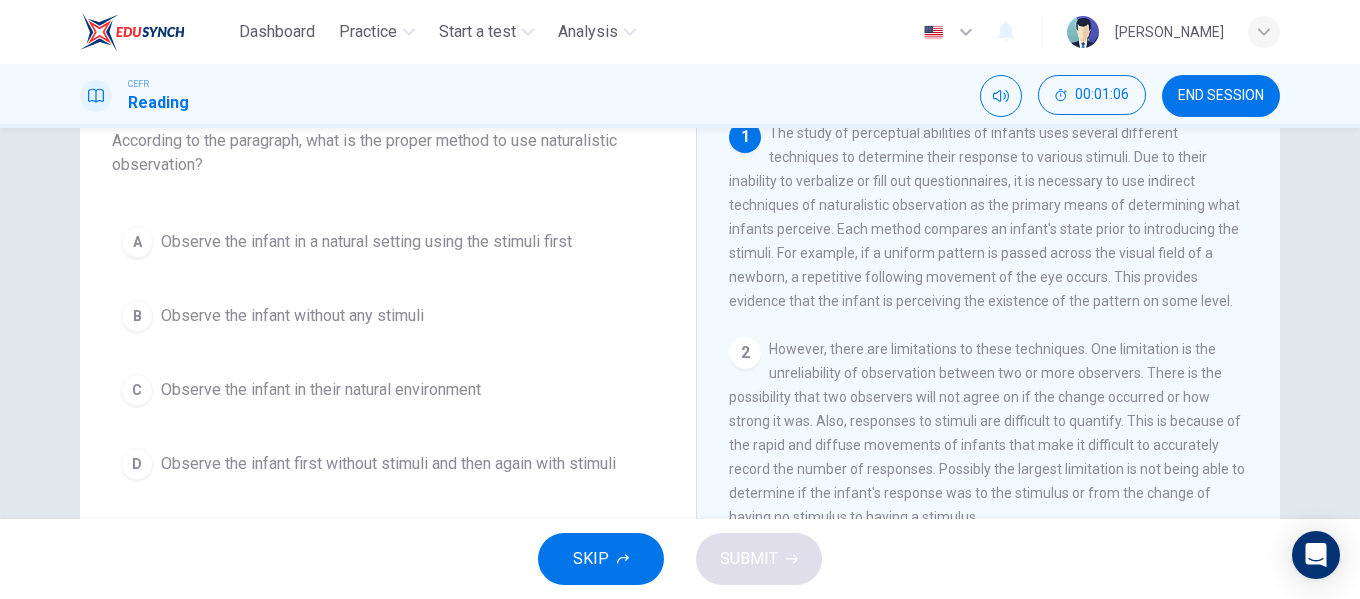 scroll, scrollTop: 143, scrollLeft: 0, axis: vertical 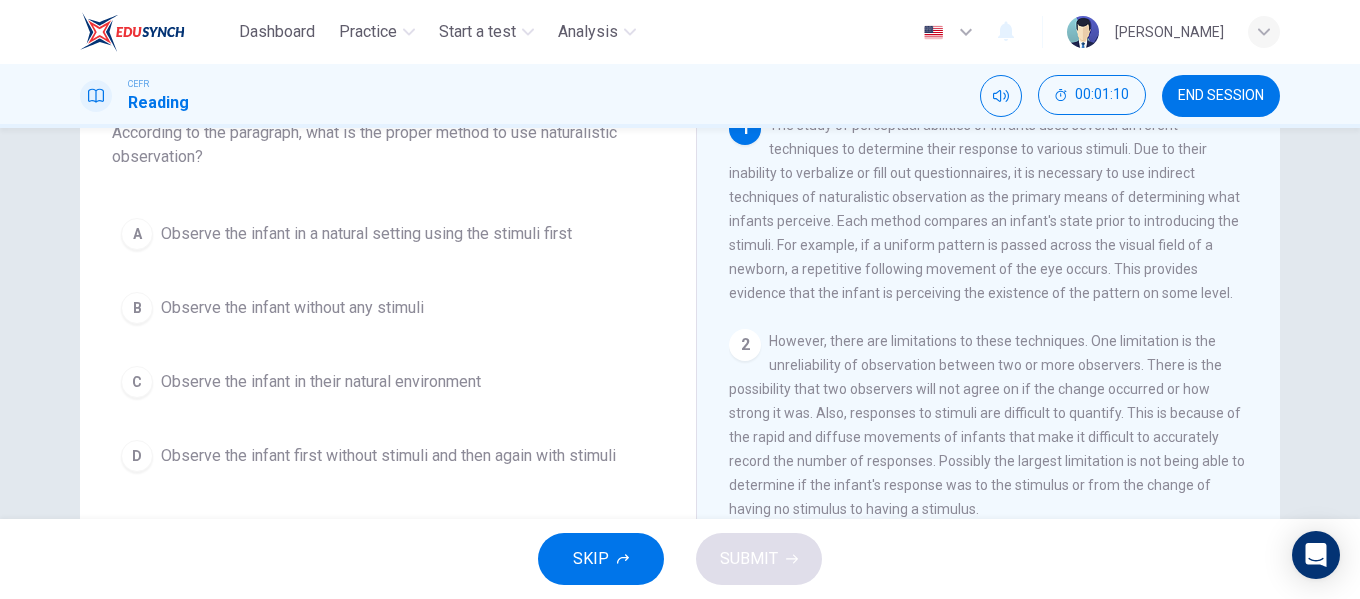 click on "Observe the infant first without stimuli and then again with stimuli" at bounding box center [388, 456] 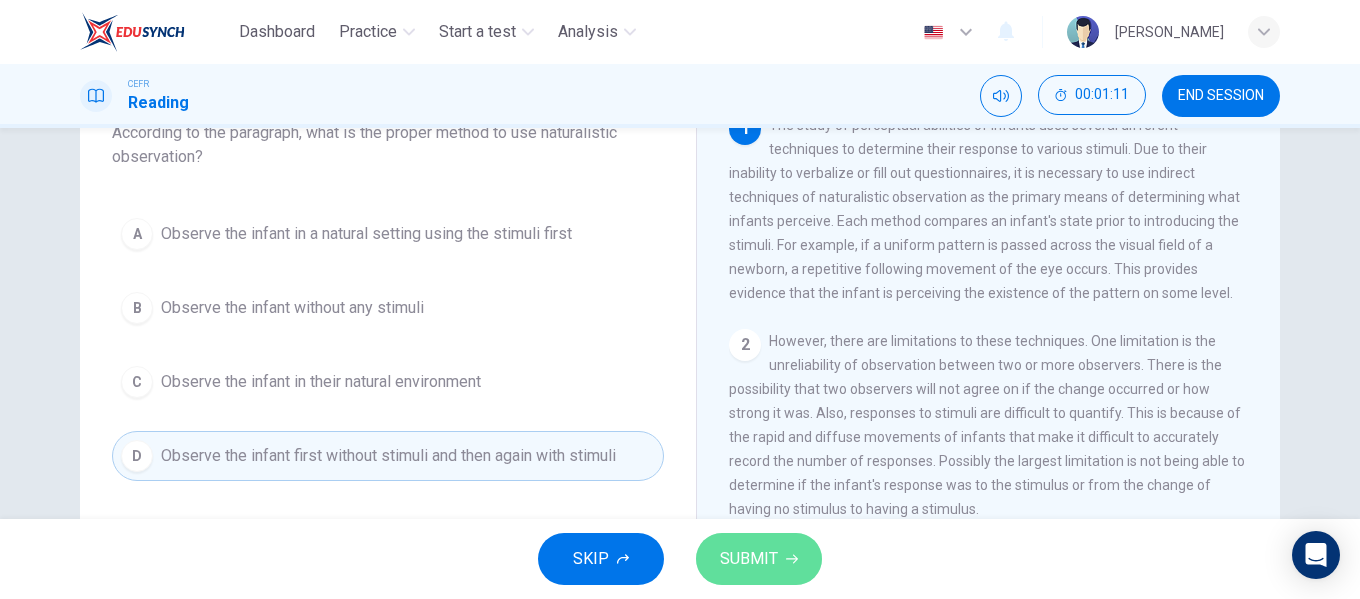 click on "SUBMIT" at bounding box center [759, 559] 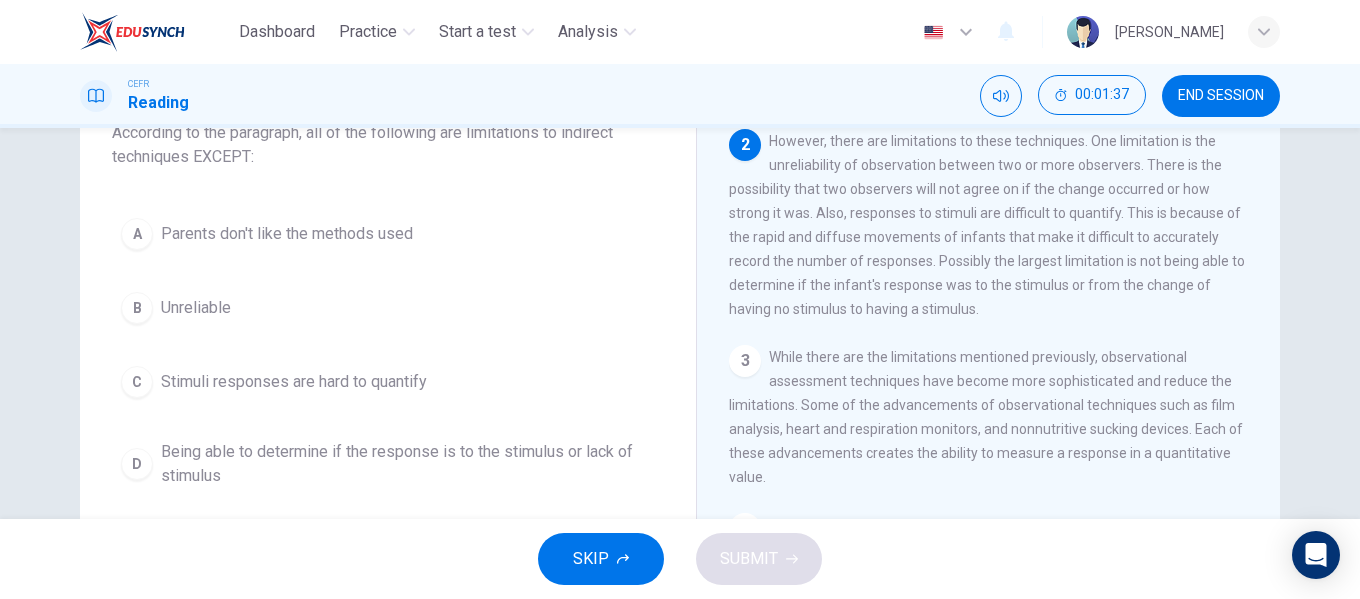 click on "Parents don't like the methods used" at bounding box center (287, 234) 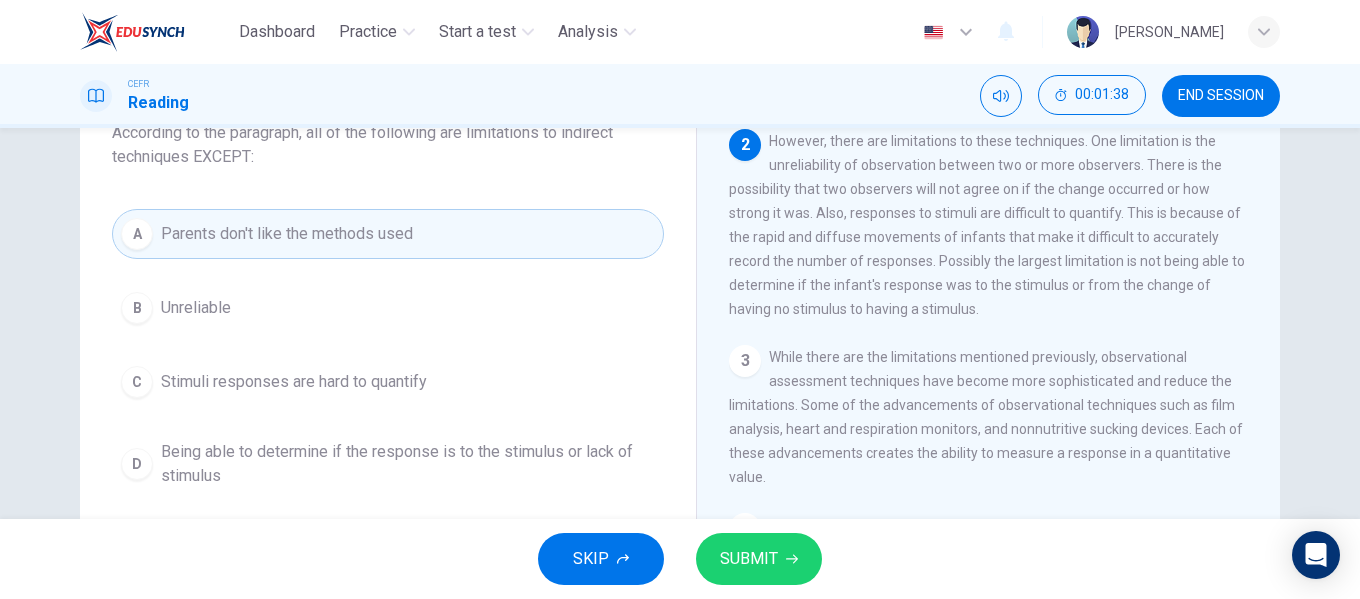 drag, startPoint x: 759, startPoint y: 547, endPoint x: 620, endPoint y: 531, distance: 139.91783 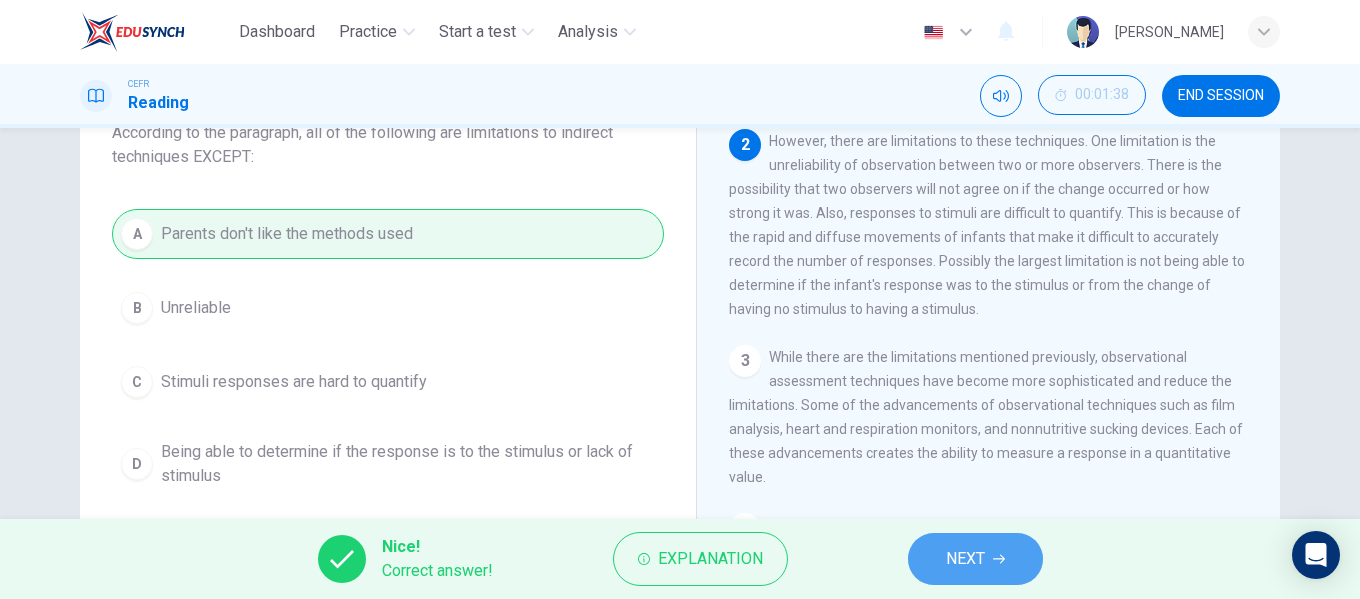 click on "NEXT" at bounding box center [965, 559] 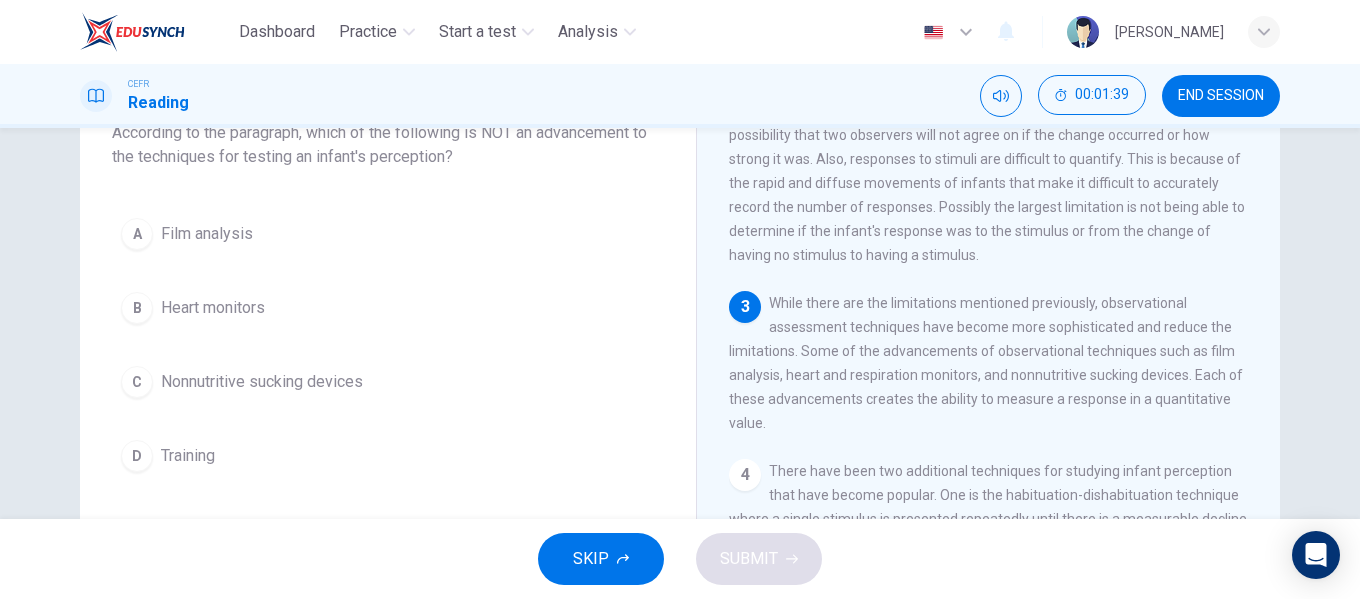 scroll, scrollTop: 300, scrollLeft: 0, axis: vertical 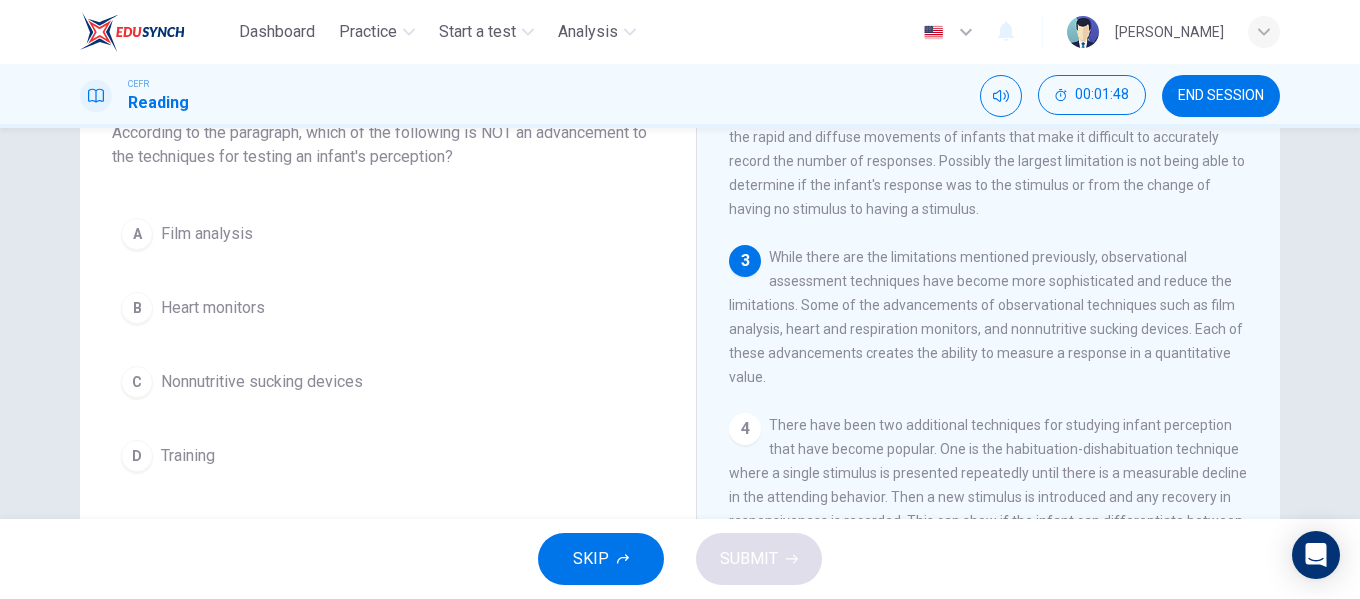 click on "D Training" at bounding box center [388, 456] 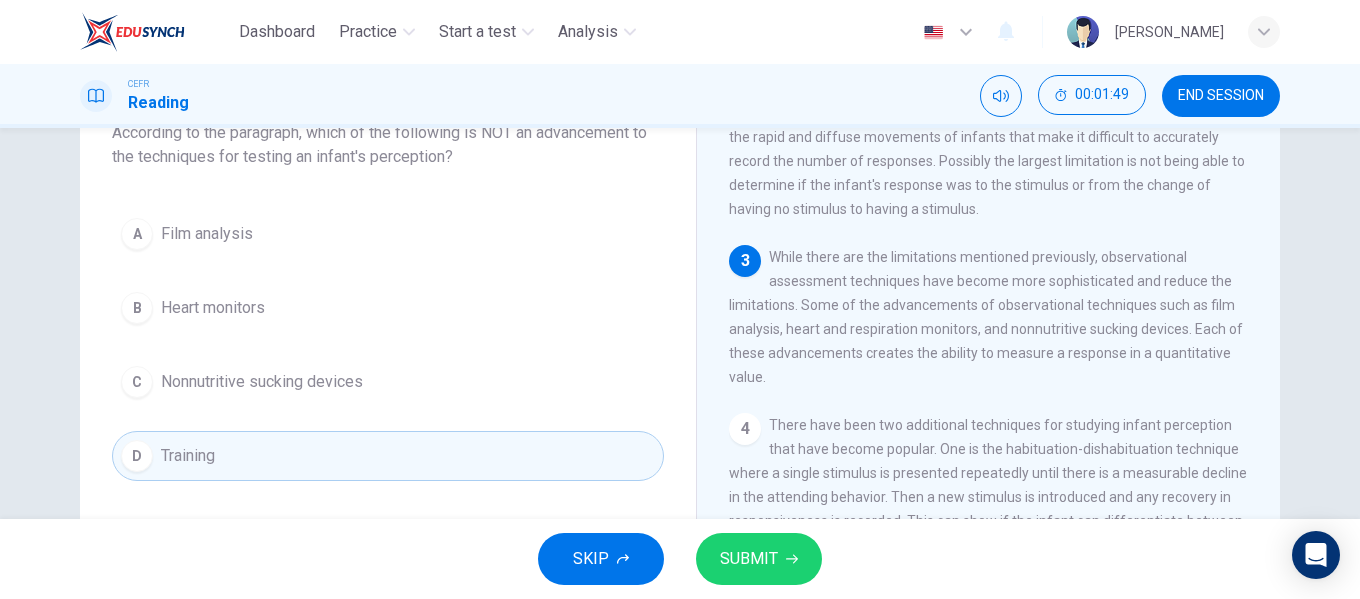 click on "SUBMIT" at bounding box center (759, 559) 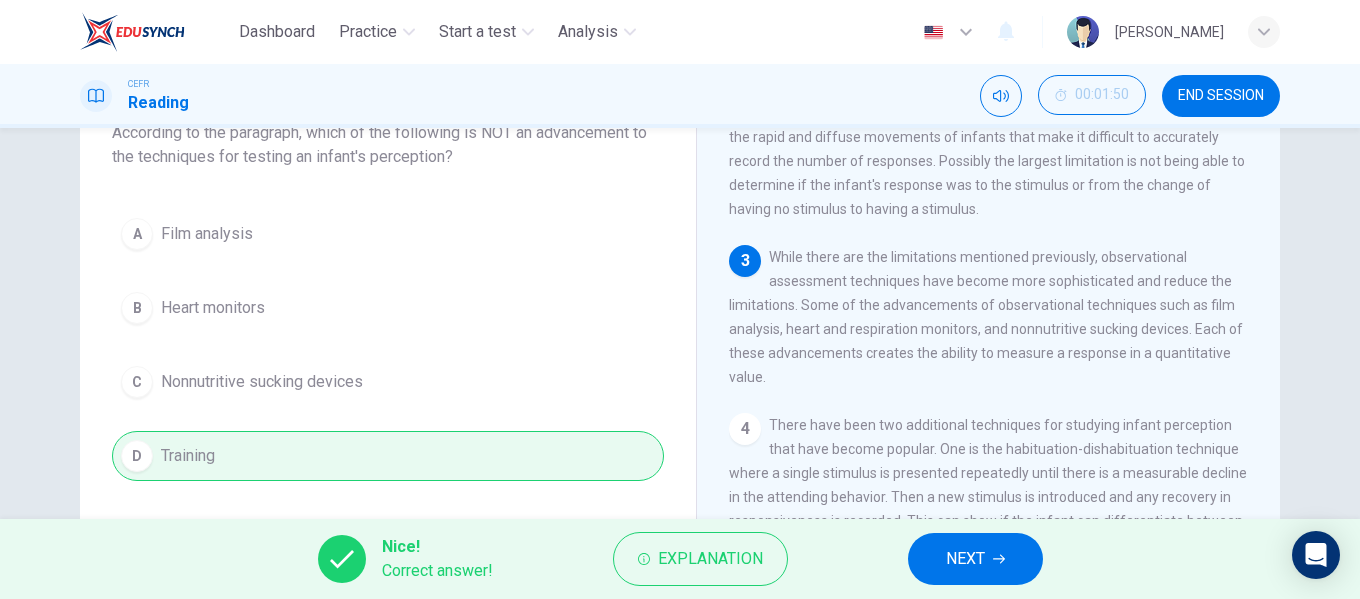 click on "NEXT" at bounding box center [975, 559] 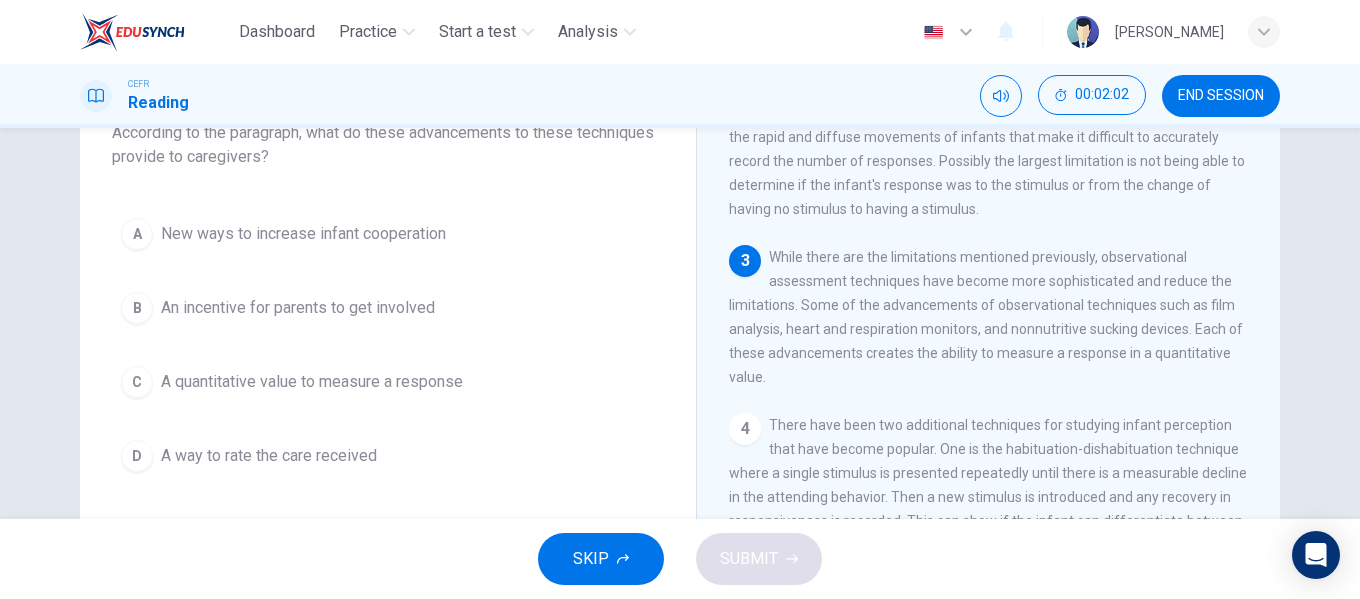 click on "A quantitative value to measure a response" at bounding box center [312, 382] 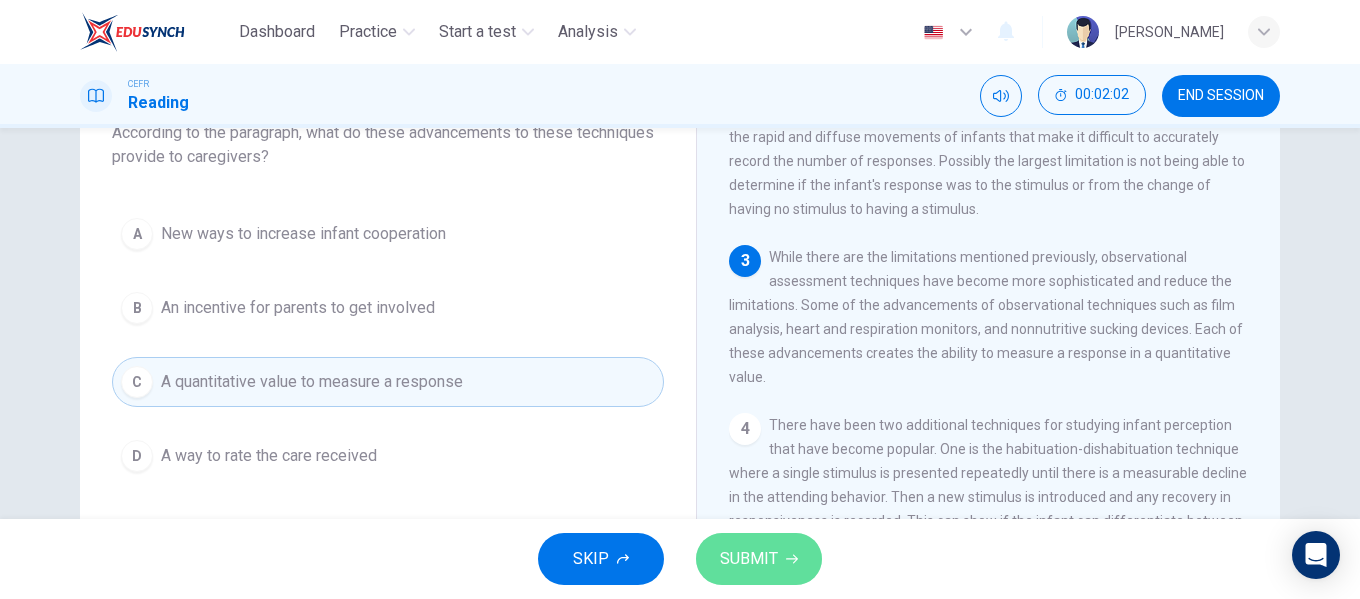 click on "SUBMIT" at bounding box center (759, 559) 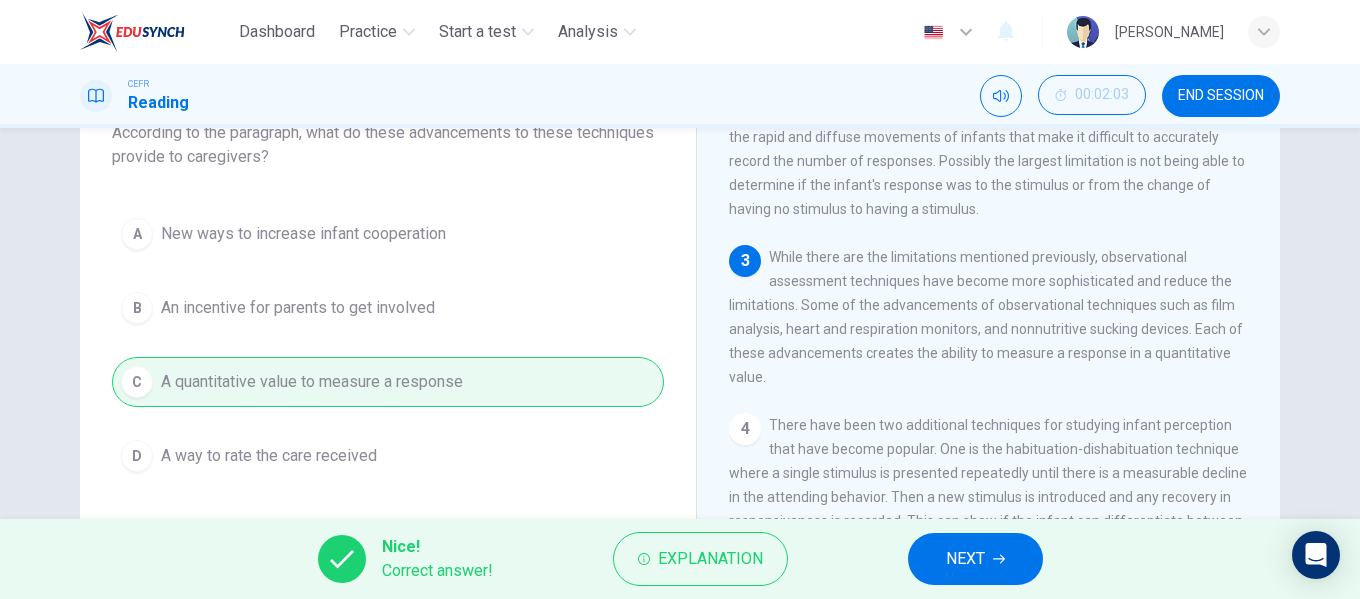 click on "NEXT" at bounding box center [975, 559] 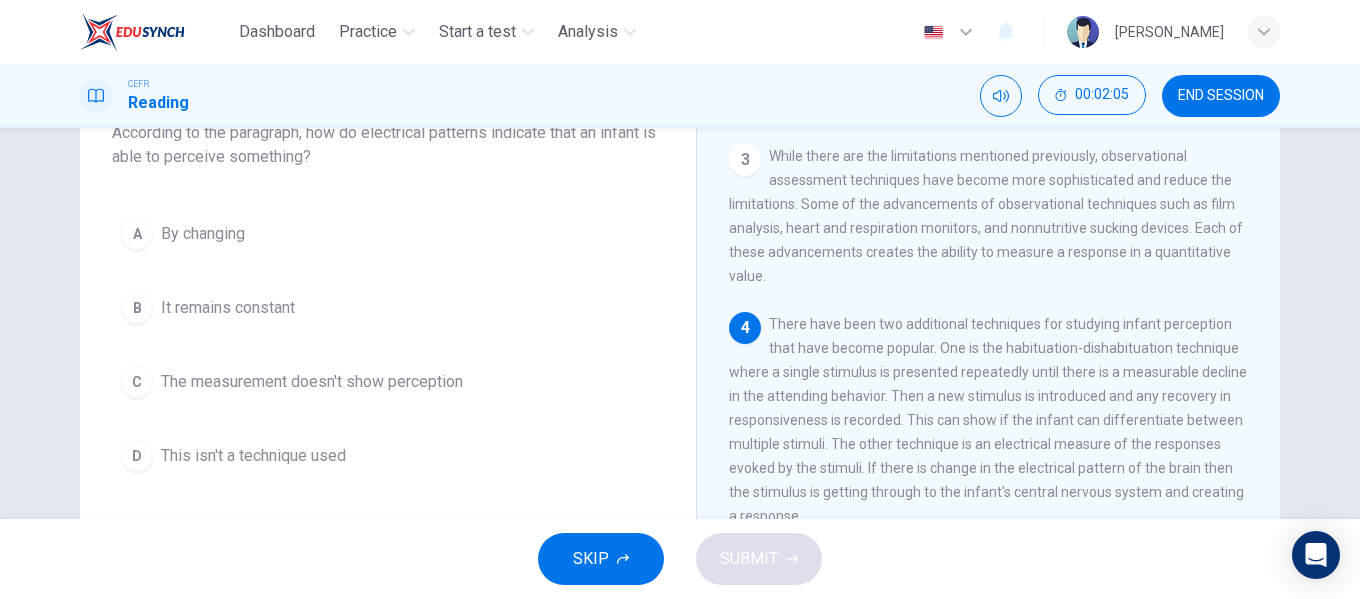scroll, scrollTop: 438, scrollLeft: 0, axis: vertical 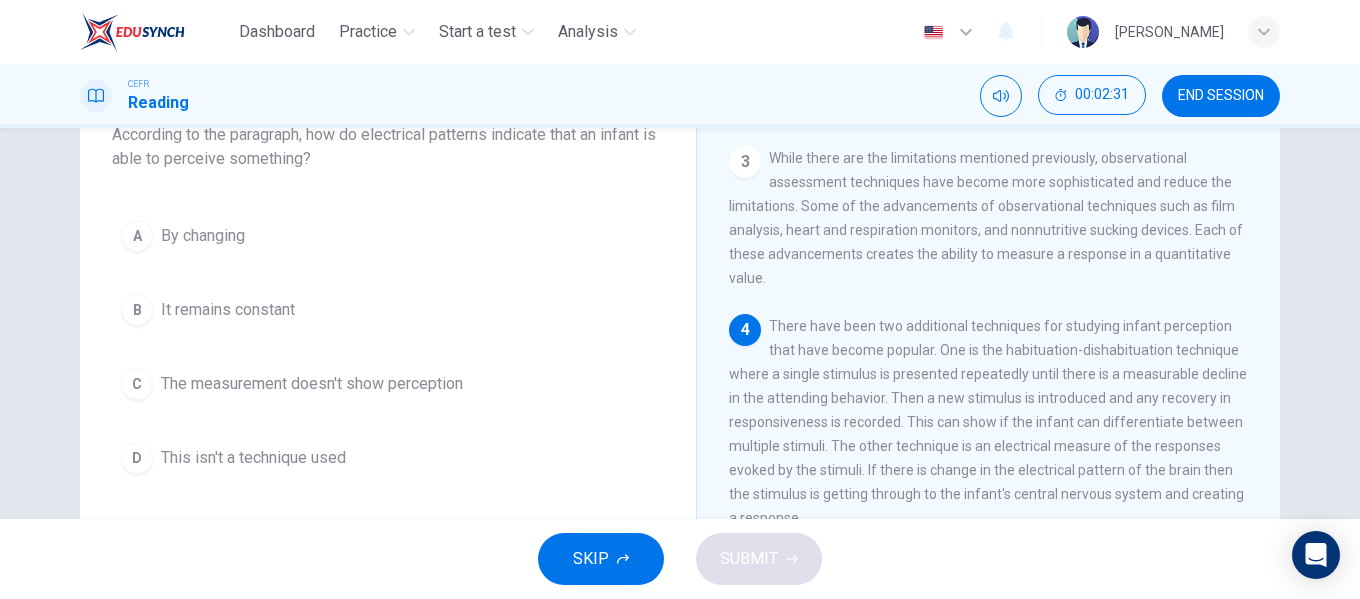 click on "A By changing" at bounding box center [388, 236] 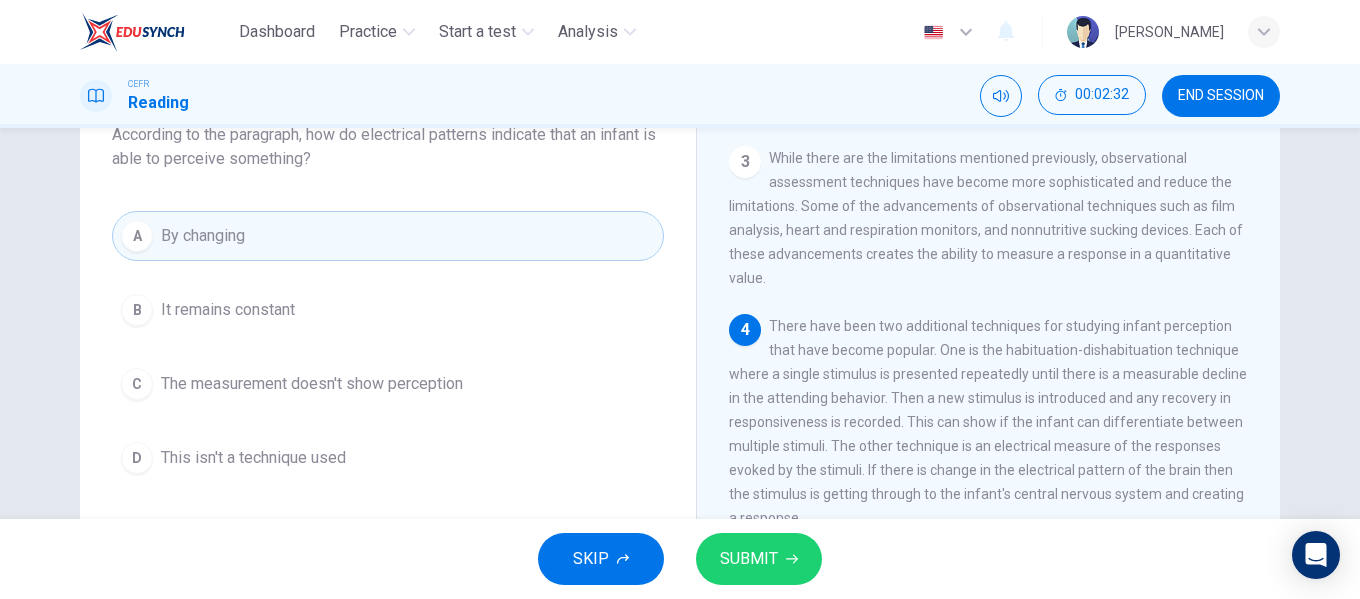 click on "SUBMIT" at bounding box center (759, 559) 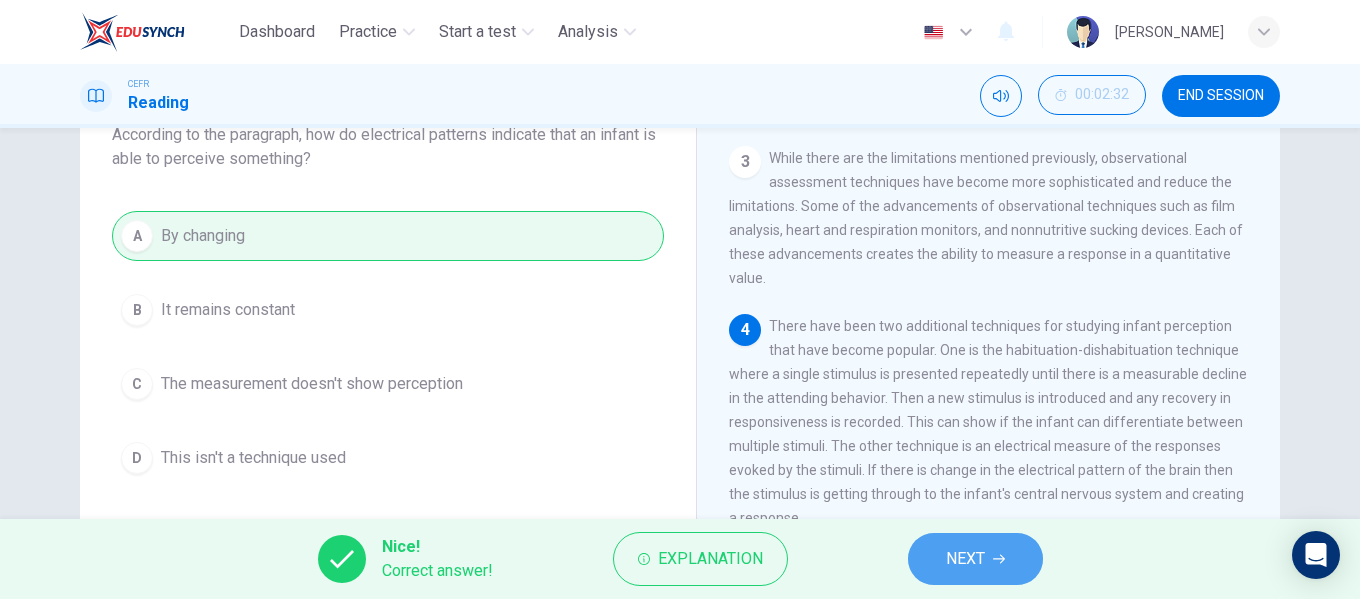 click on "NEXT" at bounding box center (965, 559) 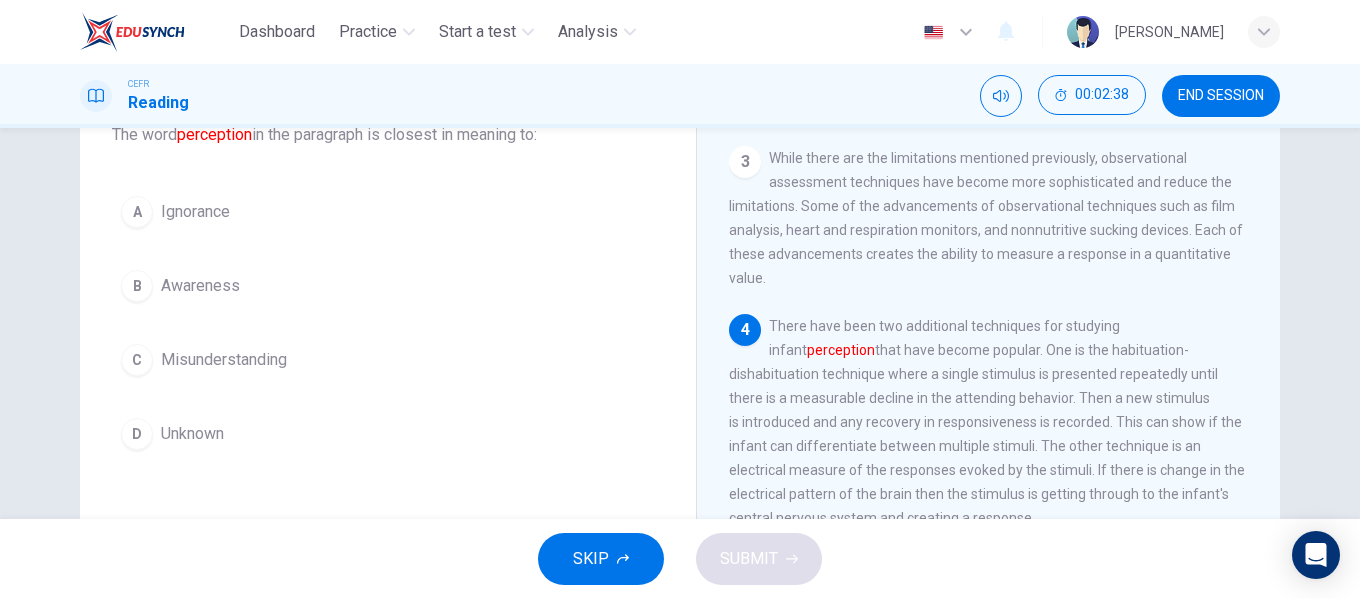 click on "Awareness" at bounding box center [200, 286] 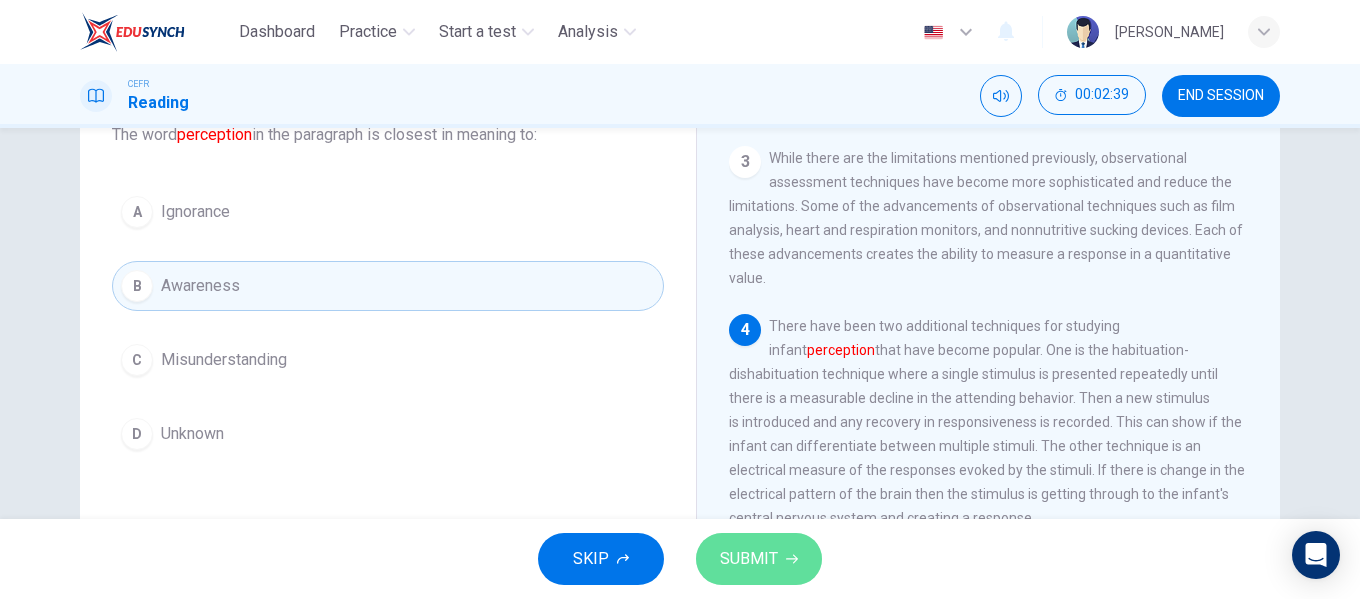 click on "SUBMIT" at bounding box center [759, 559] 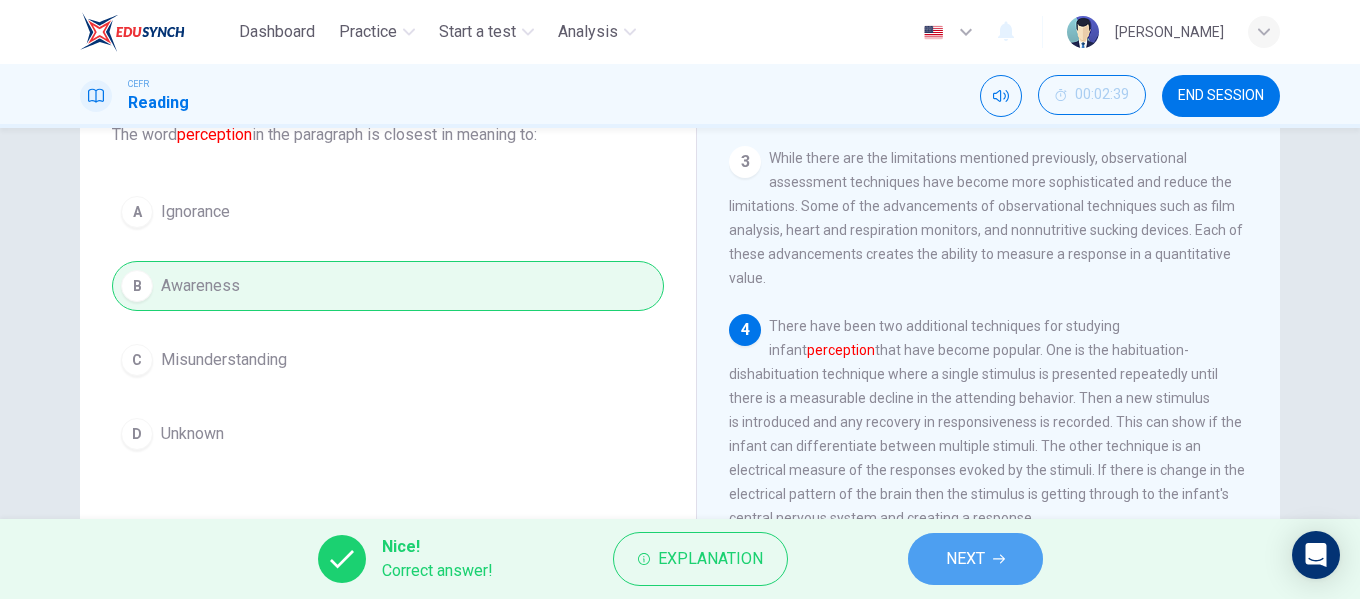 click on "NEXT" at bounding box center (965, 559) 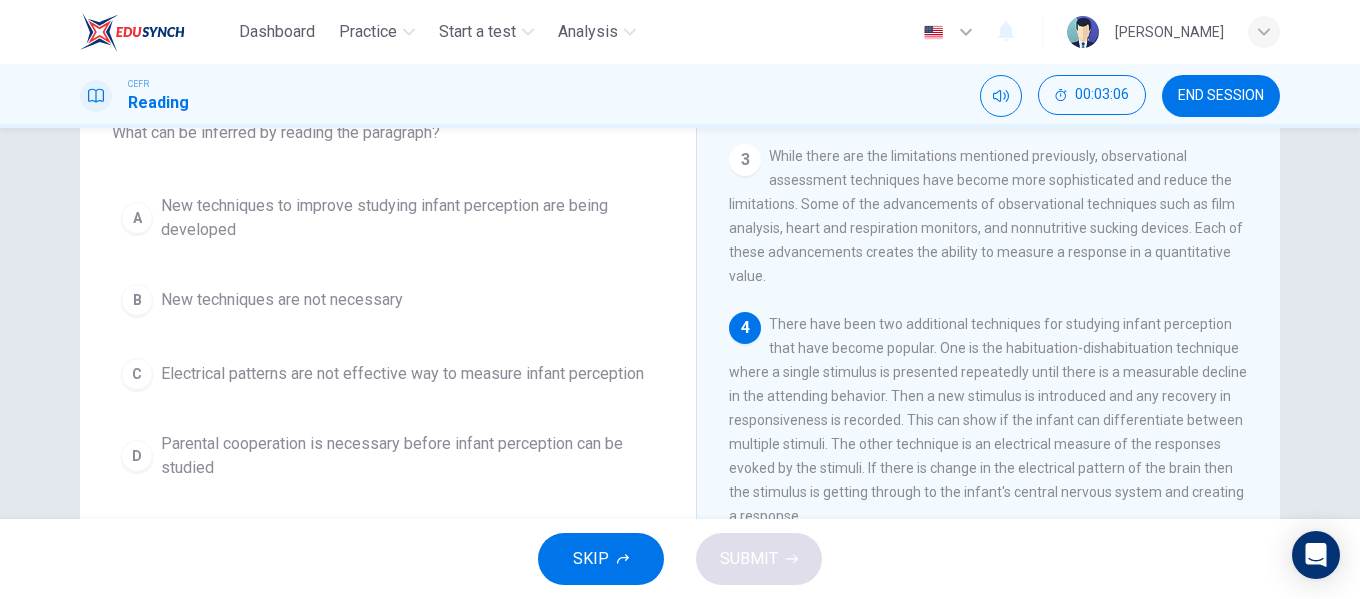 scroll, scrollTop: 153, scrollLeft: 0, axis: vertical 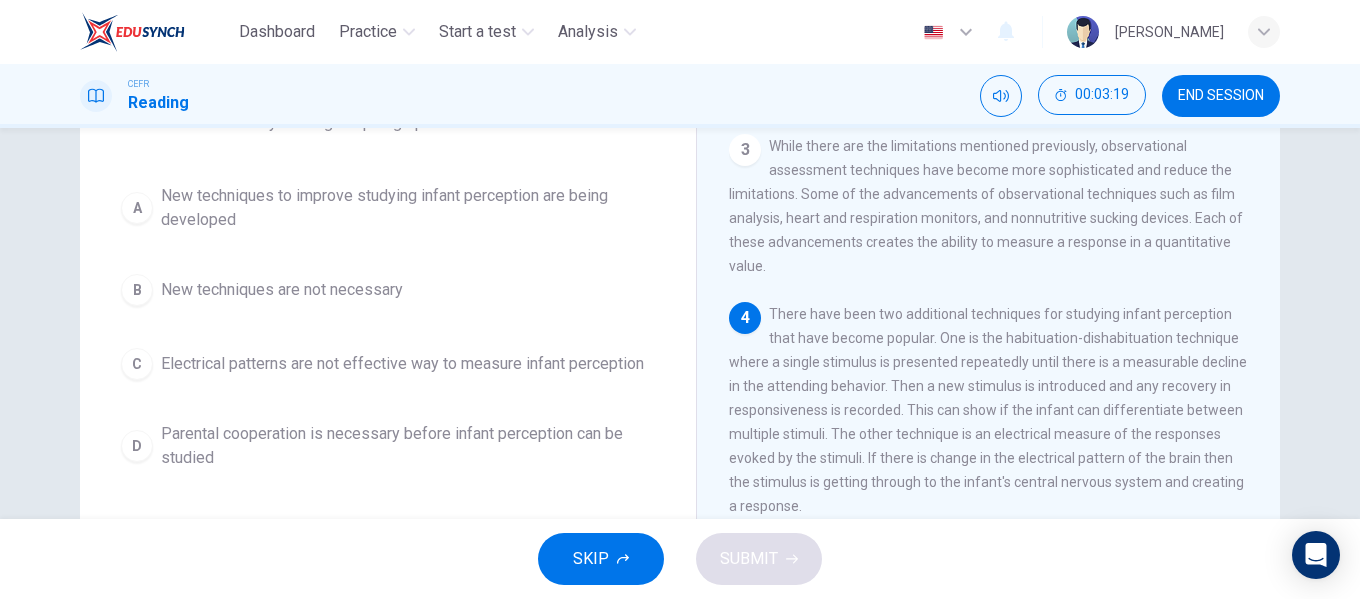 click on "B New techniques are not necessary" at bounding box center (388, 290) 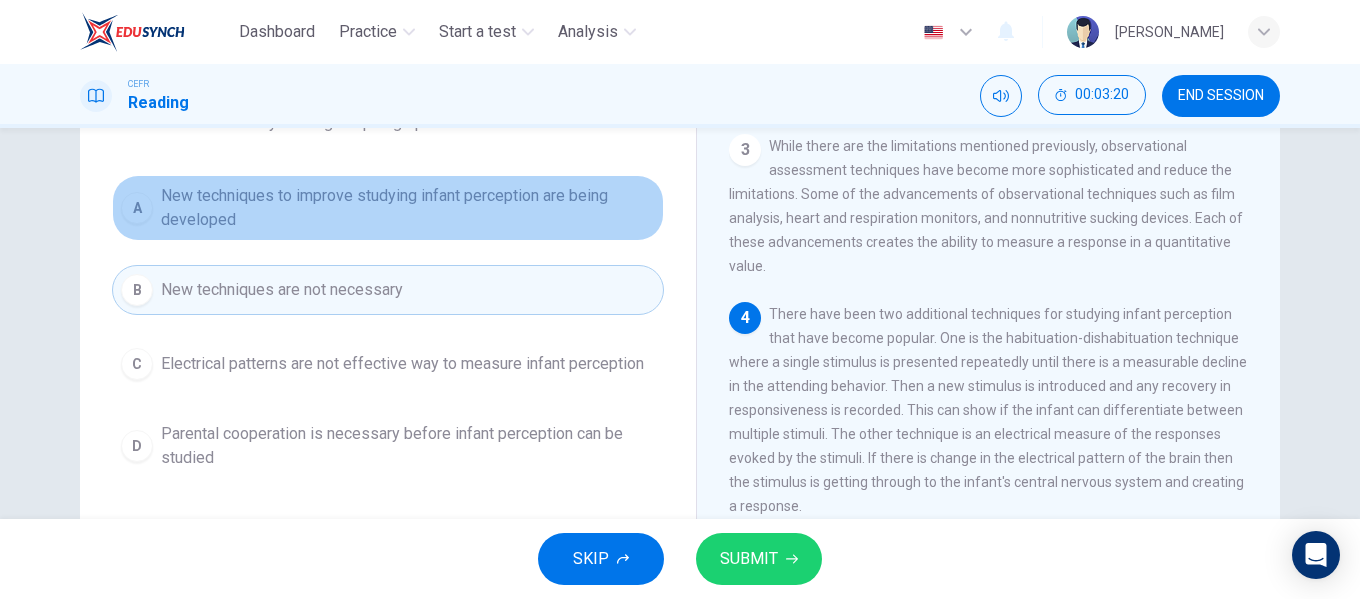 click on "New techniques to improve studying infant perception are being developed" at bounding box center (408, 208) 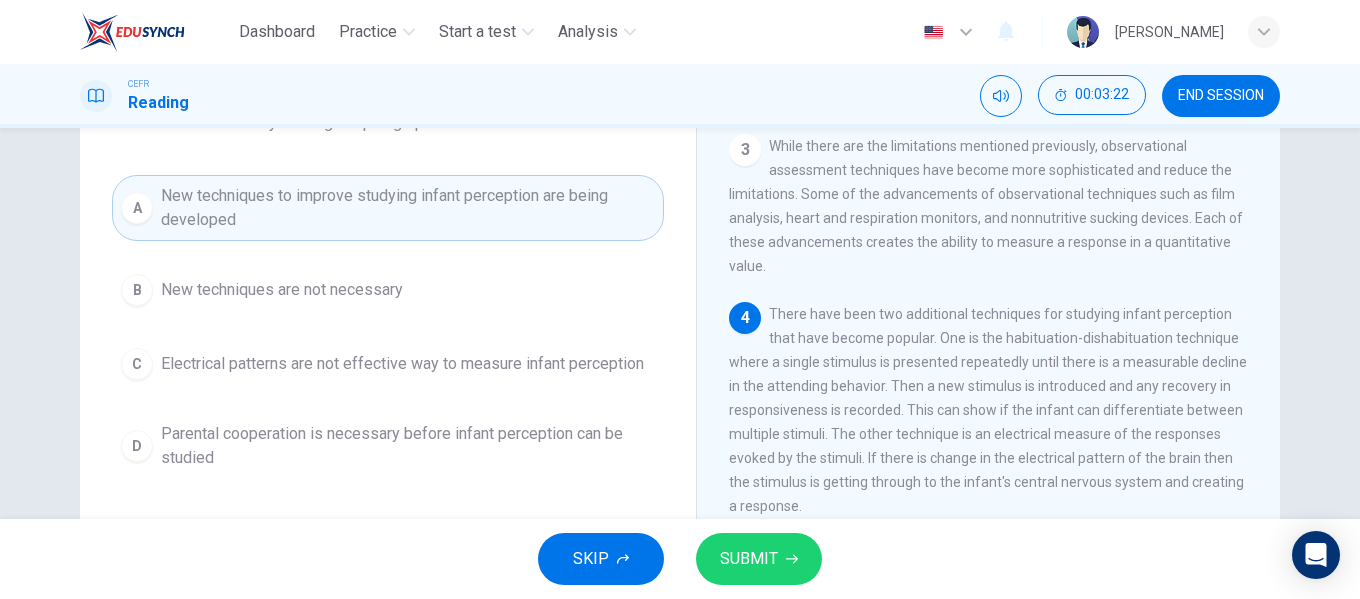 click on "SUBMIT" at bounding box center [759, 559] 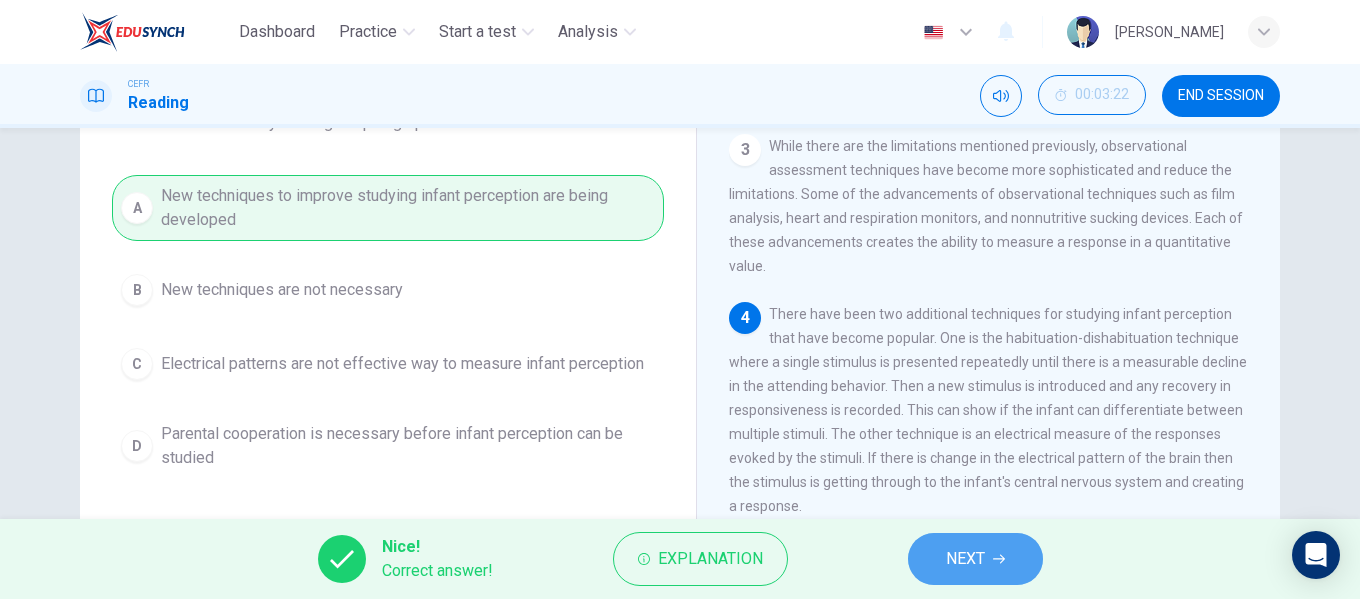 click on "NEXT" at bounding box center [975, 559] 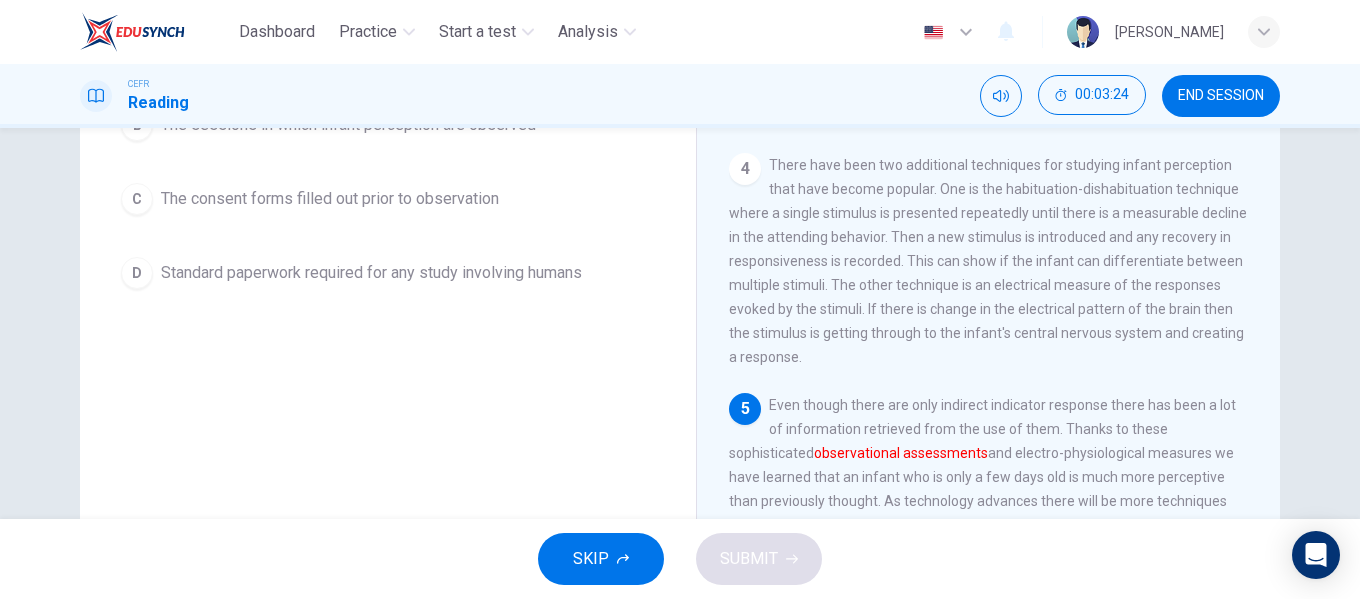 scroll, scrollTop: 353, scrollLeft: 0, axis: vertical 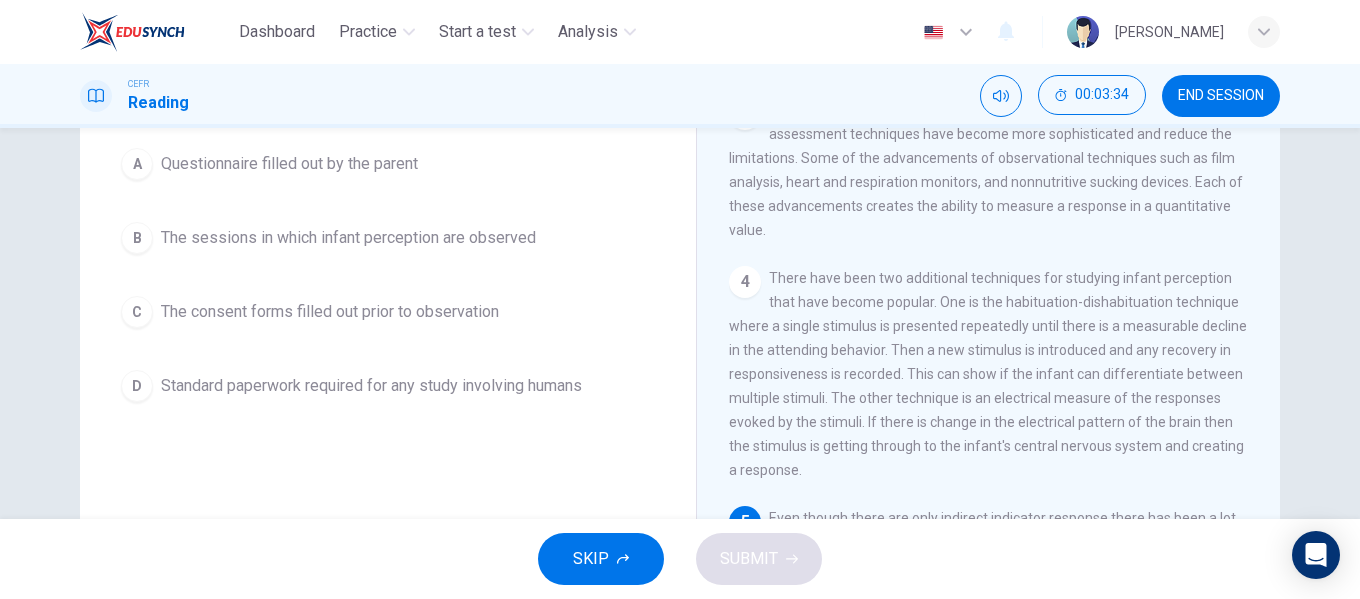 click on "The sessions in which infant perception are observed" at bounding box center [348, 238] 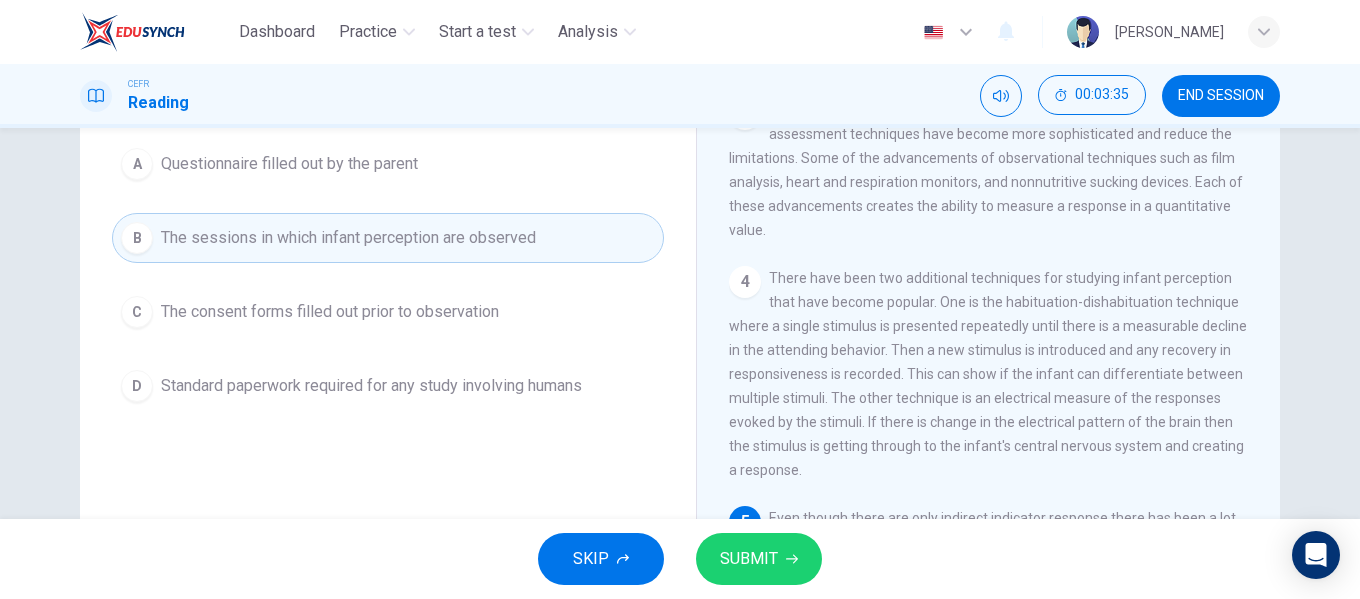 click on "SUBMIT" at bounding box center [749, 559] 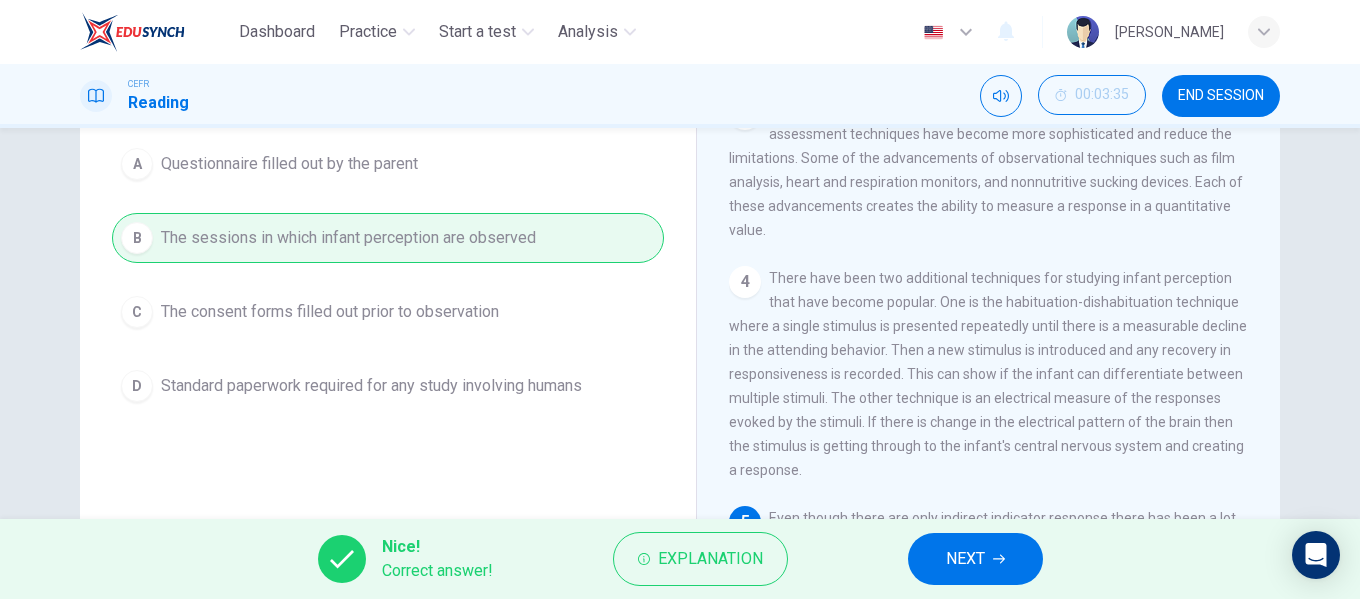 click on "NEXT" at bounding box center [975, 559] 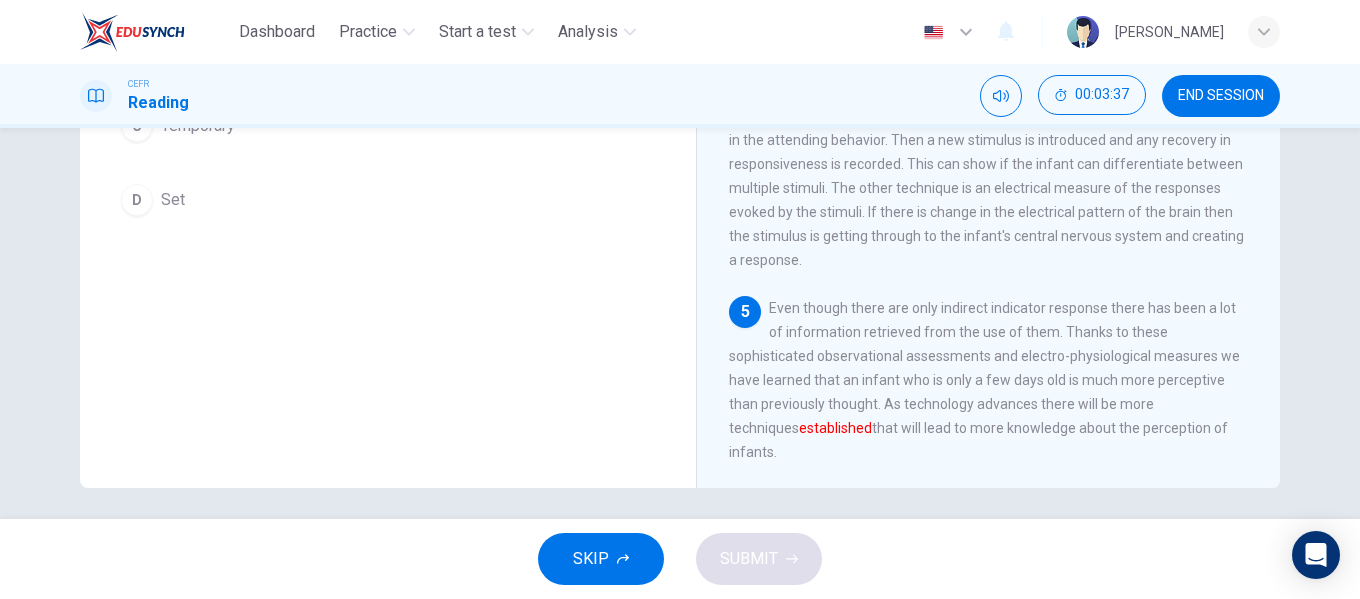 scroll, scrollTop: 384, scrollLeft: 0, axis: vertical 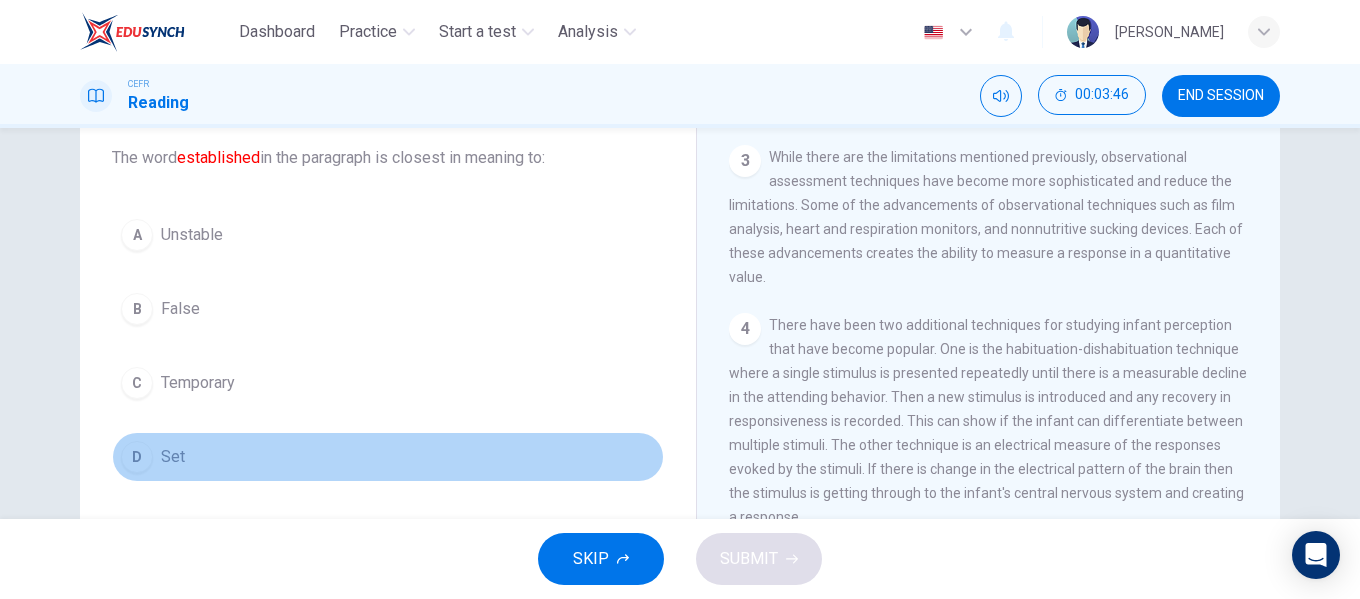 click on "D Set" at bounding box center (388, 457) 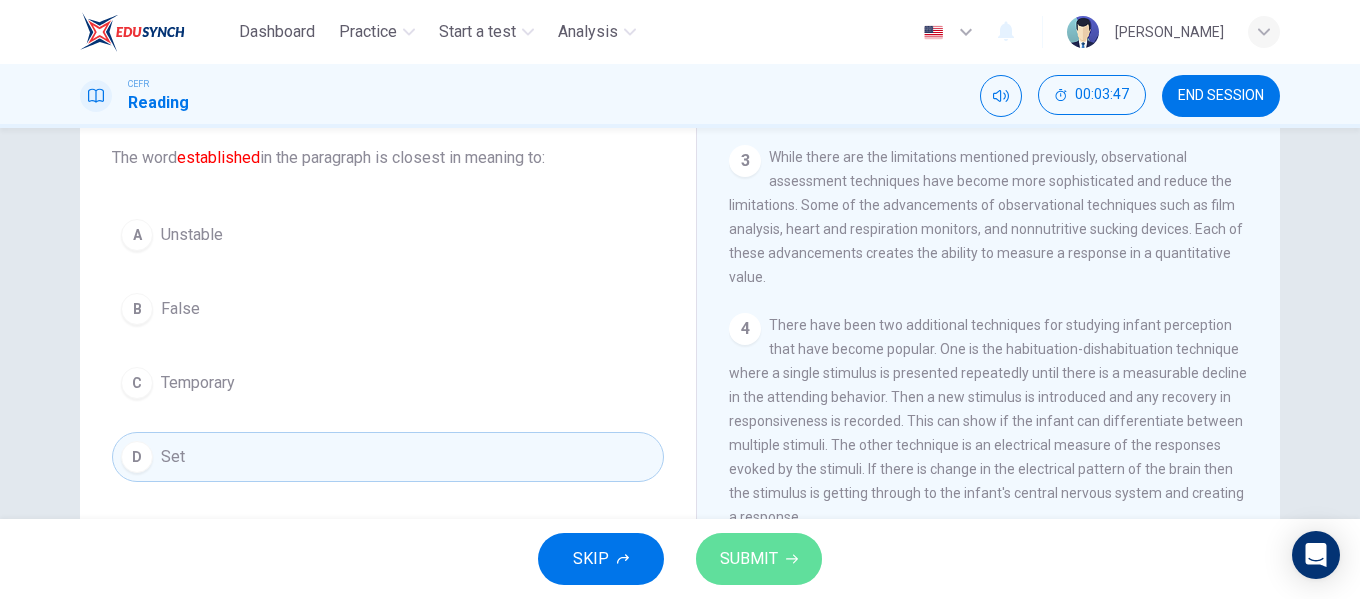 click on "SUBMIT" at bounding box center [759, 559] 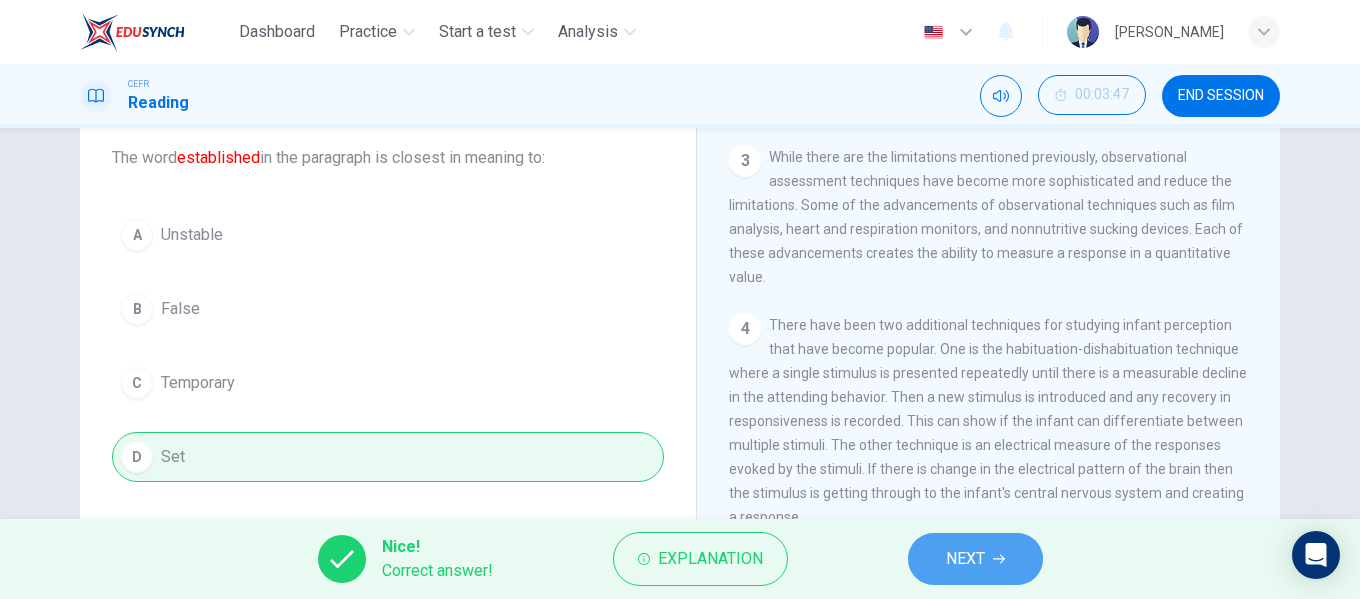 click on "NEXT" at bounding box center (965, 559) 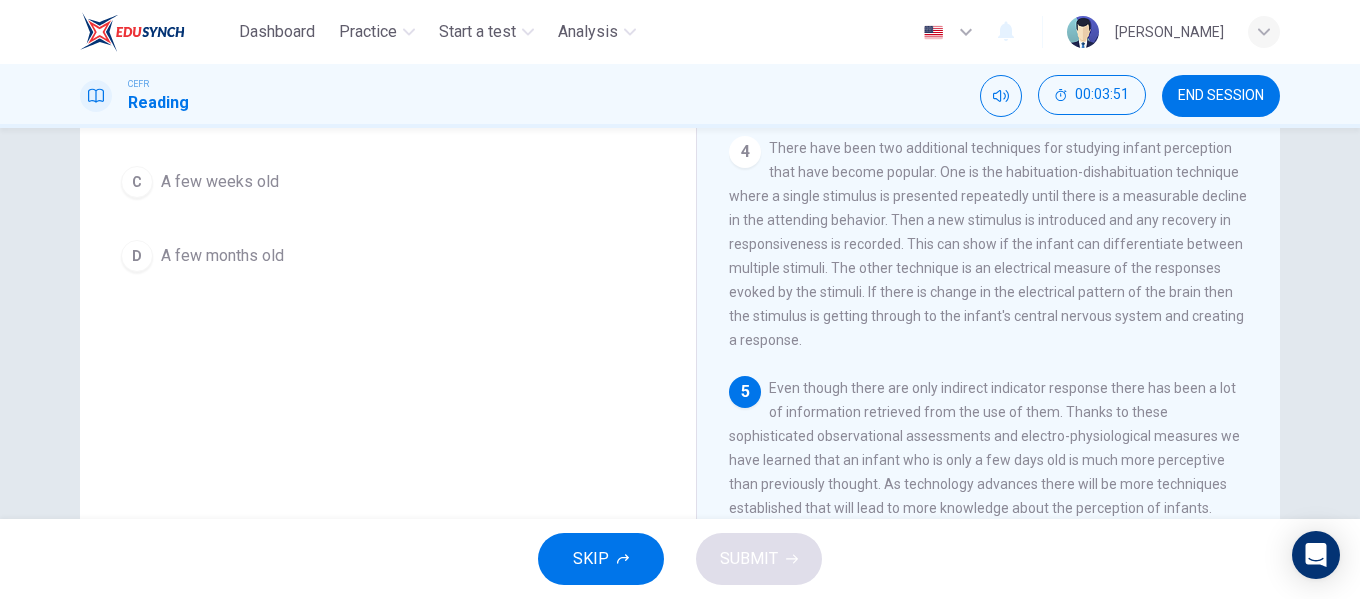 scroll, scrollTop: 384, scrollLeft: 0, axis: vertical 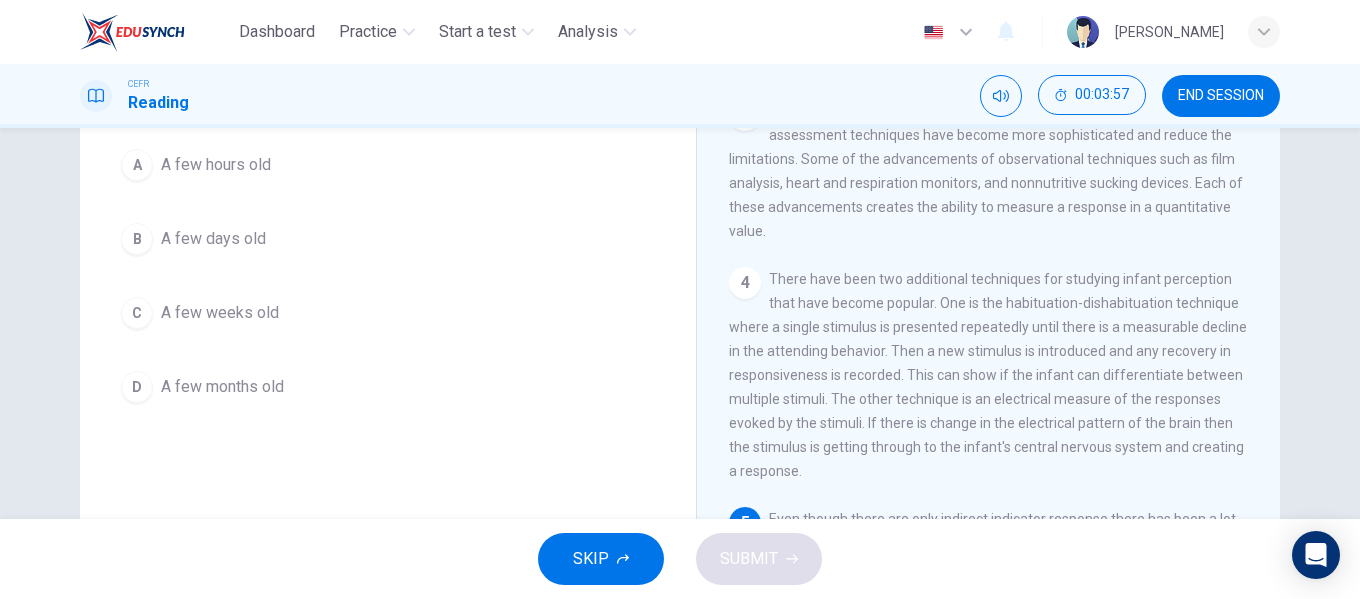 click on "B A few days old" at bounding box center [388, 239] 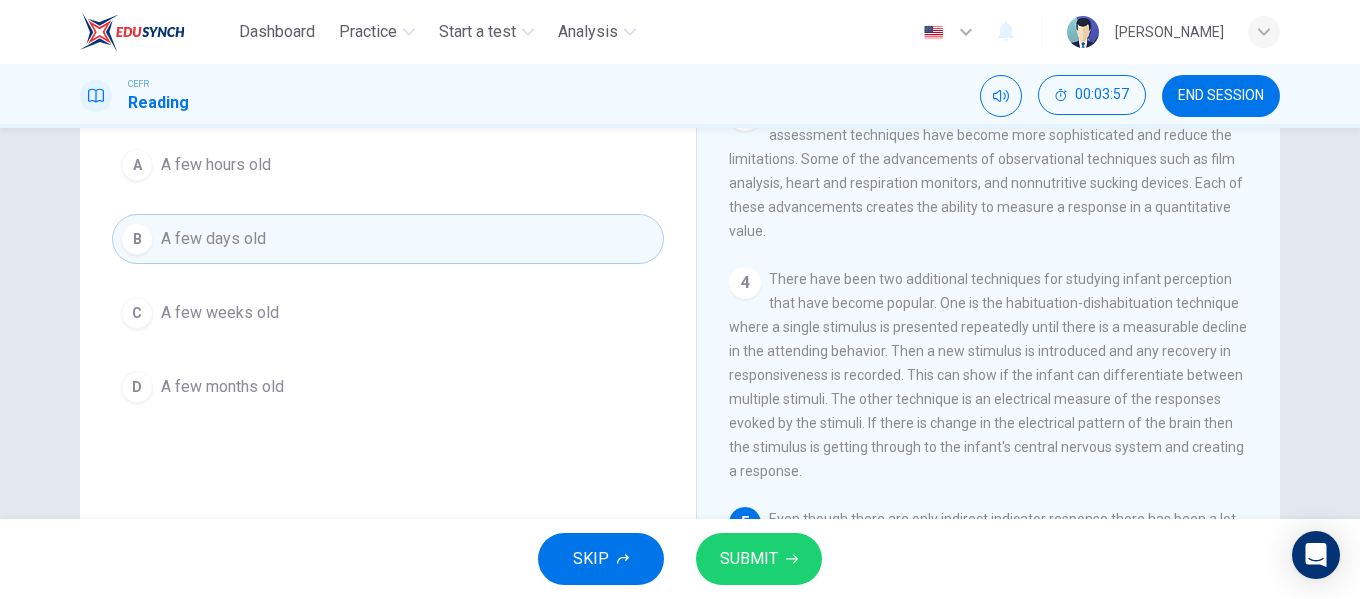 click on "SUBMIT" at bounding box center (749, 559) 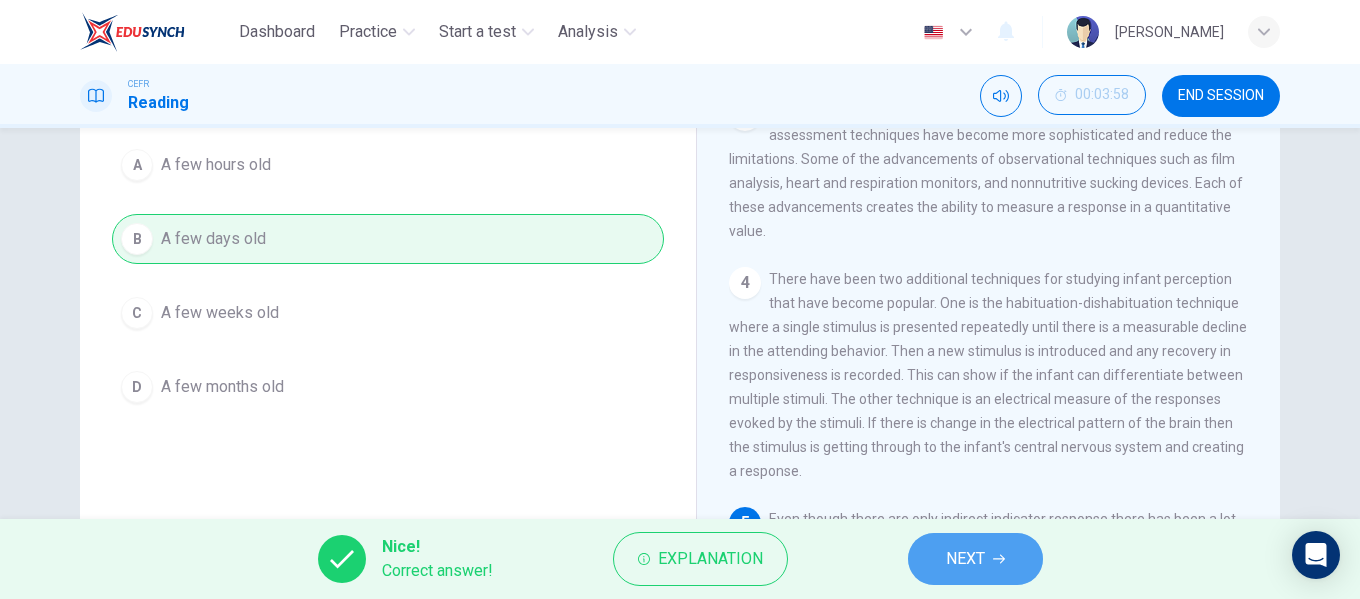 click on "NEXT" at bounding box center [965, 559] 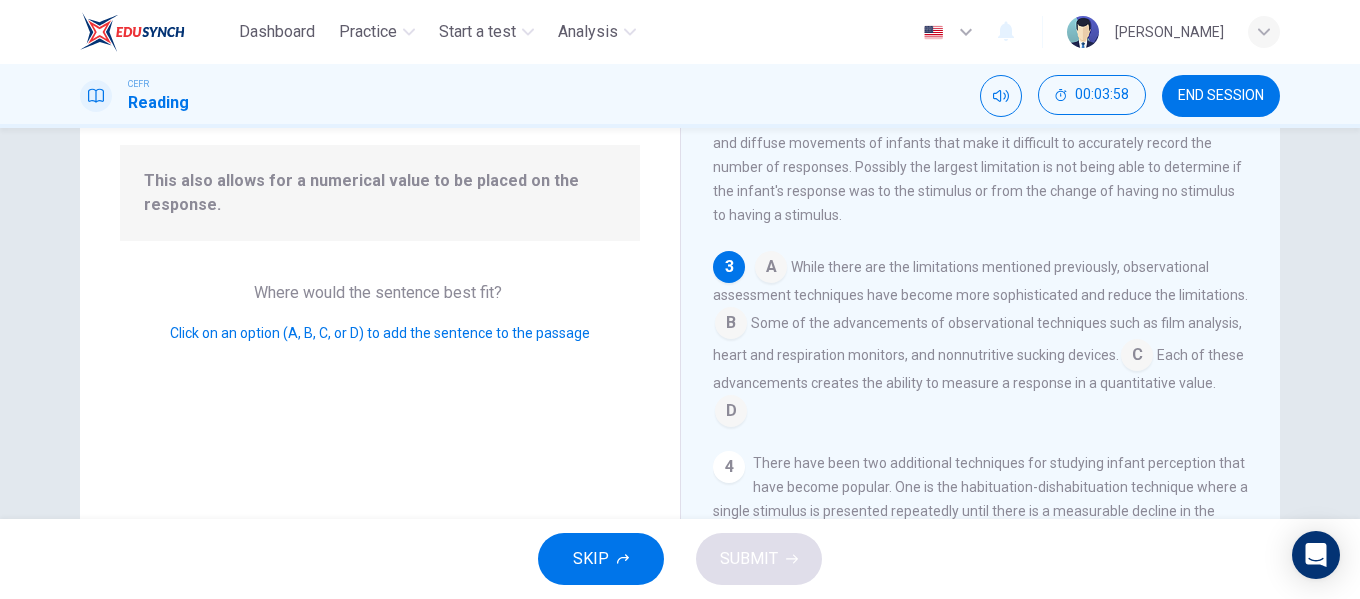 scroll, scrollTop: 250, scrollLeft: 0, axis: vertical 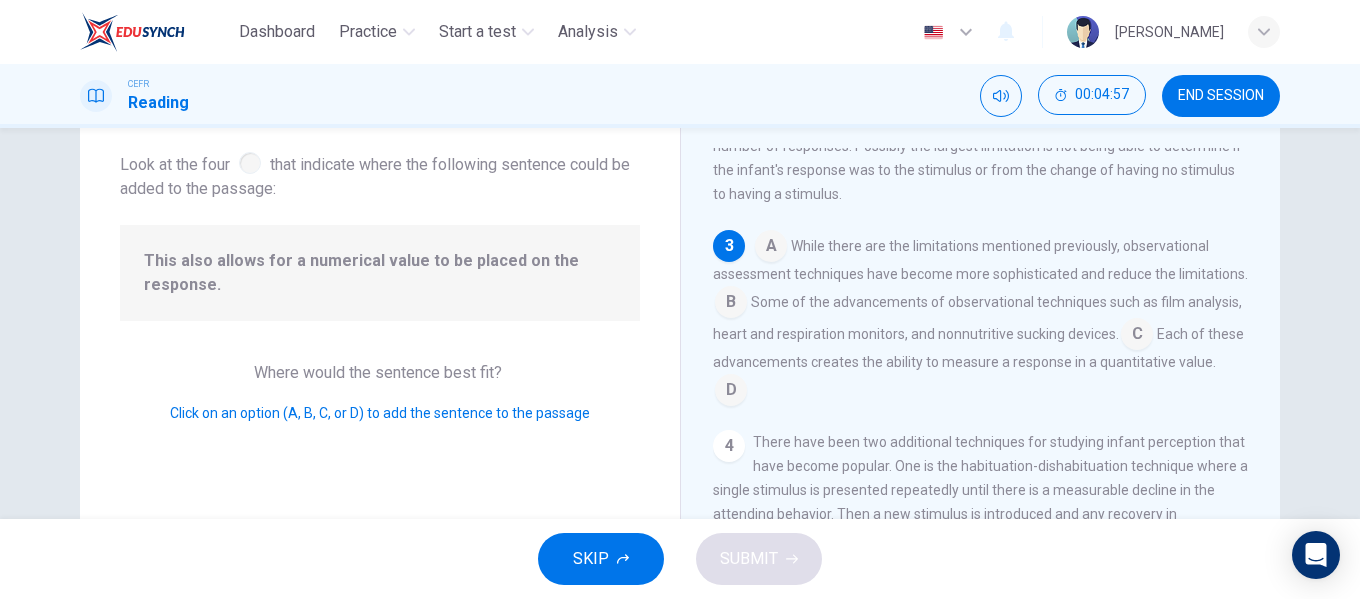 click at bounding box center [1137, 336] 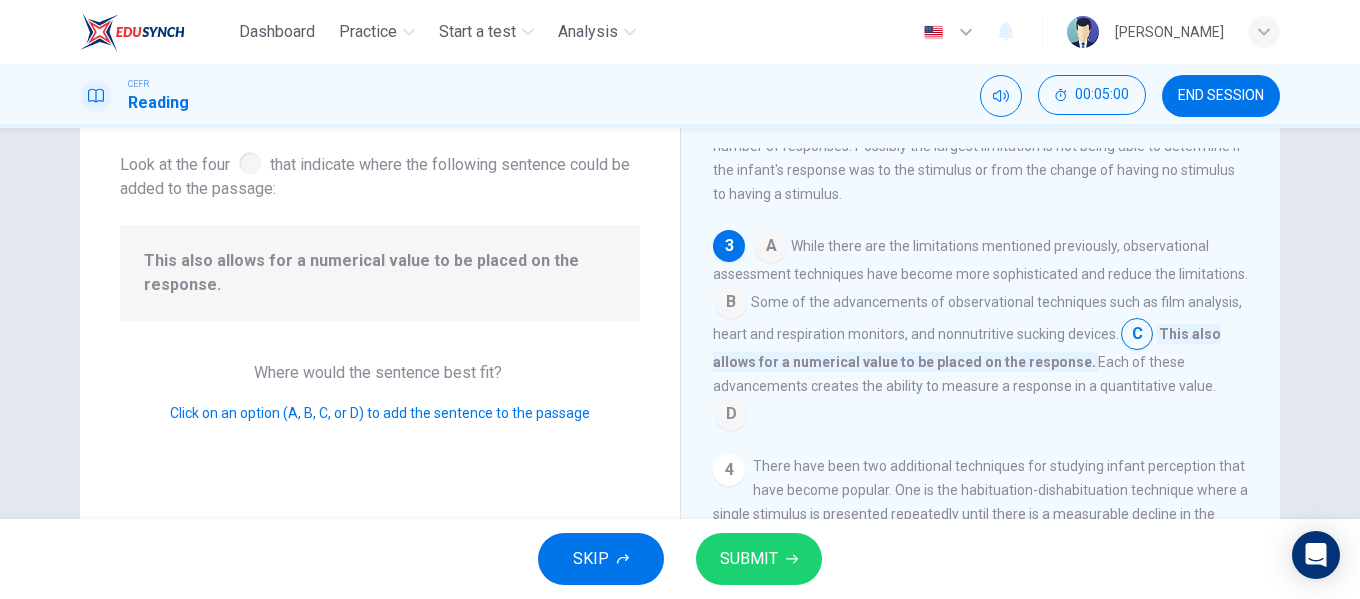 click on "SUBMIT" at bounding box center (759, 559) 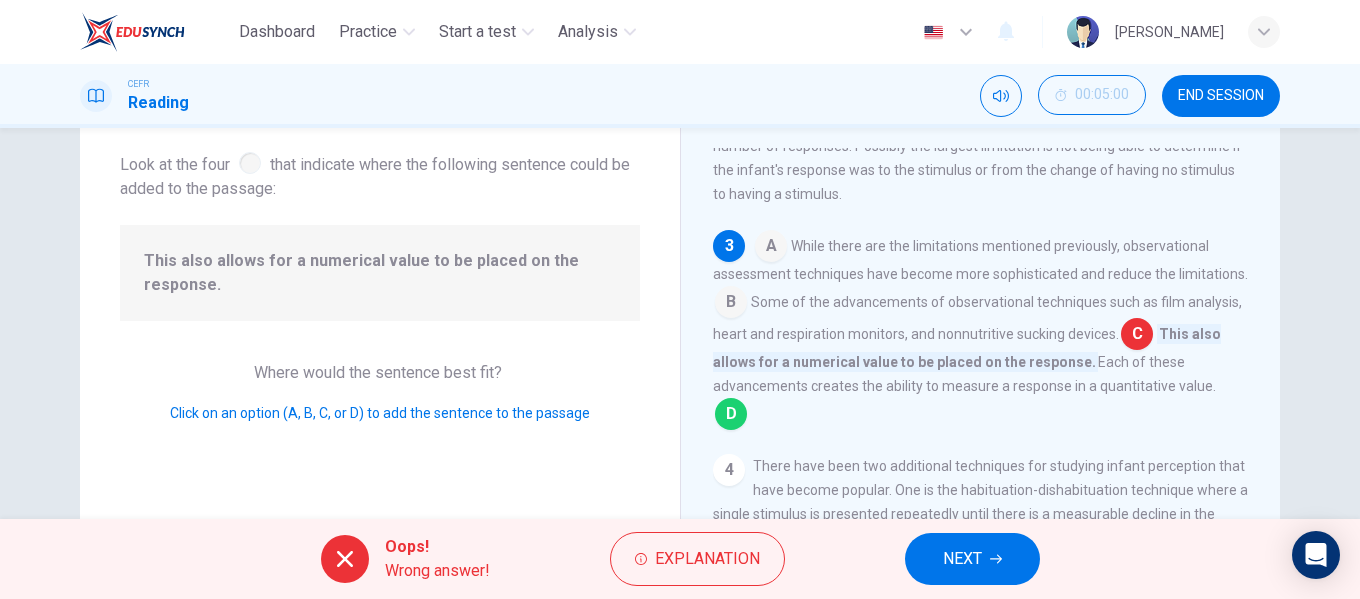 click on "NEXT" at bounding box center [972, 559] 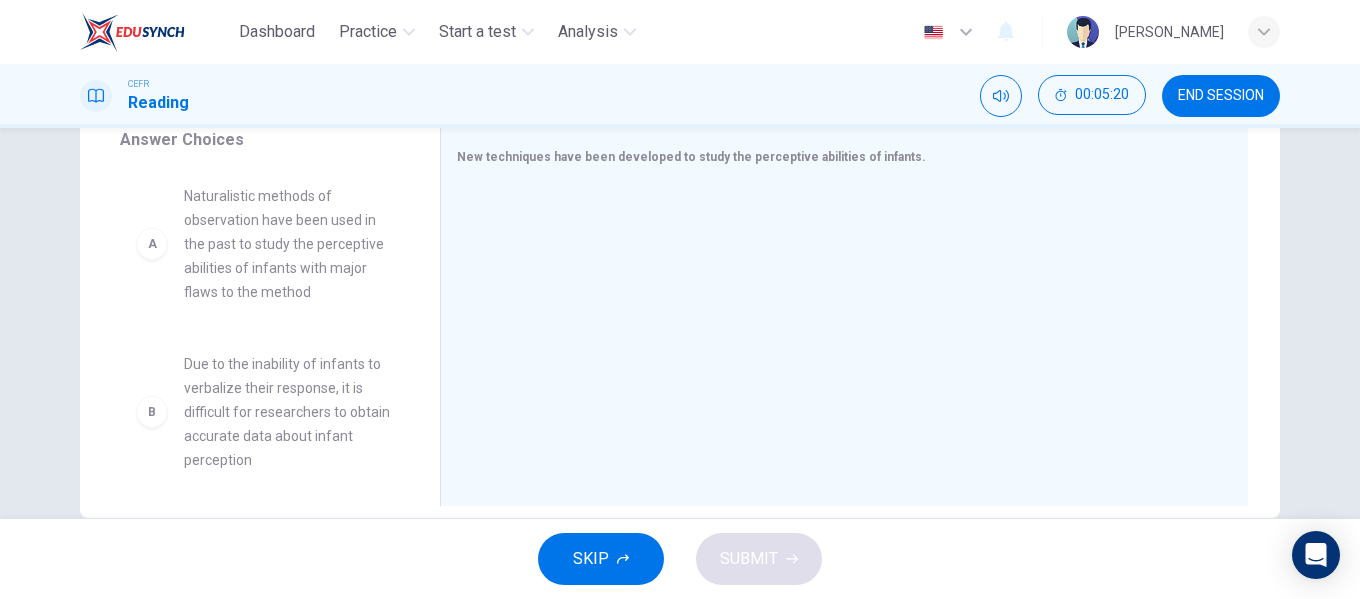 scroll, scrollTop: 341, scrollLeft: 0, axis: vertical 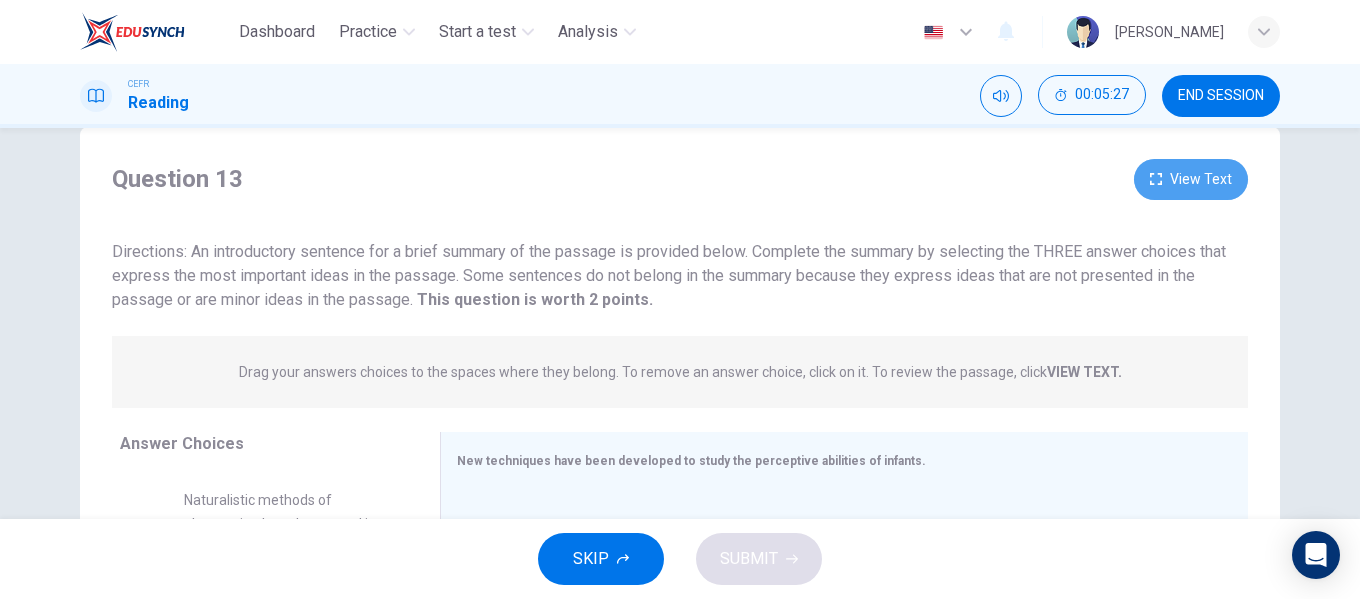 click on "View Text" at bounding box center (1191, 179) 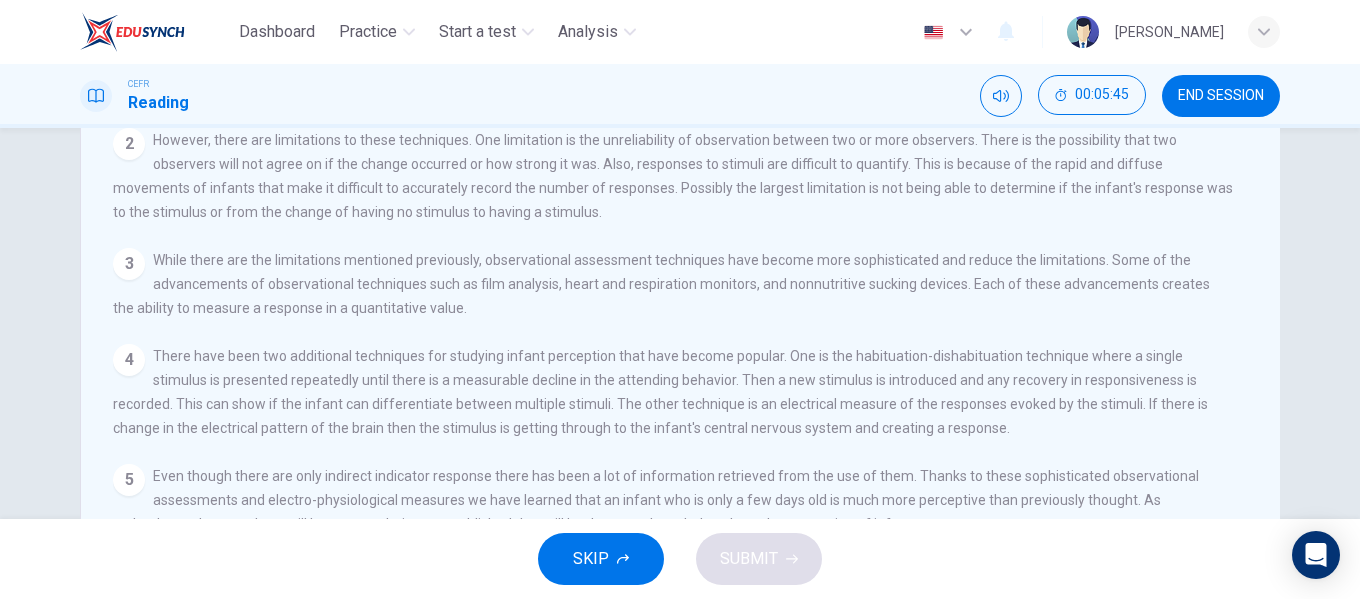 scroll, scrollTop: 300, scrollLeft: 0, axis: vertical 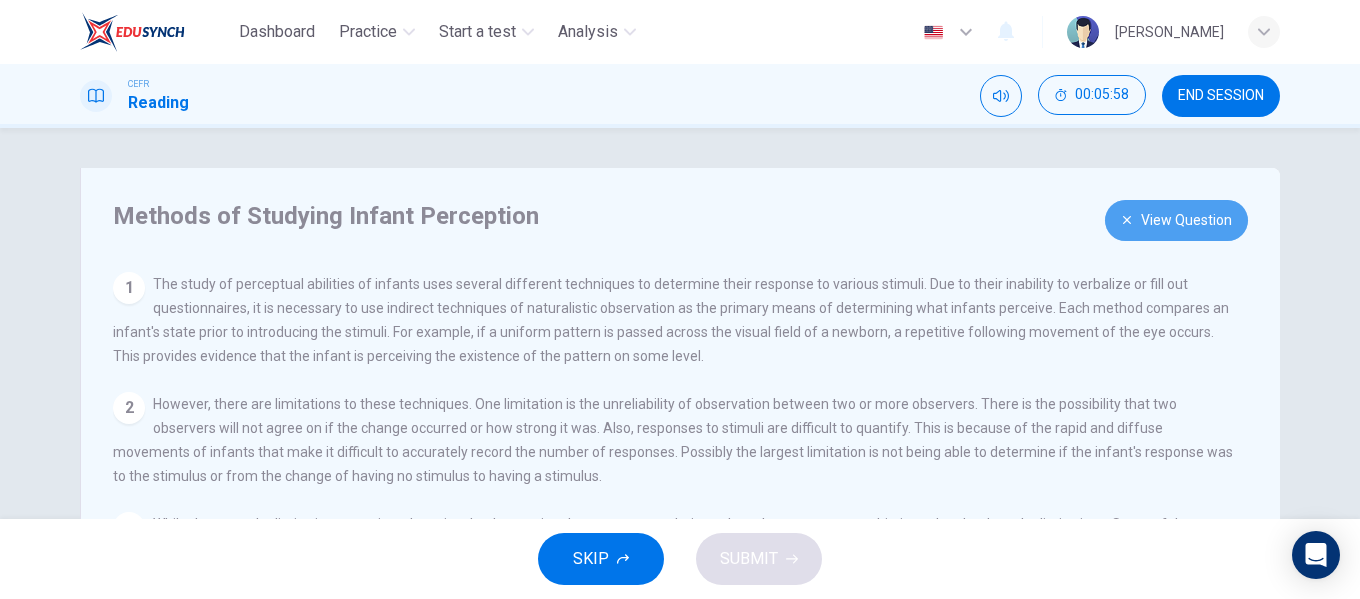 click on "View Question" at bounding box center (1176, 220) 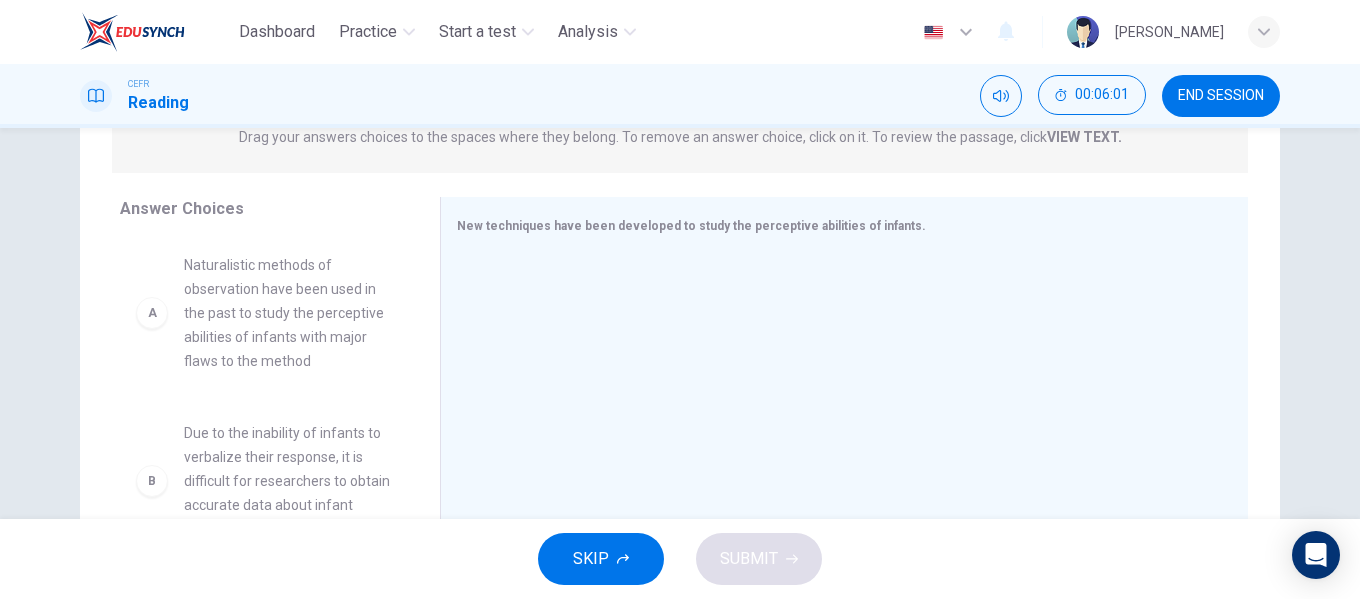 scroll, scrollTop: 306, scrollLeft: 0, axis: vertical 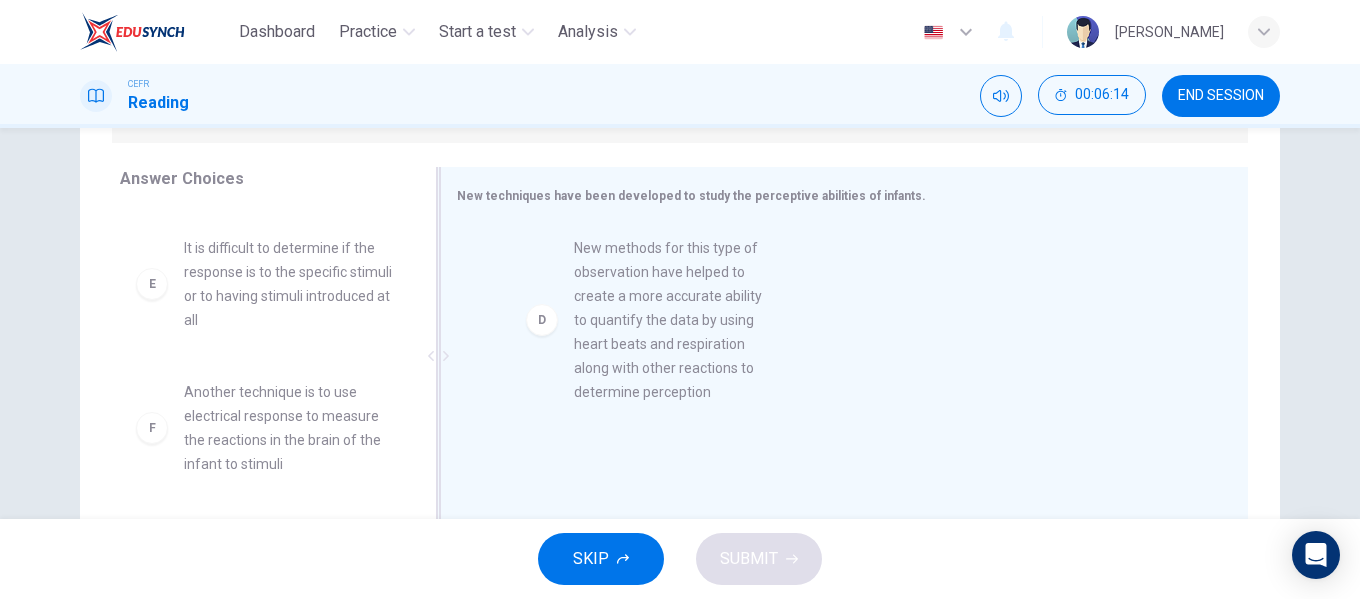 drag, startPoint x: 250, startPoint y: 298, endPoint x: 653, endPoint y: 300, distance: 403.00497 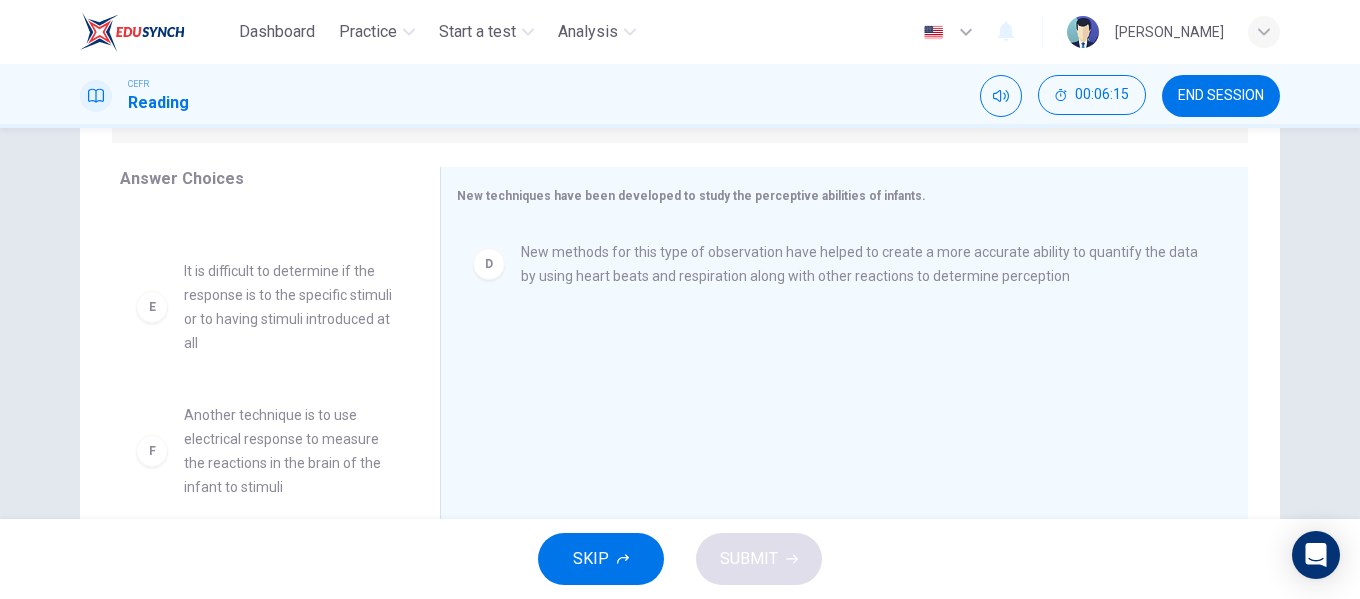 scroll, scrollTop: 492, scrollLeft: 0, axis: vertical 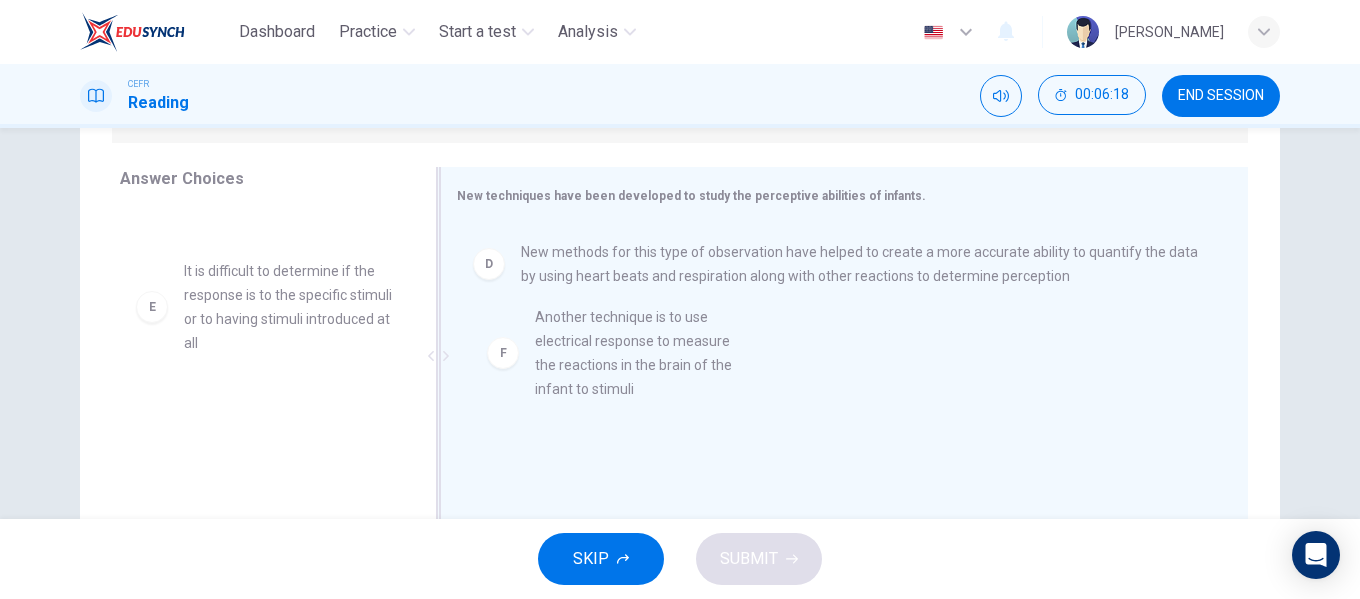 drag, startPoint x: 341, startPoint y: 476, endPoint x: 648, endPoint y: 371, distance: 324.45956 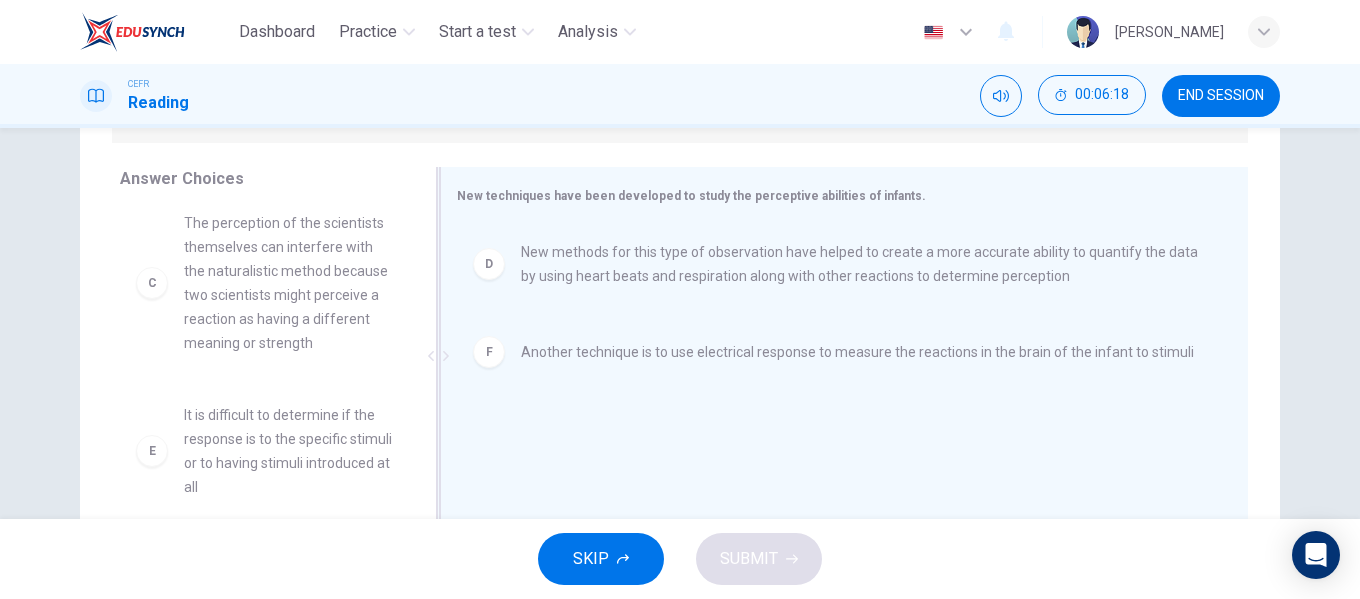 scroll, scrollTop: 348, scrollLeft: 0, axis: vertical 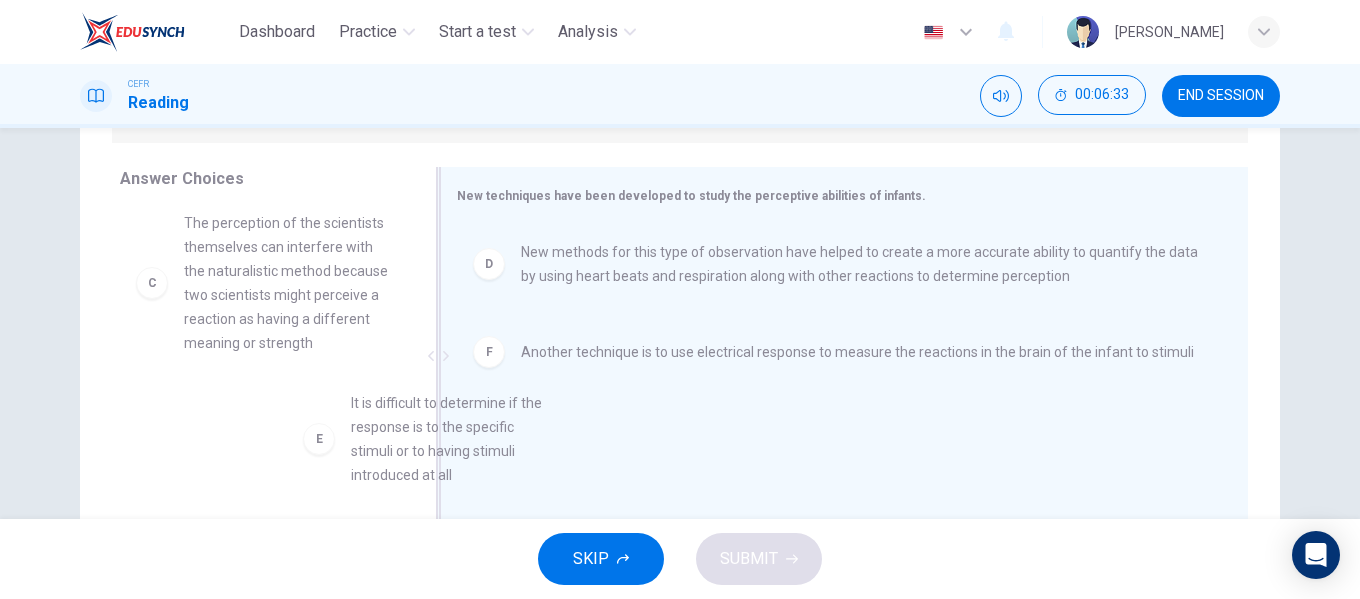 drag, startPoint x: 303, startPoint y: 465, endPoint x: 683, endPoint y: 432, distance: 381.4302 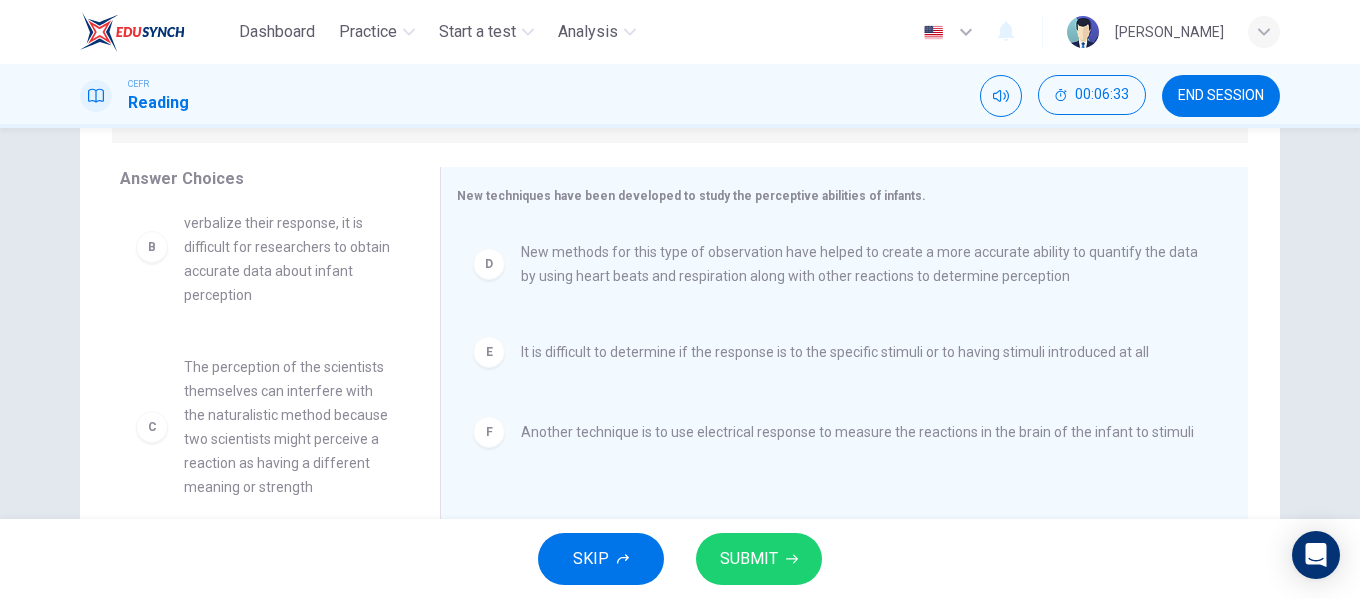 scroll, scrollTop: 204, scrollLeft: 0, axis: vertical 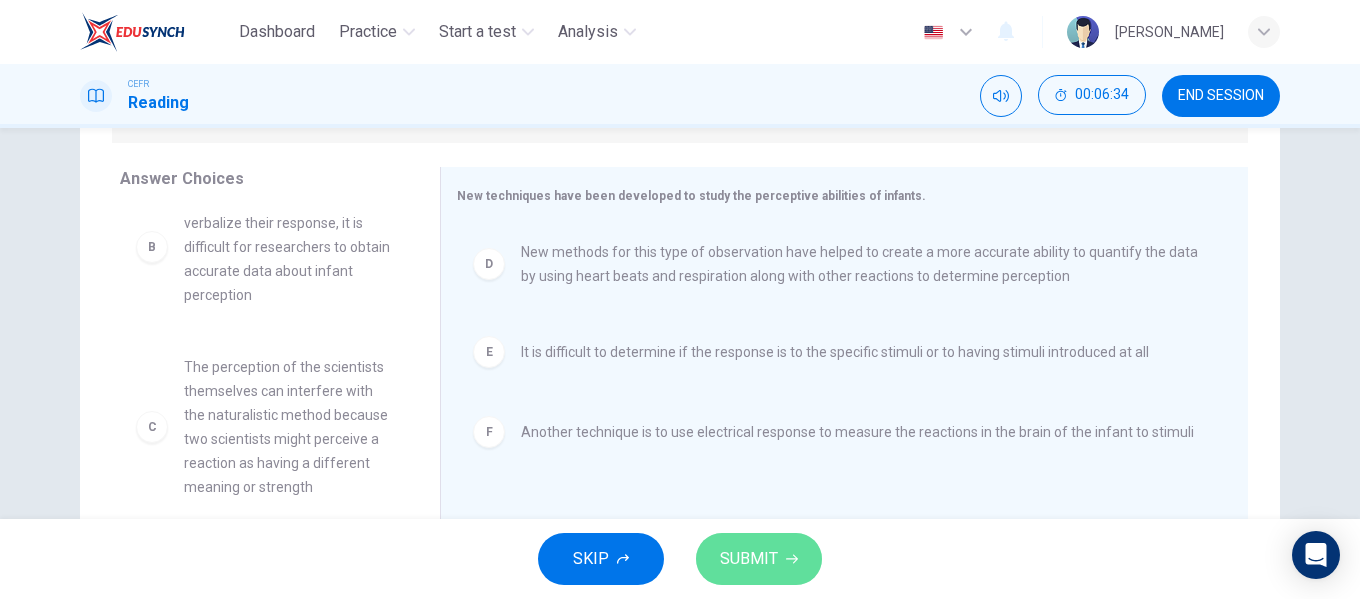 click on "SUBMIT" at bounding box center [749, 559] 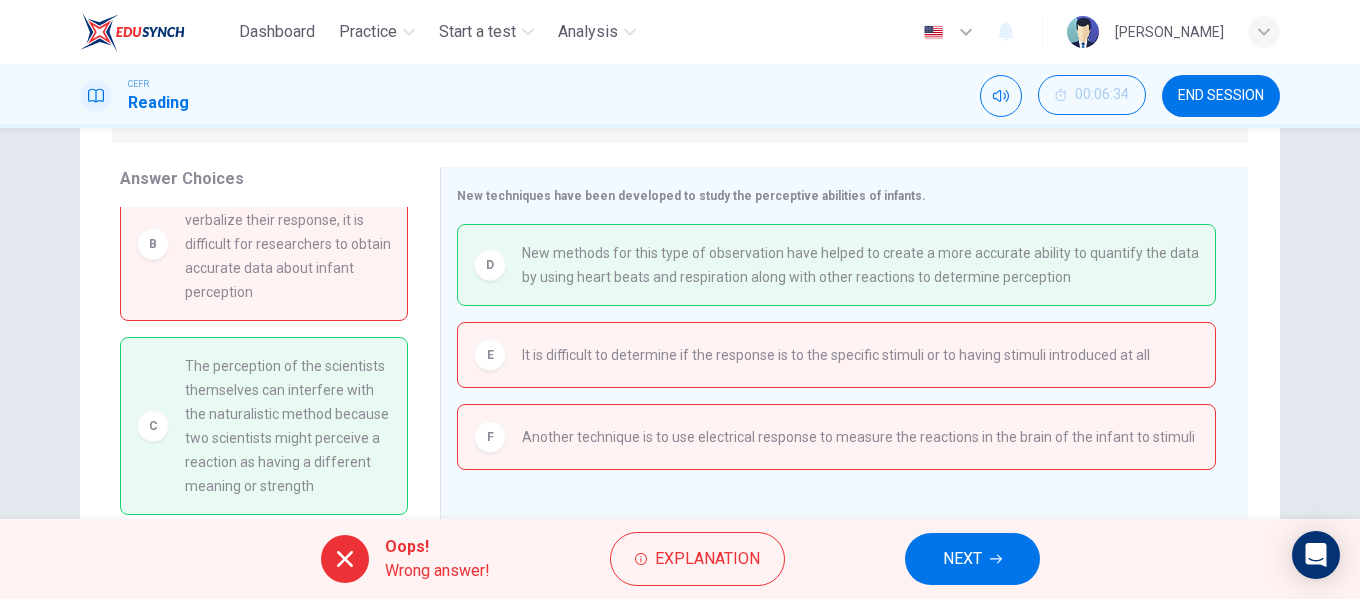 scroll, scrollTop: 234, scrollLeft: 0, axis: vertical 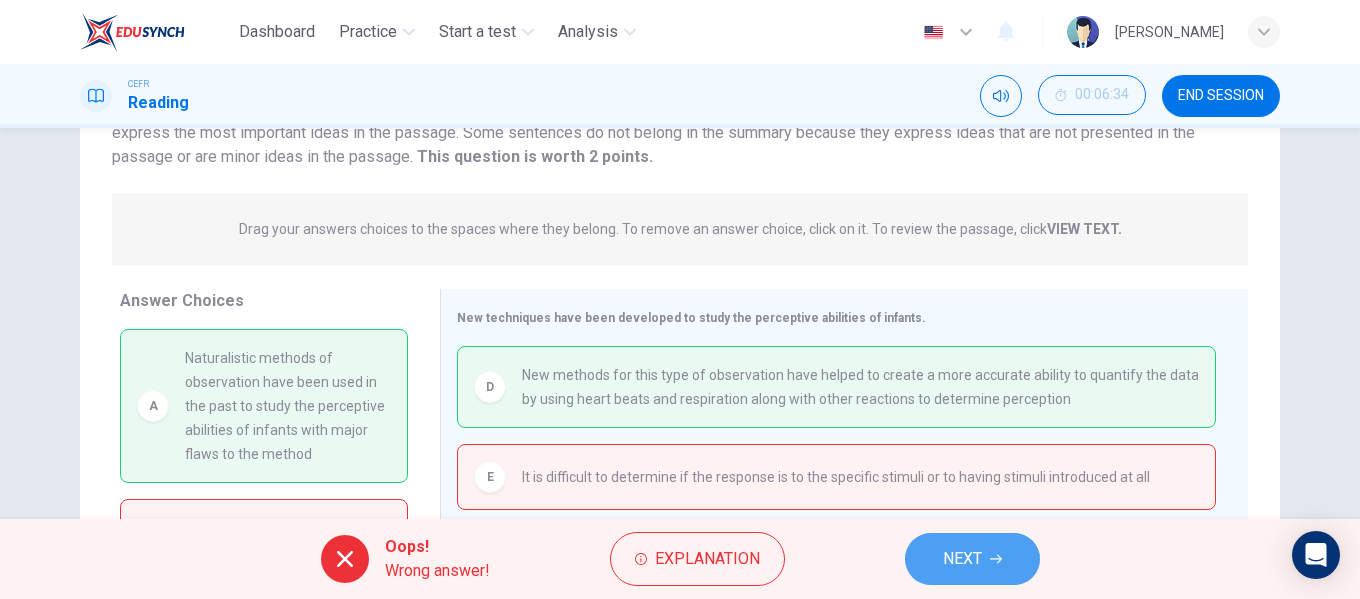 click on "NEXT" at bounding box center (972, 559) 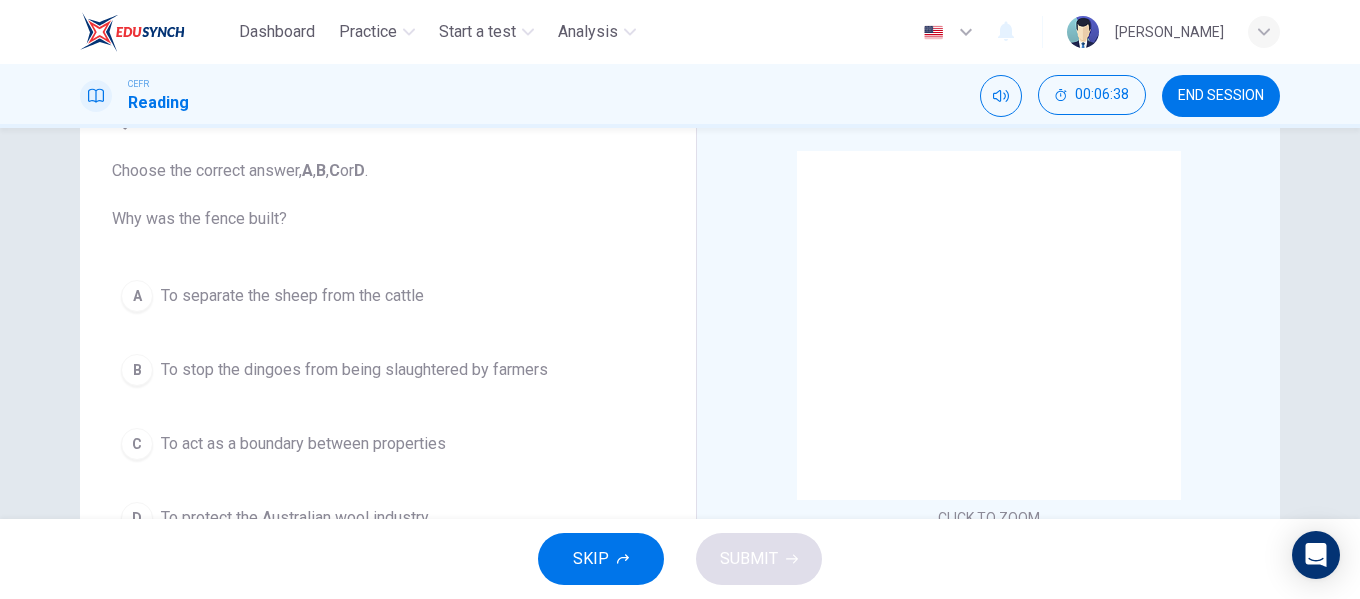 scroll, scrollTop: 100, scrollLeft: 0, axis: vertical 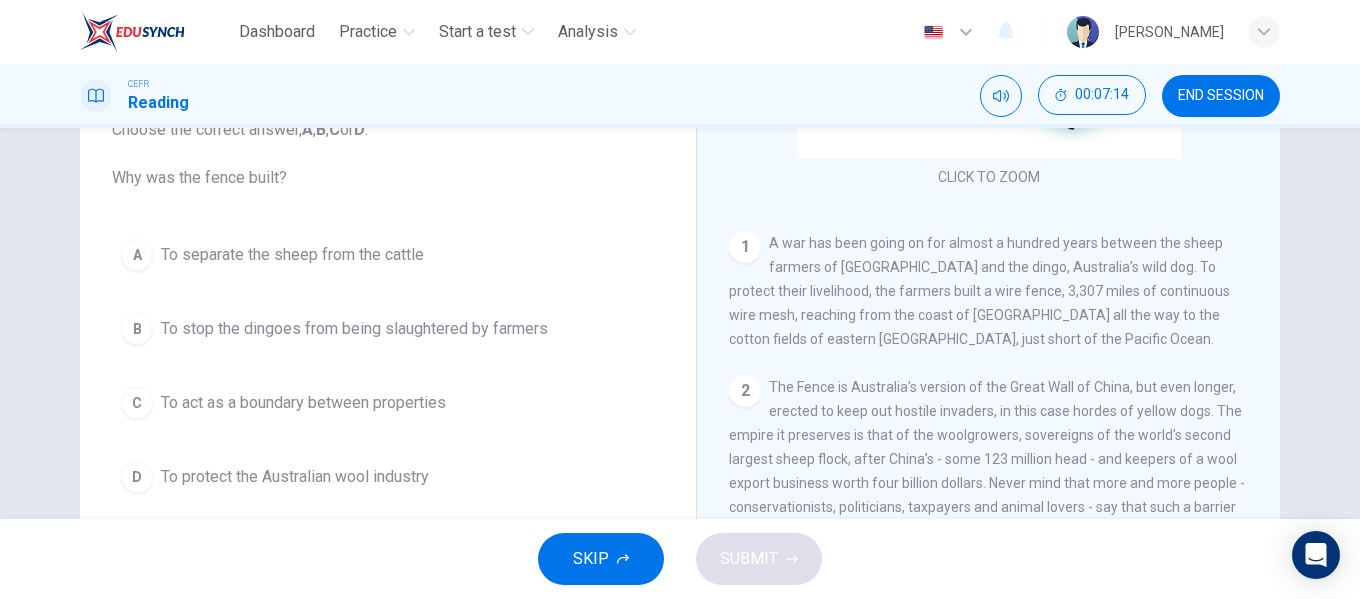 click on "To stop the dingoes from being slaughtered by farmers" at bounding box center (354, 329) 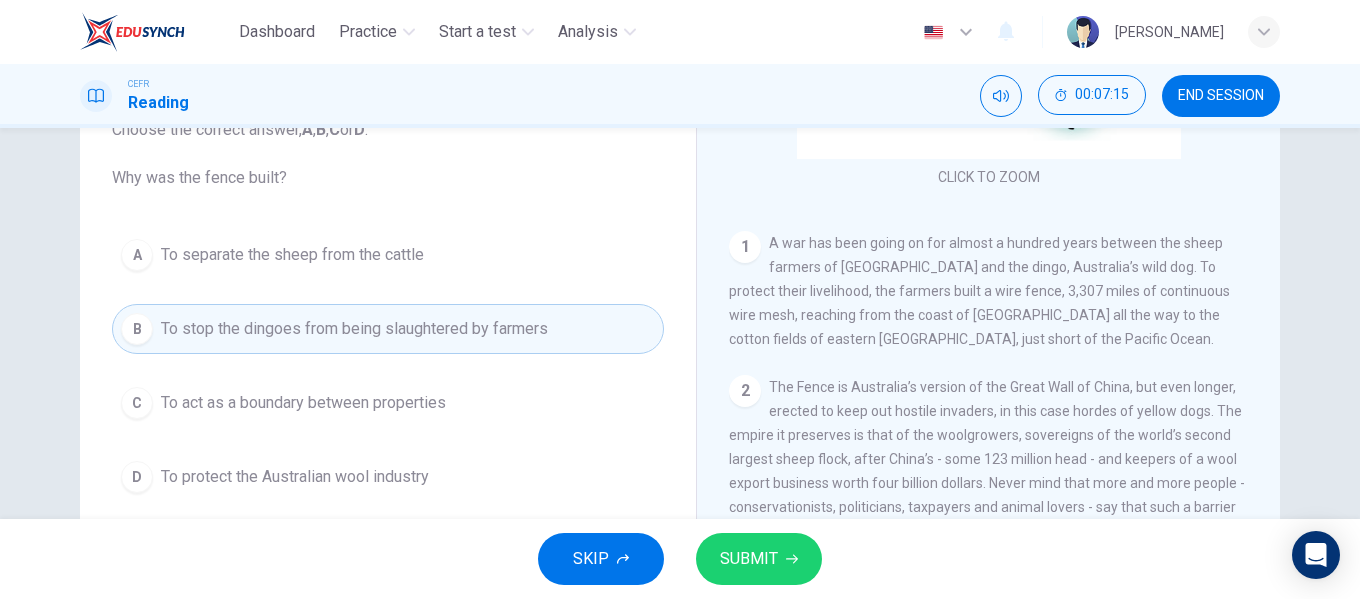 click on "SUBMIT" at bounding box center (749, 559) 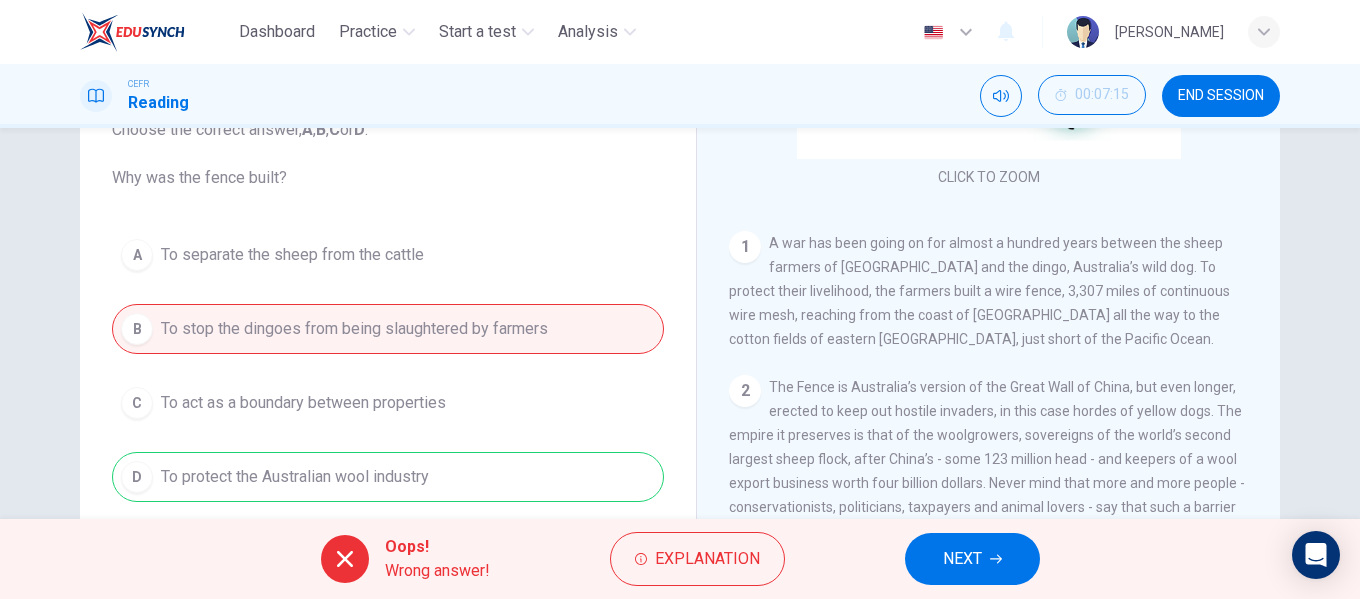 click on "NEXT" at bounding box center [972, 559] 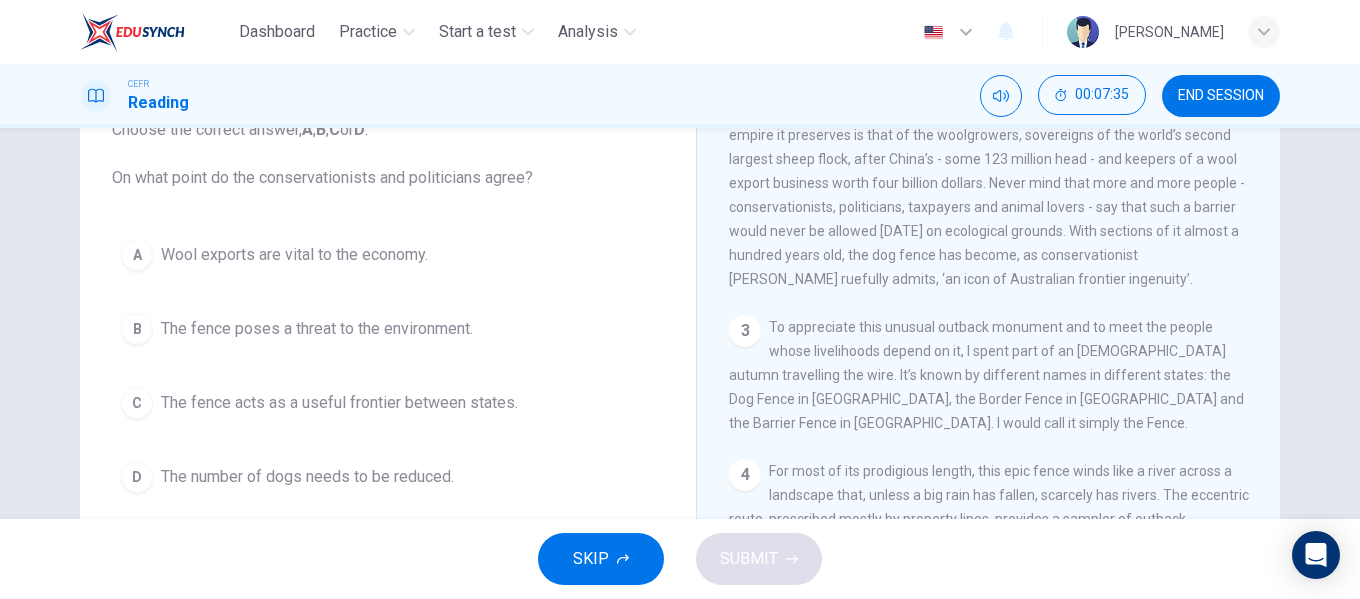 scroll, scrollTop: 500, scrollLeft: 0, axis: vertical 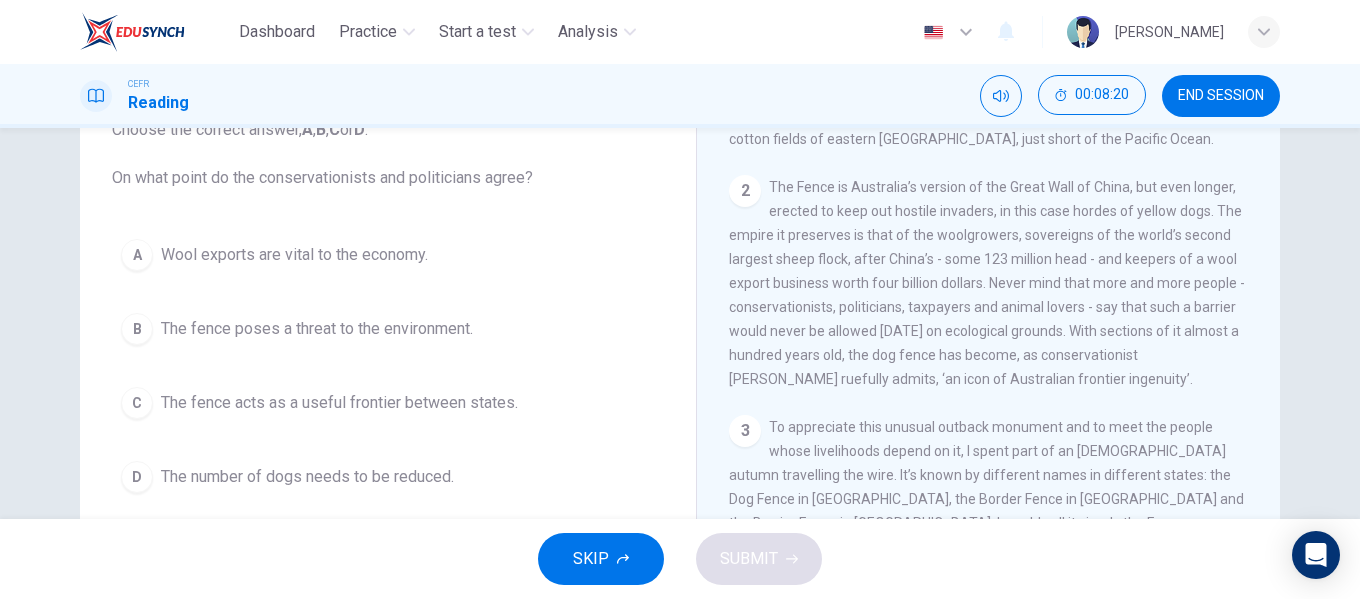 click on "A Wool exports are vital to the economy. B The fence poses a threat to the environment. C The fence acts as a useful frontier between states. D The number of dogs needs to be reduced." at bounding box center (388, 366) 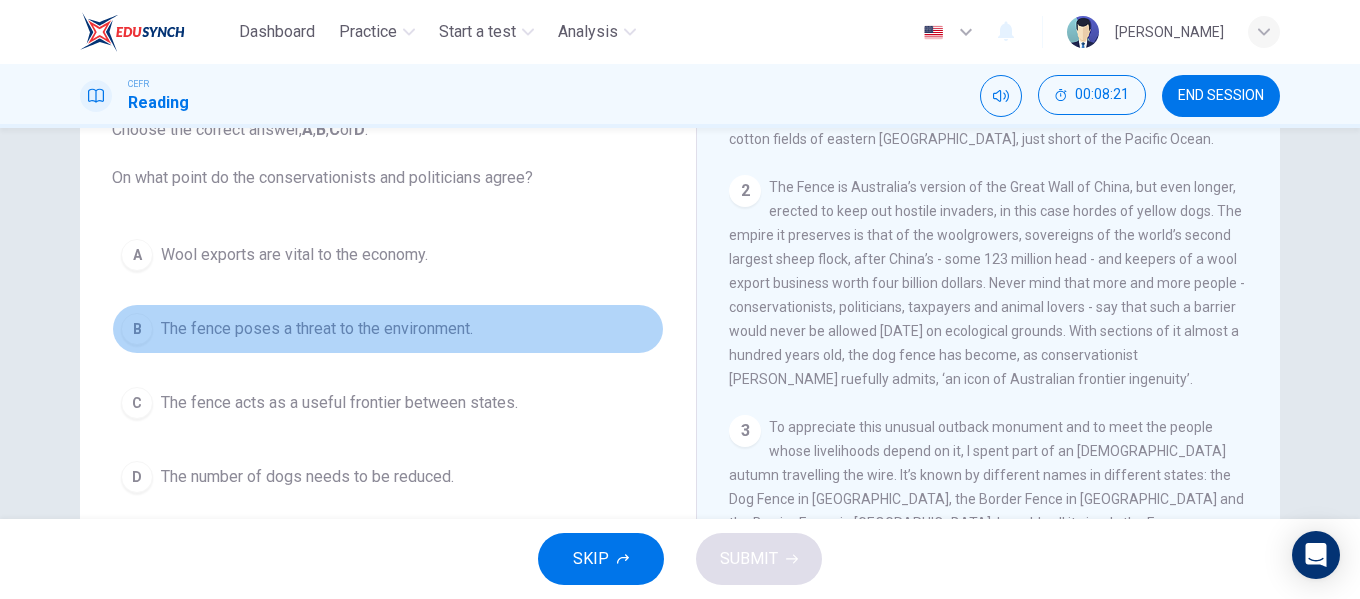click on "The fence poses a threat to the environment." at bounding box center (317, 329) 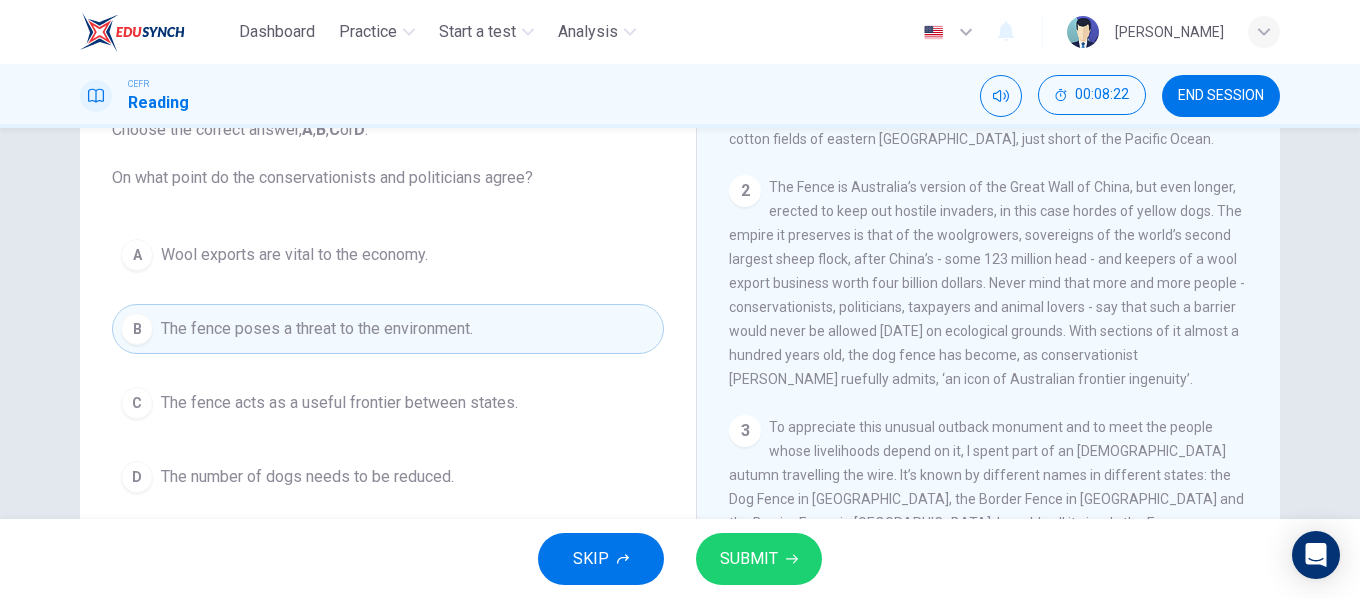click on "SUBMIT" at bounding box center [749, 559] 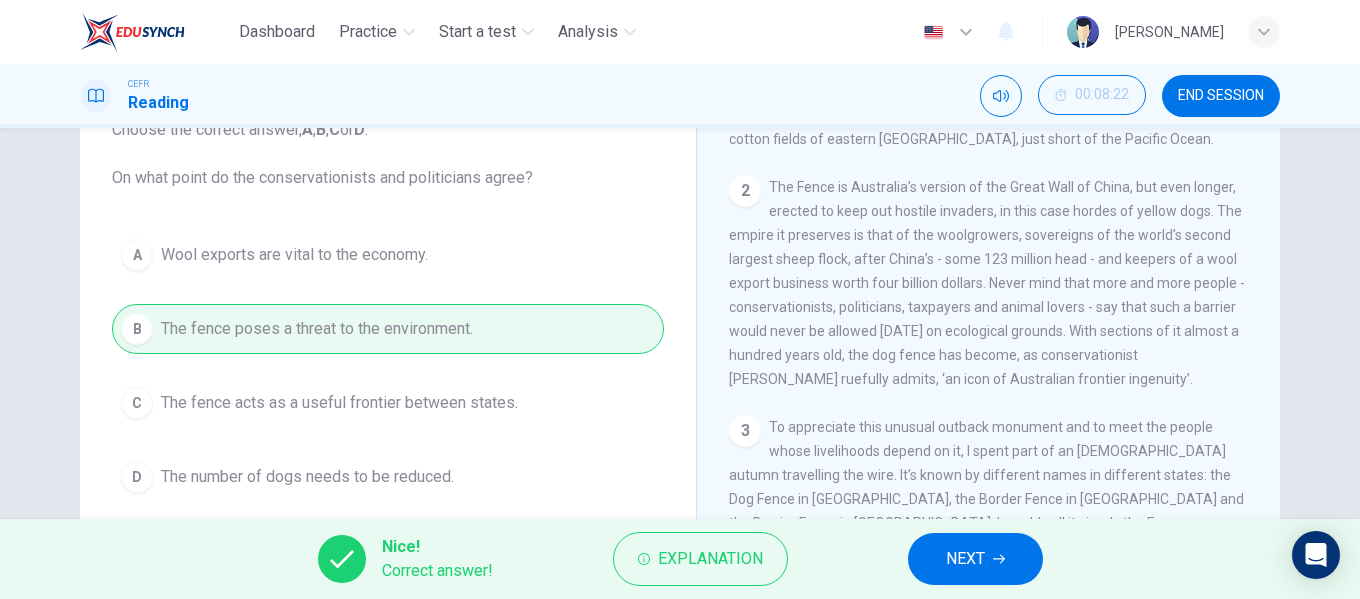 click on "NEXT" at bounding box center [975, 559] 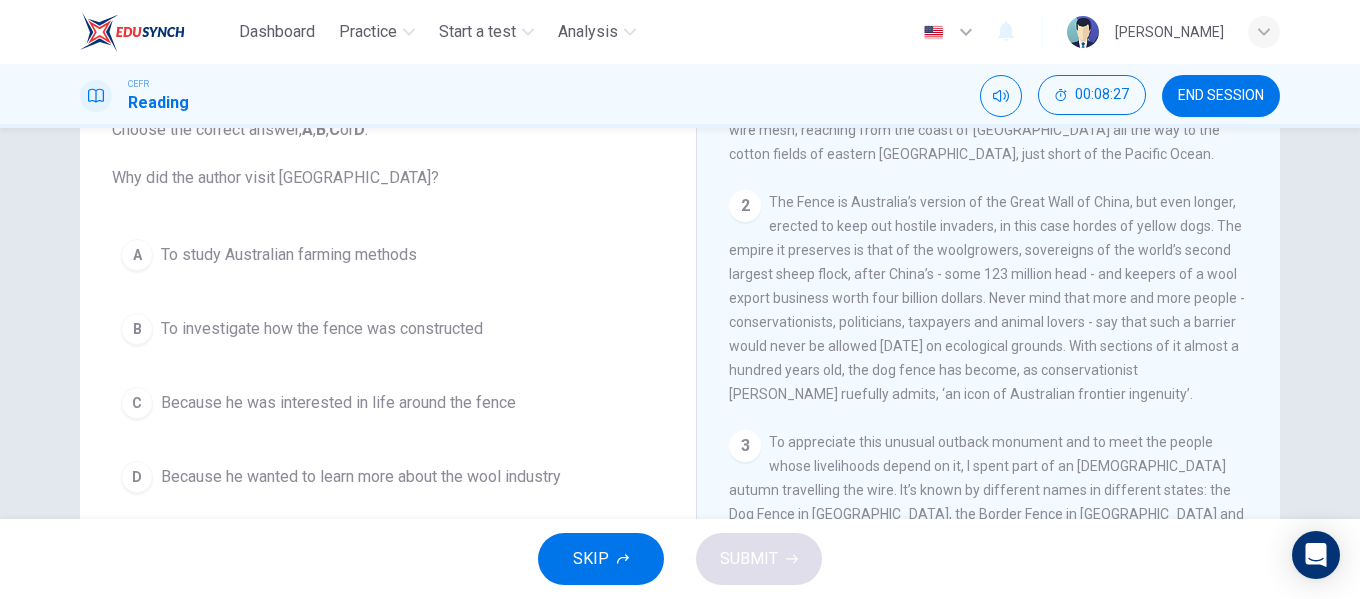 scroll, scrollTop: 500, scrollLeft: 0, axis: vertical 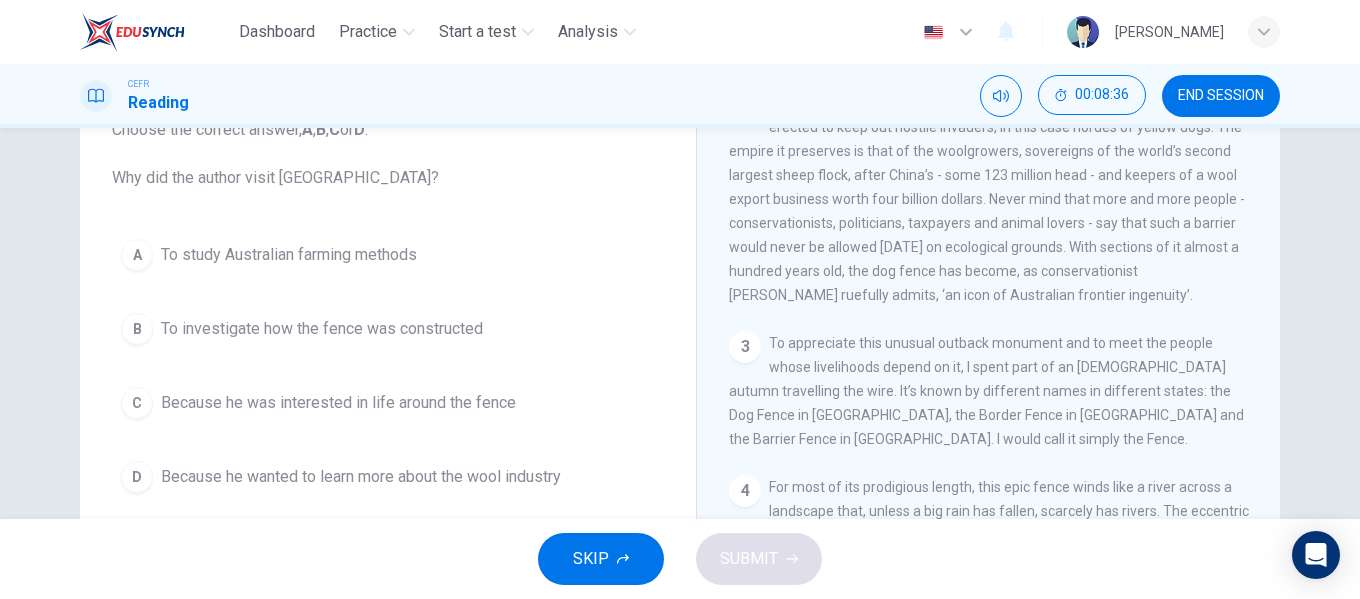 click on "Because he was interested in life around the fence" at bounding box center (338, 403) 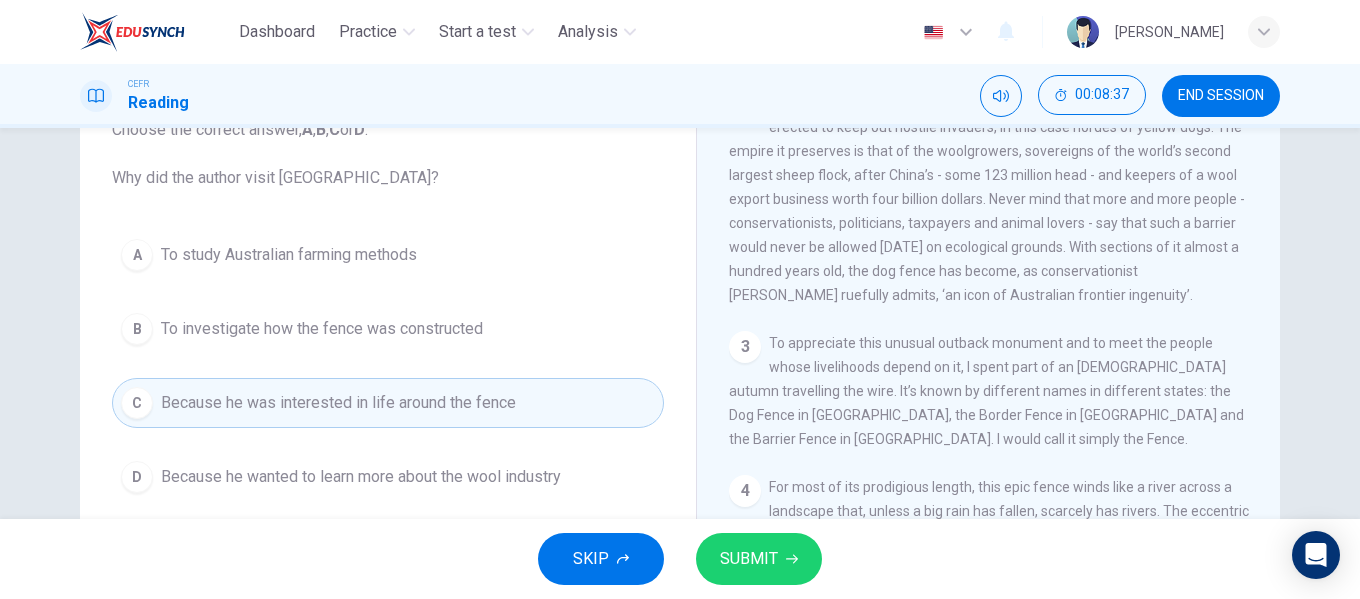click on "SUBMIT" at bounding box center [749, 559] 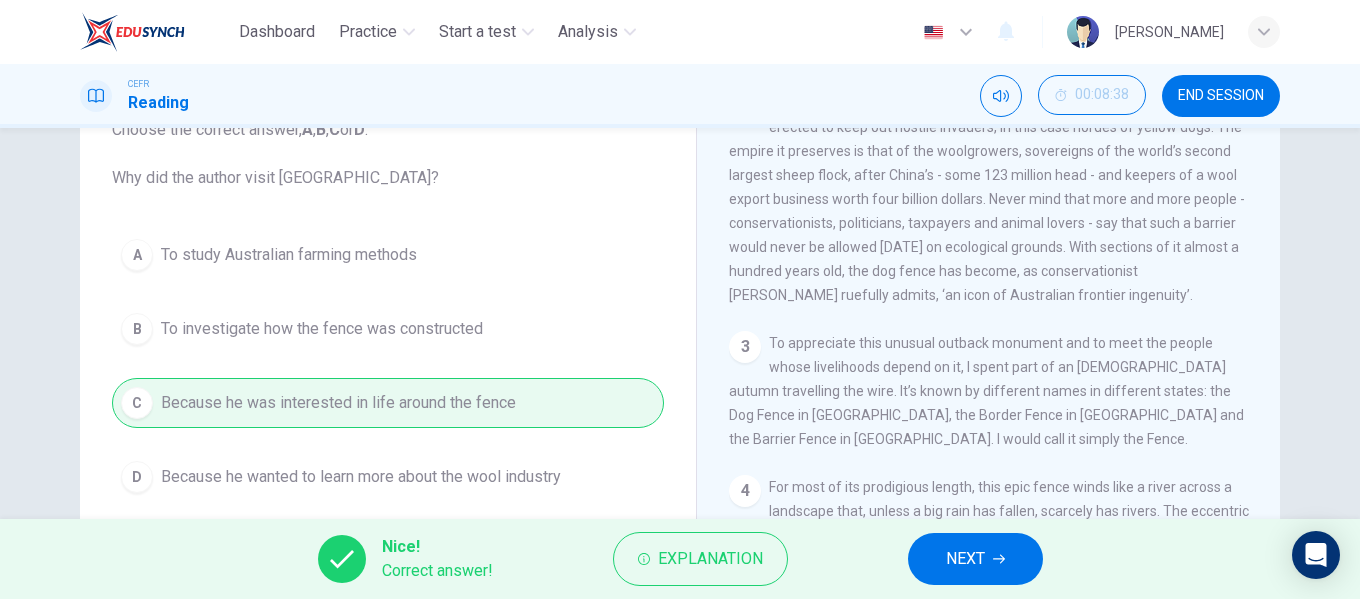 click on "NEXT" at bounding box center [965, 559] 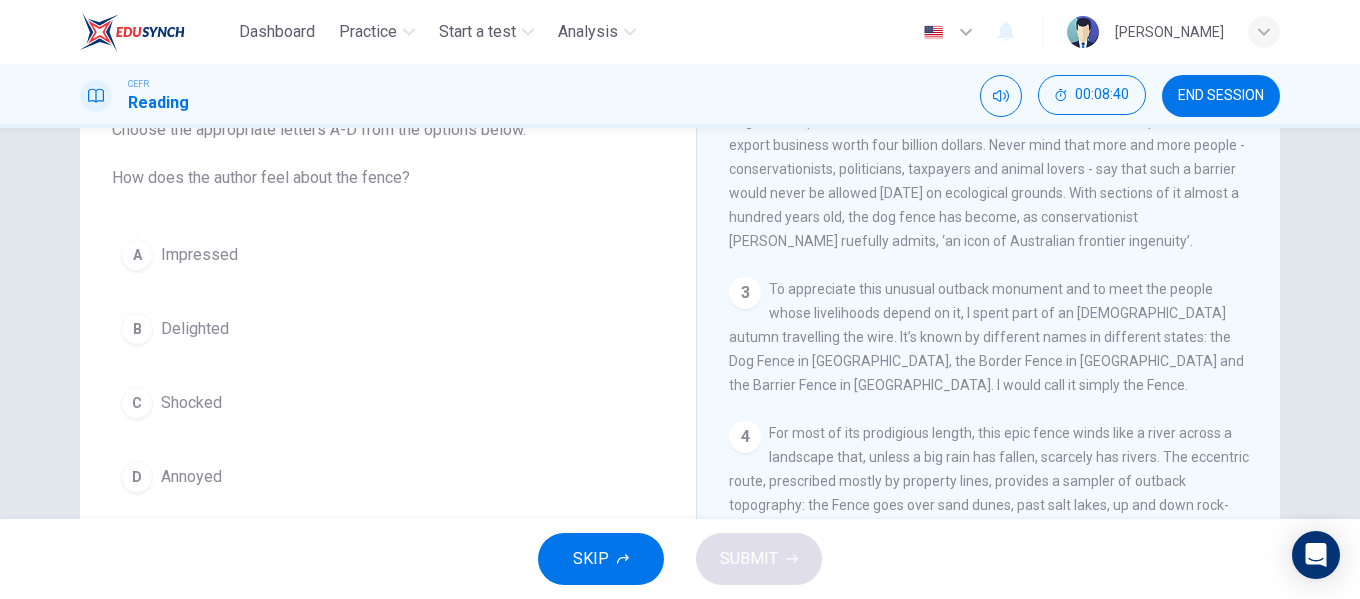 scroll, scrollTop: 684, scrollLeft: 0, axis: vertical 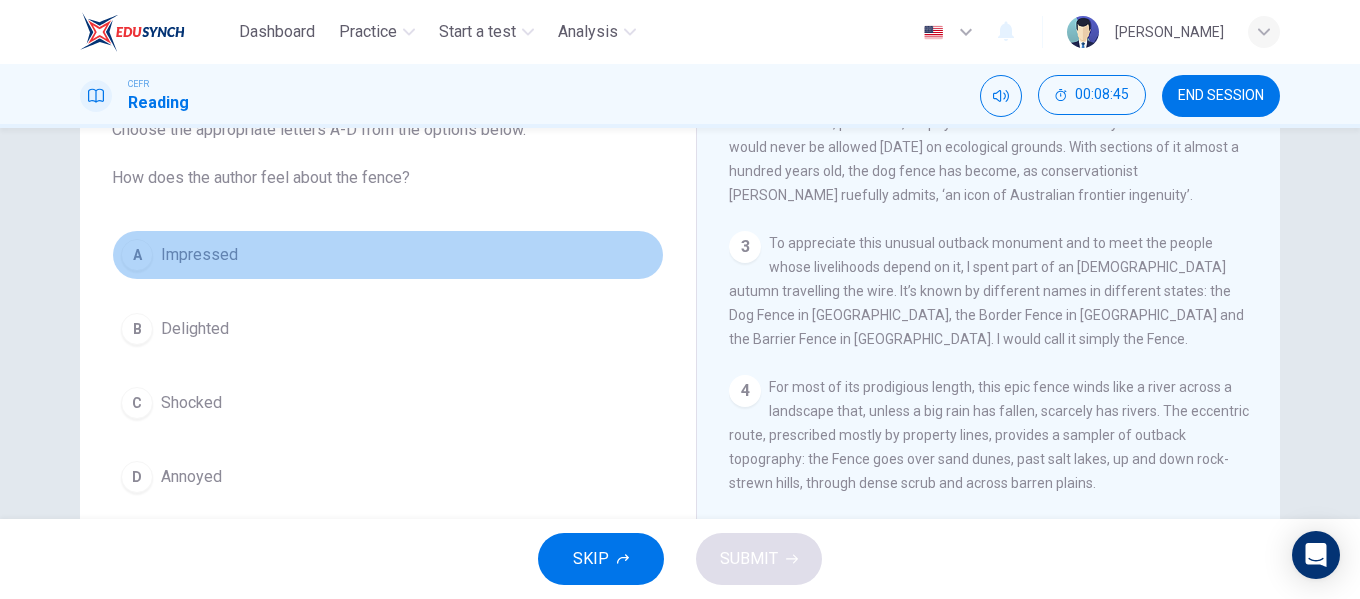 click on "A Impressed" at bounding box center (388, 255) 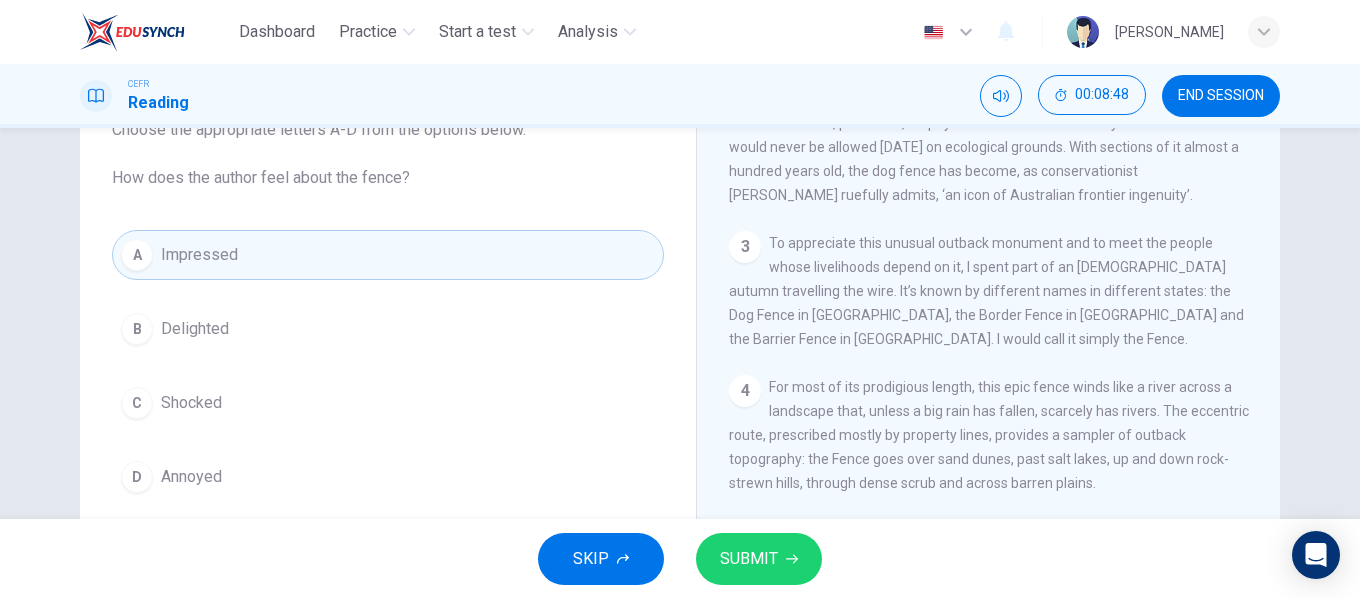 drag, startPoint x: 1274, startPoint y: 322, endPoint x: 1277, endPoint y: 359, distance: 37.12142 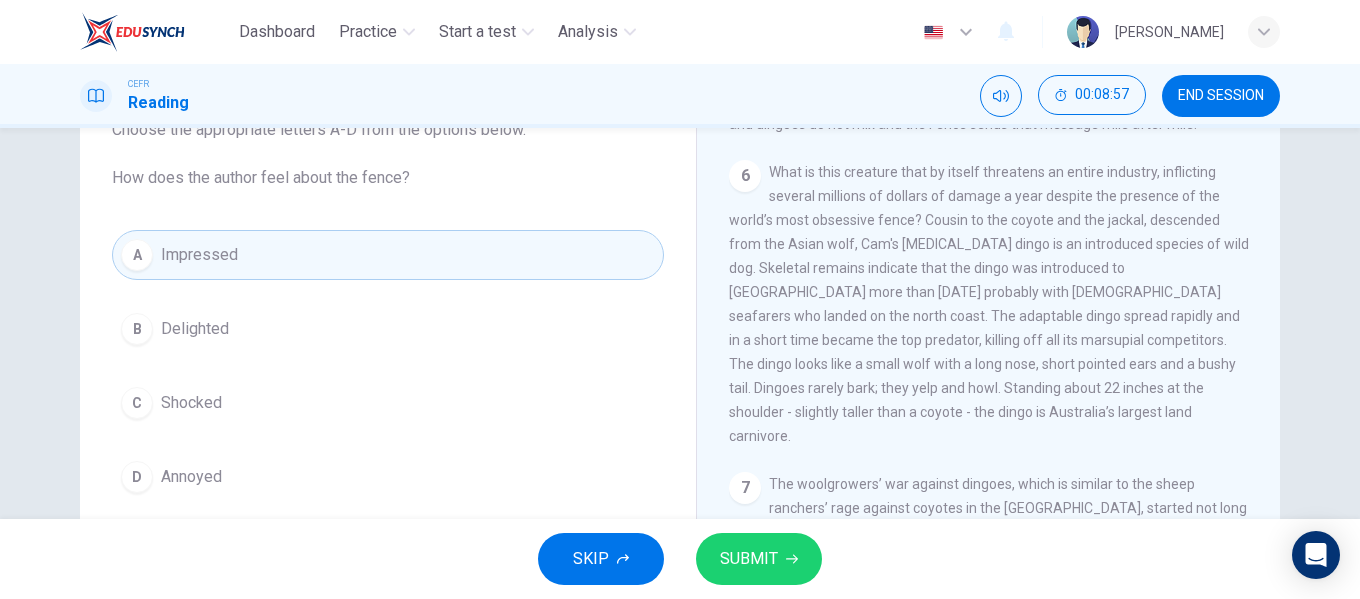 scroll, scrollTop: 1208, scrollLeft: 0, axis: vertical 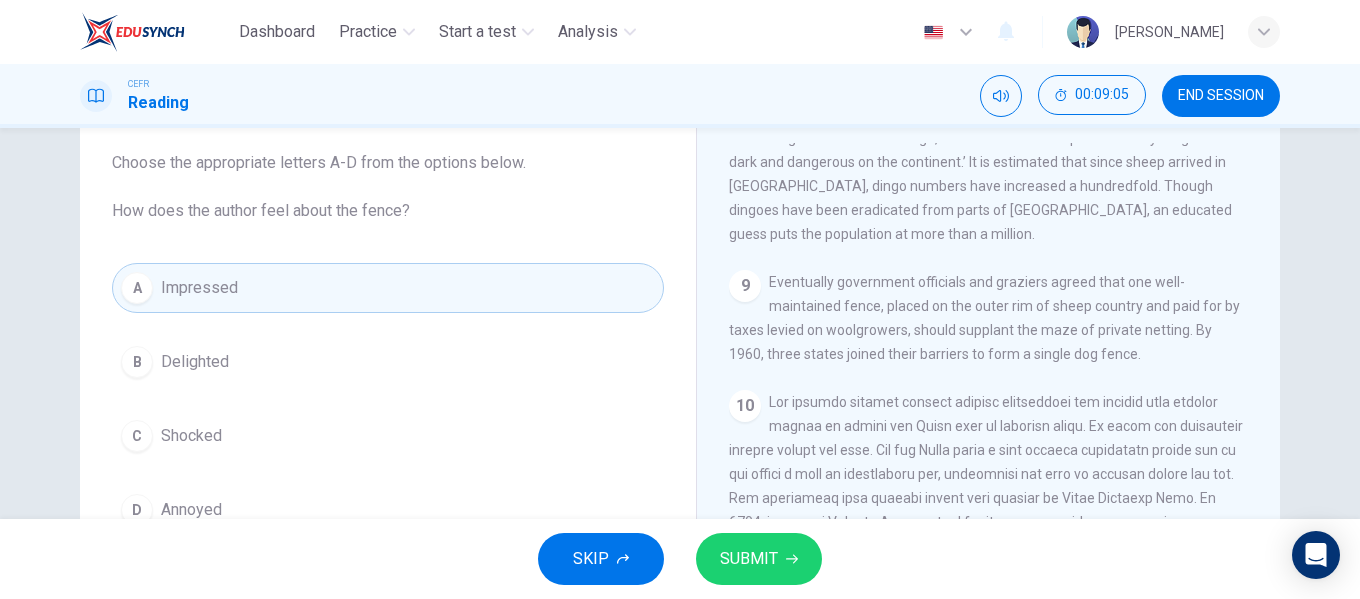 click on "SUBMIT" at bounding box center [759, 559] 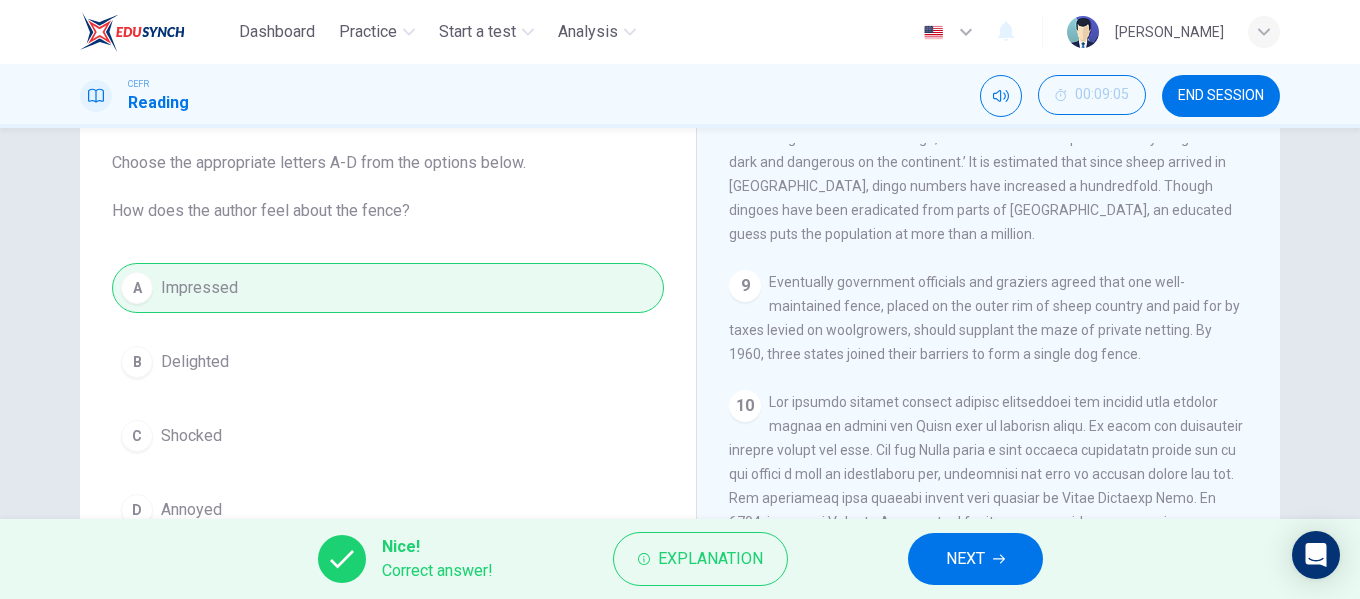 click on "NEXT" at bounding box center [965, 559] 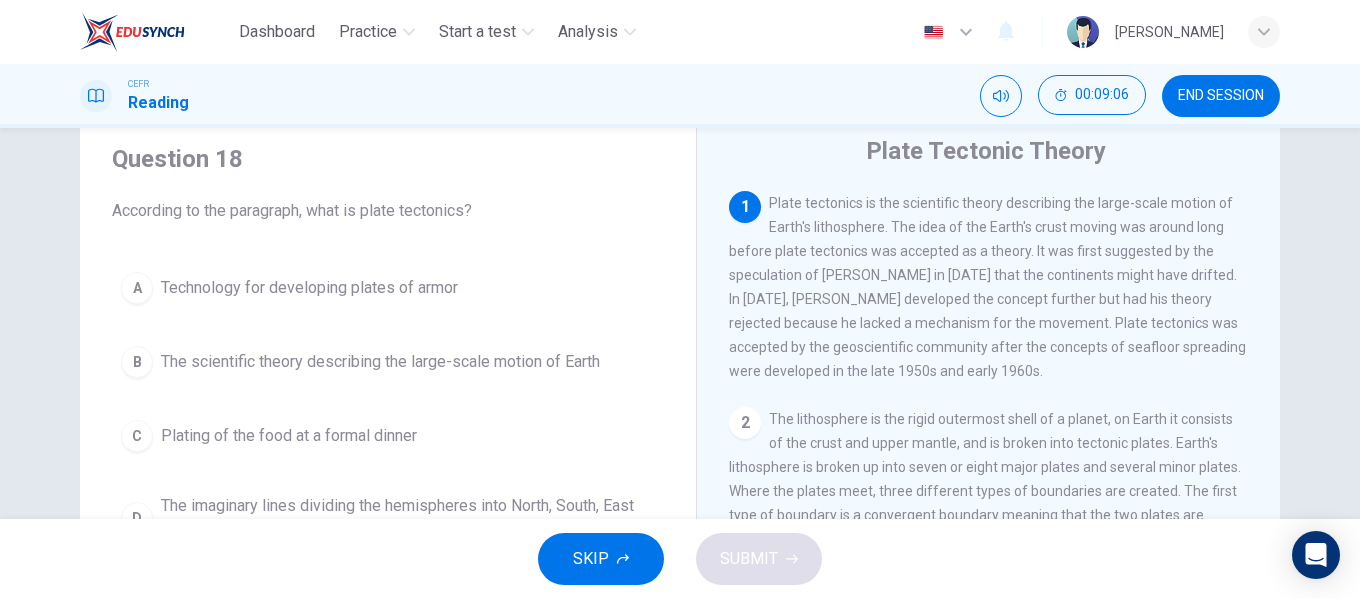 scroll, scrollTop: 100, scrollLeft: 0, axis: vertical 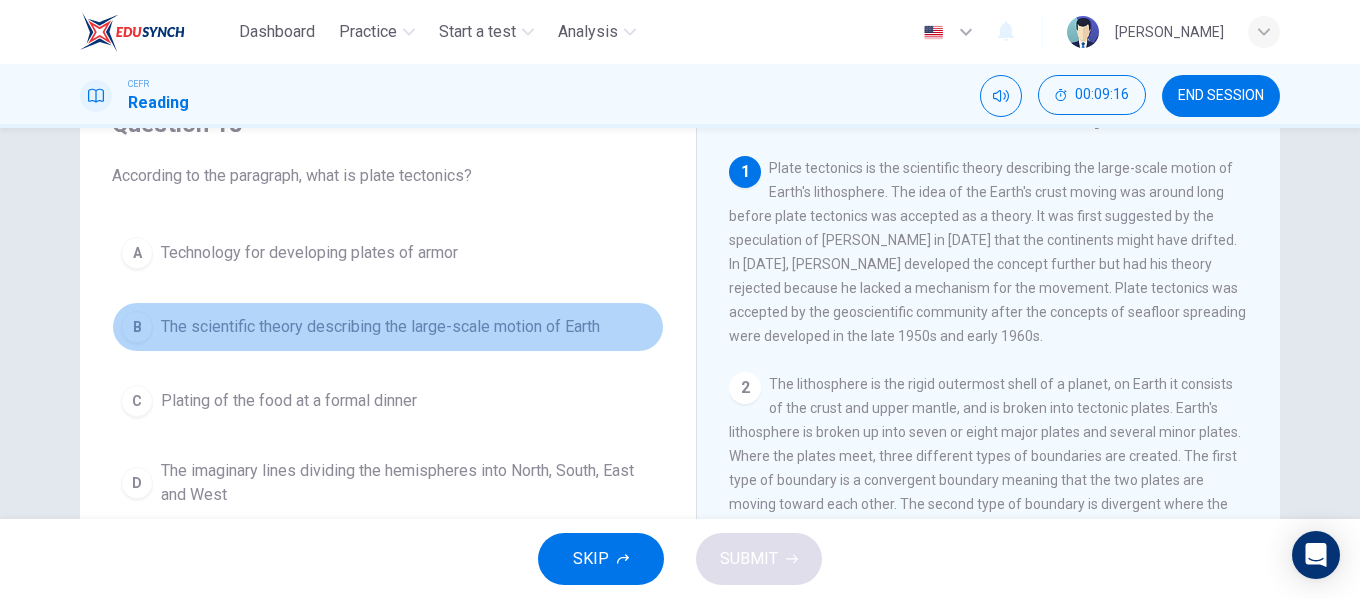 click on "The scientific theory describing the large-scale motion of Earth" at bounding box center [380, 327] 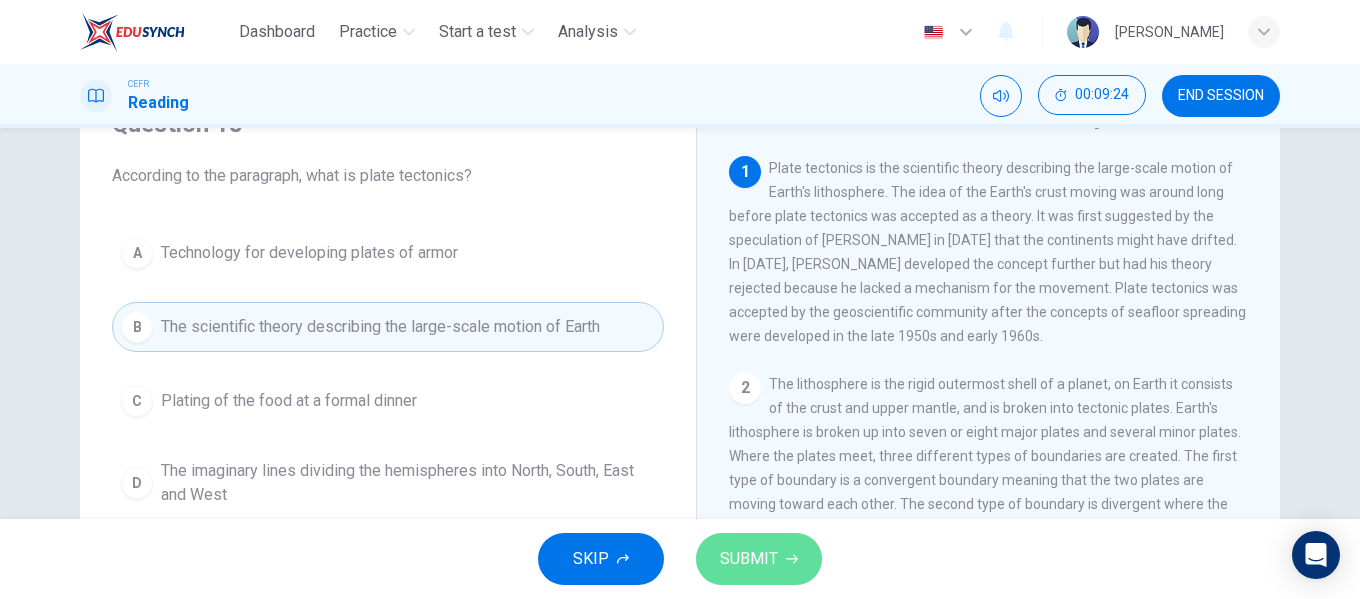 click on "SUBMIT" at bounding box center [759, 559] 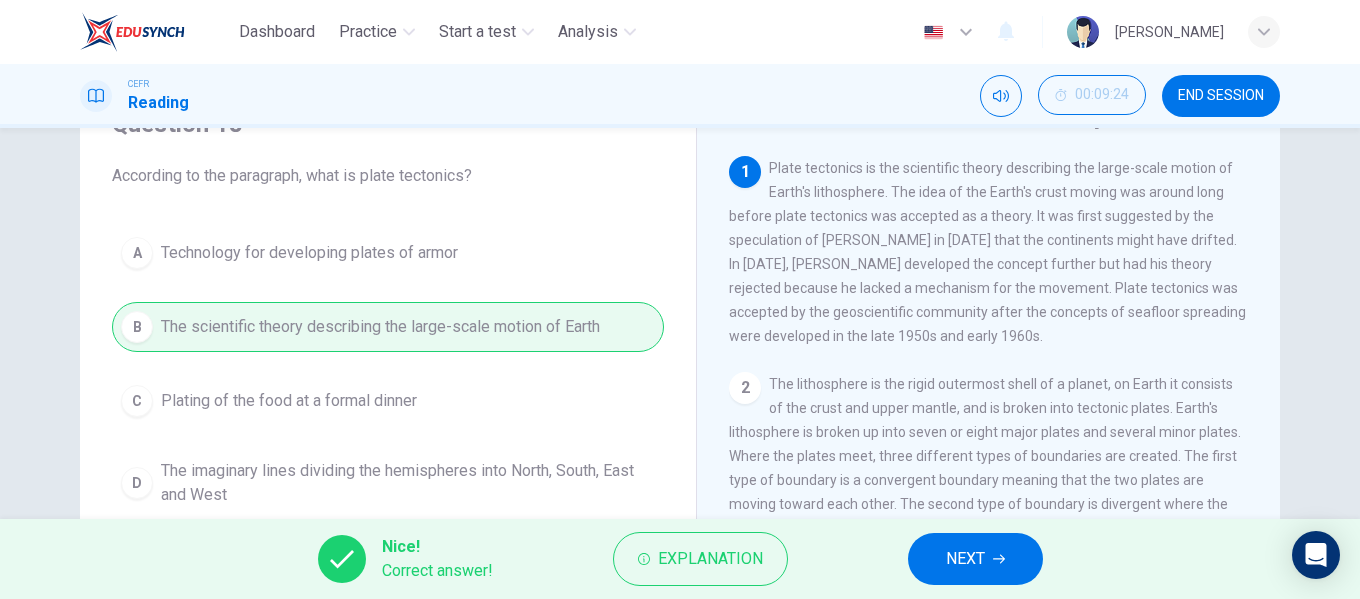 click on "NEXT" at bounding box center (965, 559) 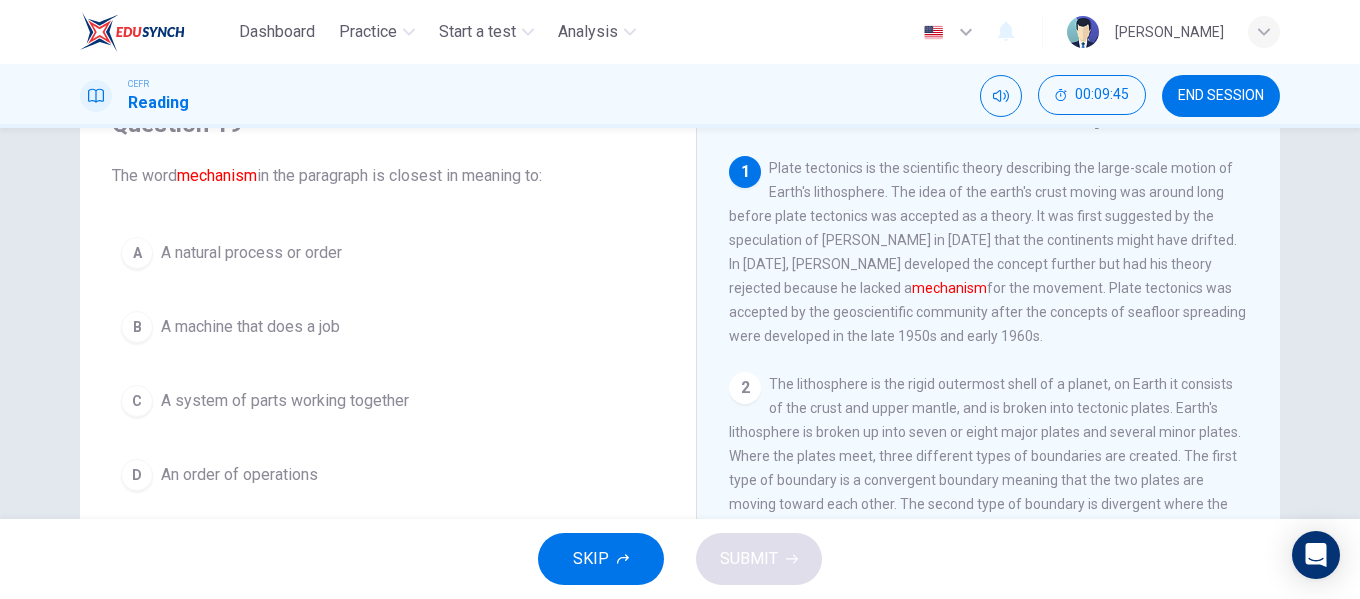 click on "An order of operations" at bounding box center [239, 475] 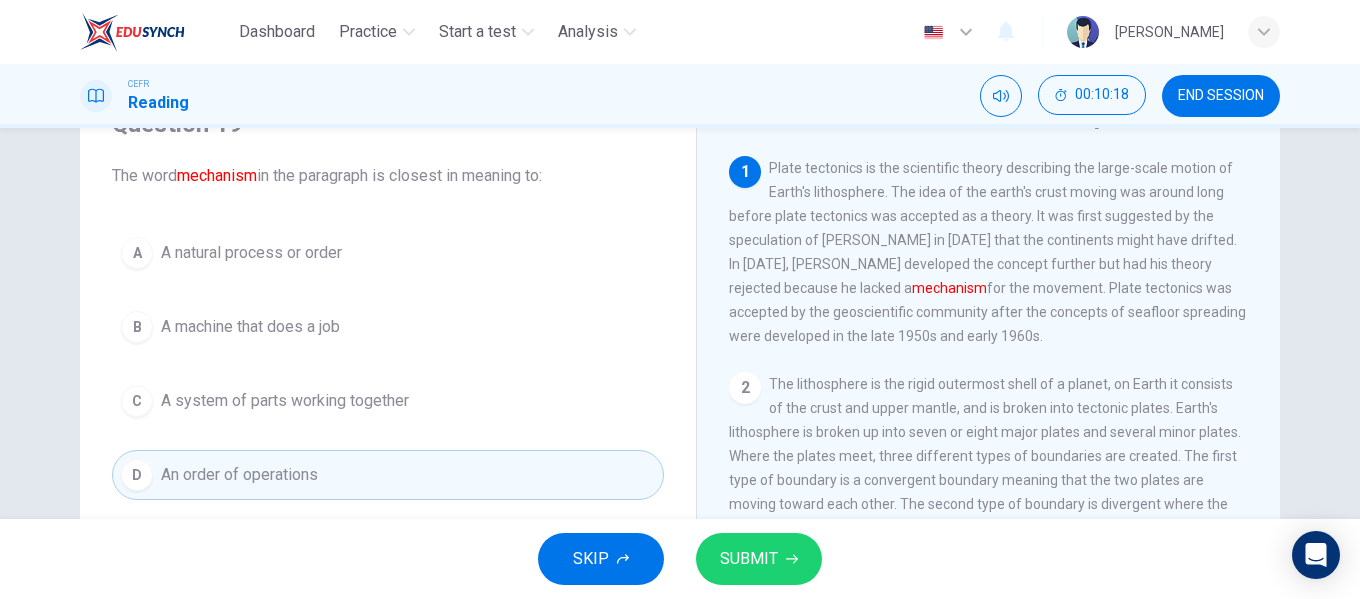 click on "SUBMIT" at bounding box center (749, 559) 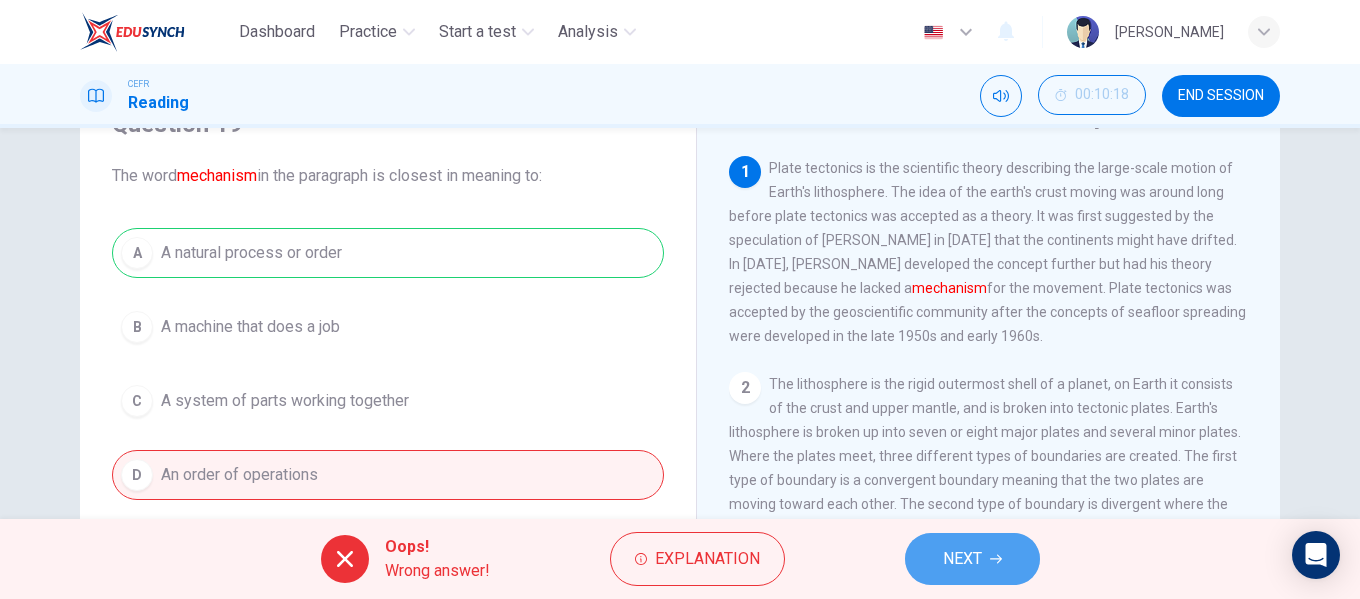 click on "NEXT" at bounding box center (972, 559) 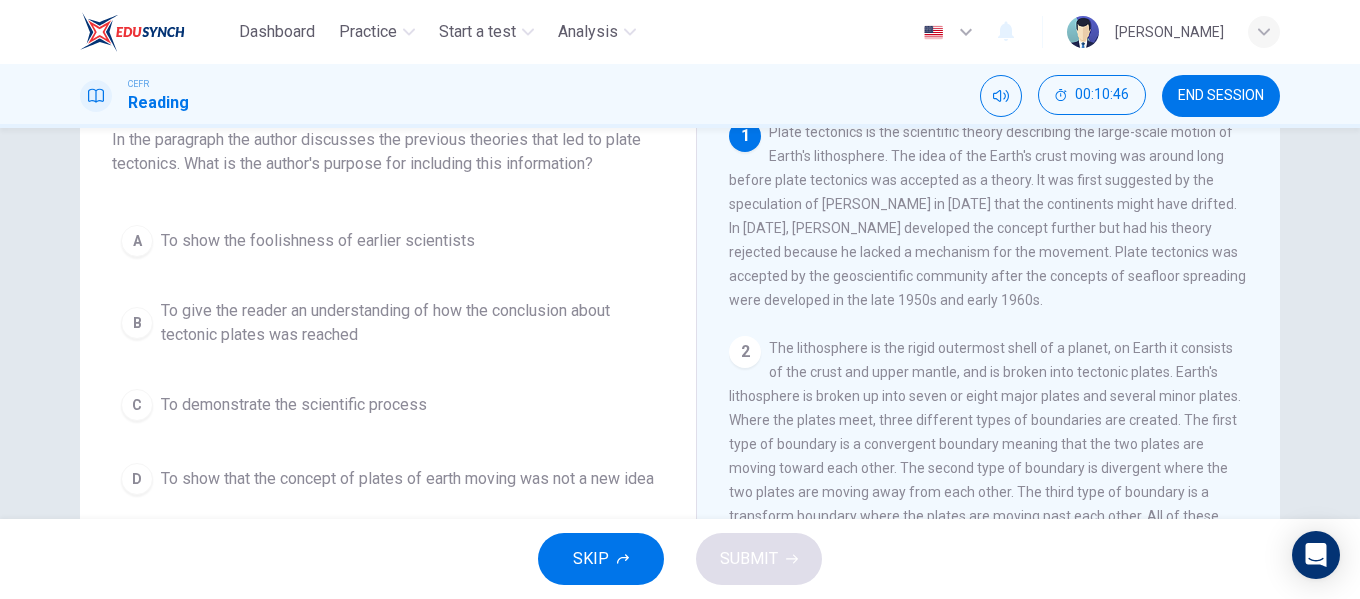 scroll, scrollTop: 134, scrollLeft: 0, axis: vertical 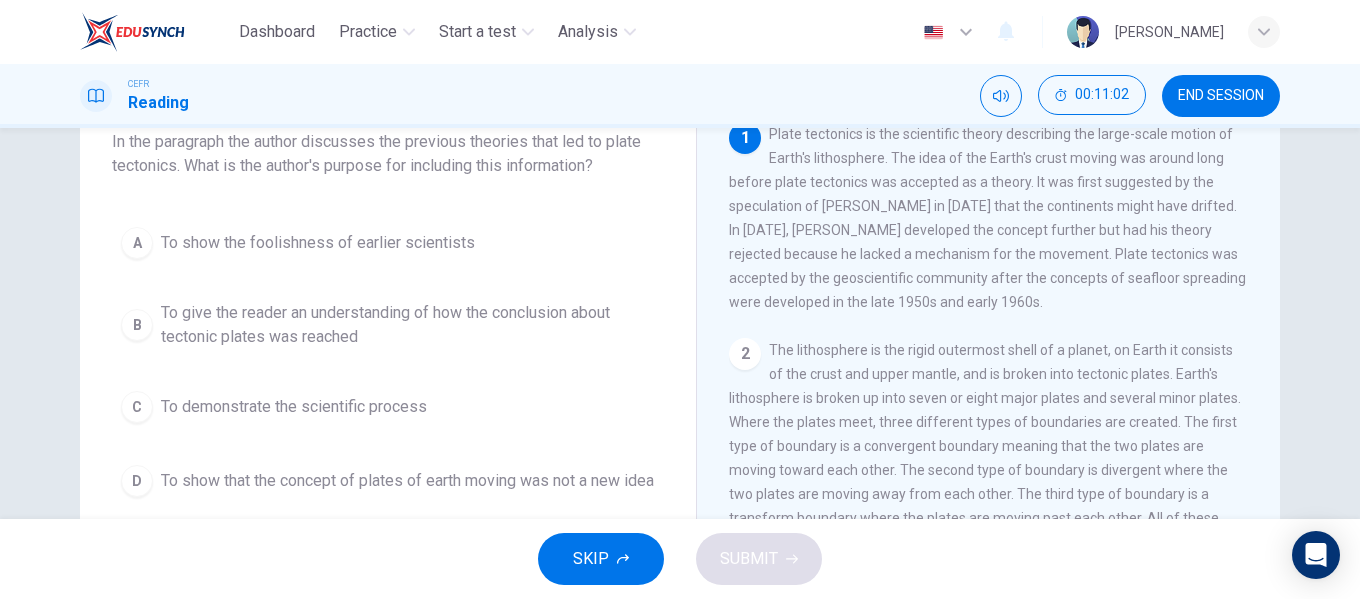 click on "To show that the concept of plates of earth moving was not a new idea" at bounding box center (407, 481) 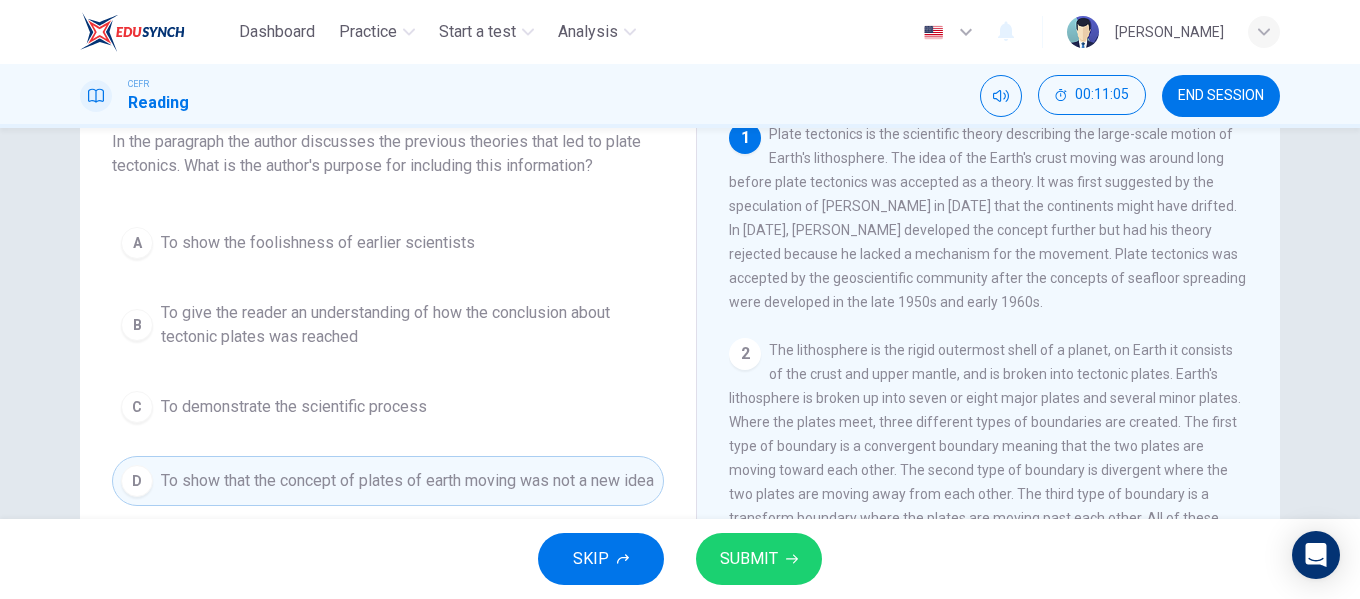 click on "SUBMIT" at bounding box center (749, 559) 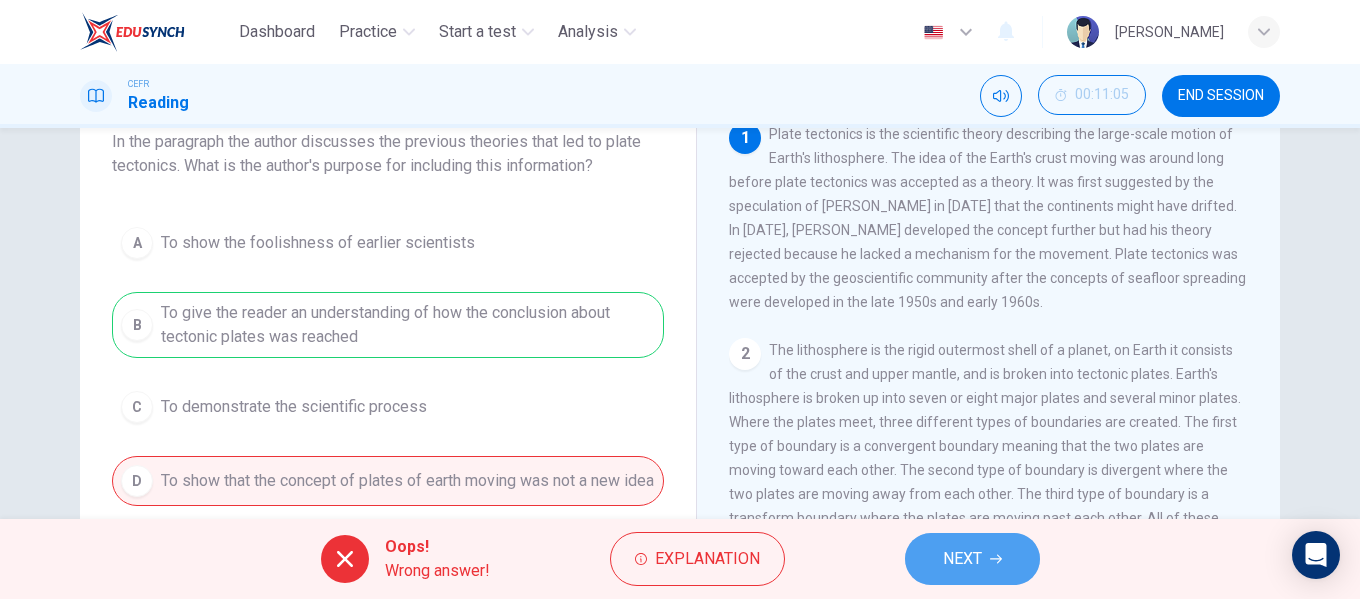 click on "NEXT" at bounding box center [972, 559] 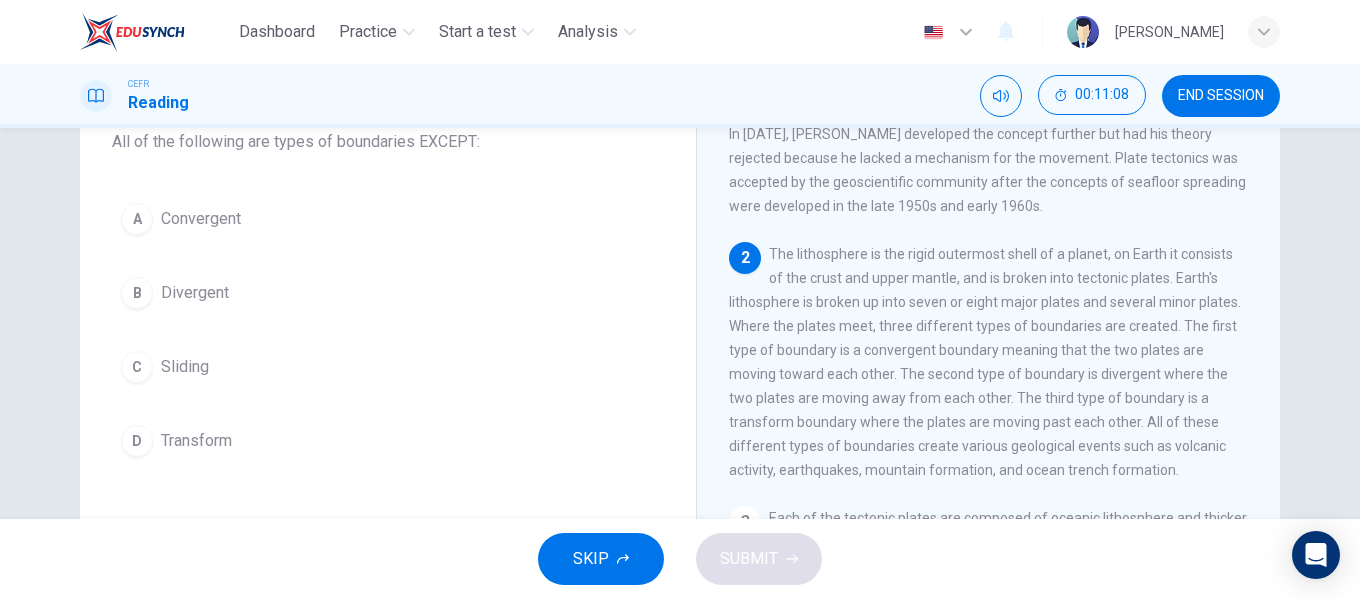 scroll, scrollTop: 100, scrollLeft: 0, axis: vertical 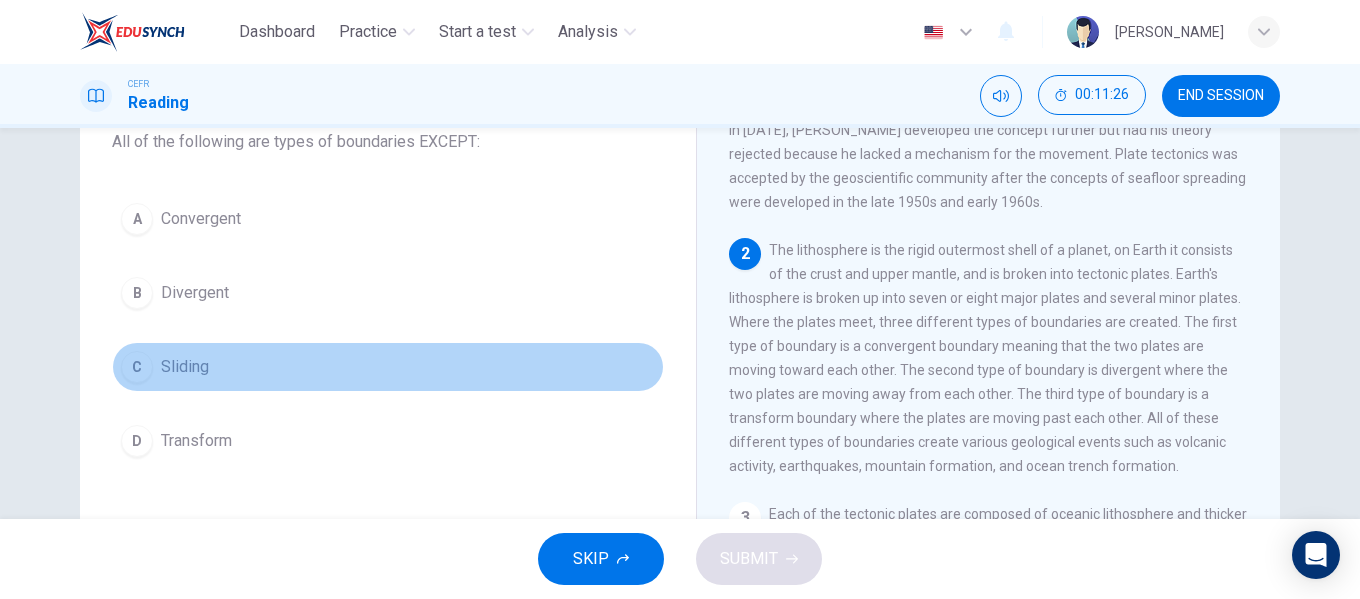 click on "Sliding" at bounding box center [185, 367] 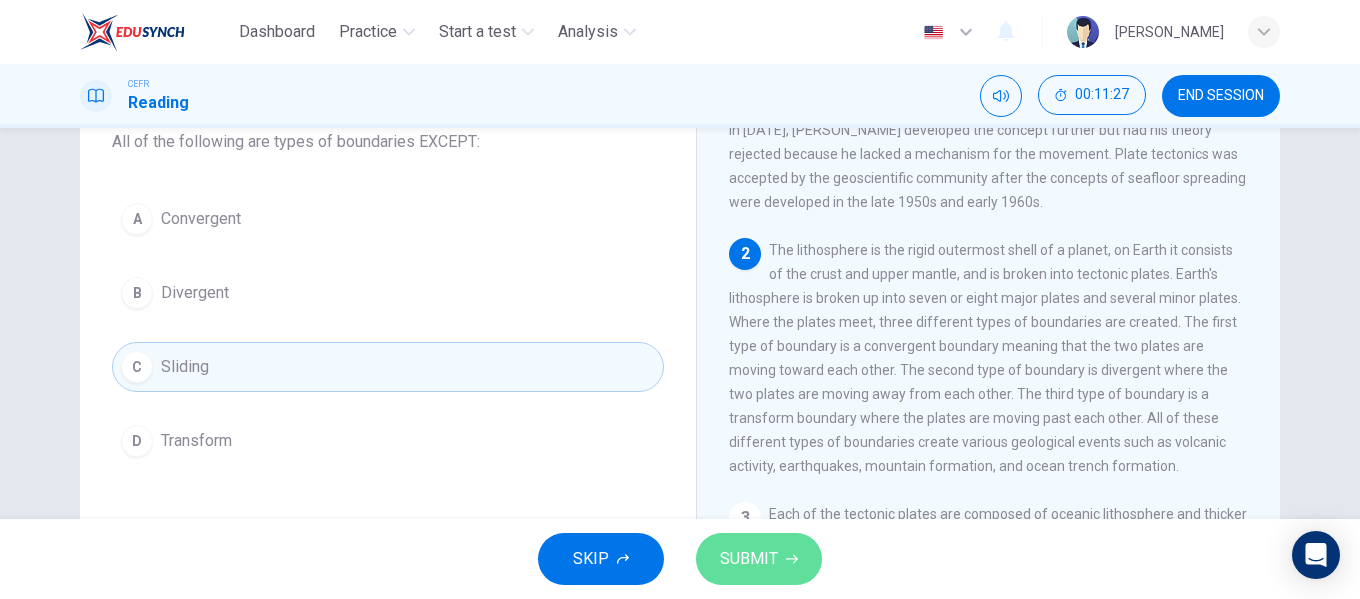 click on "SUBMIT" at bounding box center (759, 559) 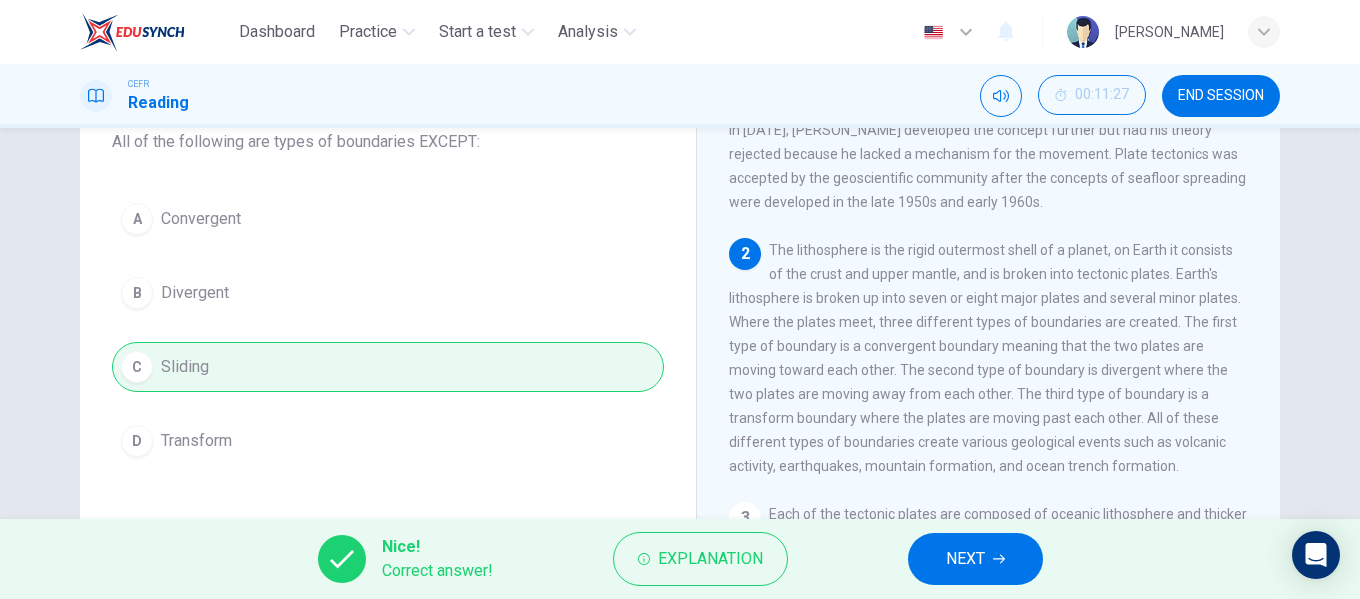 click on "NEXT" at bounding box center (965, 559) 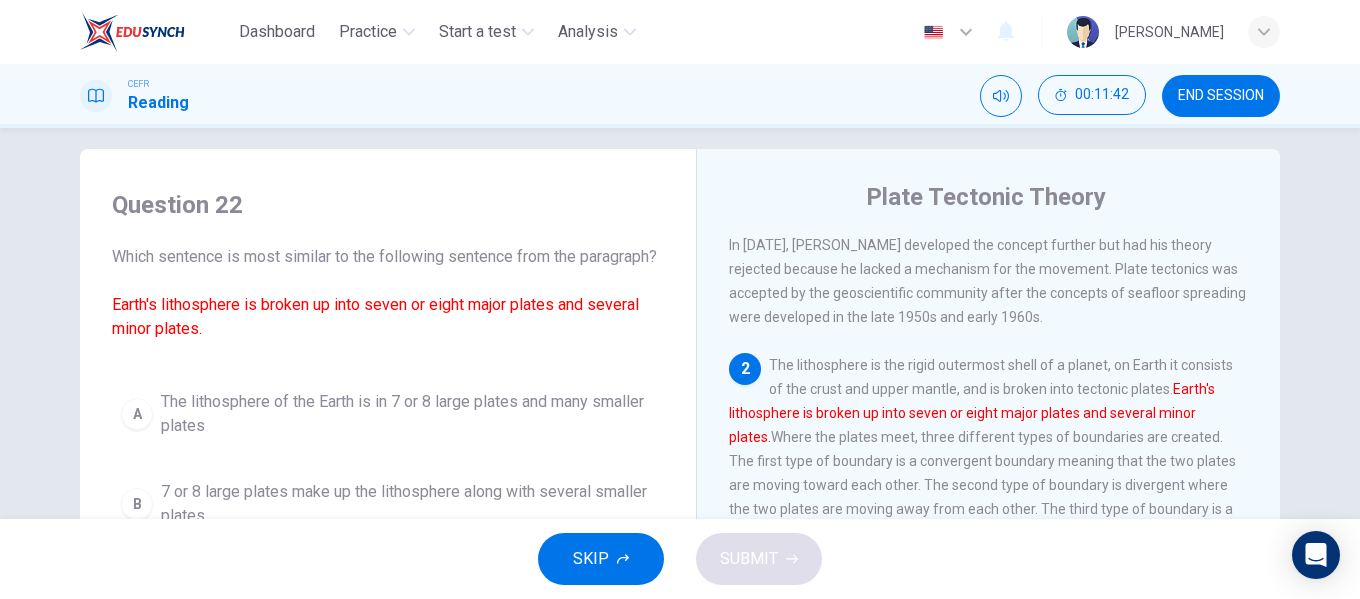 scroll, scrollTop: 0, scrollLeft: 0, axis: both 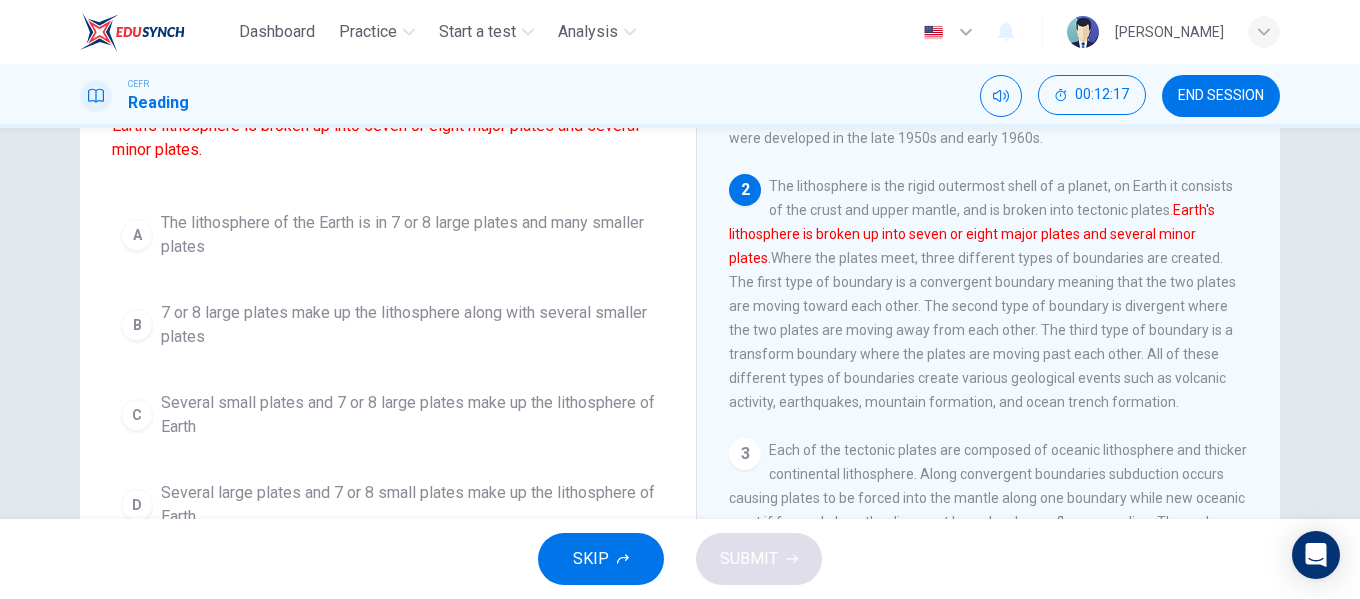 click on "Several small plates and 7 or 8 large plates make up the lithosphere of Earth" at bounding box center (408, 415) 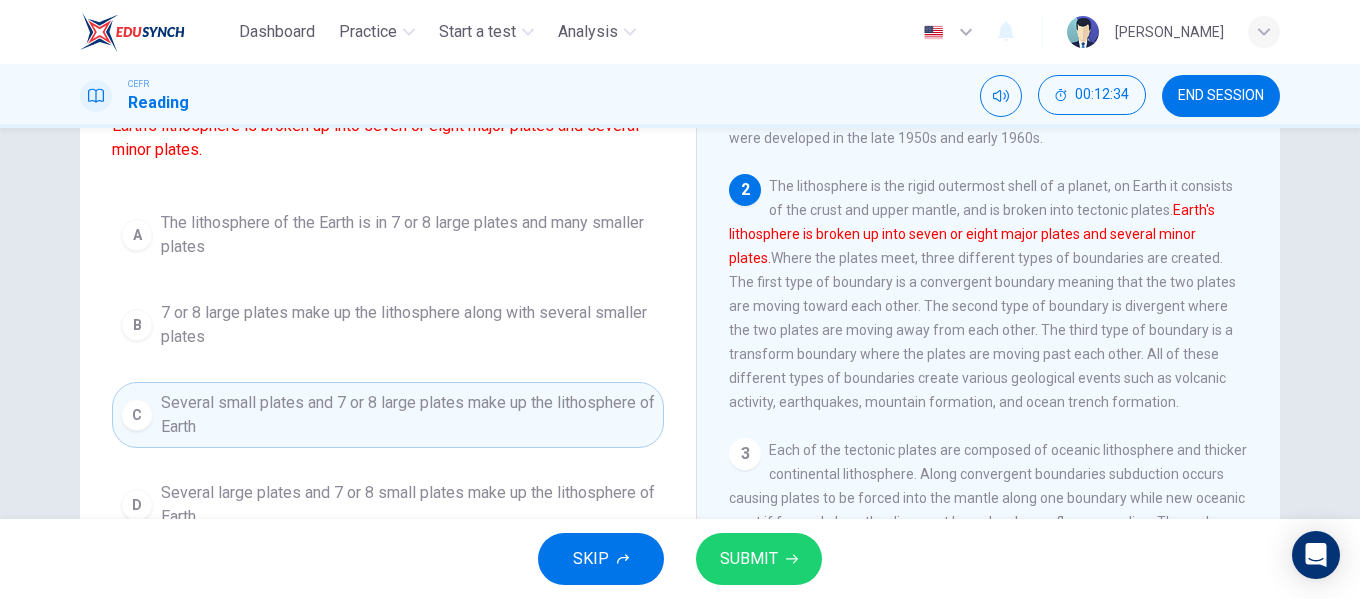 click on "SUBMIT" at bounding box center (759, 559) 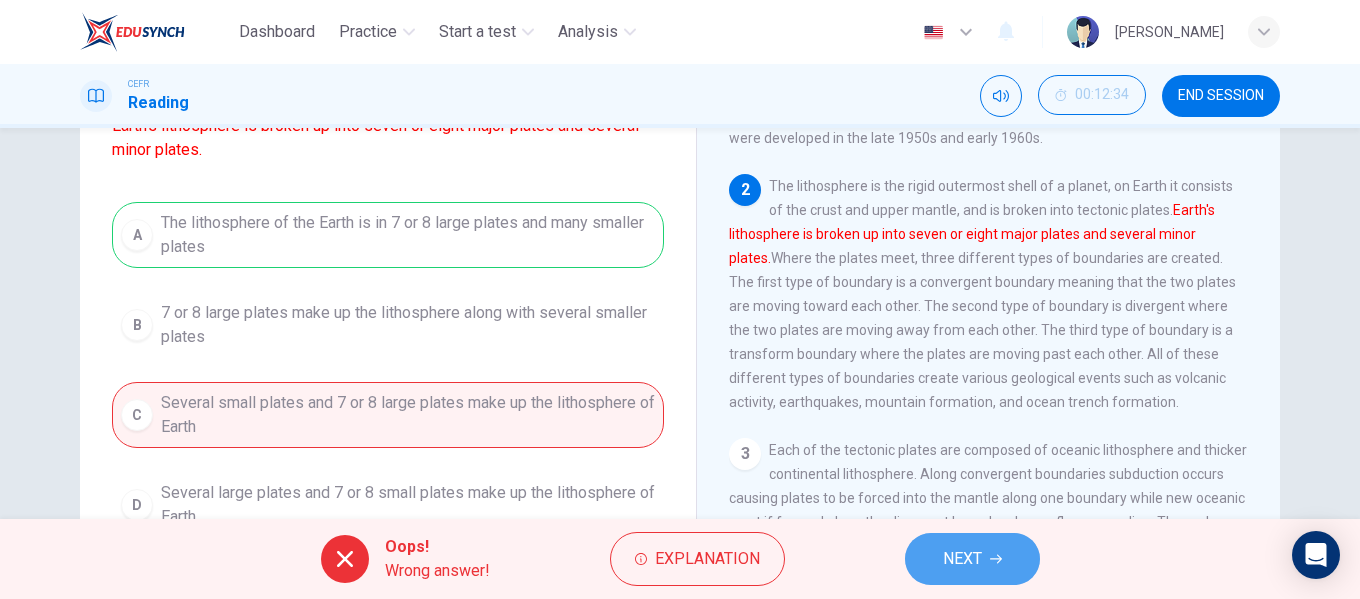 click 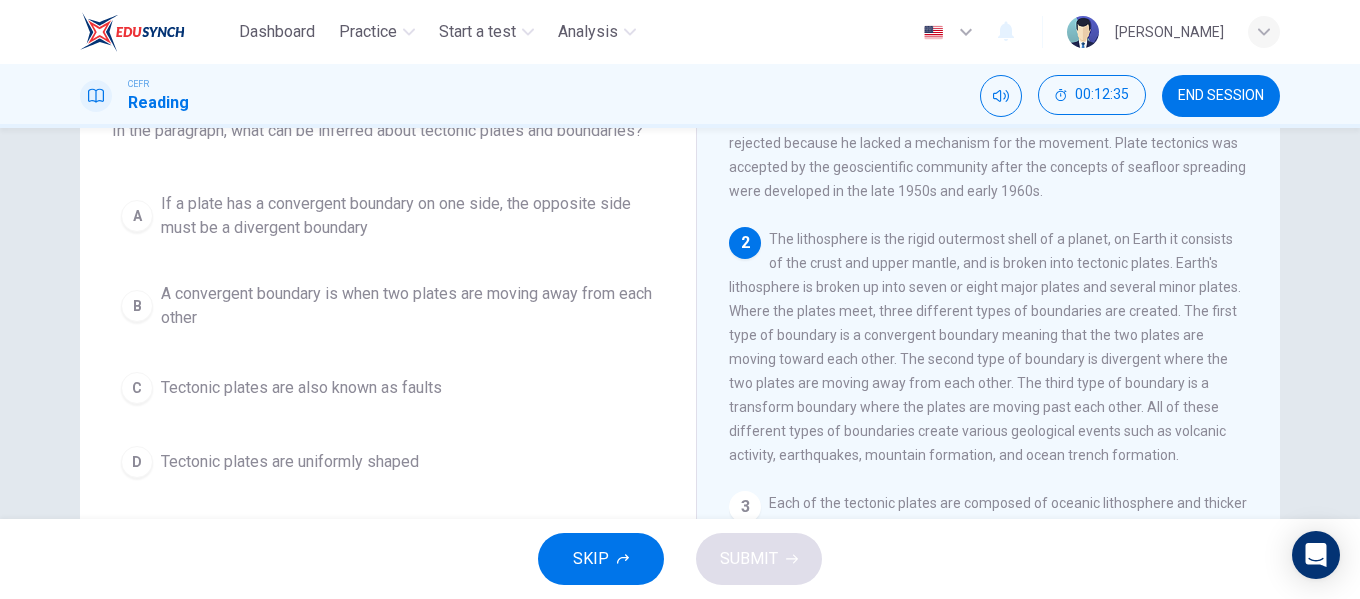 scroll, scrollTop: 98, scrollLeft: 0, axis: vertical 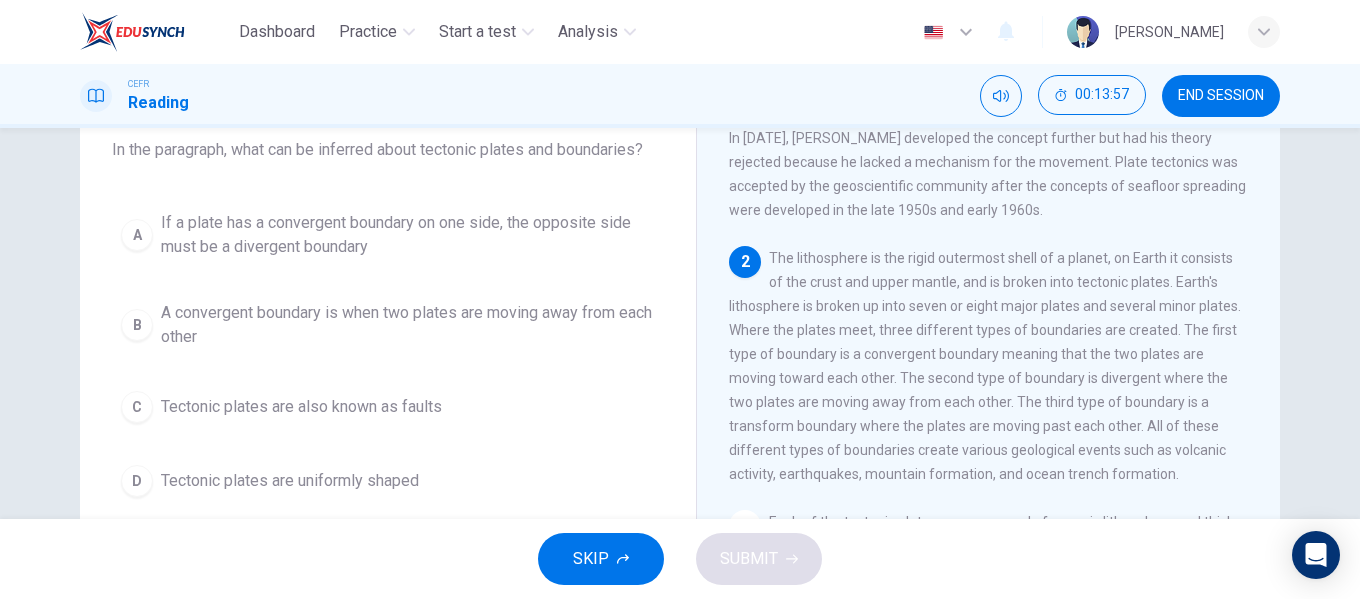 click on "Question 23 In the paragraph, what can be inferred about tectonic plates and boundaries? A If a plate has a convergent boundary on one side, the opposite side must be a divergent boundary B A convergent boundary is when two plates are moving away from each other C Tectonic plates are also known as faults D Tectonic plates are uniformly shaped" at bounding box center [388, 294] 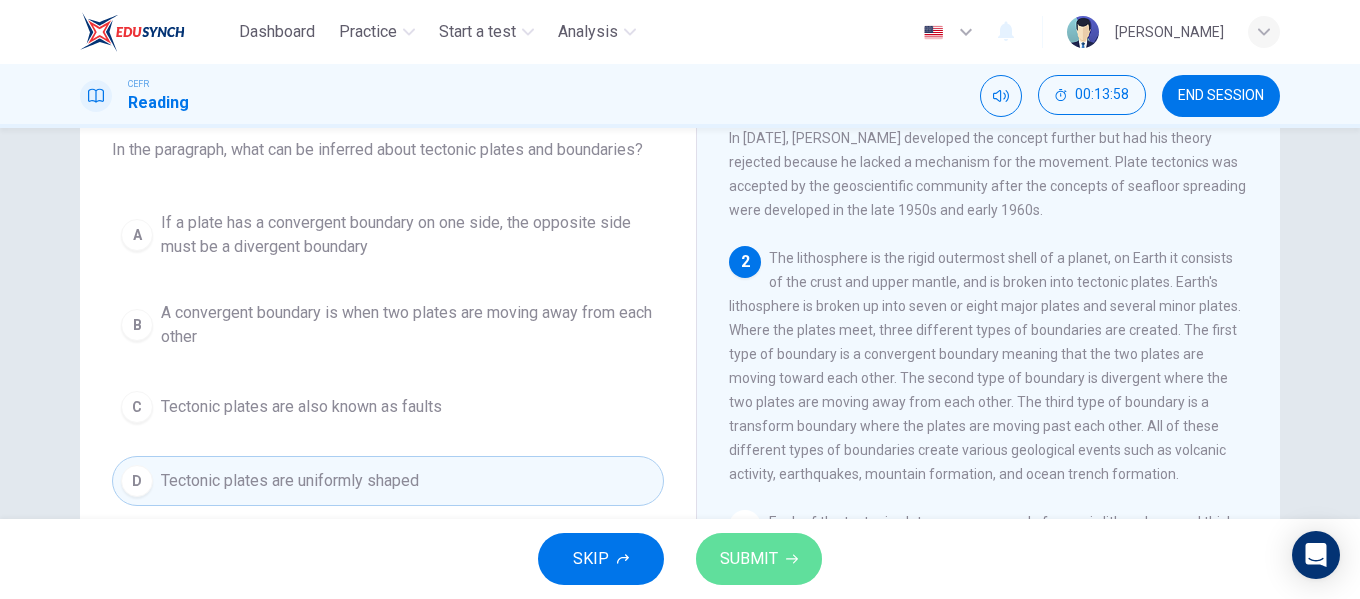 click on "SUBMIT" at bounding box center [759, 559] 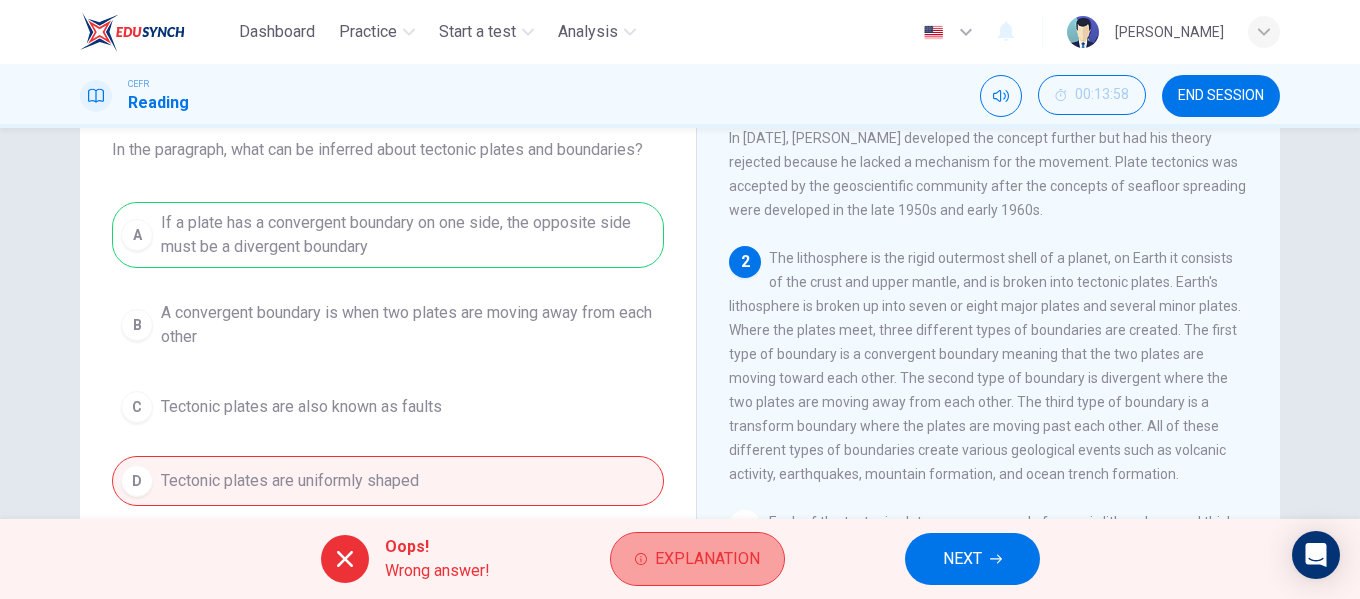 click on "Explanation" at bounding box center [707, 559] 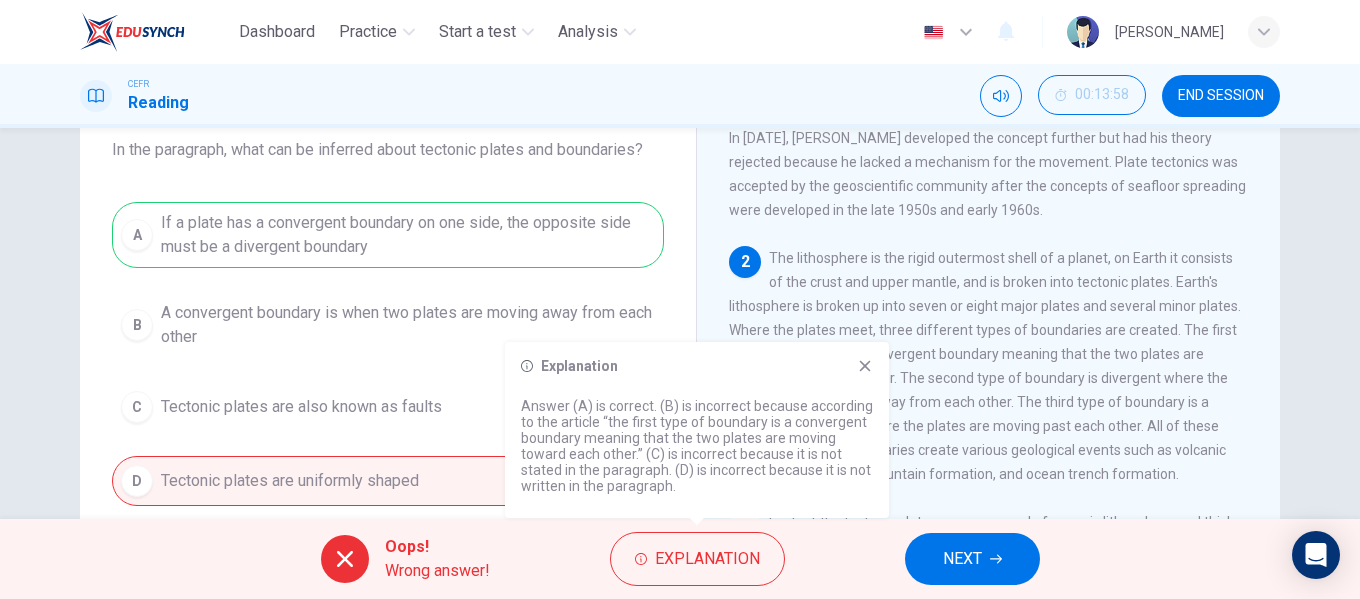 click 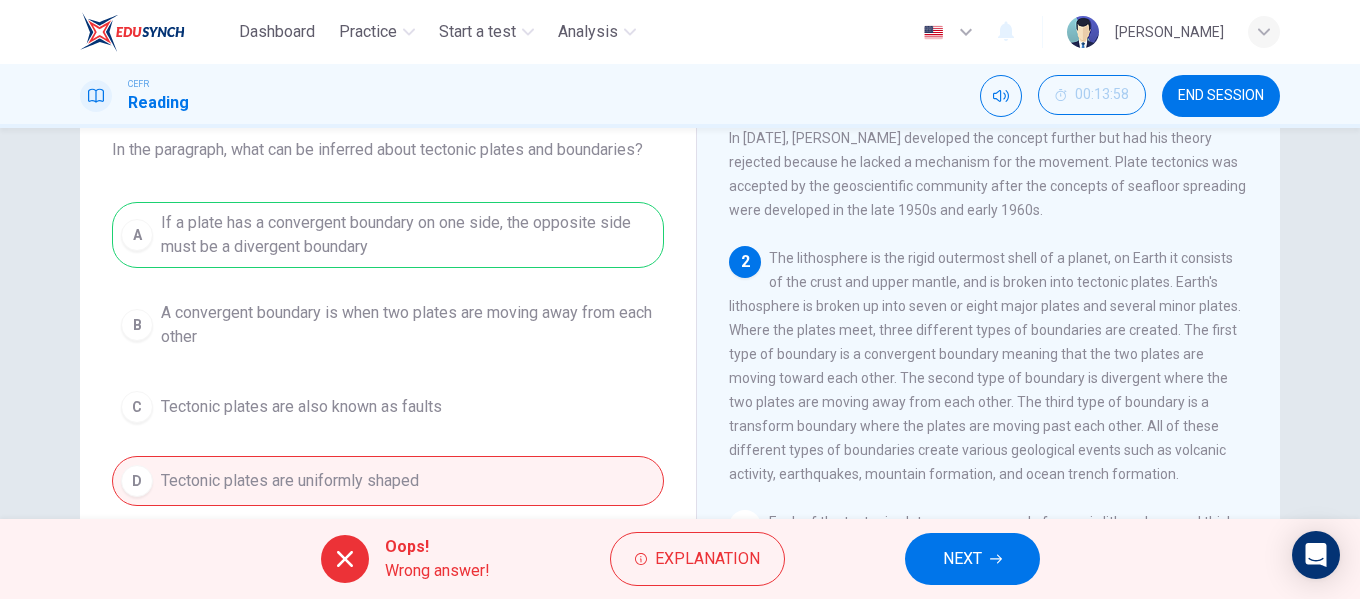 click on "NEXT" at bounding box center (962, 559) 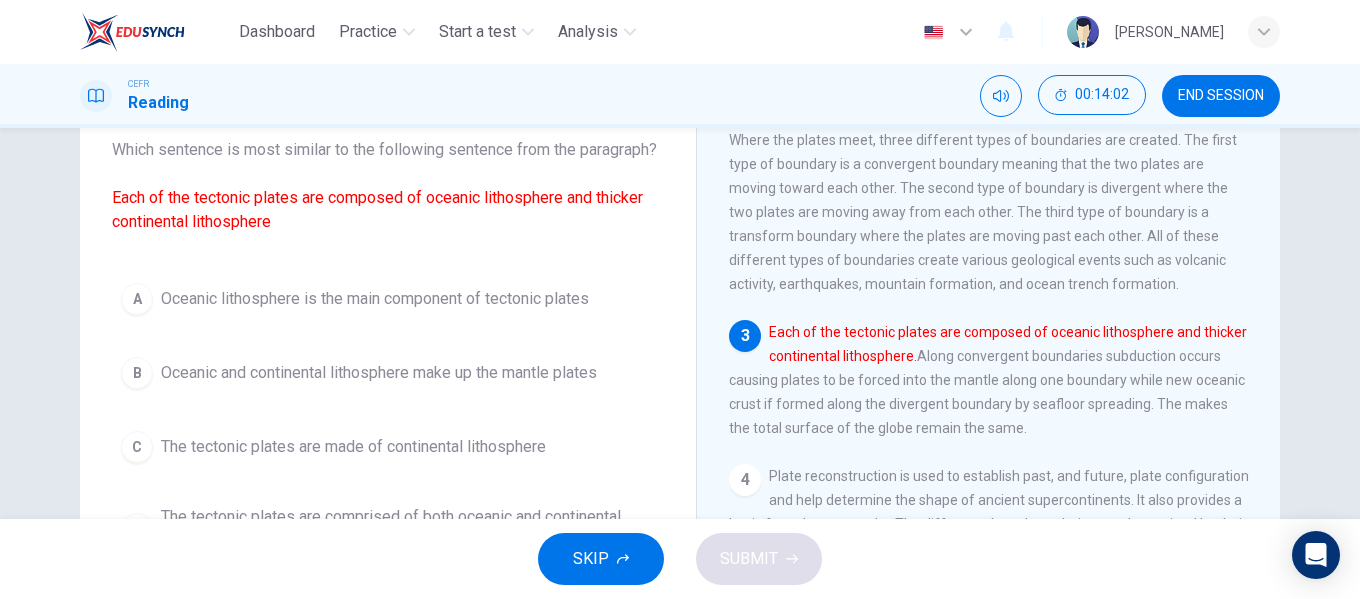 scroll, scrollTop: 300, scrollLeft: 0, axis: vertical 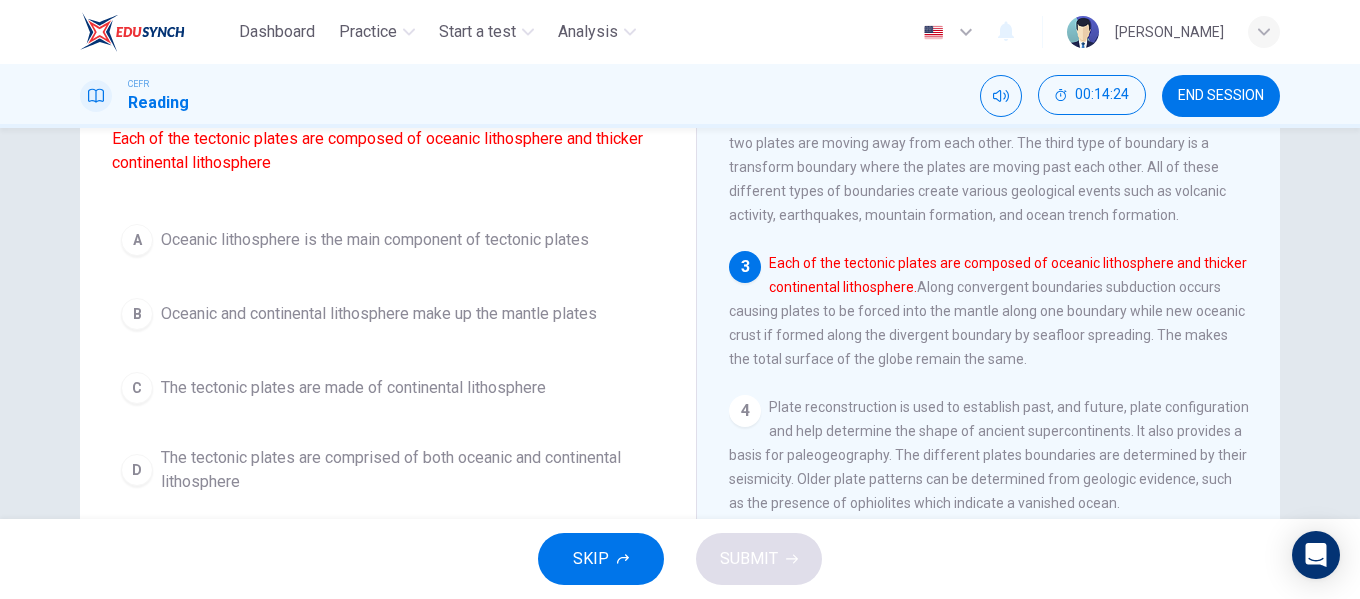 click on "The tectonic plates are comprised of both oceanic and continental lithosphere" at bounding box center [408, 470] 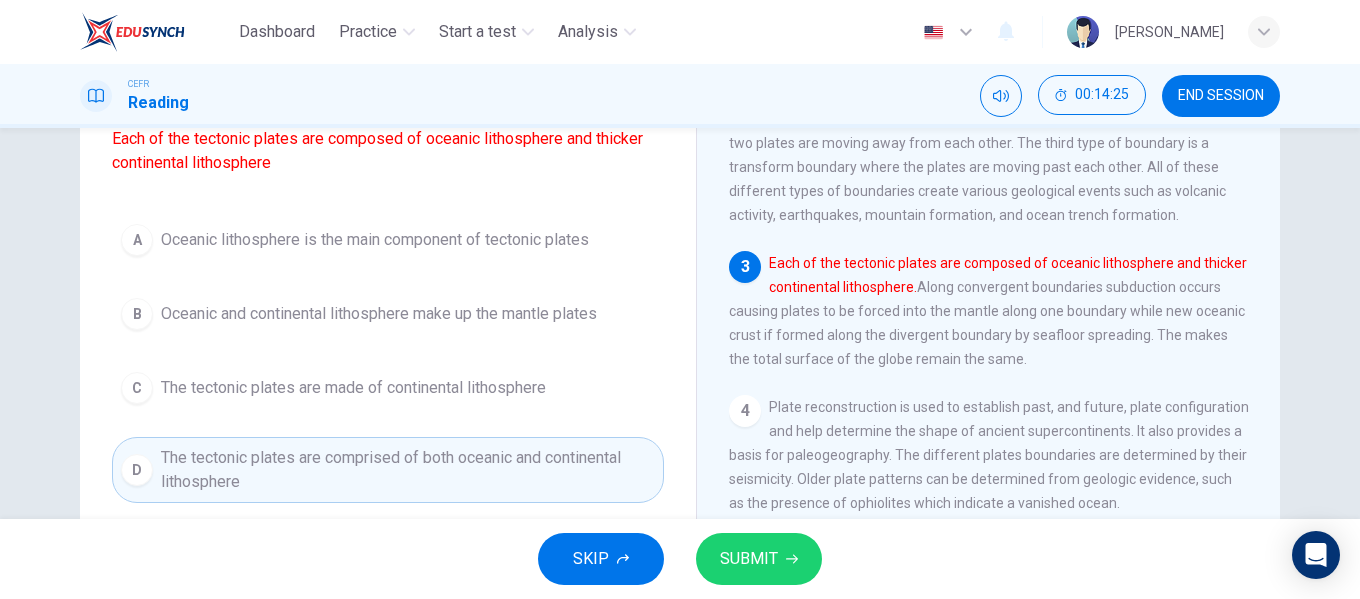 click on "SUBMIT" at bounding box center (759, 559) 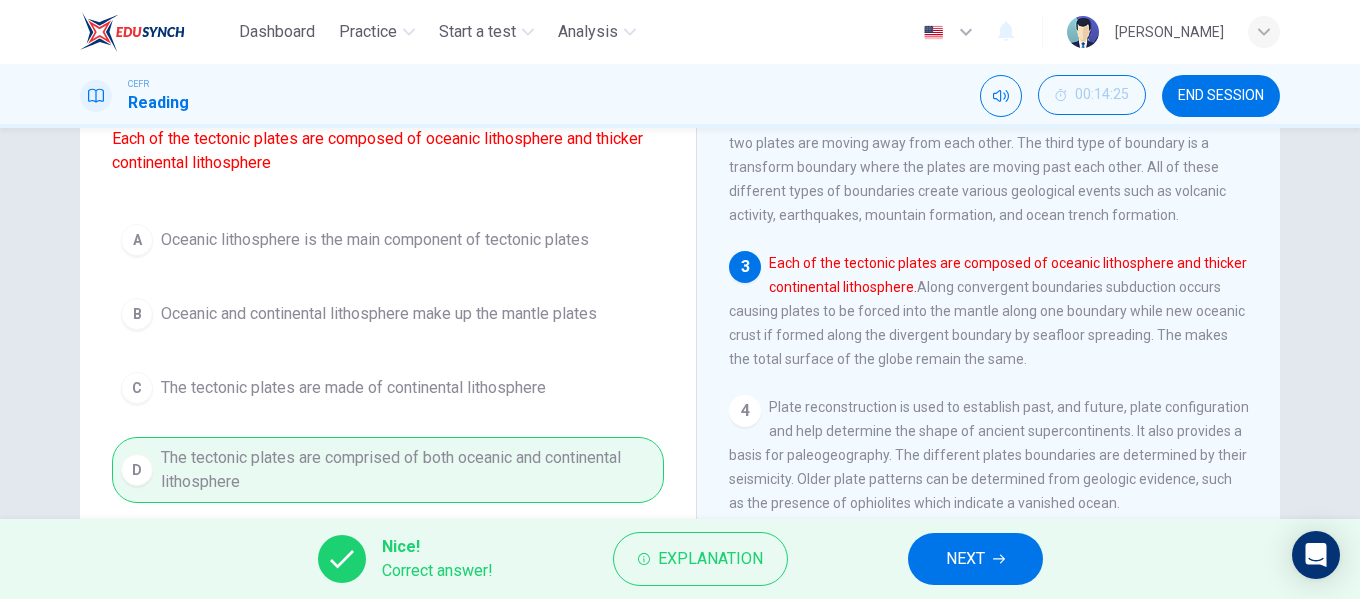 click on "NEXT" at bounding box center (975, 559) 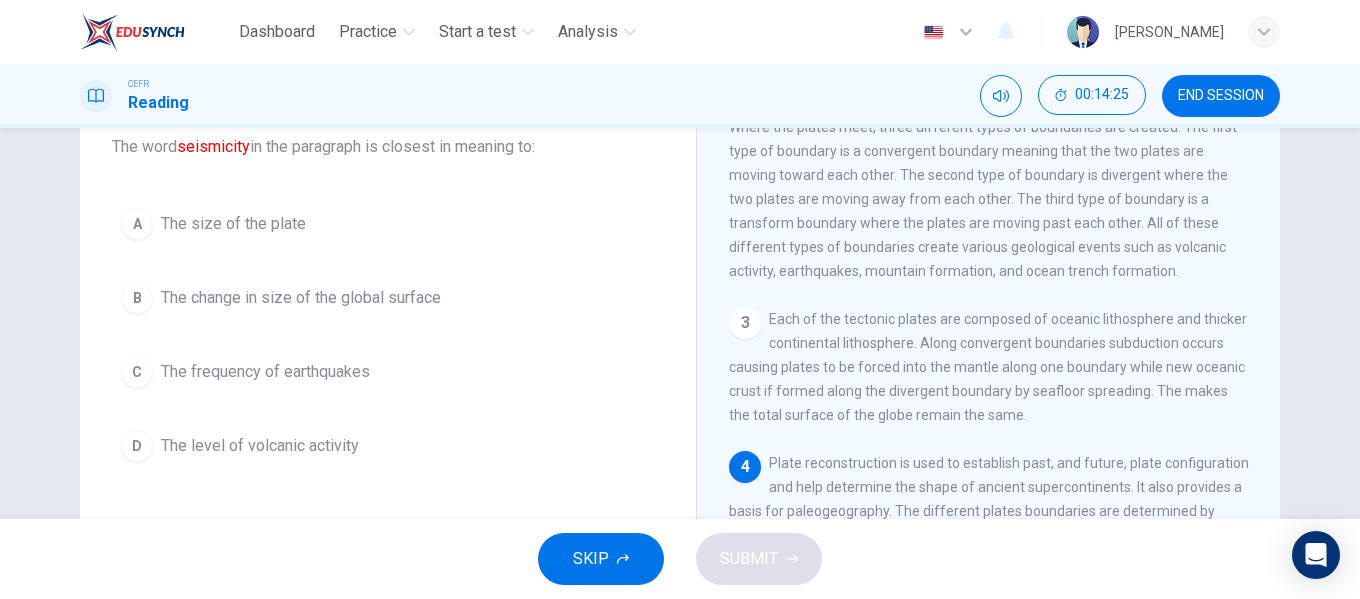 scroll, scrollTop: 85, scrollLeft: 0, axis: vertical 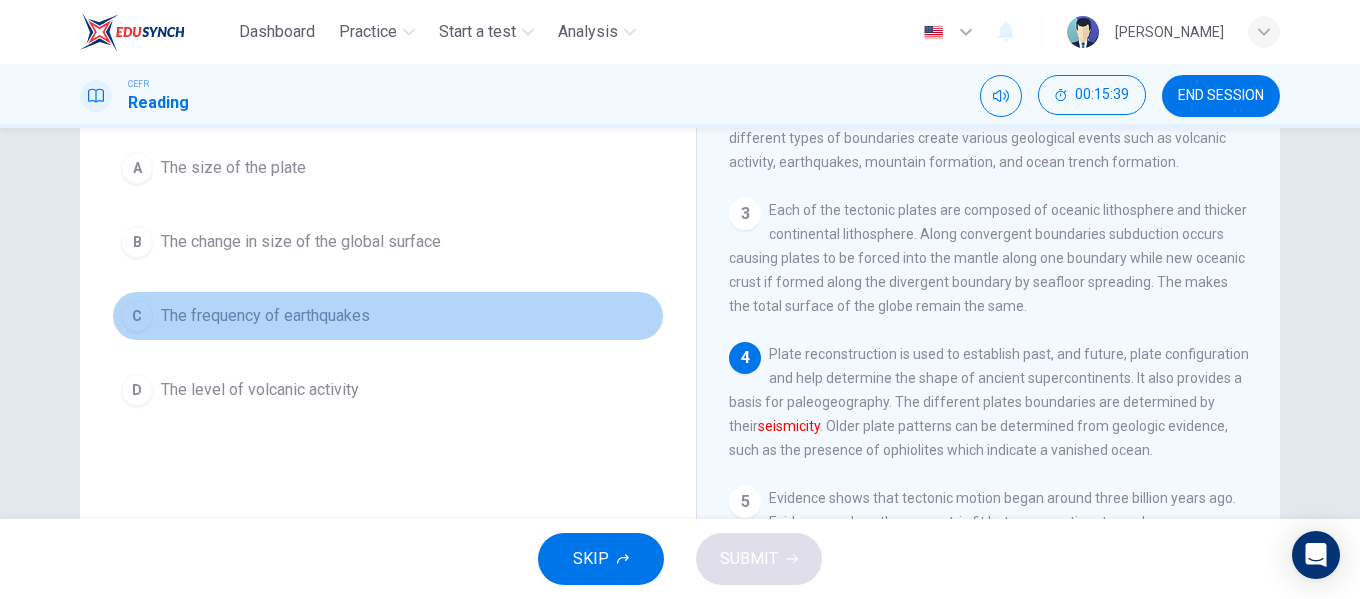 click on "C The frequency of earthquakes" at bounding box center (388, 316) 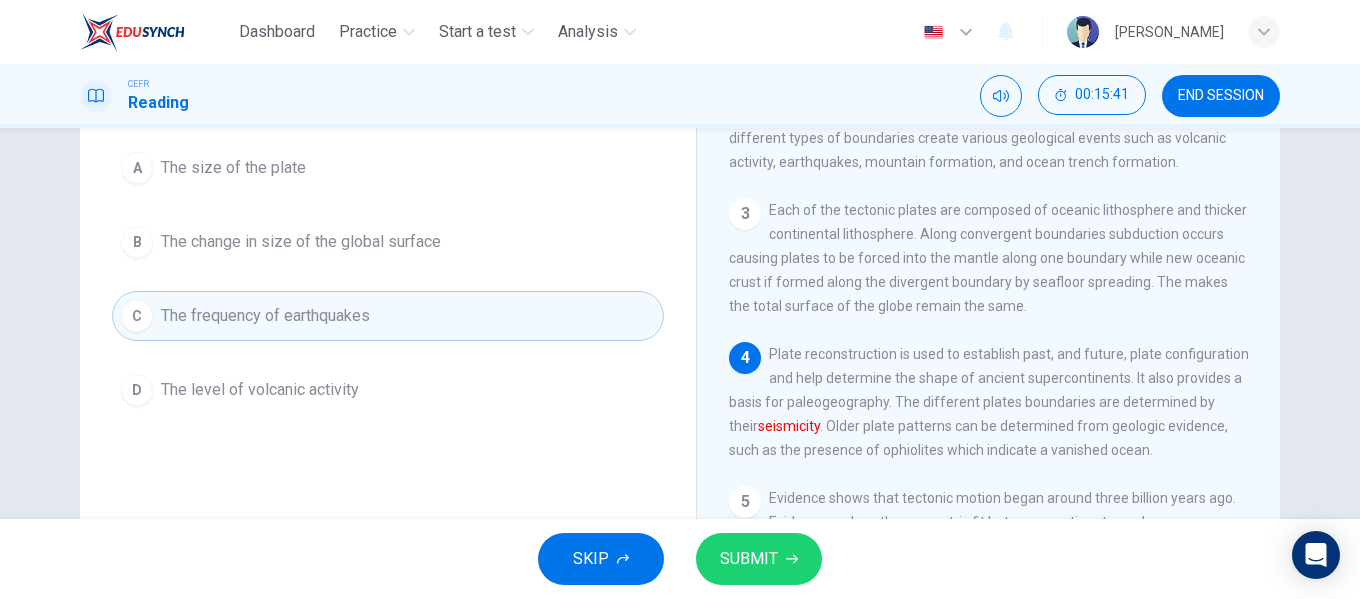 click on "SKIP SUBMIT" at bounding box center (680, 559) 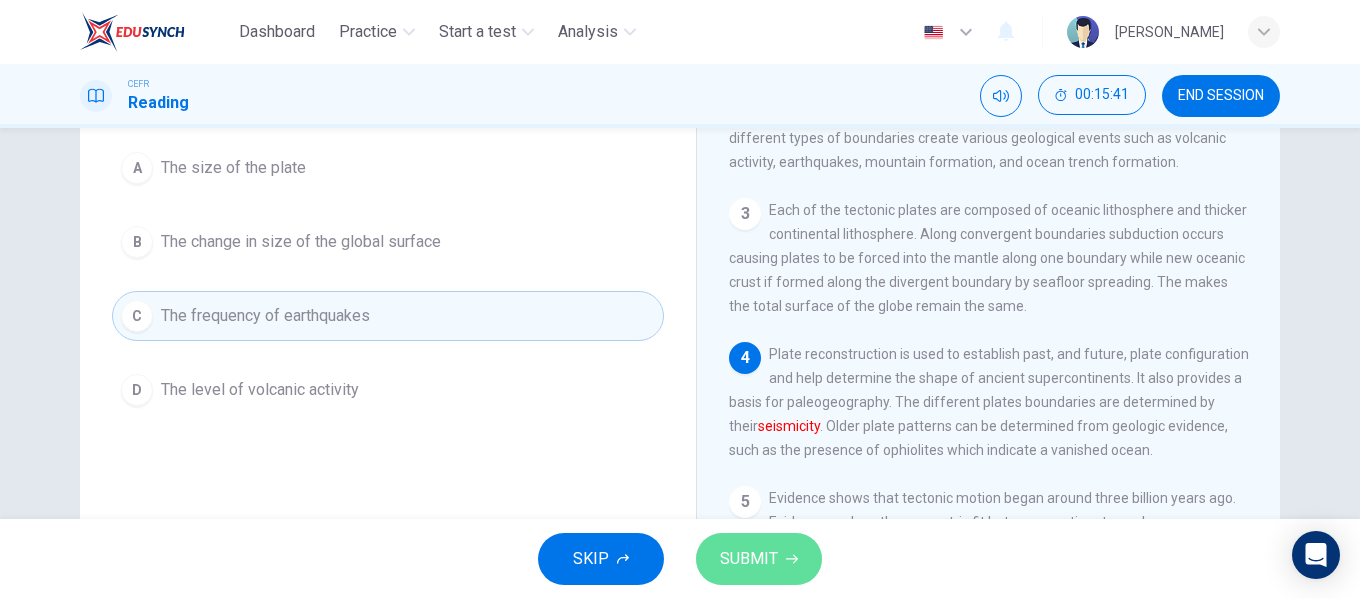click on "SUBMIT" at bounding box center (759, 559) 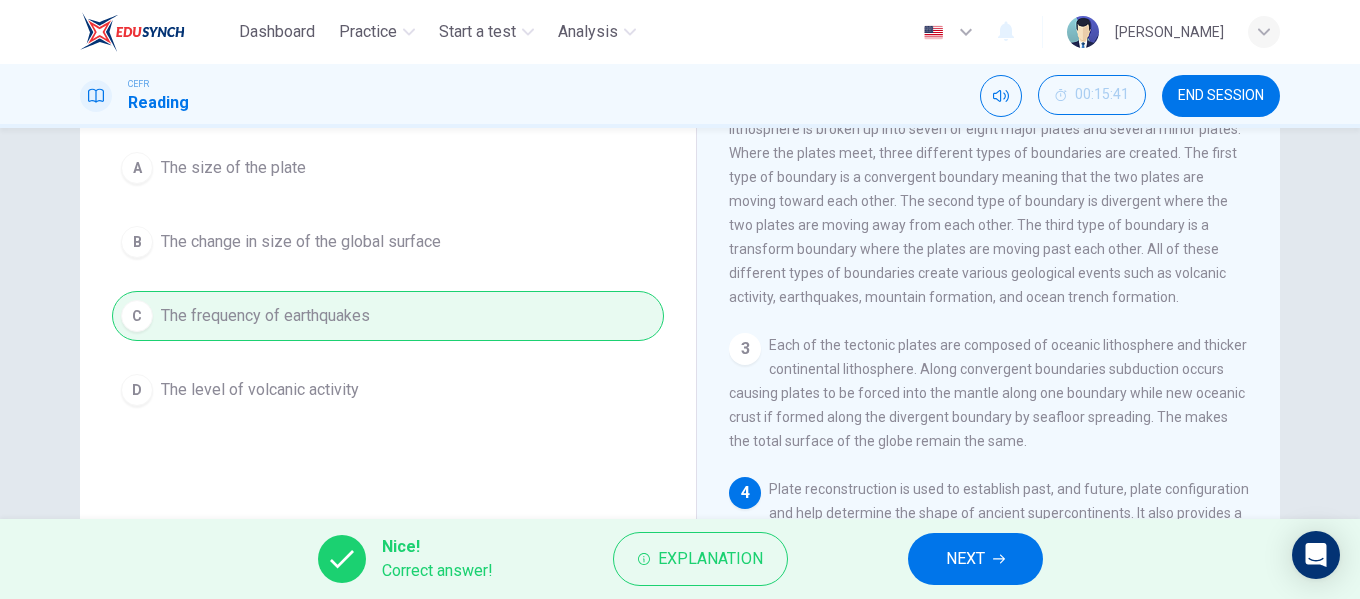 scroll, scrollTop: 215, scrollLeft: 0, axis: vertical 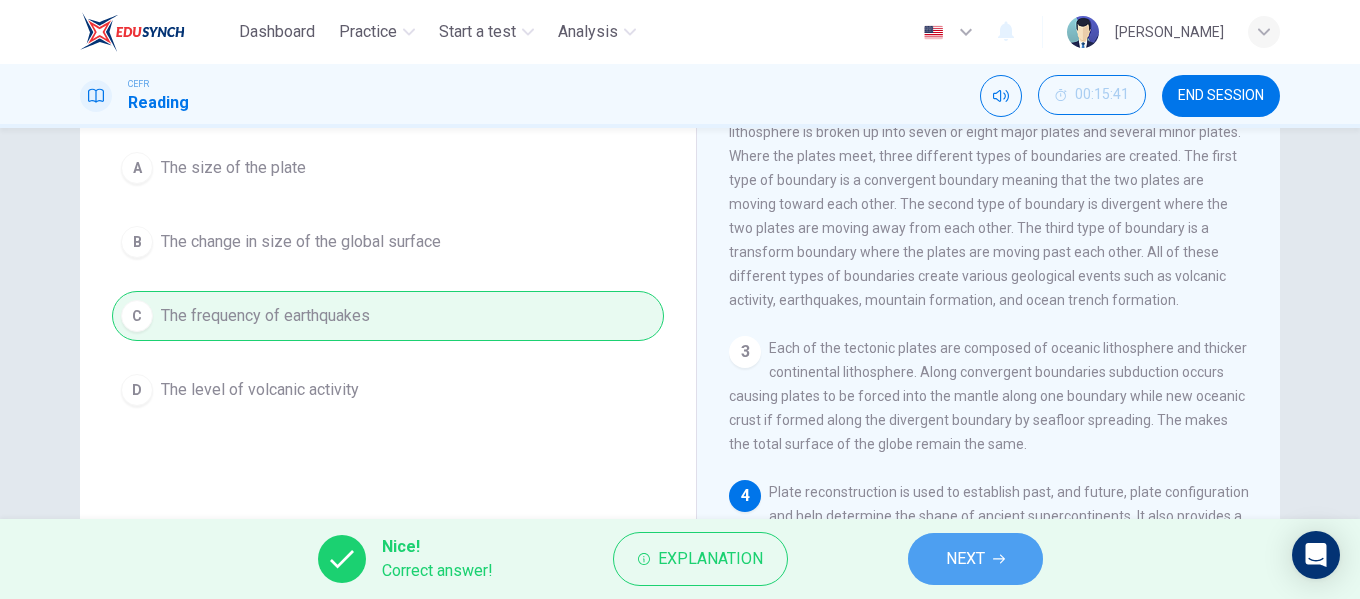 click on "NEXT" at bounding box center [975, 559] 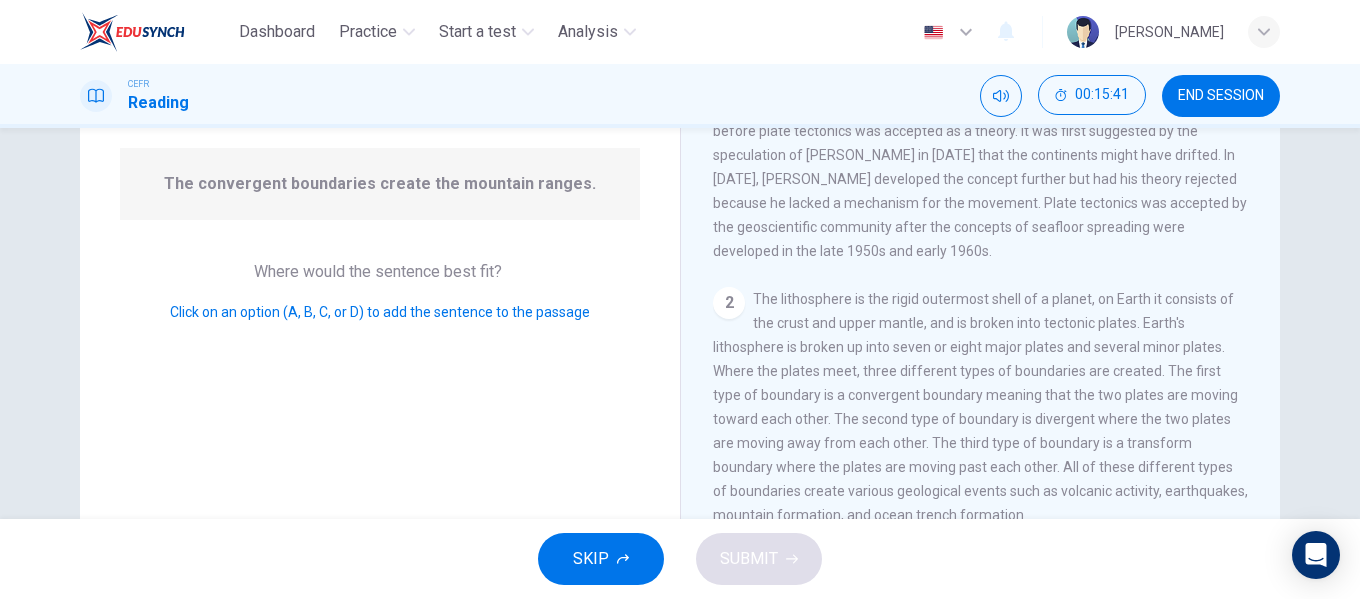 scroll, scrollTop: 275, scrollLeft: 0, axis: vertical 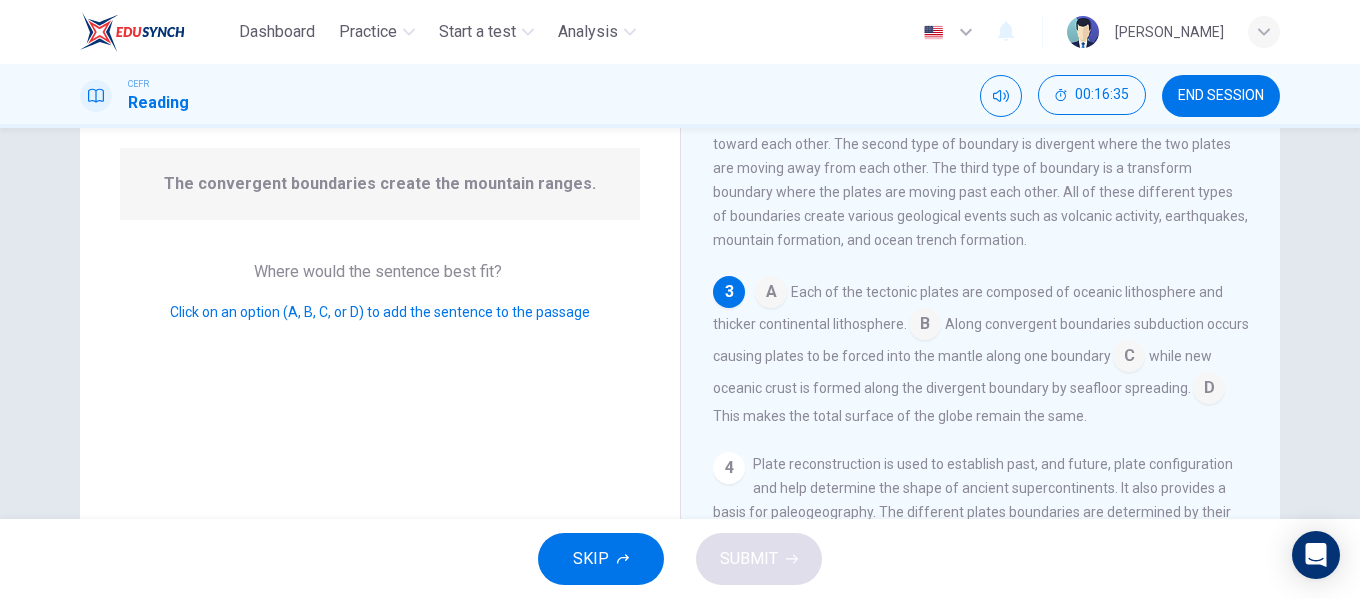 click at bounding box center (925, 326) 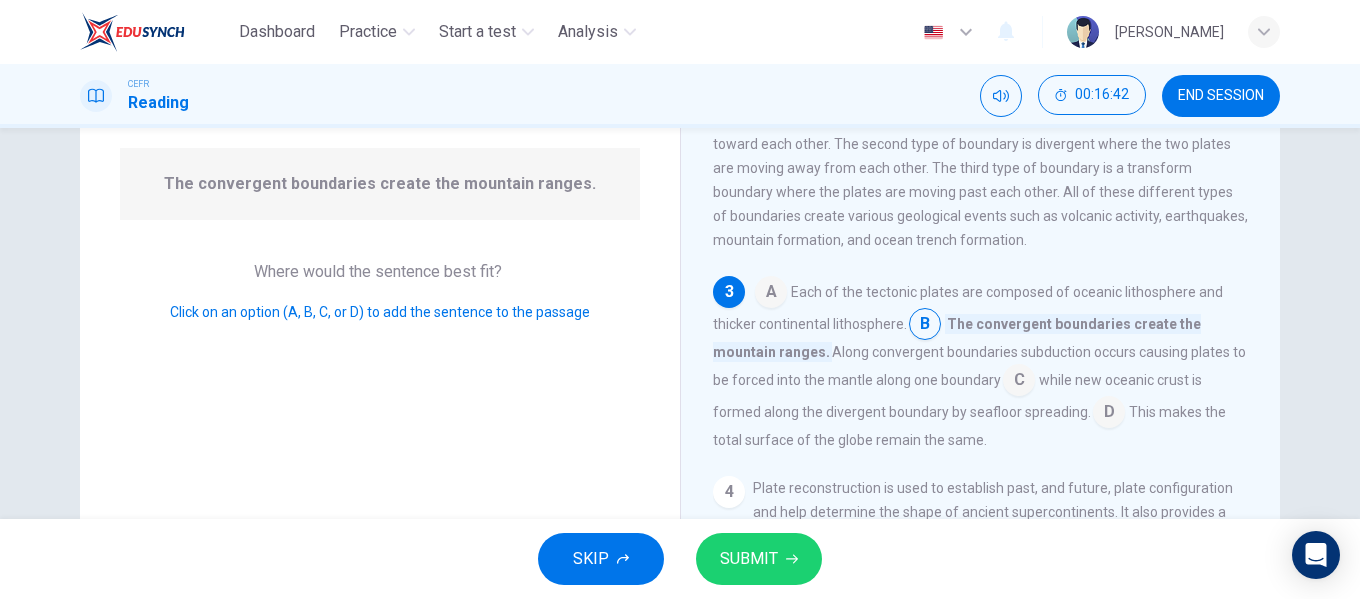 click at bounding box center [1019, 382] 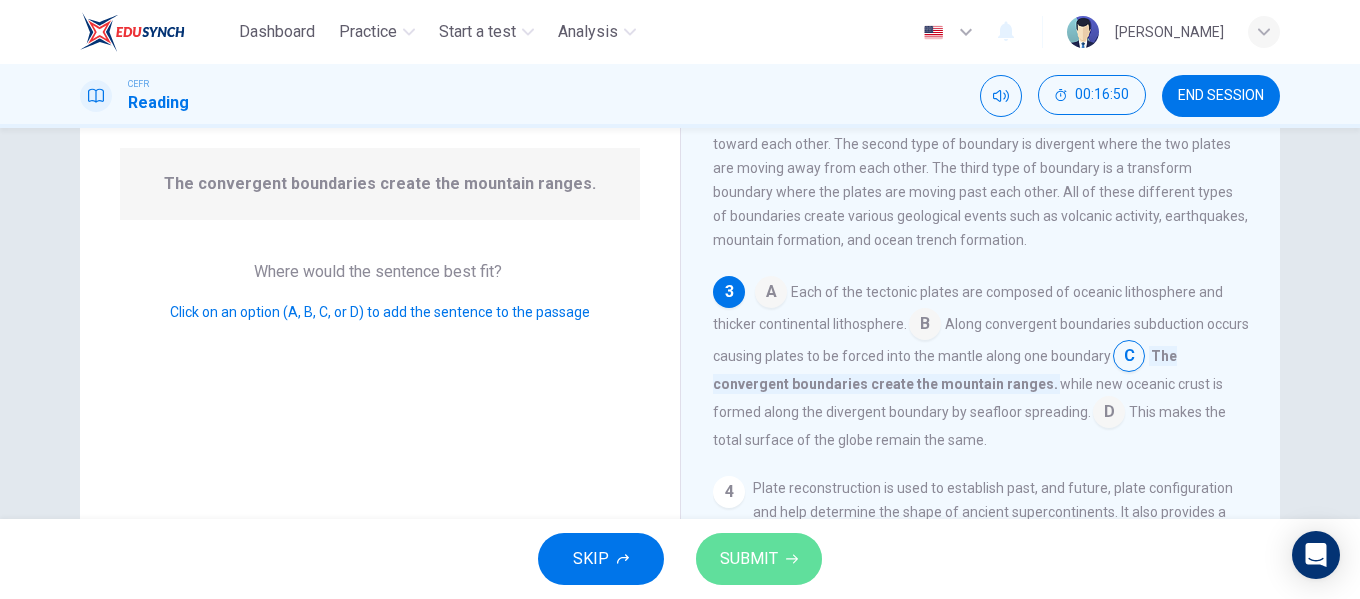 click on "SUBMIT" at bounding box center [749, 559] 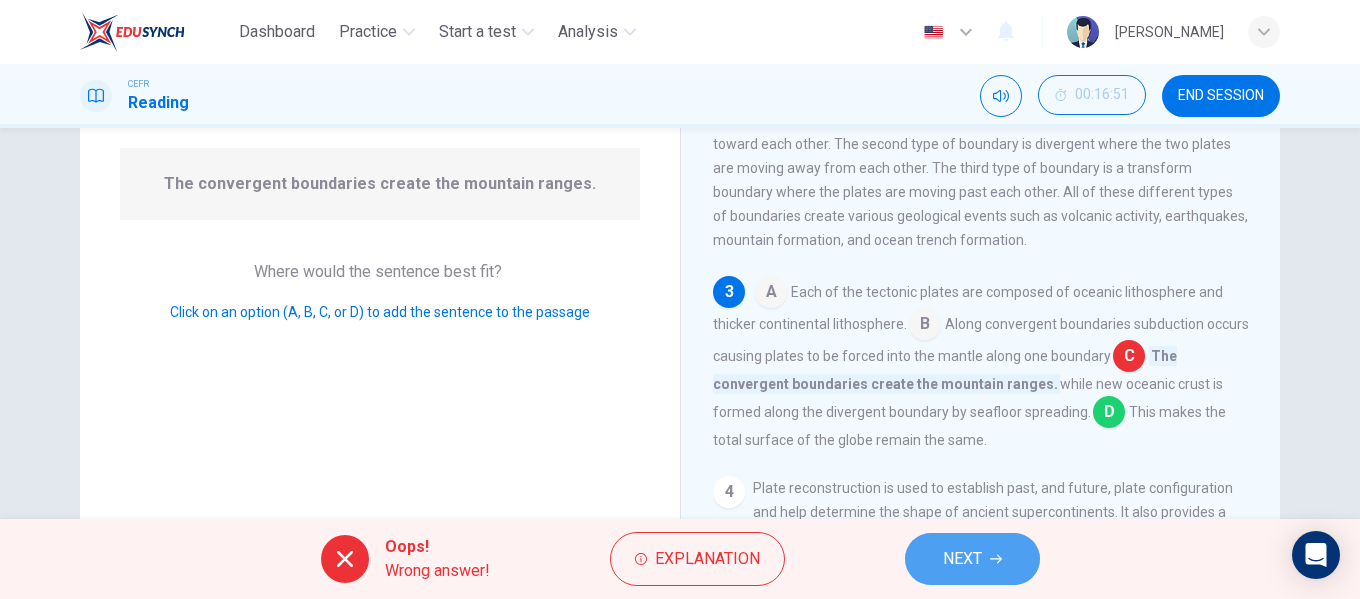 click on "NEXT" at bounding box center [972, 559] 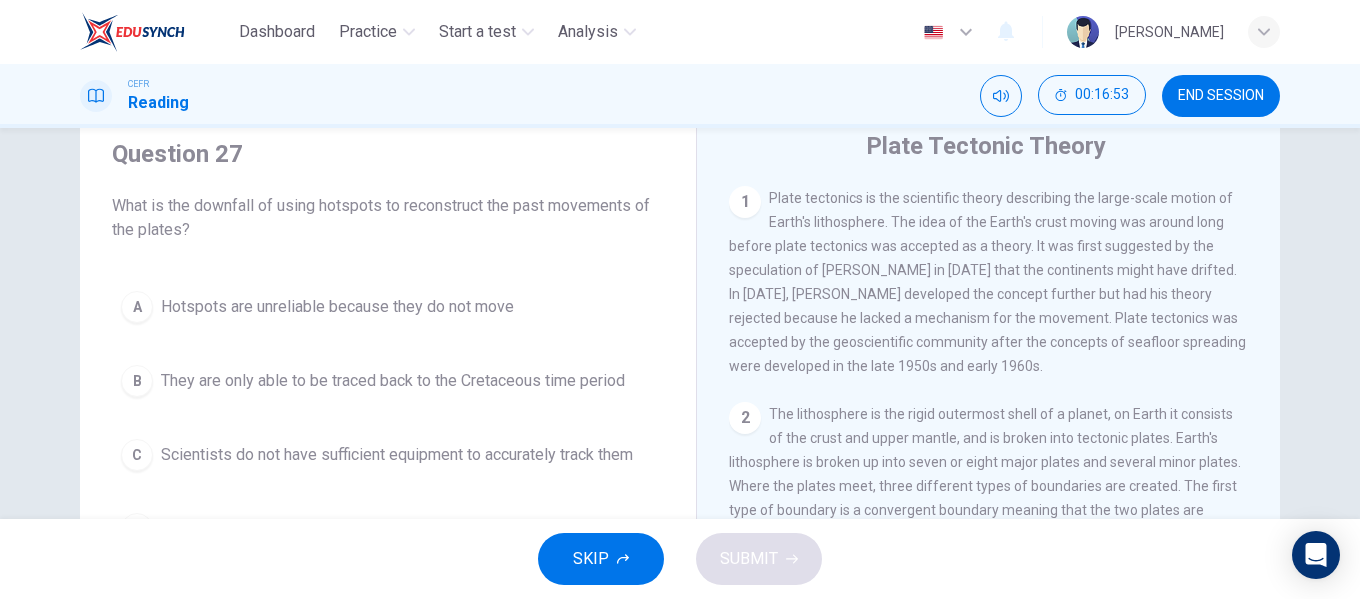 scroll, scrollTop: 69, scrollLeft: 0, axis: vertical 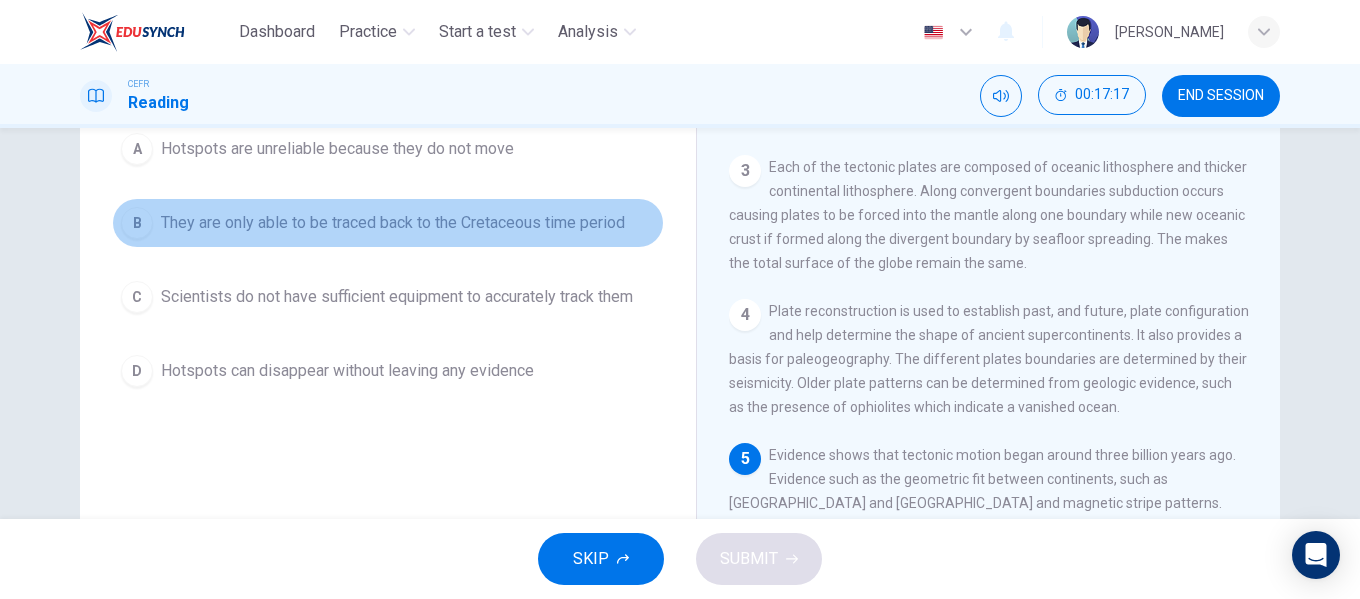 click on "They are only able to be traced back to the Cretaceous time period" at bounding box center [393, 223] 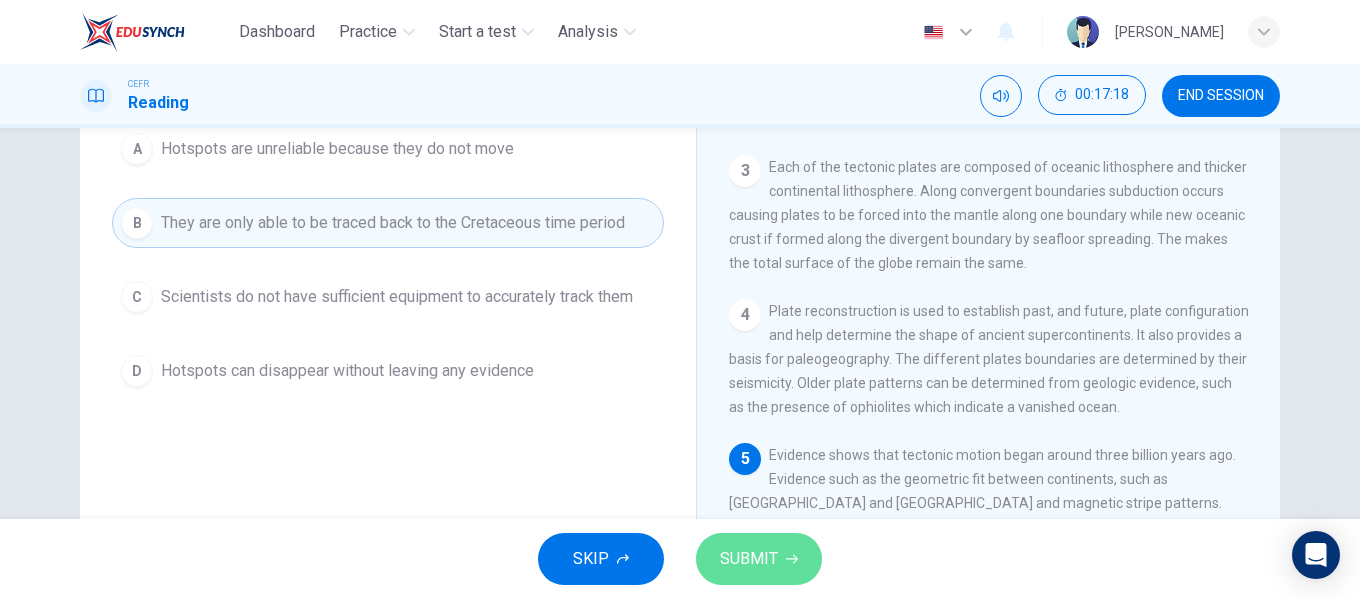 click on "SUBMIT" at bounding box center (759, 559) 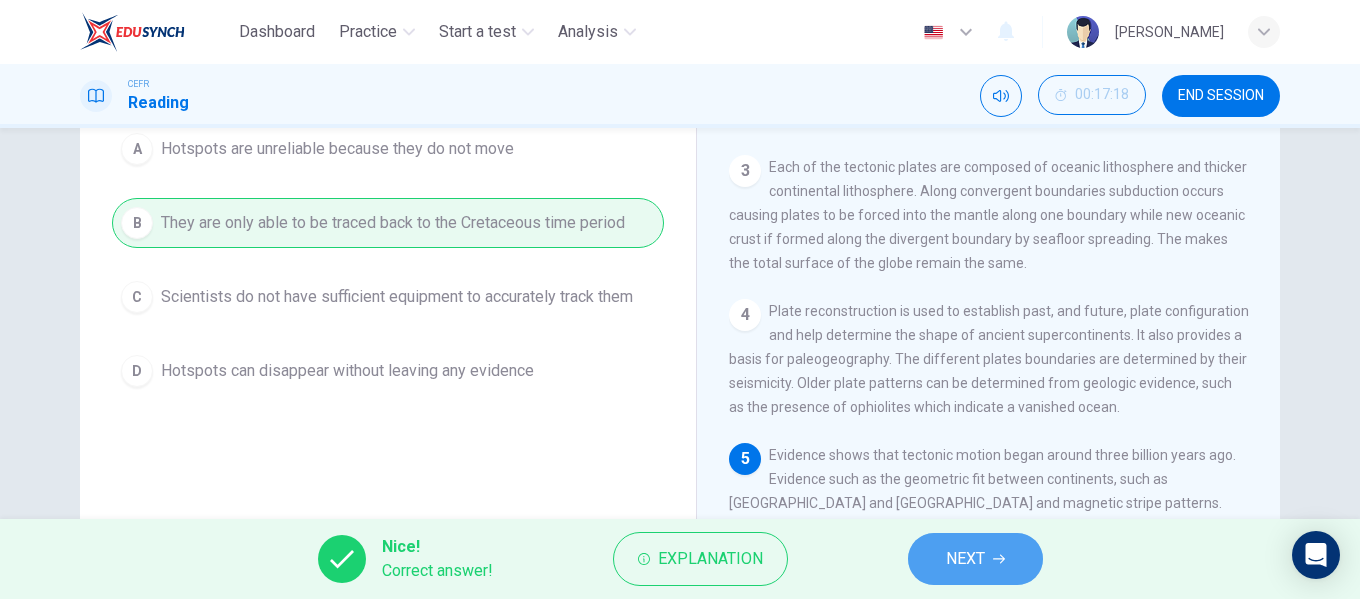 click on "NEXT" at bounding box center (975, 559) 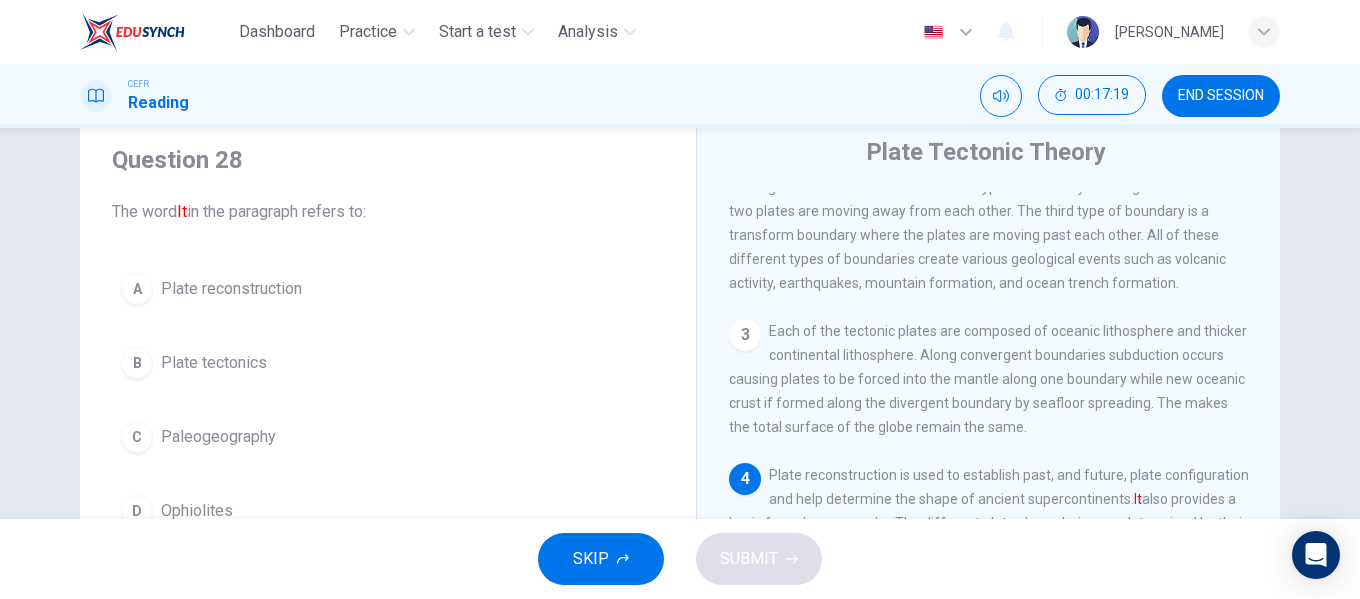 scroll, scrollTop: 173, scrollLeft: 0, axis: vertical 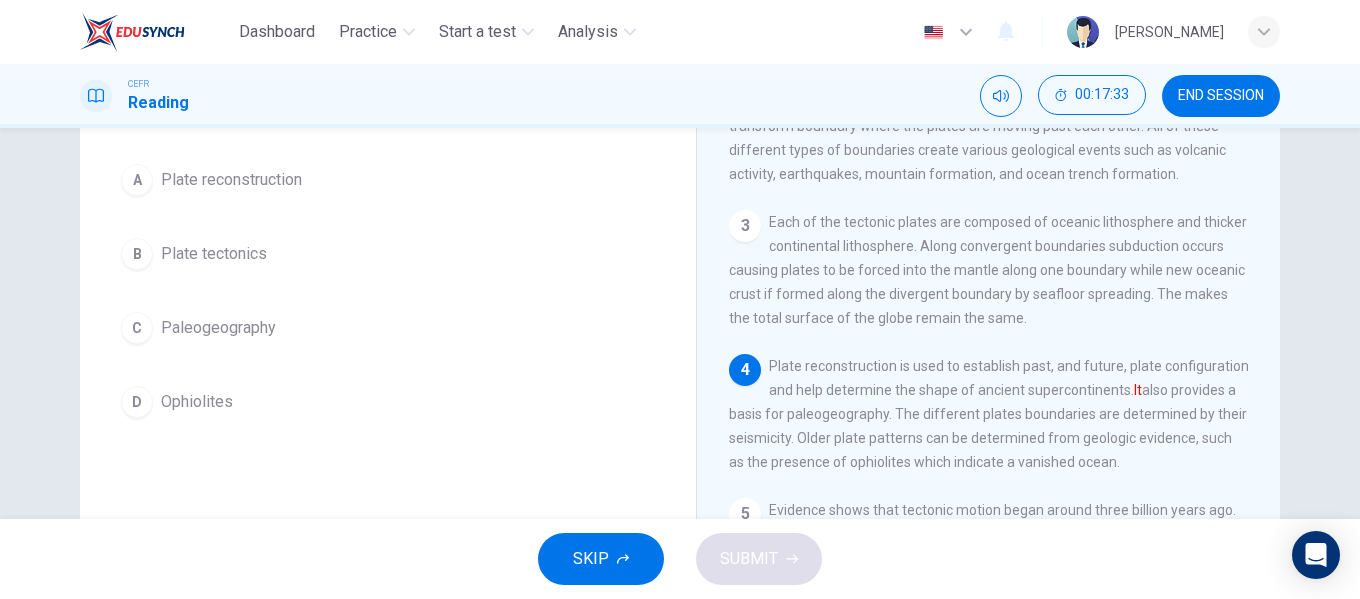 click on "A Plate reconstruction" at bounding box center [388, 180] 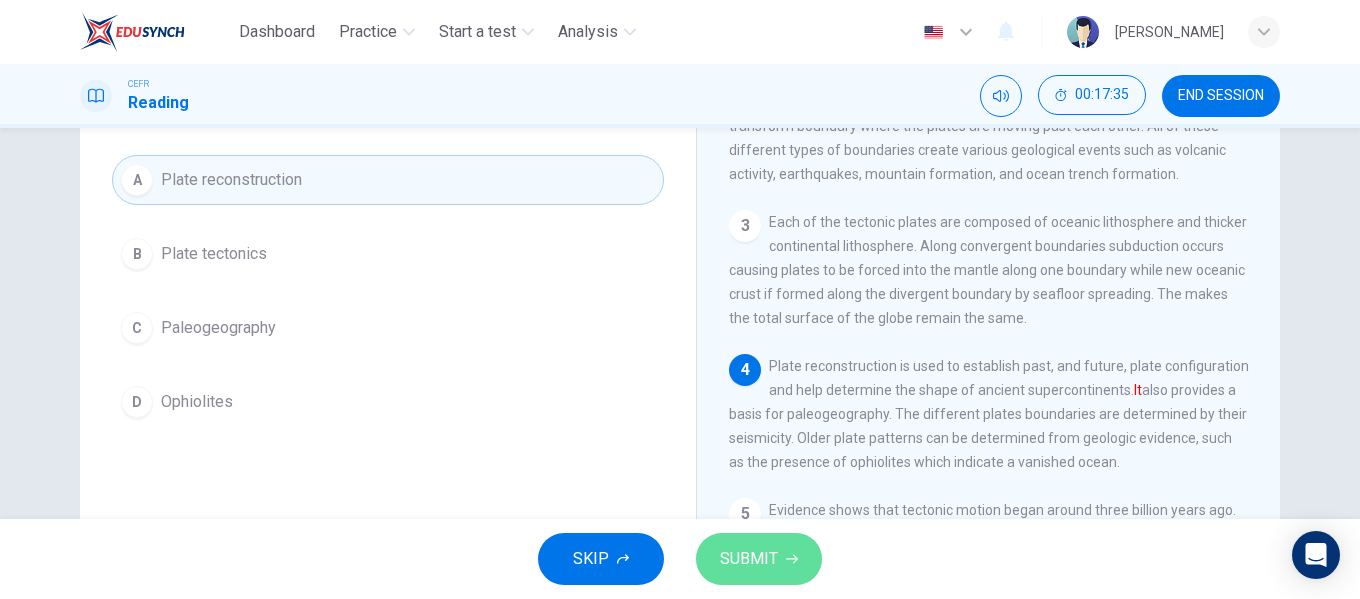 click on "SUBMIT" at bounding box center (759, 559) 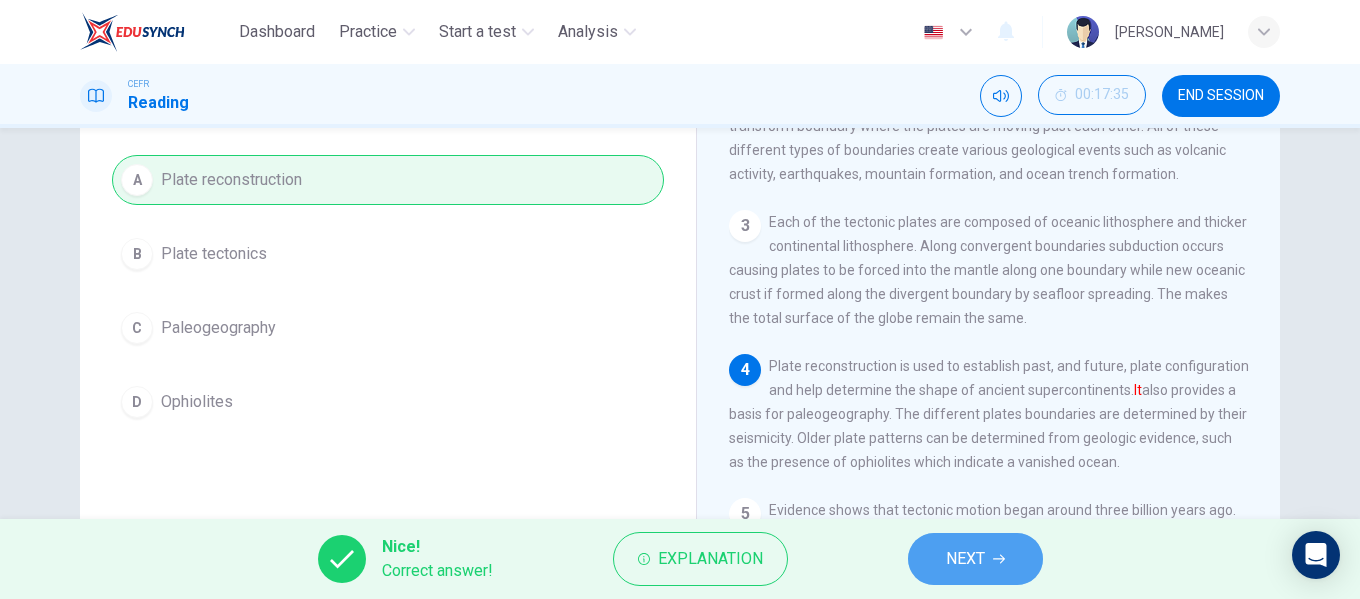 click on "NEXT" at bounding box center [975, 559] 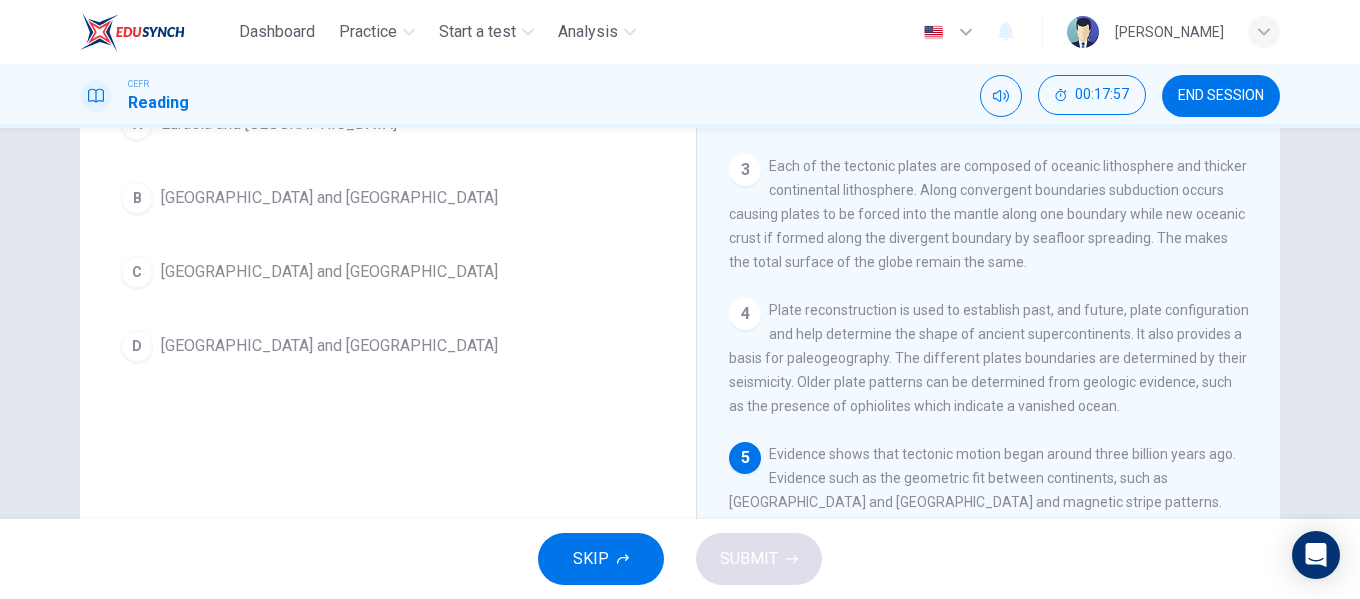 scroll, scrollTop: 384, scrollLeft: 0, axis: vertical 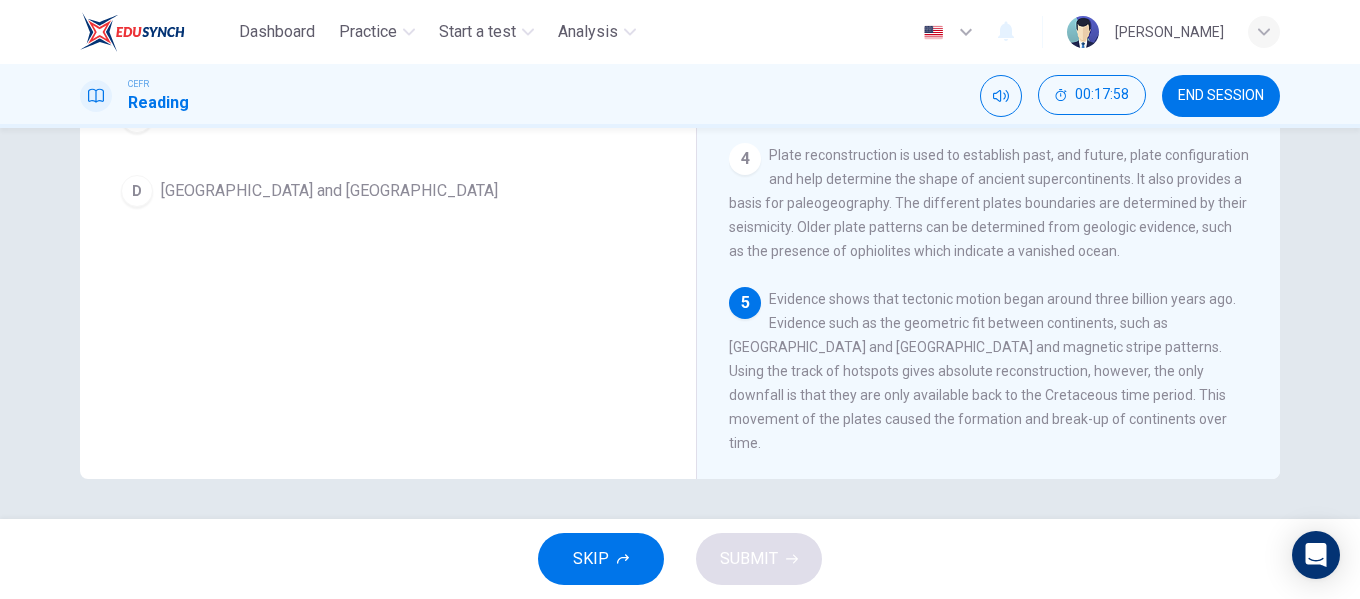 drag, startPoint x: 291, startPoint y: 227, endPoint x: 311, endPoint y: 184, distance: 47.423622 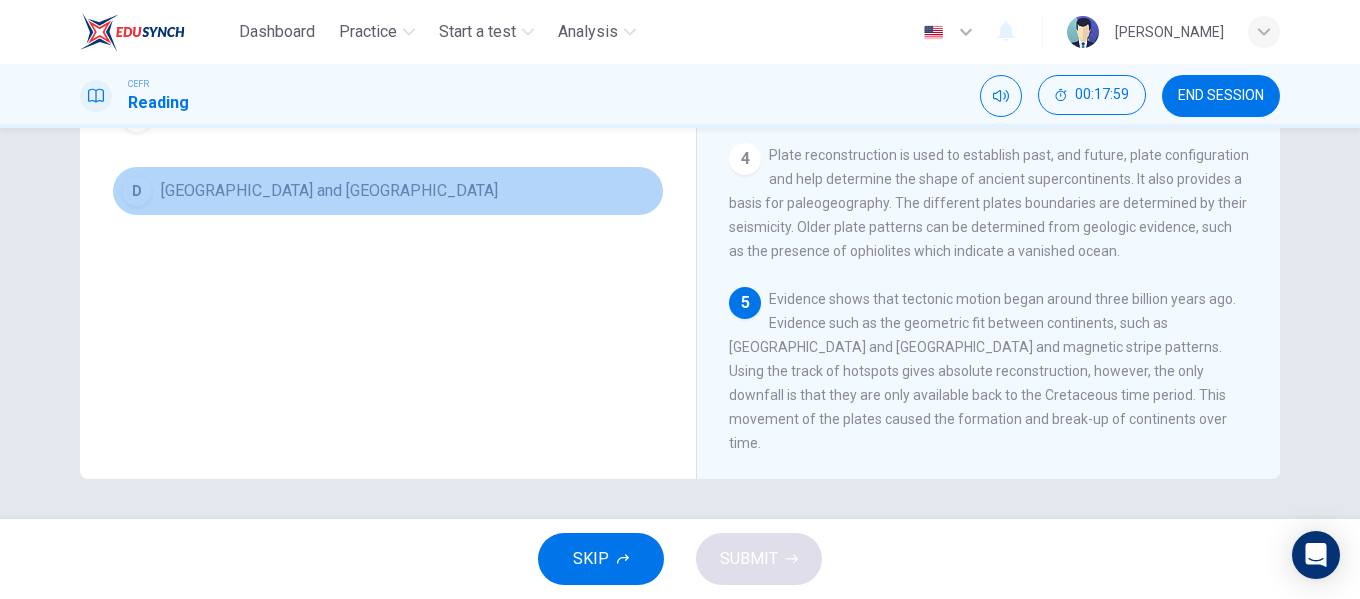 click on "Africa and South America" at bounding box center (329, 191) 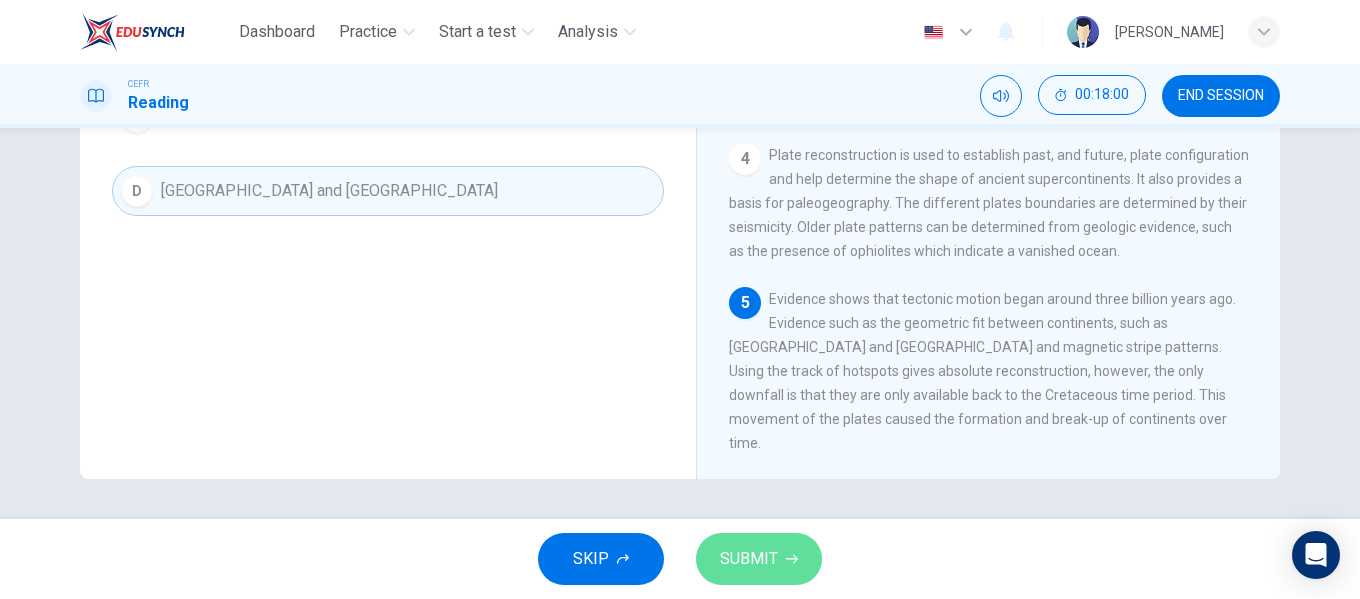 click on "SUBMIT" at bounding box center [759, 559] 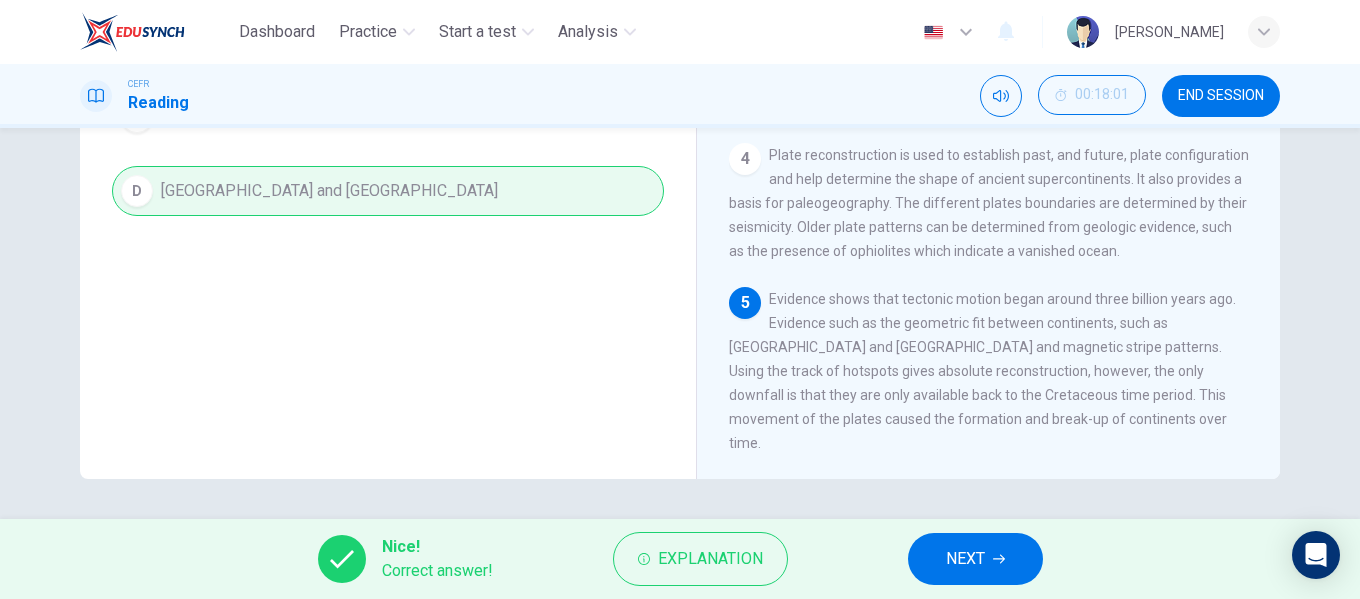 scroll, scrollTop: 0, scrollLeft: 0, axis: both 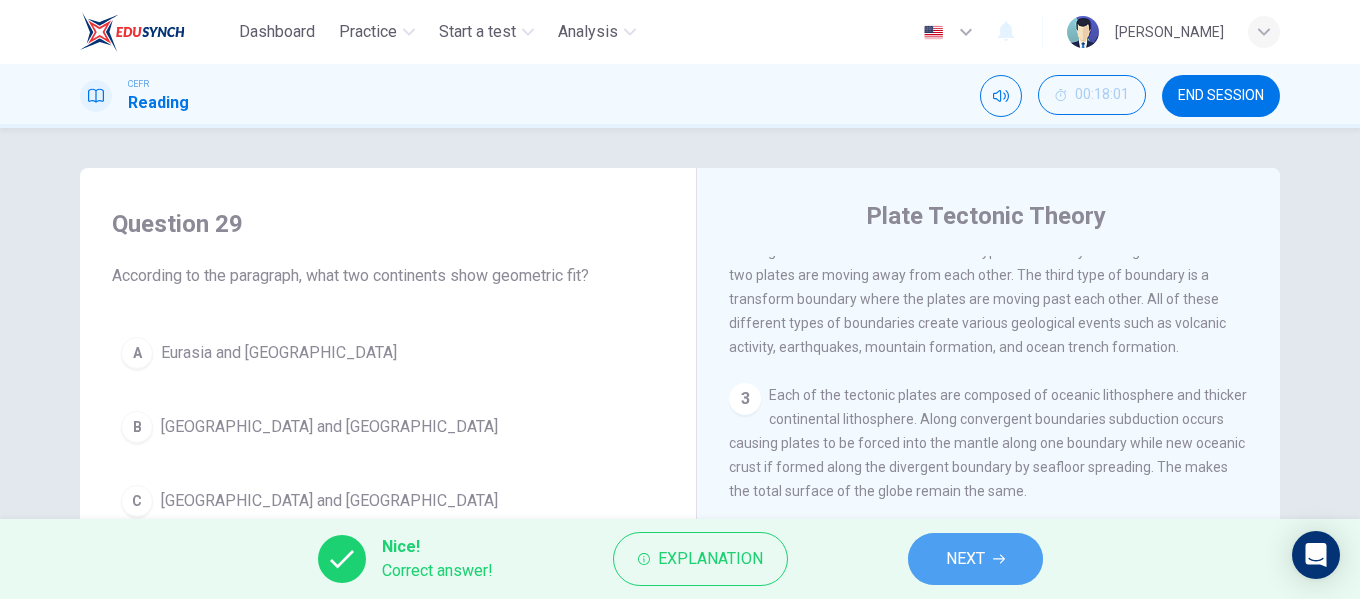 click on "NEXT" at bounding box center [965, 559] 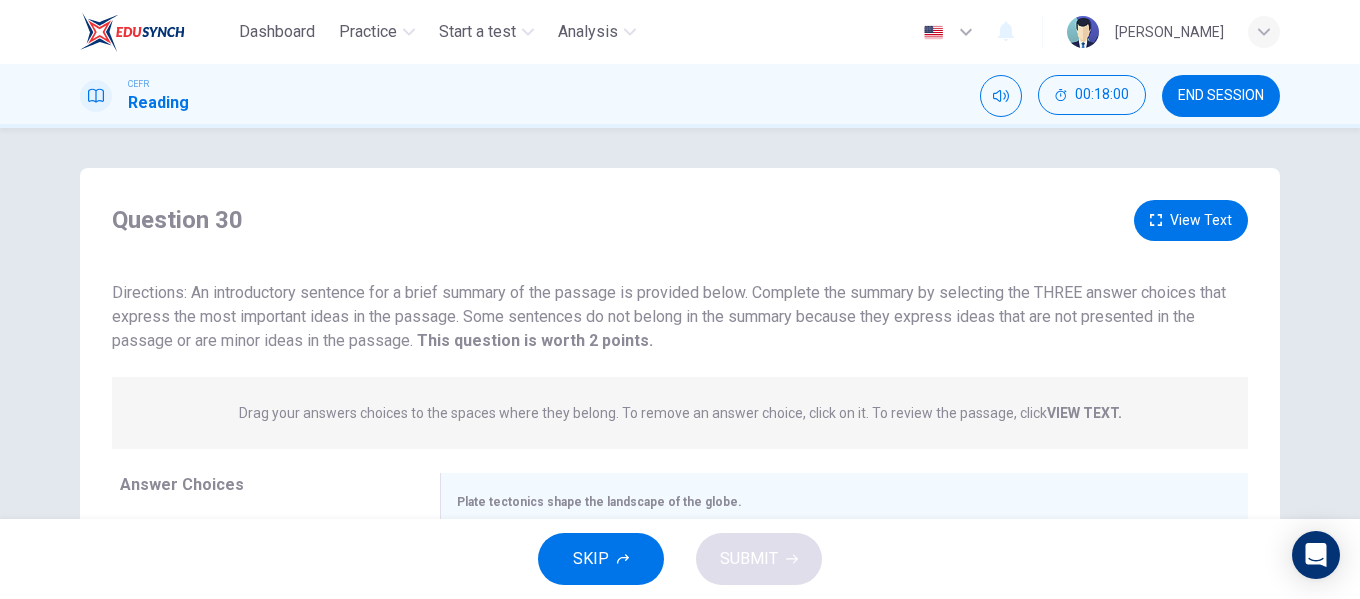click on "SKIP SUBMIT" at bounding box center (680, 559) 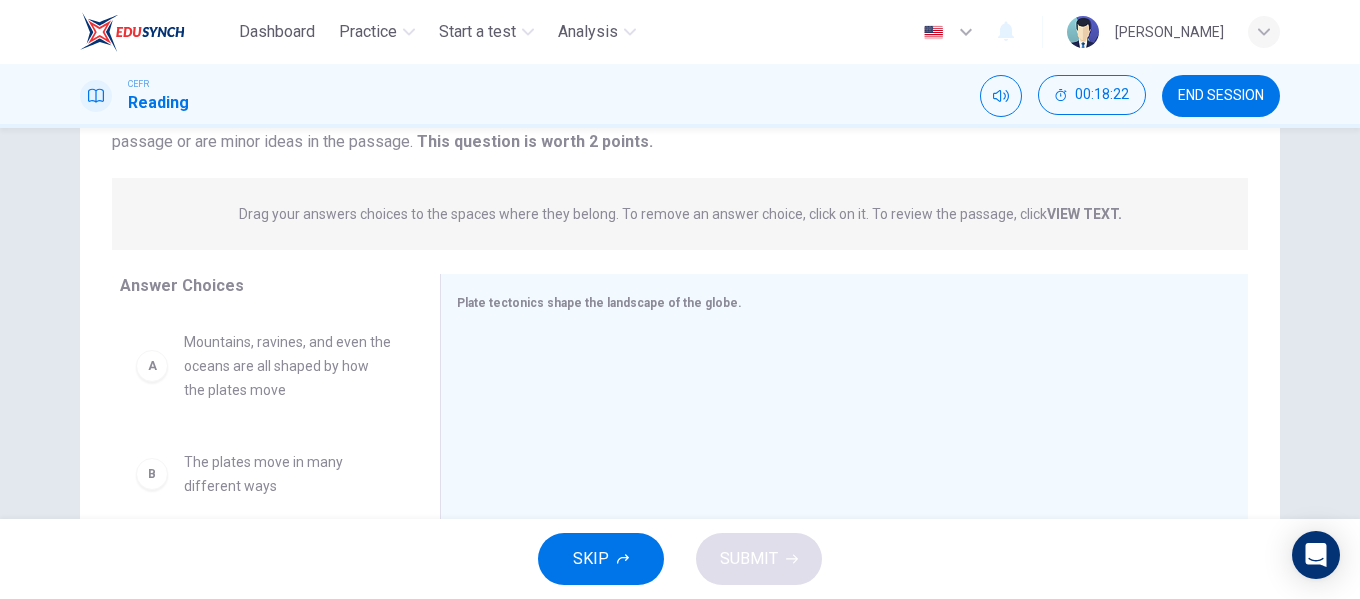 scroll, scrollTop: 200, scrollLeft: 0, axis: vertical 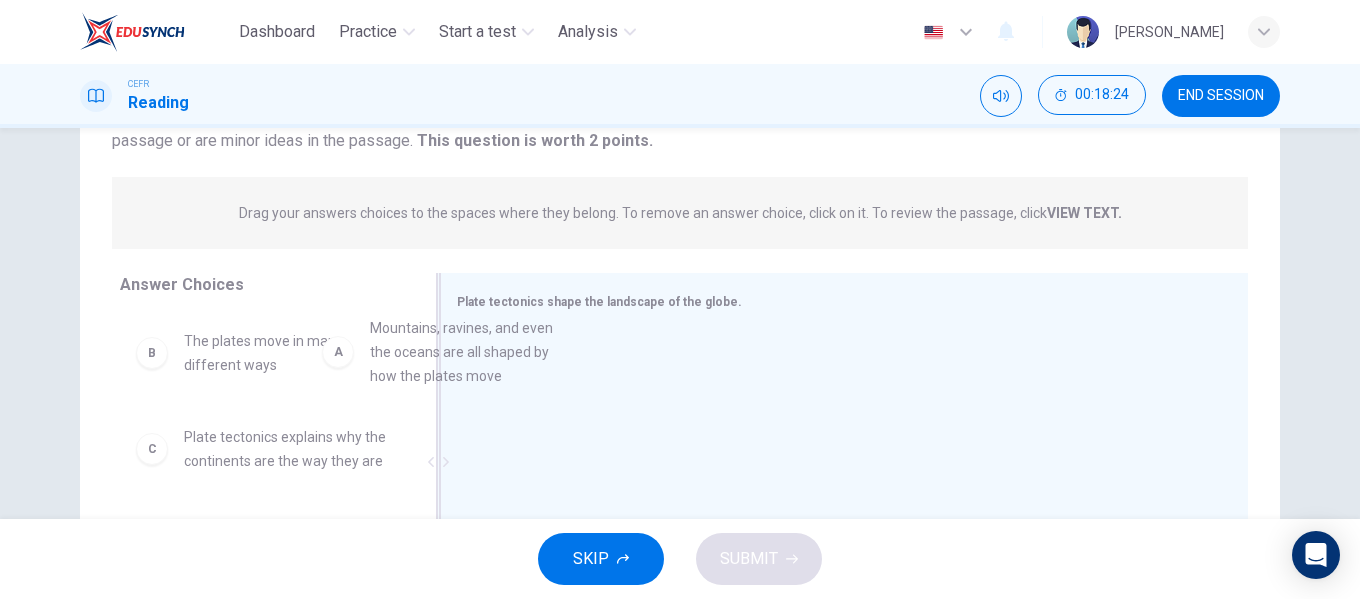 drag, startPoint x: 299, startPoint y: 368, endPoint x: 527, endPoint y: 360, distance: 228.1403 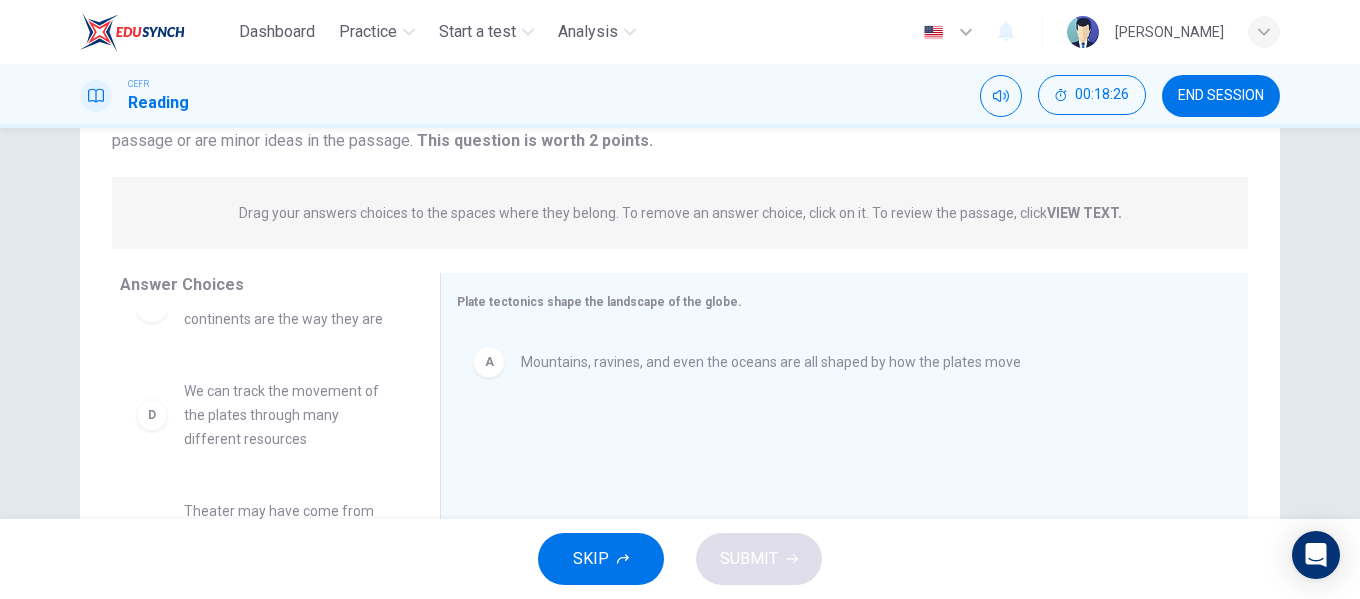 click on "Plate tectonics explains why the continents are the way they are" at bounding box center (288, 307) 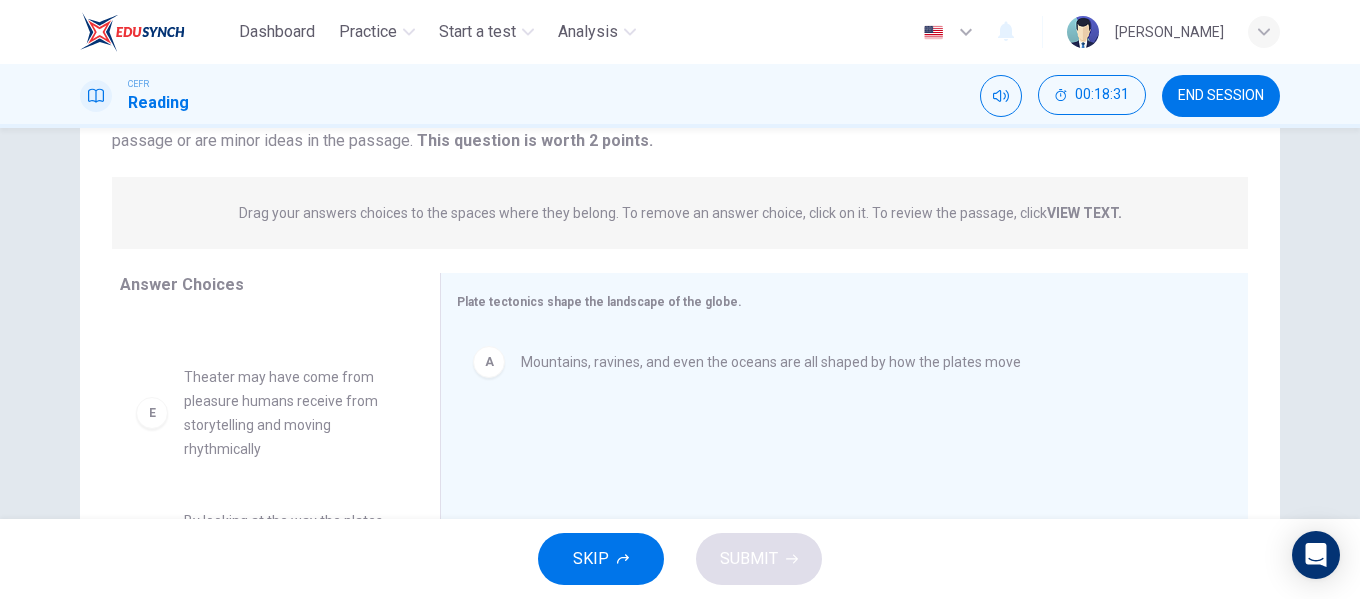 scroll, scrollTop: 283, scrollLeft: 0, axis: vertical 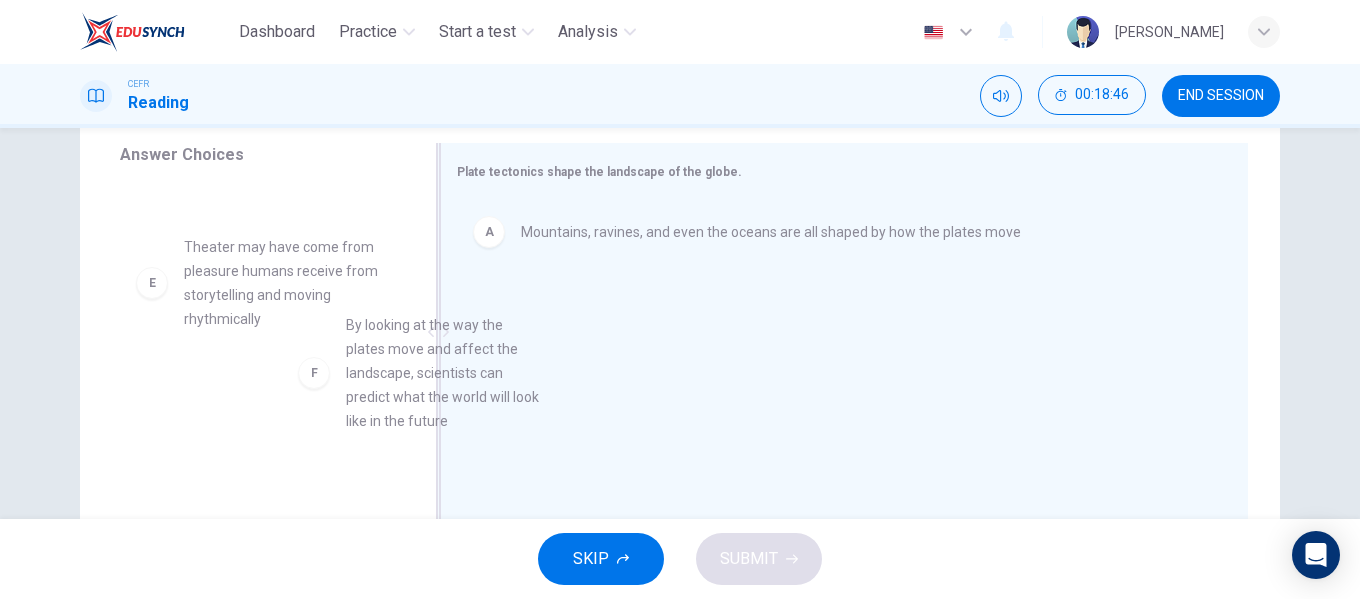 drag, startPoint x: 305, startPoint y: 430, endPoint x: 668, endPoint y: 294, distance: 387.6403 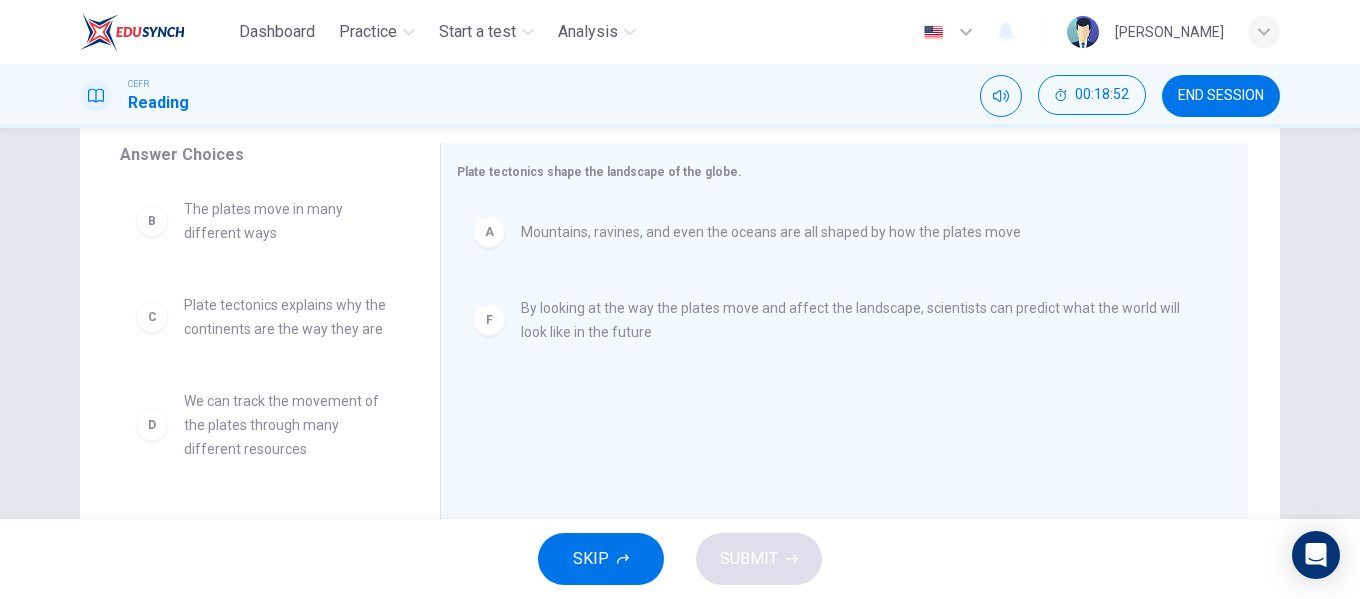 scroll, scrollTop: 0, scrollLeft: 0, axis: both 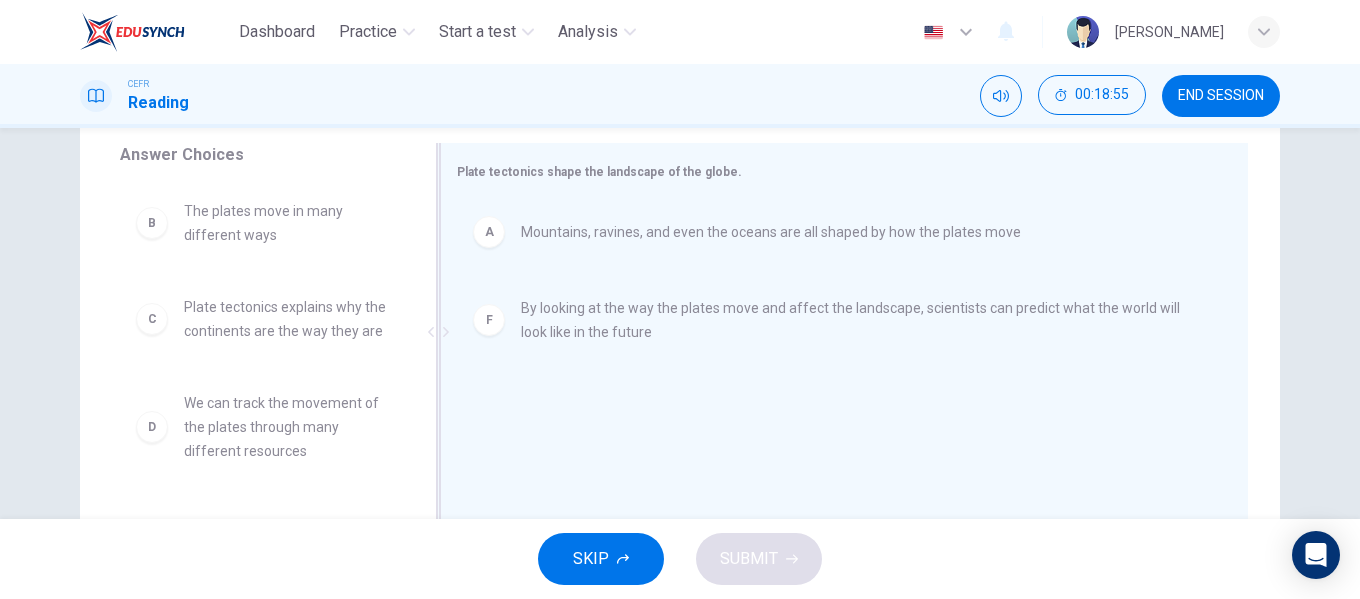 drag, startPoint x: 286, startPoint y: 324, endPoint x: 618, endPoint y: 336, distance: 332.2168 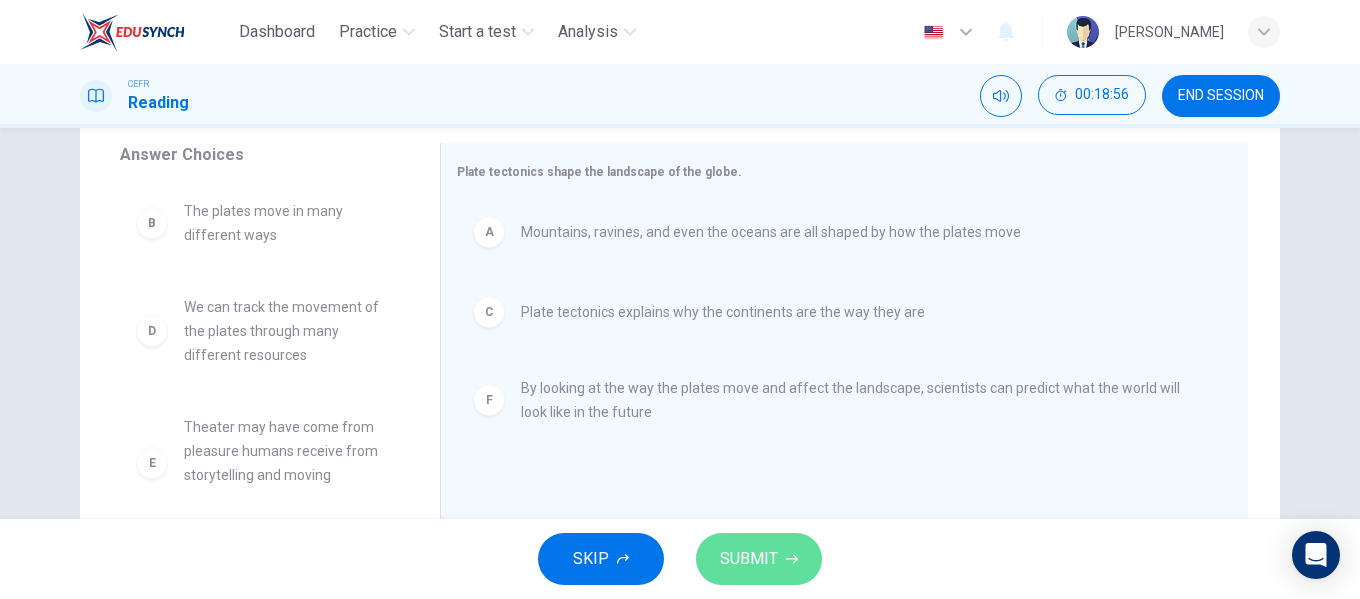 click on "SUBMIT" at bounding box center [759, 559] 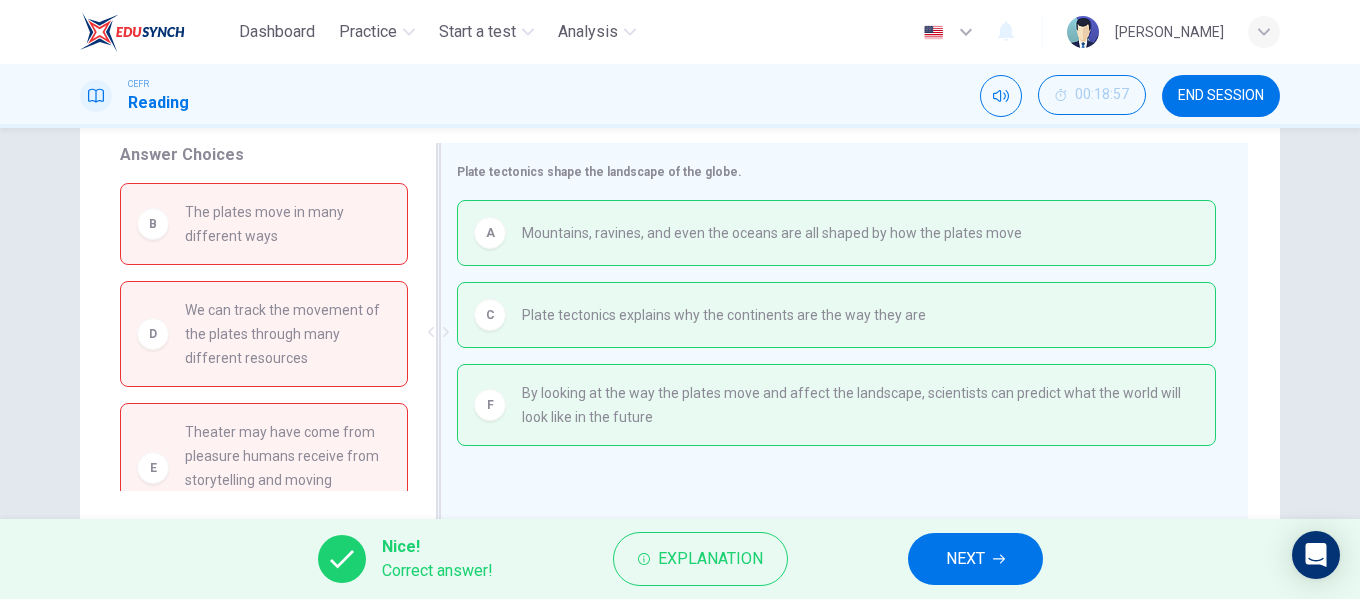 scroll, scrollTop: 384, scrollLeft: 0, axis: vertical 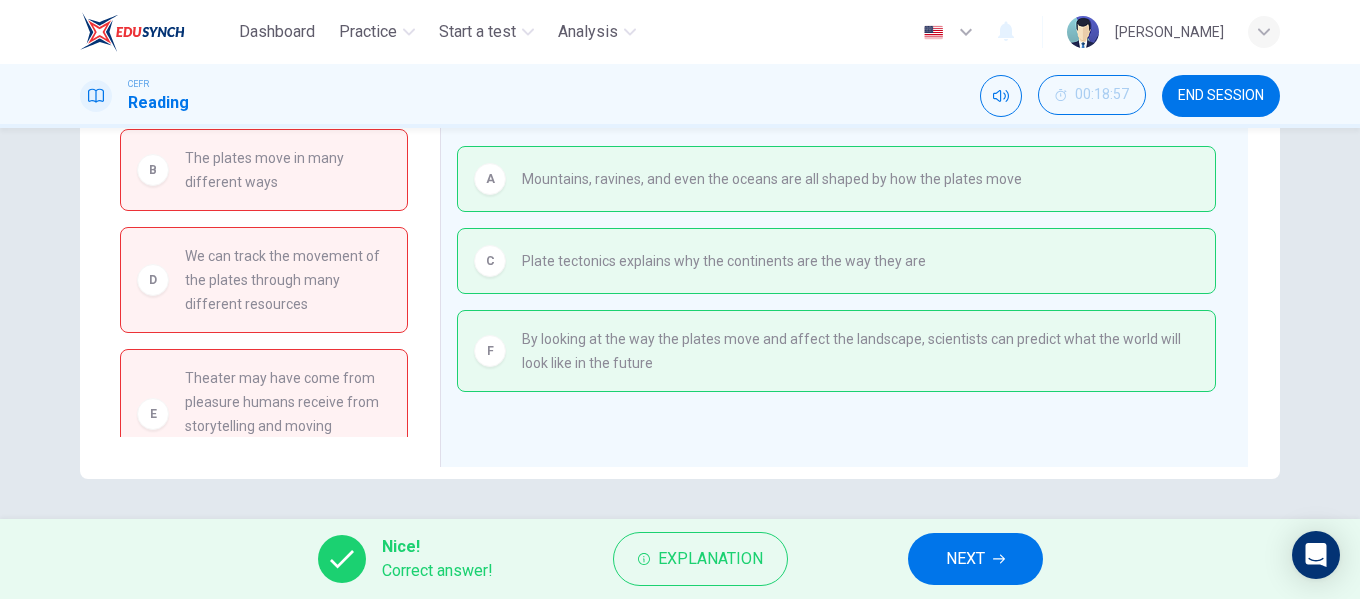 click on "NEXT" at bounding box center [975, 559] 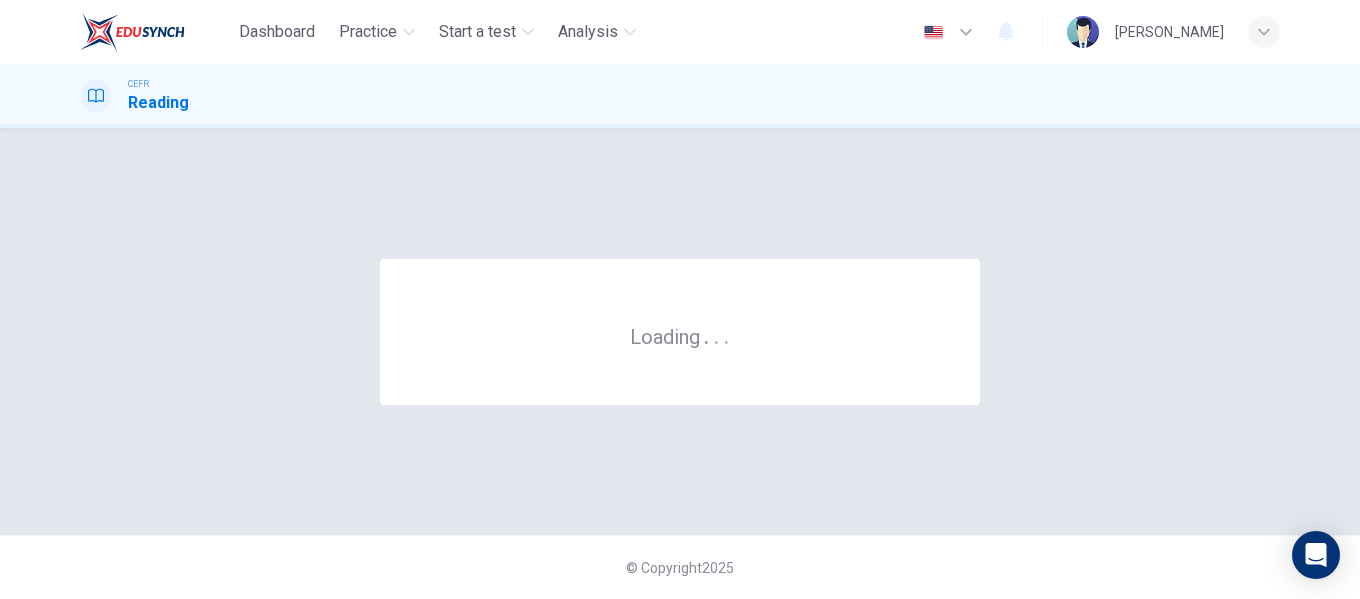 scroll, scrollTop: 0, scrollLeft: 0, axis: both 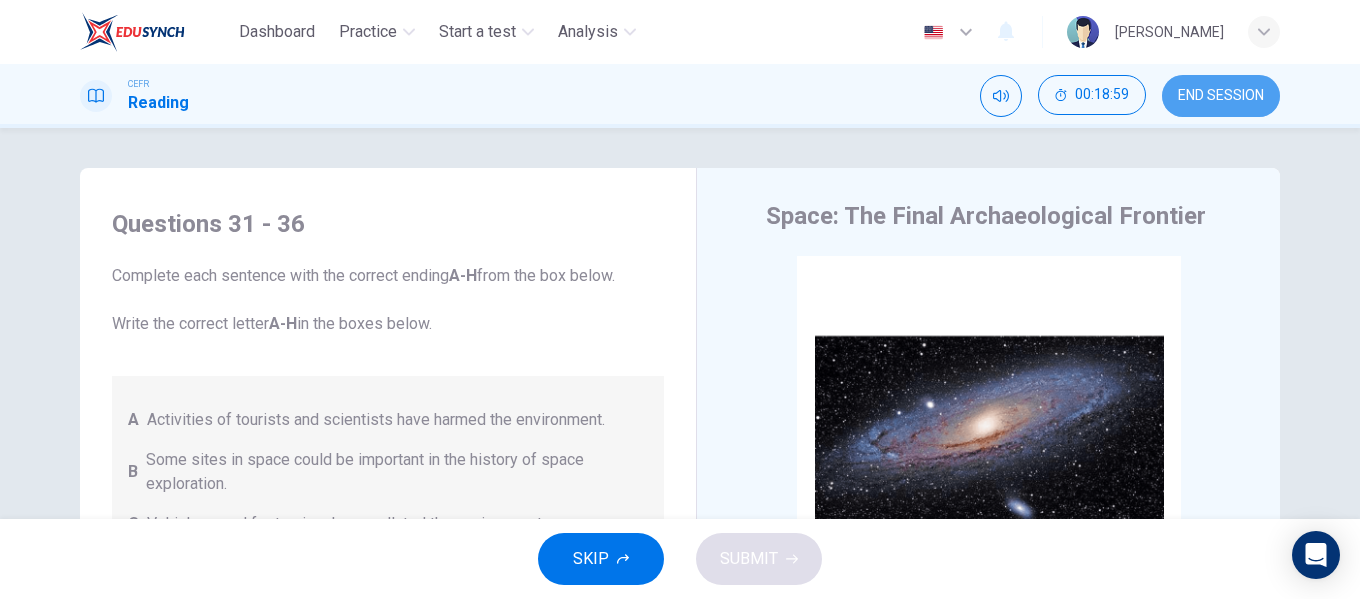 click on "END SESSION" at bounding box center (1221, 96) 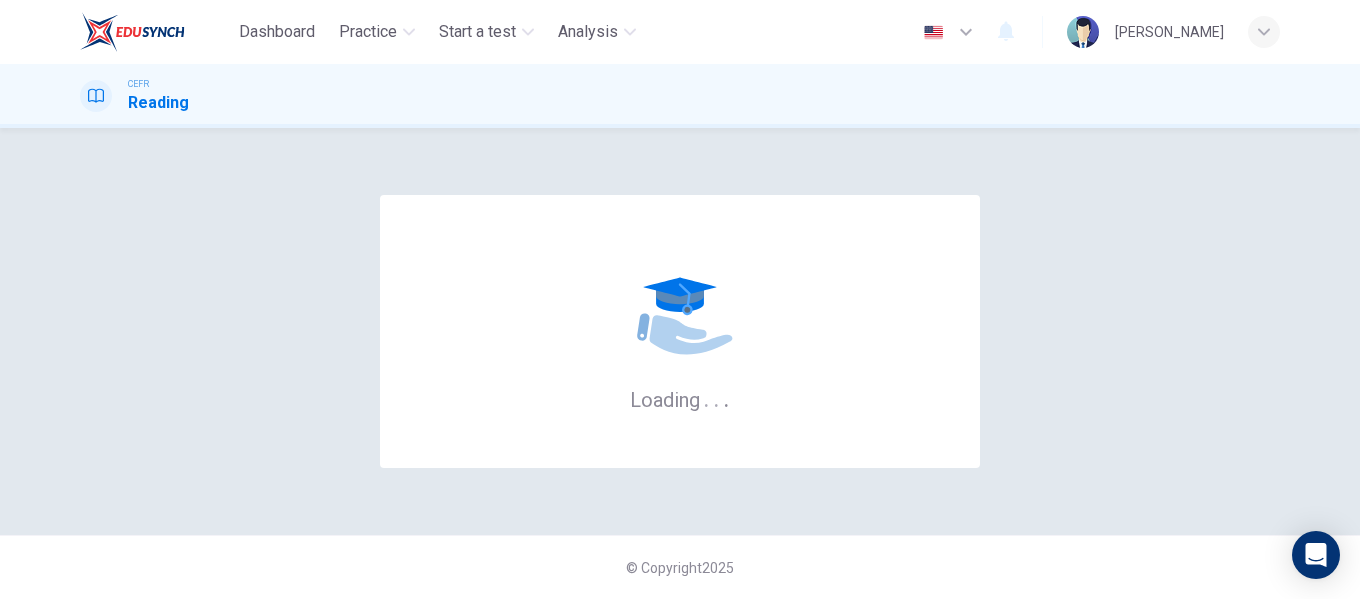 scroll, scrollTop: 0, scrollLeft: 0, axis: both 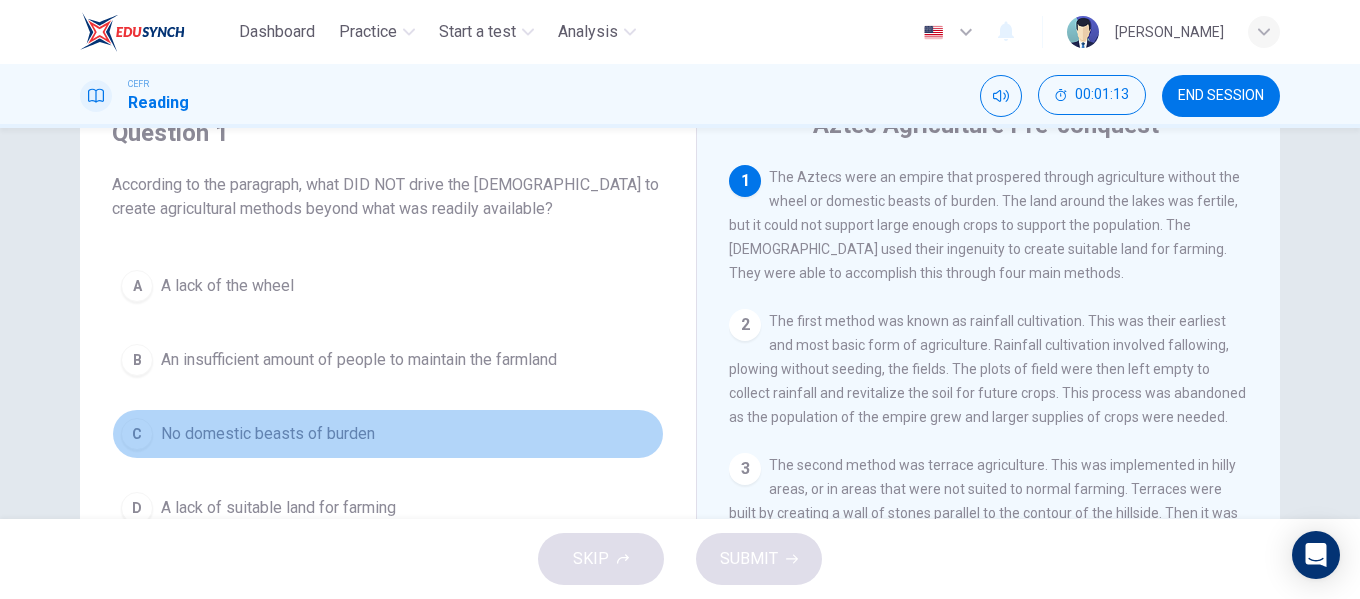click on "C No domestic beasts of burden" at bounding box center [388, 434] 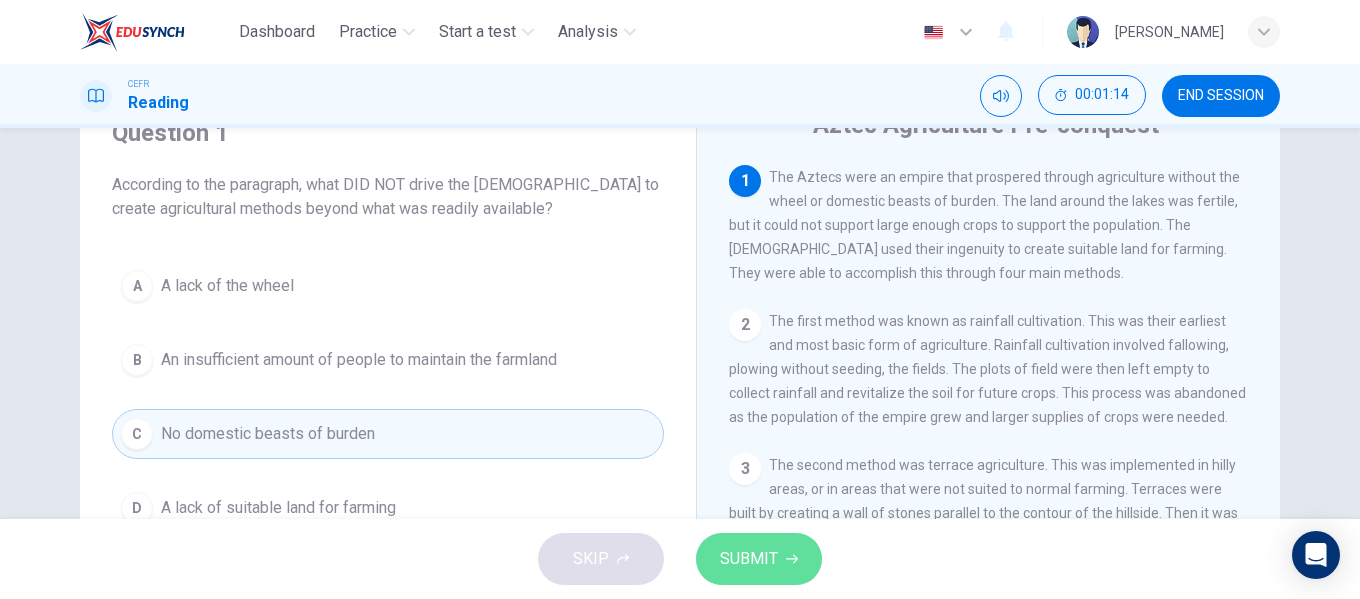 click on "SUBMIT" at bounding box center [759, 559] 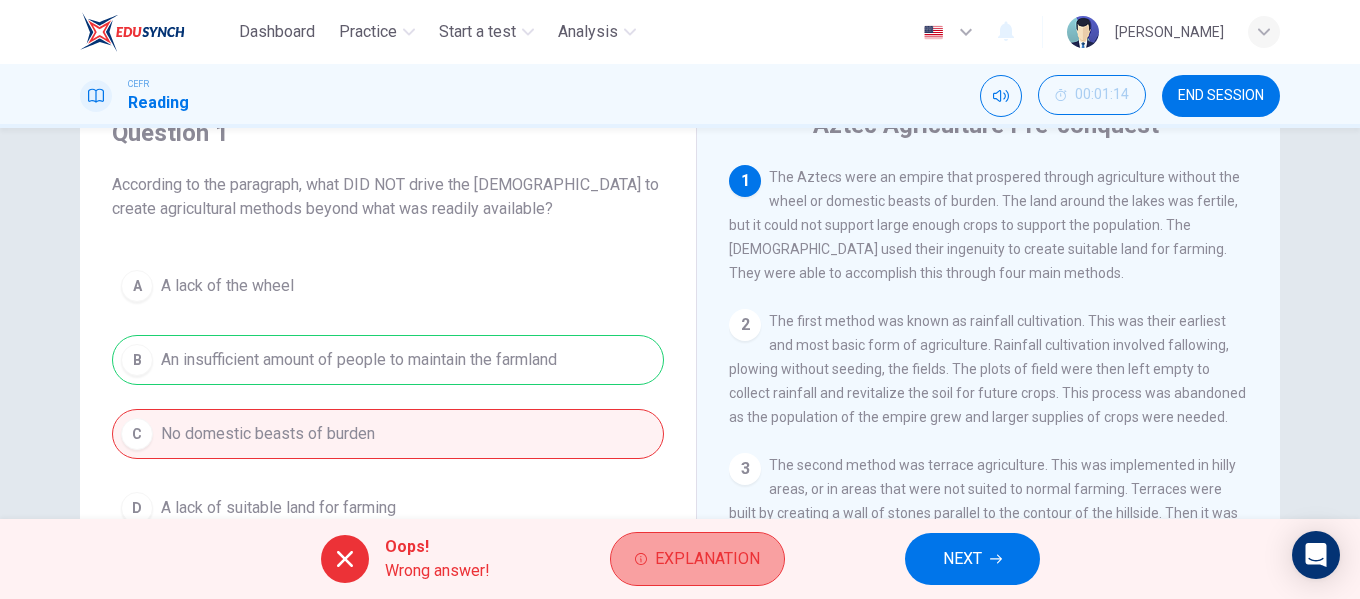 click on "Explanation" at bounding box center [707, 559] 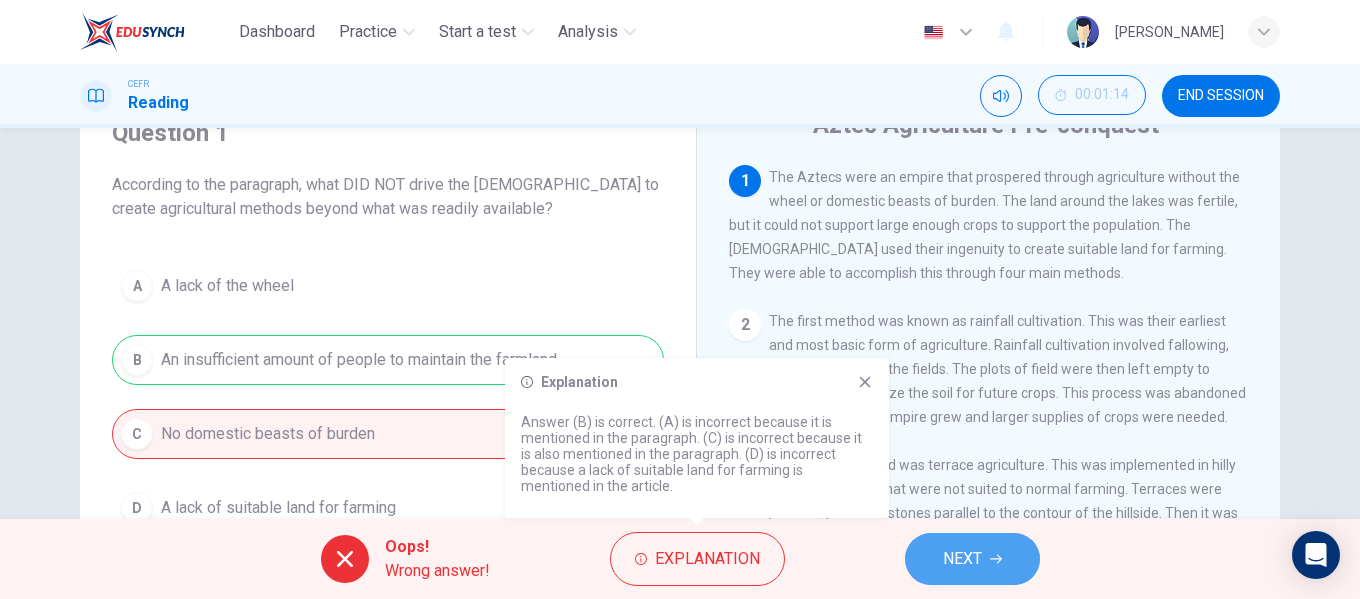 click on "NEXT" at bounding box center [972, 559] 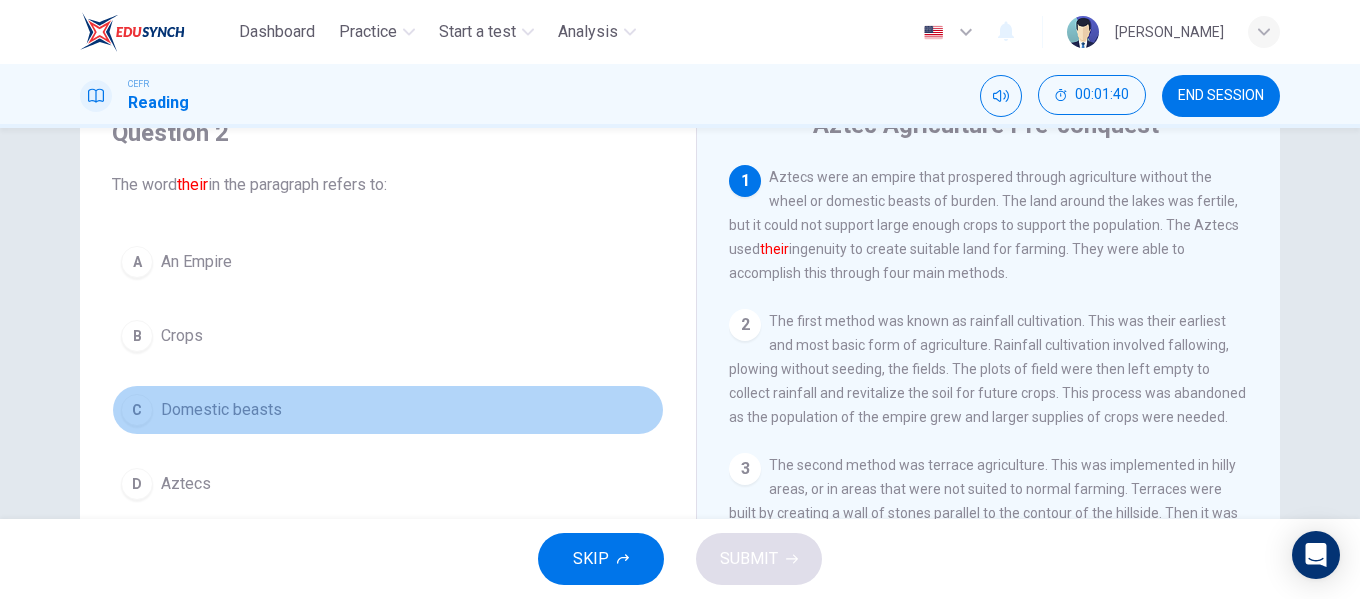 click on "C Domestic beasts" at bounding box center (388, 410) 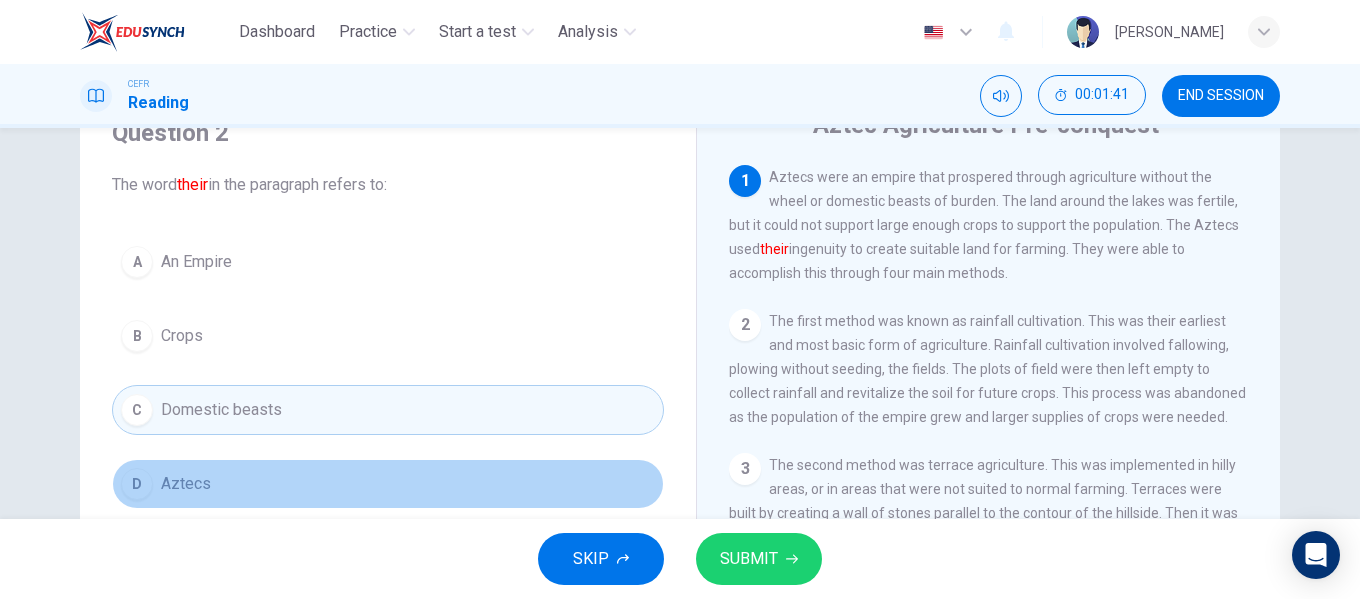 click on "D Aztecs" at bounding box center (388, 484) 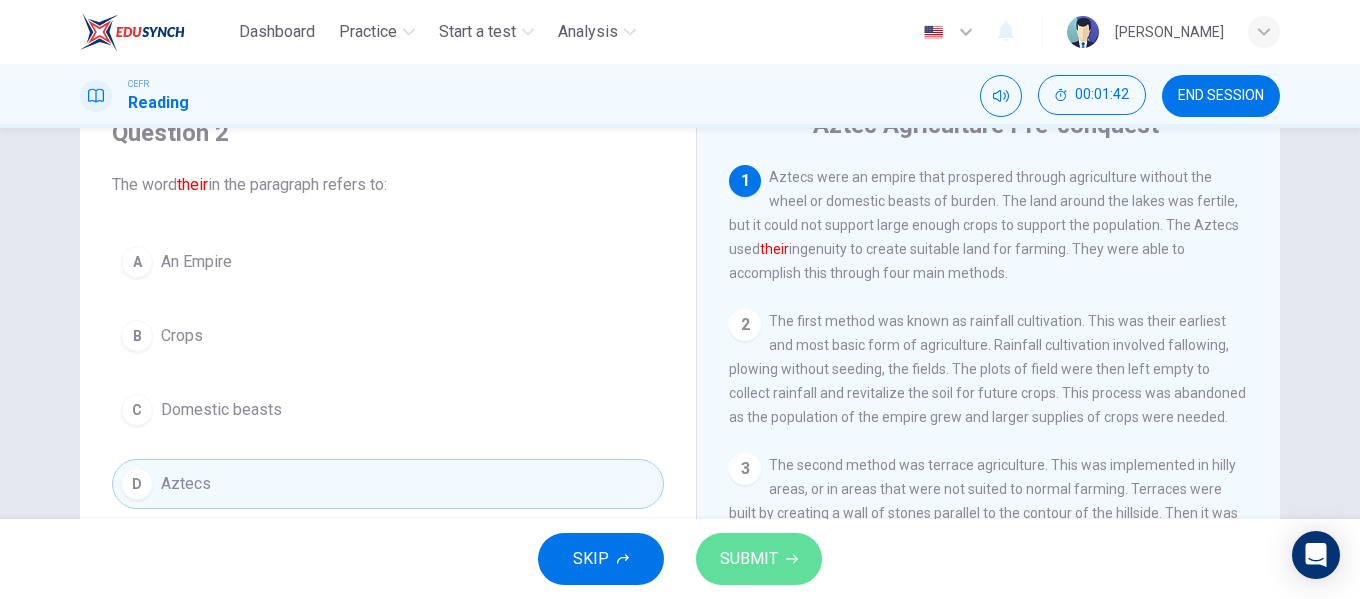 click on "SUBMIT" at bounding box center (759, 559) 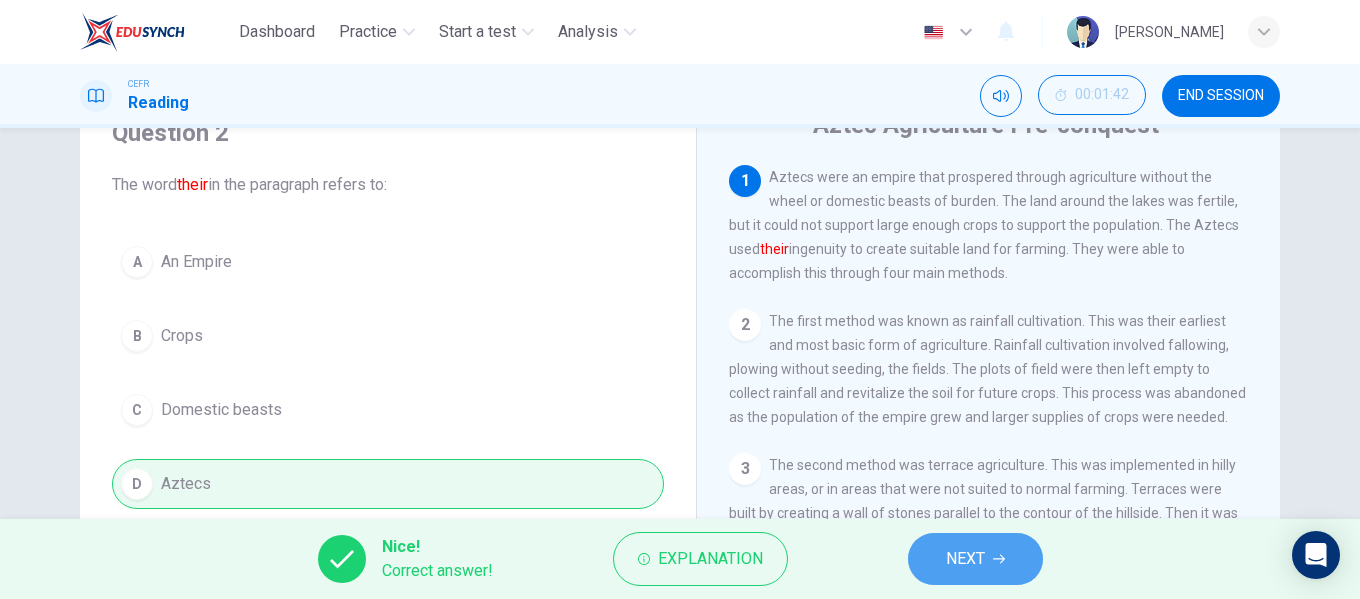 click on "NEXT" at bounding box center [965, 559] 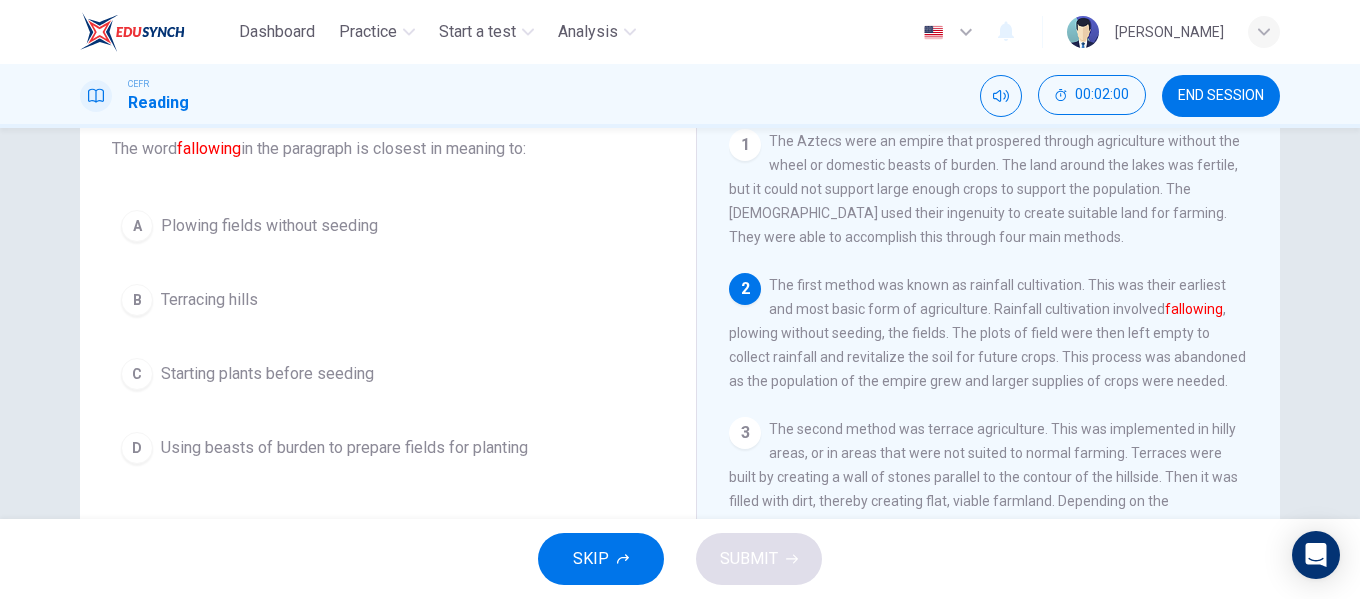 scroll, scrollTop: 130, scrollLeft: 0, axis: vertical 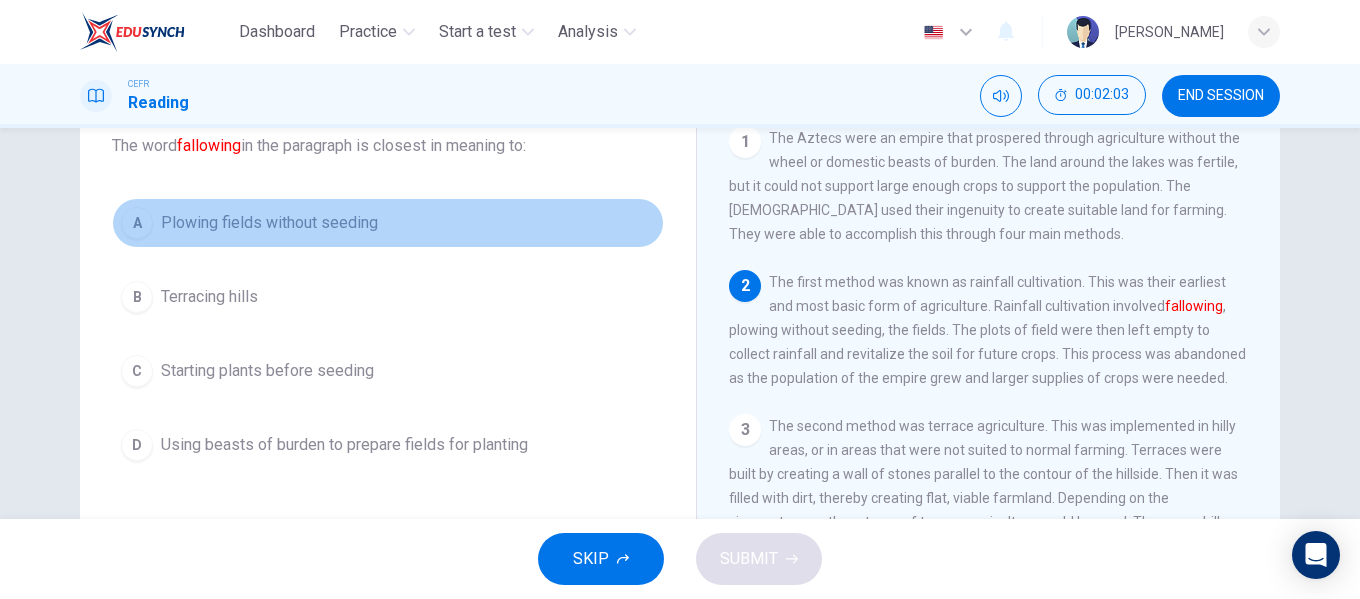 click on "Plowing fields without seeding" at bounding box center [269, 223] 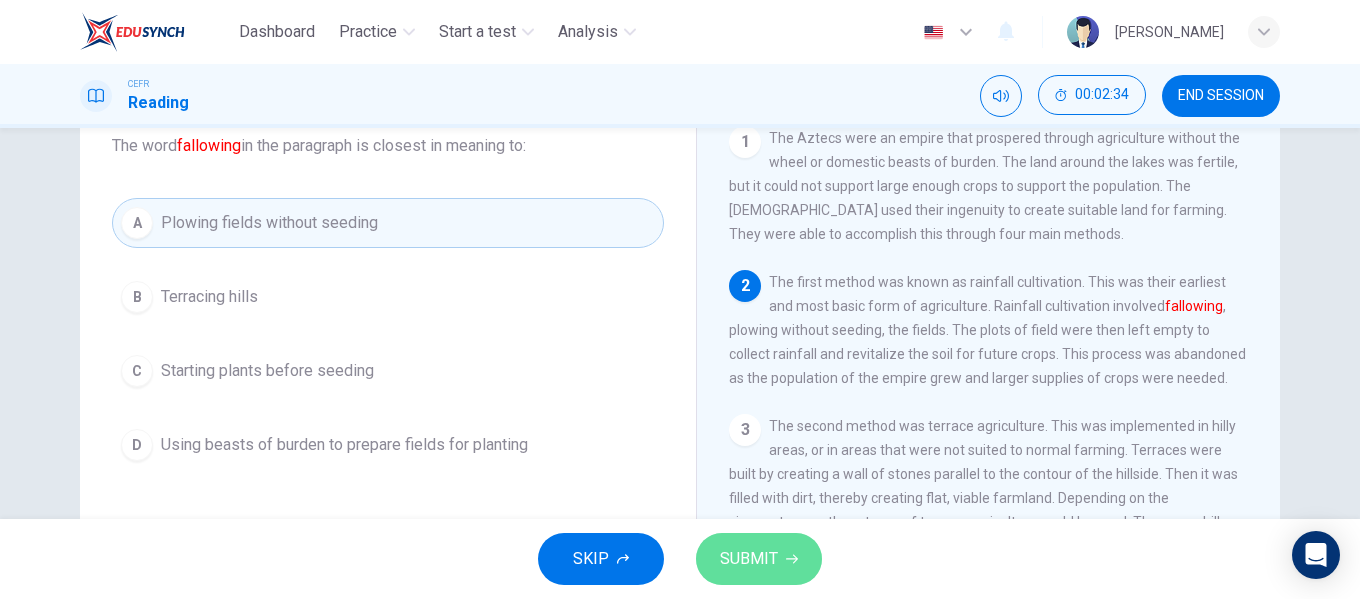click on "SUBMIT" at bounding box center (759, 559) 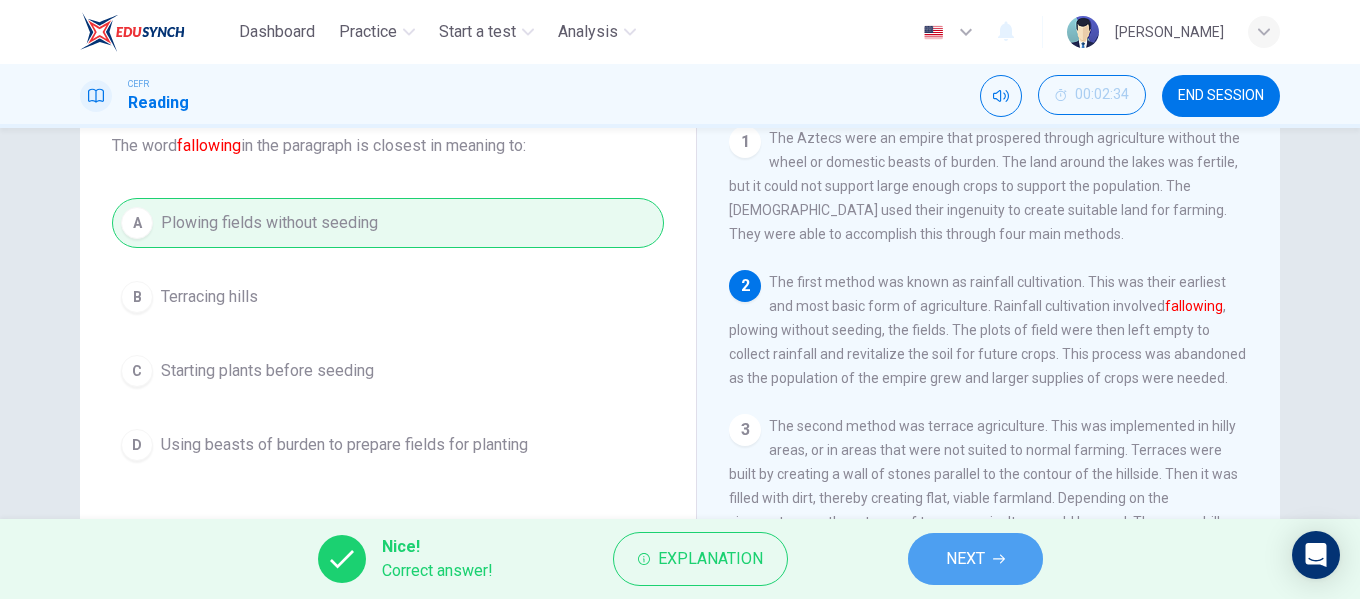 click on "NEXT" at bounding box center (965, 559) 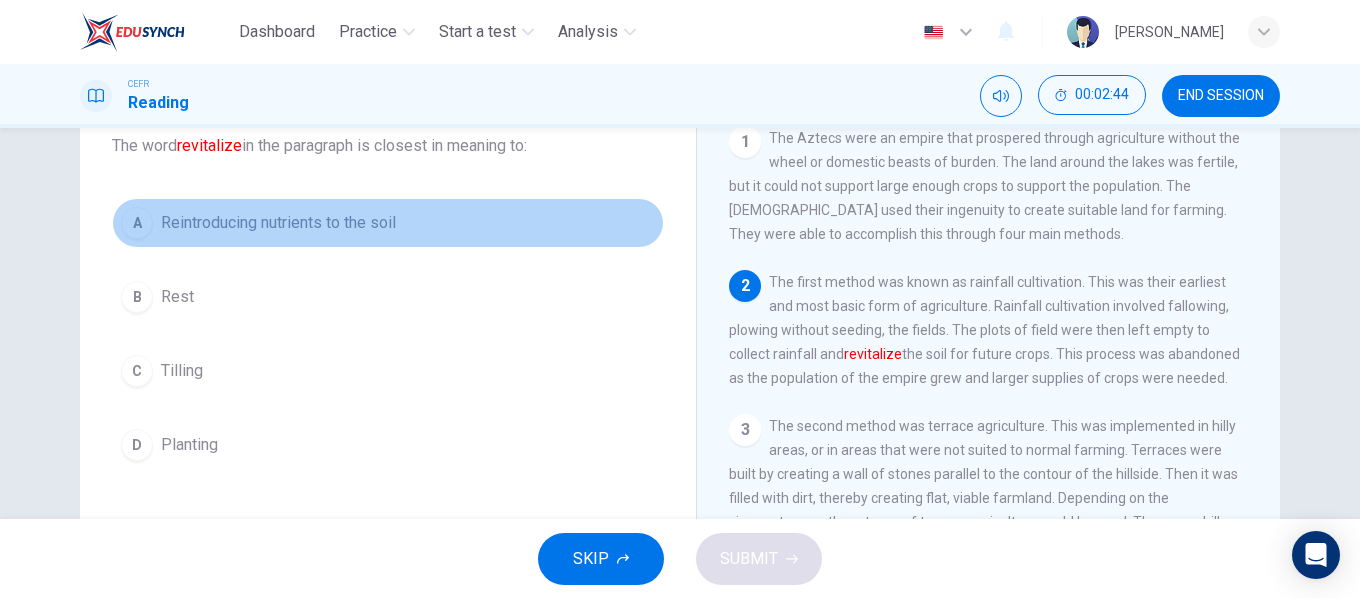click on "Reintroducing nutrients to the soil" at bounding box center [278, 223] 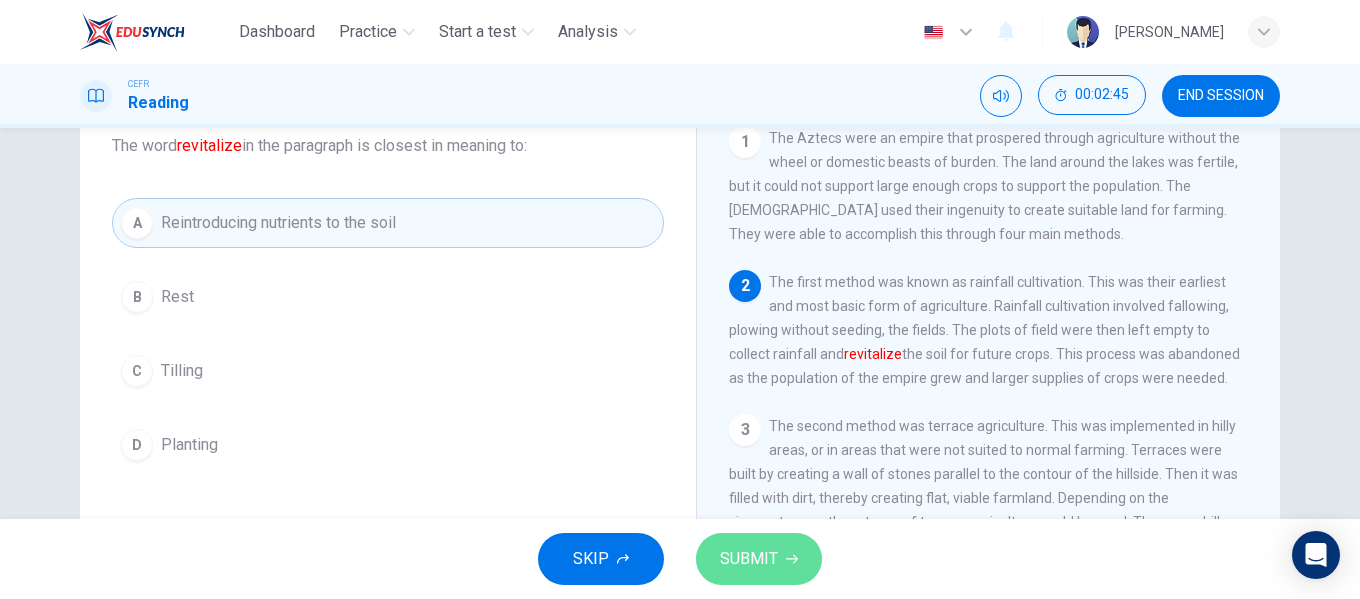 click on "SUBMIT" at bounding box center (749, 559) 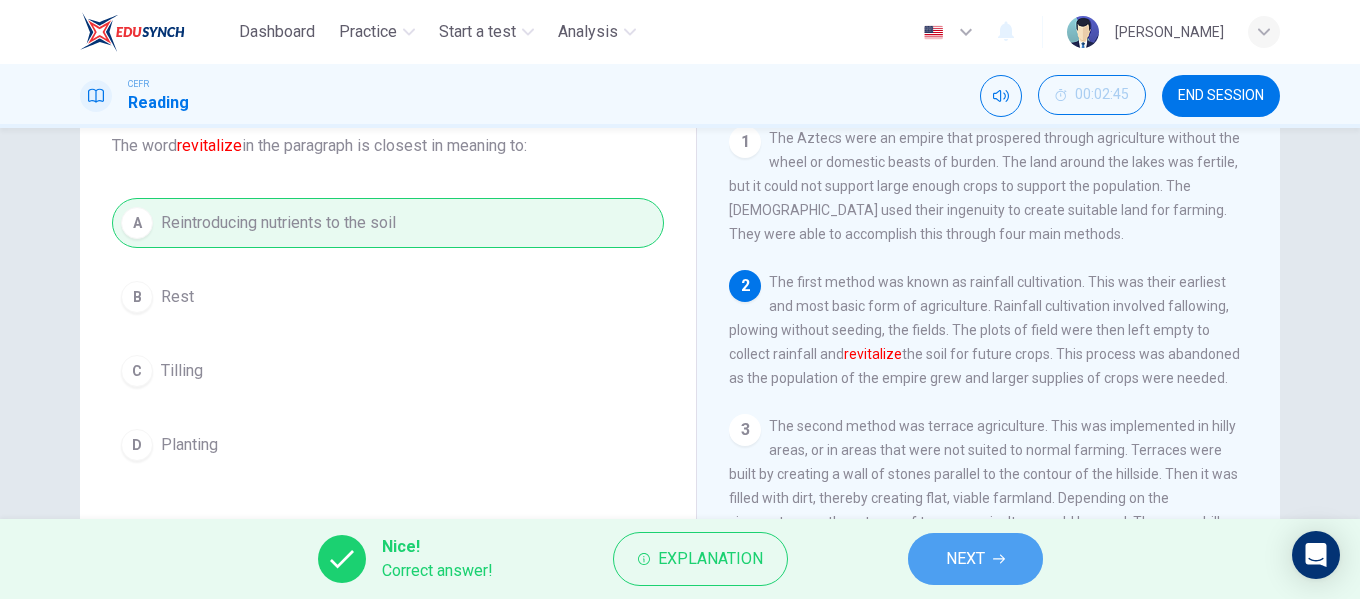 click on "NEXT" at bounding box center [975, 559] 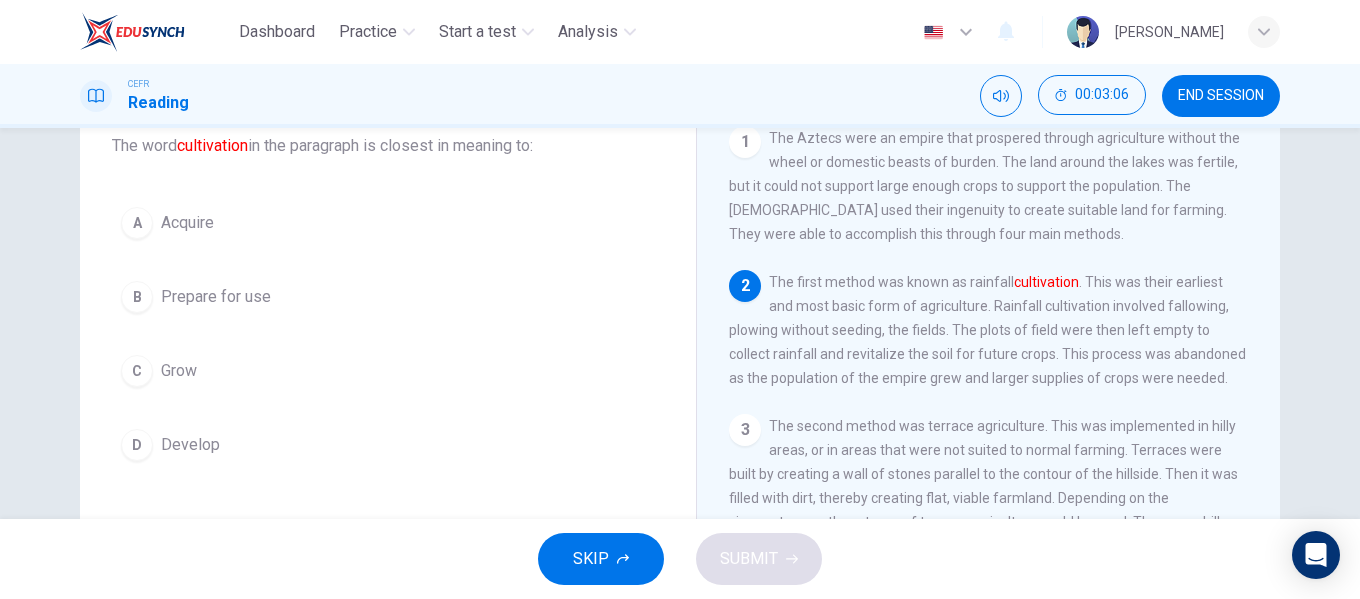 click on "SKIP SUBMIT" at bounding box center (680, 559) 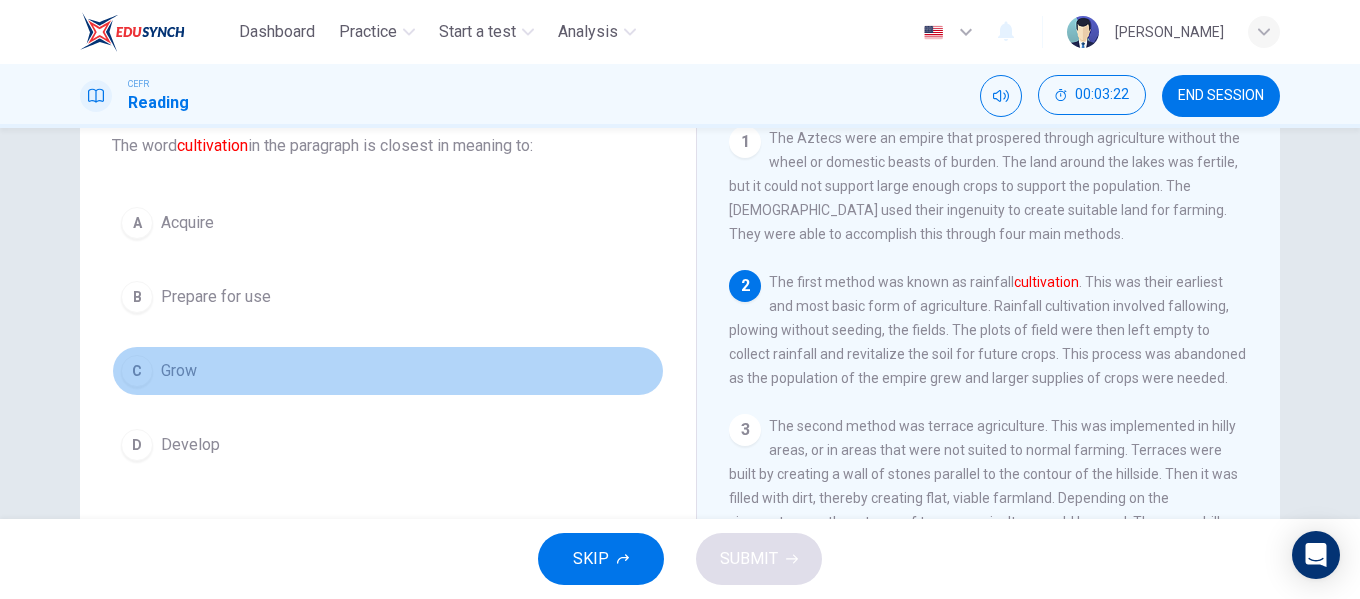 click on "C Grow" at bounding box center [388, 371] 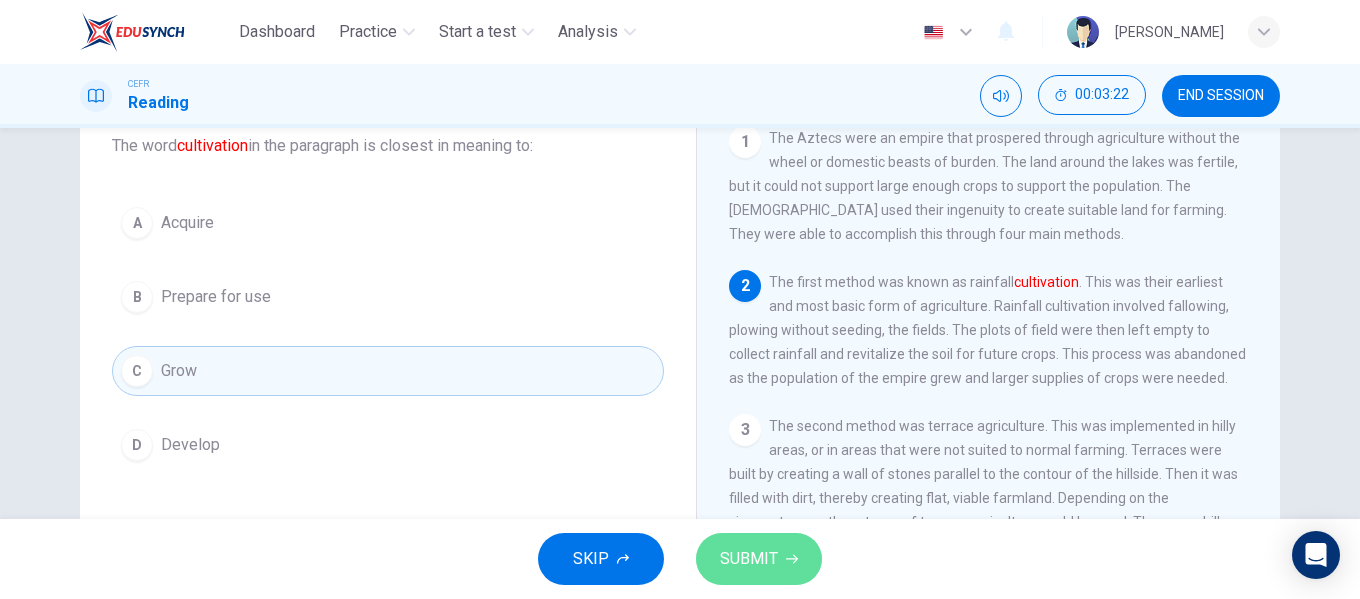 click on "SUBMIT" at bounding box center [749, 559] 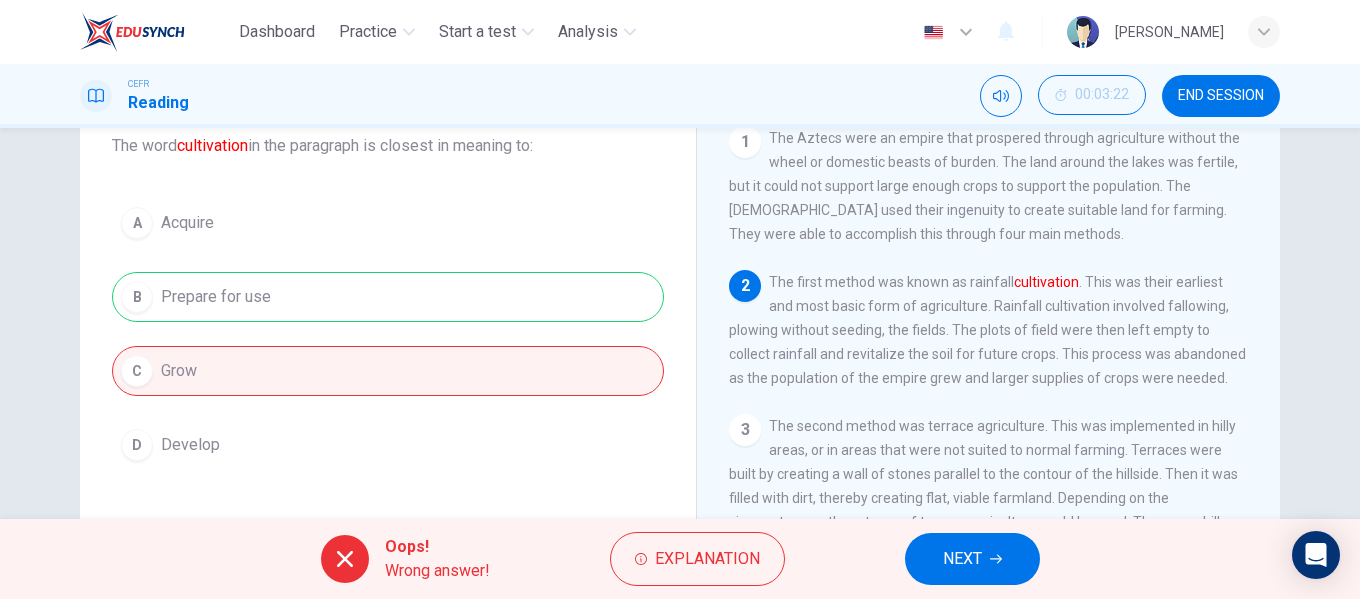 click on "A Acquire B Prepare for use C Grow D Develop" at bounding box center (388, 334) 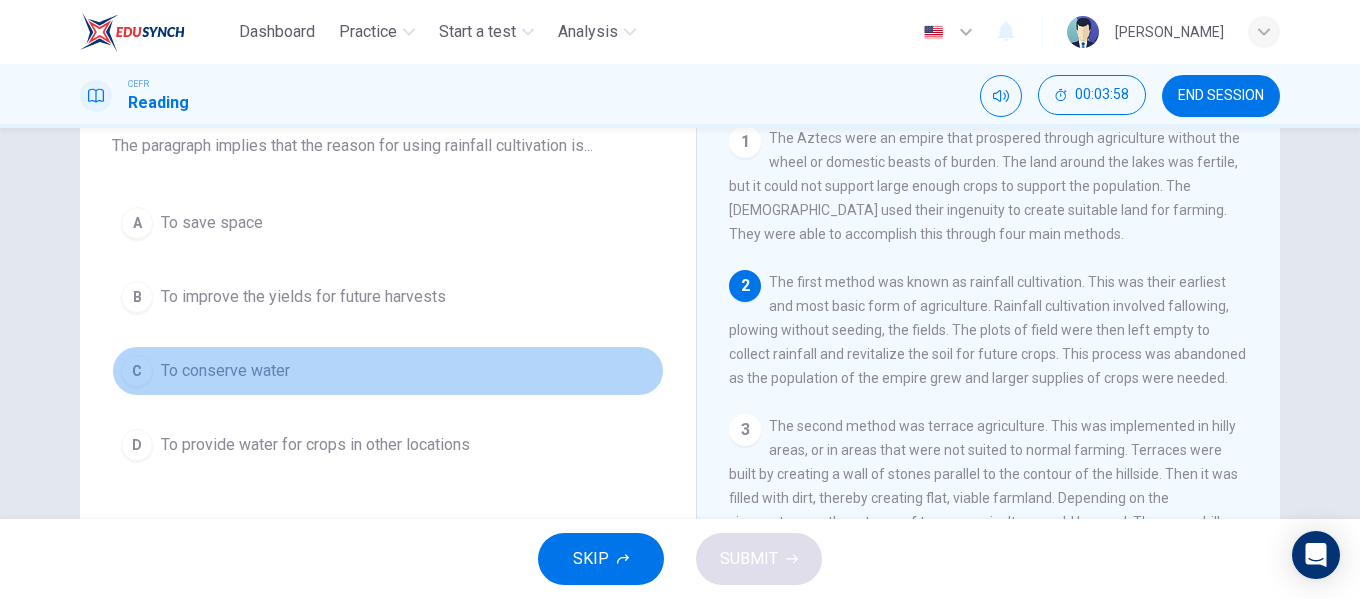 click on "C To conserve water" at bounding box center [388, 371] 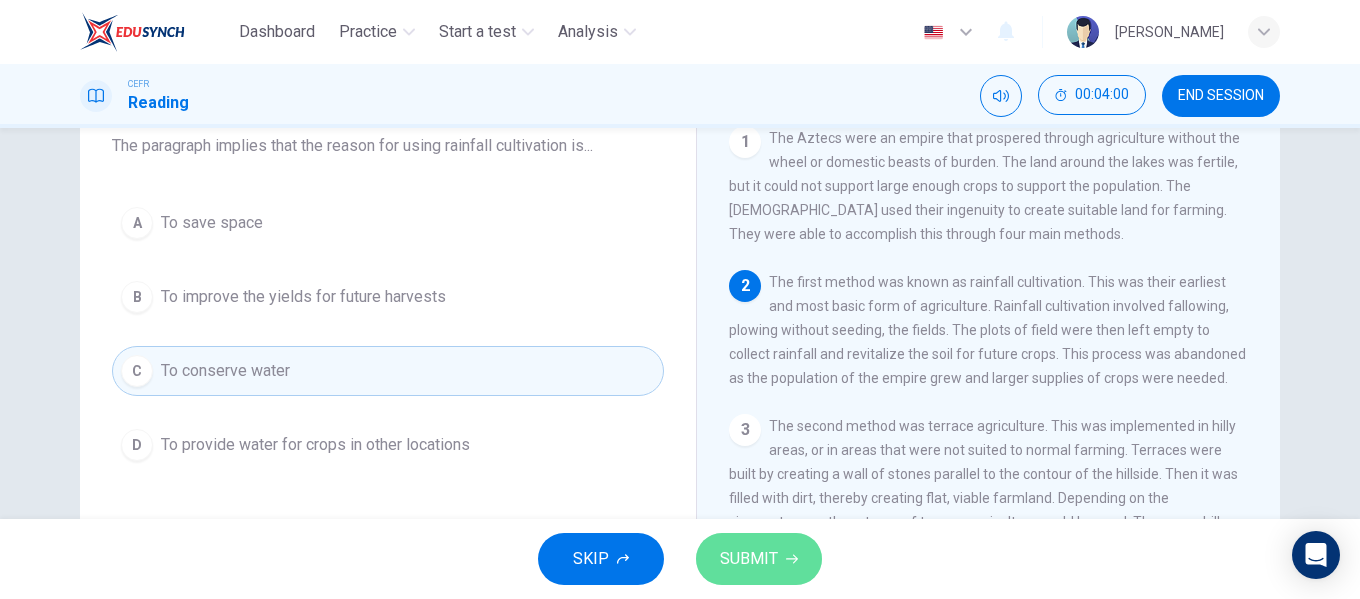 click on "SUBMIT" at bounding box center (759, 559) 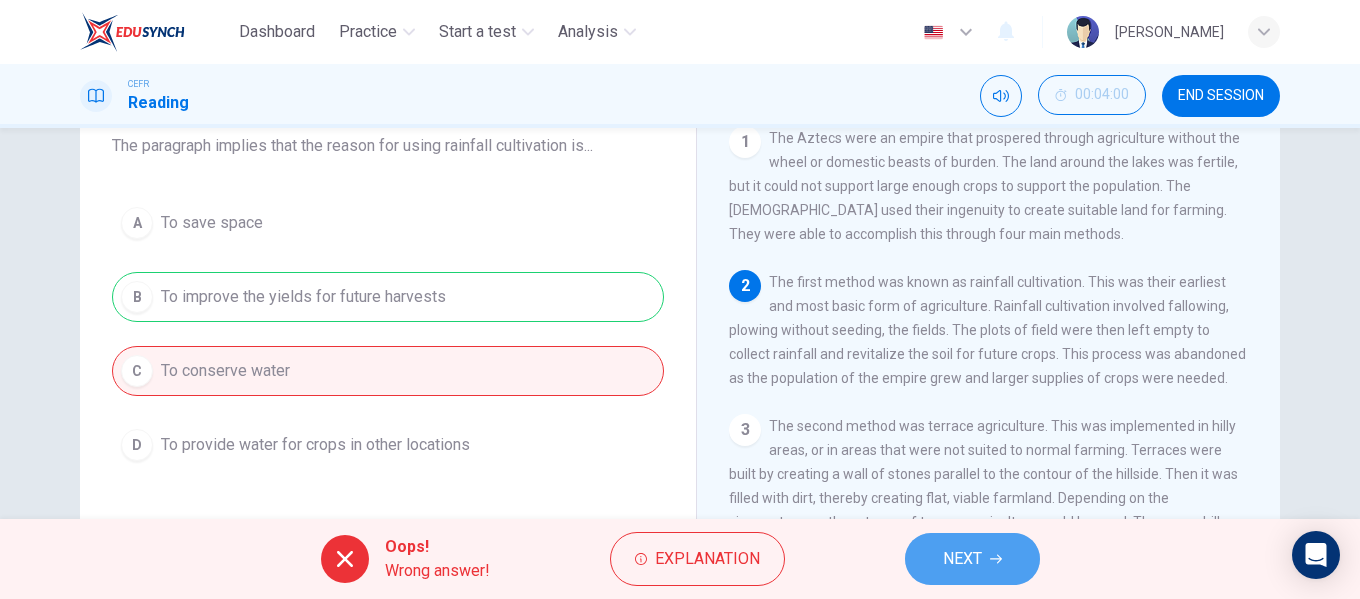 click on "NEXT" at bounding box center [972, 559] 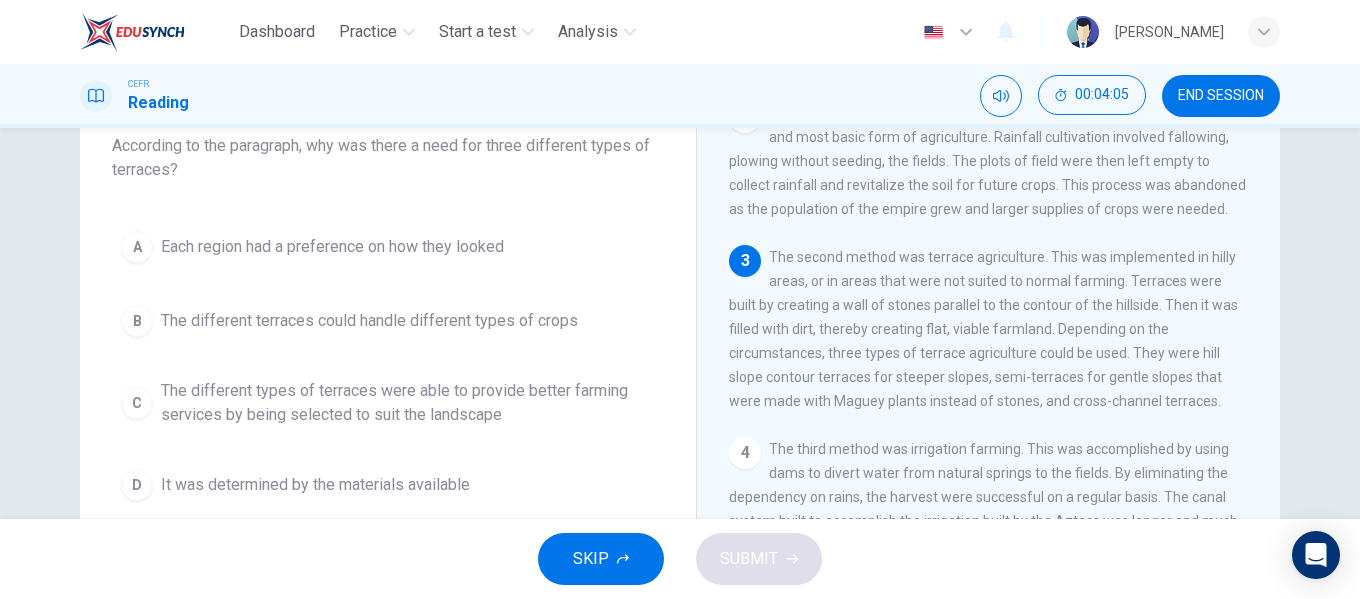 scroll, scrollTop: 170, scrollLeft: 0, axis: vertical 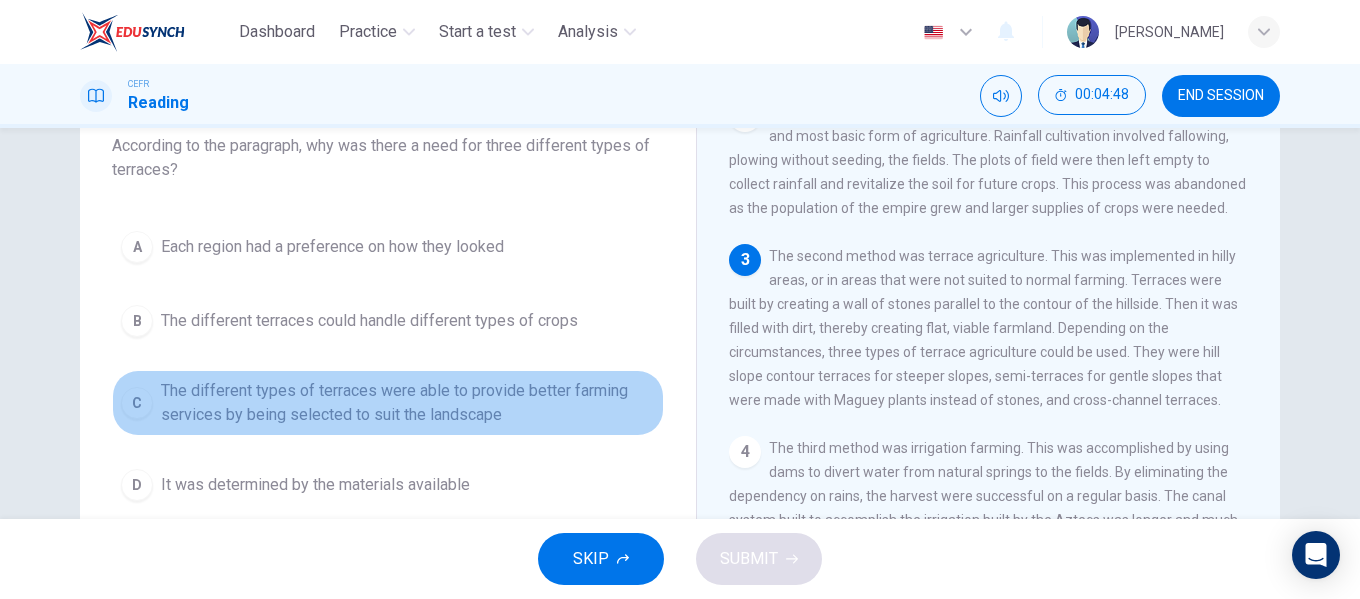 click on "The different types of terraces were able to provide better farming services by being selected to suit the landscape" at bounding box center [408, 403] 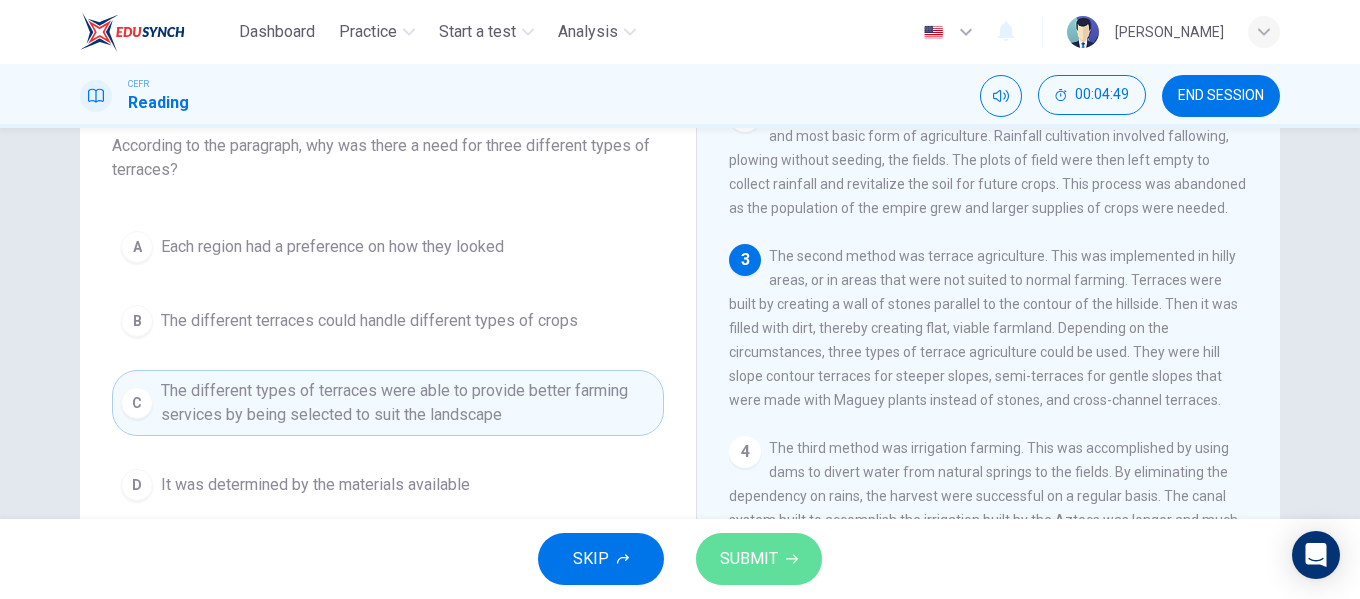 click on "SUBMIT" at bounding box center (759, 559) 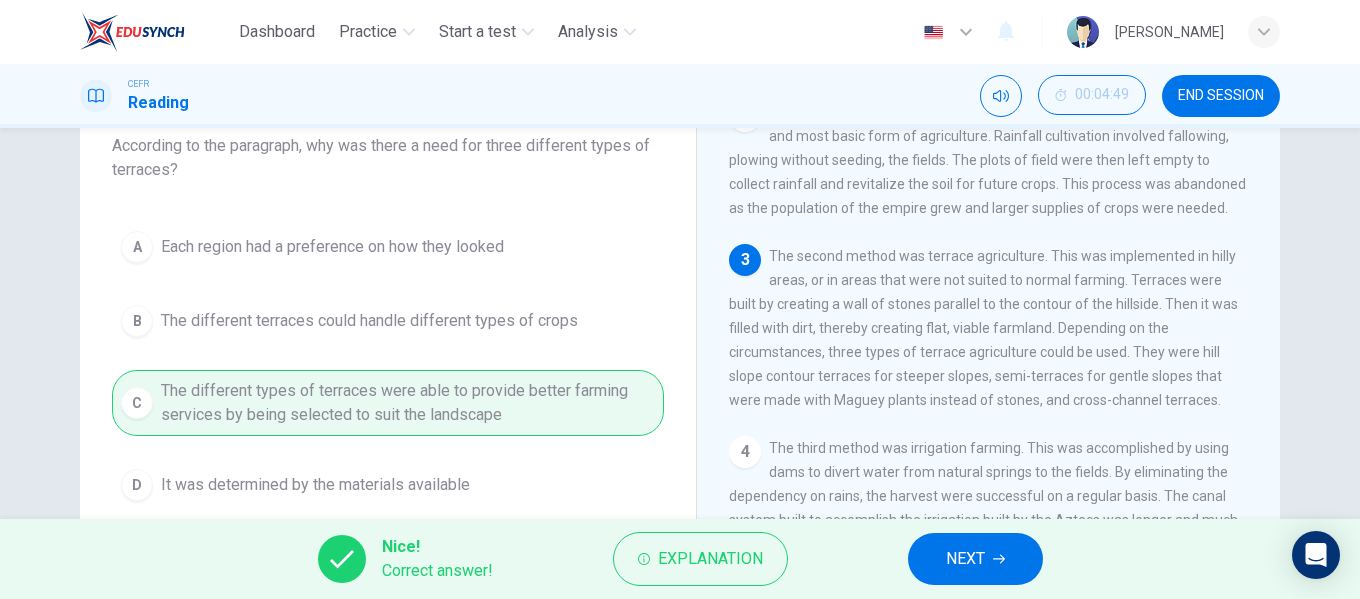 click on "NEXT" at bounding box center [965, 559] 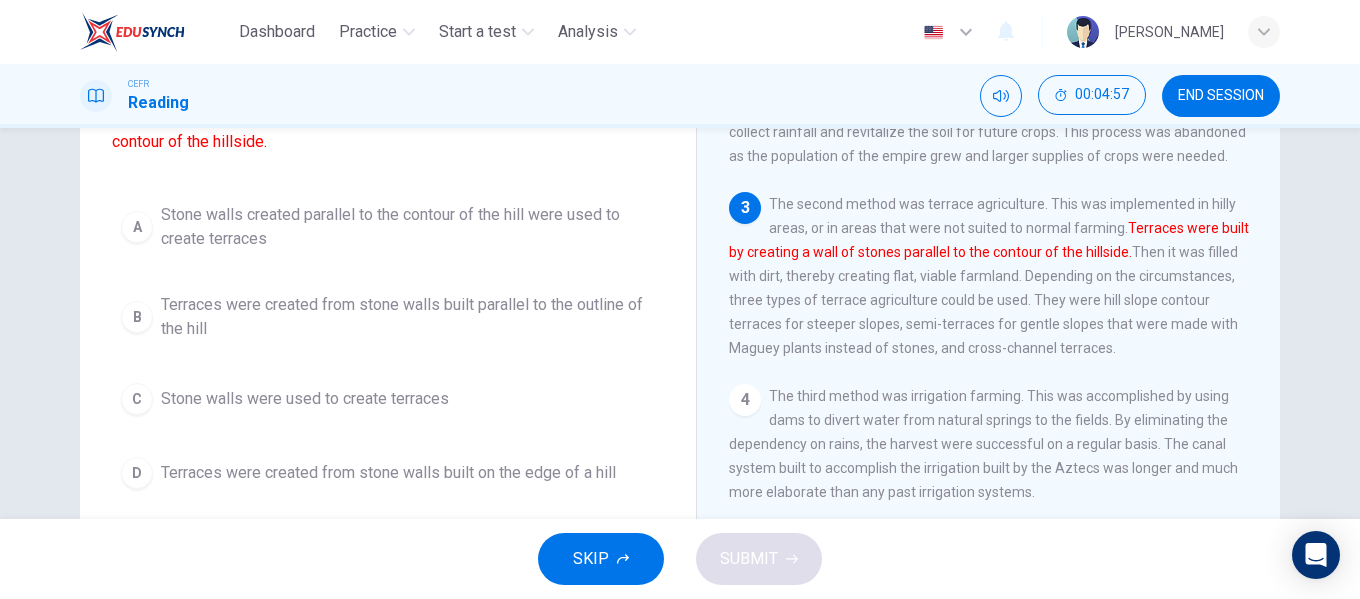 scroll, scrollTop: 230, scrollLeft: 0, axis: vertical 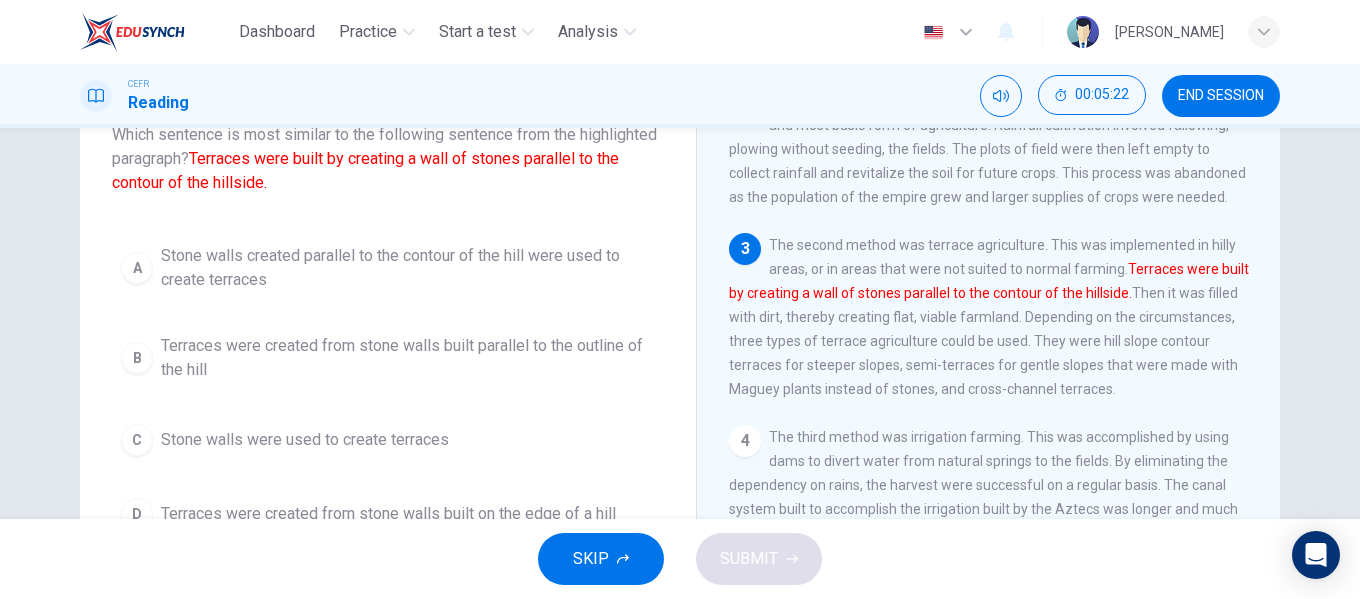 click on "Stone walls created parallel to the contour of the hill were used to create terraces" at bounding box center [408, 268] 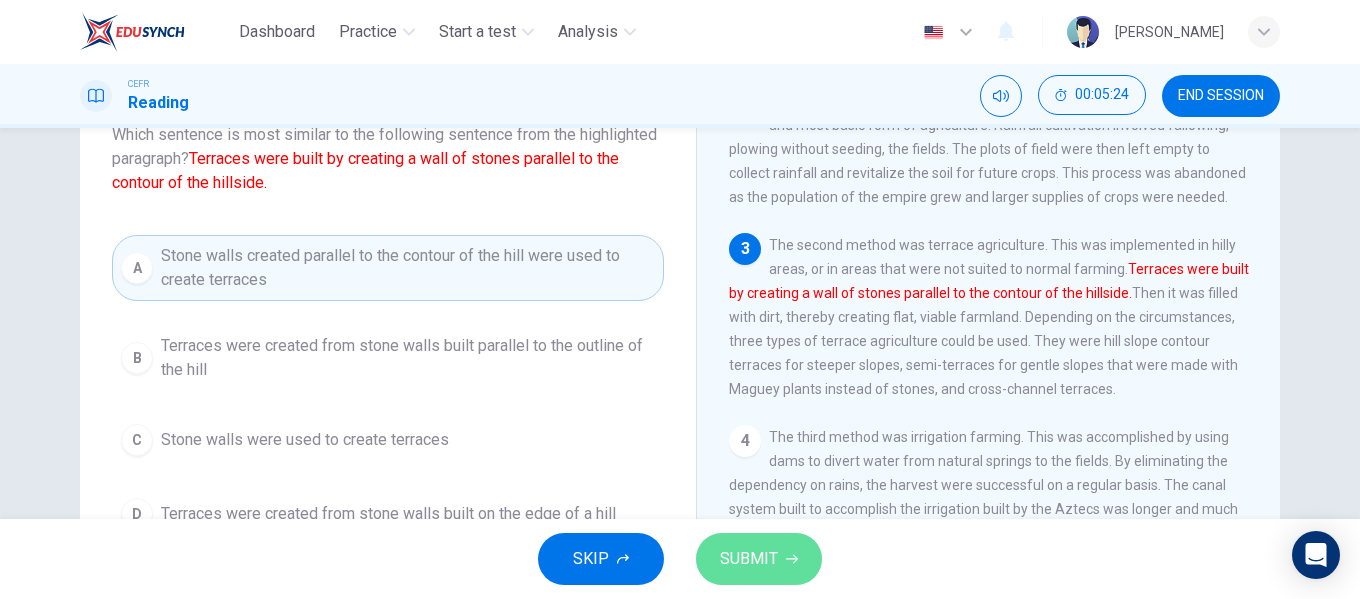 click on "SUBMIT" at bounding box center (749, 559) 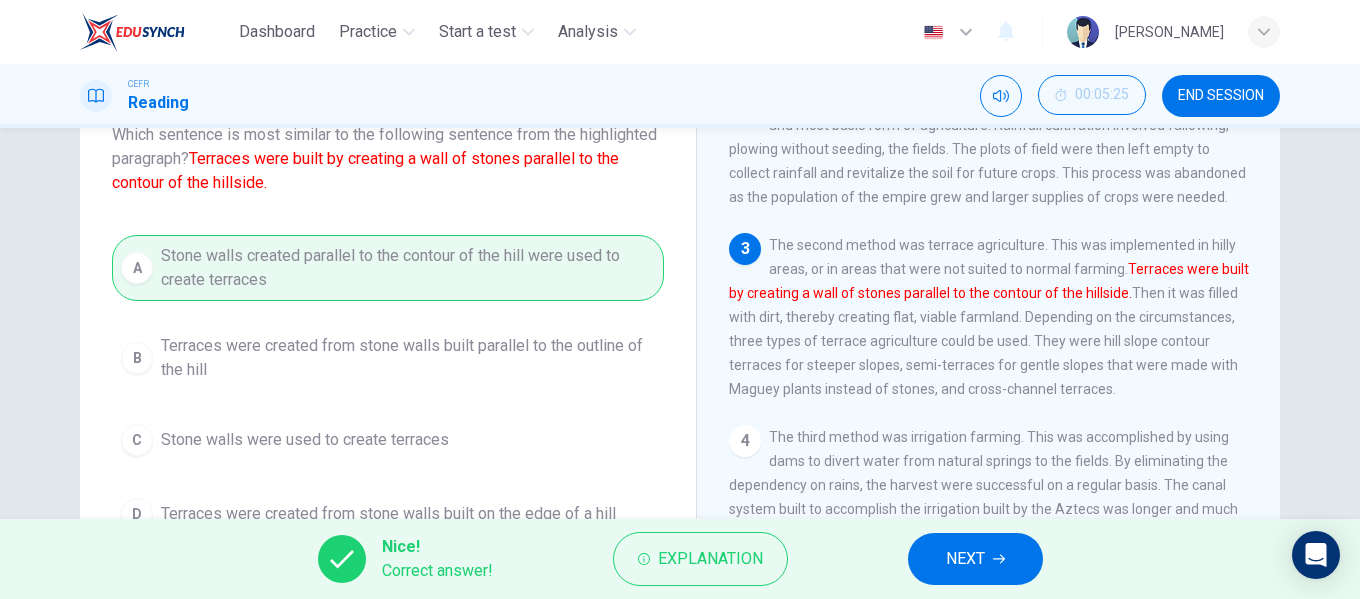 click on "NEXT" at bounding box center [975, 559] 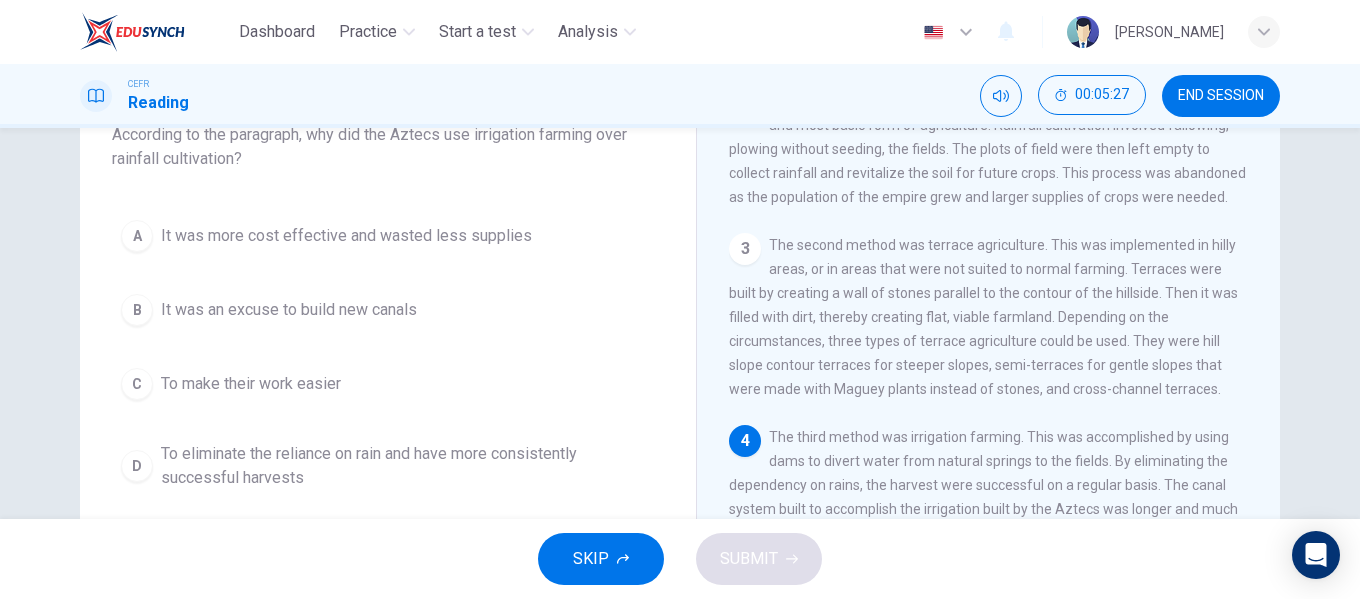 scroll, scrollTop: 238, scrollLeft: 0, axis: vertical 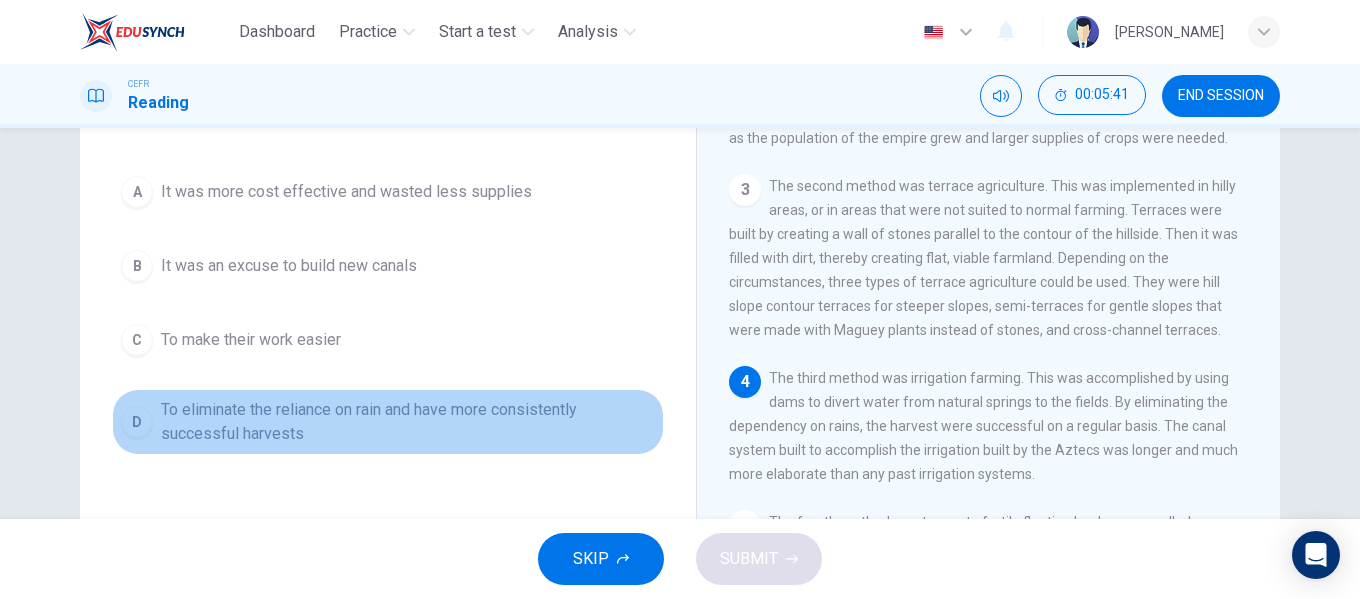 click on "To eliminate the reliance on rain and have more consistently successful harvests" at bounding box center [408, 422] 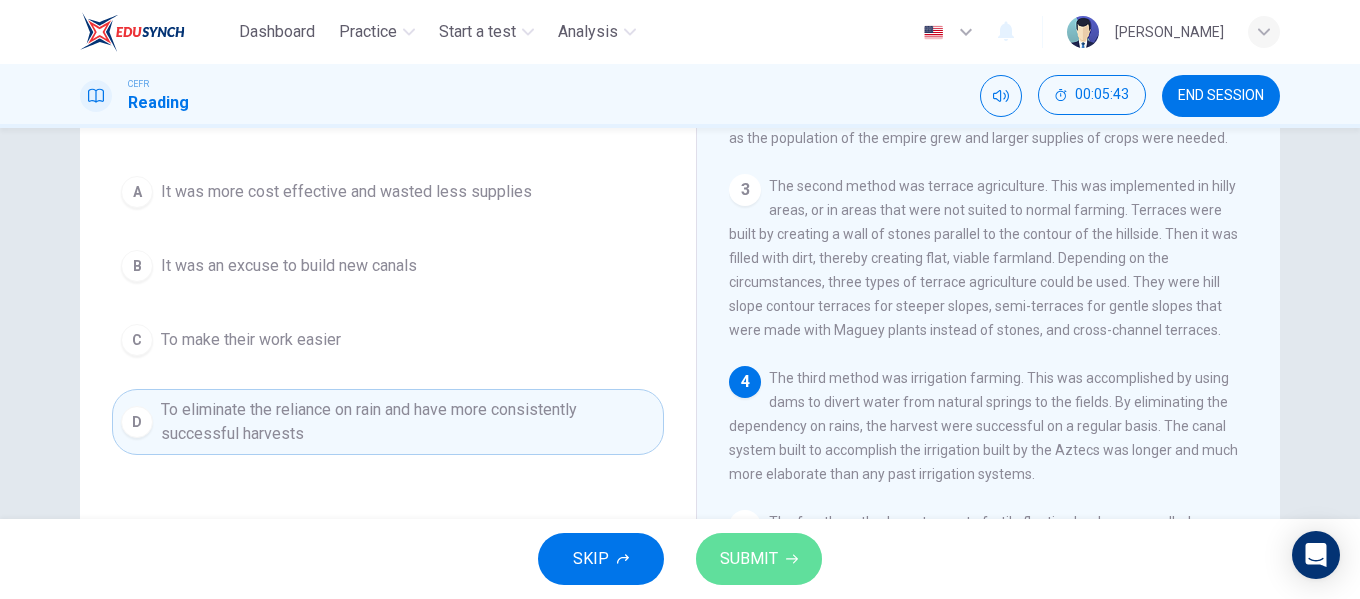 click on "SUBMIT" at bounding box center (759, 559) 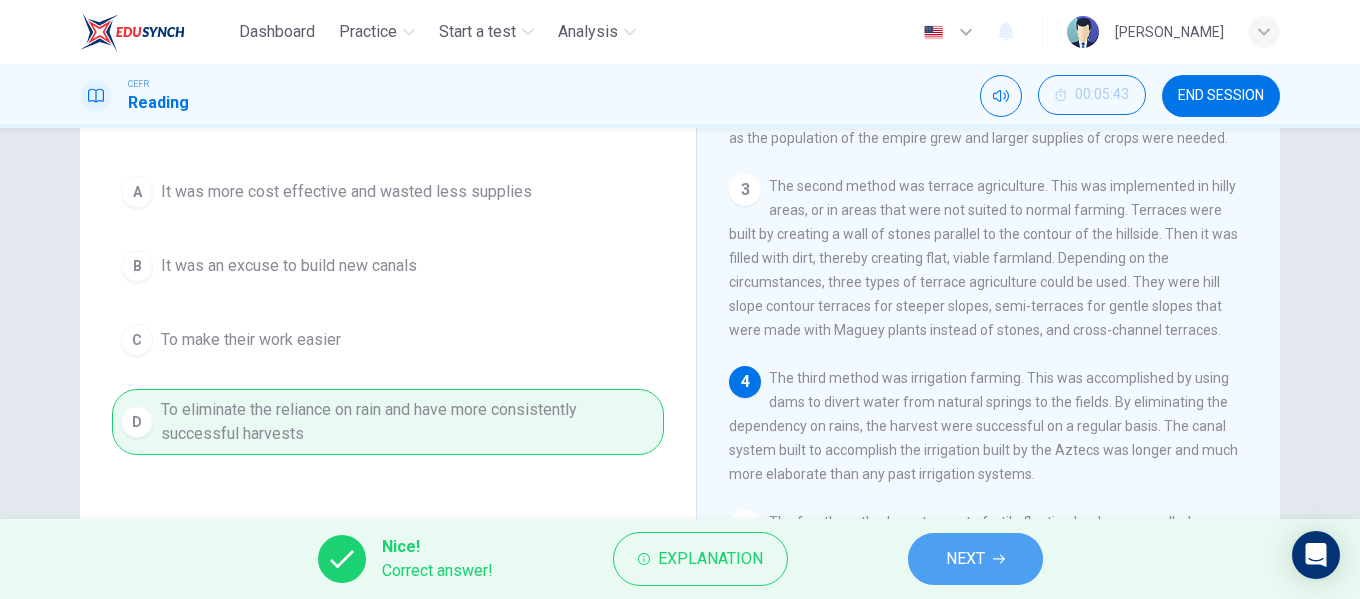 click on "NEXT" at bounding box center [975, 559] 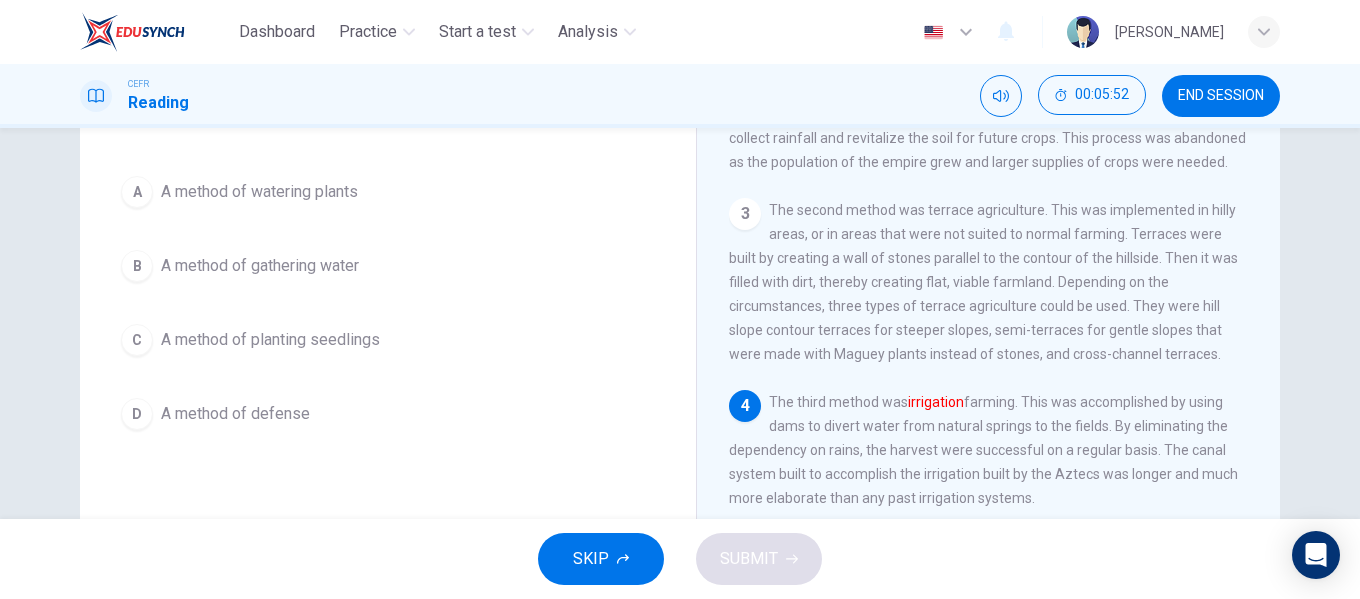 scroll, scrollTop: 160, scrollLeft: 0, axis: vertical 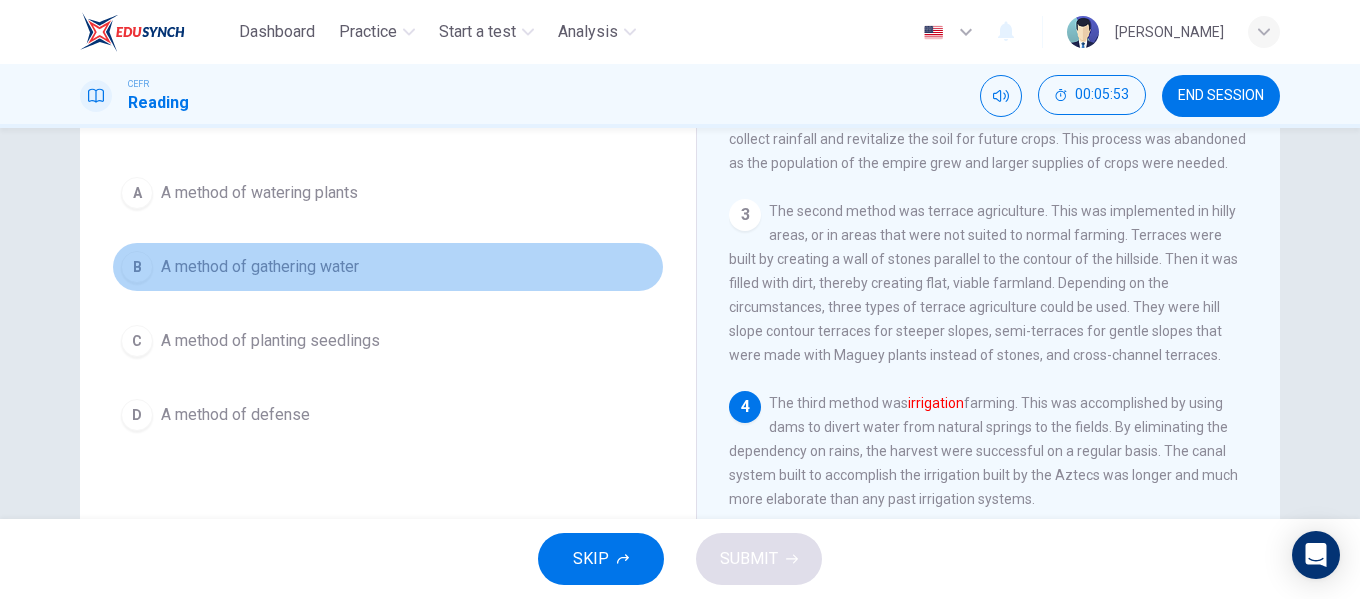 click on "A method of gathering water" at bounding box center (260, 267) 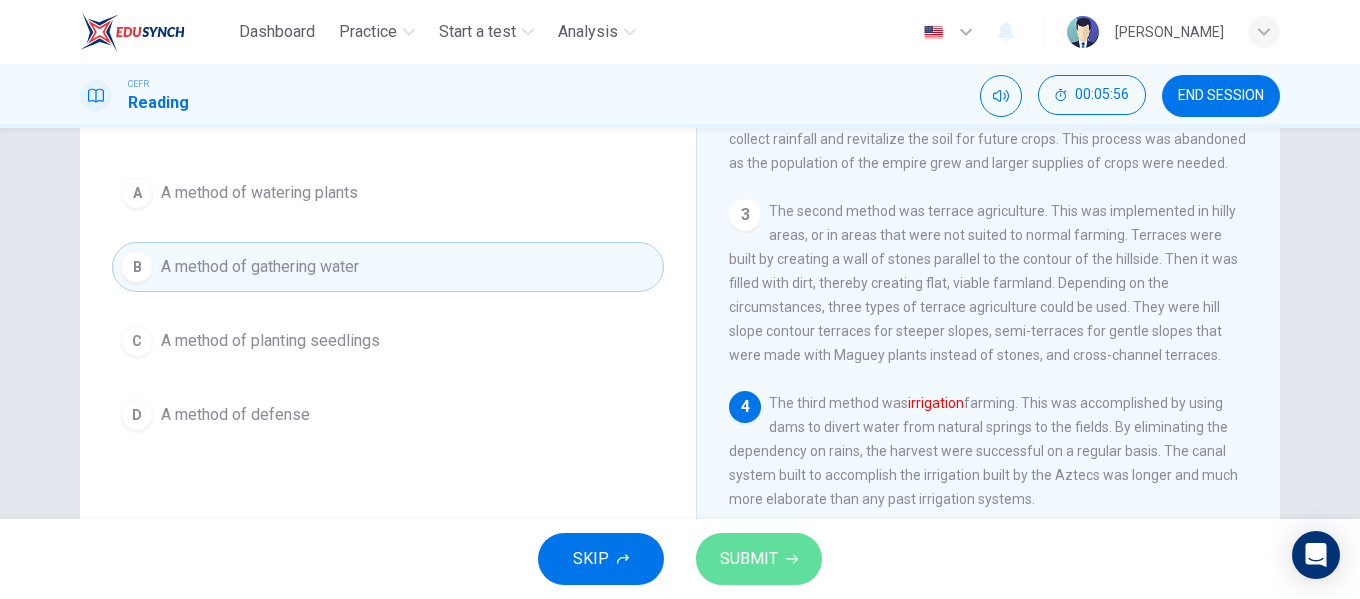 click on "SUBMIT" at bounding box center (749, 559) 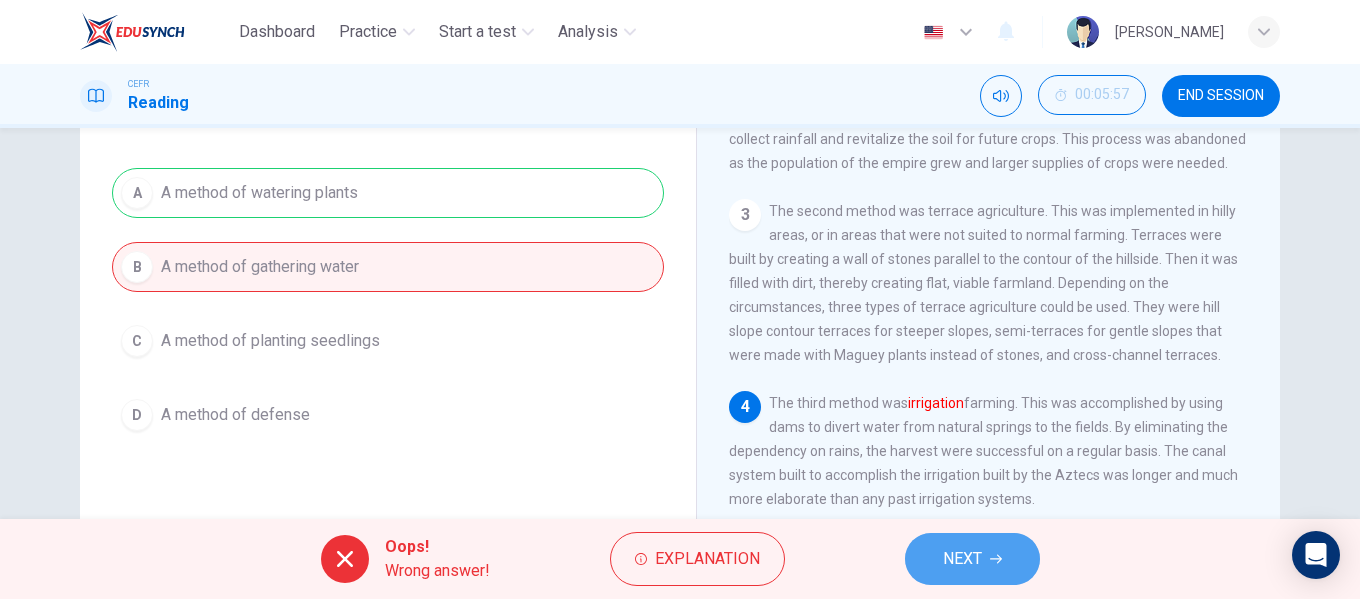 click on "NEXT" at bounding box center (972, 559) 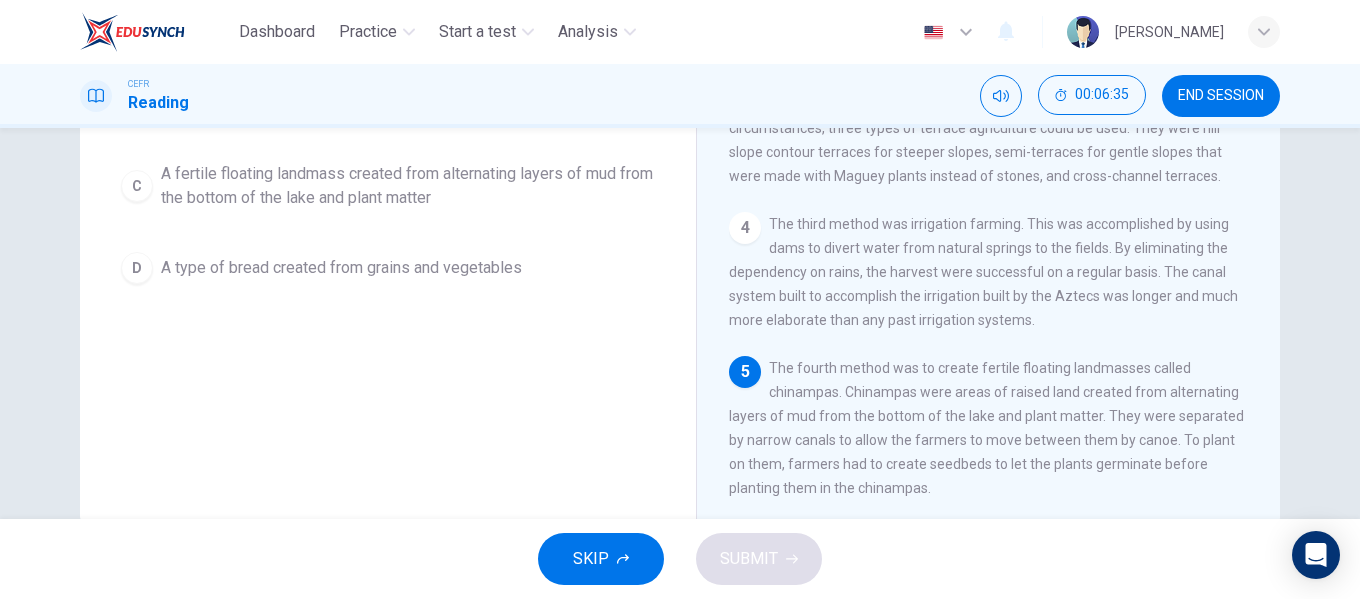 scroll, scrollTop: 350, scrollLeft: 0, axis: vertical 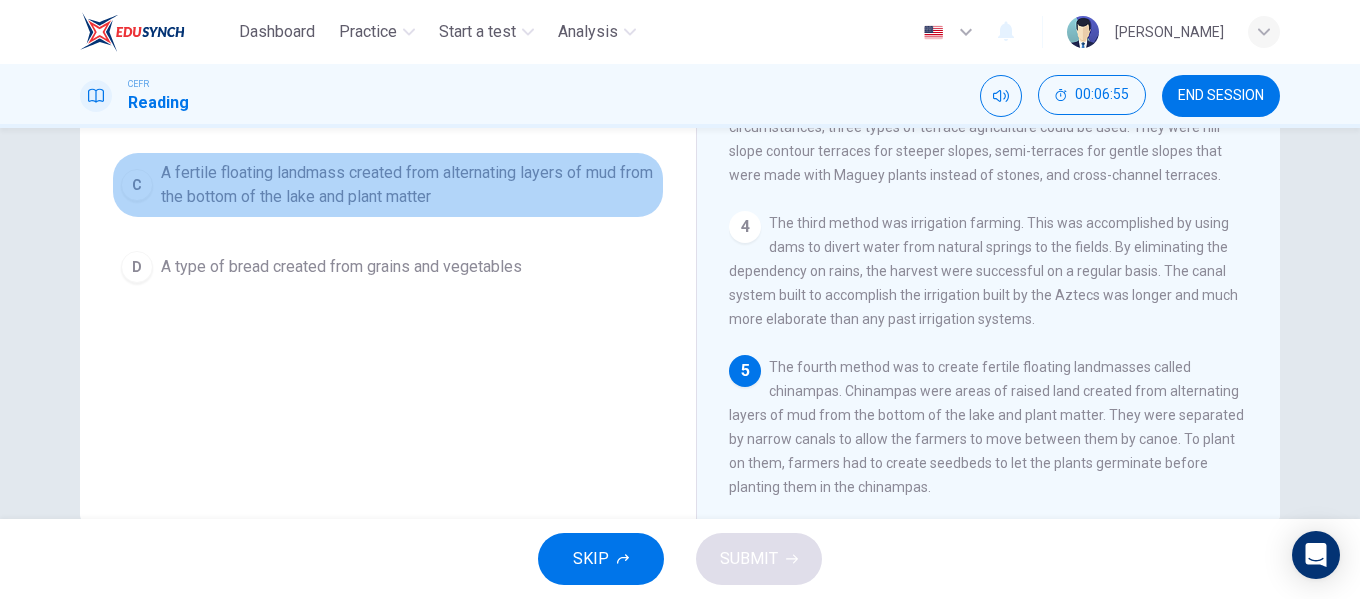 click on "A fertile floating landmass created from alternating layers of mud from the bottom of the lake and plant matter" at bounding box center [408, 185] 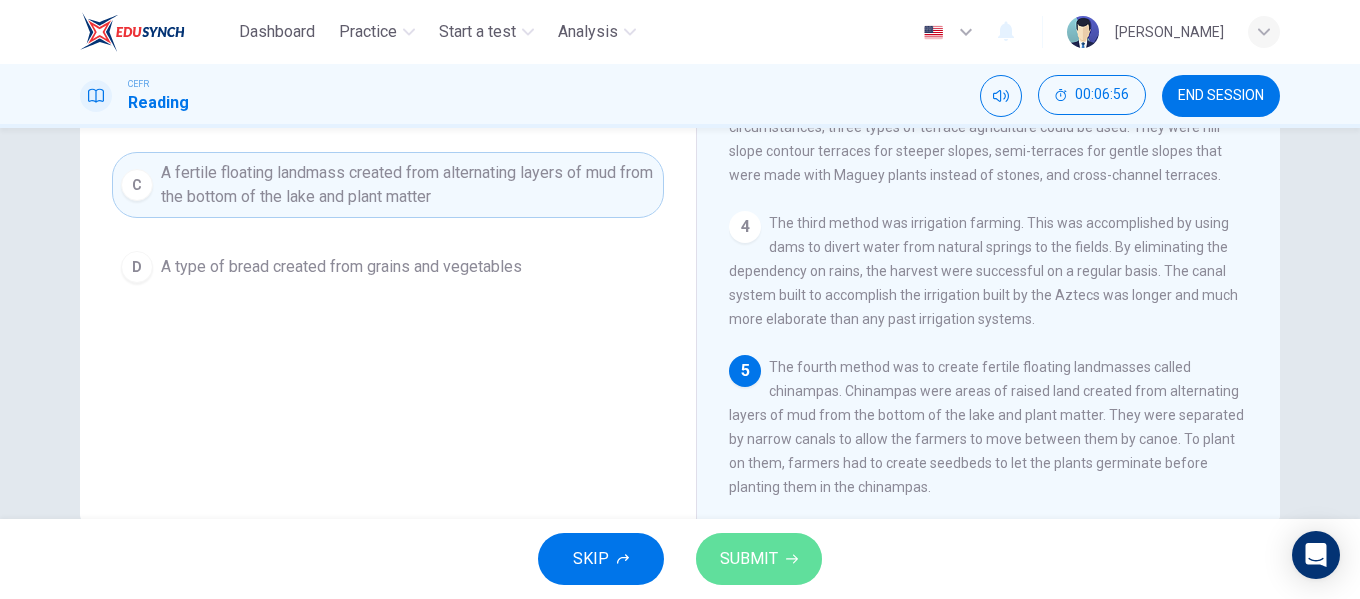 click on "SUBMIT" at bounding box center (759, 559) 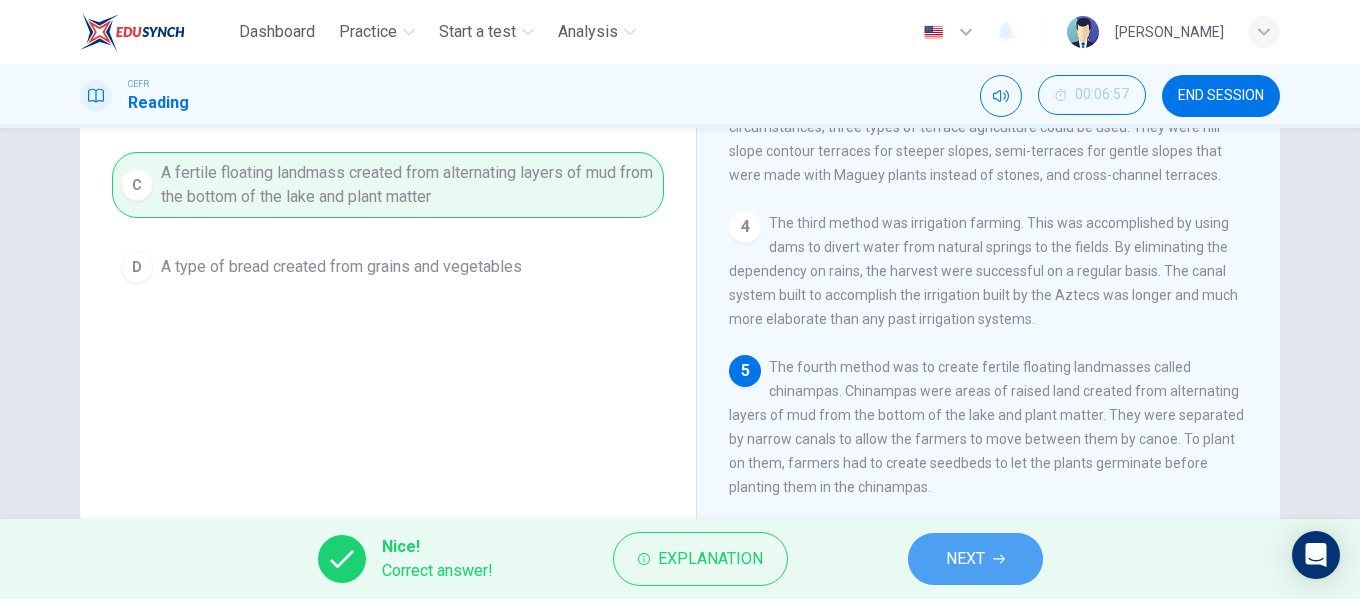 click on "NEXT" at bounding box center (975, 559) 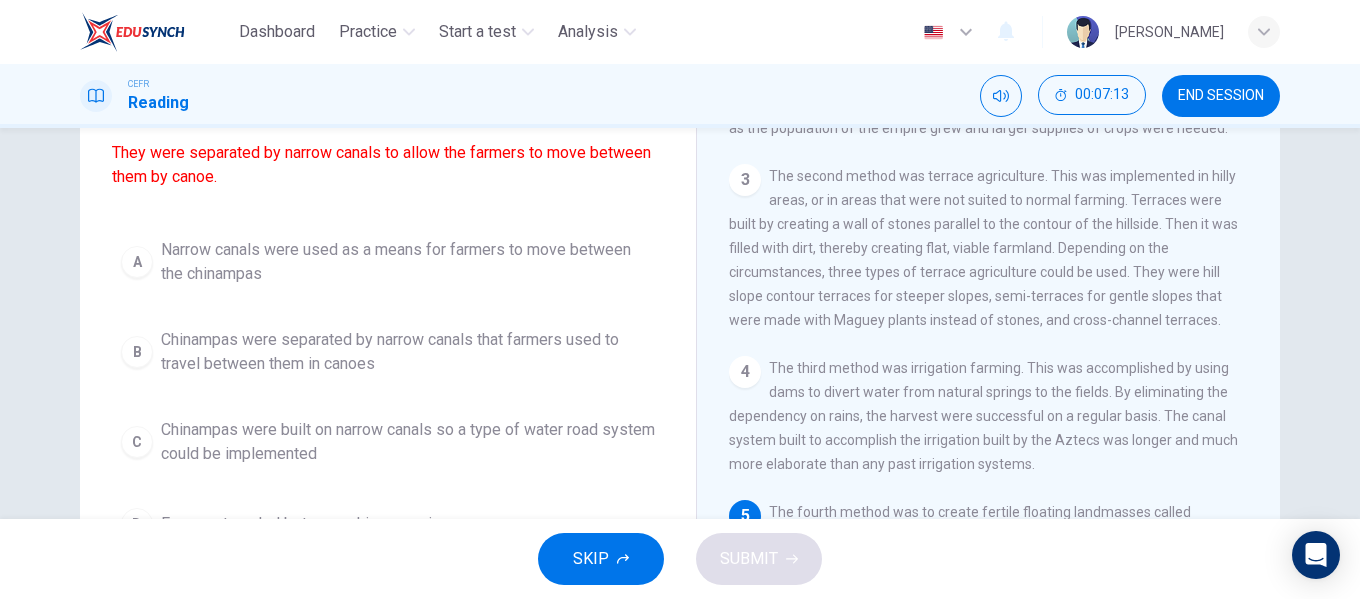 scroll, scrollTop: 195, scrollLeft: 0, axis: vertical 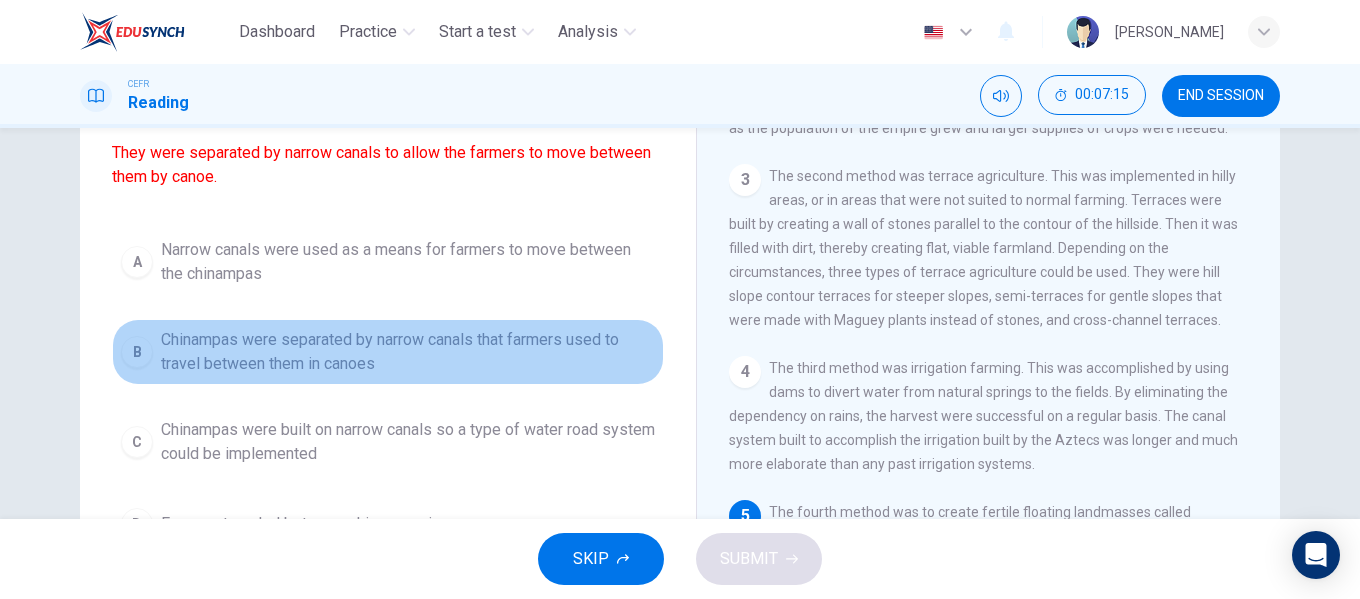 click on "Chinampas were separated by narrow canals that farmers used to travel between them in canoes" at bounding box center [408, 352] 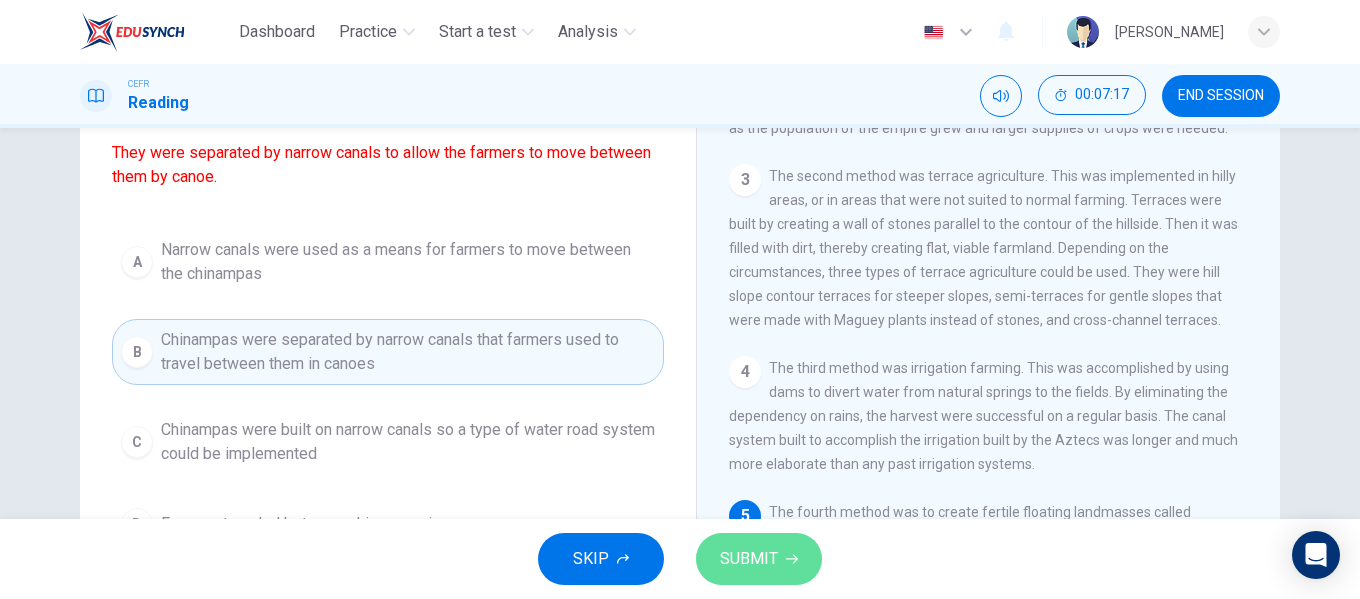 click on "SUBMIT" at bounding box center [749, 559] 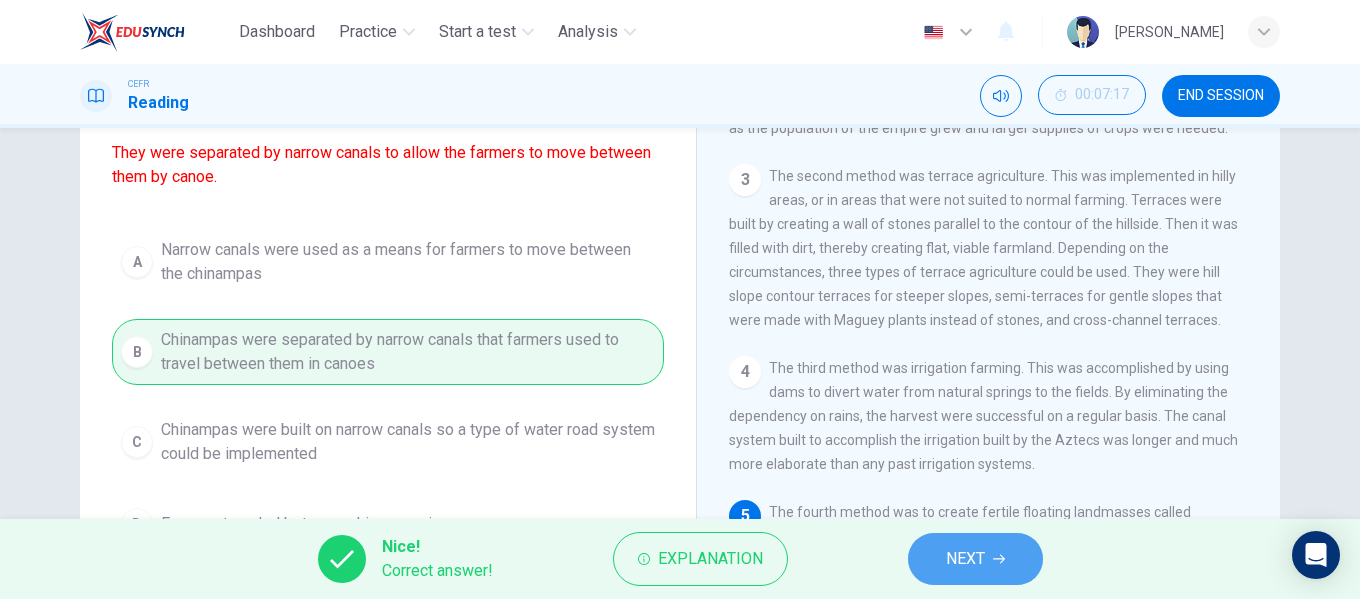 click on "NEXT" at bounding box center (965, 559) 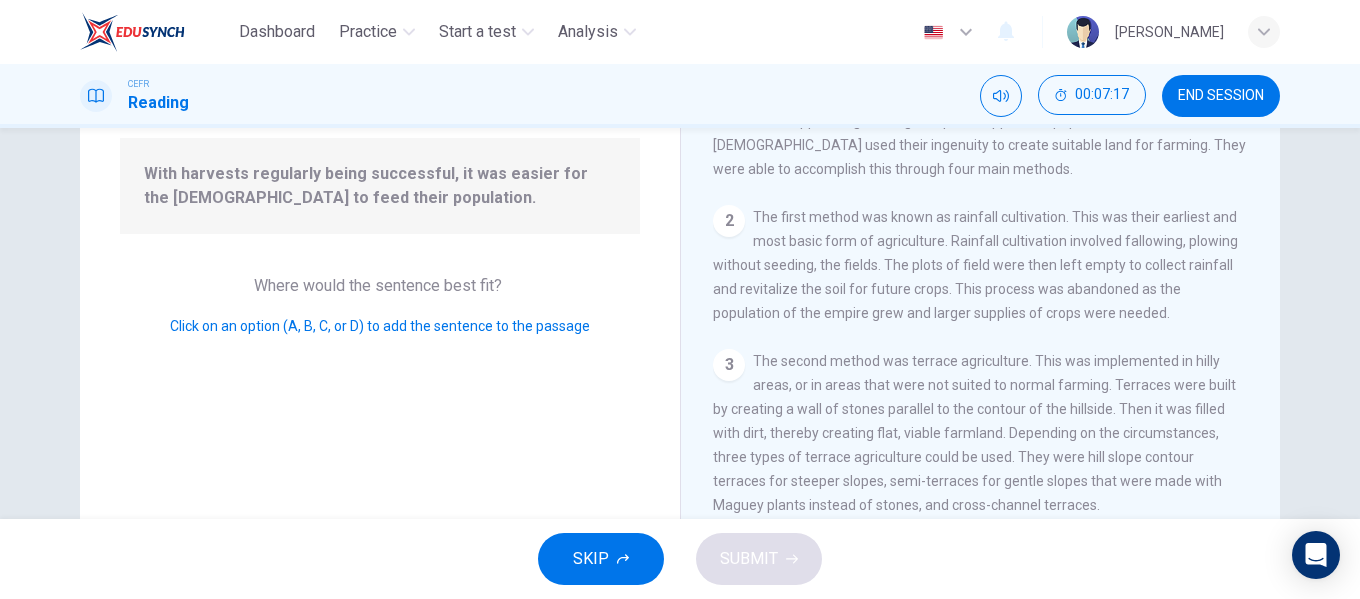 scroll, scrollTop: 272, scrollLeft: 0, axis: vertical 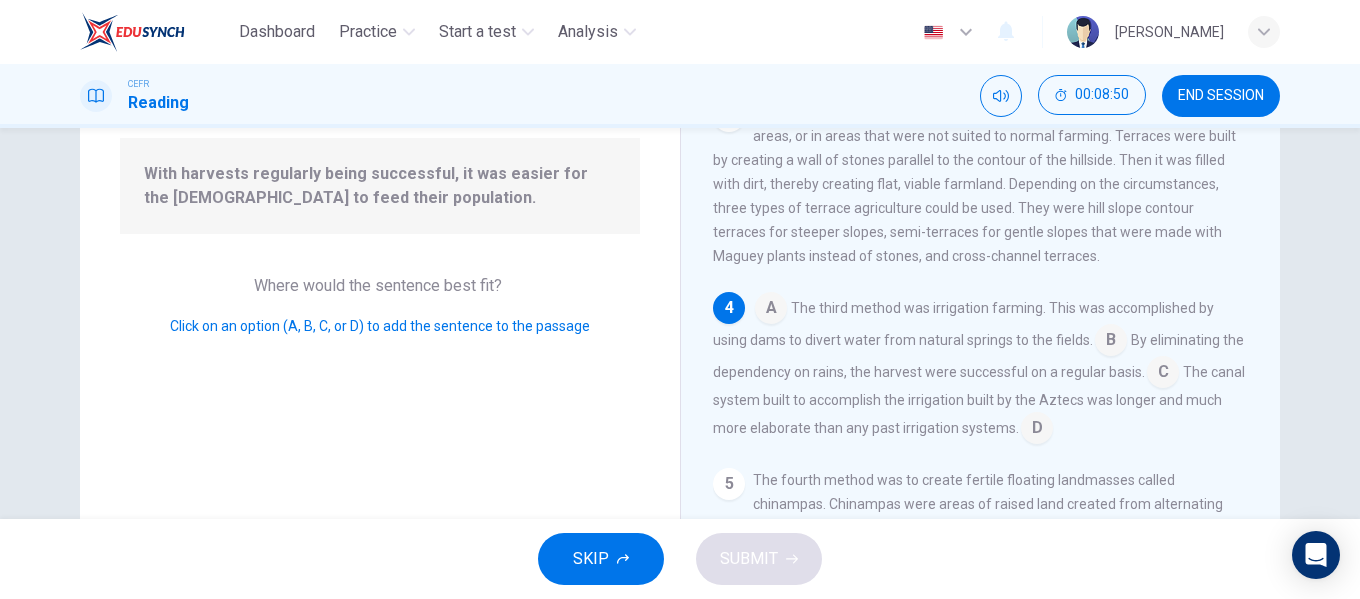 click at bounding box center [1111, 342] 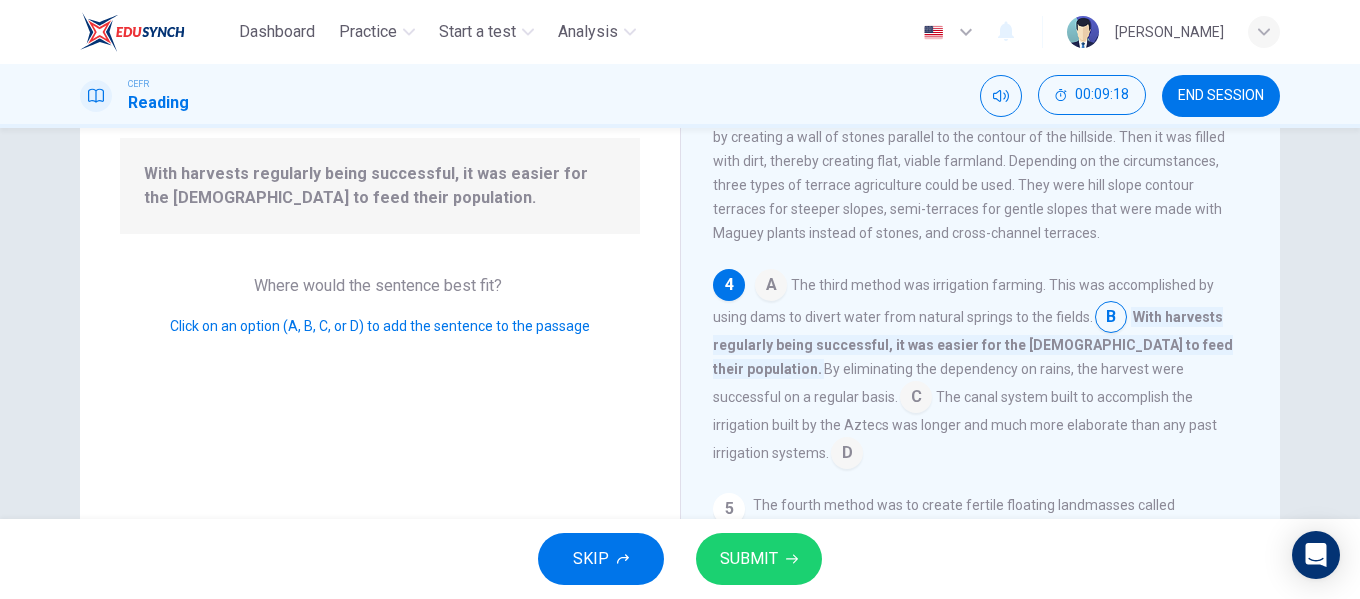 click on "C" at bounding box center [916, 397] 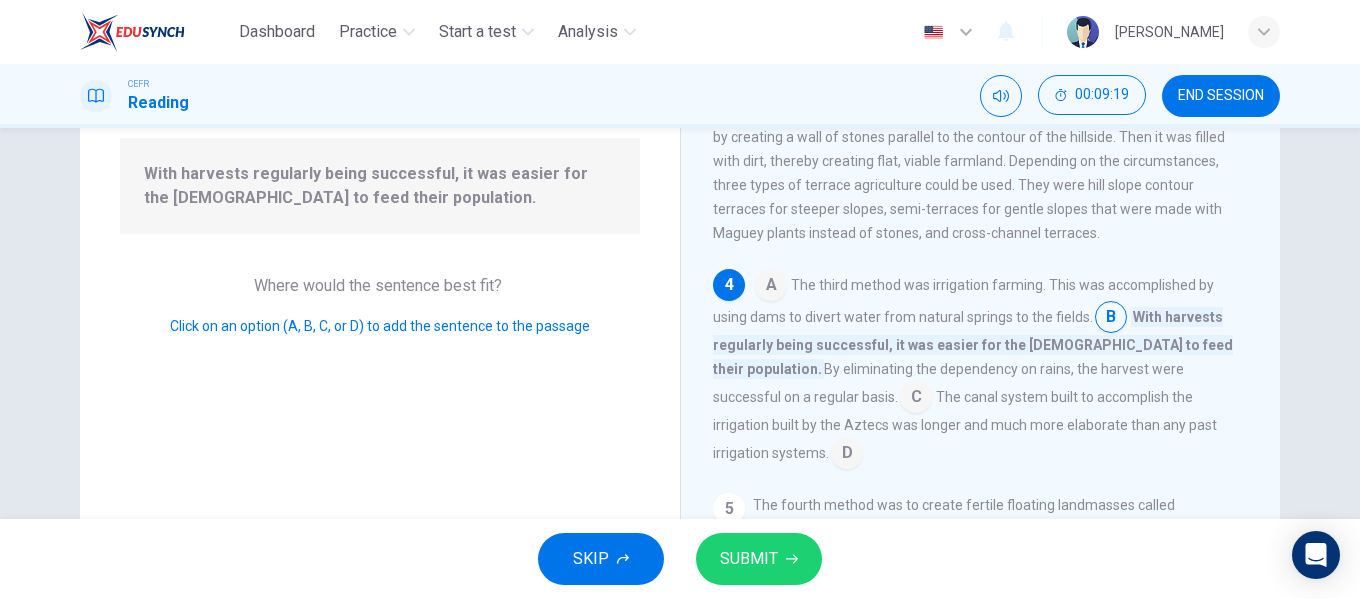 click at bounding box center (916, 399) 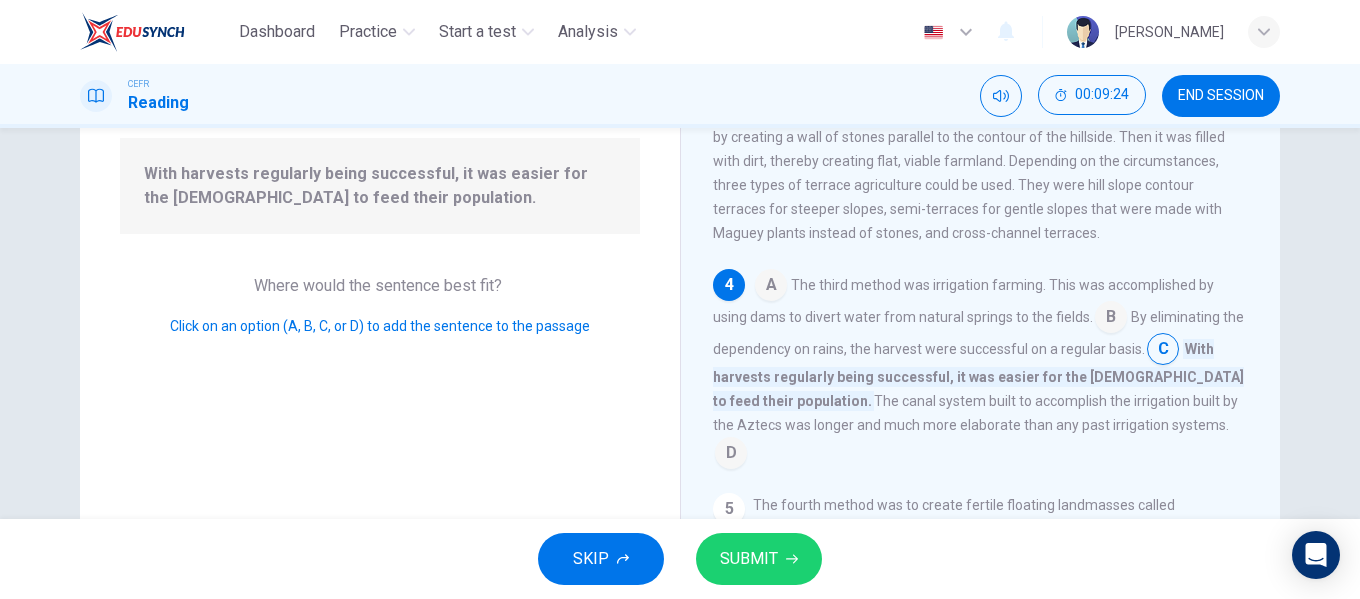 click at bounding box center [731, 455] 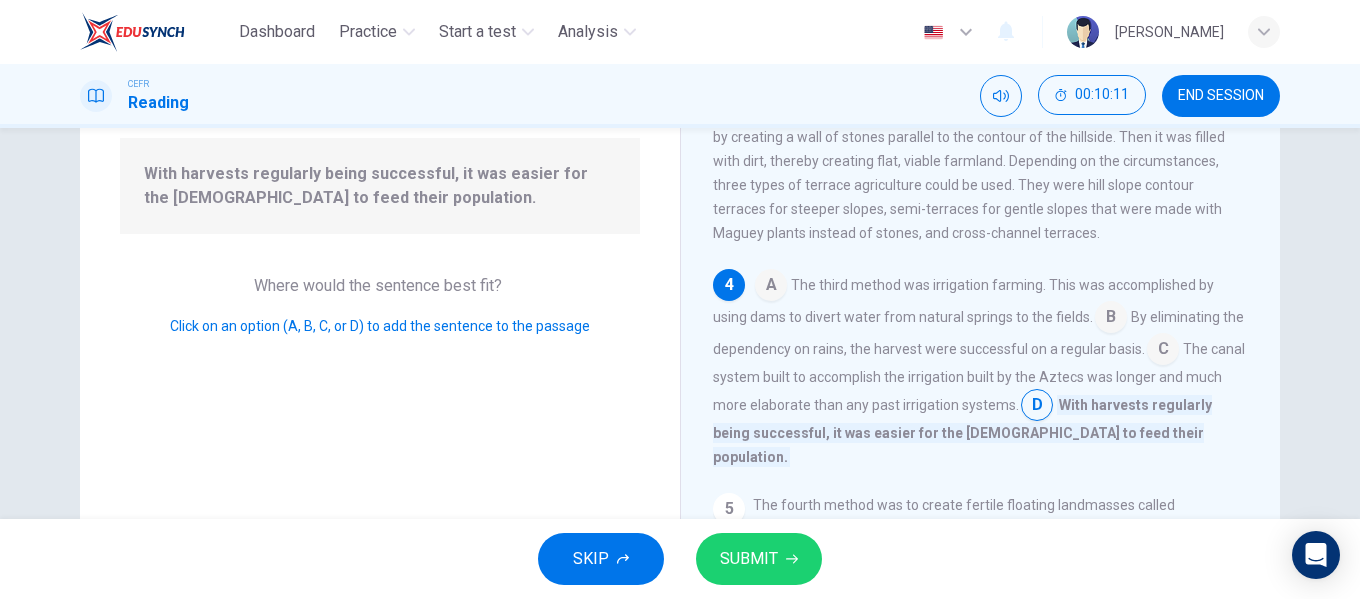 click at bounding box center (1163, 351) 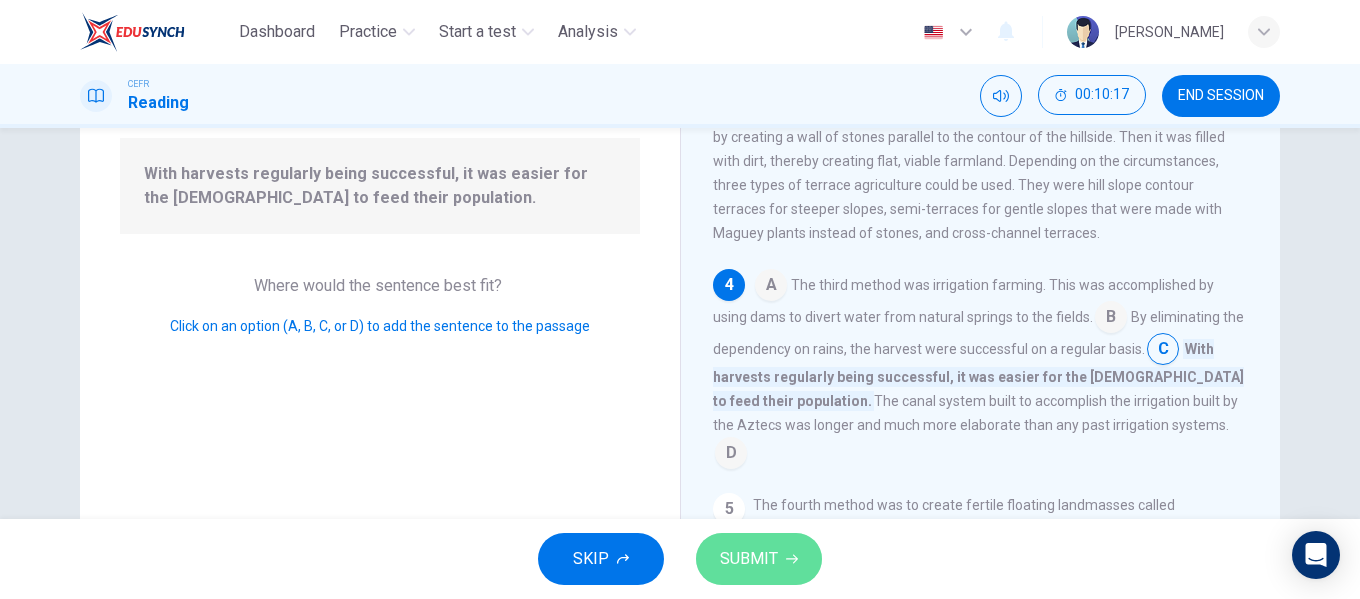 click on "SUBMIT" at bounding box center [759, 559] 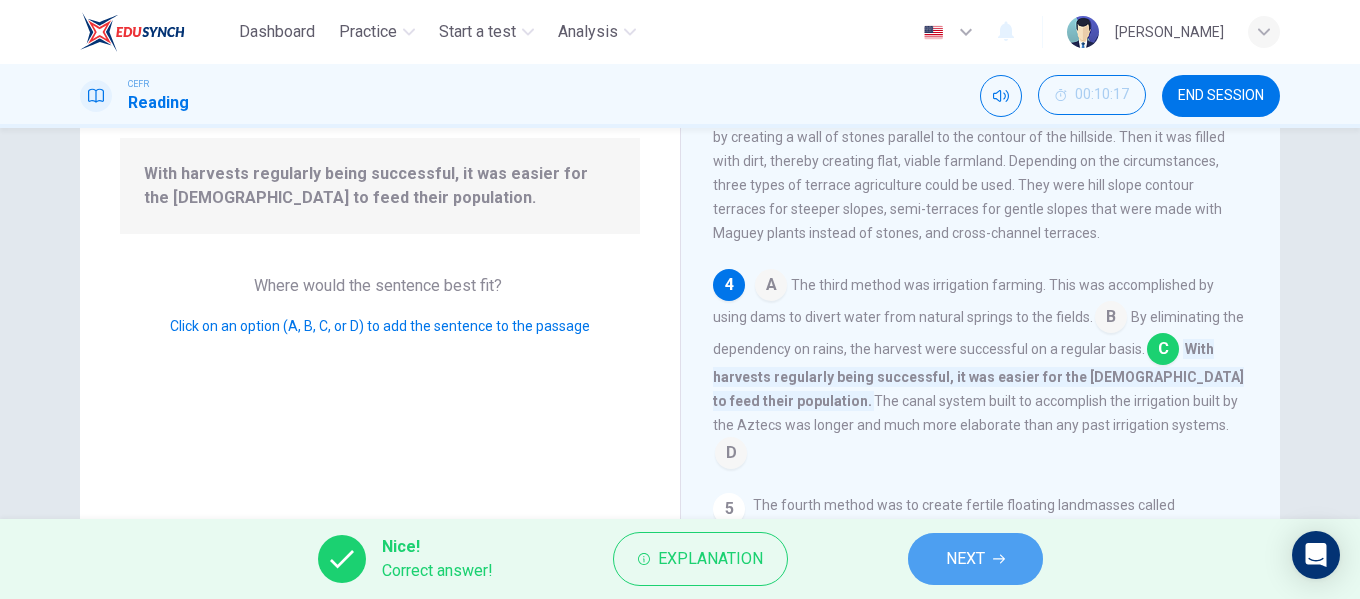 click on "NEXT" at bounding box center (975, 559) 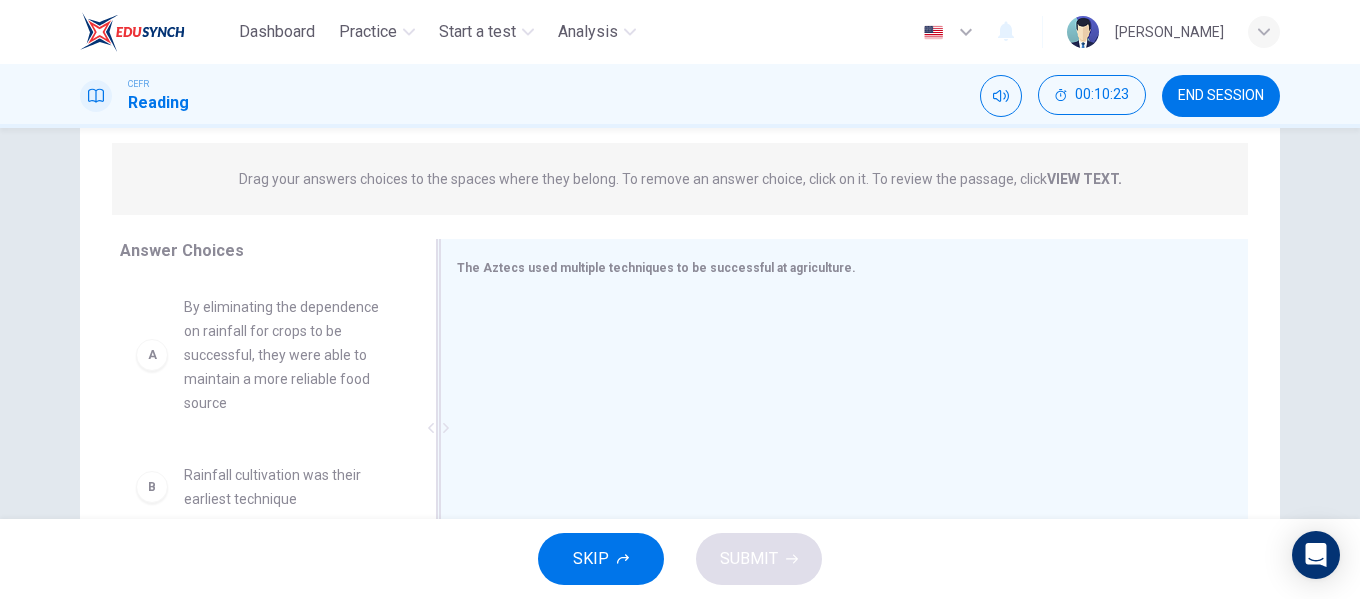 scroll, scrollTop: 252, scrollLeft: 0, axis: vertical 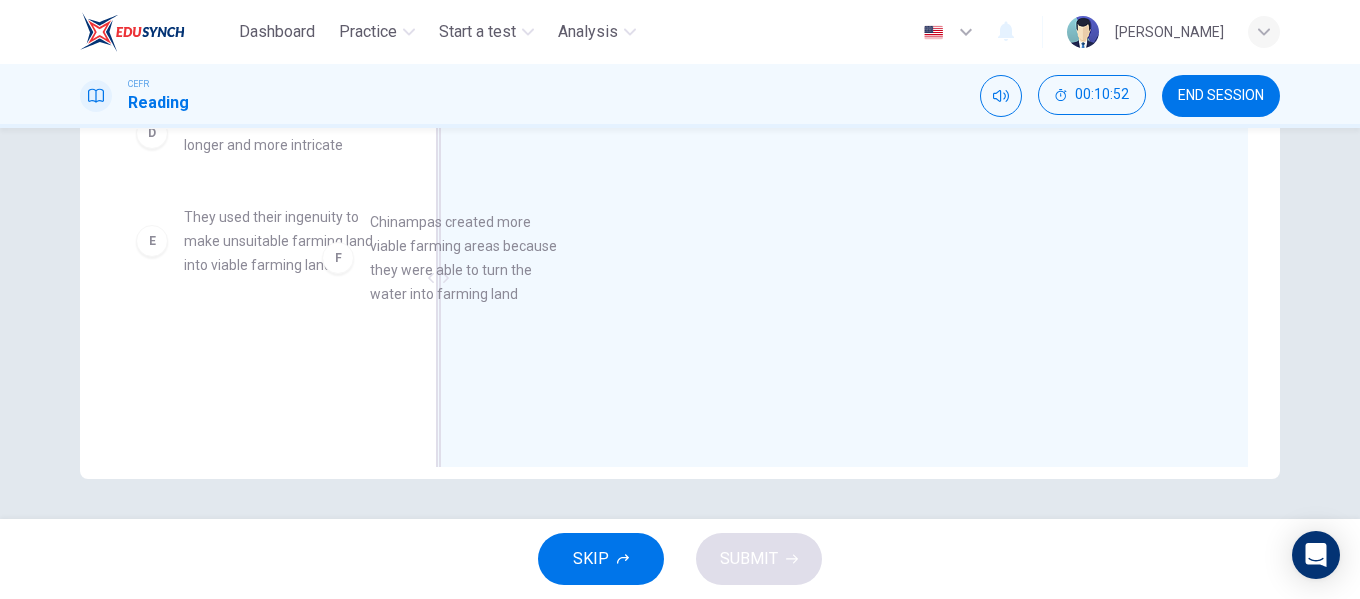 drag, startPoint x: 316, startPoint y: 352, endPoint x: 525, endPoint y: 240, distance: 237.11812 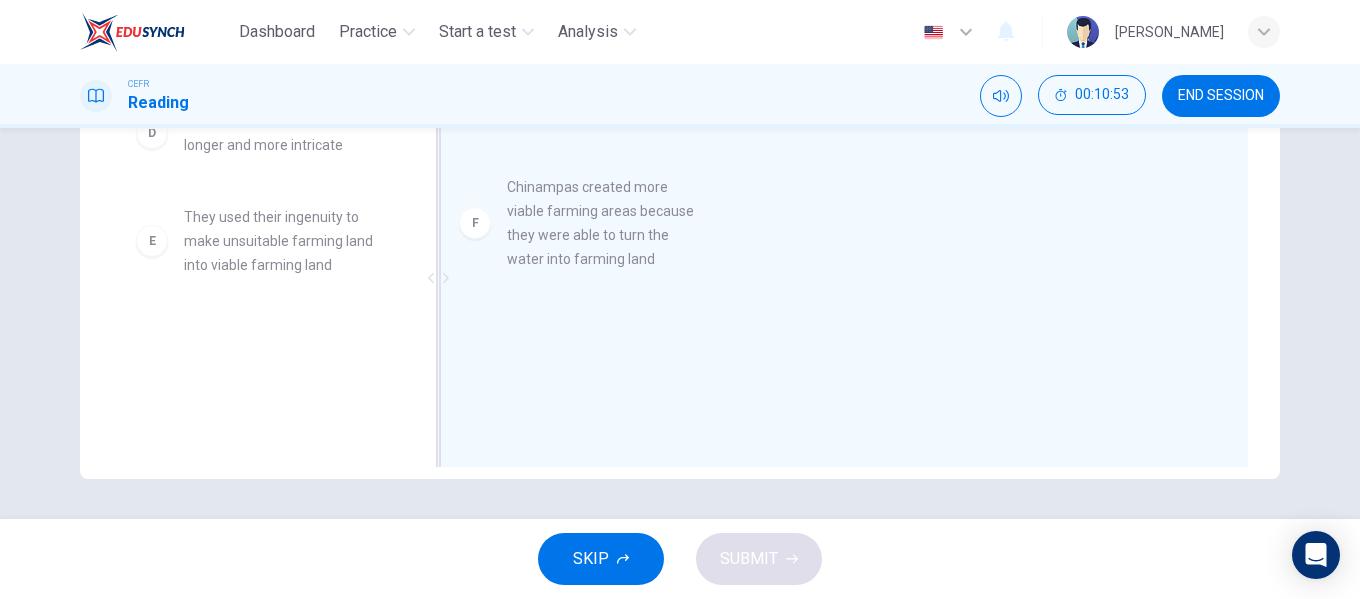 drag, startPoint x: 324, startPoint y: 356, endPoint x: 677, endPoint y: 199, distance: 386.33923 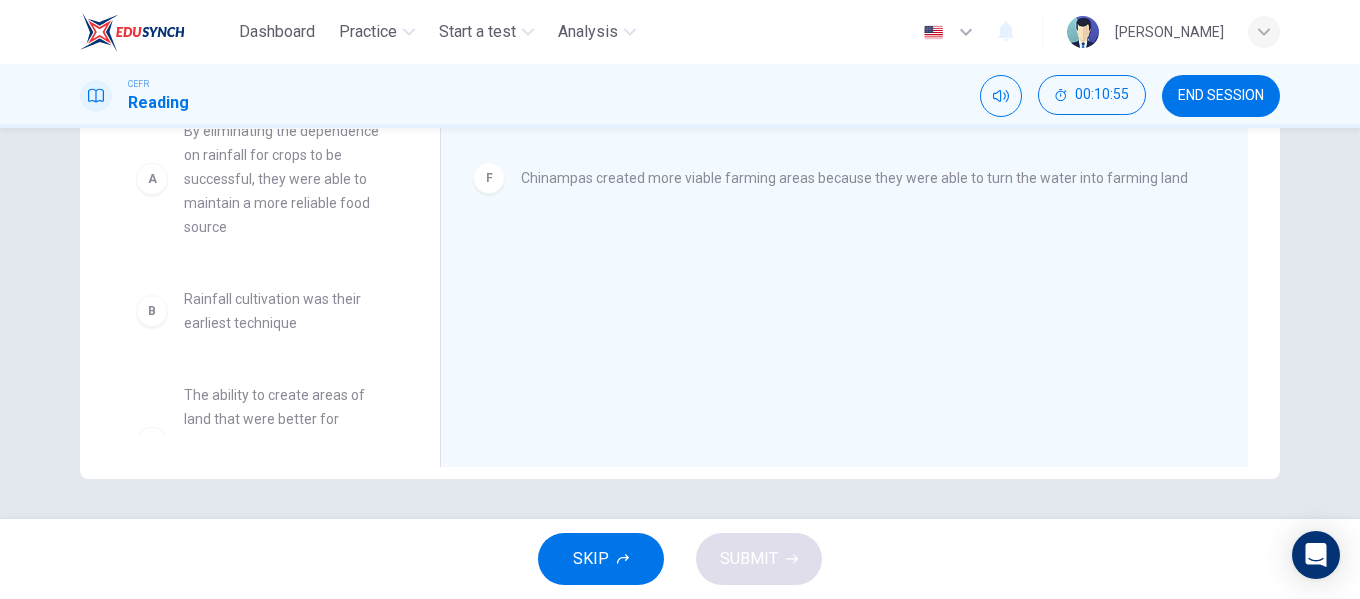 scroll, scrollTop: 0, scrollLeft: 0, axis: both 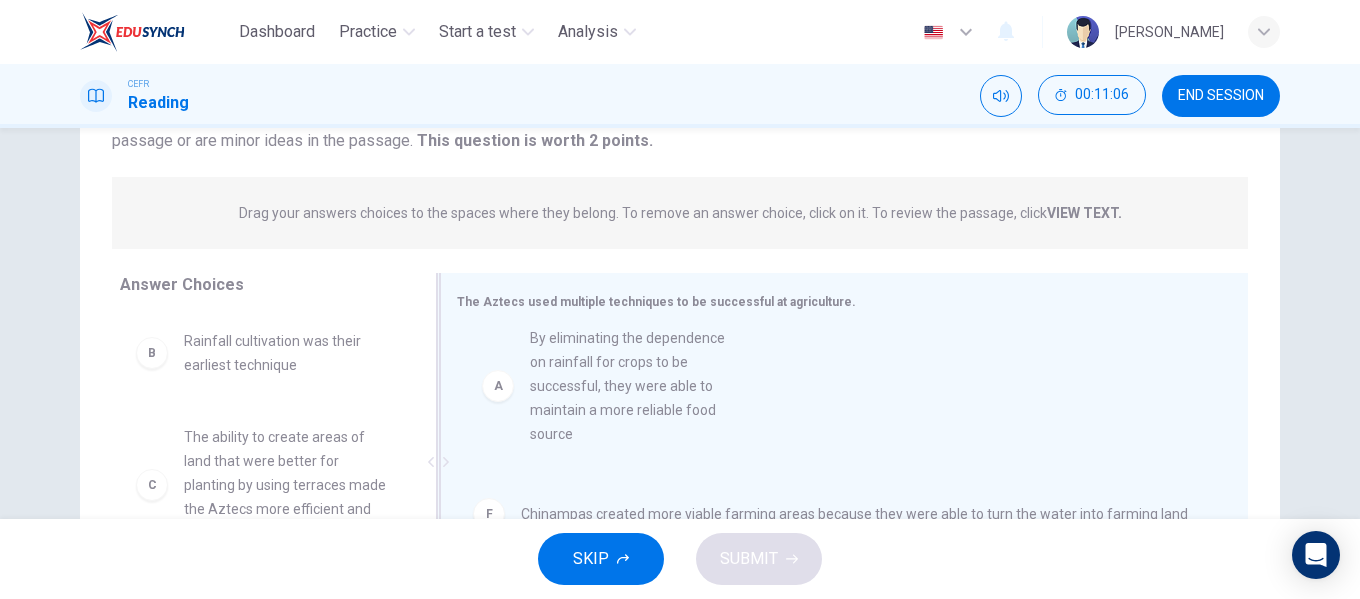drag, startPoint x: 330, startPoint y: 378, endPoint x: 688, endPoint y: 376, distance: 358.00558 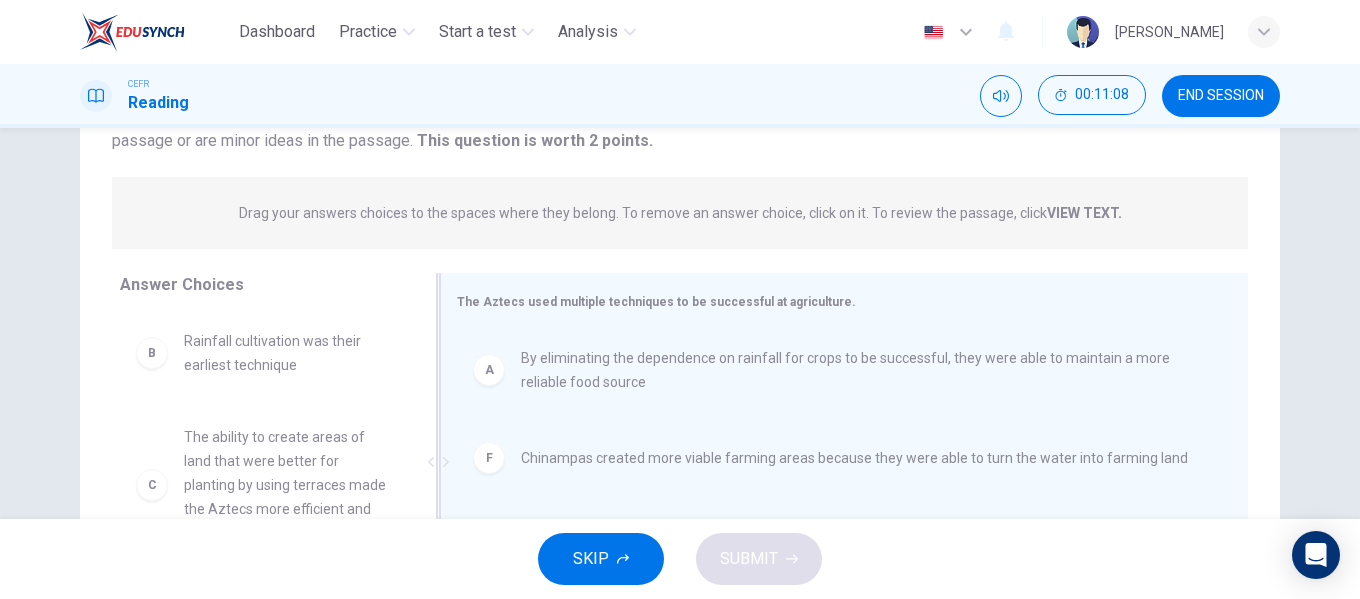drag, startPoint x: 424, startPoint y: 385, endPoint x: 424, endPoint y: 469, distance: 84 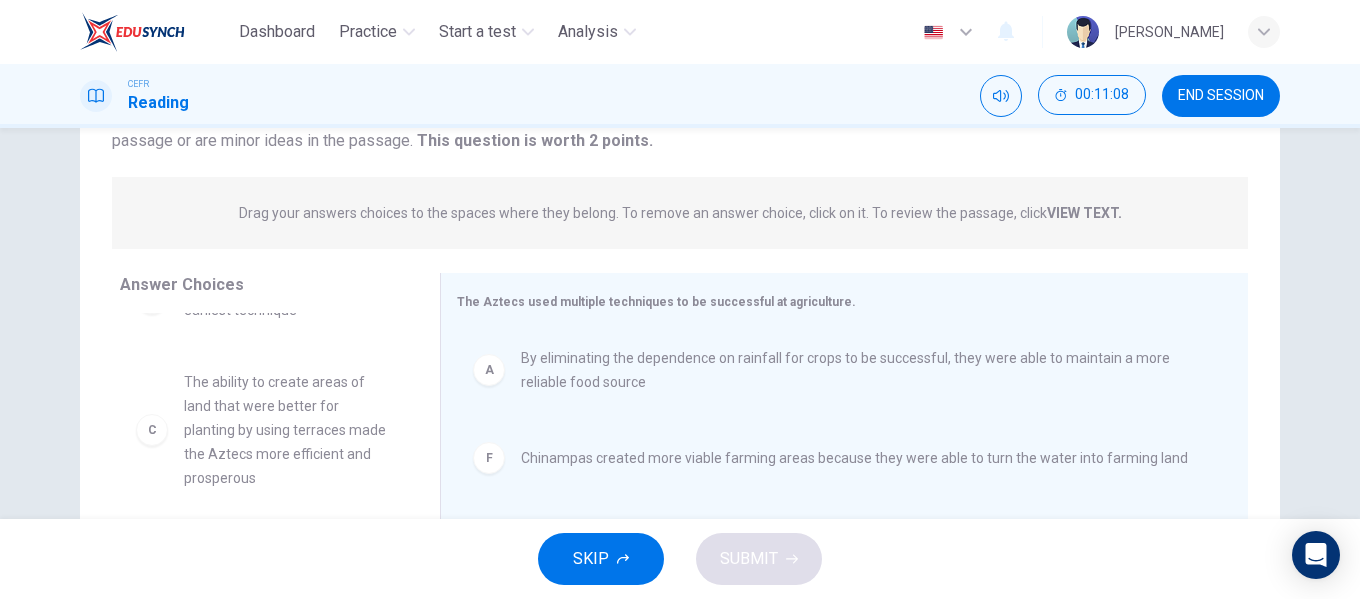 scroll, scrollTop: 156, scrollLeft: 0, axis: vertical 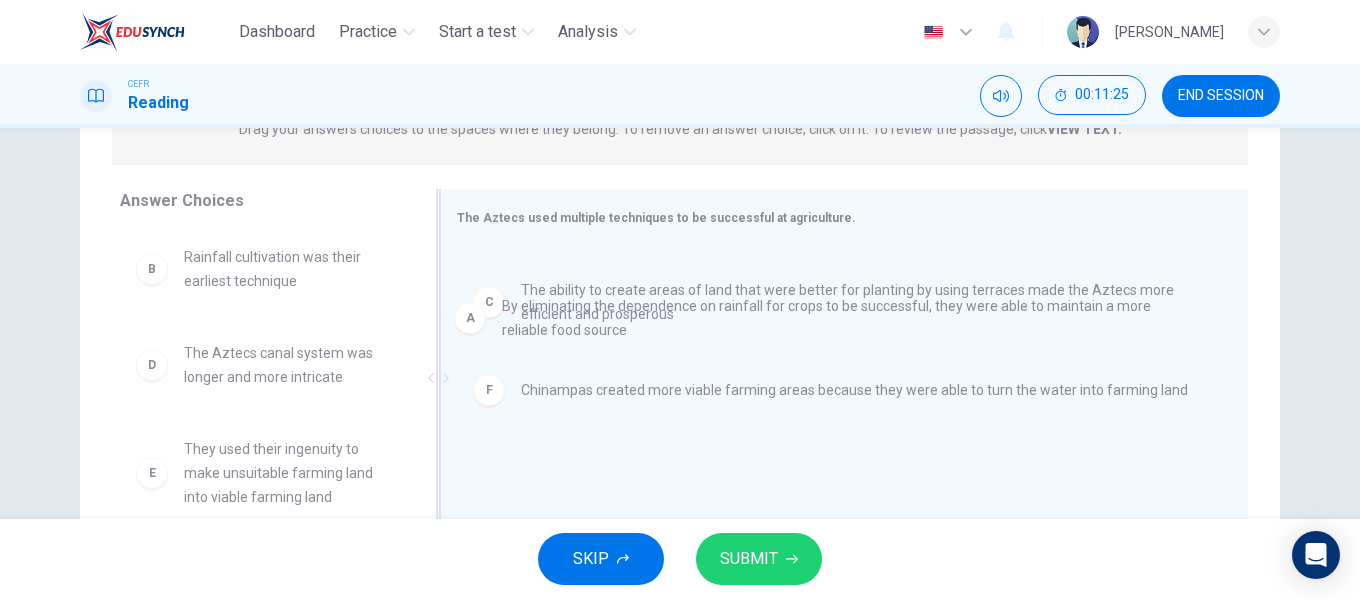 drag, startPoint x: 596, startPoint y: 319, endPoint x: 574, endPoint y: 334, distance: 26.627054 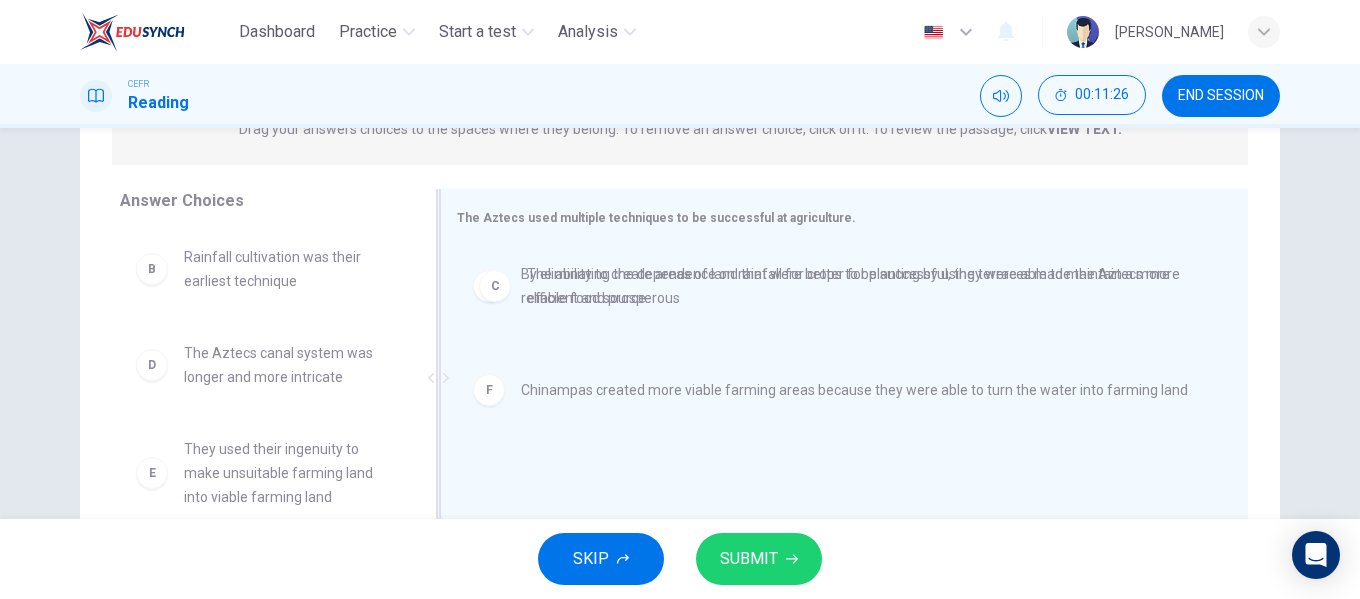 drag, startPoint x: 565, startPoint y: 388, endPoint x: 580, endPoint y: 273, distance: 115.97414 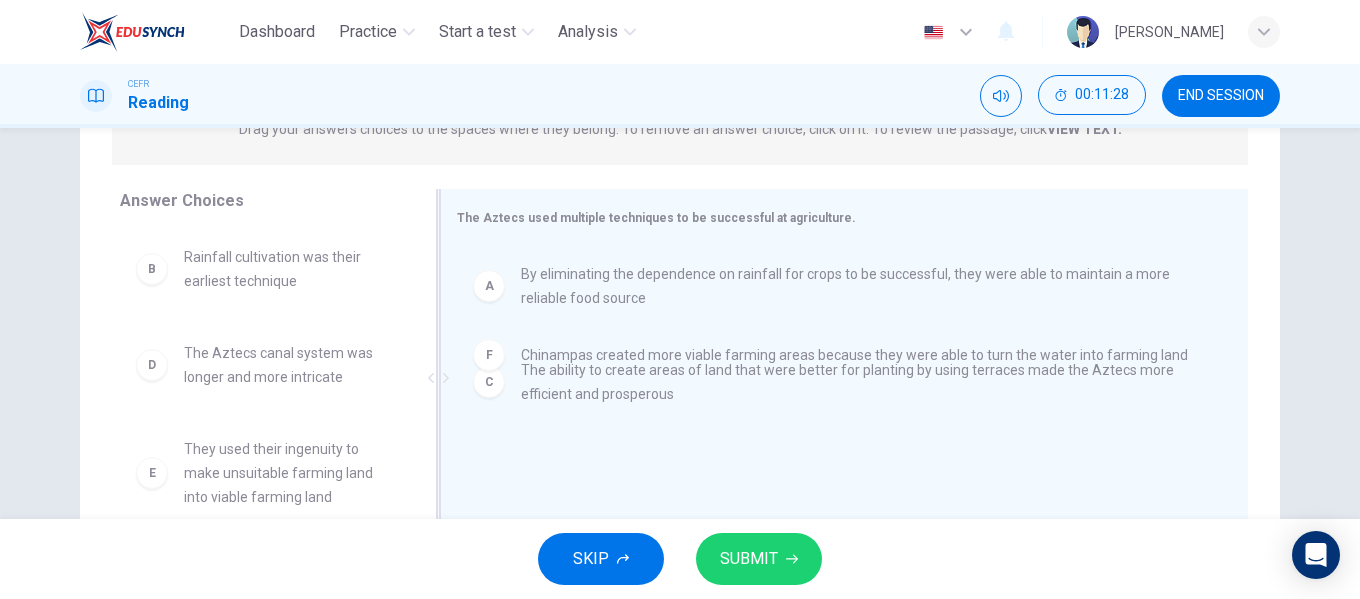 drag, startPoint x: 585, startPoint y: 457, endPoint x: 590, endPoint y: 324, distance: 133.09395 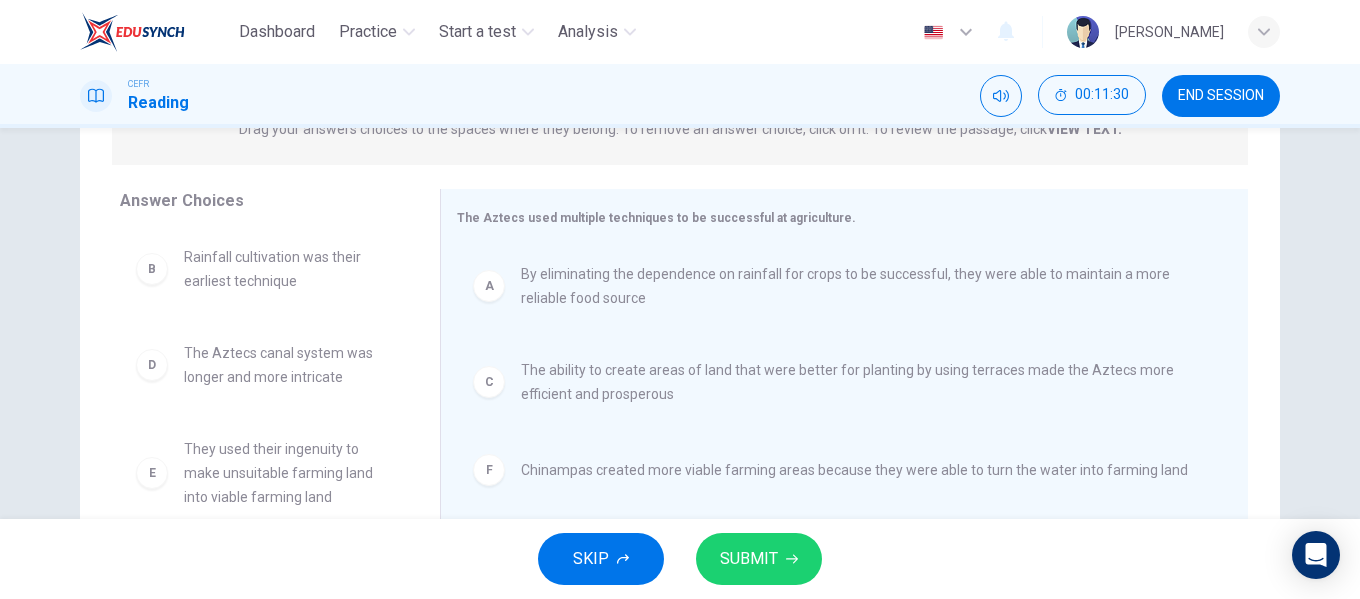 click on "SUBMIT" at bounding box center [749, 559] 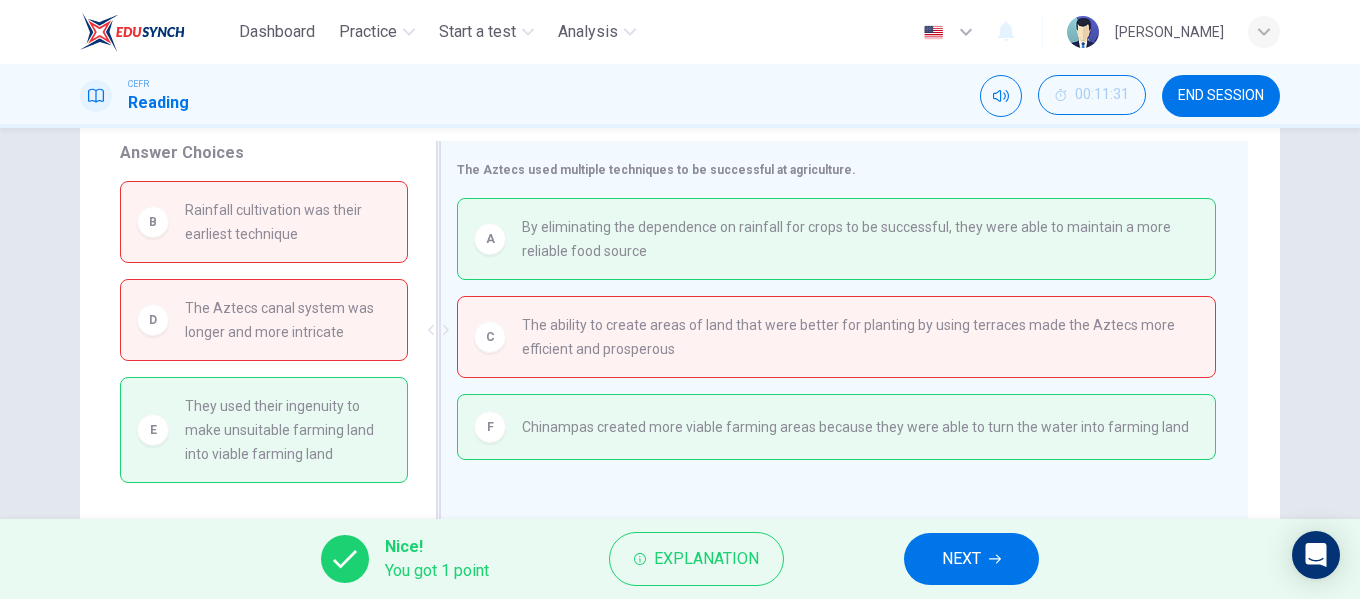 scroll, scrollTop: 284, scrollLeft: 0, axis: vertical 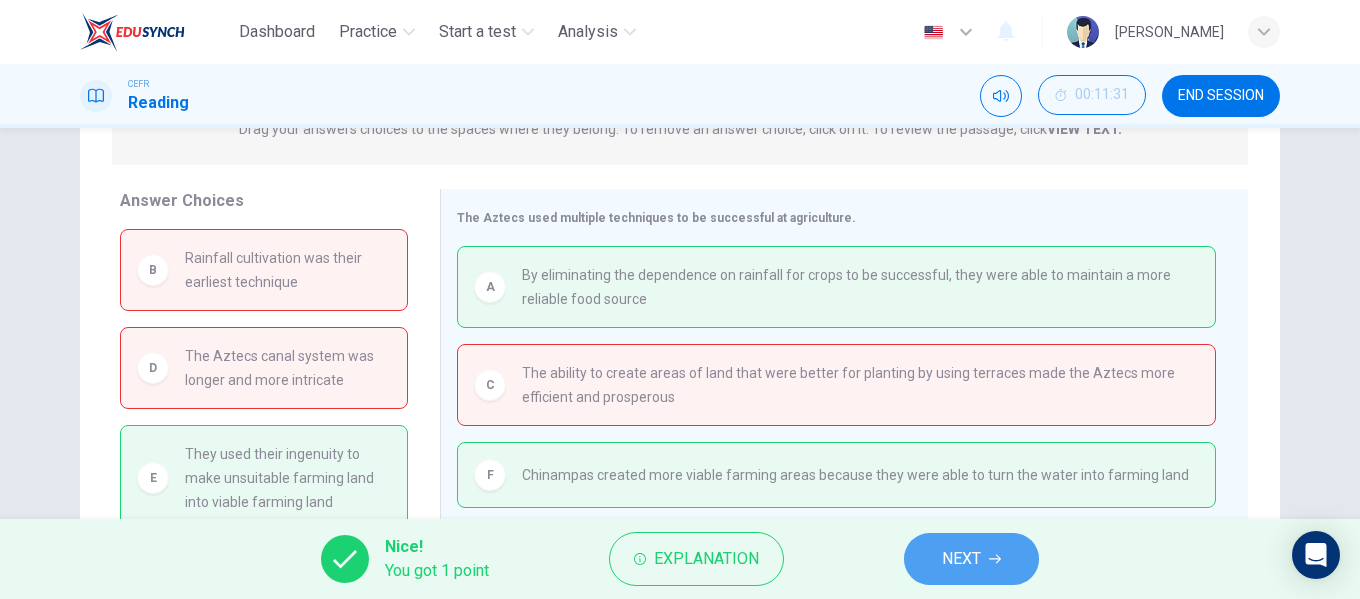 click on "NEXT" at bounding box center (971, 559) 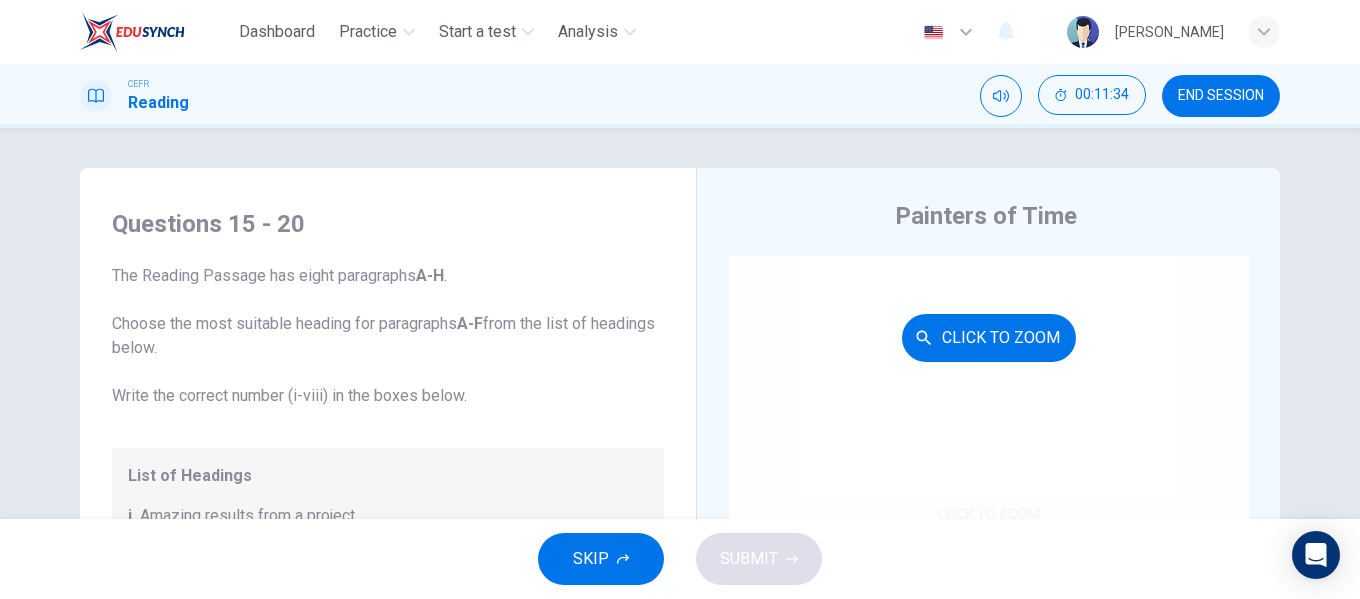 scroll, scrollTop: 300, scrollLeft: 0, axis: vertical 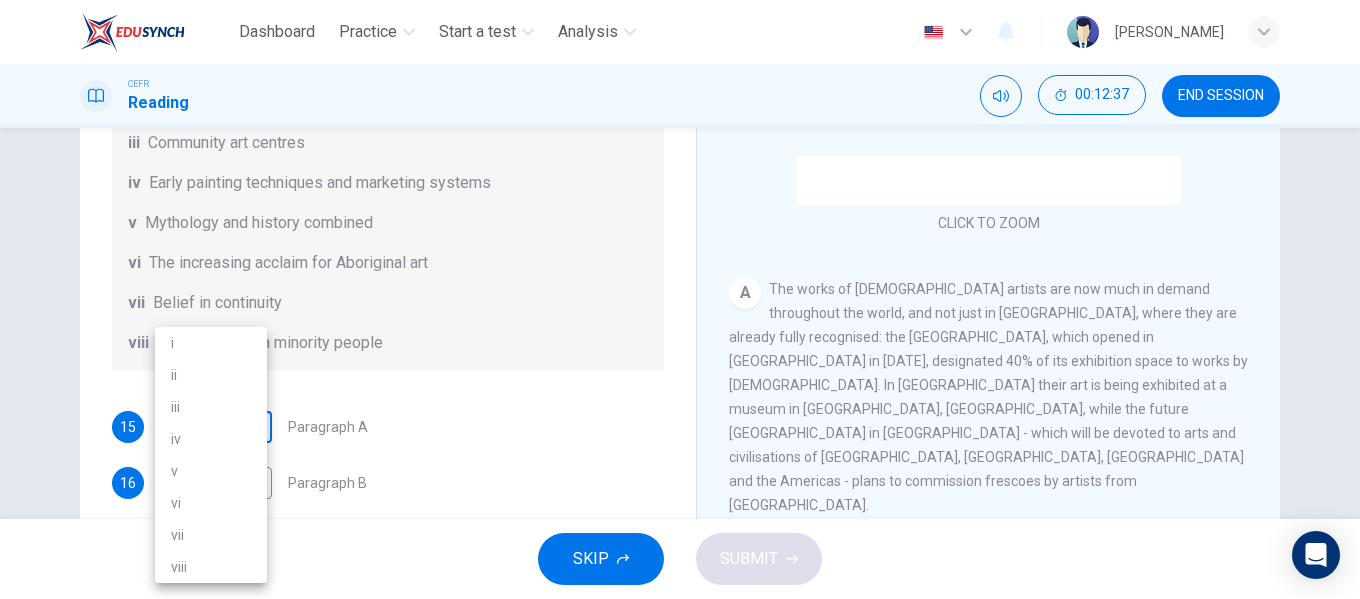 click on "Dashboard Practice Start a test Analysis English en ​ NURUL AININA BINTI MOHD ALIF EMPATI CEFR Reading 00:12:37 END SESSION Questions 15 - 20 The Reading Passage has eight paragraphs  A-H .
Choose the most suitable heading for paragraphs  A-F  from the list of headings below.
Write the correct number (i-viii) in the boxes below. List of Headings i Amazing results from a project ii New religious ceremonies iii Community art centres iv Early painting techniques and marketing systems v Mythology and history combined vi The increasing acclaim for Aboriginal art vii Belief in continuity viii Oppression of a minority people 15 ​ ​ Paragraph A 16 ​ ​ Paragraph B 17 ​ ​ Paragraph C 18 ​ ​ Paragraph D 19 ​ ​ Paragraph E 20 ​ ​ Paragraph F Painters of Time CLICK TO ZOOM Click to Zoom A B C D E F G H  Today, Aboriginal painting has become a great success. Some works sell for more than $25,000, and exceptional items may fetch as much as $180,000 in Australia. SKIP SUBMIT
×" at bounding box center [680, 299] 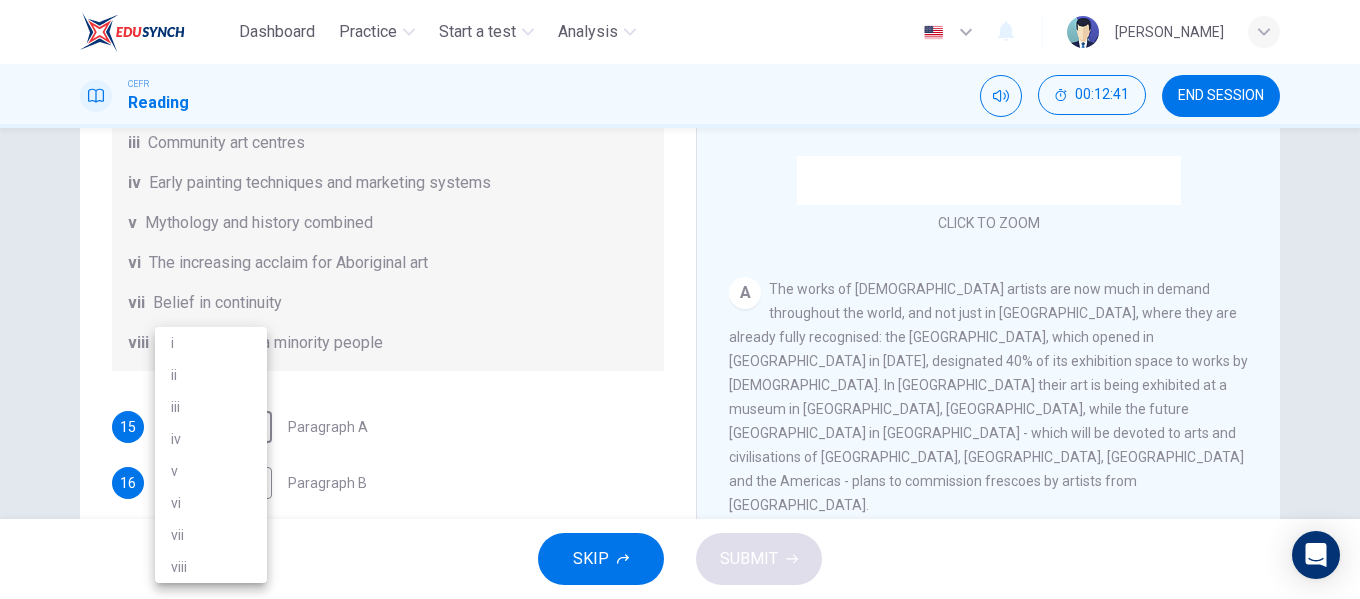 click on "vi" at bounding box center [211, 503] 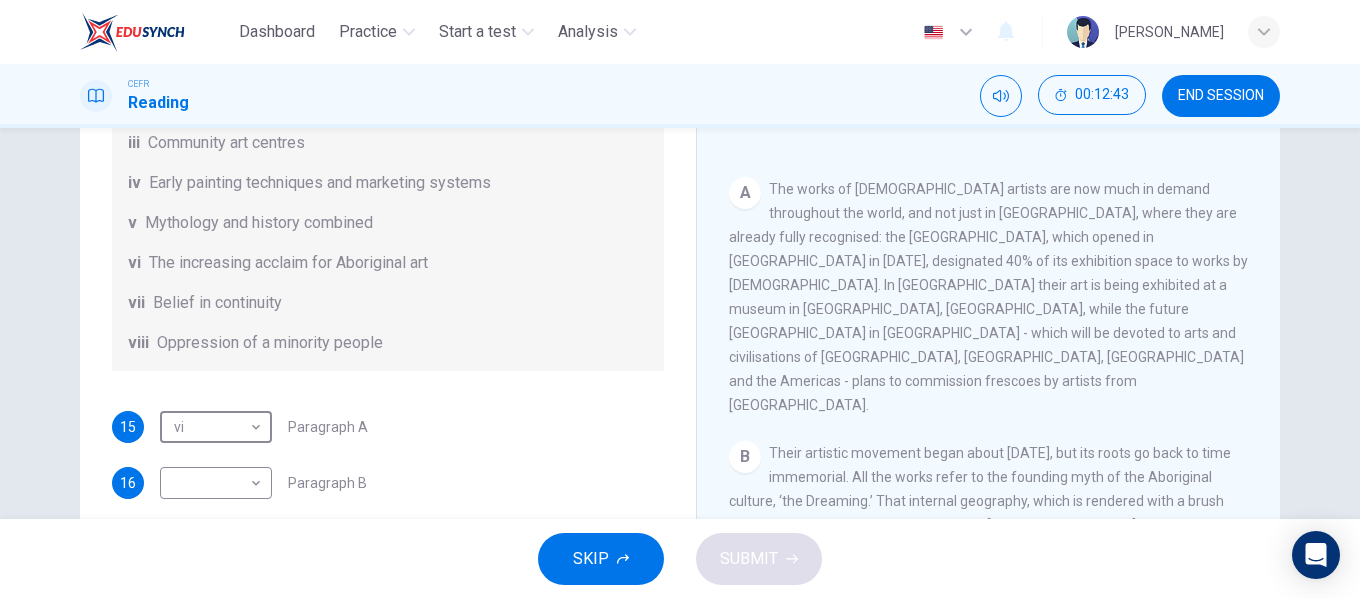 scroll, scrollTop: 500, scrollLeft: 0, axis: vertical 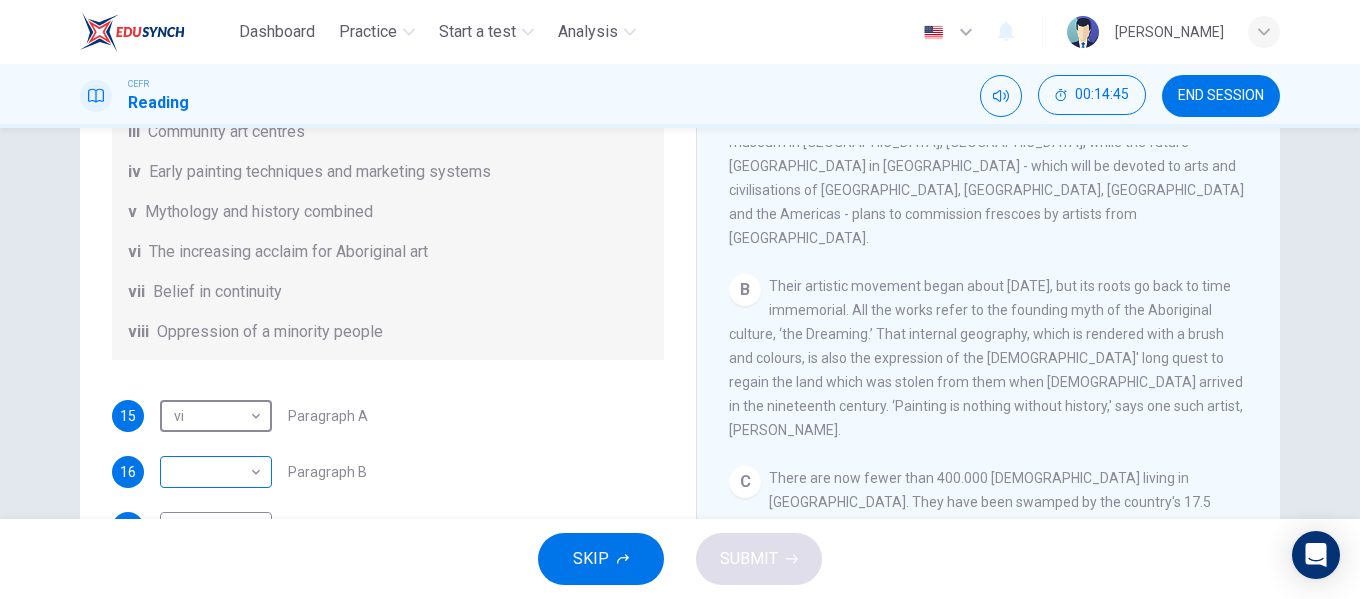 click on "Dashboard Practice Start a test Analysis English en ​ NURUL AININA BINTI MOHD ALIF EMPATI CEFR Reading 00:14:45 END SESSION Questions 15 - 20 The Reading Passage has eight paragraphs  A-H .
Choose the most suitable heading for paragraphs  A-F  from the list of headings below.
Write the correct number (i-viii) in the boxes below. List of Headings i Amazing results from a project ii New religious ceremonies iii Community art centres iv Early painting techniques and marketing systems v Mythology and history combined vi The increasing acclaim for Aboriginal art vii Belief in continuity viii Oppression of a minority people 15 vi vi ​ Paragraph A 16 ​ ​ Paragraph B 17 ​ ​ Paragraph C 18 ​ ​ Paragraph D 19 ​ ​ Paragraph E 20 ​ ​ Paragraph F Painters of Time CLICK TO ZOOM Click to Zoom A B C D E F G H  Today, Aboriginal painting has become a great success. Some works sell for more than $25,000, and exceptional items may fetch as much as $180,000 in Australia. SKIP SUBMIT
×" at bounding box center (680, 299) 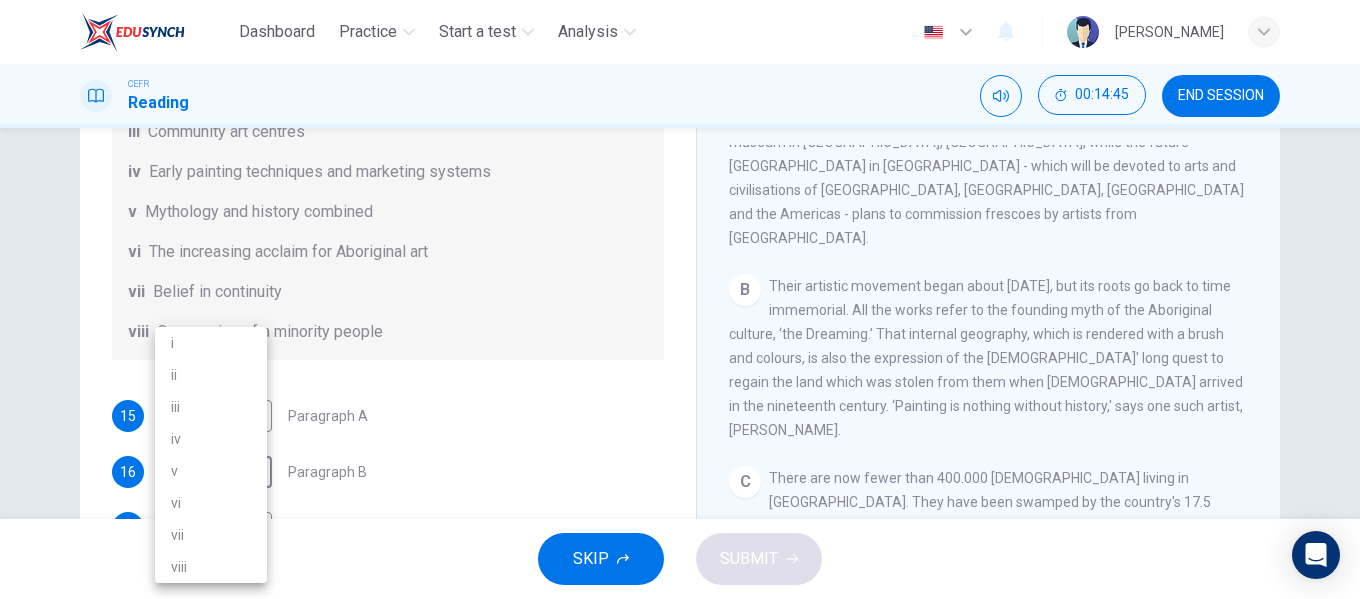 click on "v" at bounding box center [211, 471] 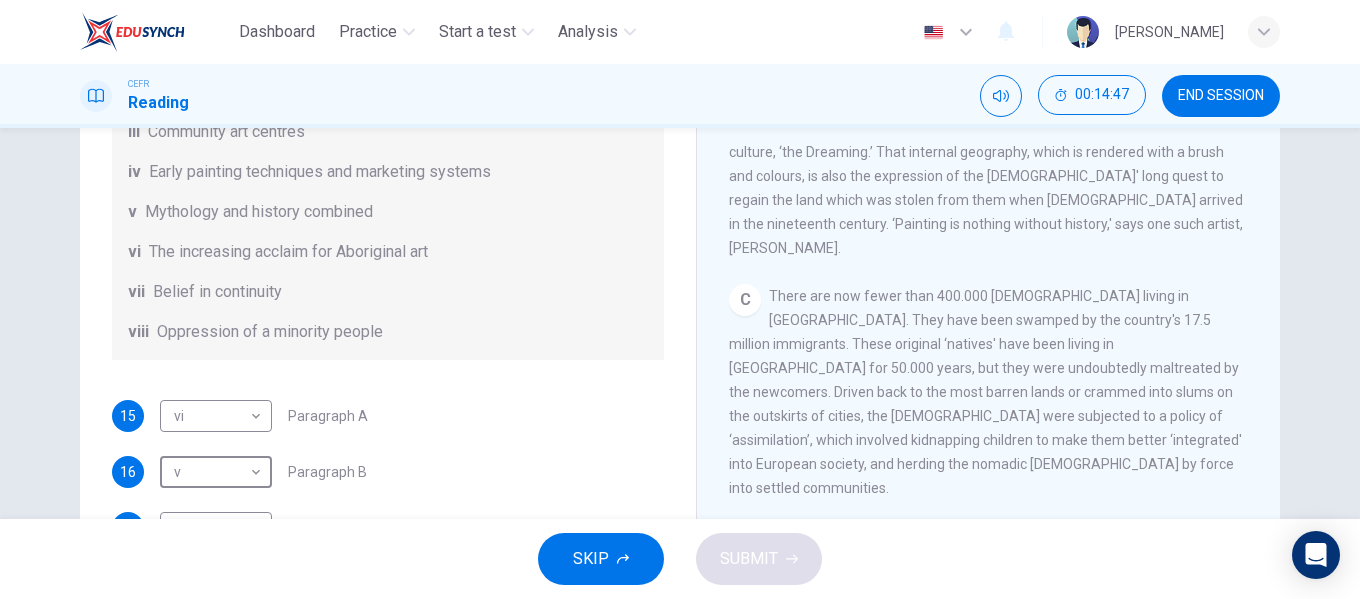 scroll, scrollTop: 756, scrollLeft: 0, axis: vertical 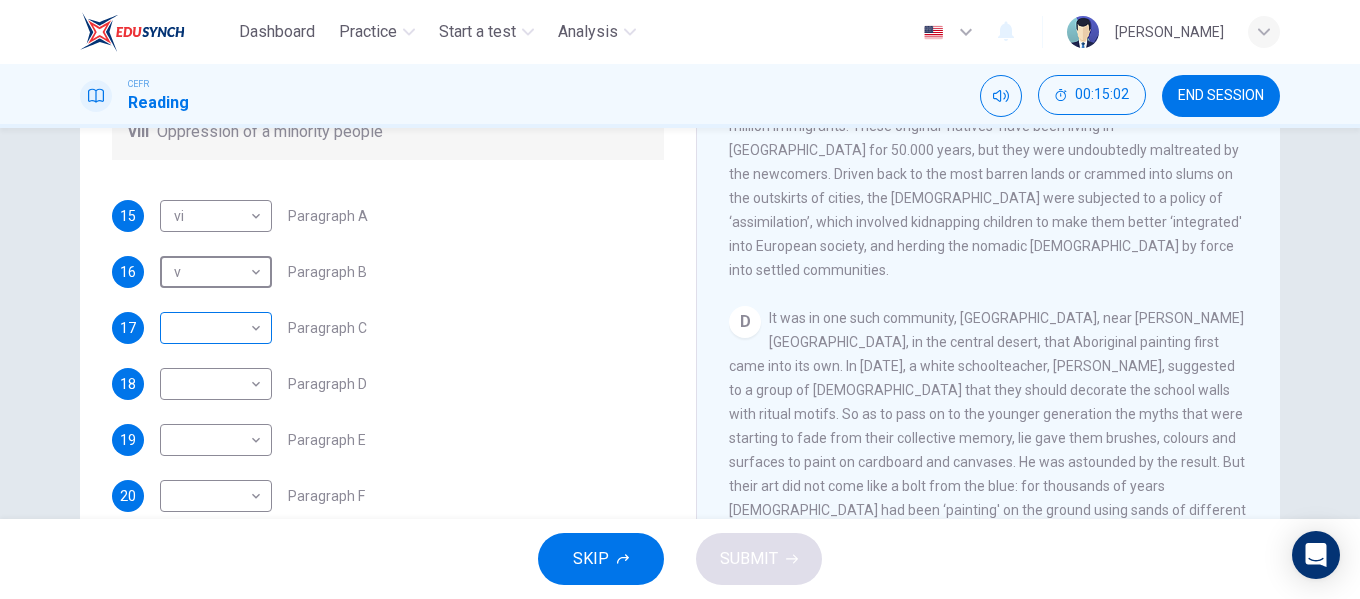 click on "Dashboard Practice Start a test Analysis English en ​ NURUL AININA BINTI MOHD ALIF EMPATI CEFR Reading 00:15:02 END SESSION Questions 15 - 20 The Reading Passage has eight paragraphs  A-H .
Choose the most suitable heading for paragraphs  A-F  from the list of headings below.
Write the correct number (i-viii) in the boxes below. List of Headings i Amazing results from a project ii New religious ceremonies iii Community art centres iv Early painting techniques and marketing systems v Mythology and history combined vi The increasing acclaim for Aboriginal art vii Belief in continuity viii Oppression of a minority people 15 vi vi ​ Paragraph A 16 v v ​ Paragraph B 17 ​ ​ Paragraph C 18 ​ ​ Paragraph D 19 ​ ​ Paragraph E 20 ​ ​ Paragraph F Painters of Time CLICK TO ZOOM Click to Zoom A B C D E F G H  Today, Aboriginal painting has become a great success. Some works sell for more than $25,000, and exceptional items may fetch as much as $180,000 in Australia. SKIP SUBMIT
×" at bounding box center [680, 299] 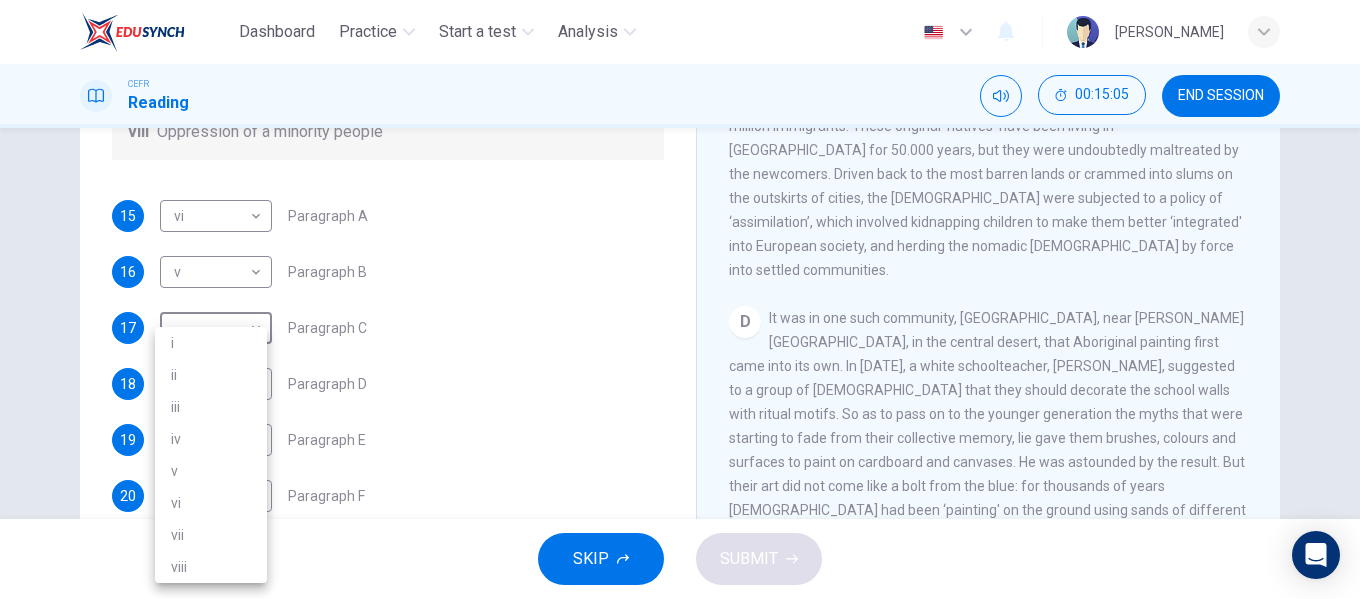 click on "viii" at bounding box center [211, 567] 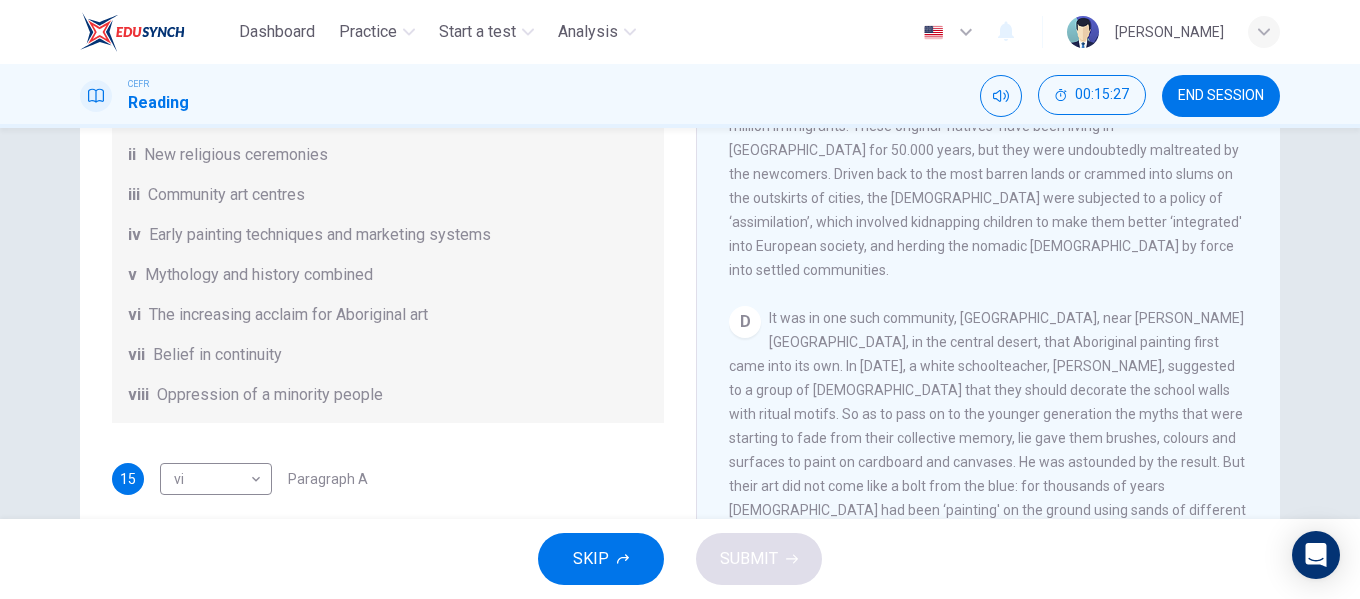scroll, scrollTop: 87, scrollLeft: 0, axis: vertical 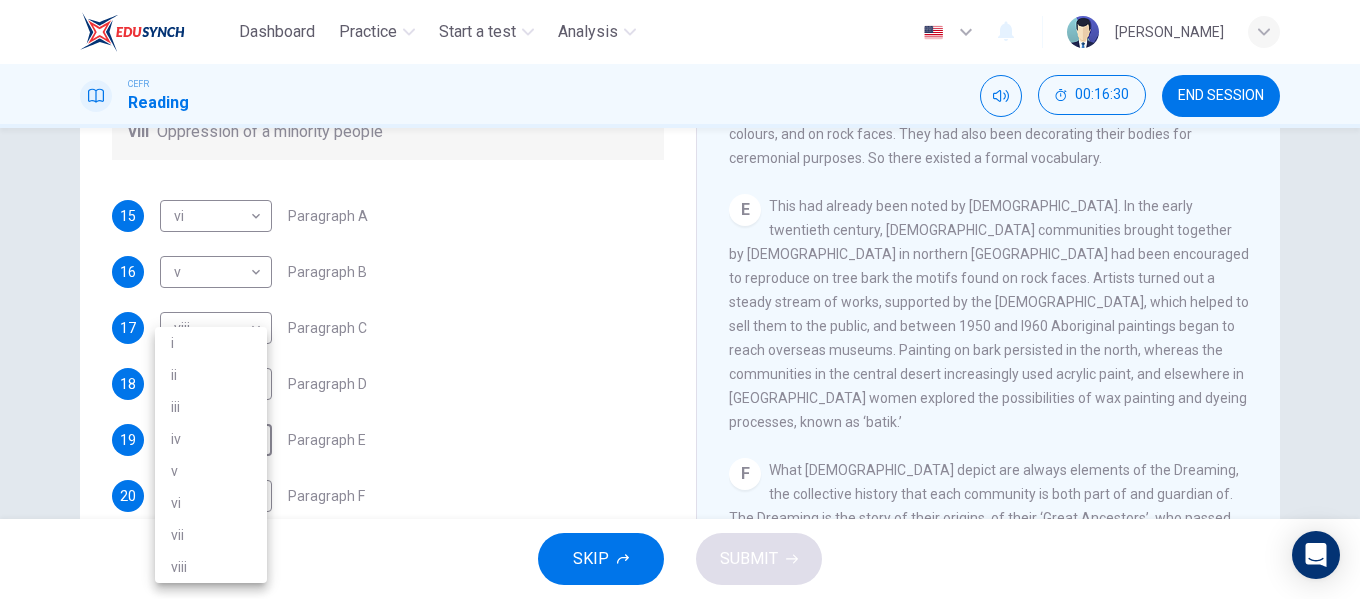 click on "Dashboard Practice Start a test Analysis English en ​ NURUL AININA BINTI MOHD ALIF EMPATI CEFR Reading 00:16:30 END SESSION Questions 15 - 20 The Reading Passage has eight paragraphs  A-H .
Choose the most suitable heading for paragraphs  A-F  from the list of headings below.
Write the correct number (i-viii) in the boxes below. List of Headings i Amazing results from a project ii New religious ceremonies iii Community art centres iv Early painting techniques and marketing systems v Mythology and history combined vi The increasing acclaim for Aboriginal art vii Belief in continuity viii Oppression of a minority people 15 vi vi ​ Paragraph A 16 v v ​ Paragraph B 17 viii viii ​ Paragraph C 18 ​ ​ Paragraph D 19 ​ ​ Paragraph E 20 ​ ​ Paragraph F Painters of Time CLICK TO ZOOM Click to Zoom A B C D E F G H  Today, Aboriginal painting has become a great success. Some works sell for more than $25,000, and exceptional items may fetch as much as $180,000 in Australia. SKIP SUBMIT
×" at bounding box center [680, 299] 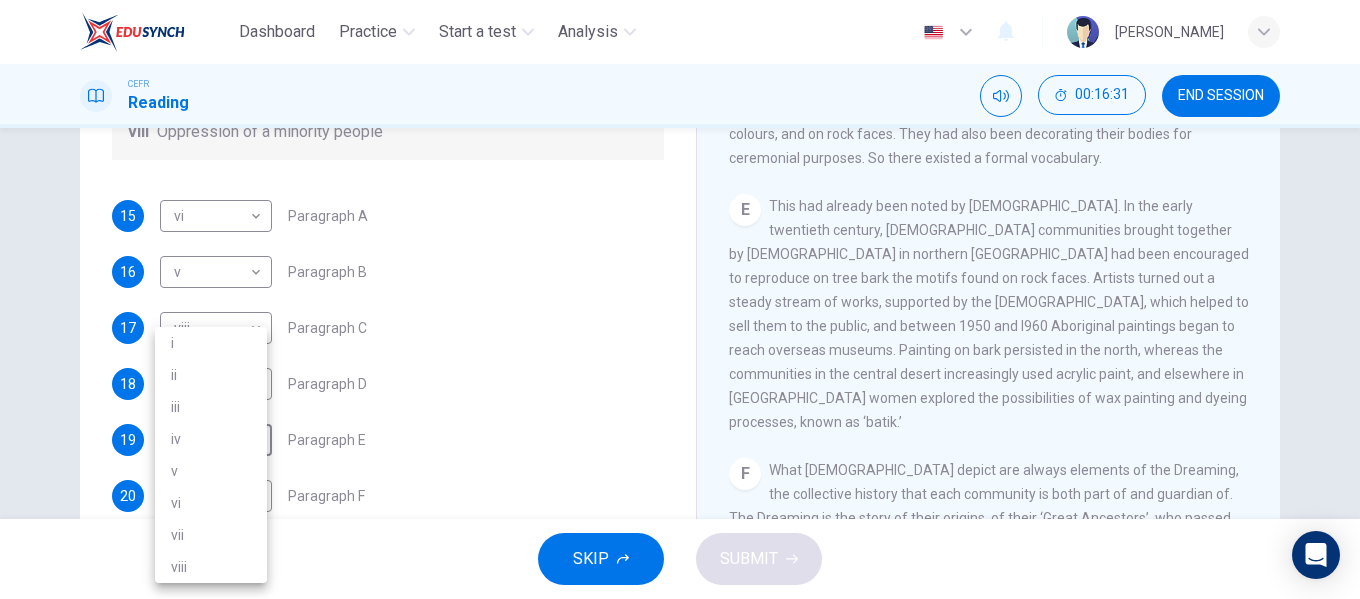click on "iv" at bounding box center (211, 439) 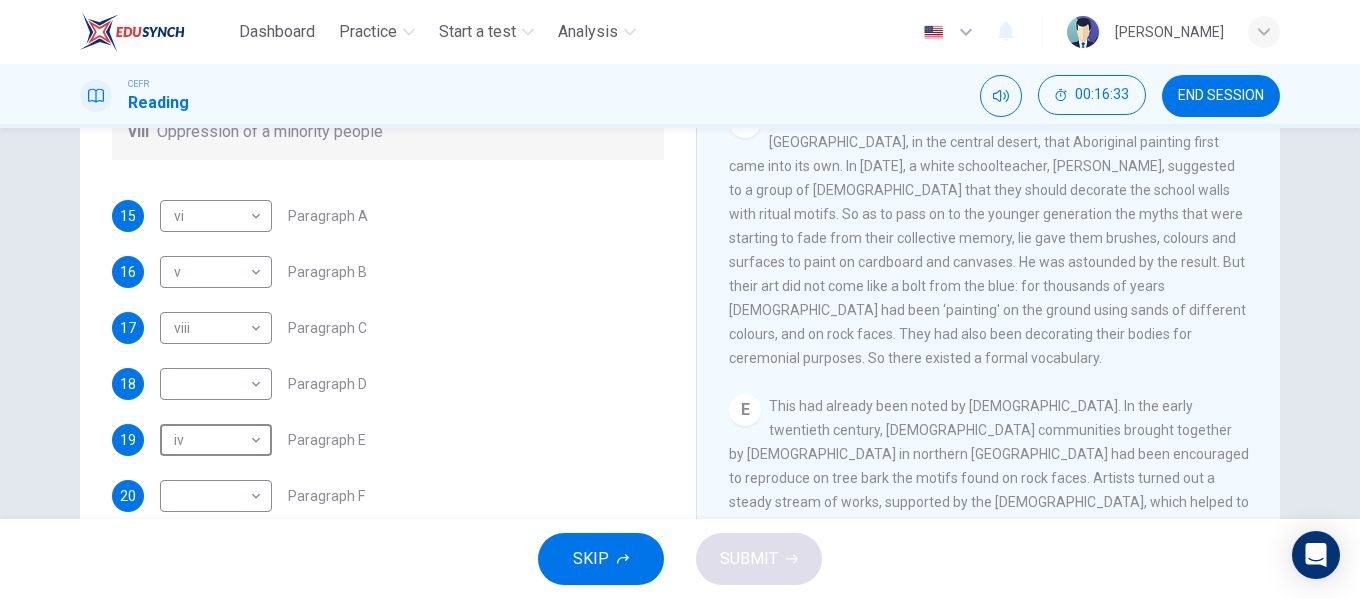 scroll, scrollTop: 856, scrollLeft: 0, axis: vertical 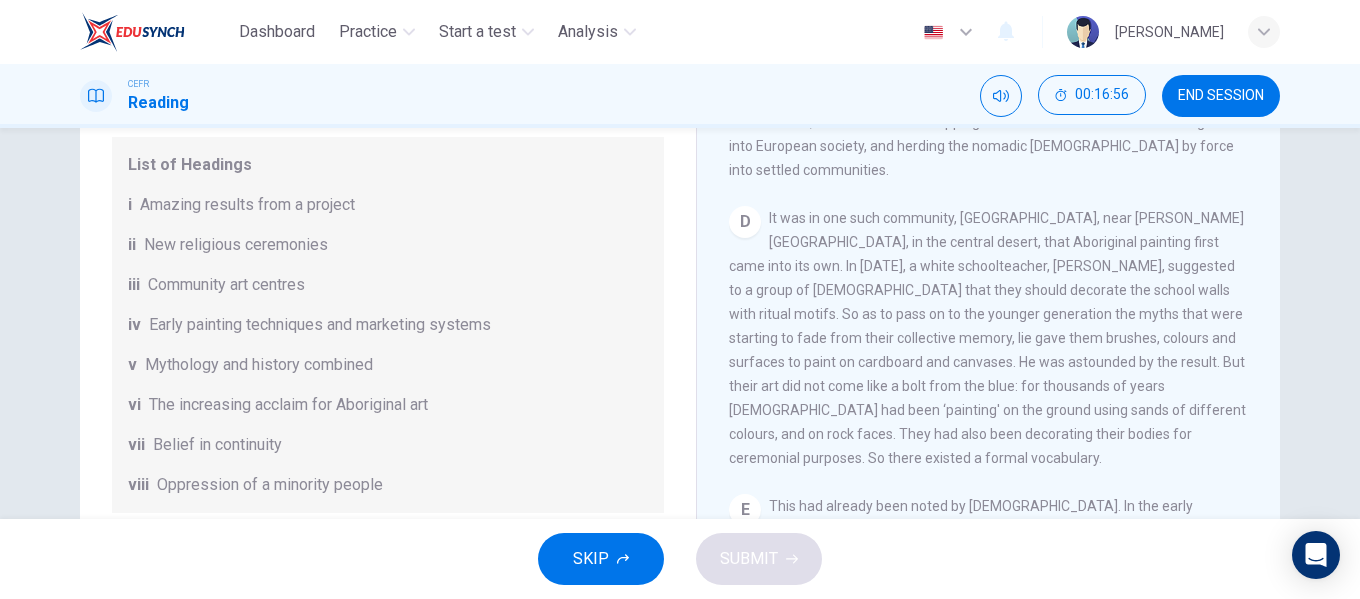 drag, startPoint x: 664, startPoint y: 249, endPoint x: 630, endPoint y: 453, distance: 206.81392 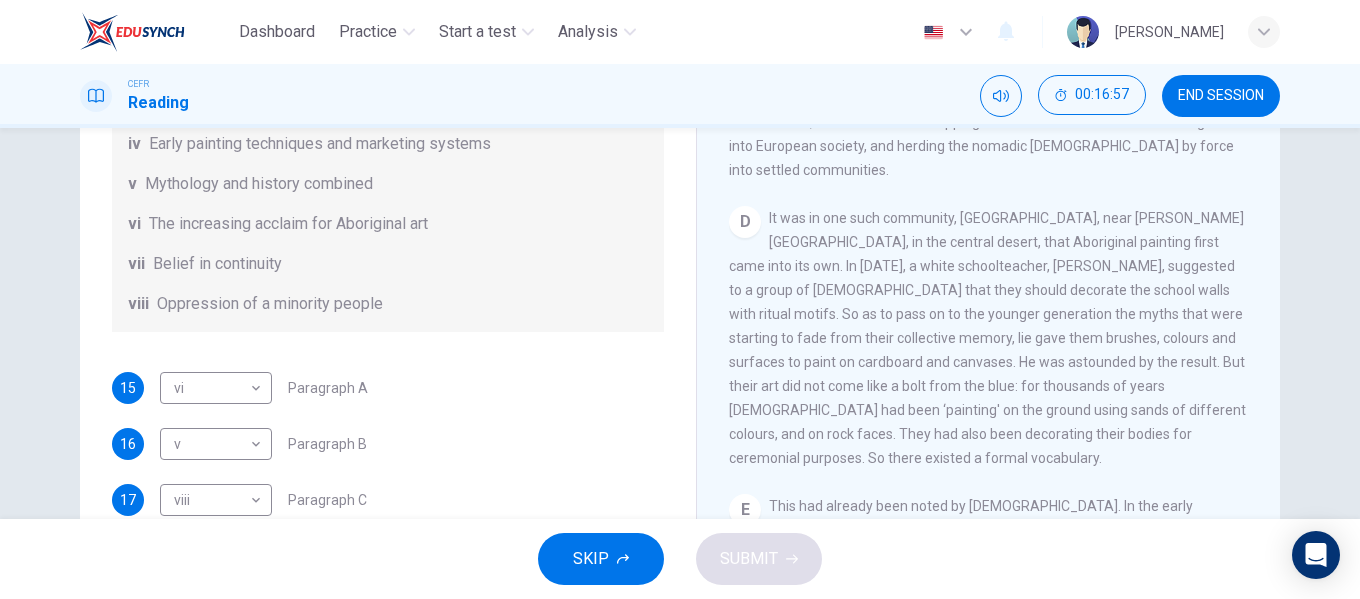 scroll, scrollTop: 353, scrollLeft: 0, axis: vertical 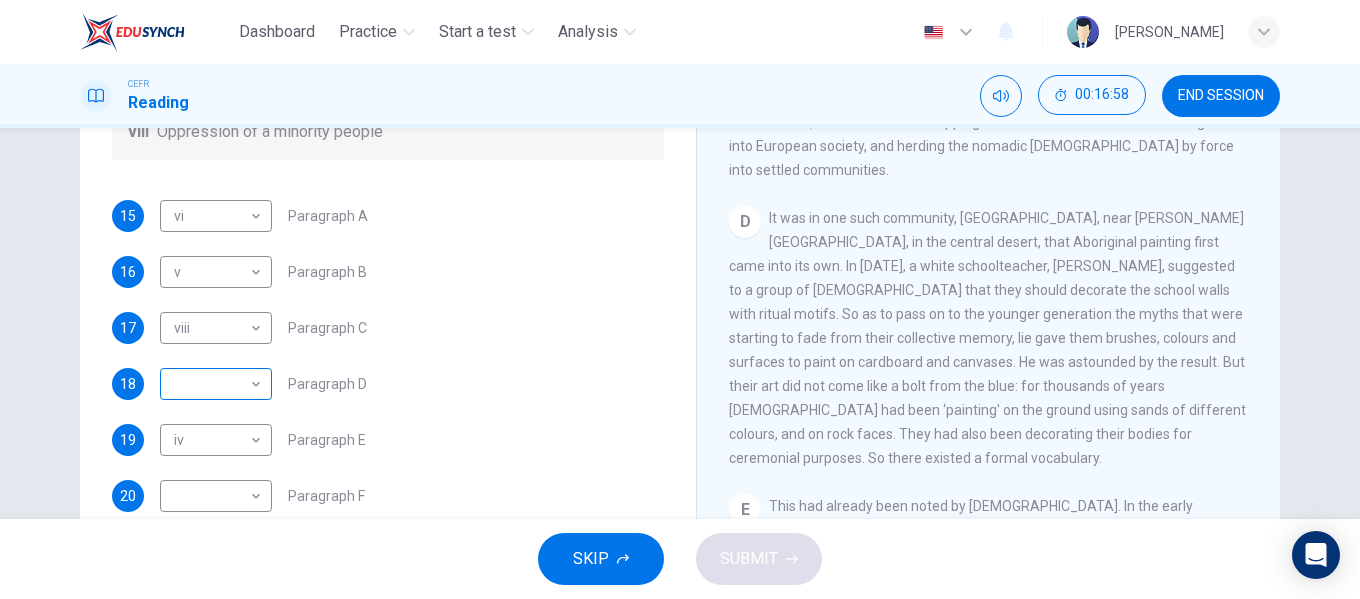 click on "Dashboard Practice Start a test Analysis English en ​ NURUL AININA BINTI MOHD ALIF EMPATI CEFR Reading 00:16:58 END SESSION Questions 15 - 20 The Reading Passage has eight paragraphs  A-H .
Choose the most suitable heading for paragraphs  A-F  from the list of headings below.
Write the correct number (i-viii) in the boxes below. List of Headings i Amazing results from a project ii New religious ceremonies iii Community art centres iv Early painting techniques and marketing systems v Mythology and history combined vi The increasing acclaim for Aboriginal art vii Belief in continuity viii Oppression of a minority people 15 vi vi ​ Paragraph A 16 v v ​ Paragraph B 17 viii viii ​ Paragraph C 18 ​ ​ Paragraph D 19 iv iv ​ Paragraph E 20 ​ ​ Paragraph F Painters of Time CLICK TO ZOOM Click to Zoom A B C D E F G H  Today, Aboriginal painting has become a great success. Some works sell for more than $25,000, and exceptional items may fetch as much as $180,000 in Australia. SKIP SUBMIT
×" at bounding box center [680, 299] 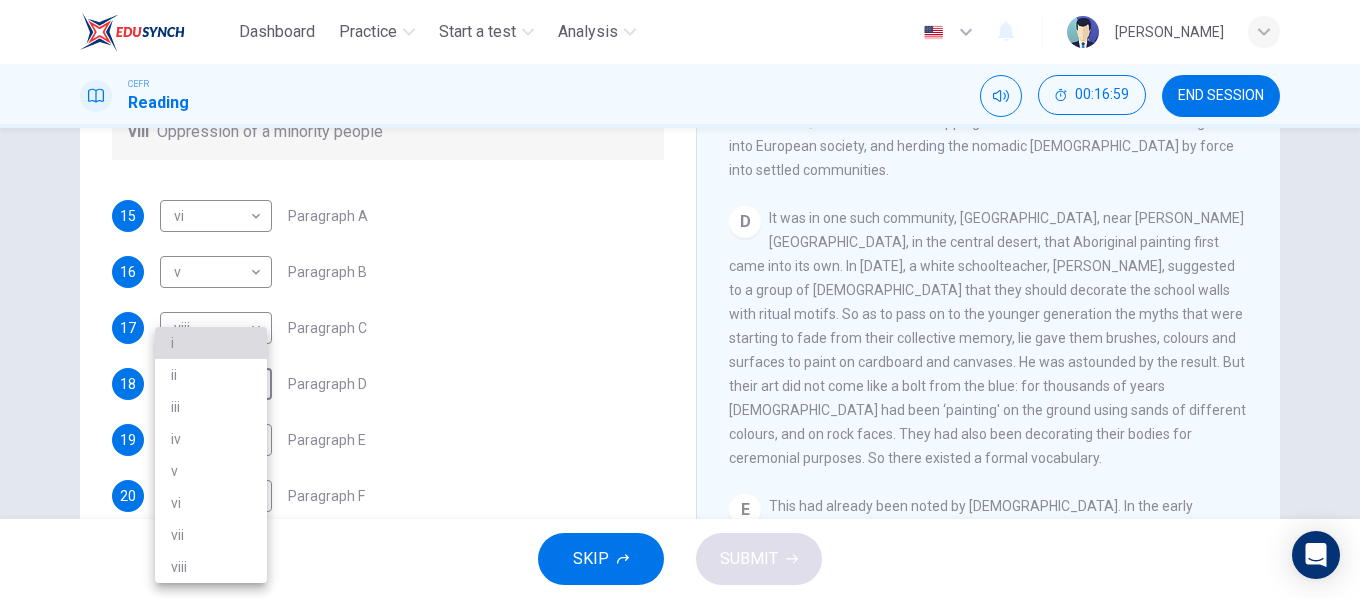 click on "i" at bounding box center (211, 343) 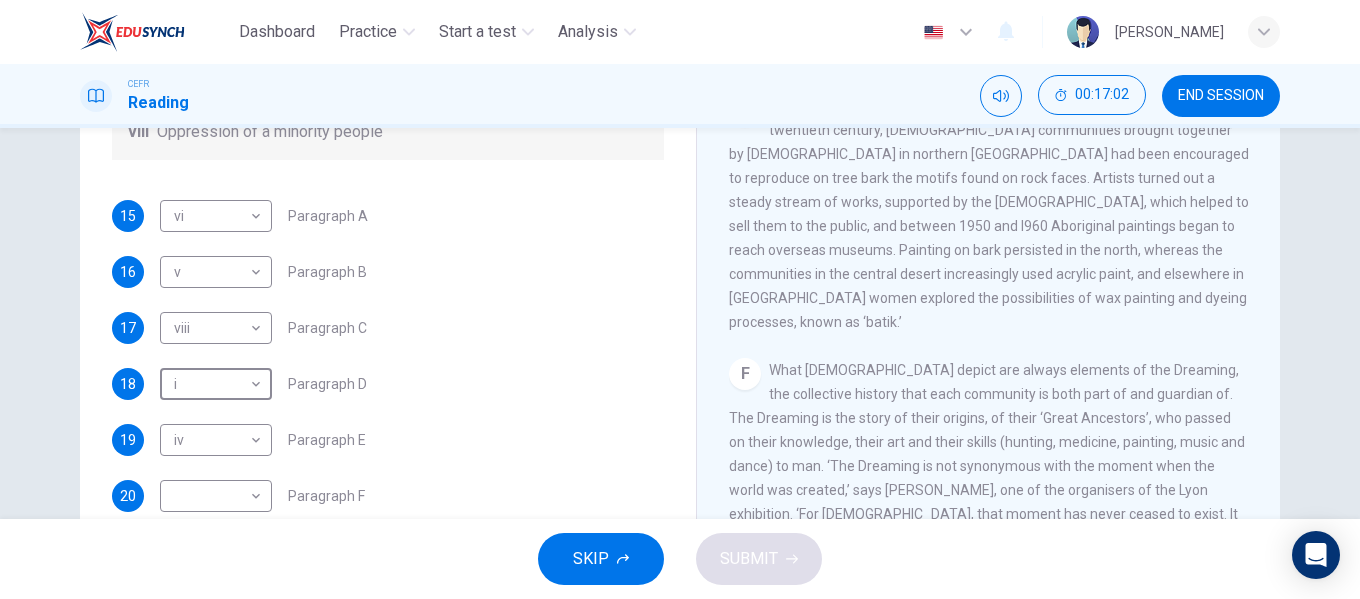 scroll, scrollTop: 1356, scrollLeft: 0, axis: vertical 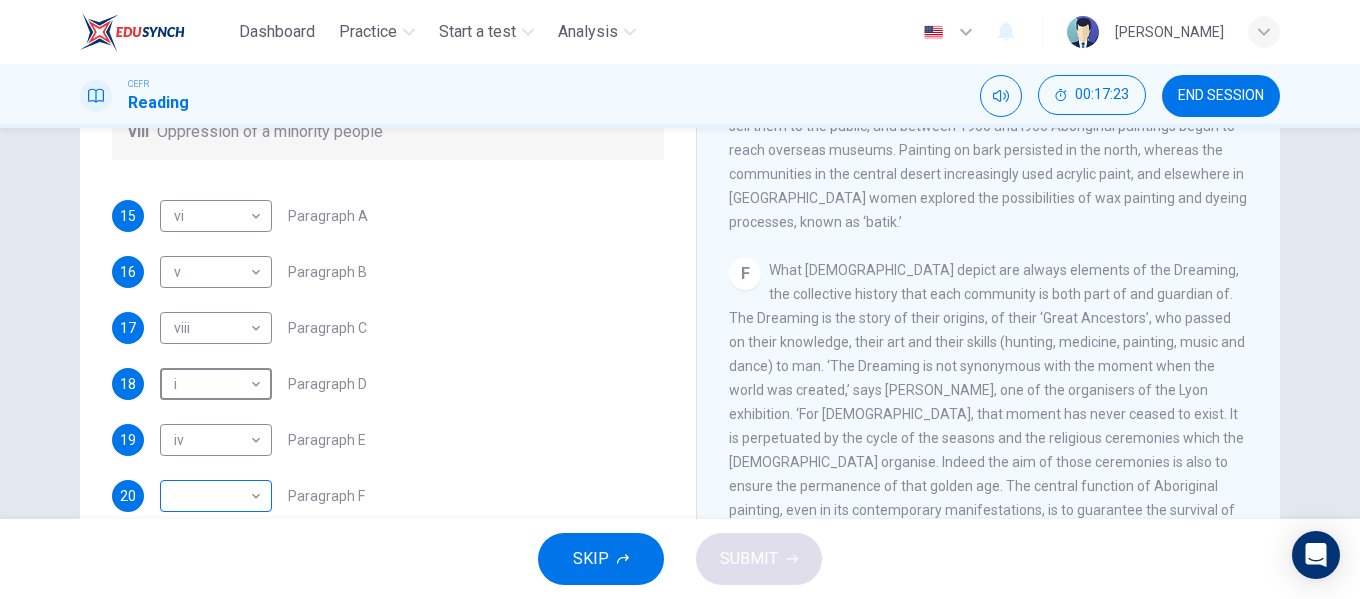 click on "Dashboard Practice Start a test Analysis English en ​ NURUL AININA BINTI MOHD ALIF EMPATI CEFR Reading 00:17:23 END SESSION Questions 15 - 20 The Reading Passage has eight paragraphs  A-H .
Choose the most suitable heading for paragraphs  A-F  from the list of headings below.
Write the correct number (i-viii) in the boxes below. List of Headings i Amazing results from a project ii New religious ceremonies iii Community art centres iv Early painting techniques and marketing systems v Mythology and history combined vi The increasing acclaim for Aboriginal art vii Belief in continuity viii Oppression of a minority people 15 vi vi ​ Paragraph A 16 v v ​ Paragraph B 17 viii viii ​ Paragraph C 18 i i ​ Paragraph D 19 iv iv ​ Paragraph E 20 ​ ​ Paragraph F Painters of Time CLICK TO ZOOM Click to Zoom A B C D E F G H  Today, Aboriginal painting has become a great success. Some works sell for more than $25,000, and exceptional items may fetch as much as $180,000 in Australia. SKIP SUBMIT
×" at bounding box center (680, 299) 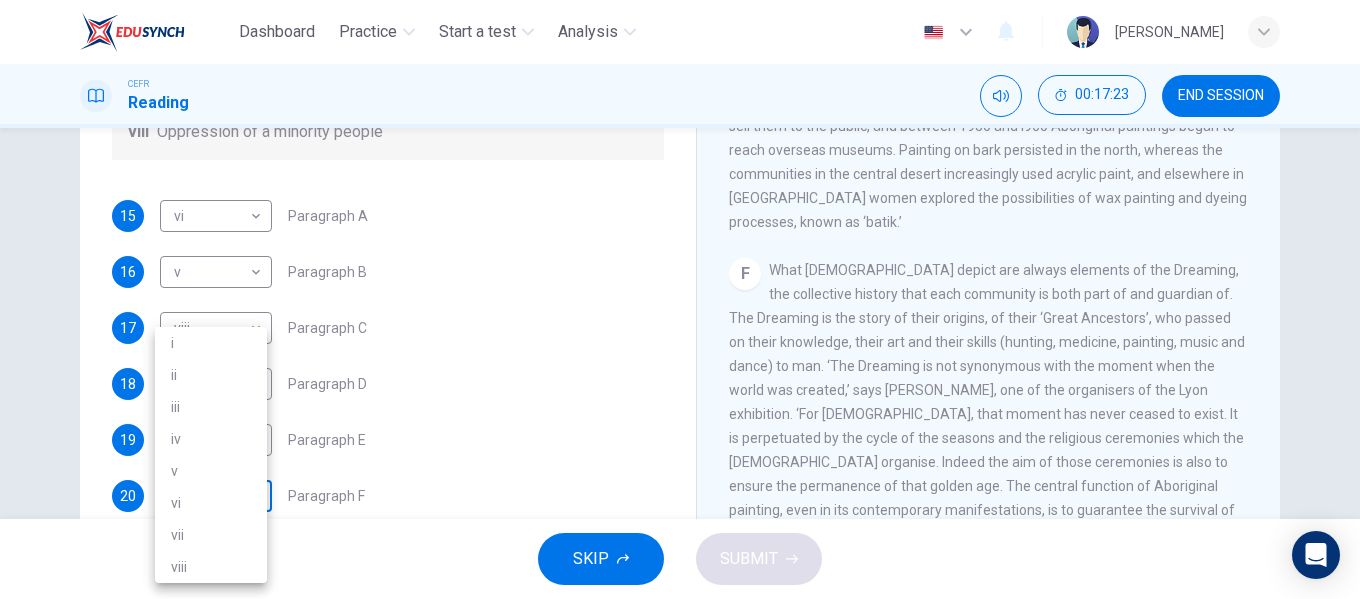 scroll, scrollTop: 317, scrollLeft: 0, axis: vertical 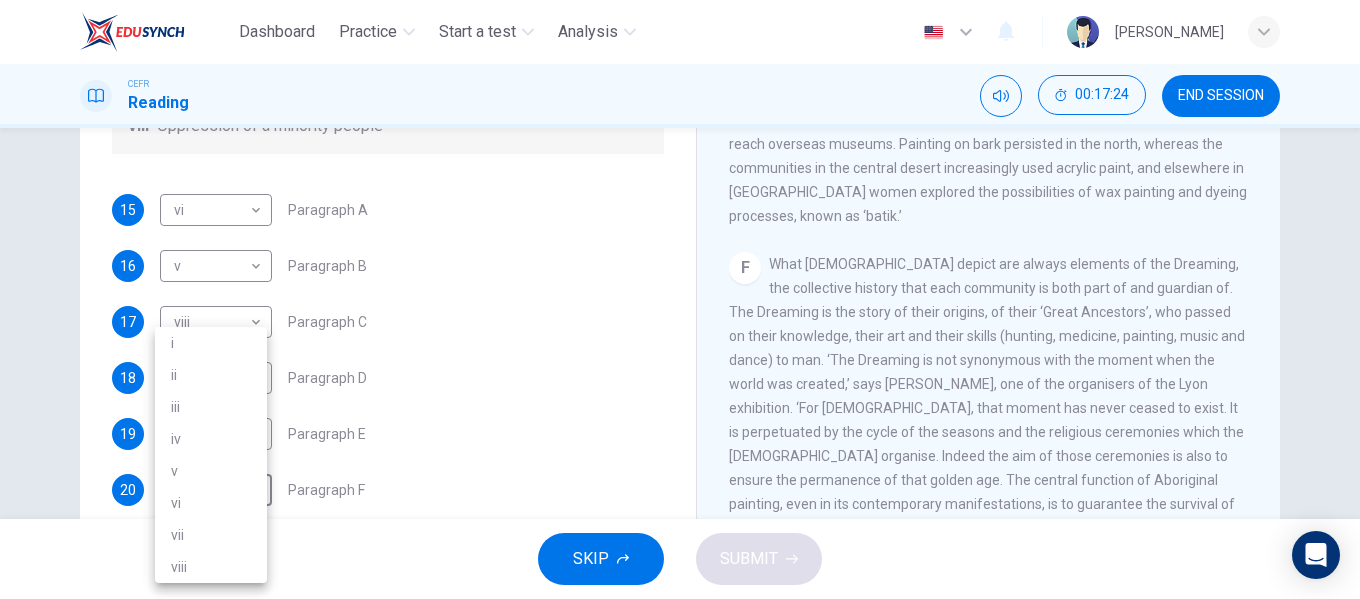 click on "ii" at bounding box center [211, 375] 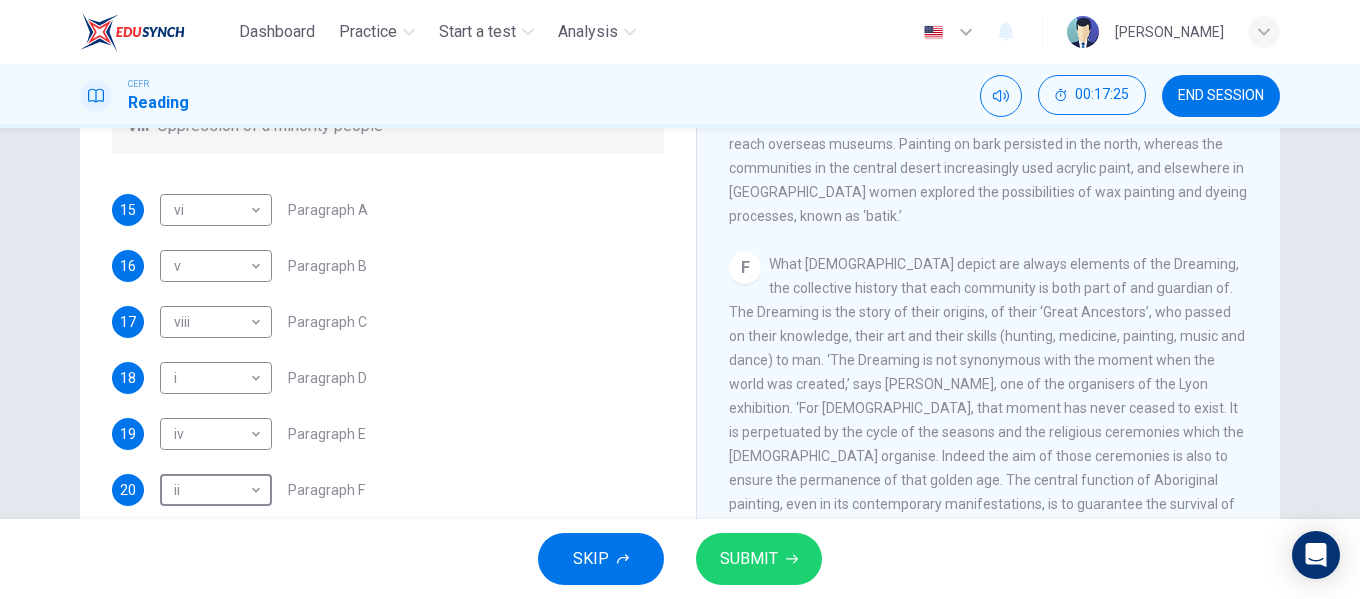 click 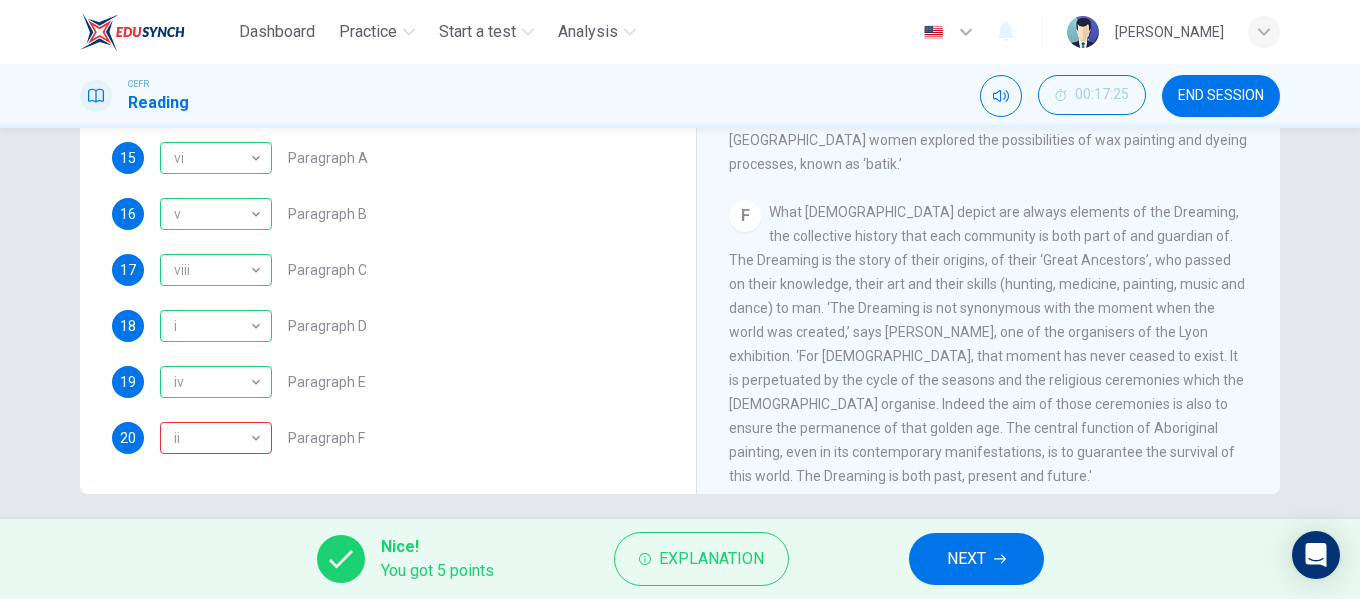 scroll, scrollTop: 384, scrollLeft: 0, axis: vertical 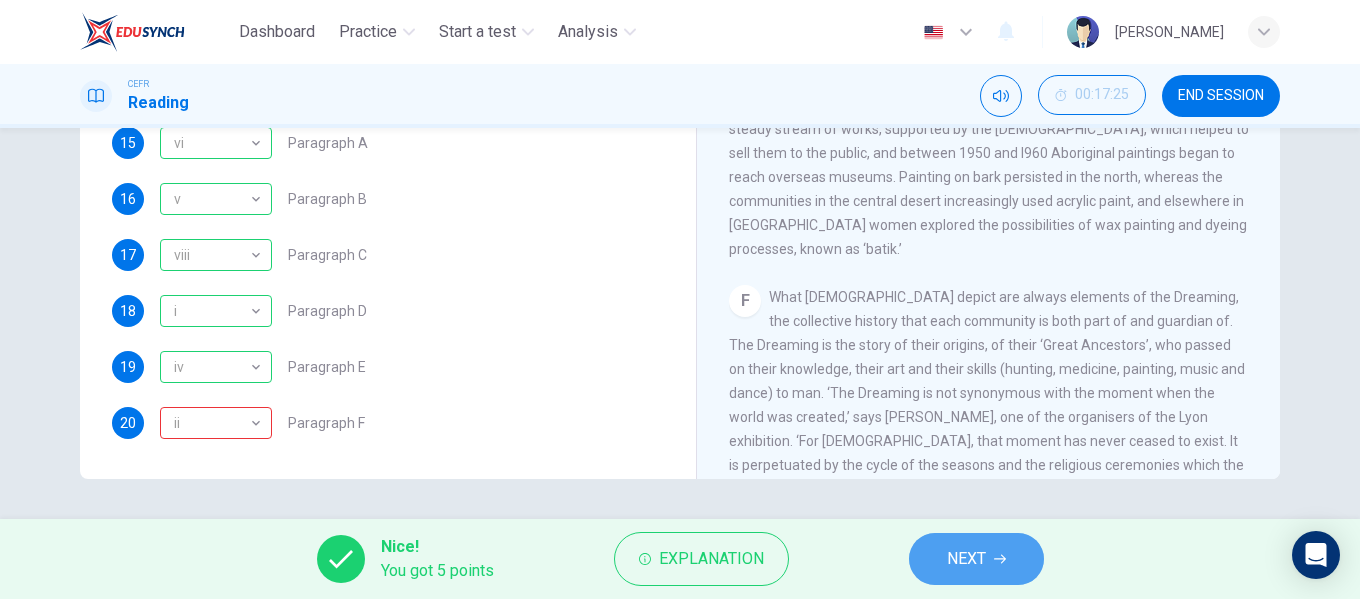 click on "NEXT" at bounding box center (966, 559) 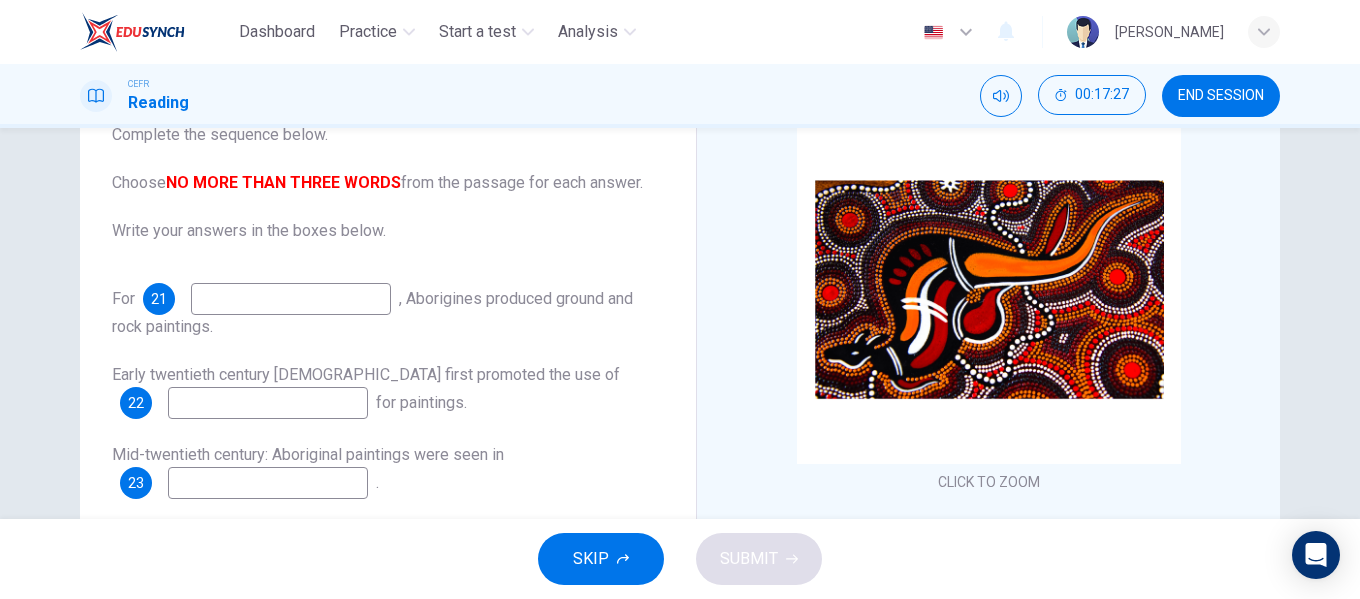 scroll, scrollTop: 200, scrollLeft: 0, axis: vertical 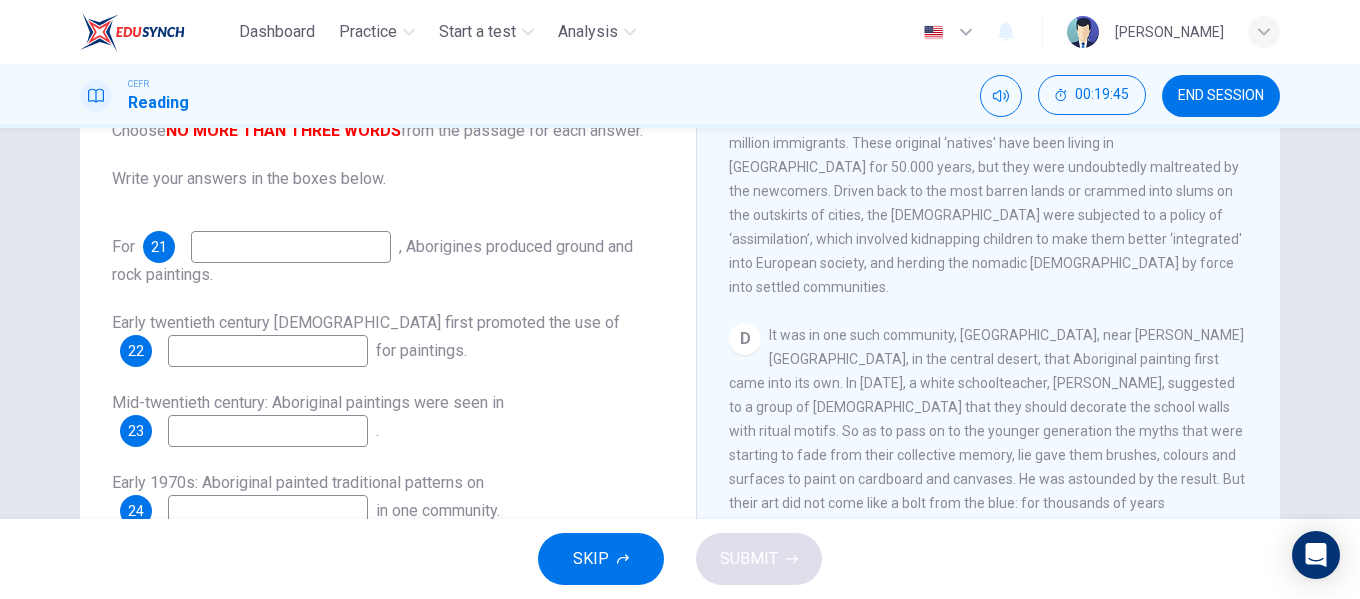 click at bounding box center [291, 247] 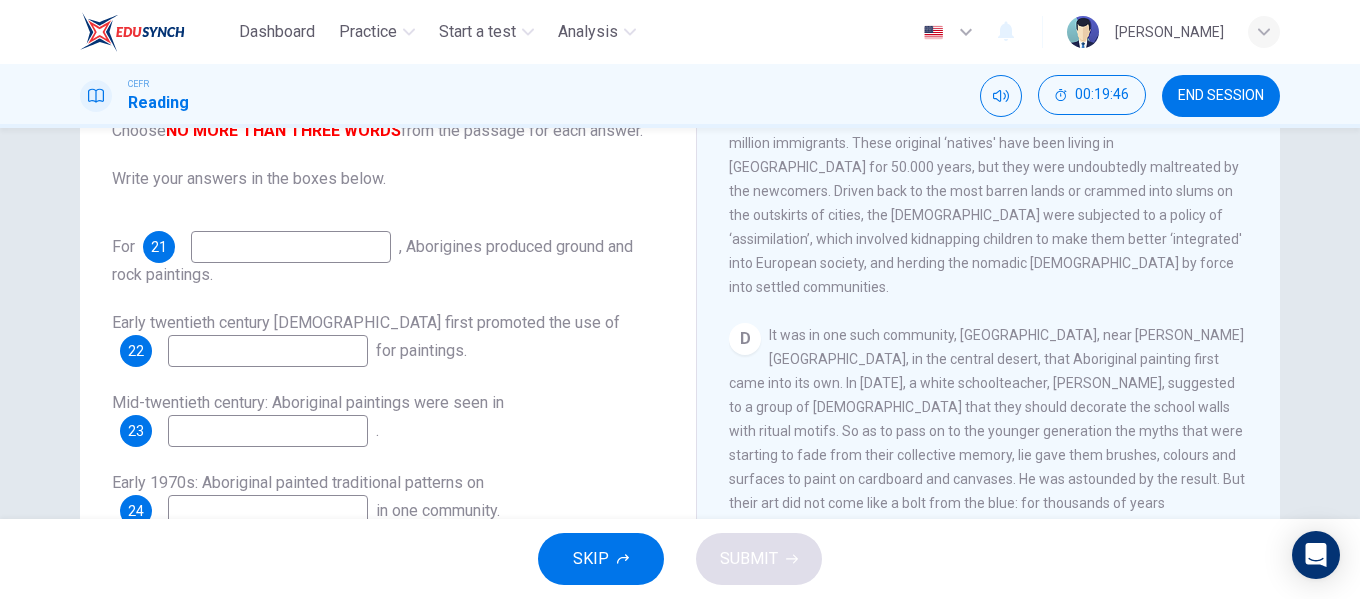 click at bounding box center (291, 247) 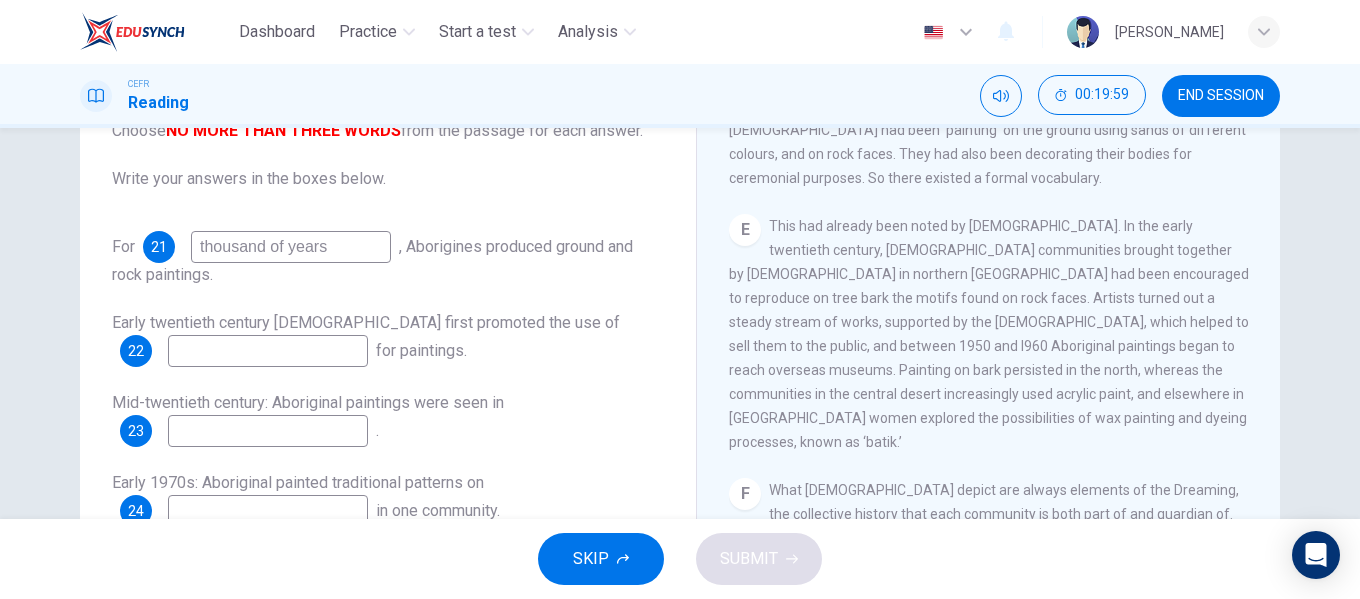 scroll, scrollTop: 1257, scrollLeft: 0, axis: vertical 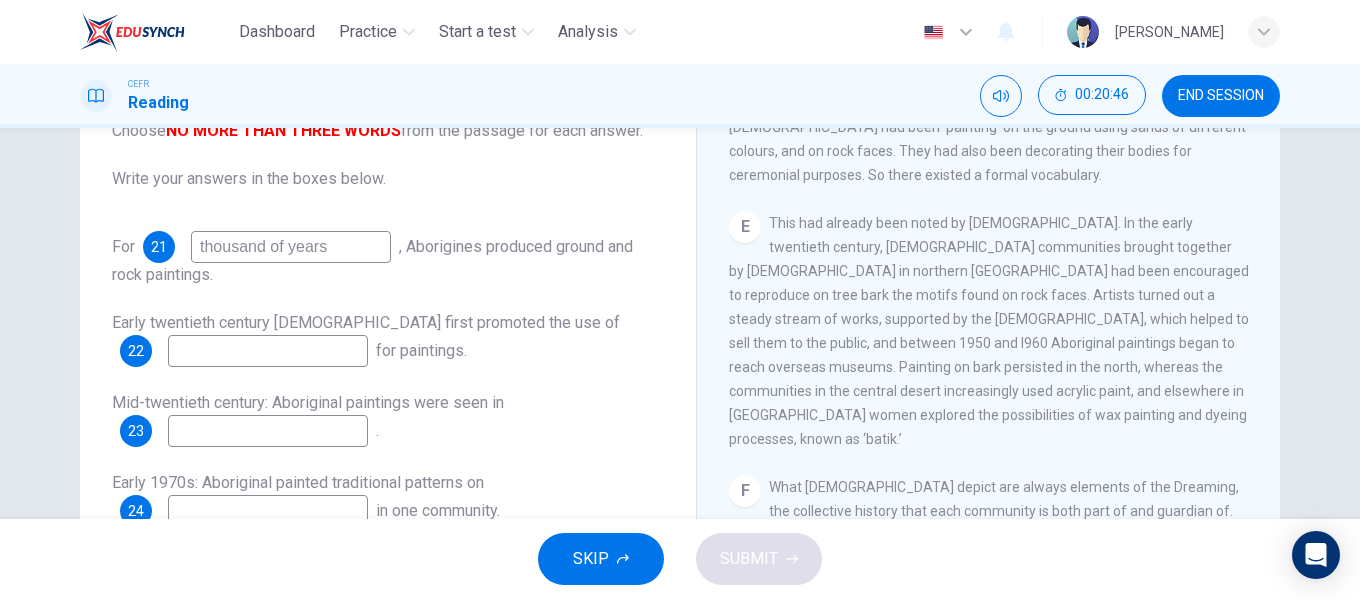 type on "thousand of years" 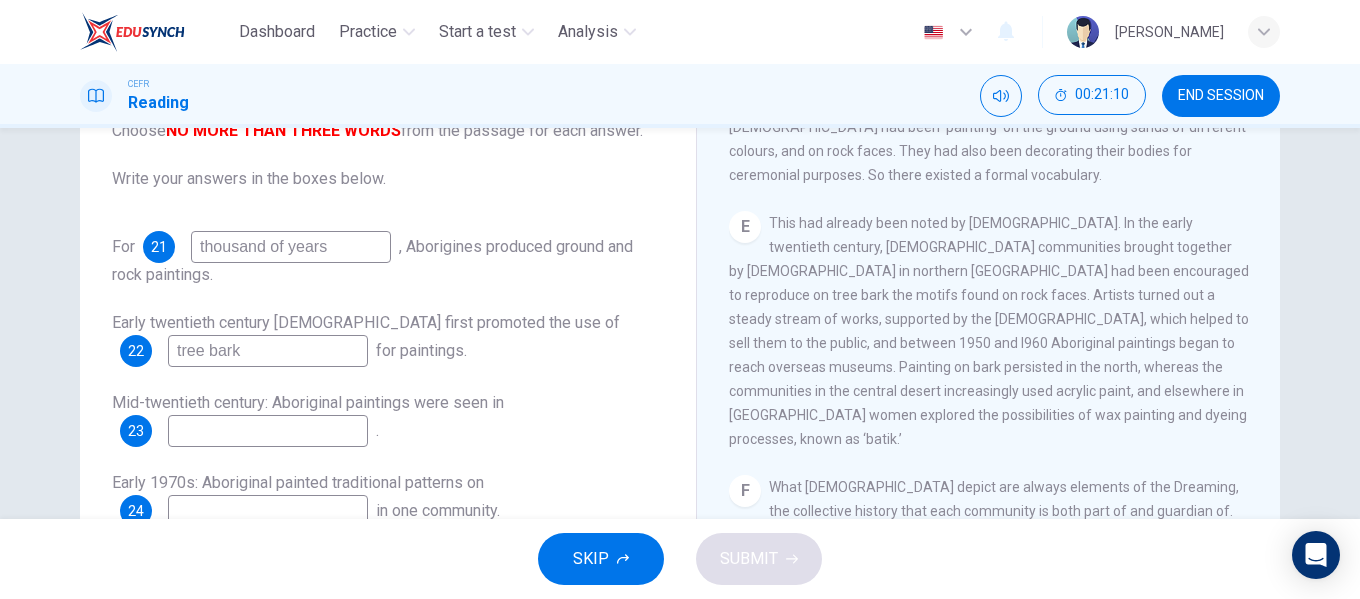 type on "tree bark" 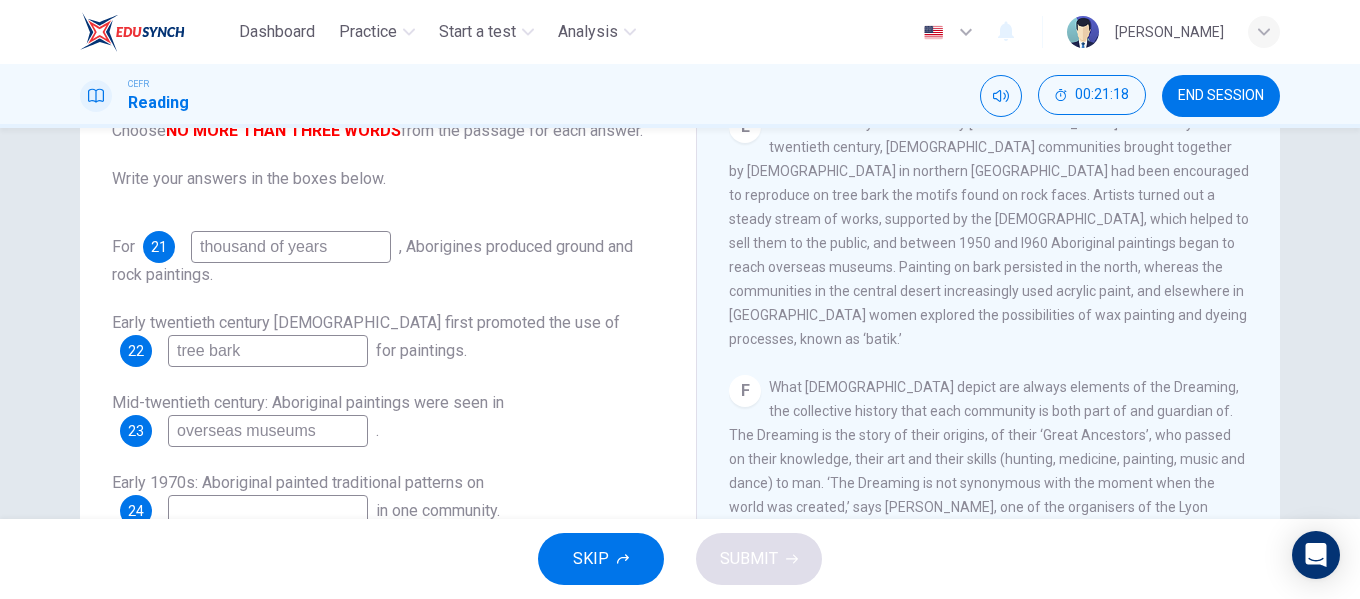 scroll, scrollTop: 1457, scrollLeft: 0, axis: vertical 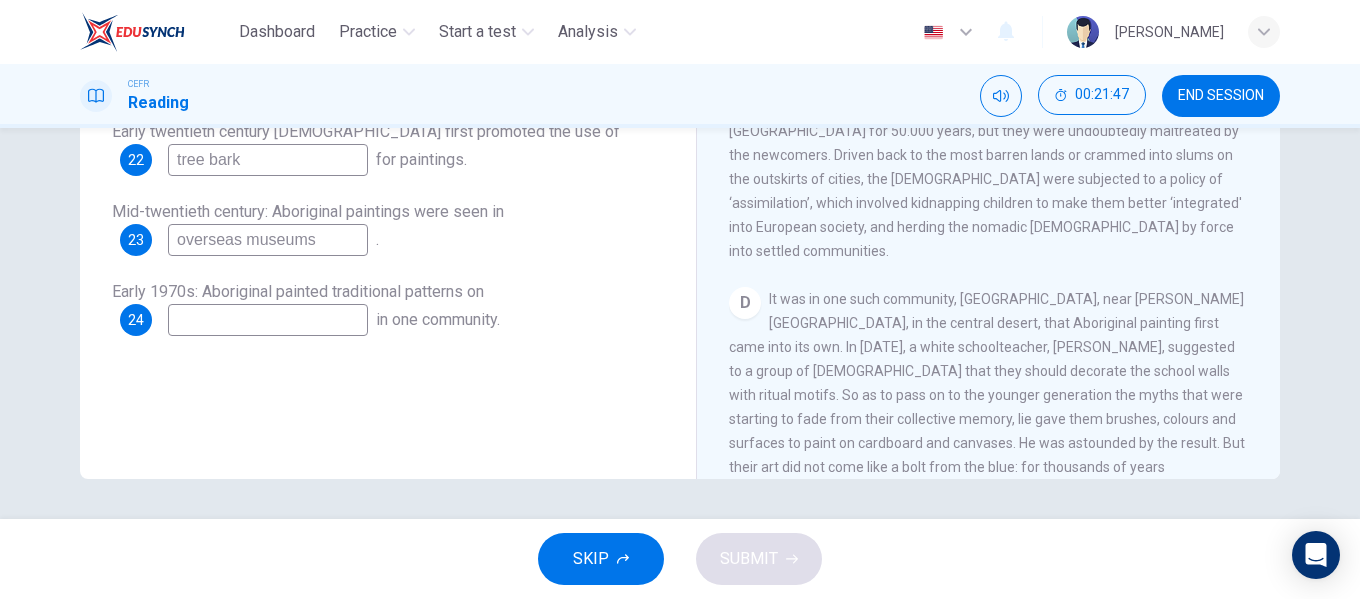 type on "overseas museums" 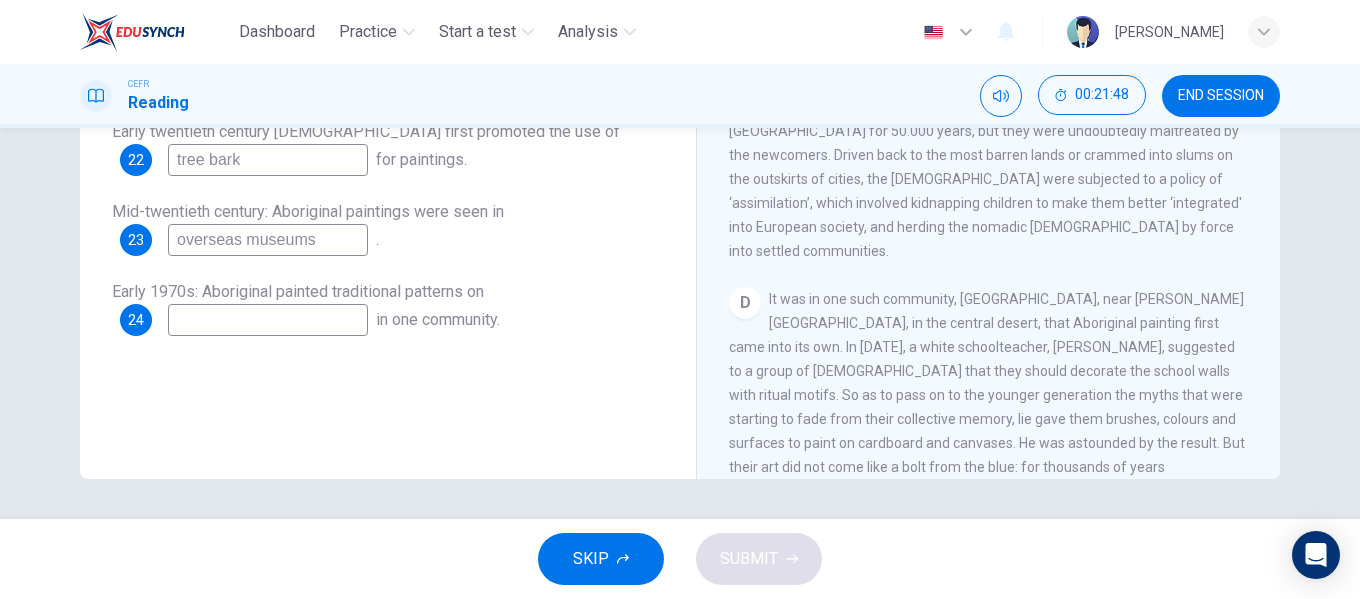 drag, startPoint x: 1259, startPoint y: 188, endPoint x: 1256, endPoint y: 198, distance: 10.440307 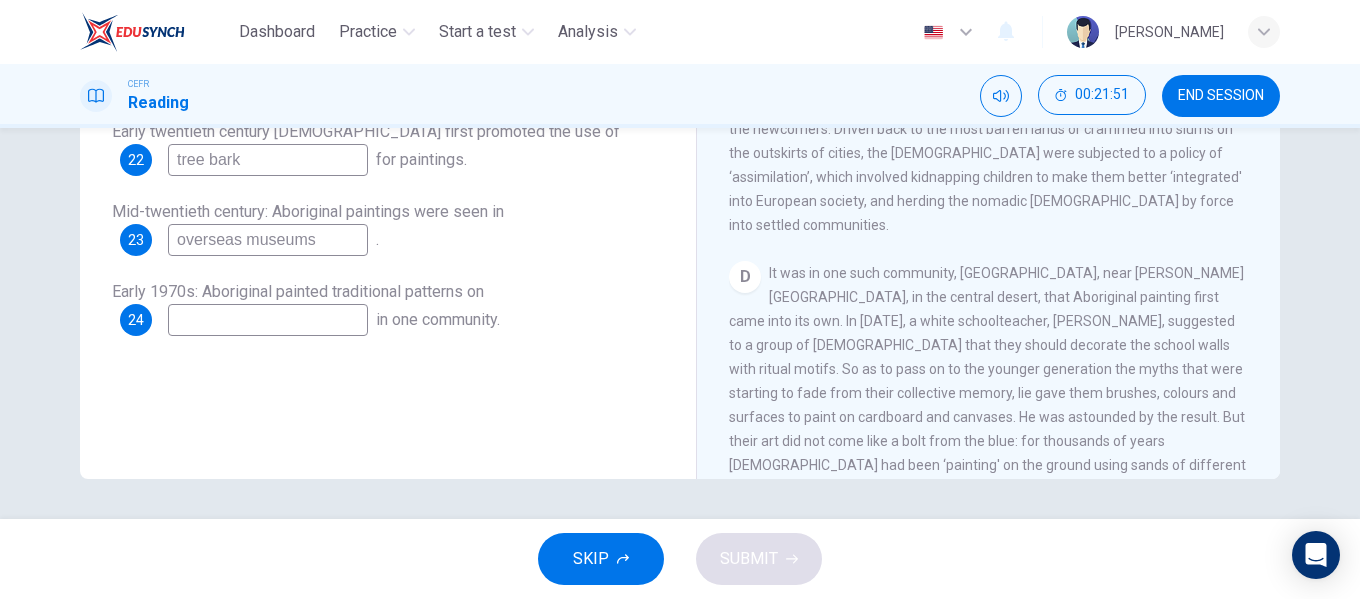 scroll, scrollTop: 973, scrollLeft: 0, axis: vertical 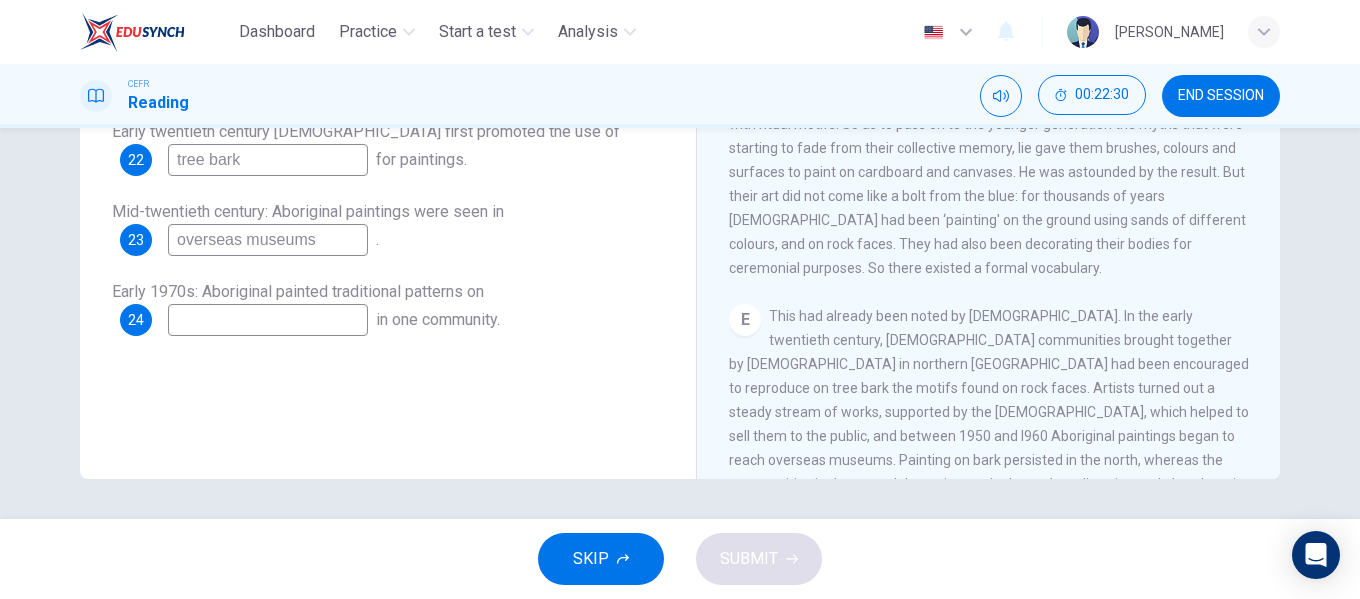 drag, startPoint x: 1255, startPoint y: 216, endPoint x: 1261, endPoint y: 201, distance: 16.155495 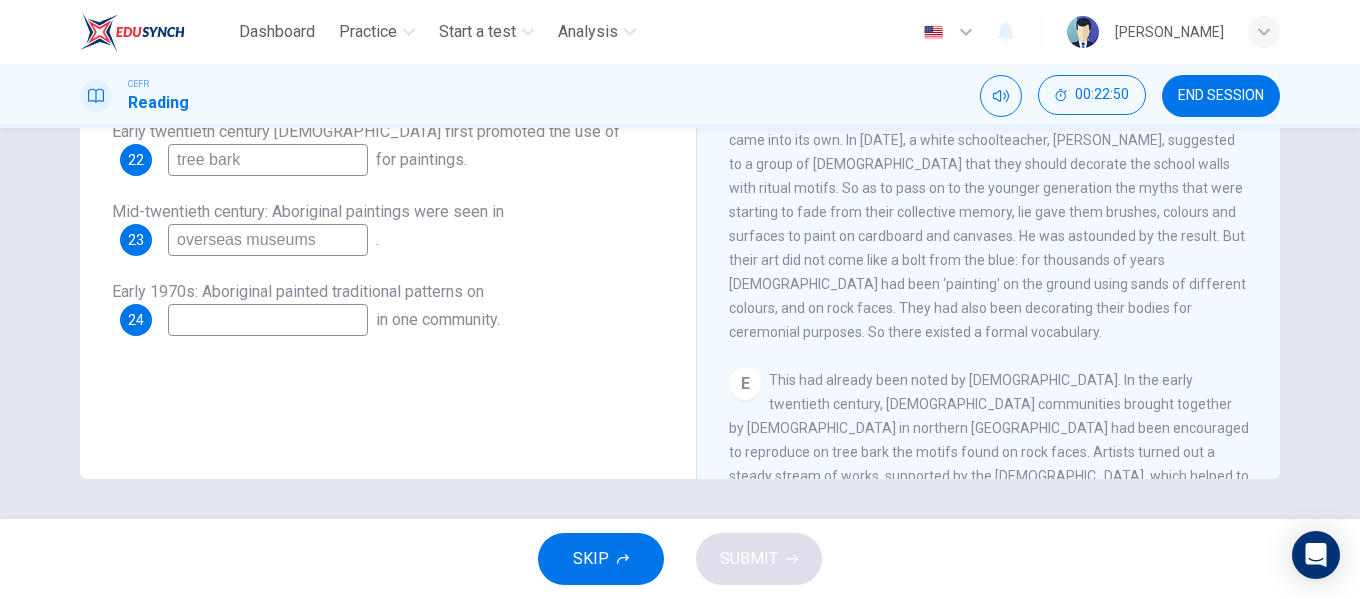 scroll, scrollTop: 901, scrollLeft: 0, axis: vertical 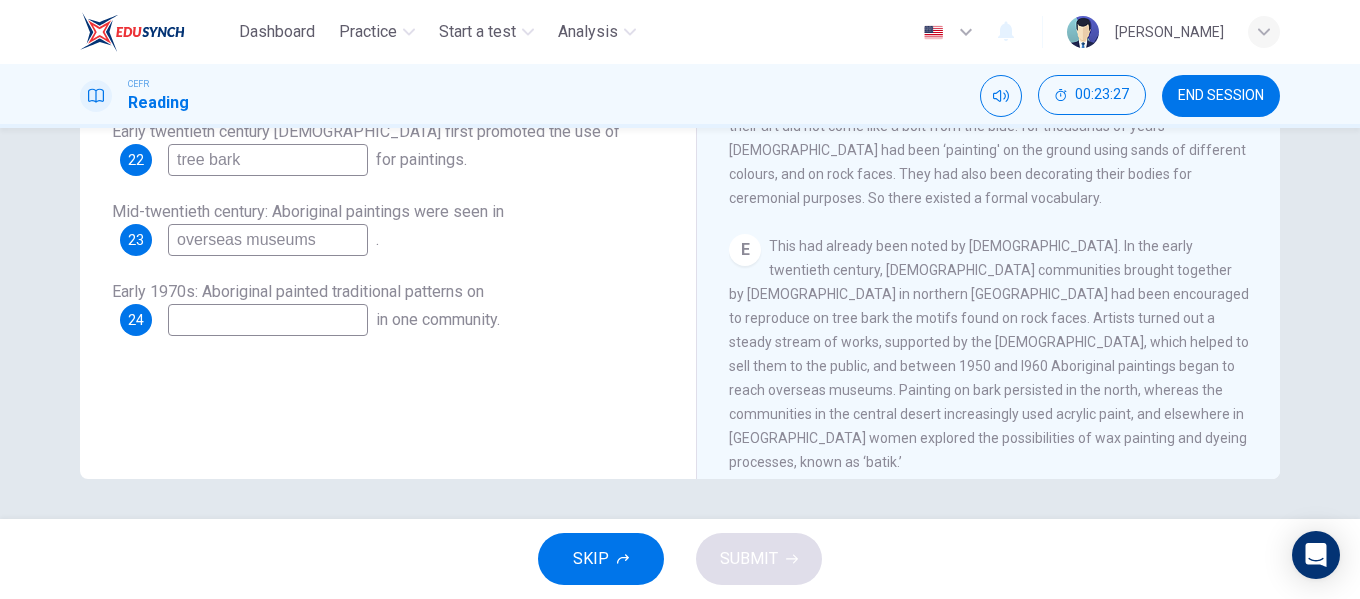 click at bounding box center [268, 320] 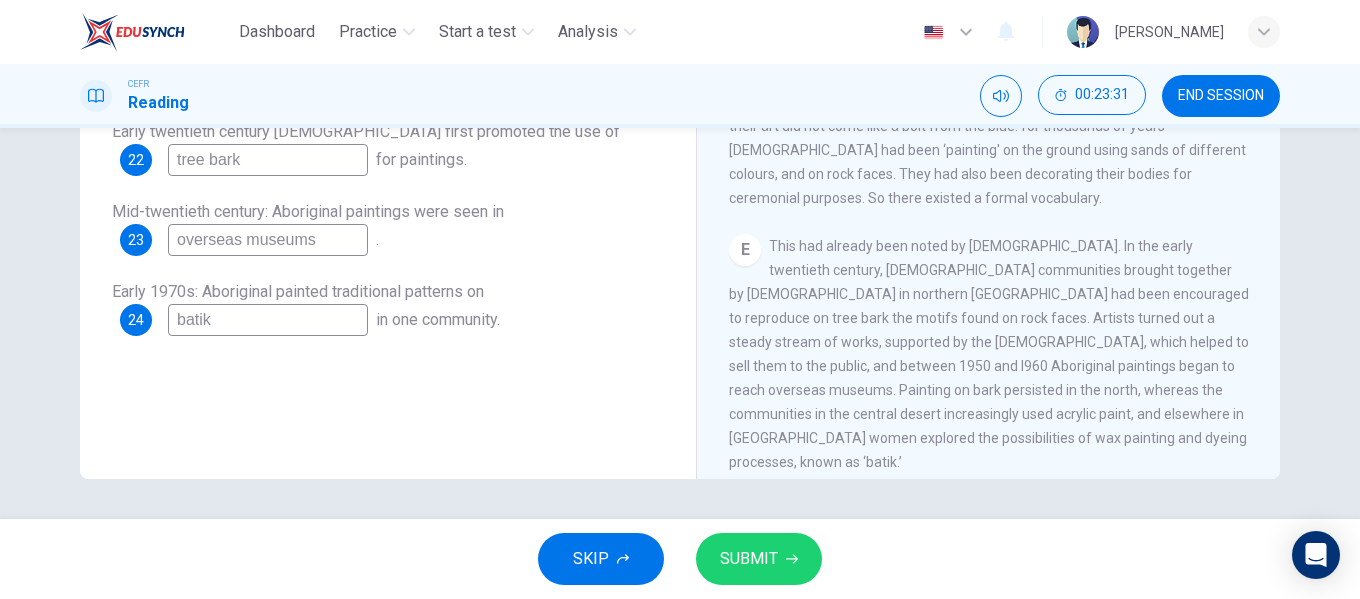 type on "batik" 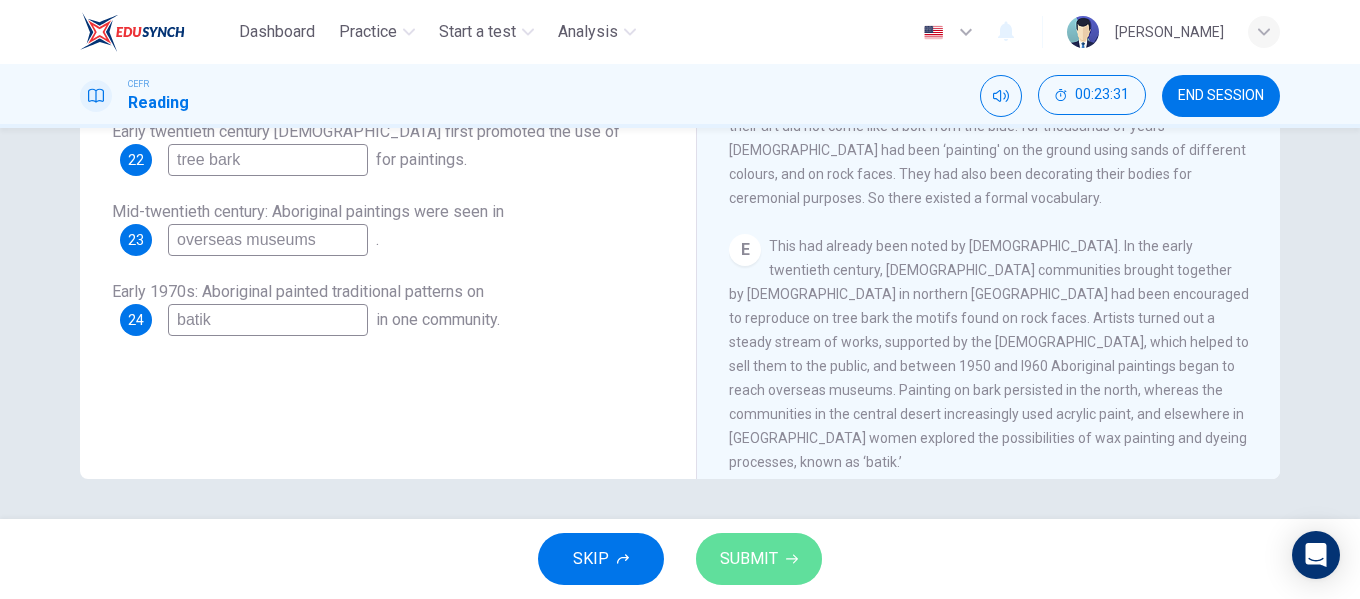 click on "SUBMIT" at bounding box center [759, 559] 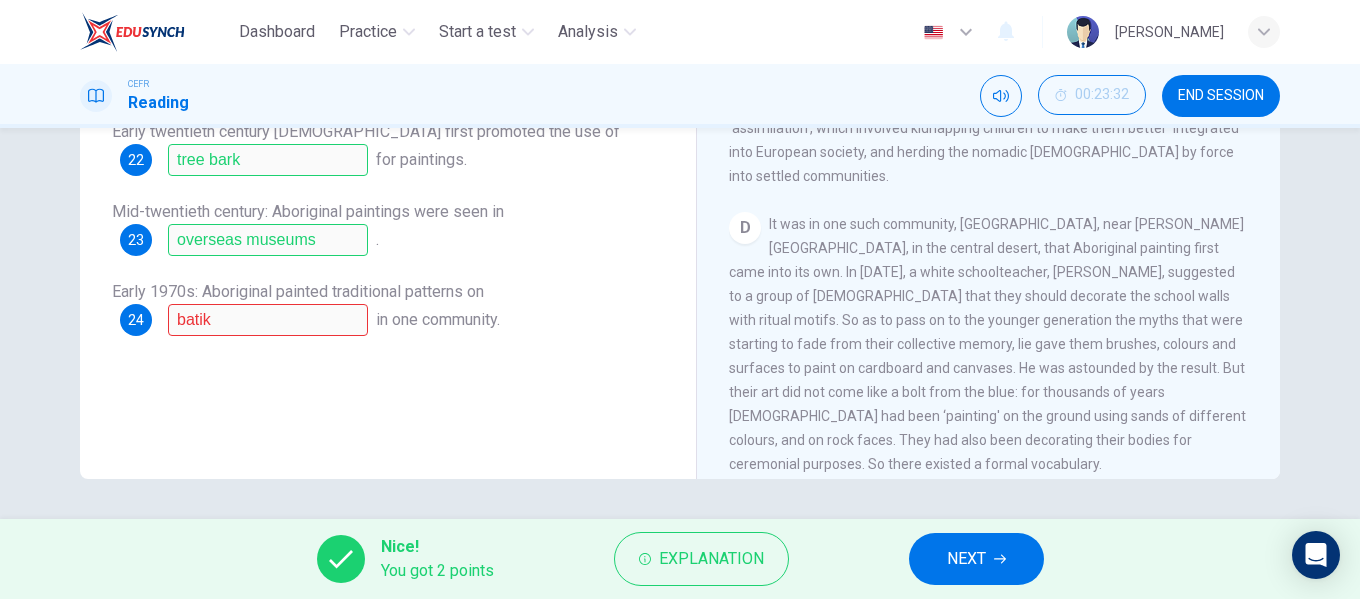 scroll, scrollTop: 743, scrollLeft: 0, axis: vertical 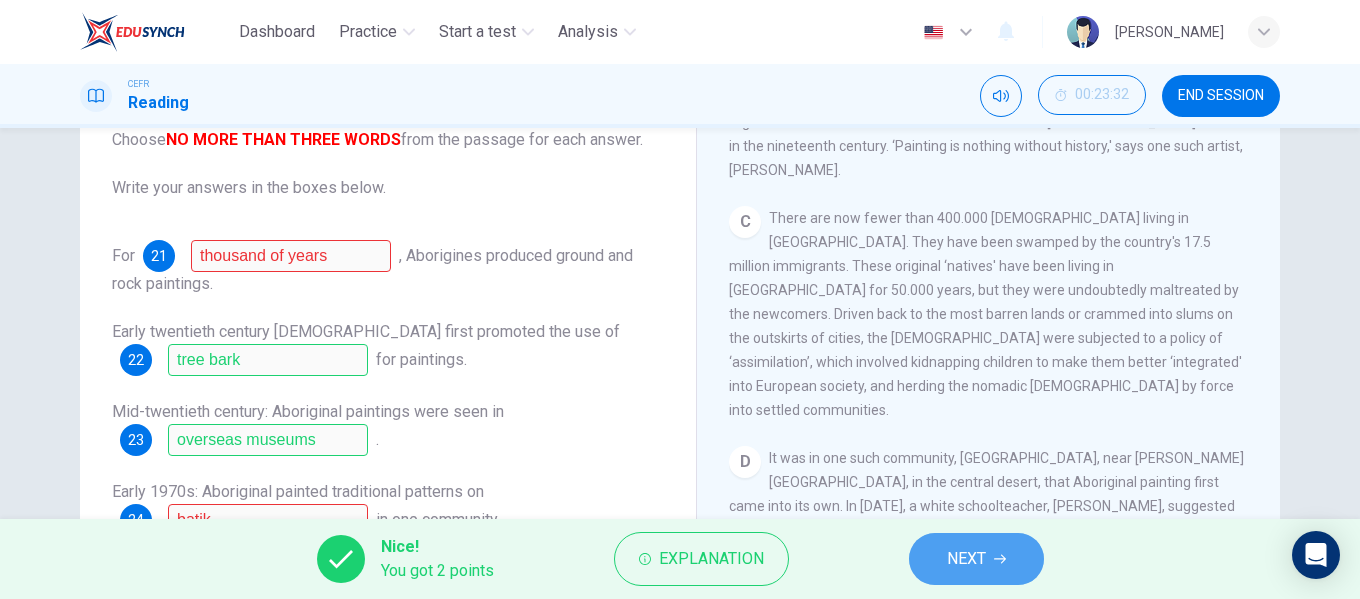 click on "NEXT" at bounding box center (966, 559) 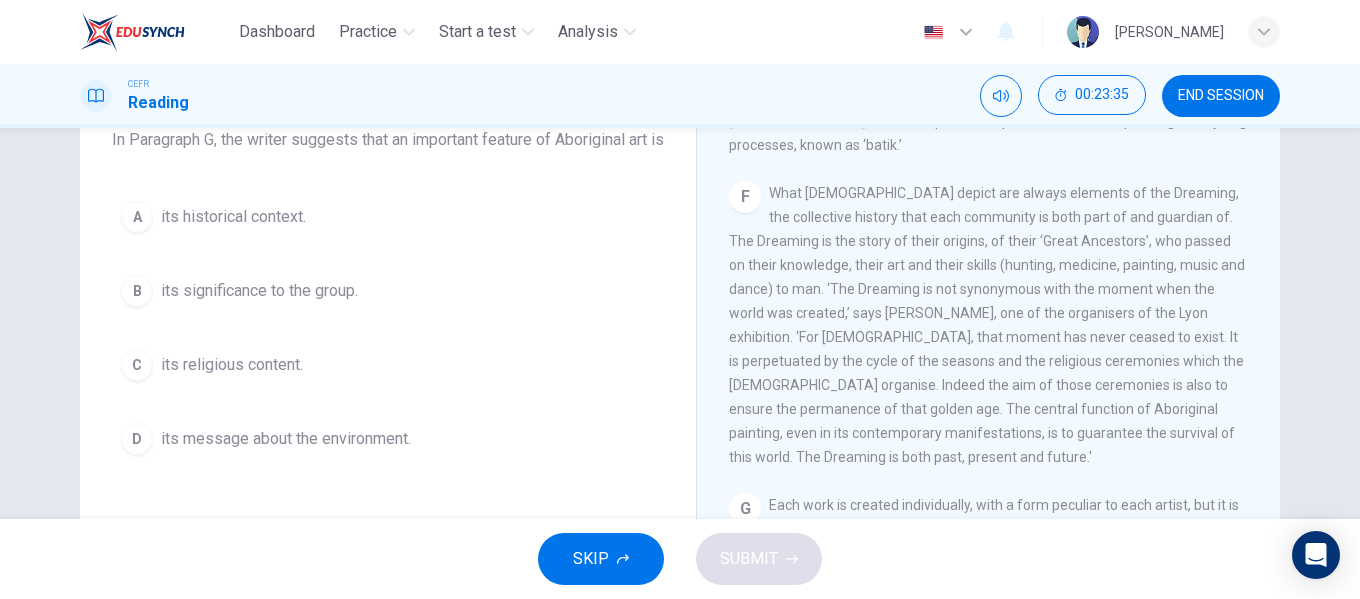 scroll, scrollTop: 1700, scrollLeft: 0, axis: vertical 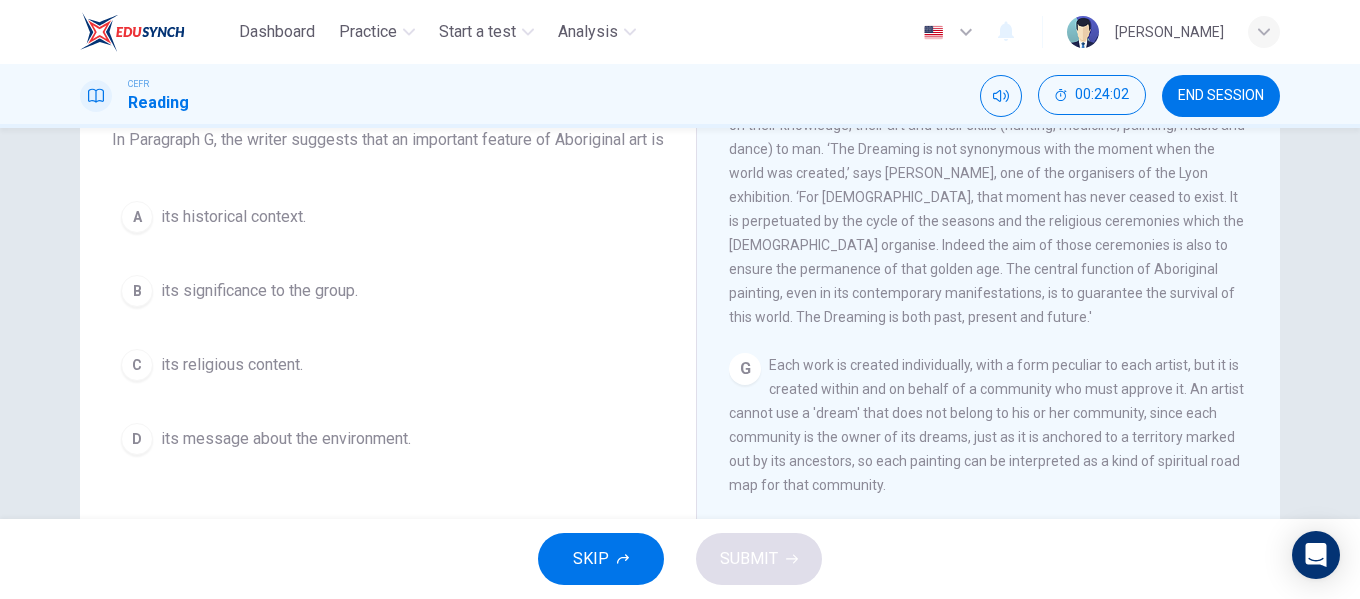 click on "B its significance to the group." at bounding box center (388, 291) 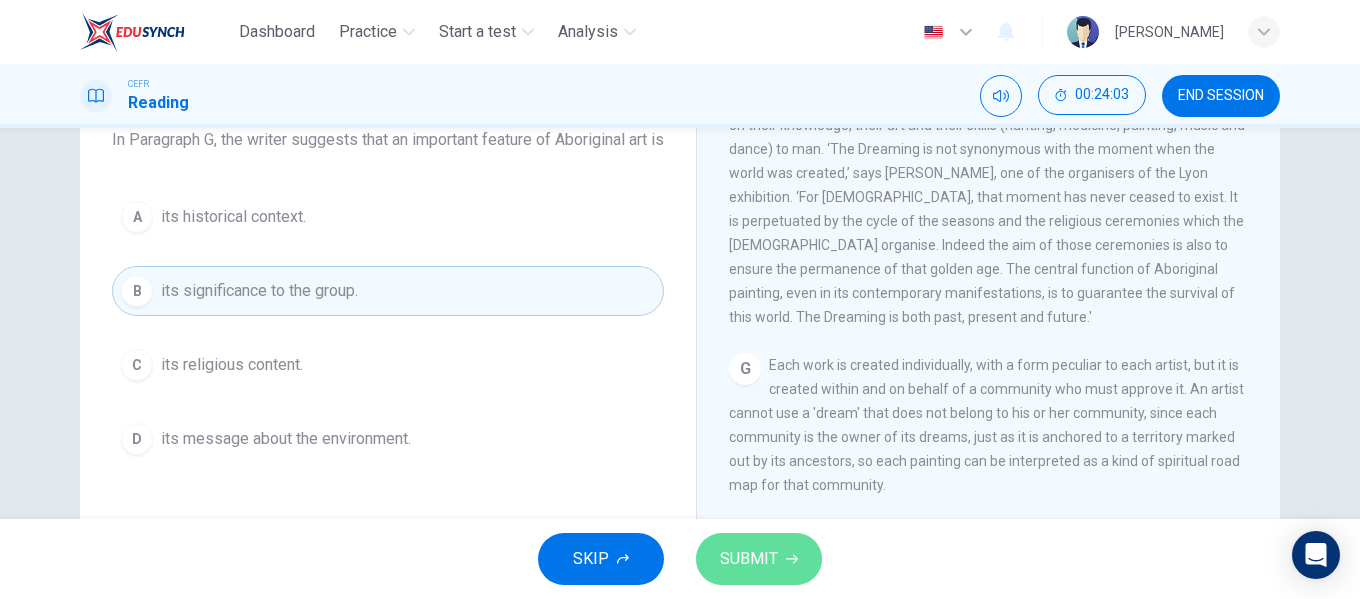 click on "SUBMIT" at bounding box center (759, 559) 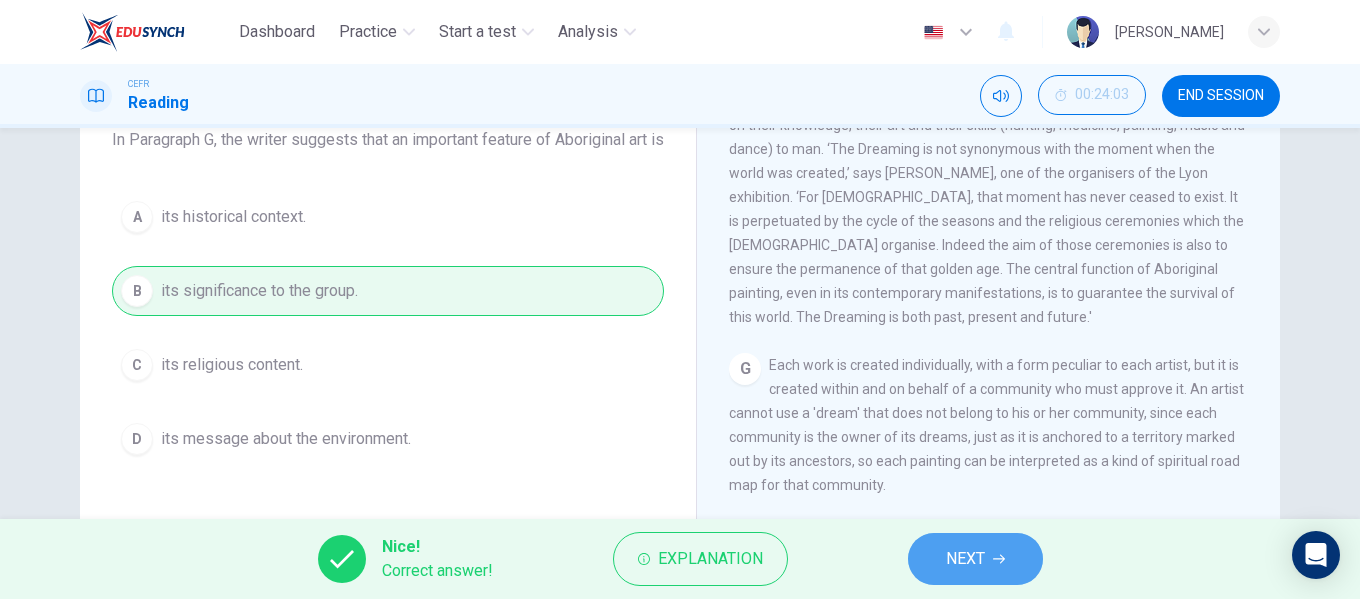 click on "NEXT" at bounding box center (965, 559) 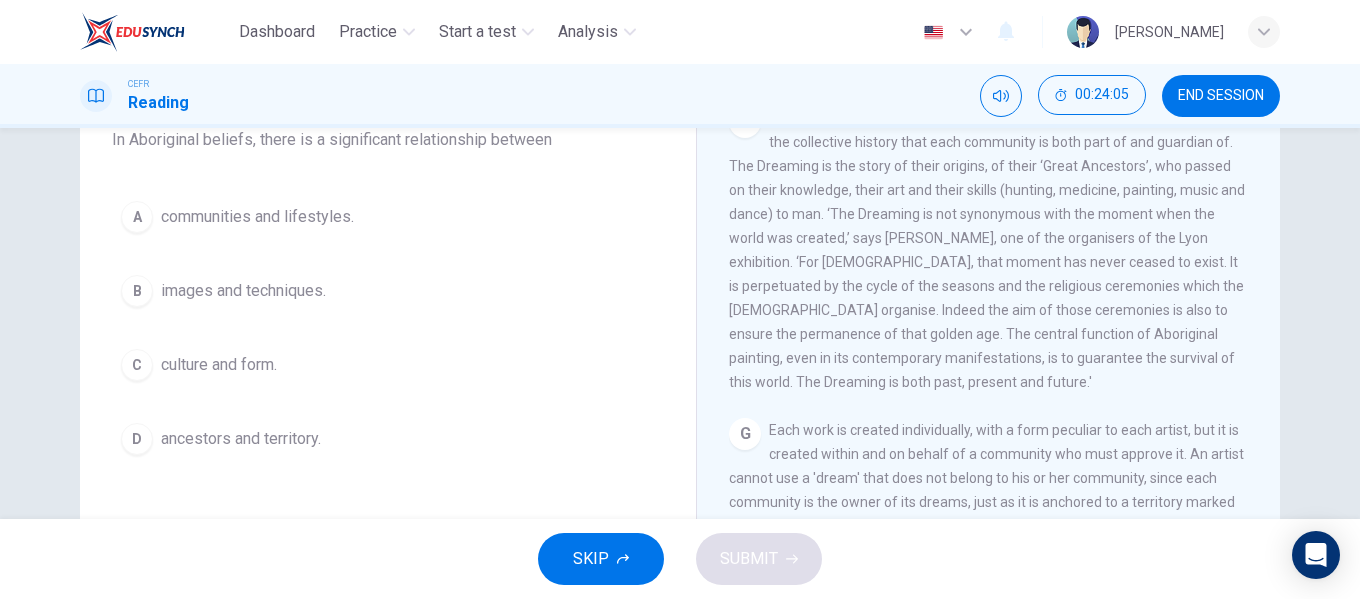 scroll, scrollTop: 1600, scrollLeft: 0, axis: vertical 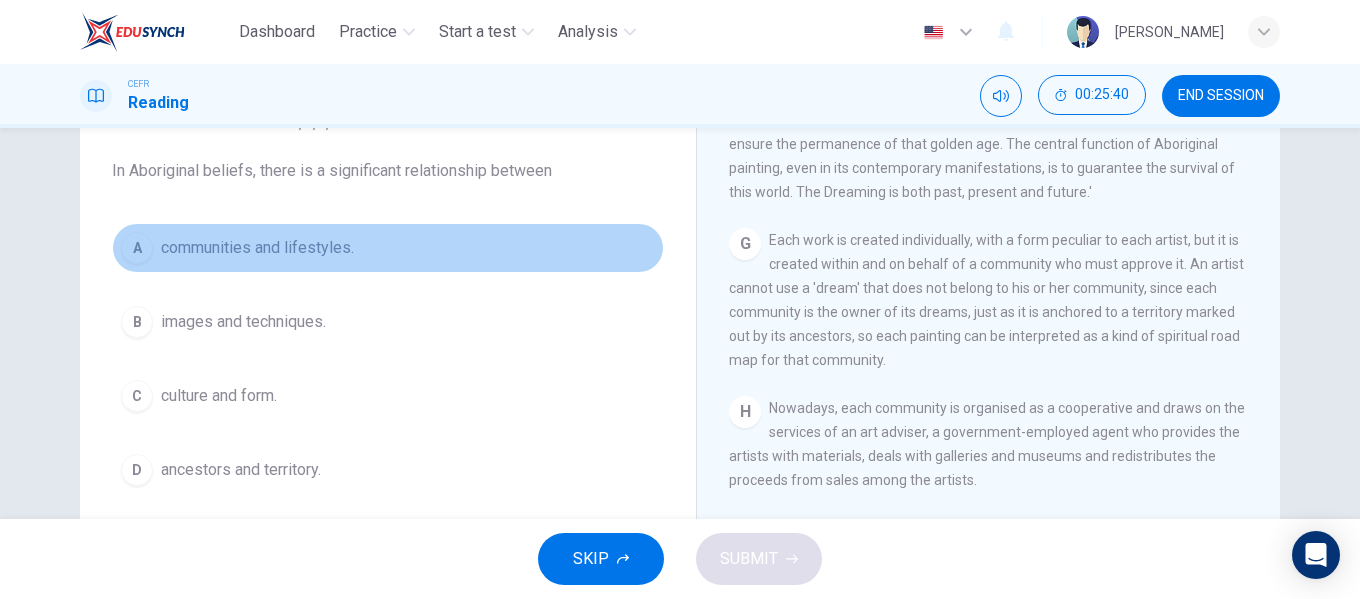 drag, startPoint x: 310, startPoint y: 234, endPoint x: 319, endPoint y: 169, distance: 65.62012 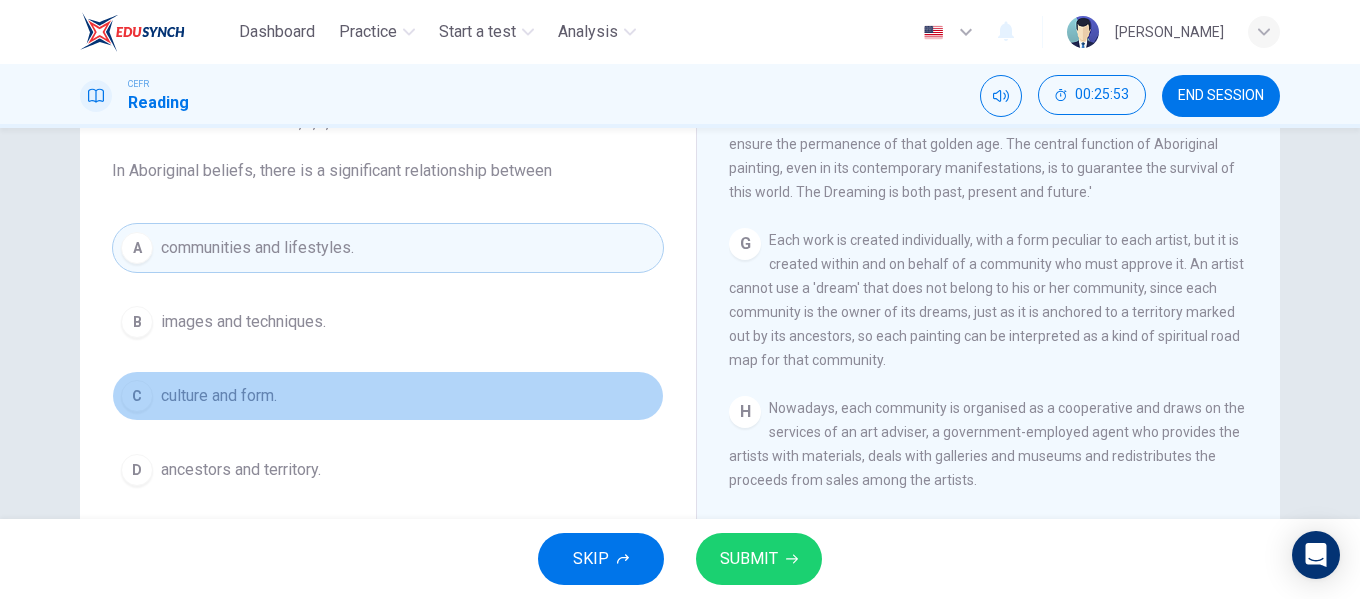 click on "C culture and form." at bounding box center [388, 396] 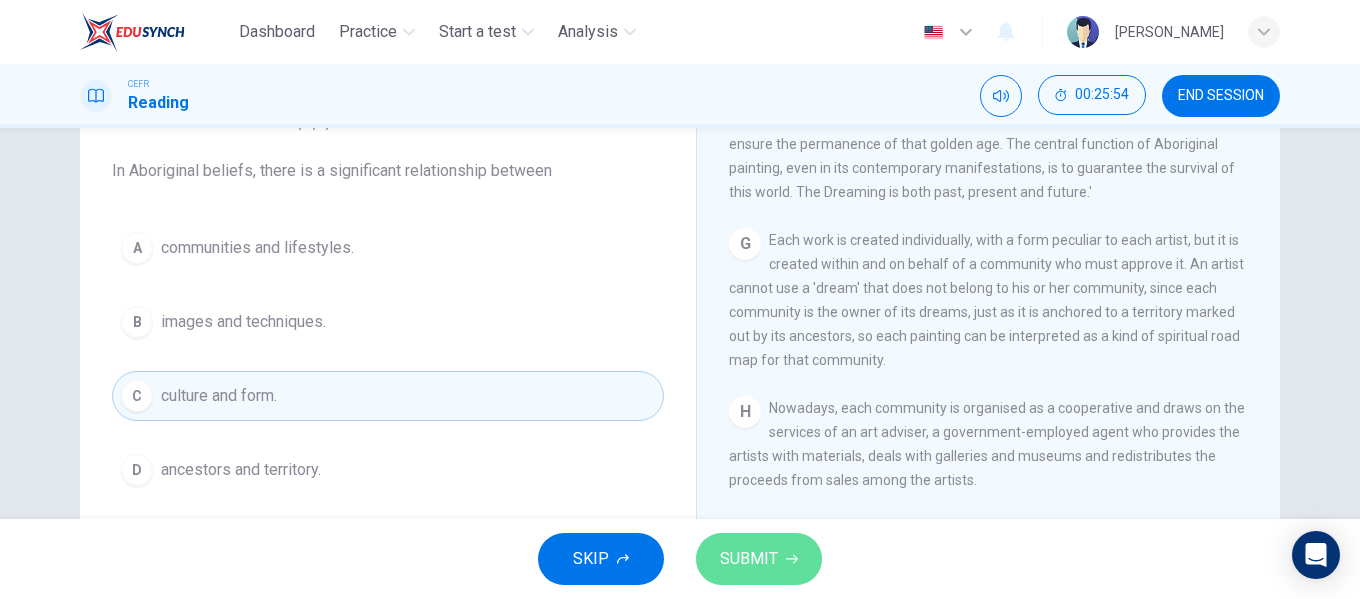 click 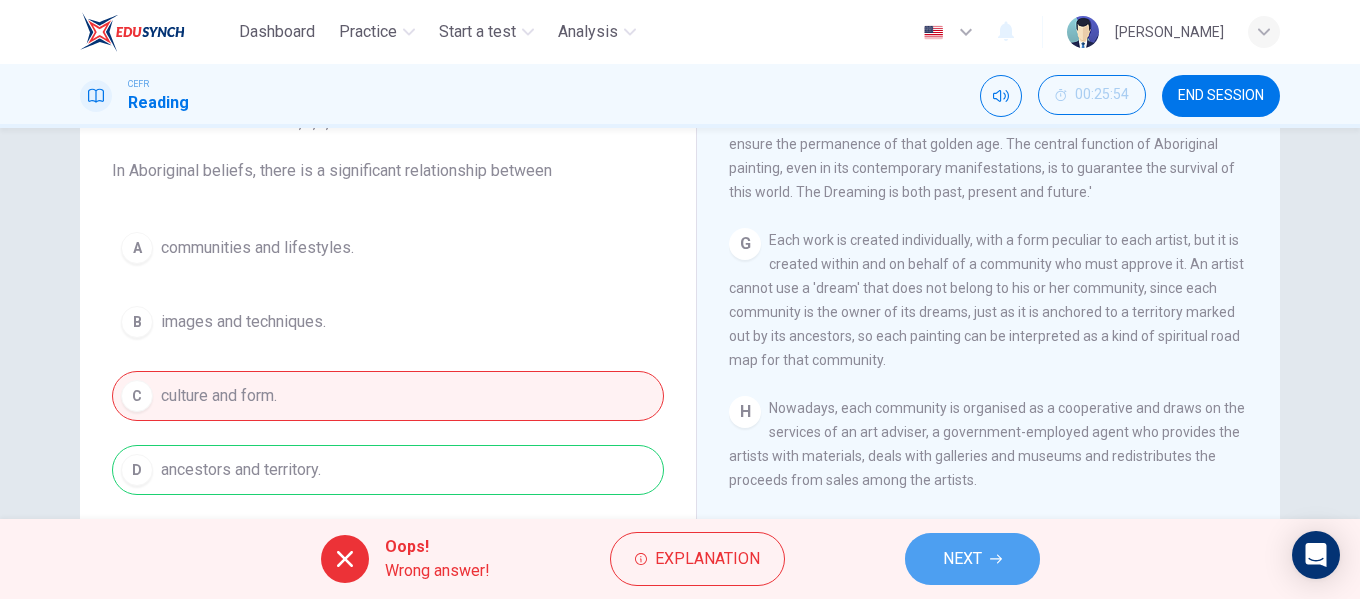 click on "NEXT" at bounding box center (972, 559) 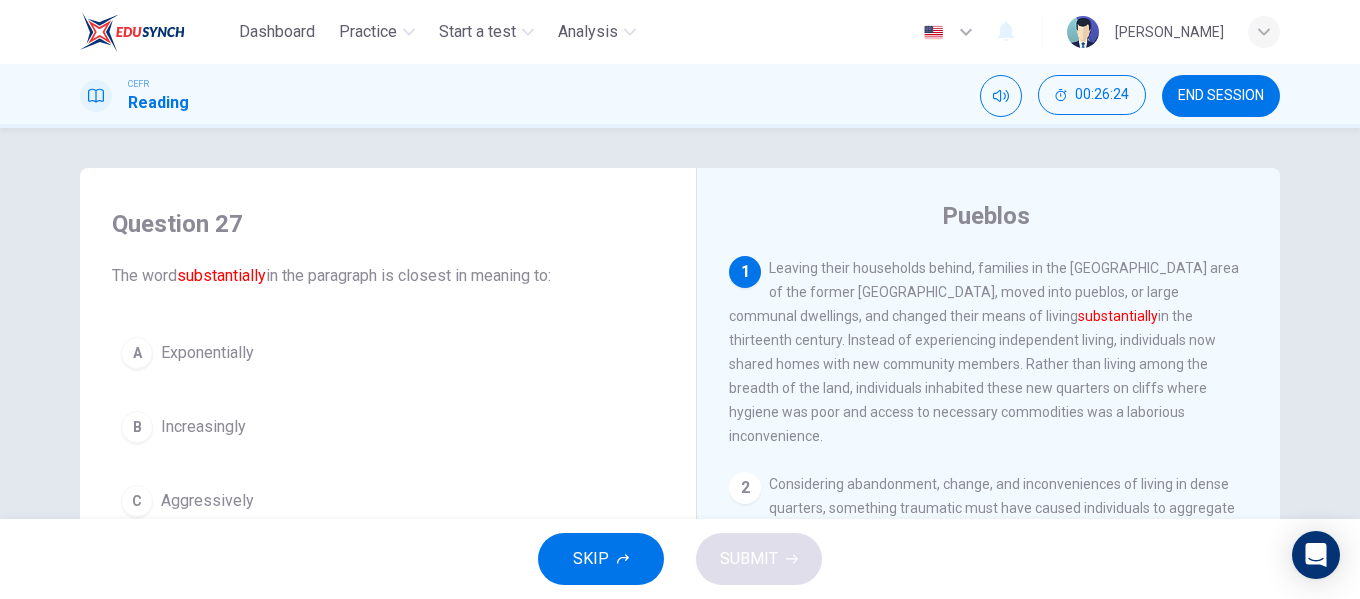 scroll, scrollTop: 100, scrollLeft: 0, axis: vertical 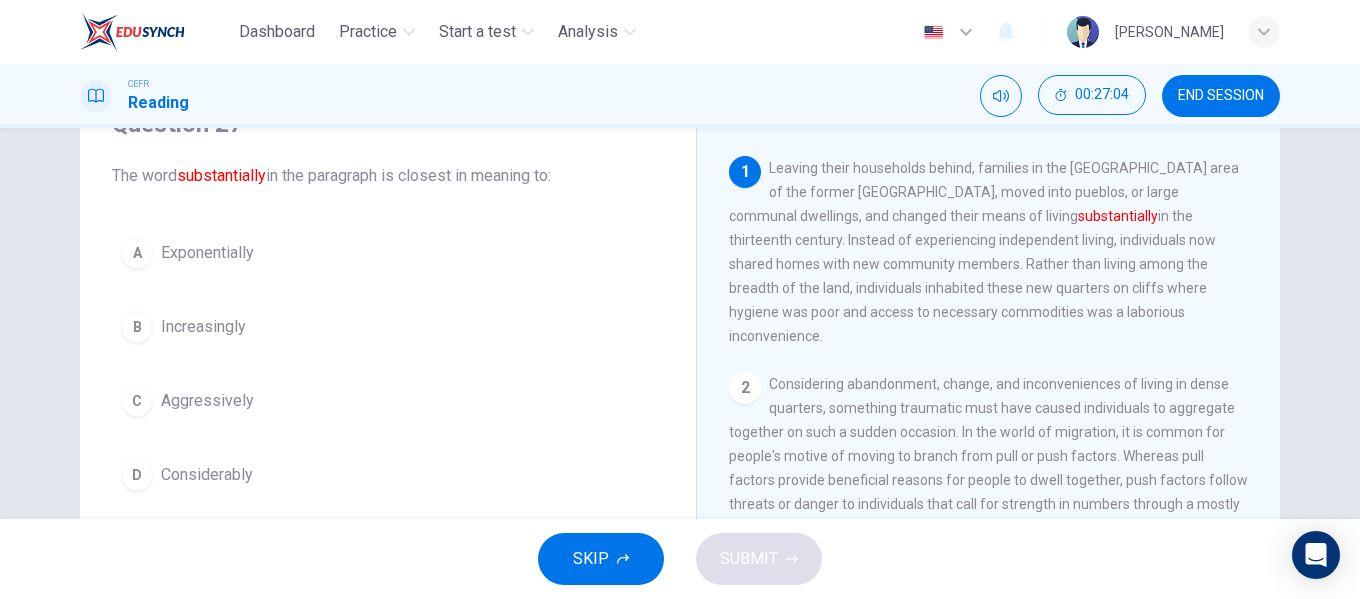 click on "A Exponentially" at bounding box center (388, 253) 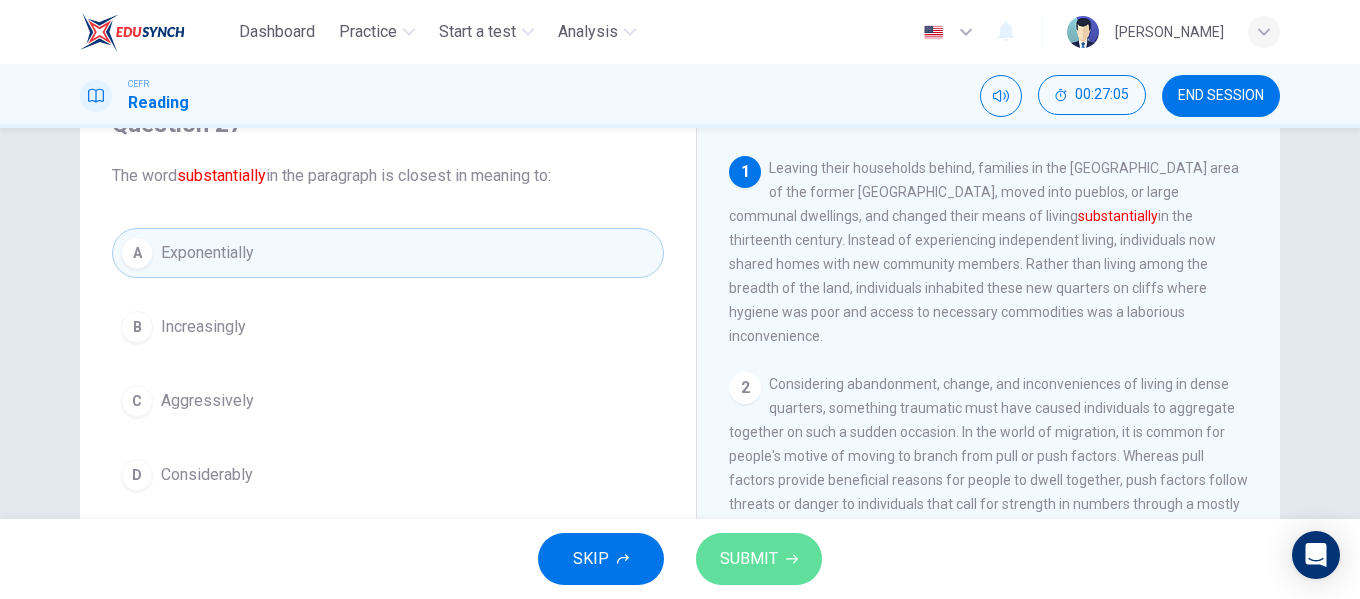 click on "SUBMIT" at bounding box center [749, 559] 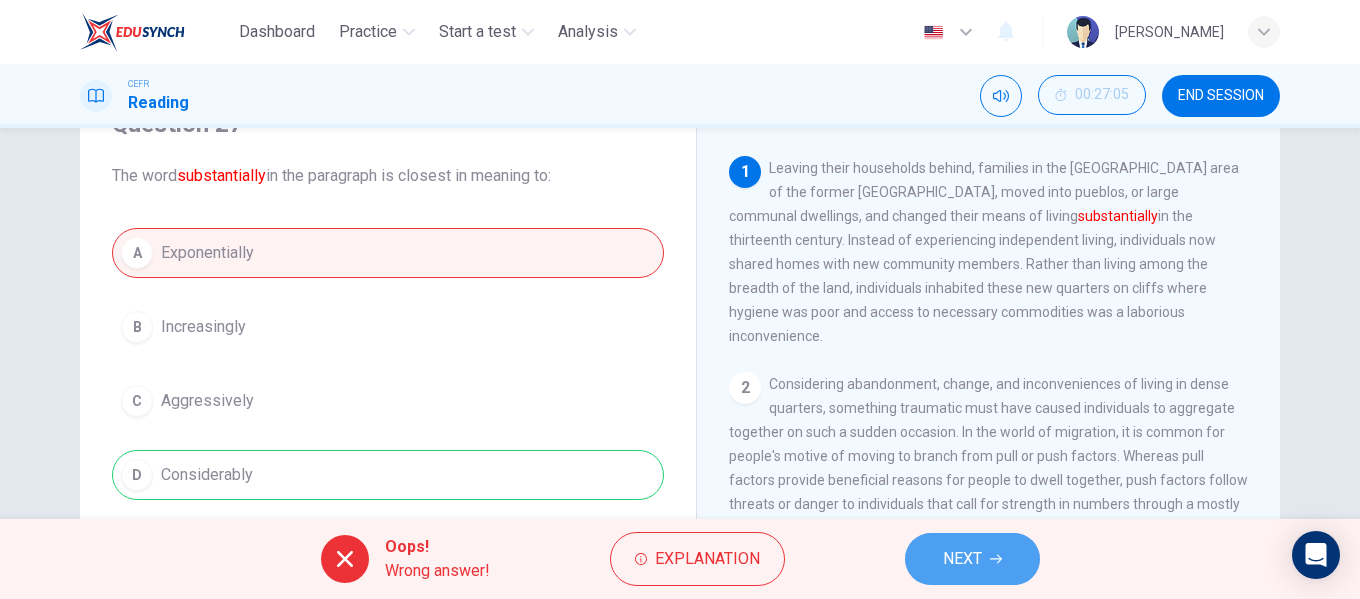 click on "NEXT" at bounding box center (972, 559) 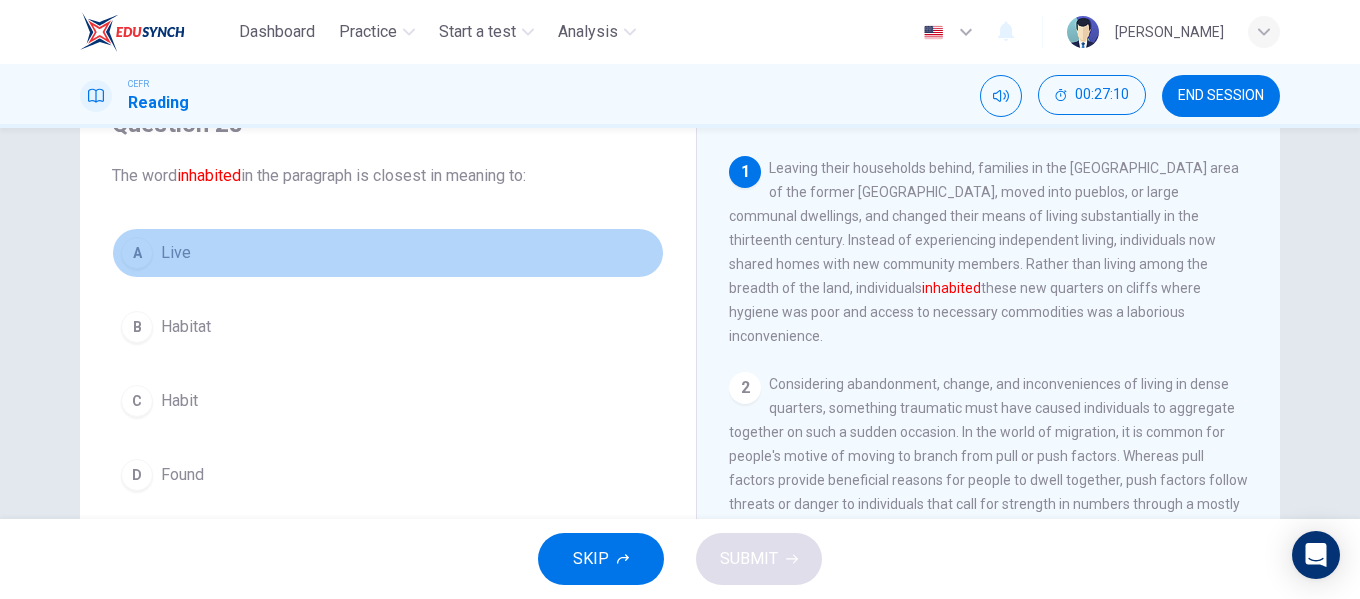 click on "A Live" at bounding box center [388, 253] 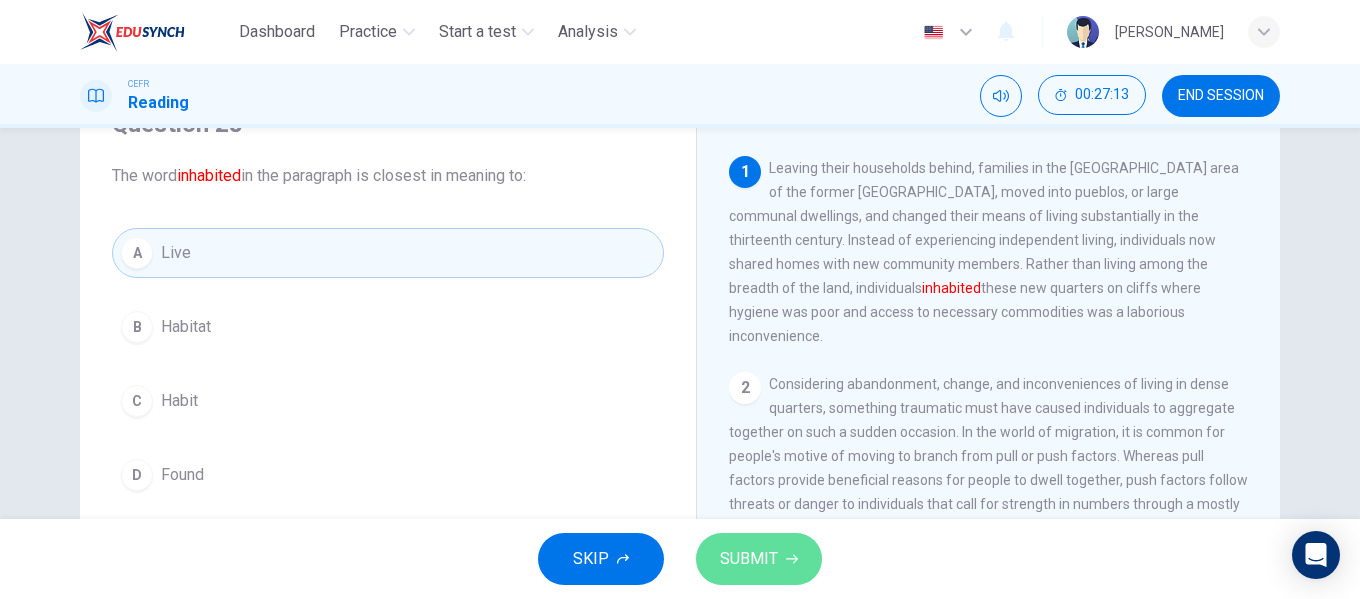 click on "SUBMIT" at bounding box center (759, 559) 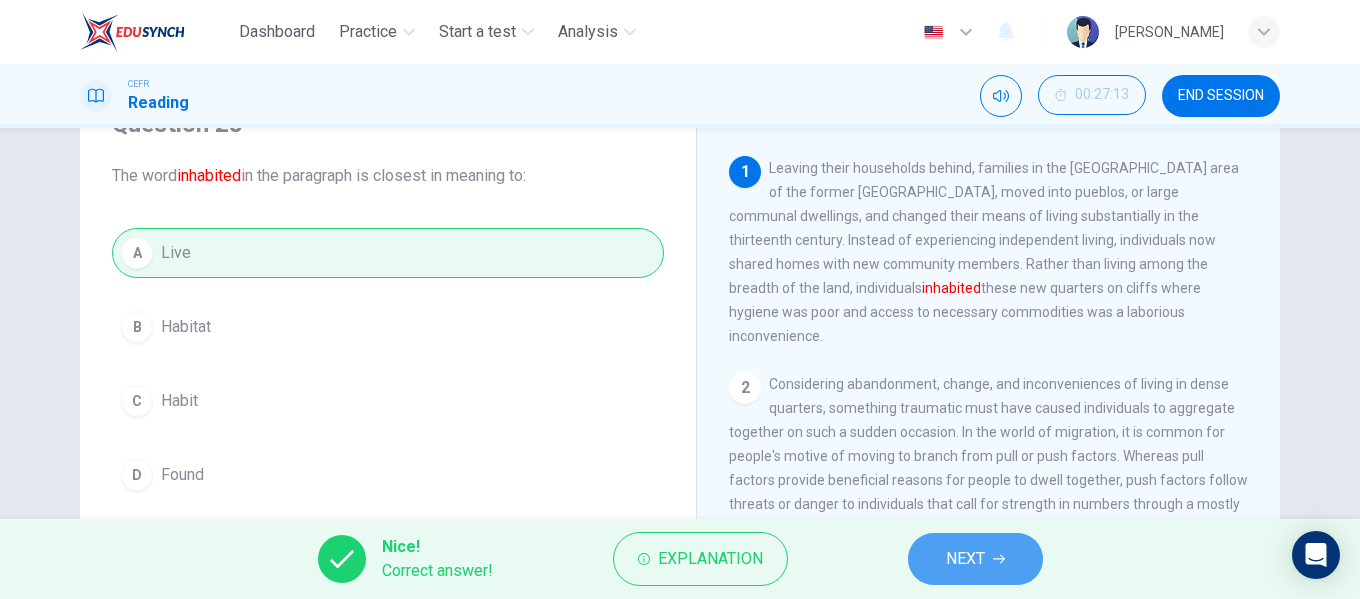 click on "NEXT" at bounding box center [975, 559] 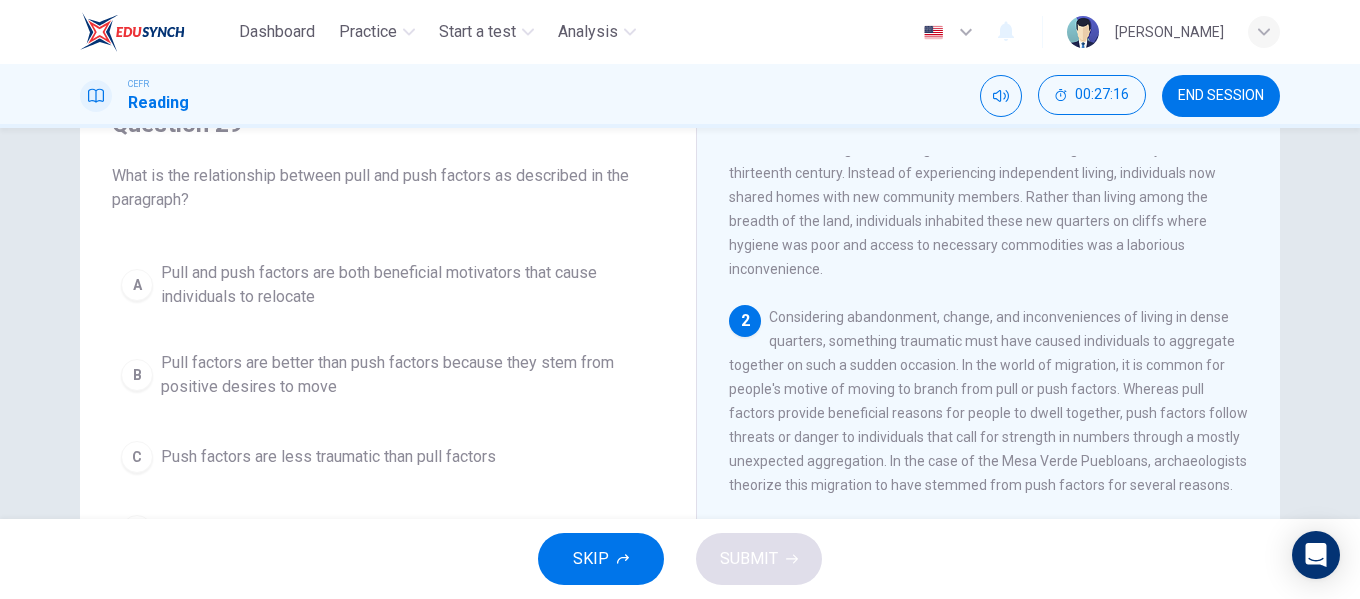 scroll, scrollTop: 100, scrollLeft: 0, axis: vertical 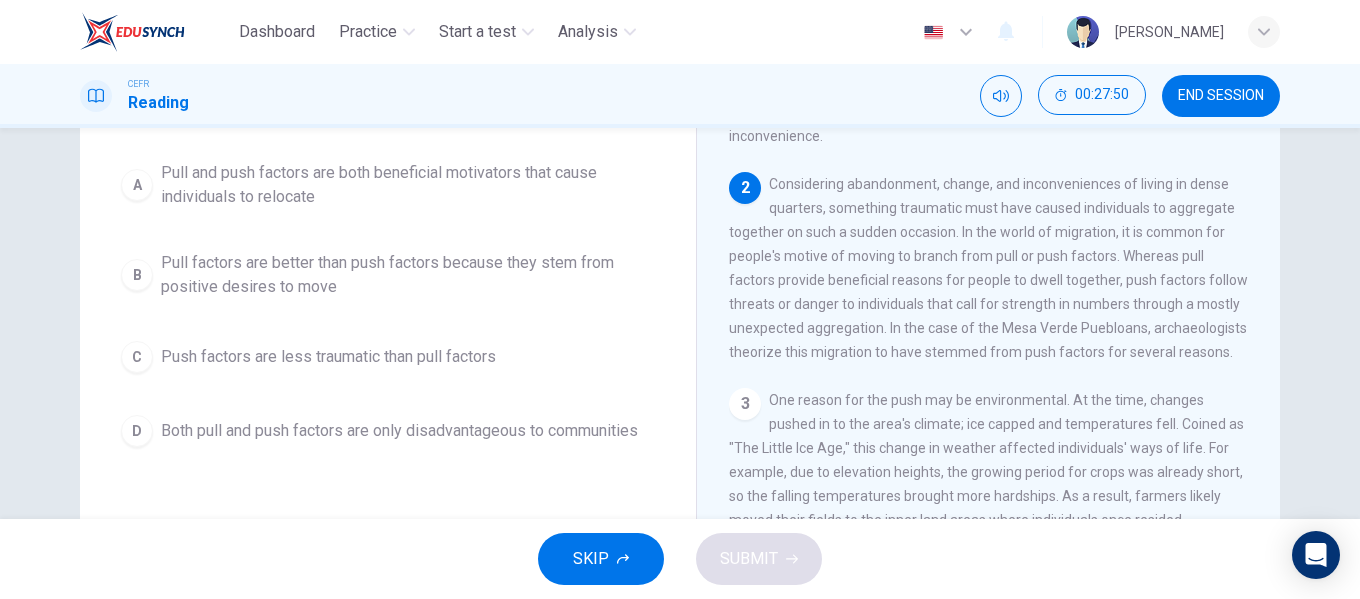click on "Pull factors are better than push factors because they stem from positive desires to move" at bounding box center [408, 275] 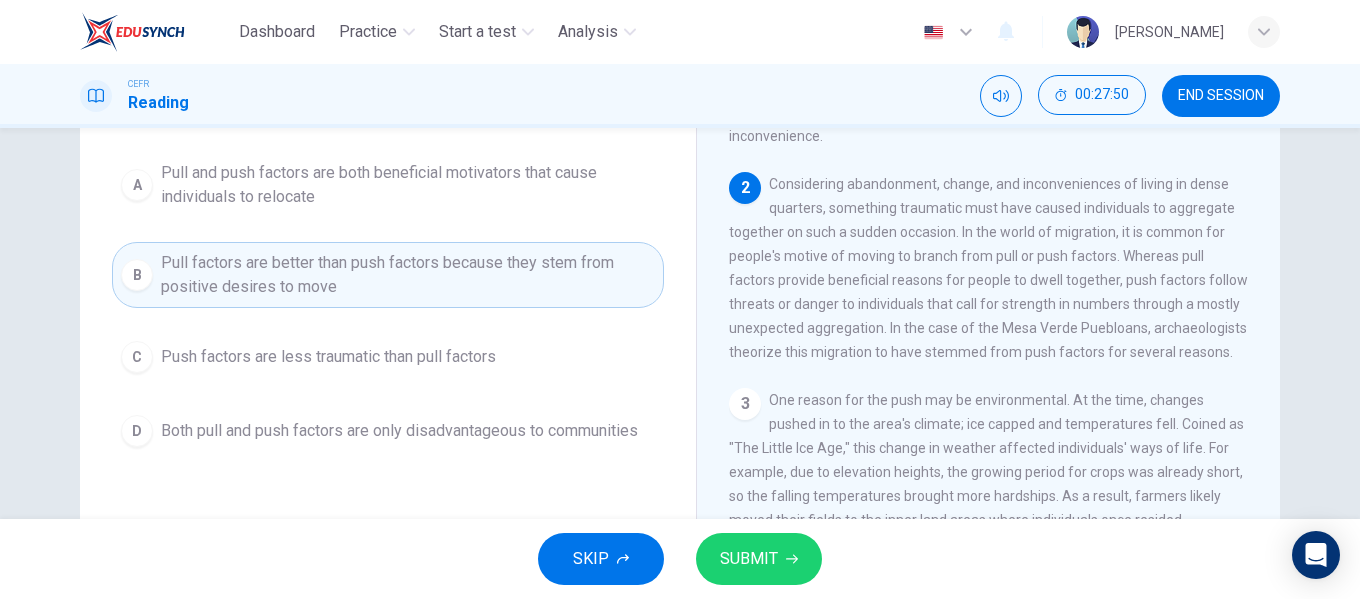 click on "SUBMIT" at bounding box center [749, 559] 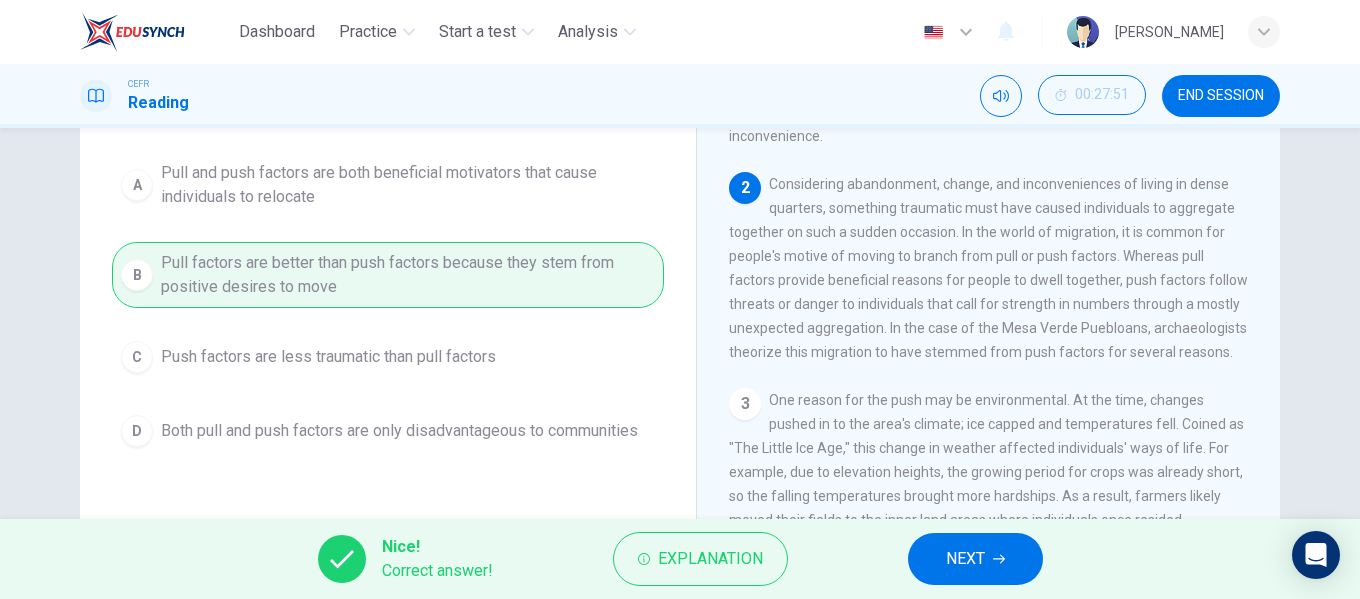 click on "NEXT" at bounding box center (965, 559) 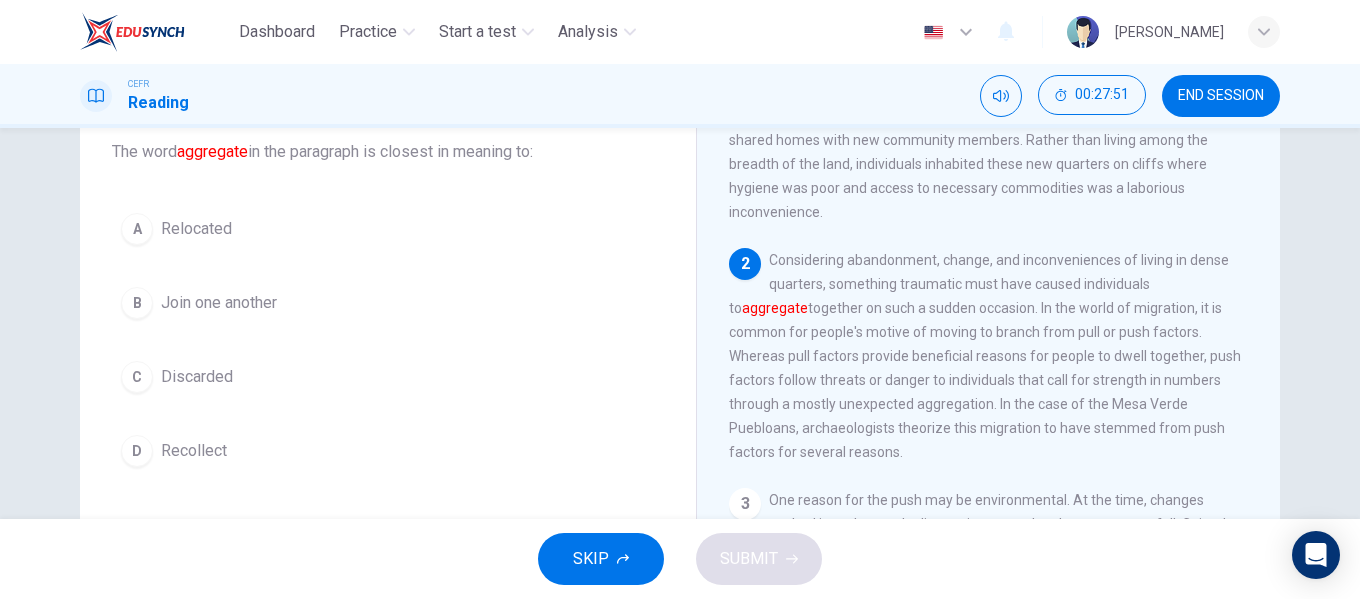 scroll, scrollTop: 76, scrollLeft: 0, axis: vertical 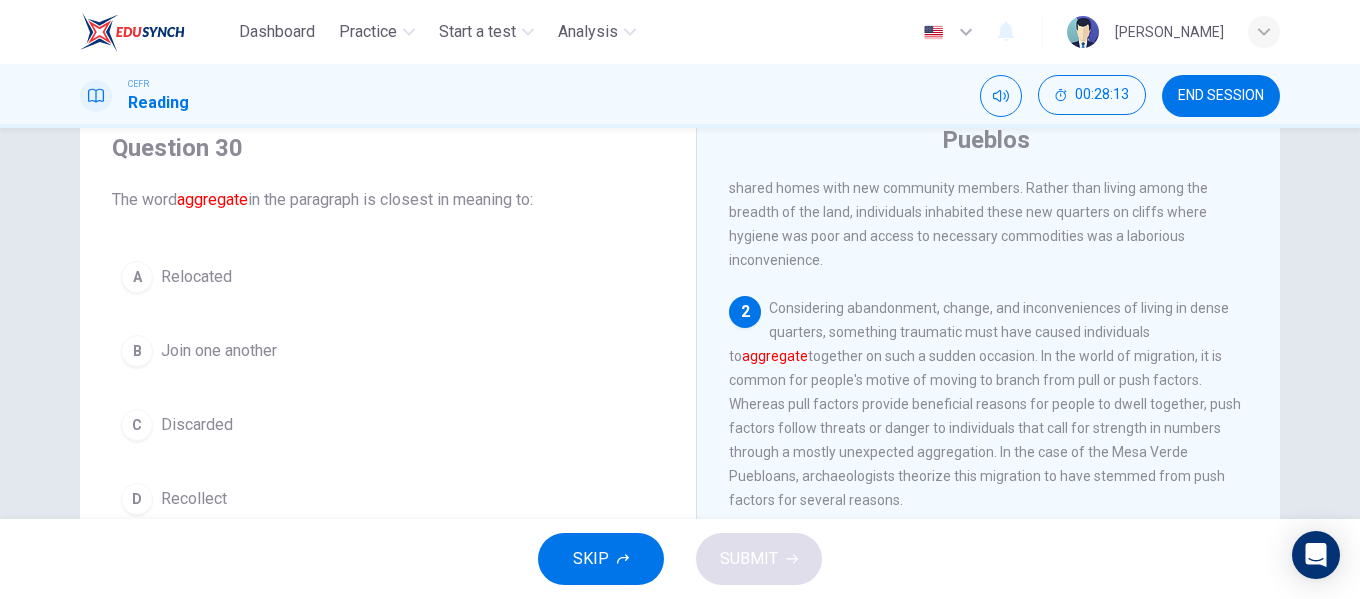 click on "Join one another" at bounding box center (219, 351) 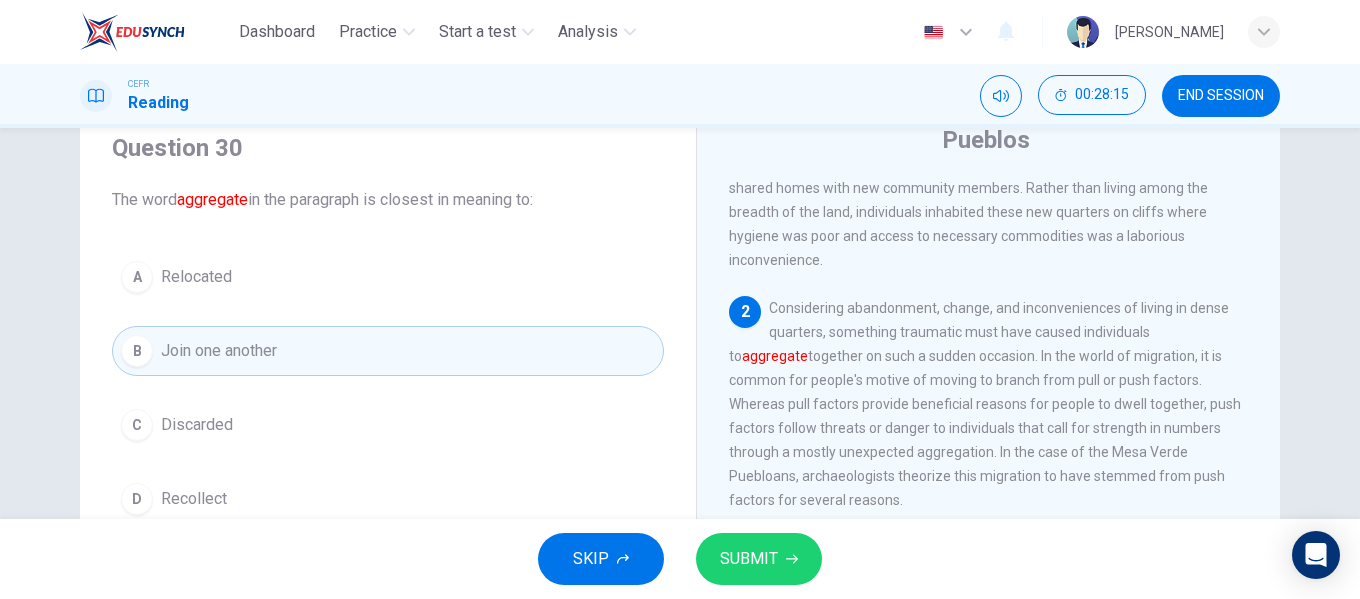 click on "SUBMIT" at bounding box center (749, 559) 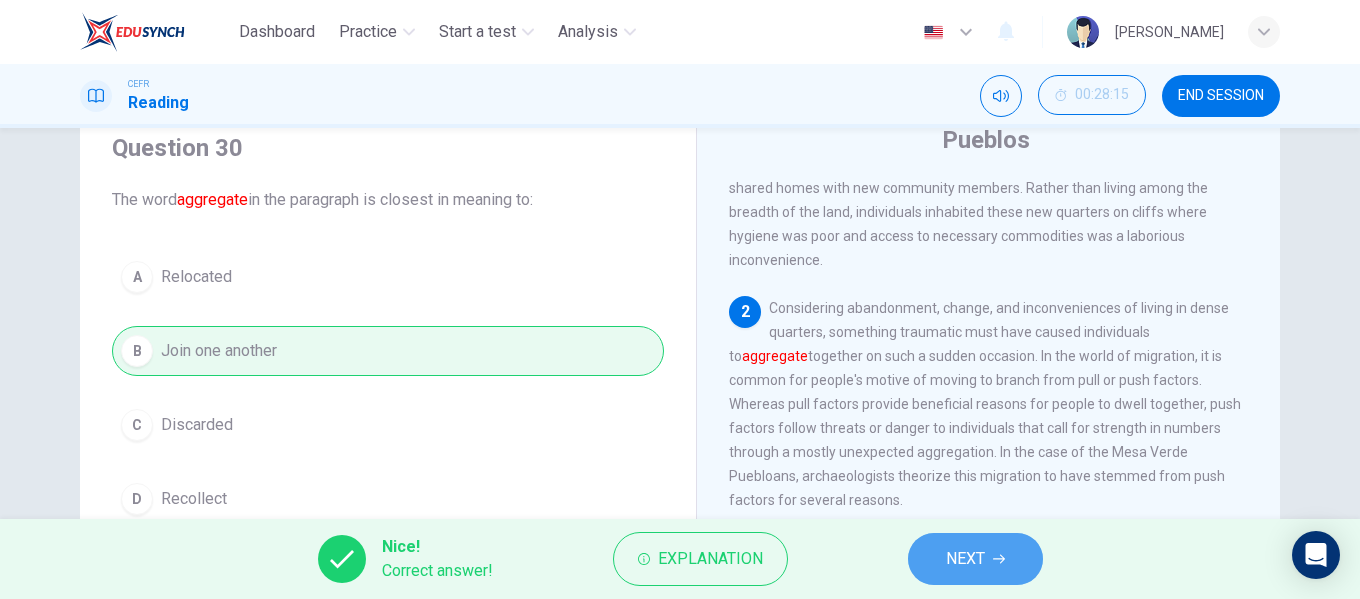 click on "NEXT" at bounding box center [965, 559] 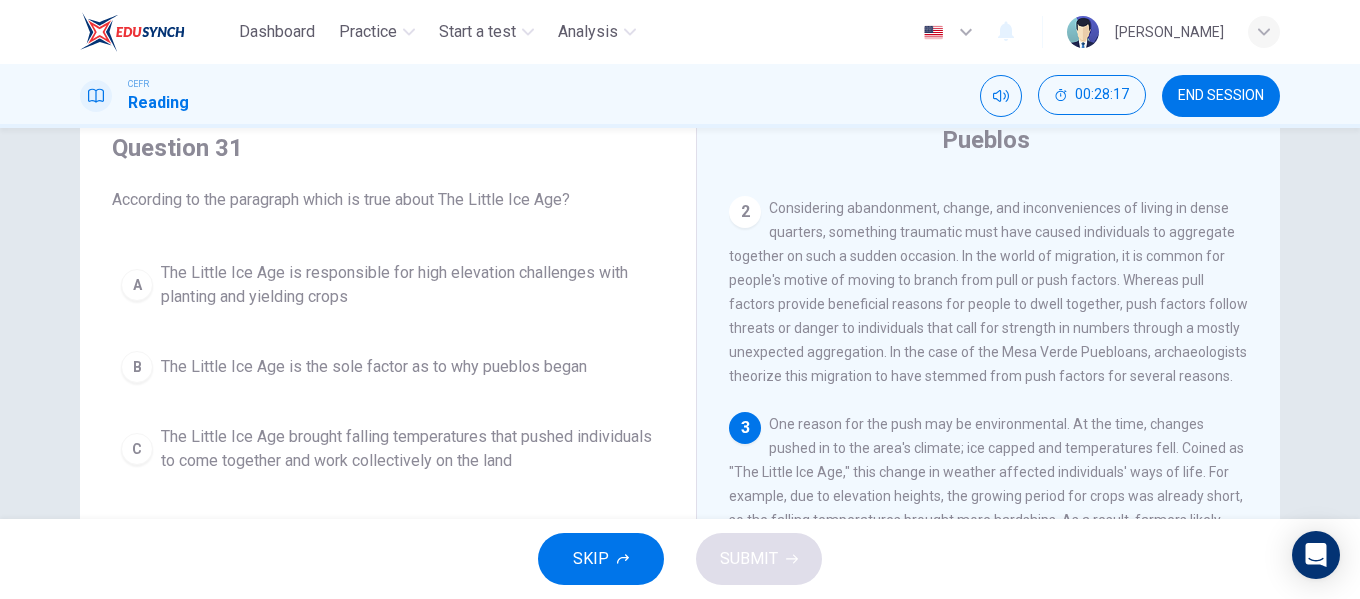 scroll, scrollTop: 300, scrollLeft: 0, axis: vertical 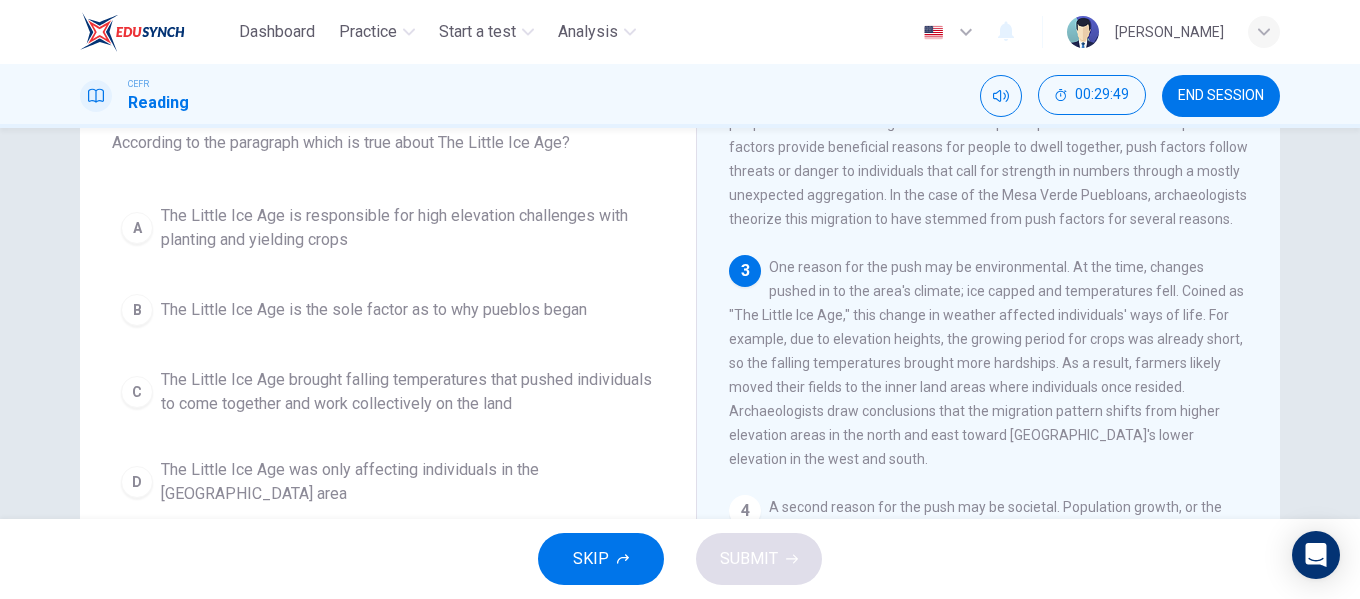 click on "The Little Ice Age brought falling temperatures that pushed individuals to come together and work collectively on the land" at bounding box center (408, 392) 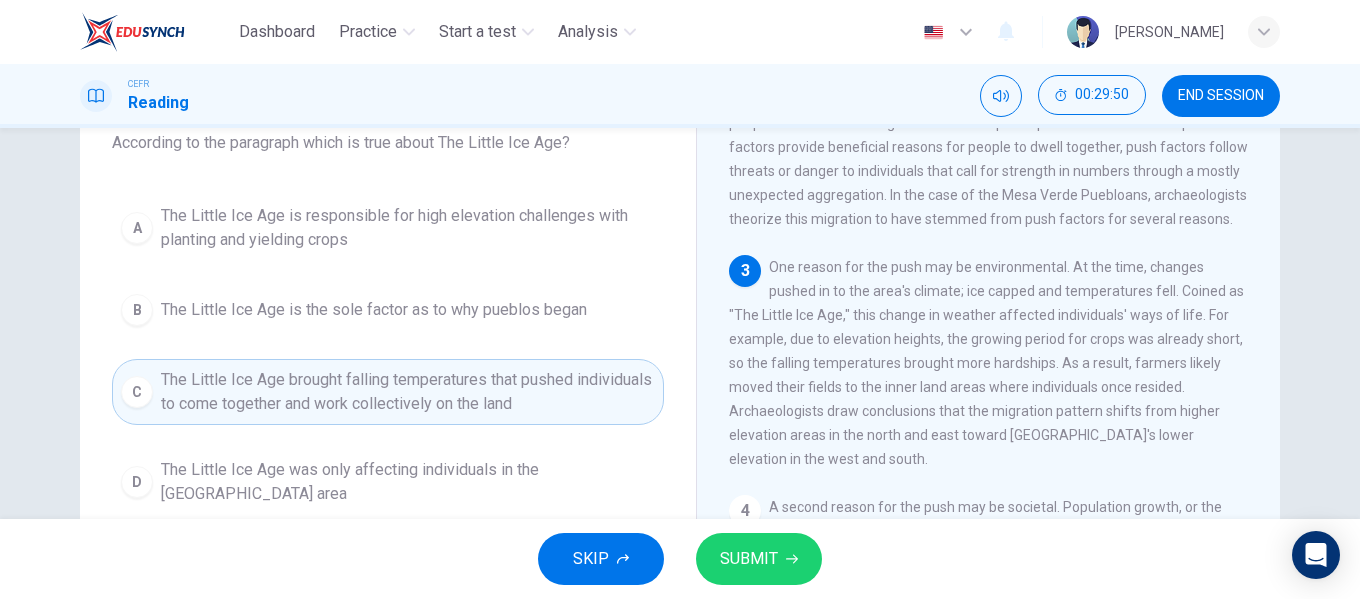 click on "SUBMIT" at bounding box center (759, 559) 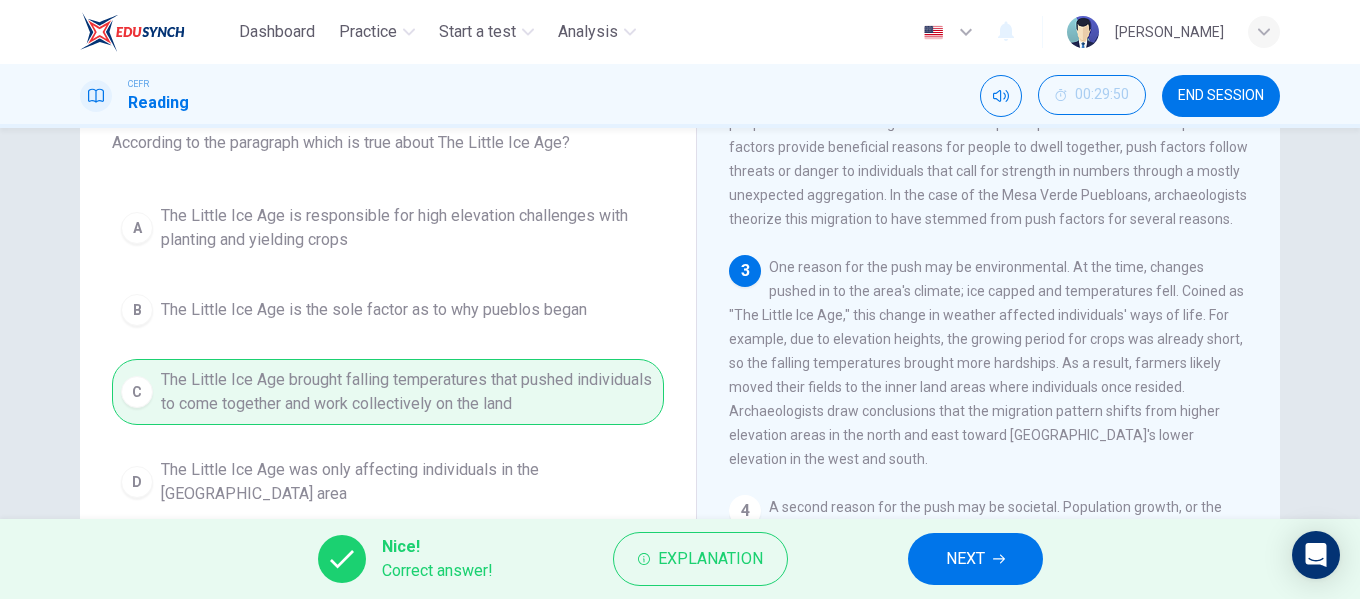 click on "NEXT" at bounding box center (975, 559) 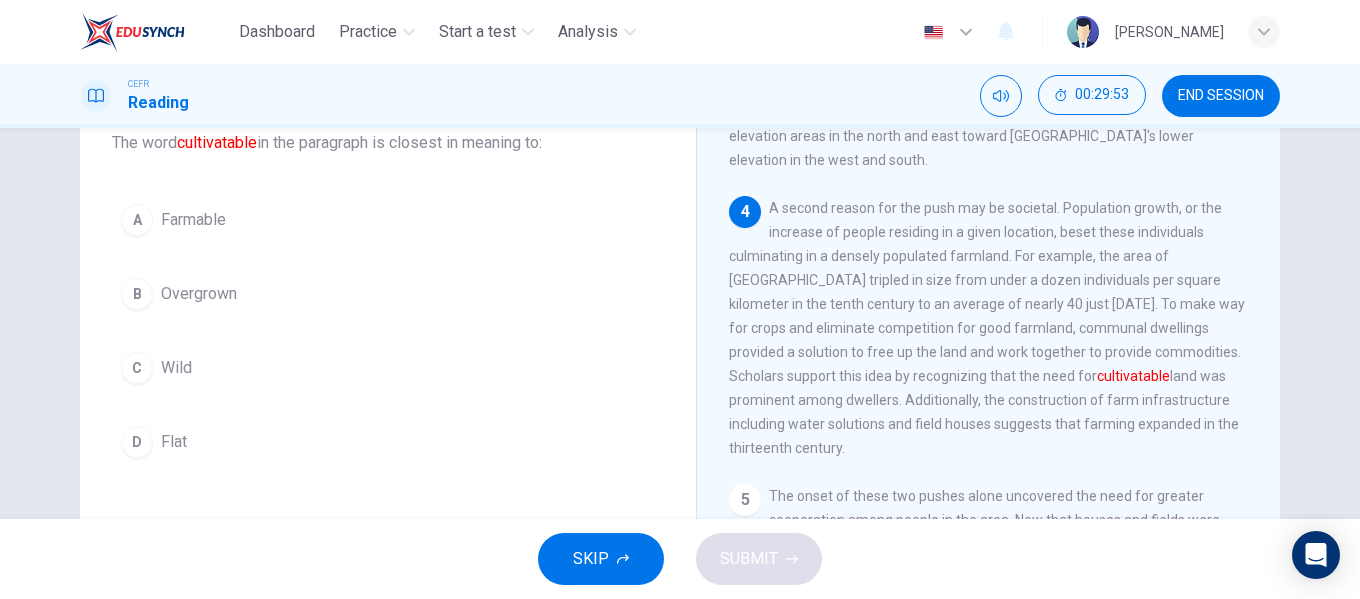 scroll, scrollTop: 600, scrollLeft: 0, axis: vertical 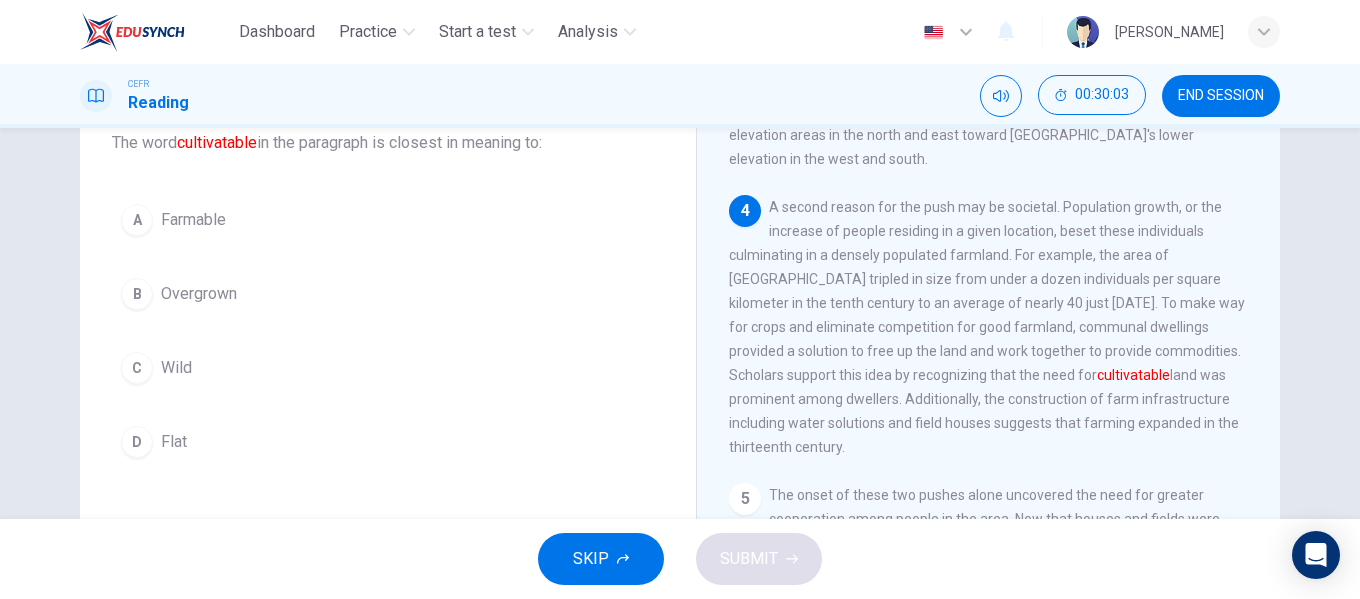 click on "A Farmable" at bounding box center [388, 220] 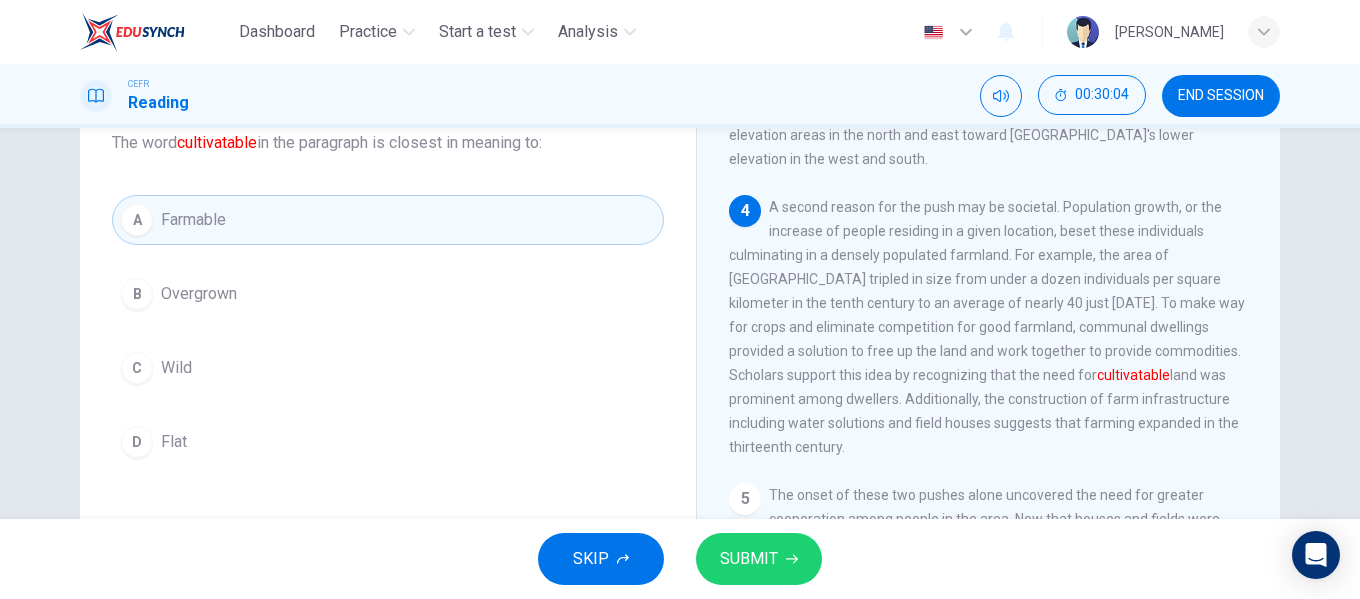 click on "SUBMIT" at bounding box center [749, 559] 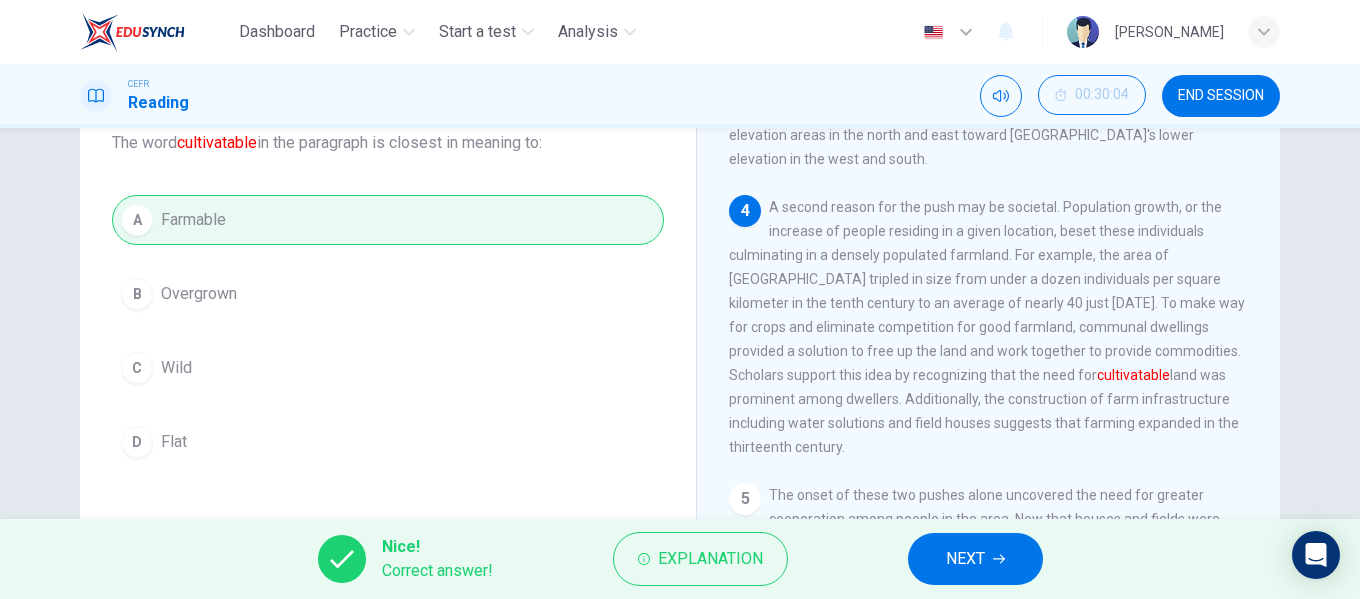 click on "NEXT" at bounding box center [975, 559] 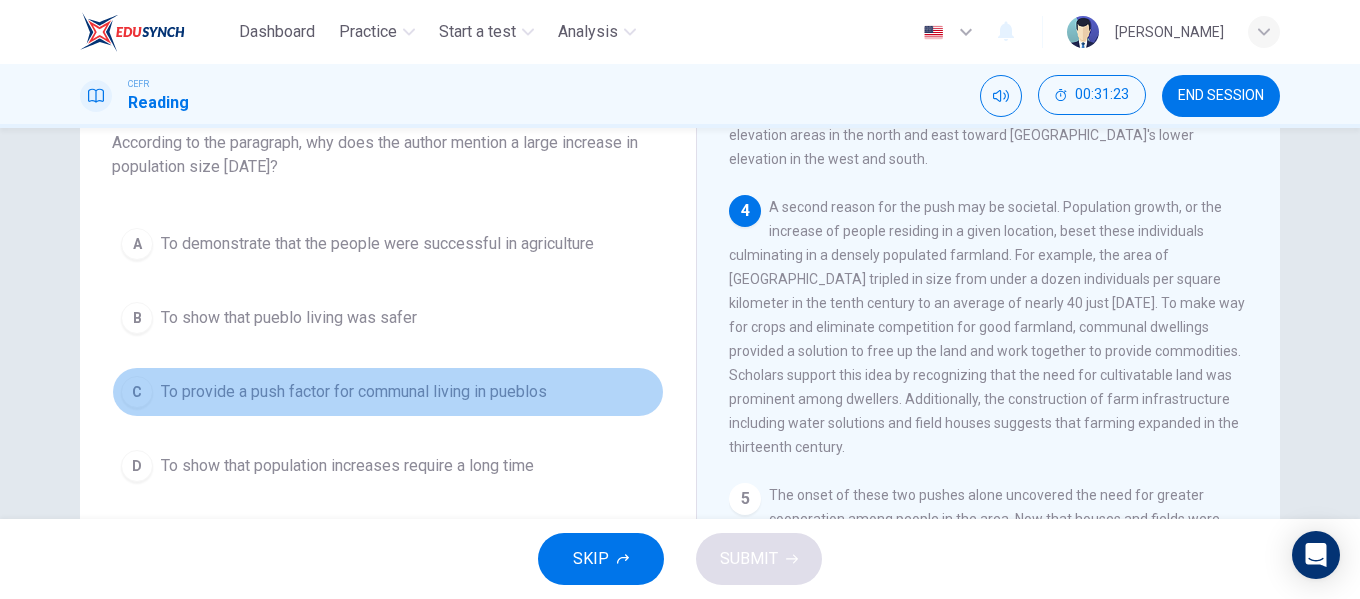 click on "To provide a push factor for communal living in pueblos" at bounding box center [354, 392] 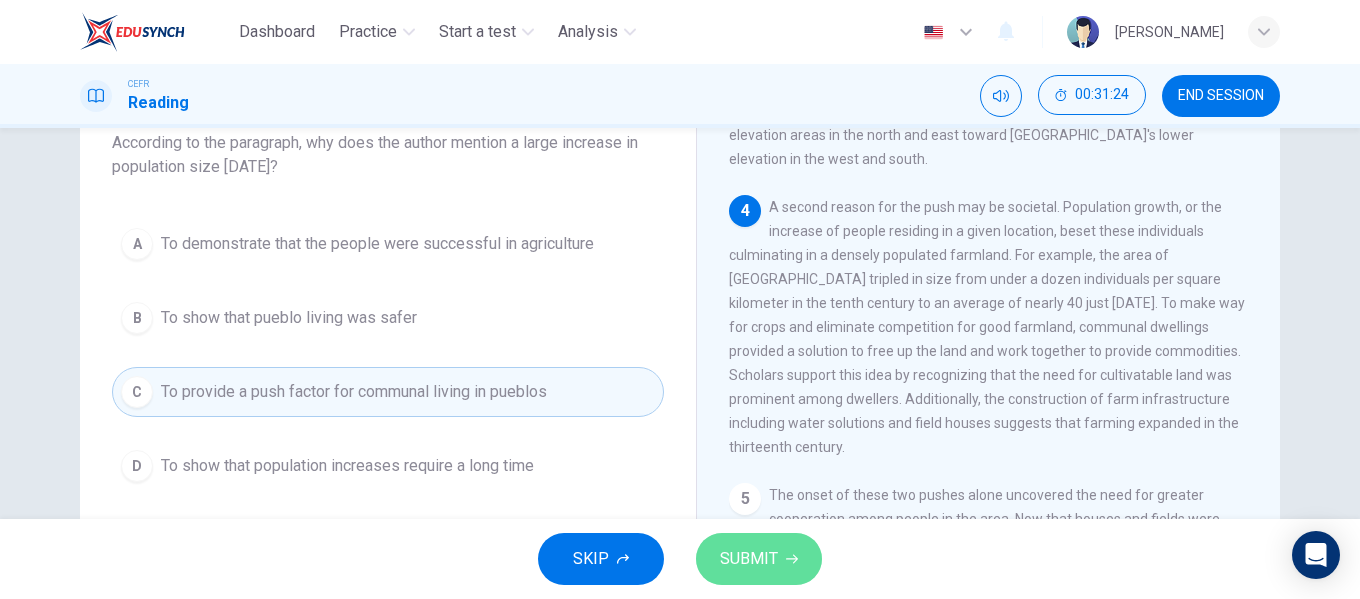 click on "SUBMIT" at bounding box center (759, 559) 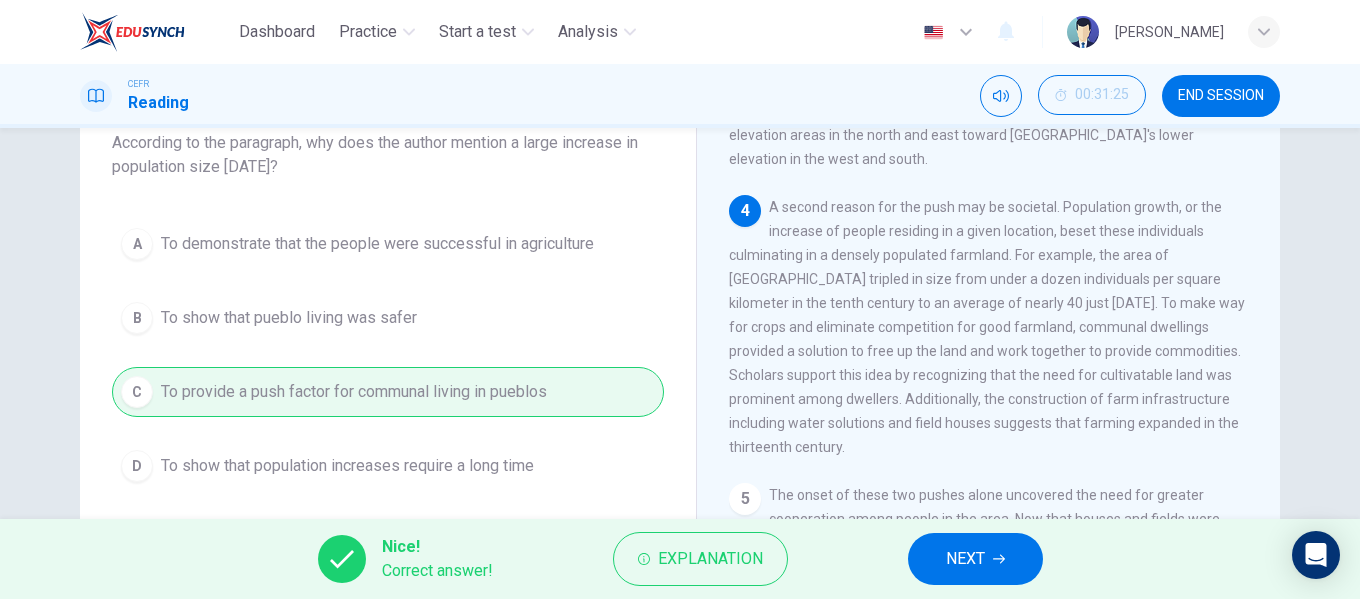 click on "NEXT" at bounding box center [965, 559] 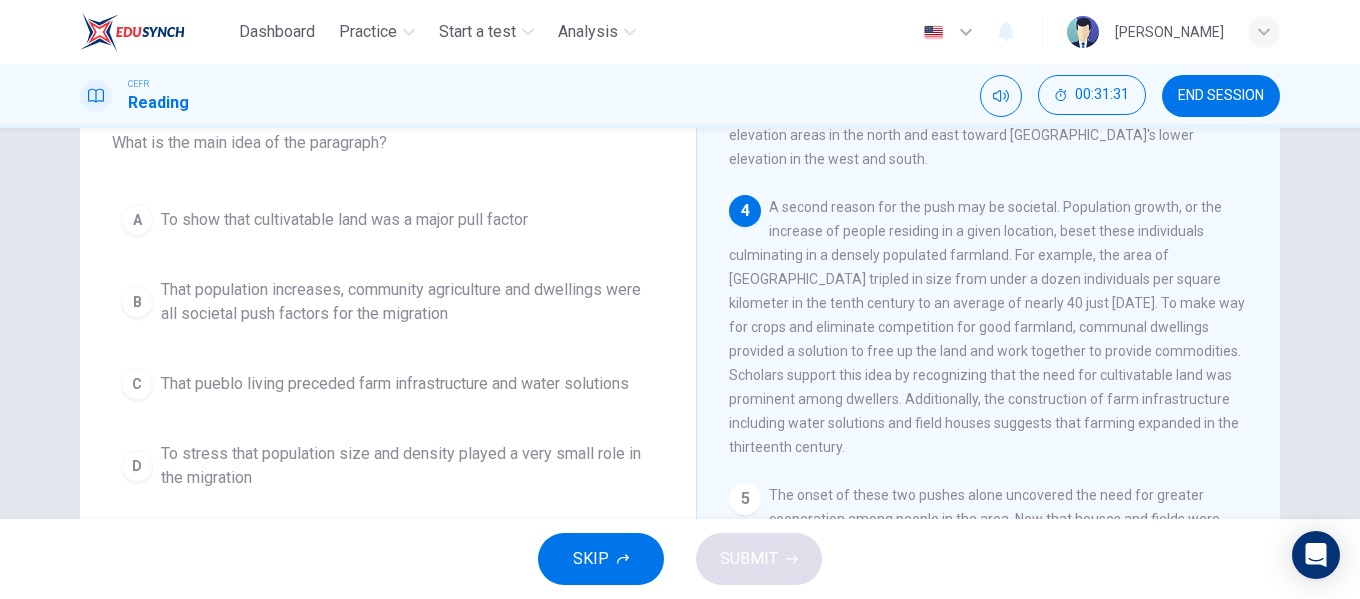 click on "That population increases, community agriculture and dwellings were all societal push factors for the migration" at bounding box center [408, 302] 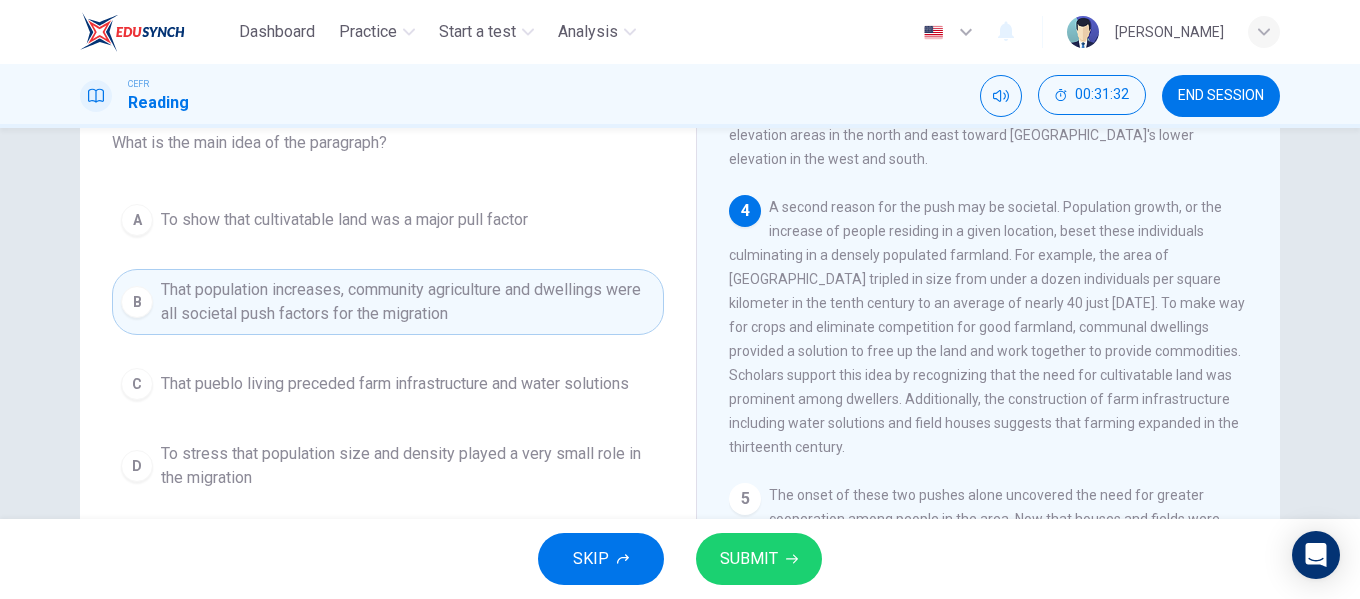 click on "SUBMIT" at bounding box center [759, 559] 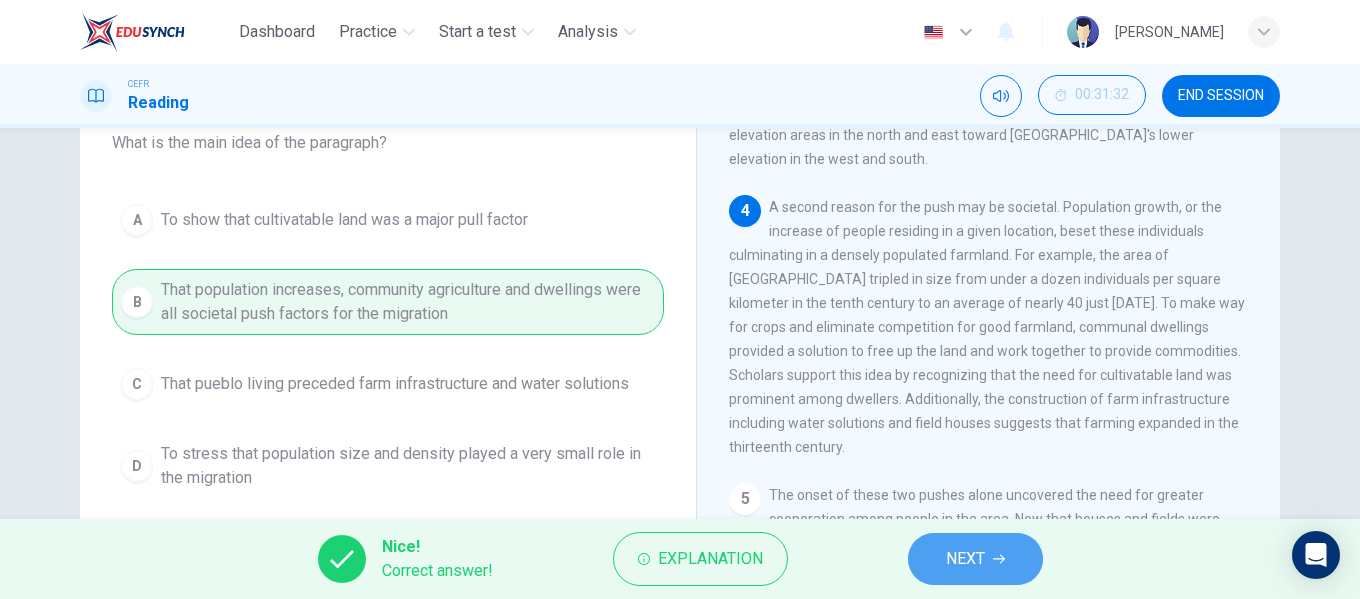 click on "NEXT" at bounding box center (965, 559) 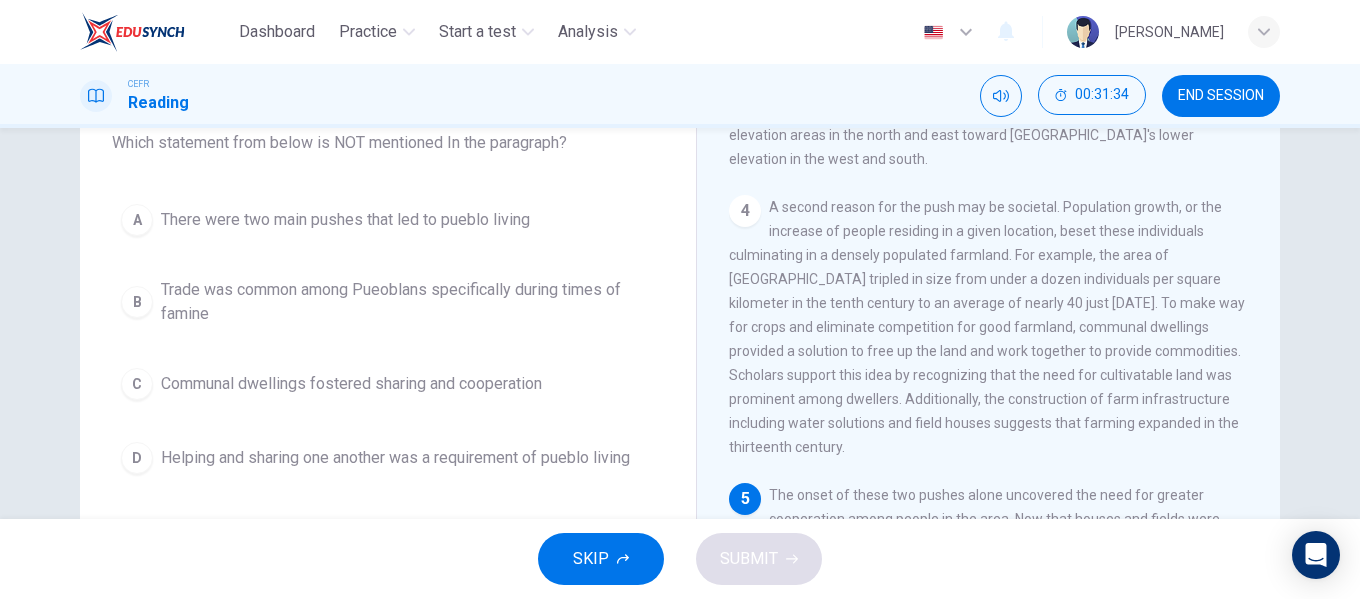 scroll, scrollTop: 663, scrollLeft: 0, axis: vertical 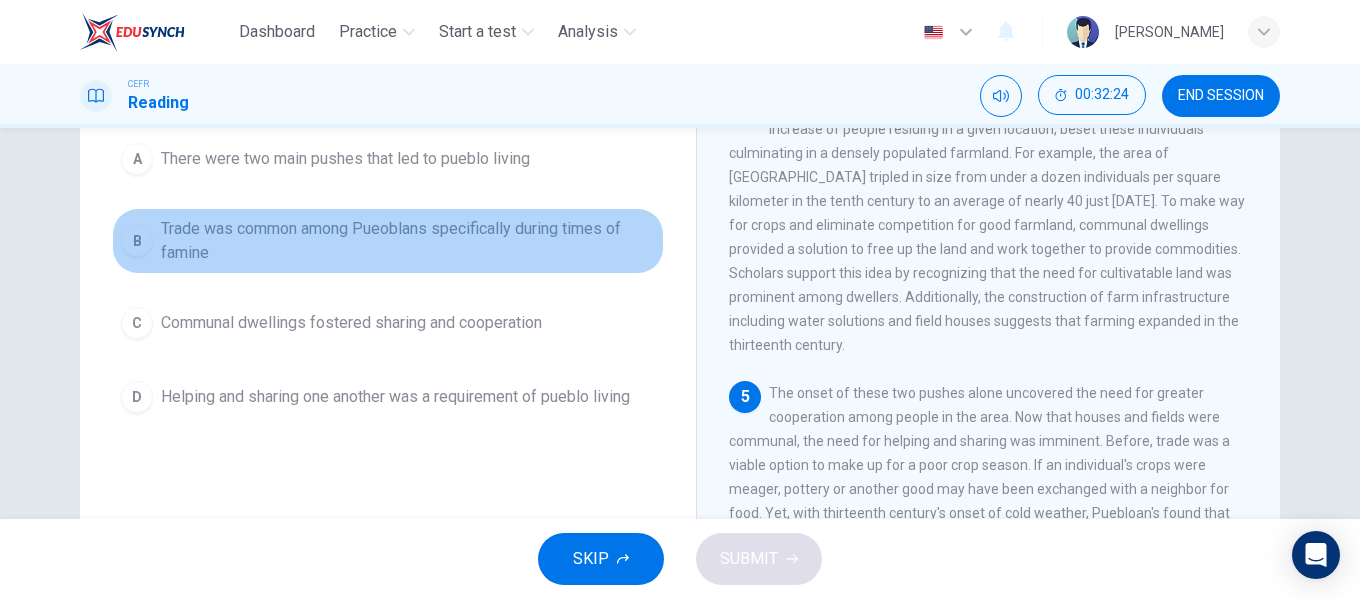 click on "Trade was common among Pueoblans specifically during times of famine" at bounding box center [408, 241] 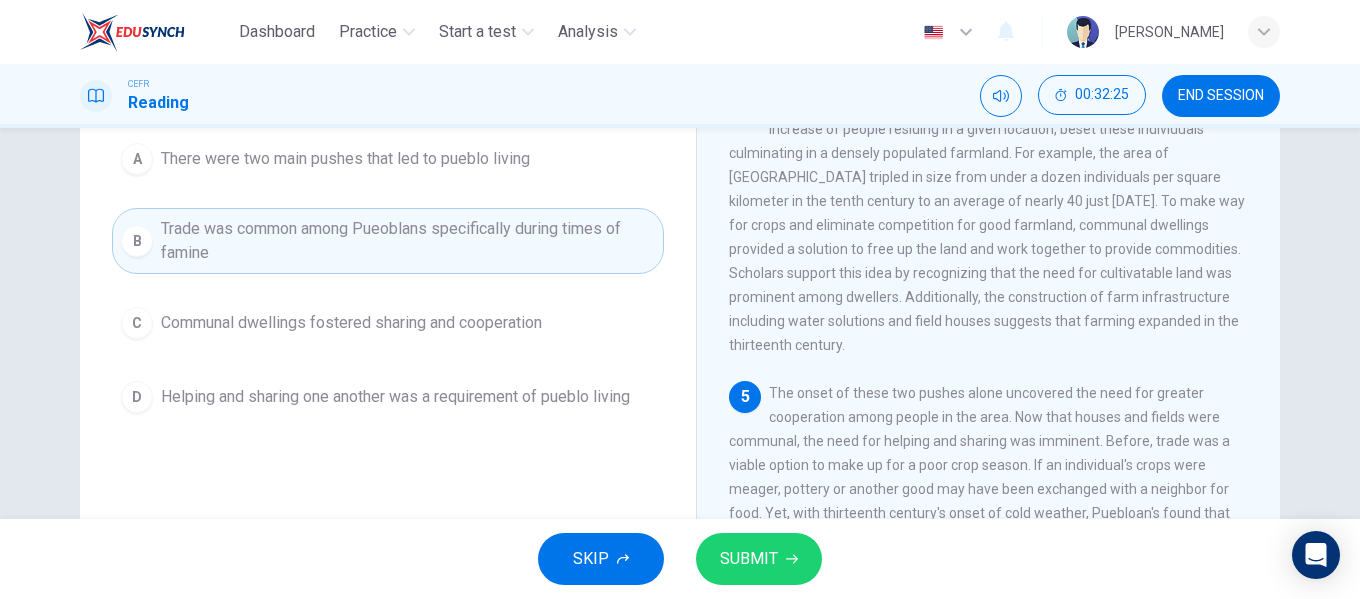 click on "SUBMIT" at bounding box center (759, 559) 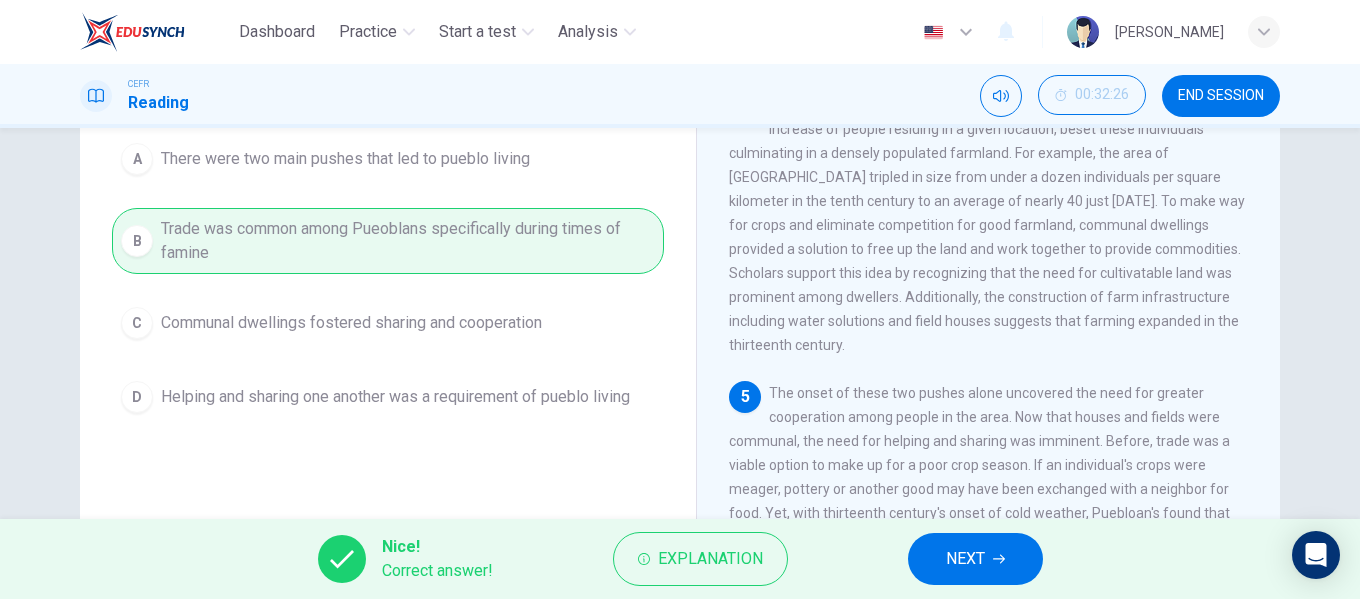click on "NEXT" at bounding box center (975, 559) 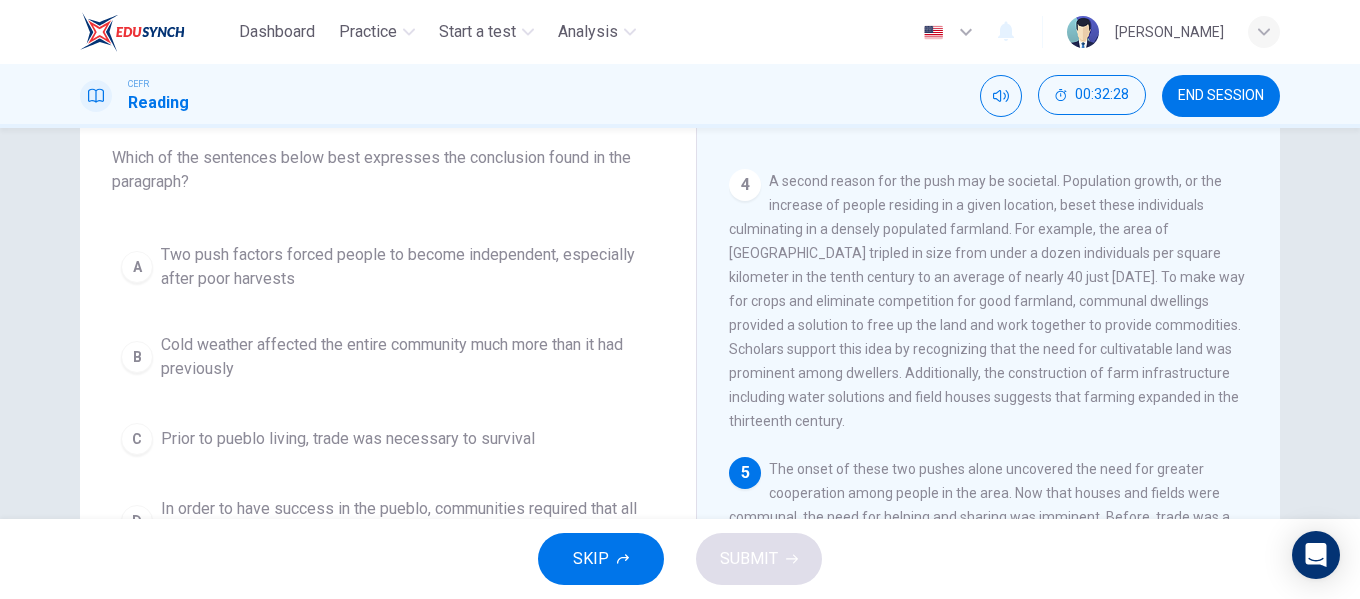 scroll, scrollTop: 218, scrollLeft: 0, axis: vertical 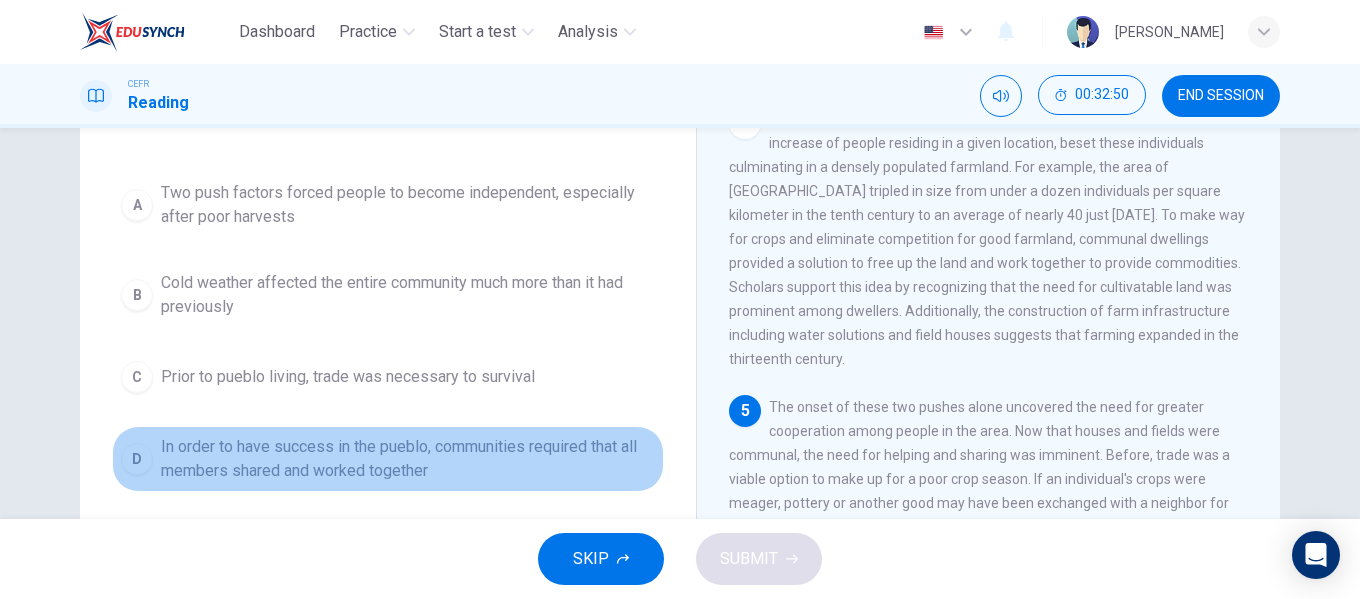 click on "In order to have success in the pueblo, communities required that all members shared and worked together" at bounding box center (408, 459) 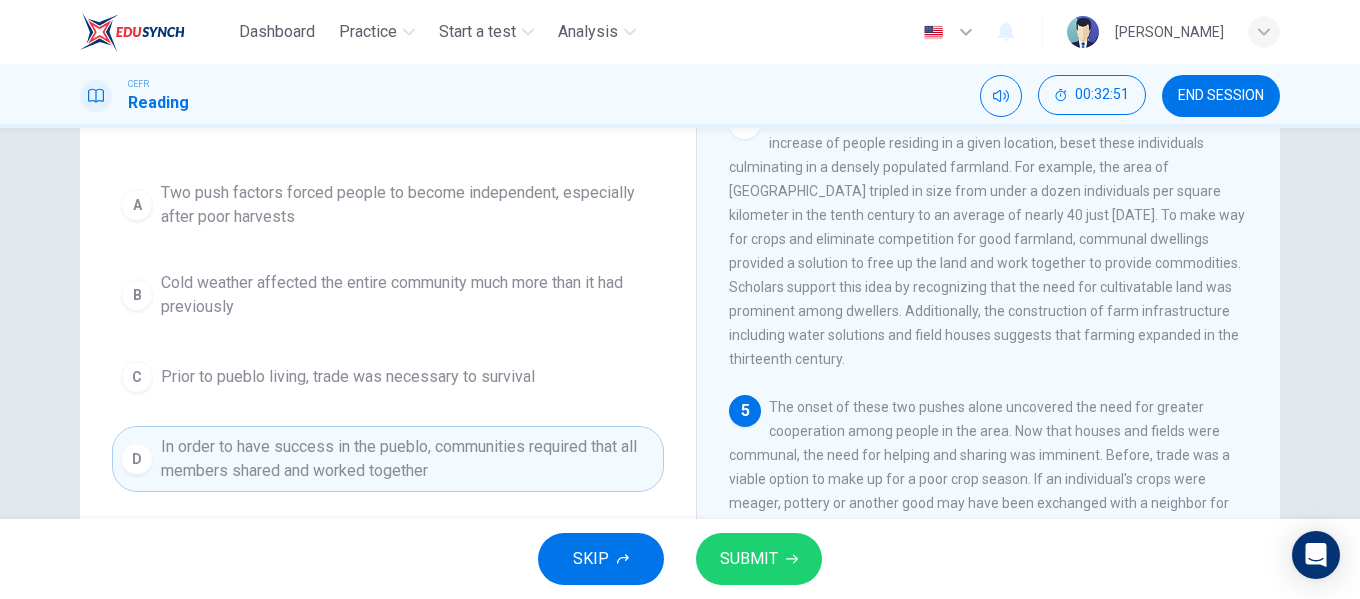 click on "SUBMIT" at bounding box center (759, 559) 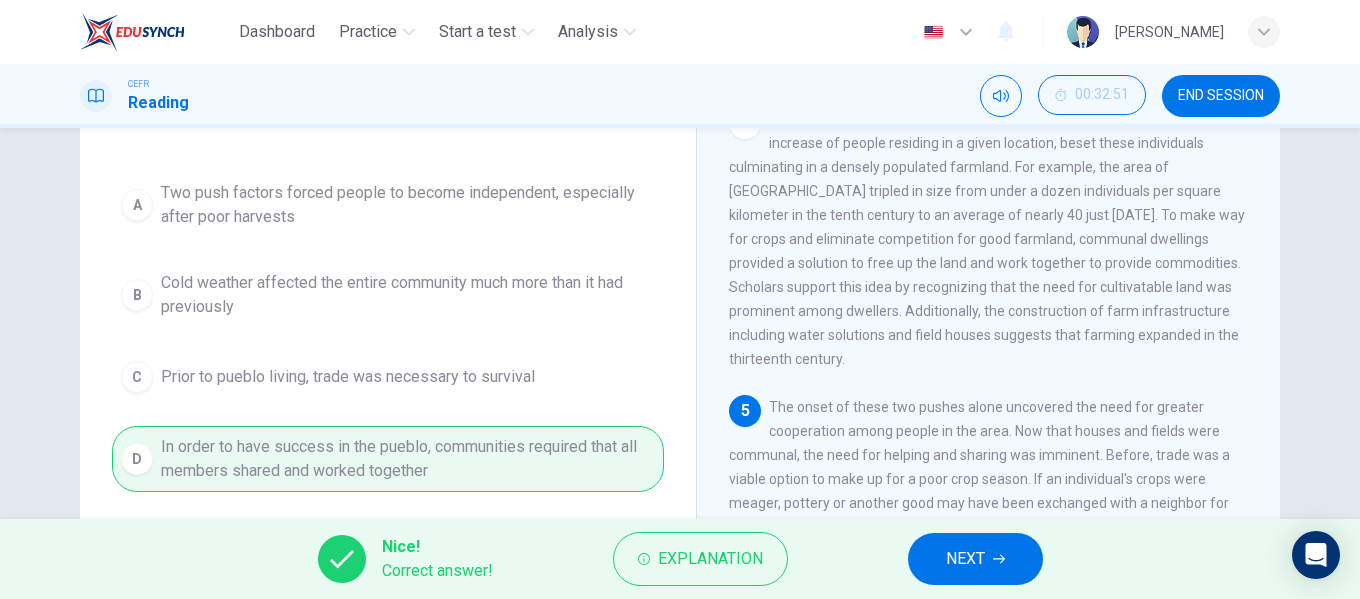 click 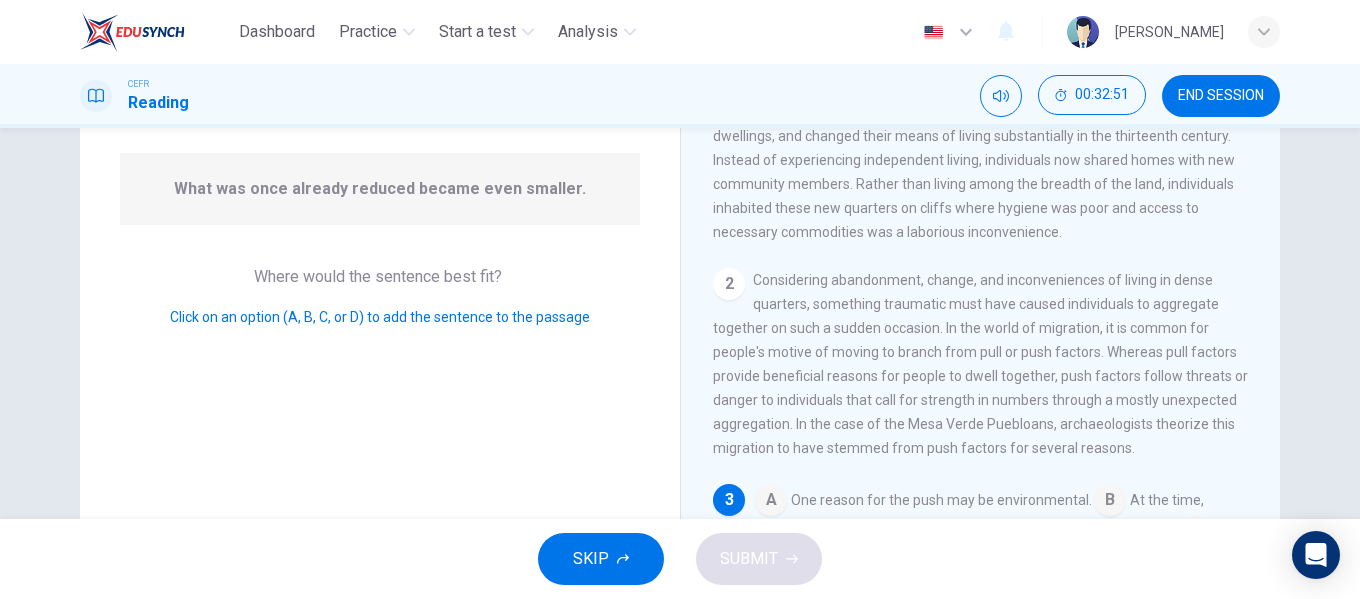 scroll, scrollTop: 264, scrollLeft: 0, axis: vertical 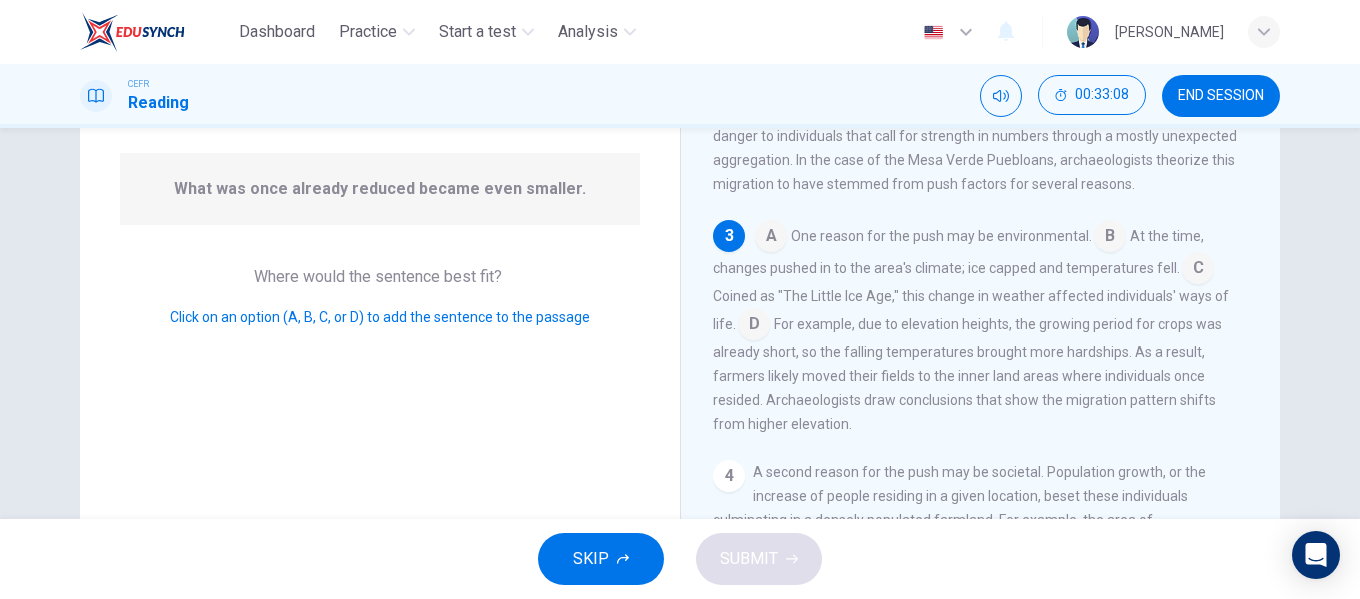 click at bounding box center [771, 238] 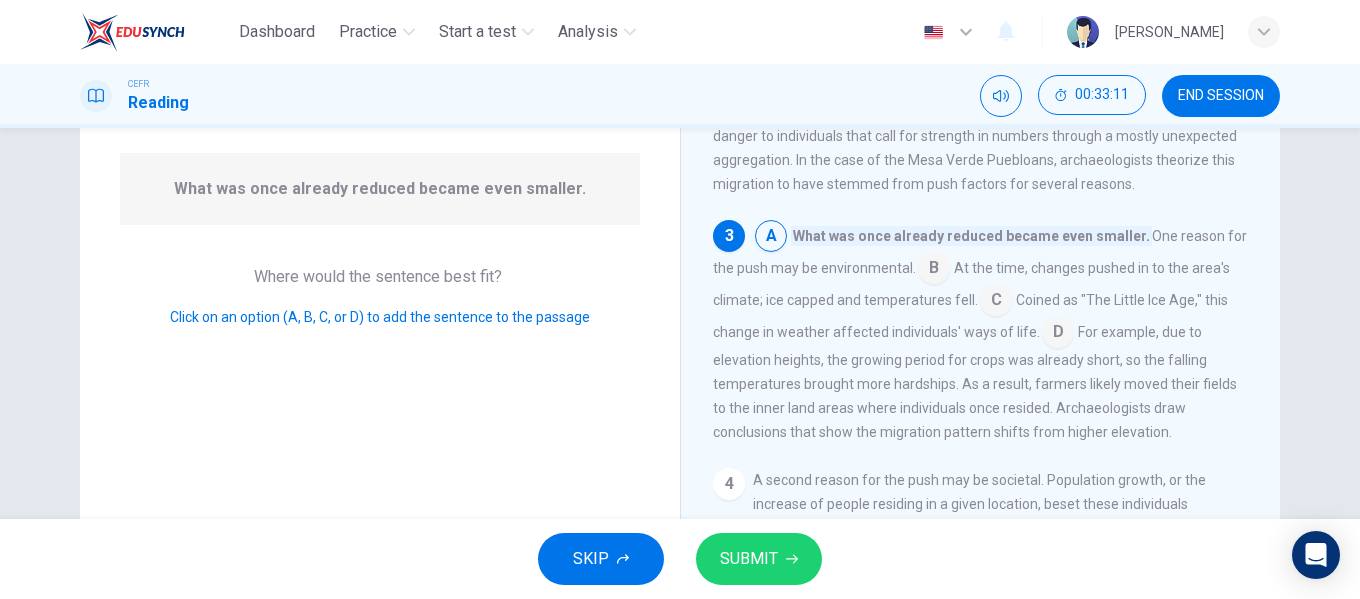 click at bounding box center [934, 270] 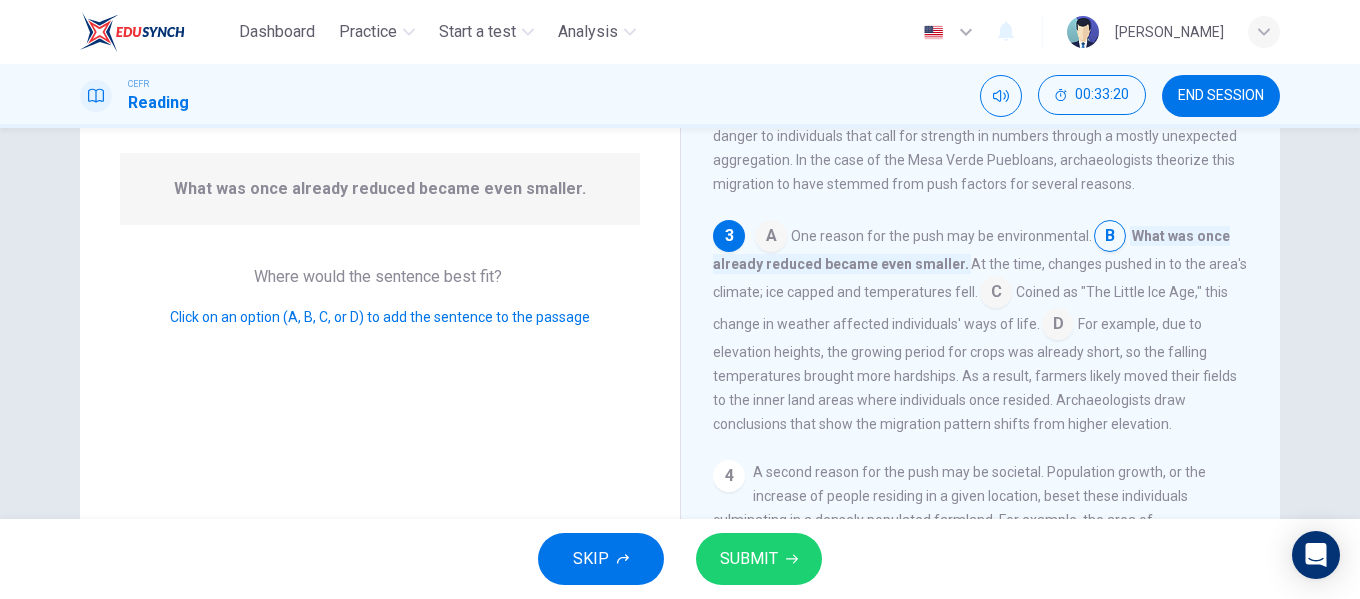 click at bounding box center [1058, 326] 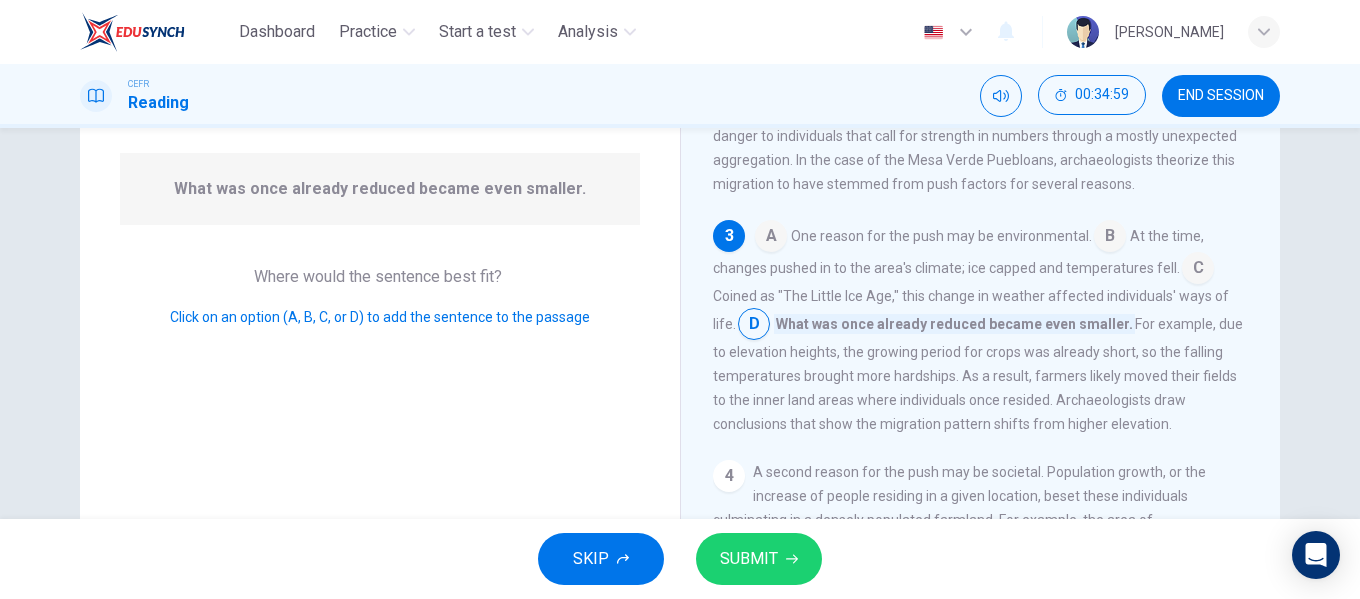 click at bounding box center [771, 238] 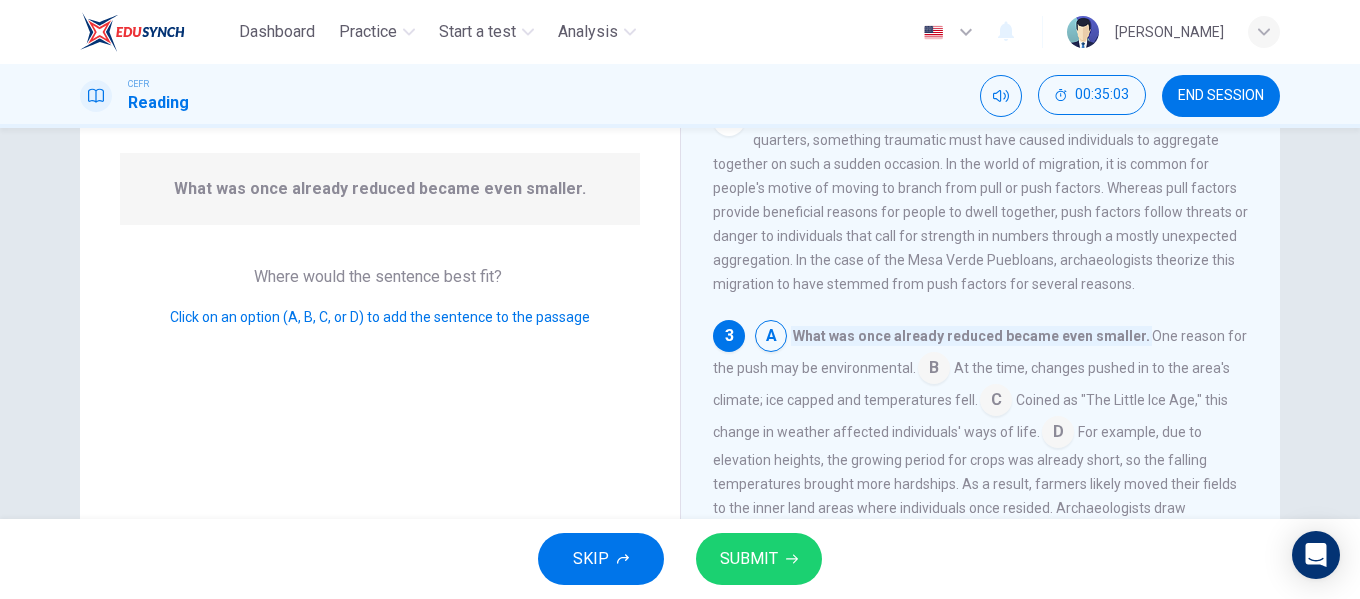 scroll, scrollTop: 64, scrollLeft: 0, axis: vertical 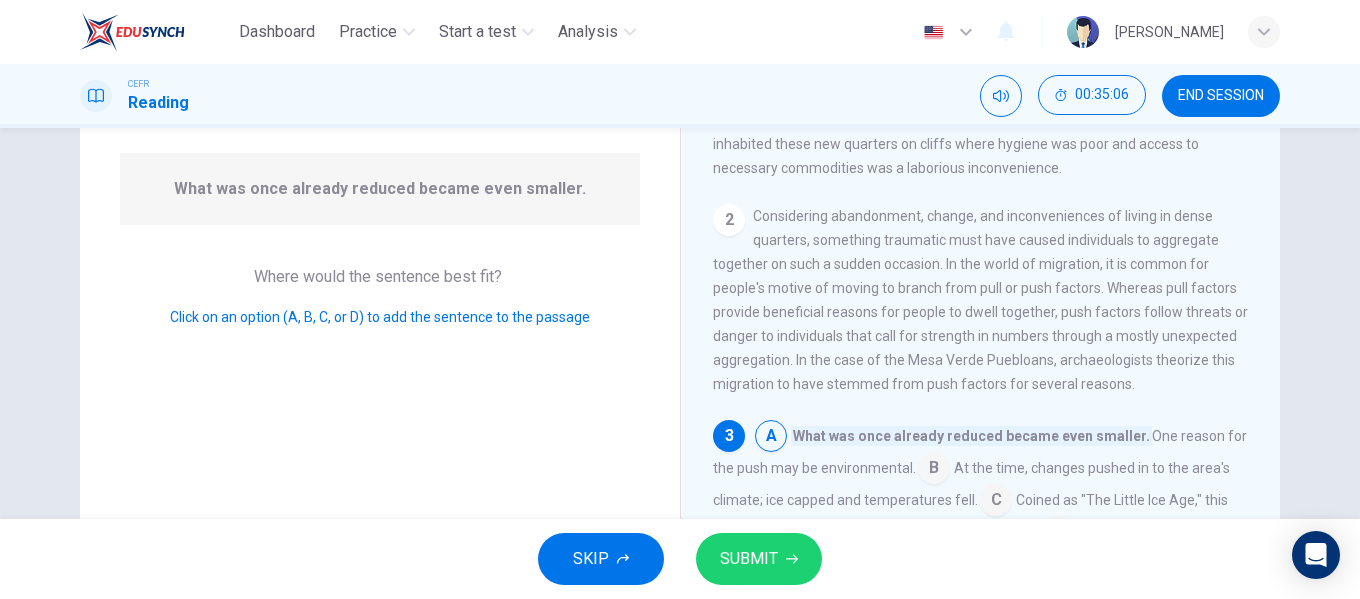 click 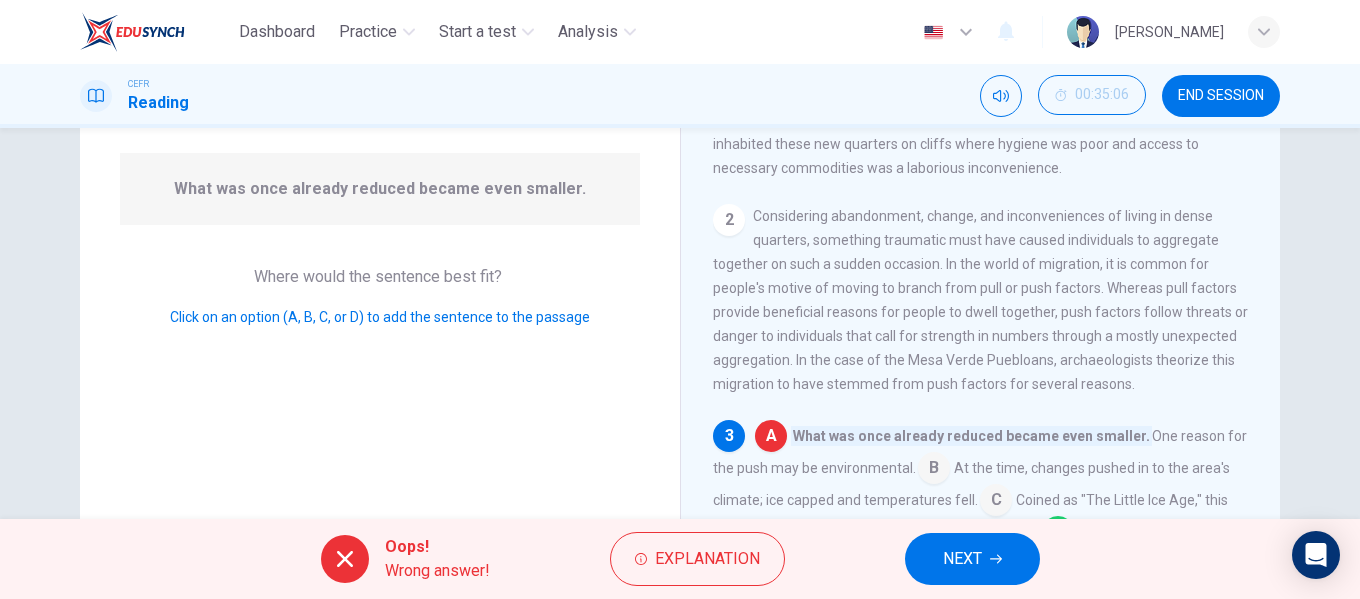 scroll, scrollTop: 164, scrollLeft: 0, axis: vertical 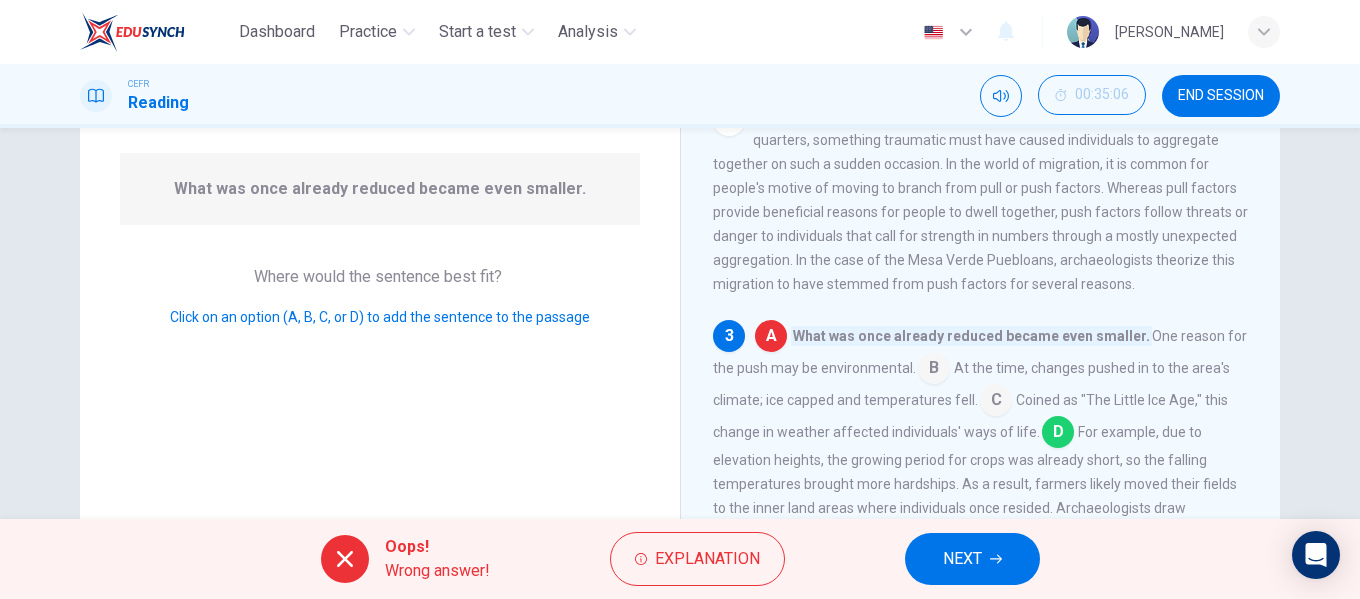click on "NEXT" at bounding box center [962, 559] 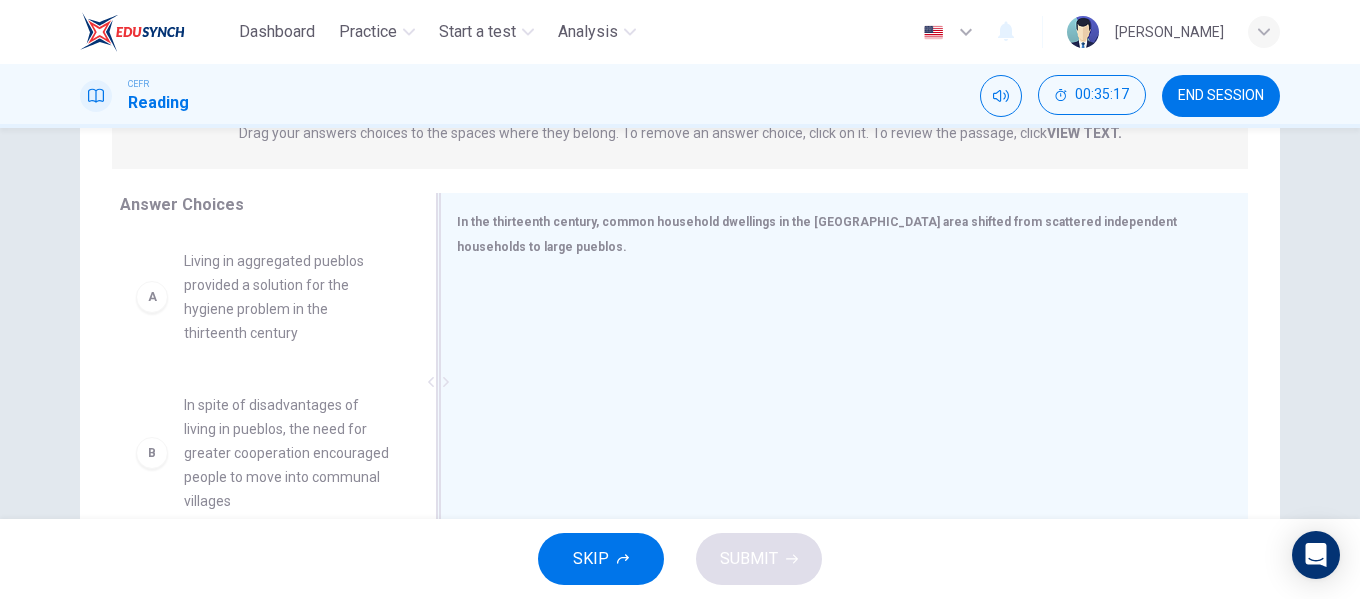 scroll, scrollTop: 180, scrollLeft: 0, axis: vertical 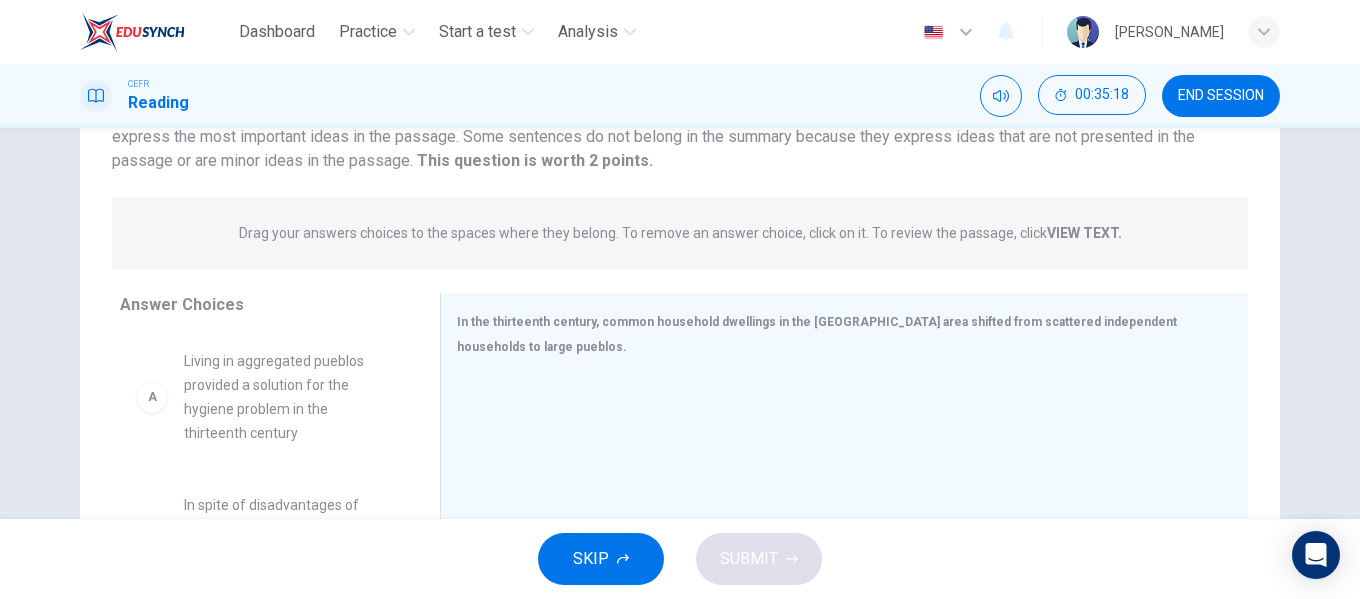 click on "END SESSION" at bounding box center (1221, 96) 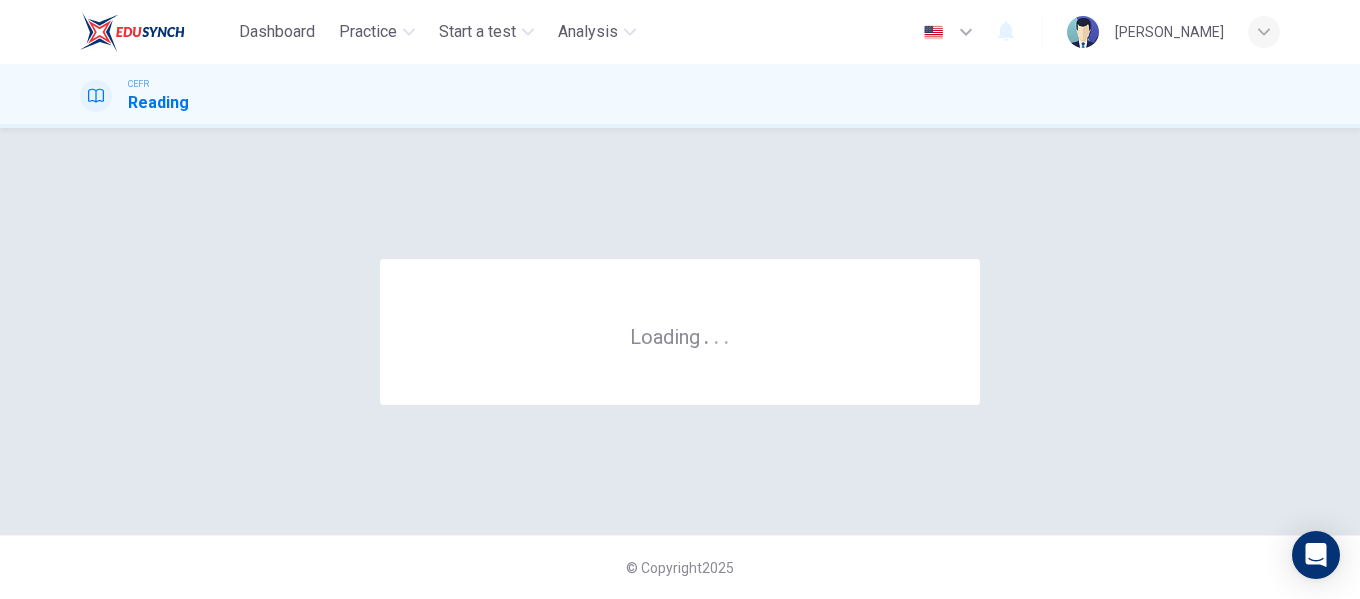 scroll, scrollTop: 0, scrollLeft: 0, axis: both 